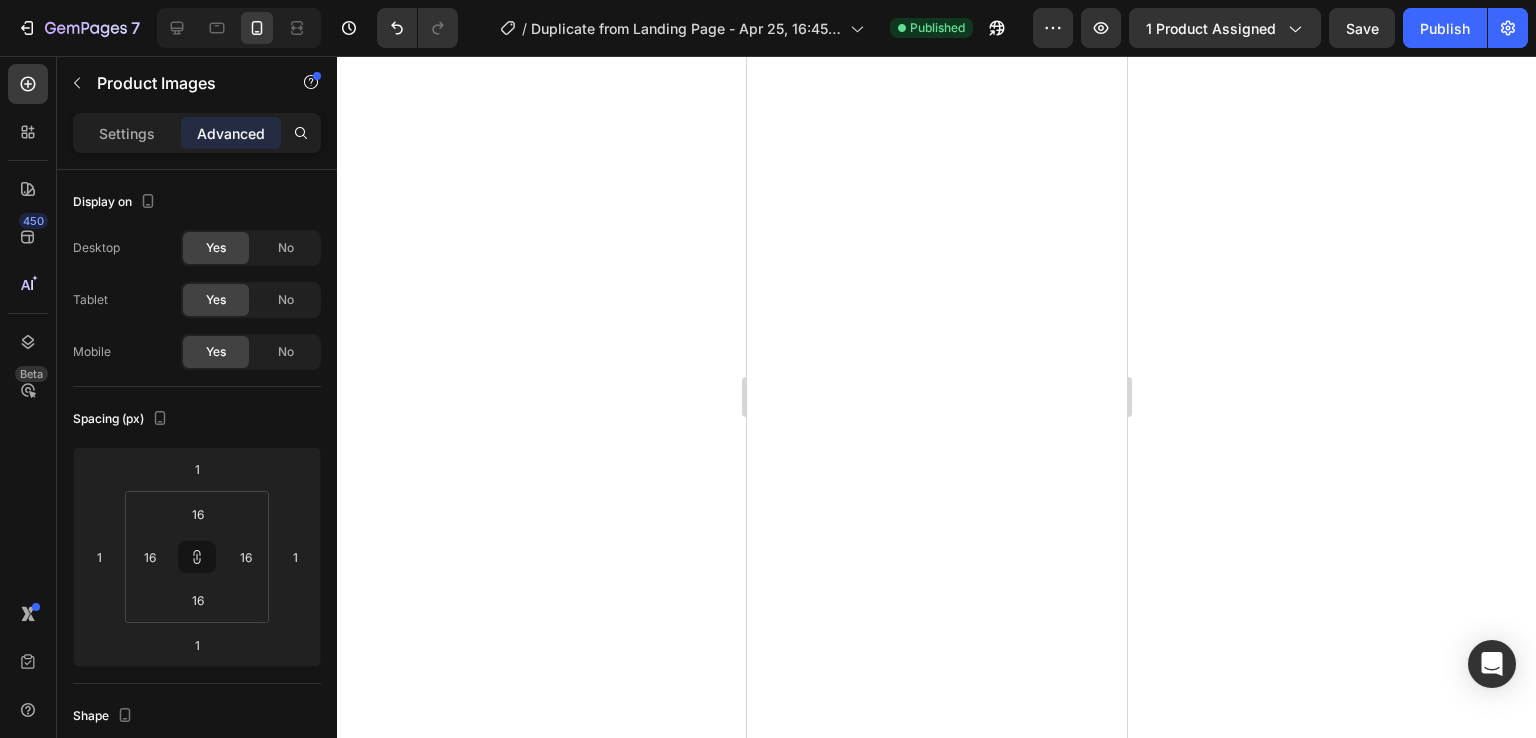 scroll, scrollTop: 0, scrollLeft: 0, axis: both 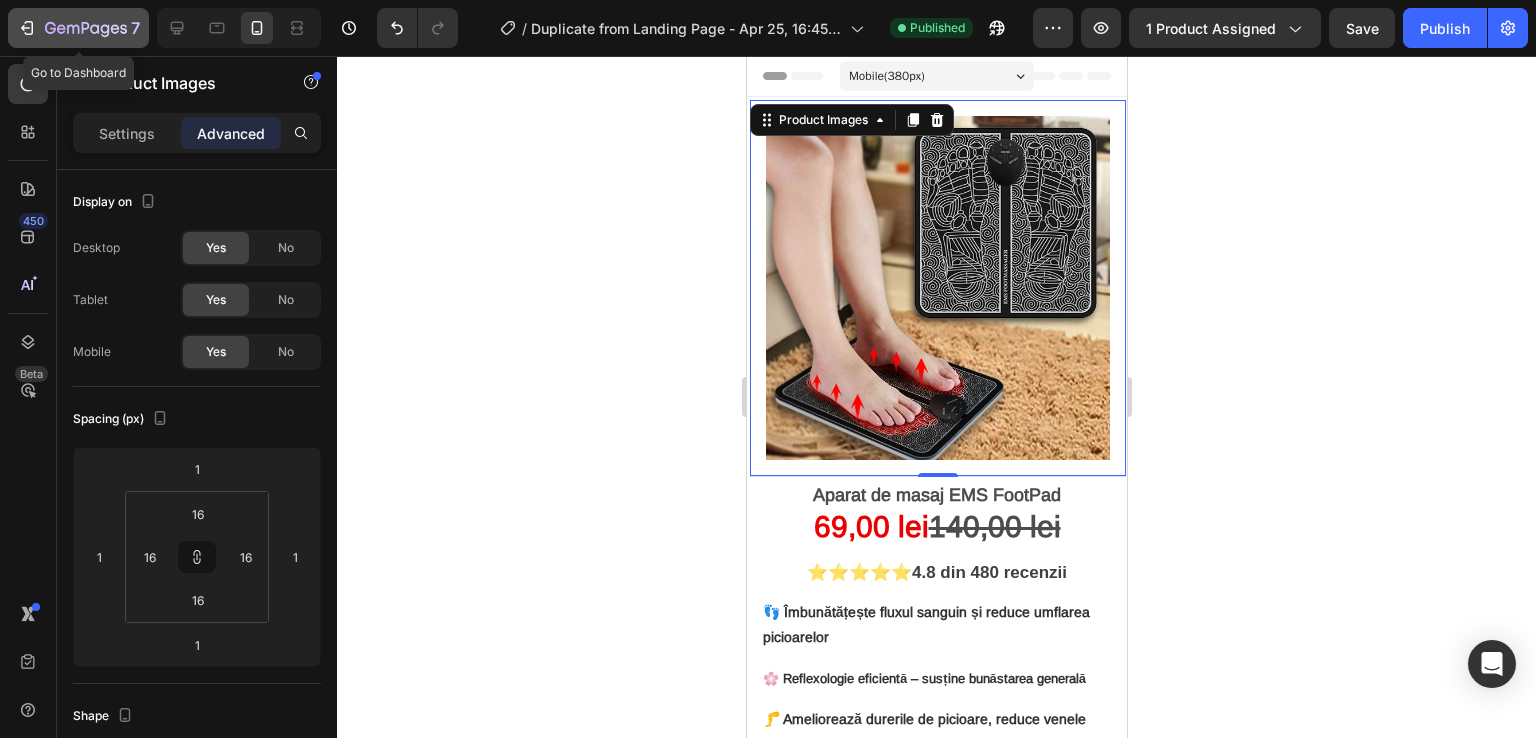 click 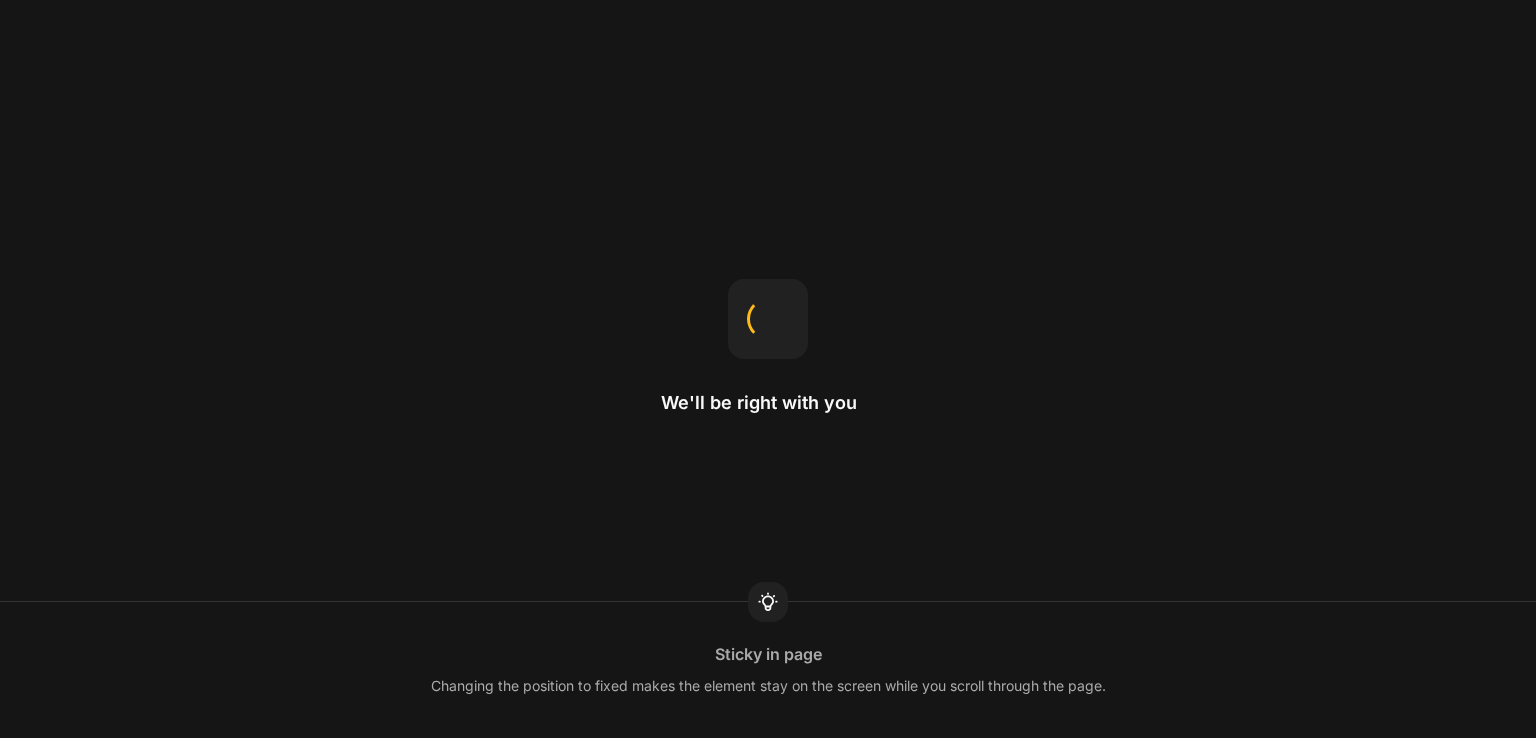 scroll, scrollTop: 0, scrollLeft: 0, axis: both 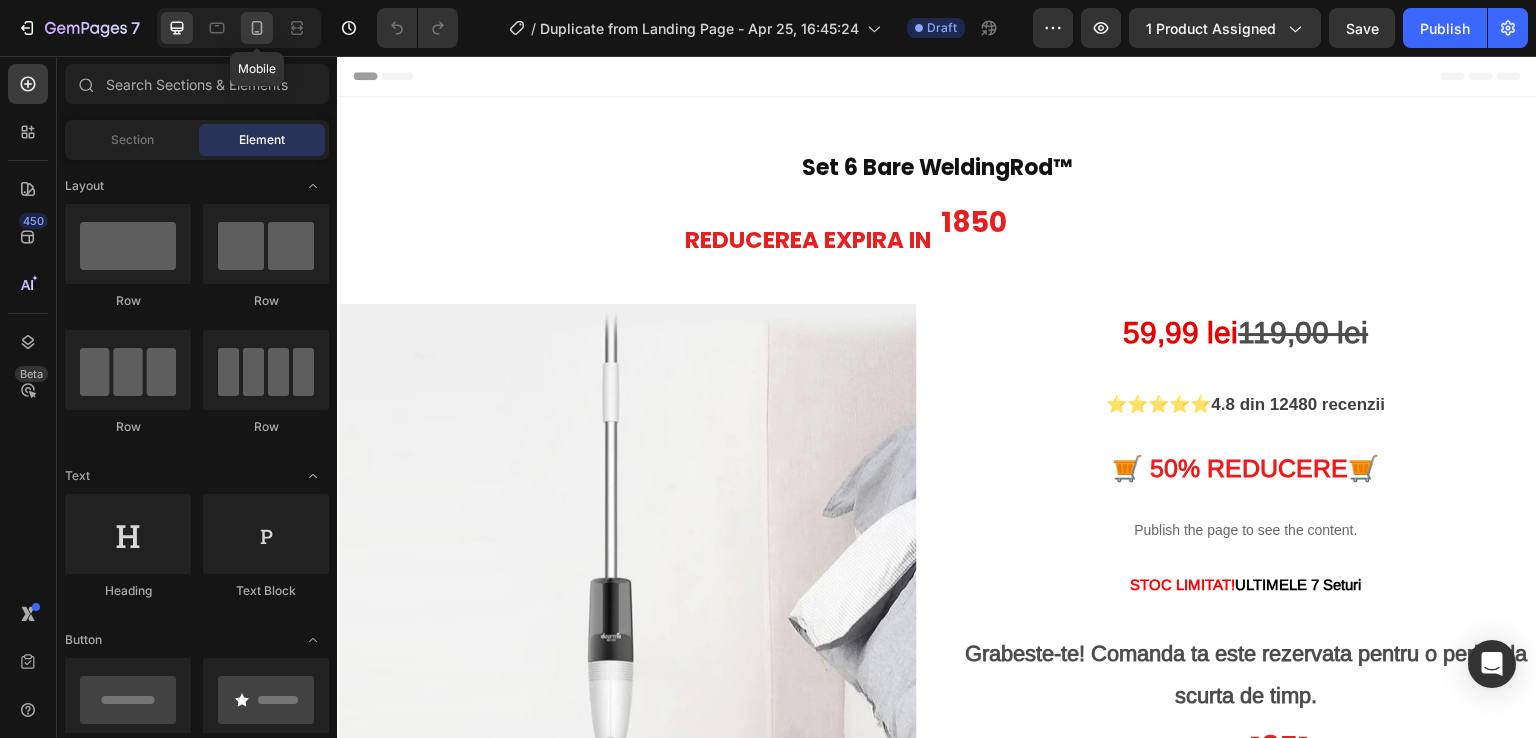 click 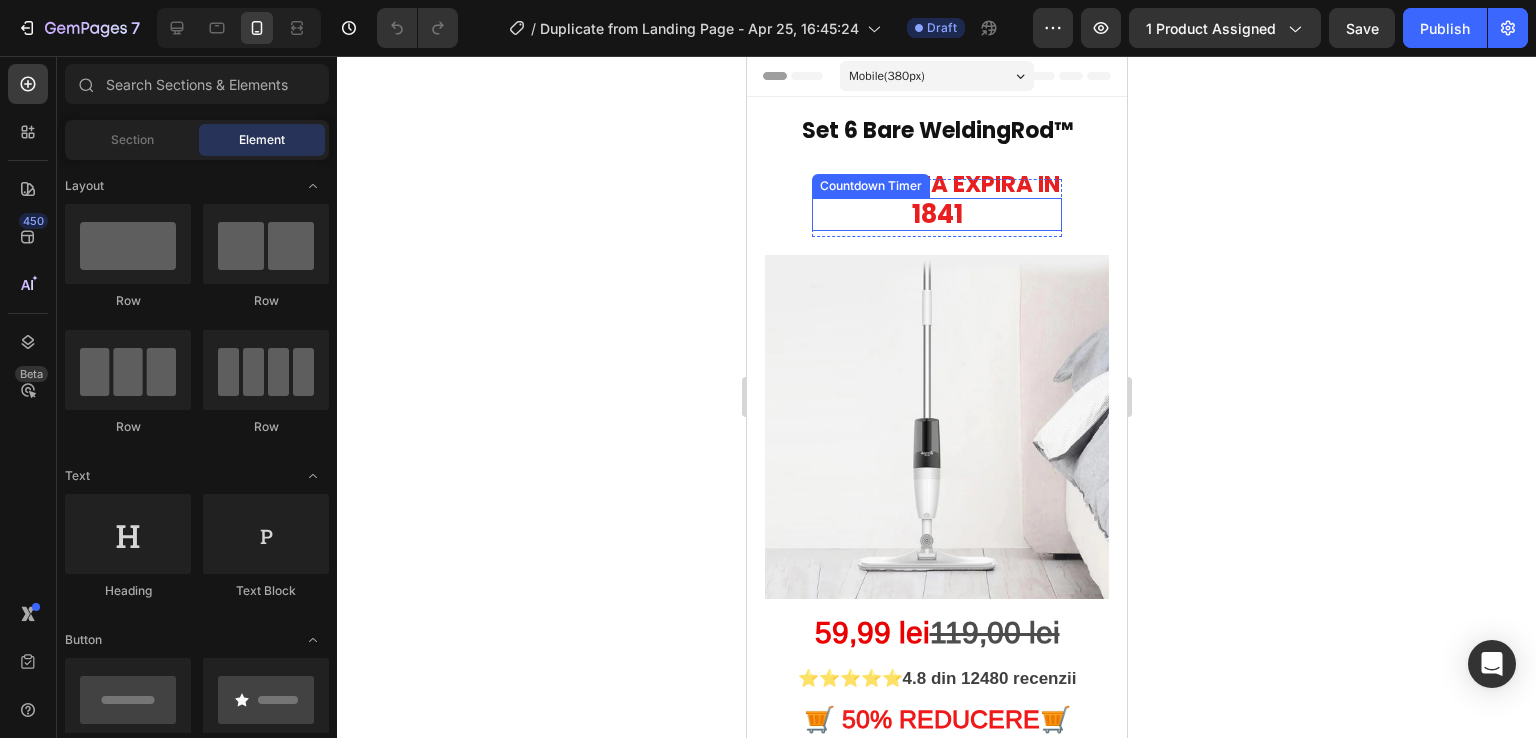 click on "18 41 Countdown Timer" at bounding box center [936, 214] 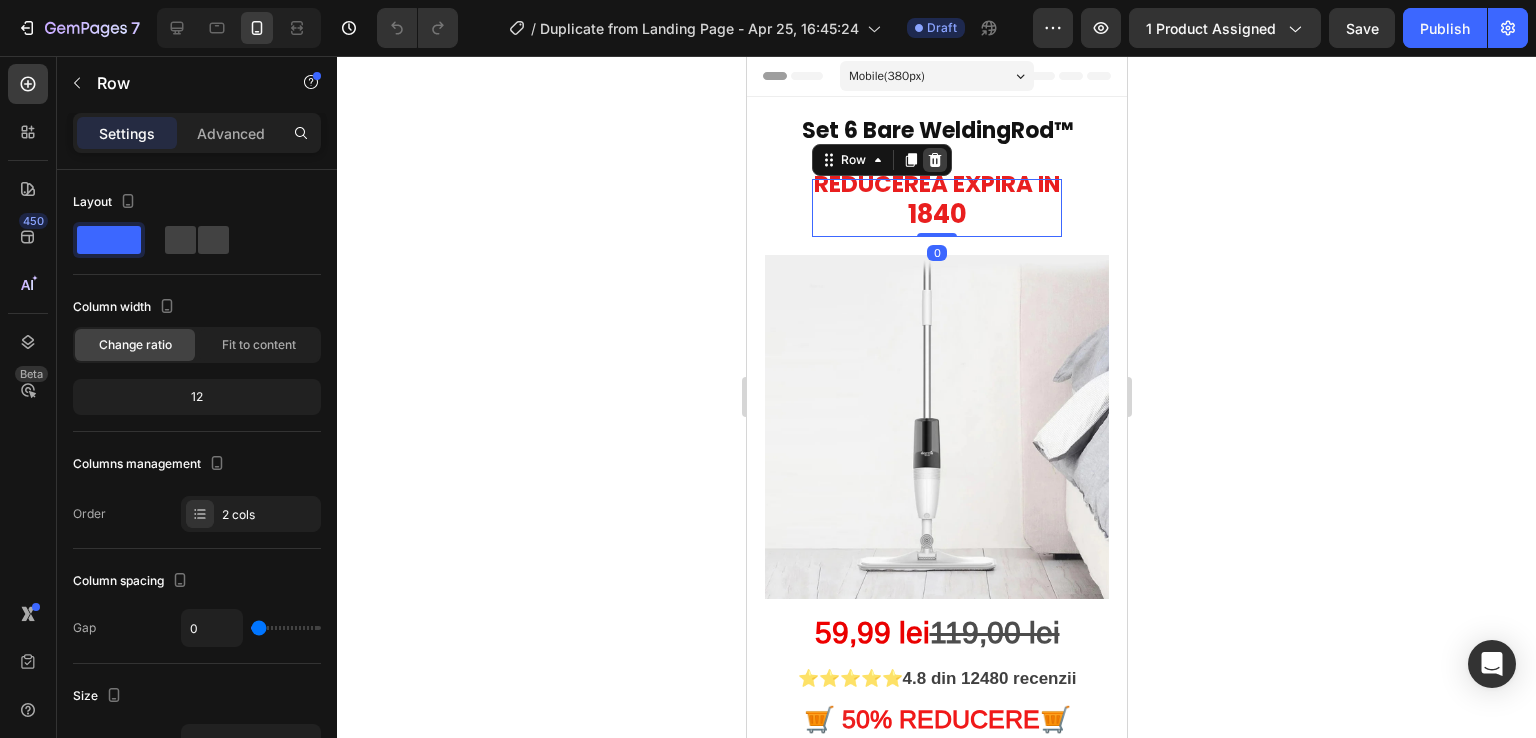 click 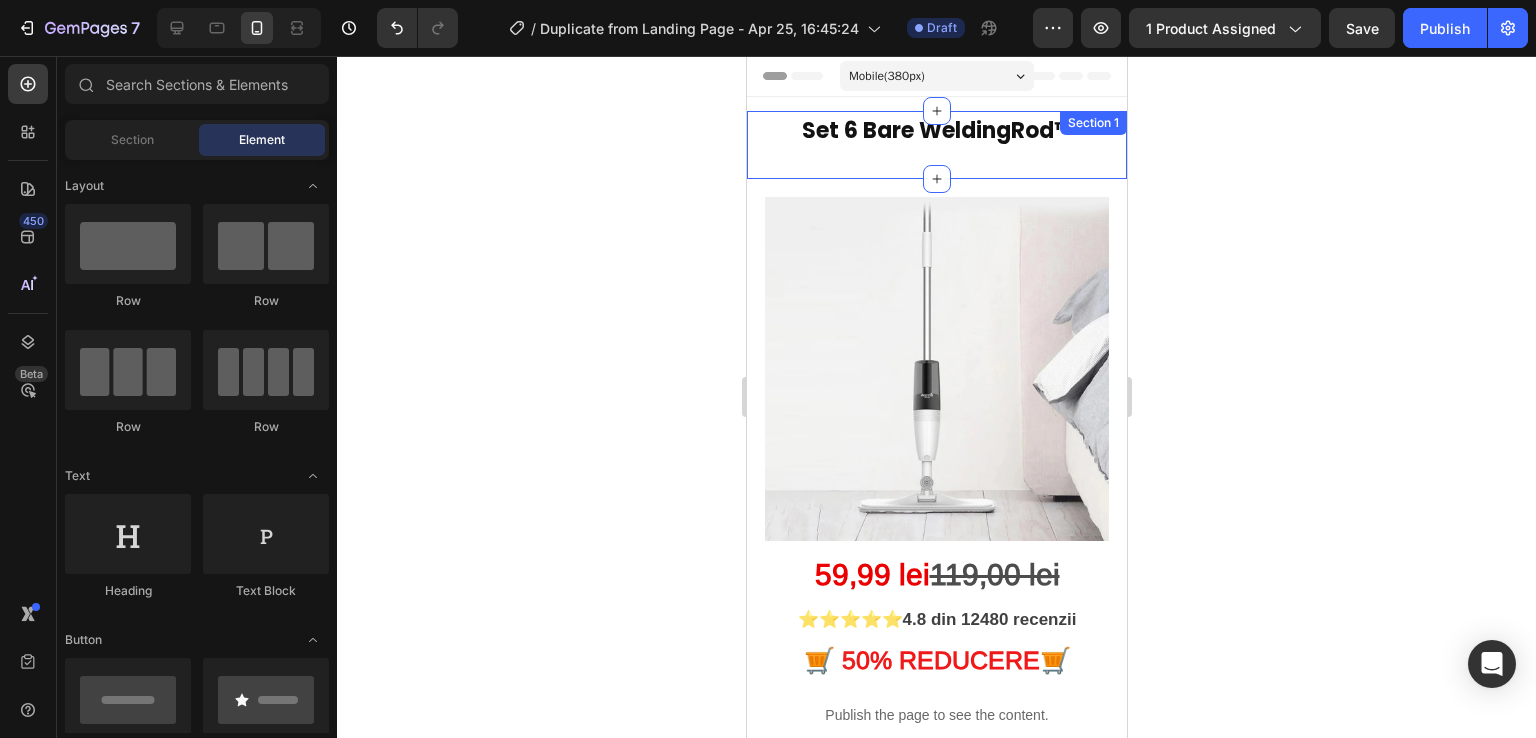 click on "Set 6 Bare WeldingRod™" at bounding box center [936, 130] 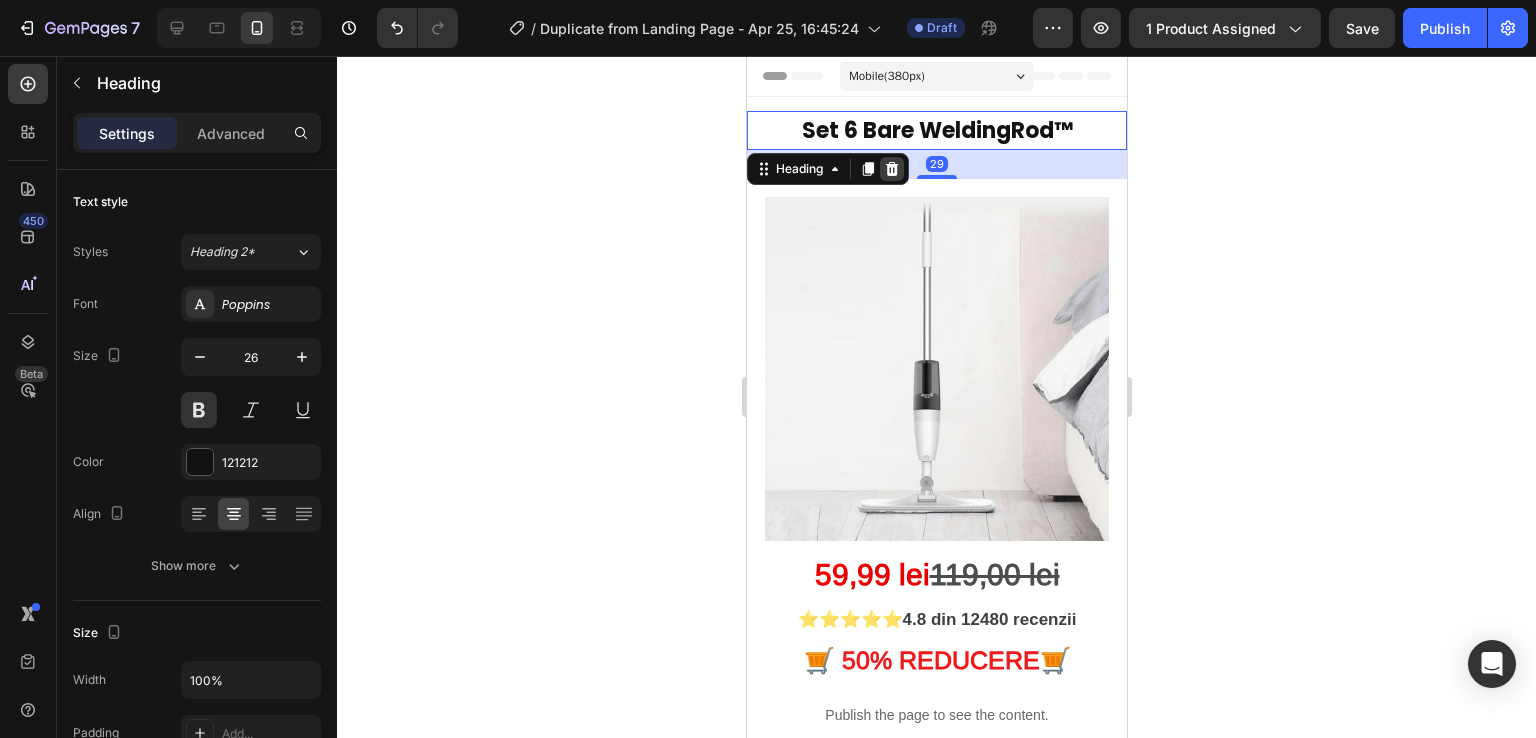 click 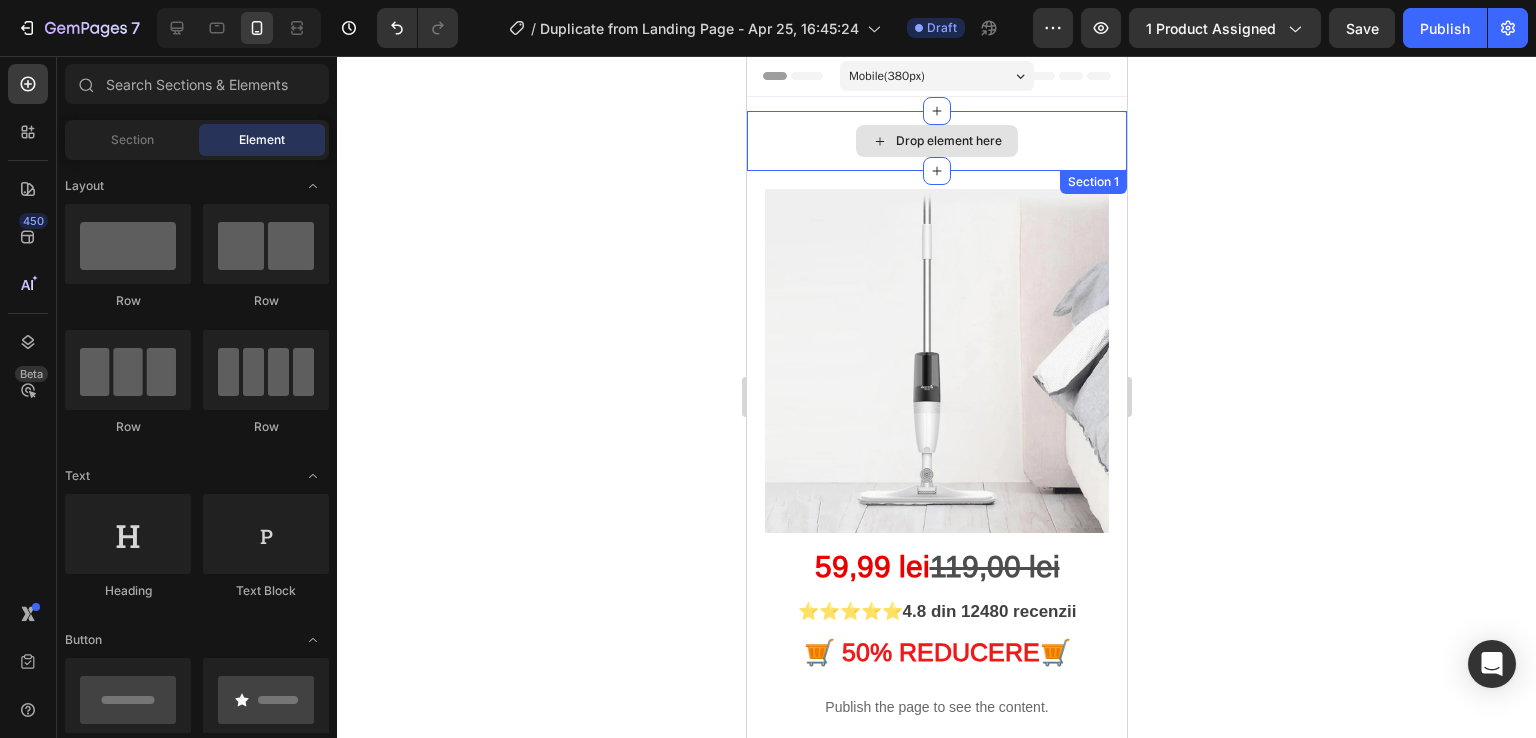 click on "Drop element here" at bounding box center [936, 141] 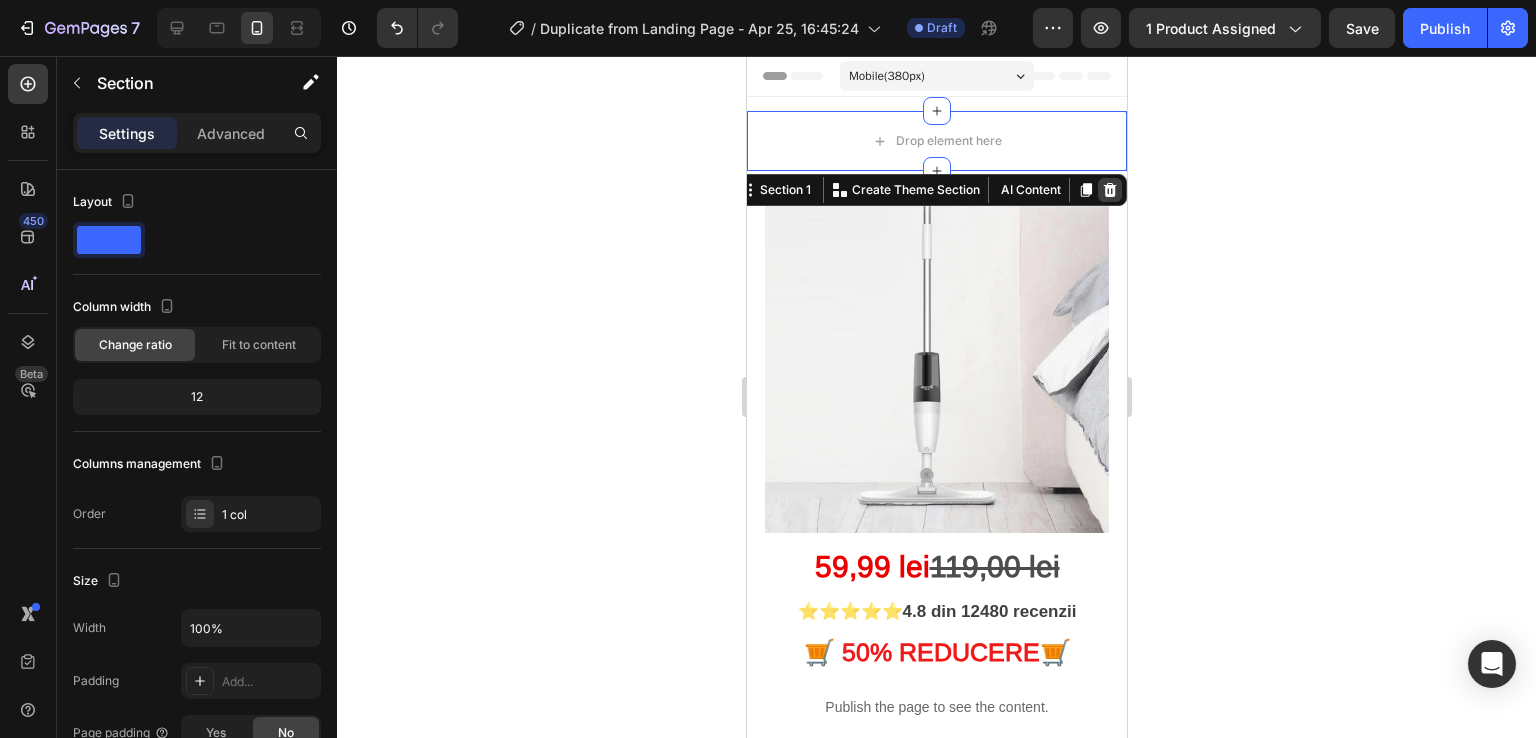 click 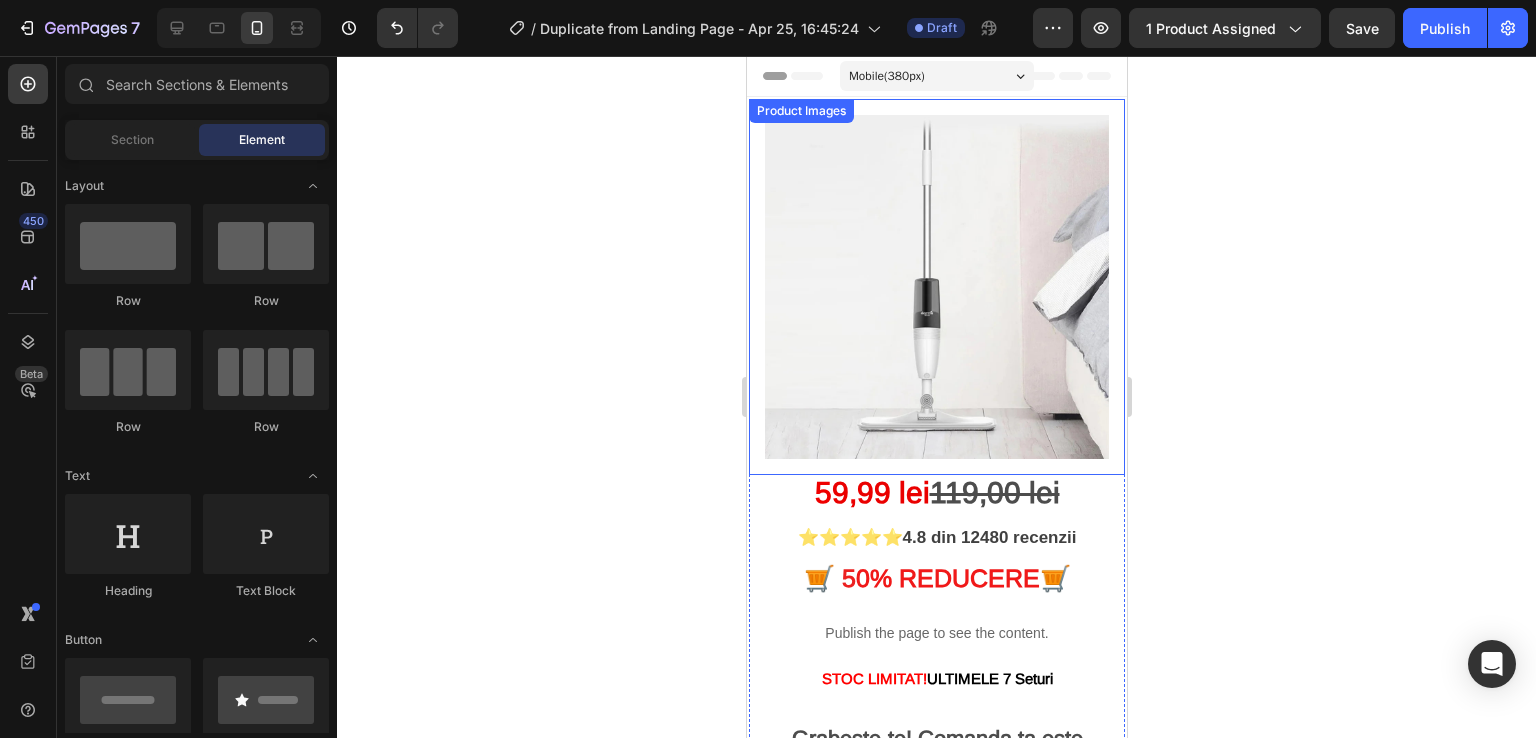 click at bounding box center [936, 287] 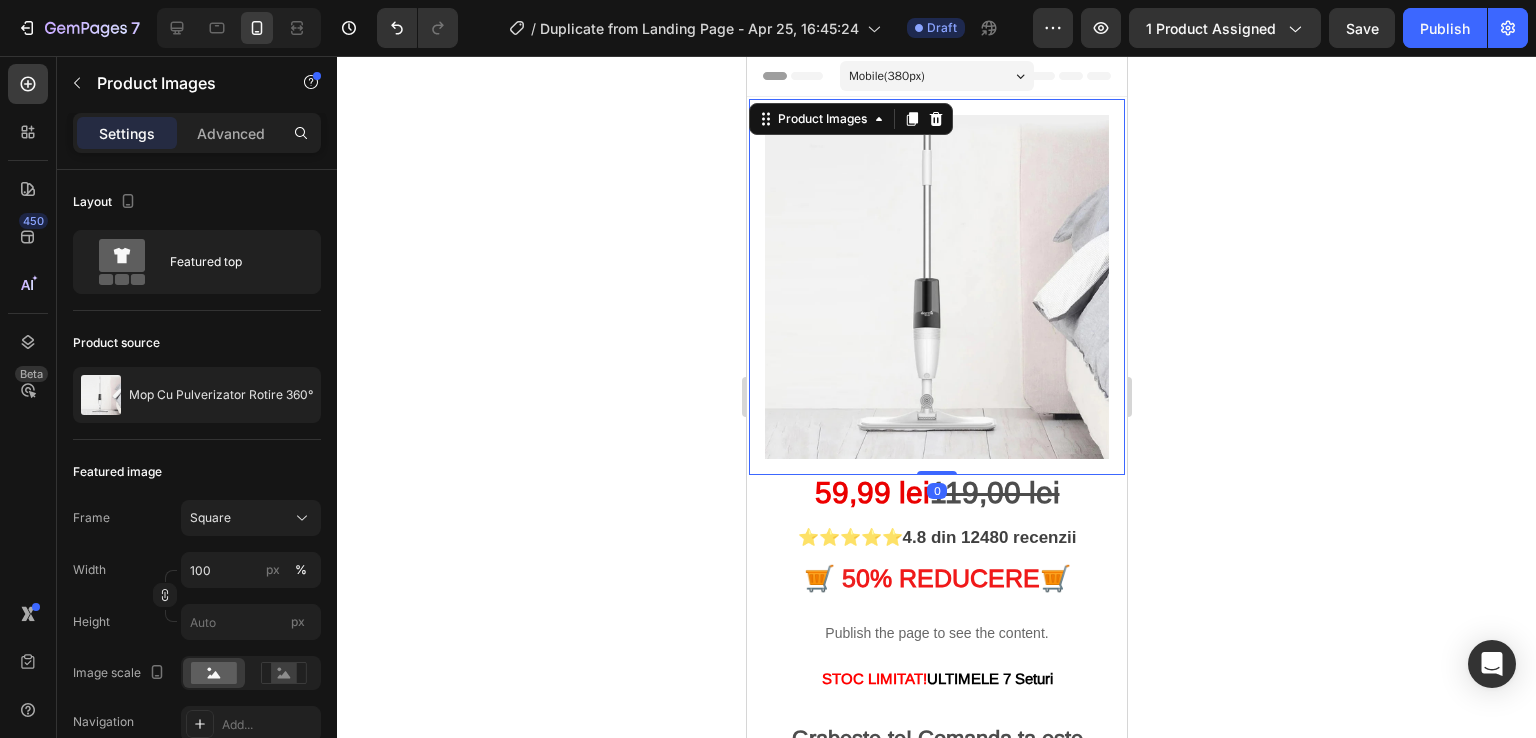 click 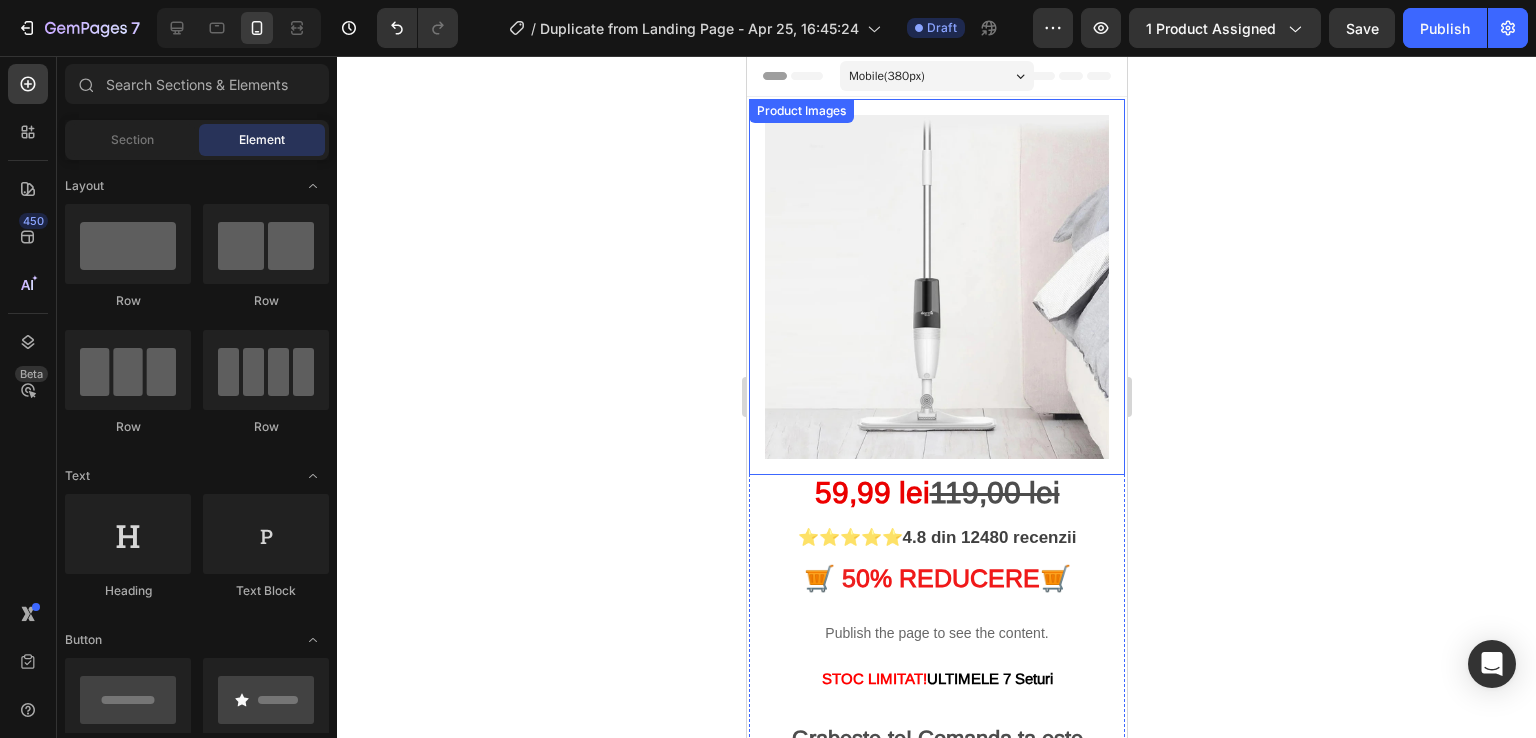 click at bounding box center [936, 287] 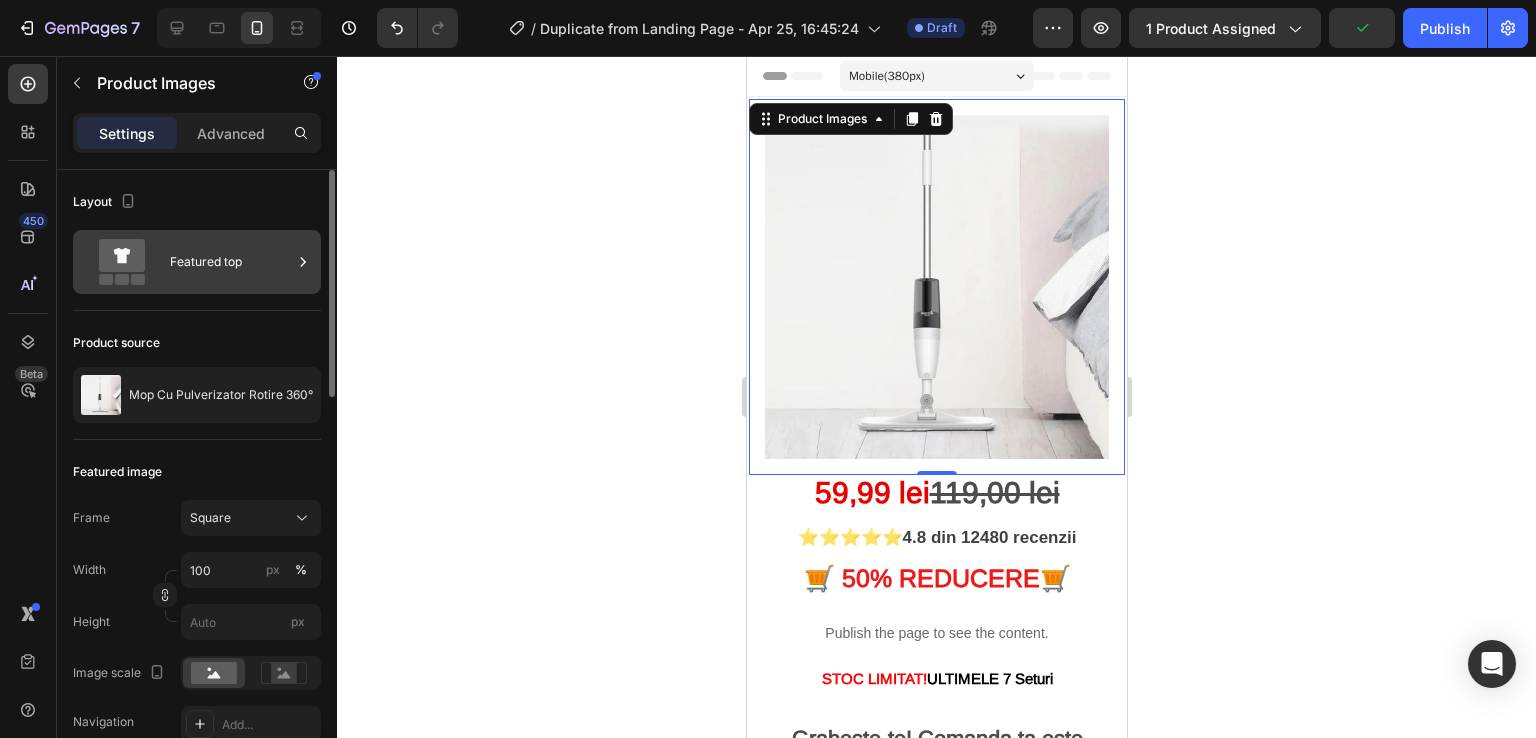 click on "Featured top" at bounding box center (231, 262) 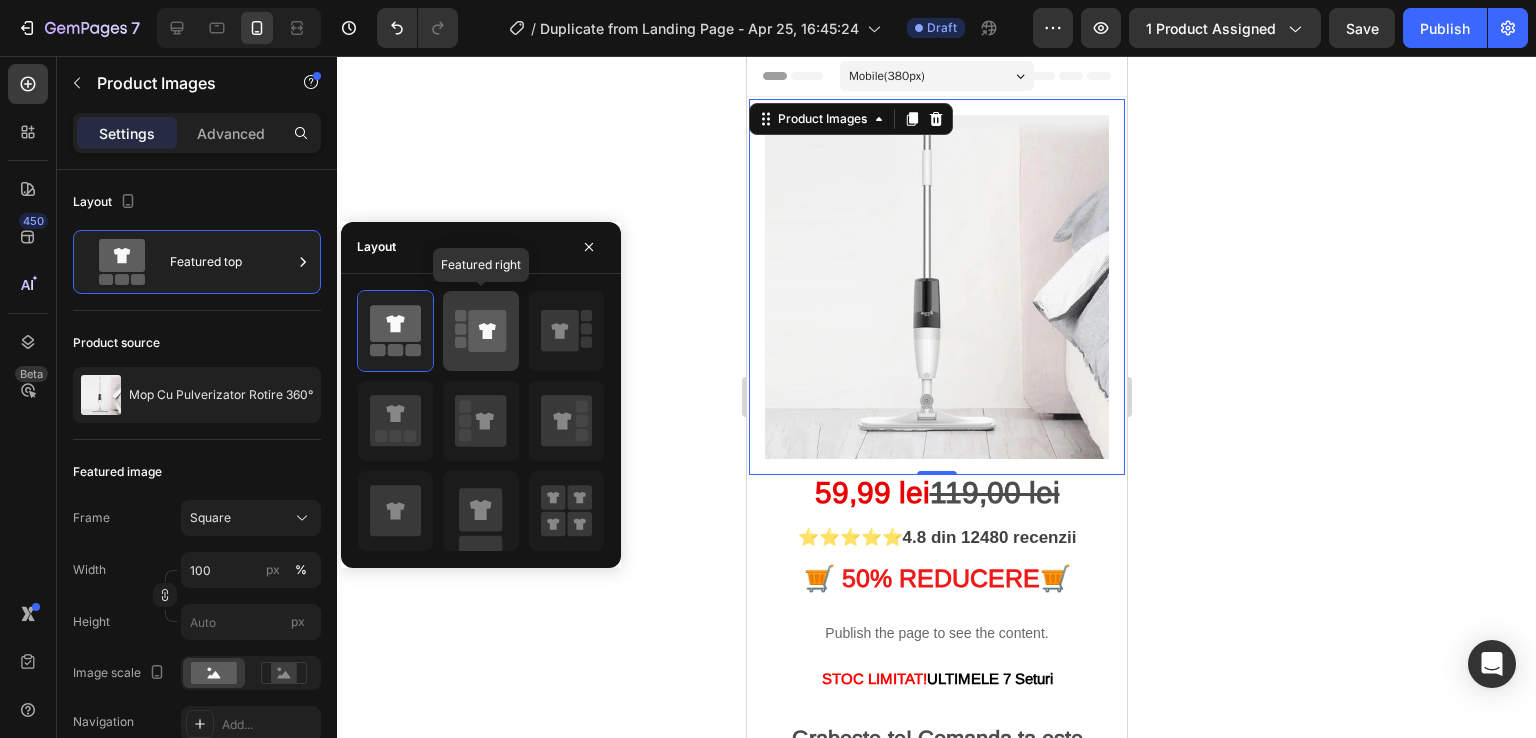 click 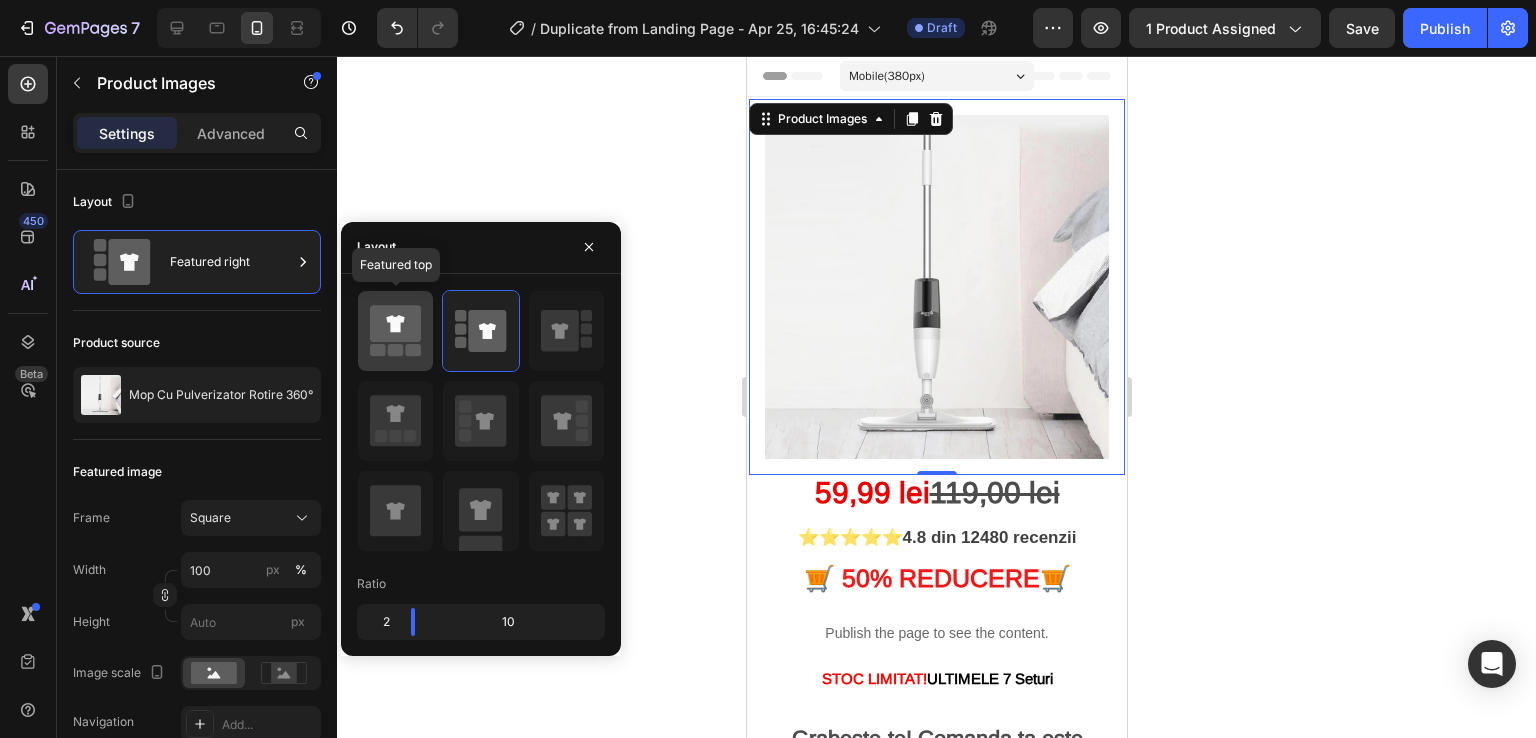 click 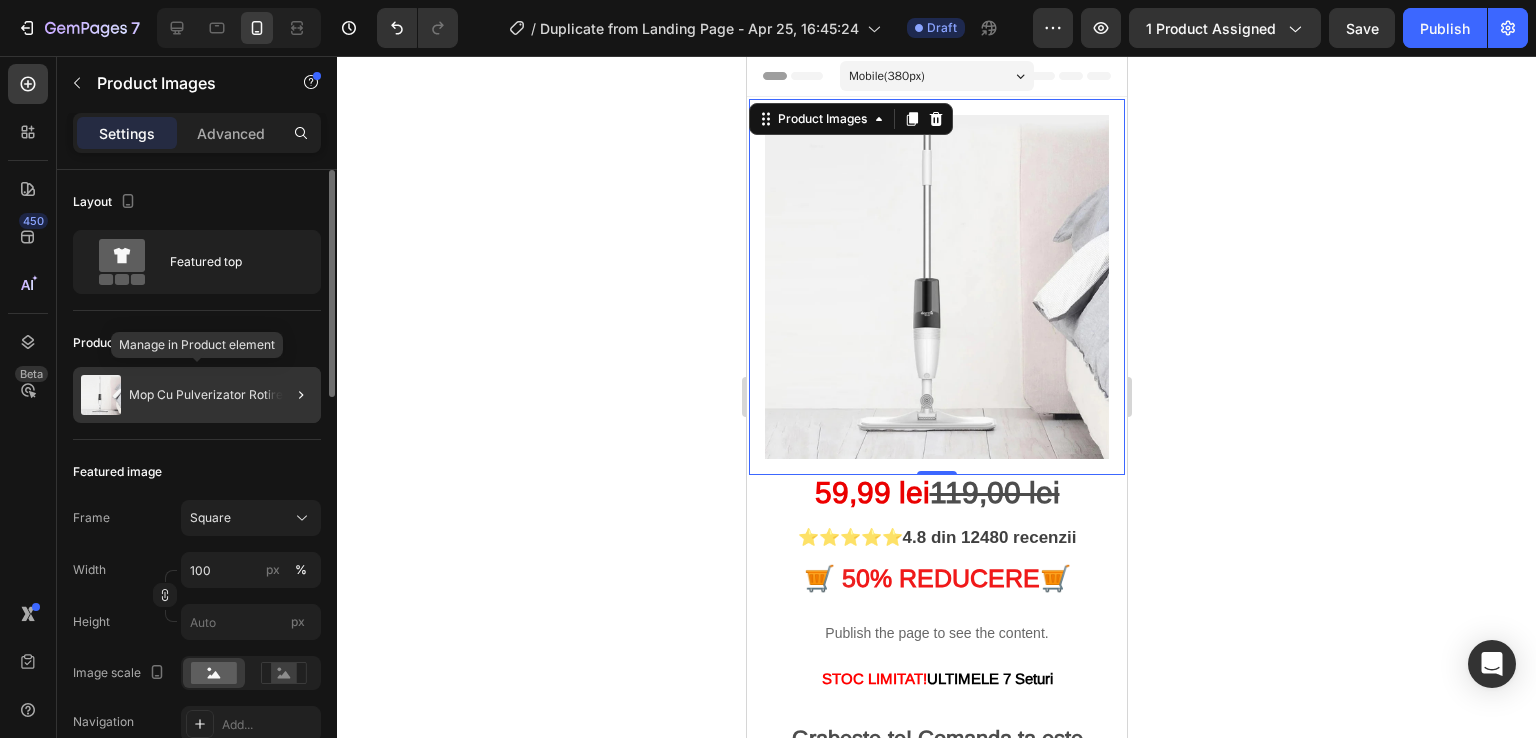 click on "Mop Cu Pulverizator Rotire 360°" 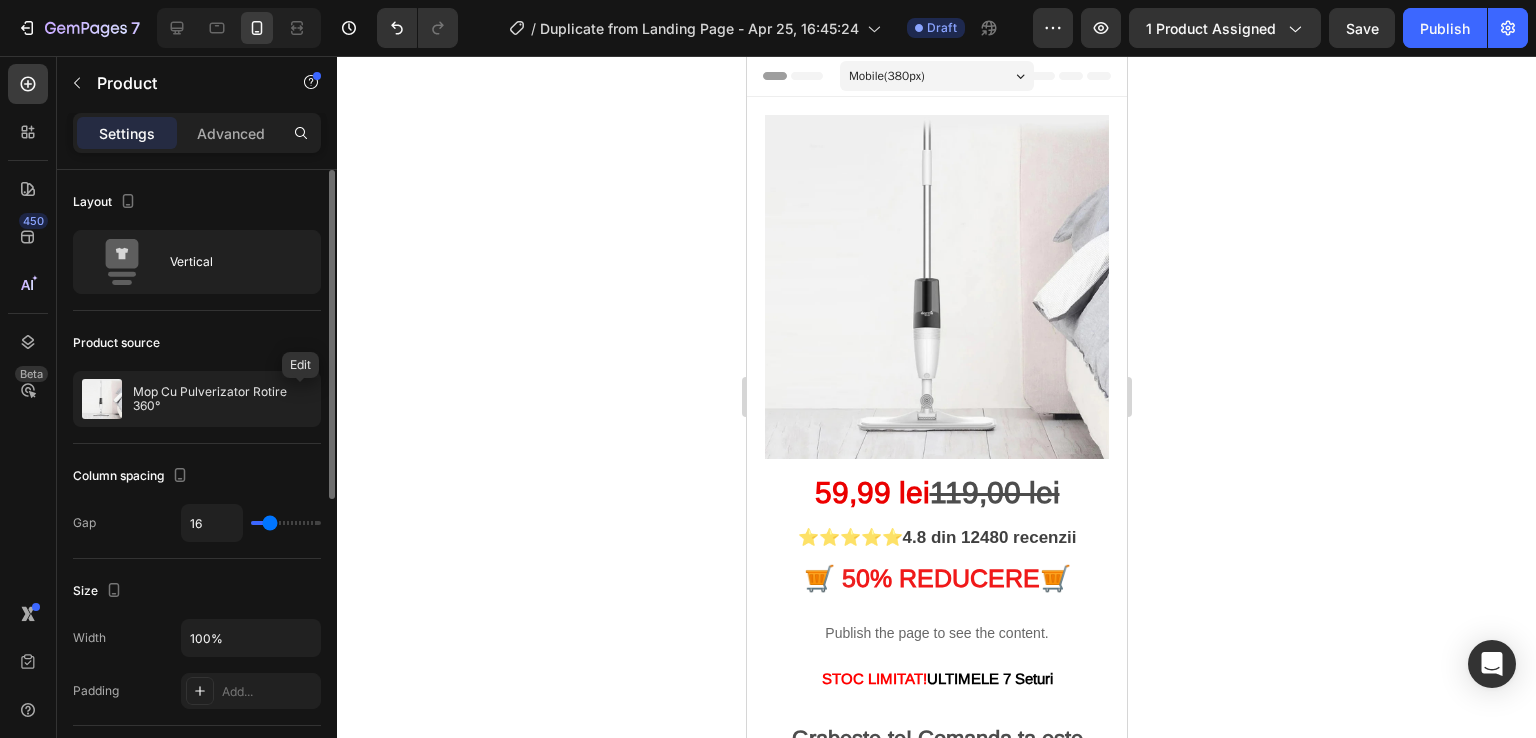 click 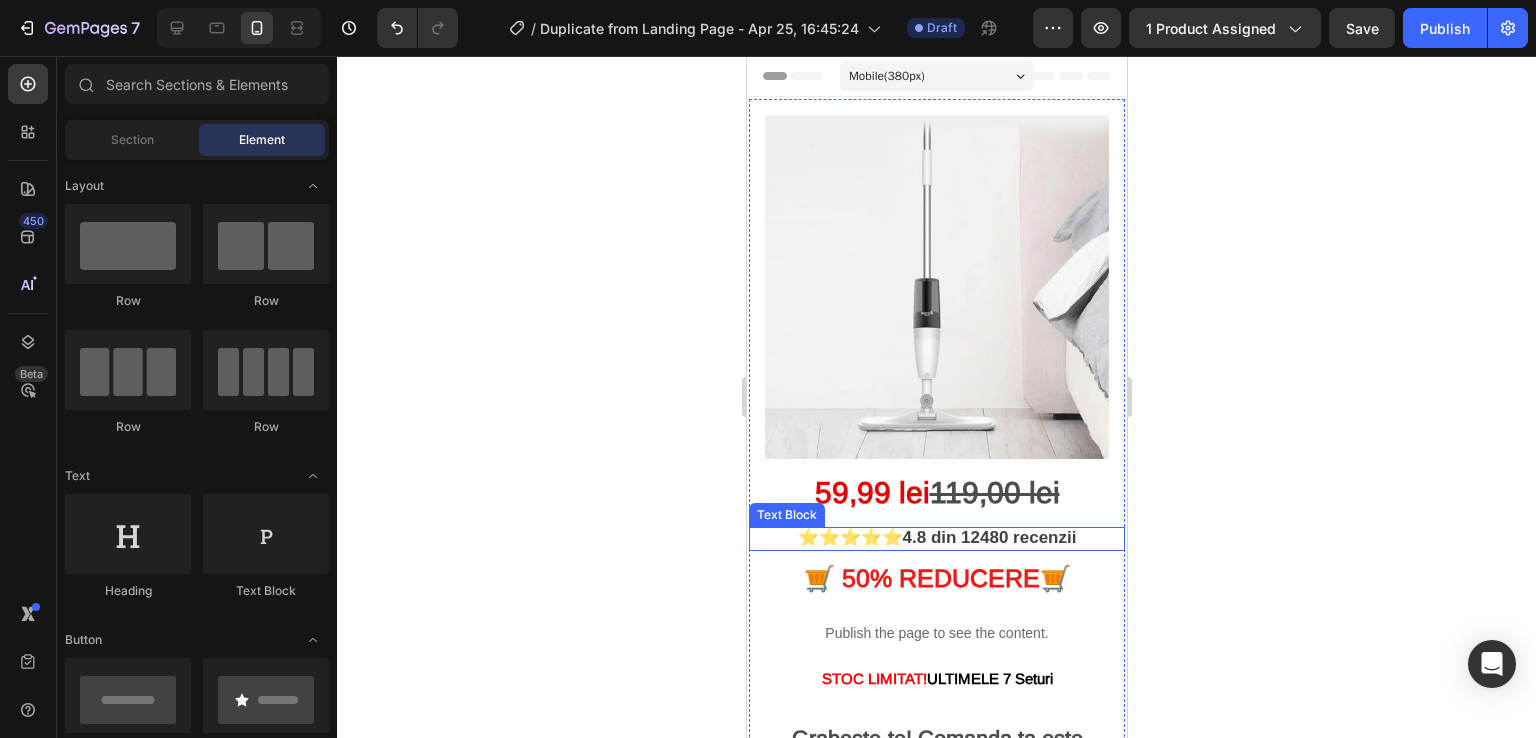 click on "4.8 din 12480 recenzii" at bounding box center (989, 537) 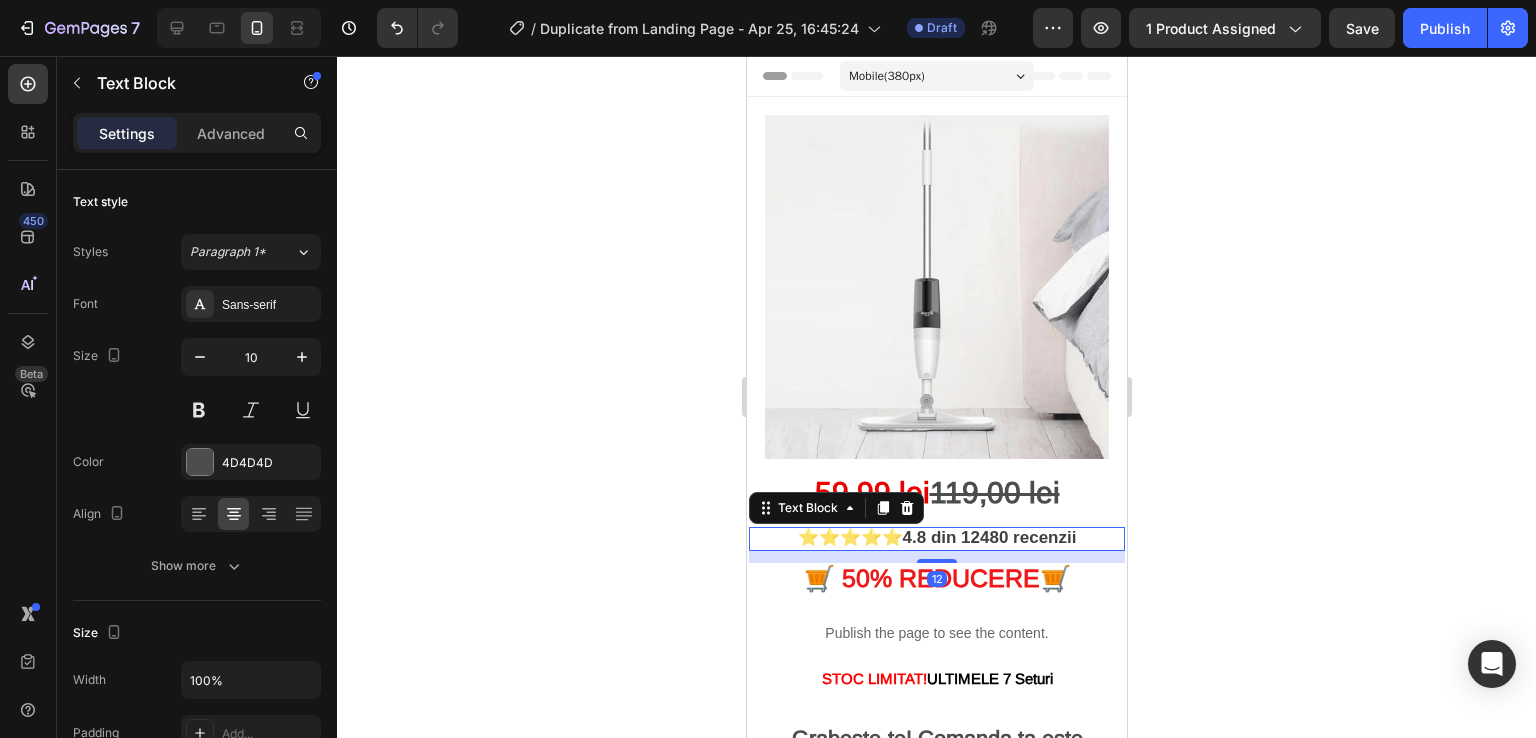 click on "4.8 din 12480 recenzii" at bounding box center (989, 537) 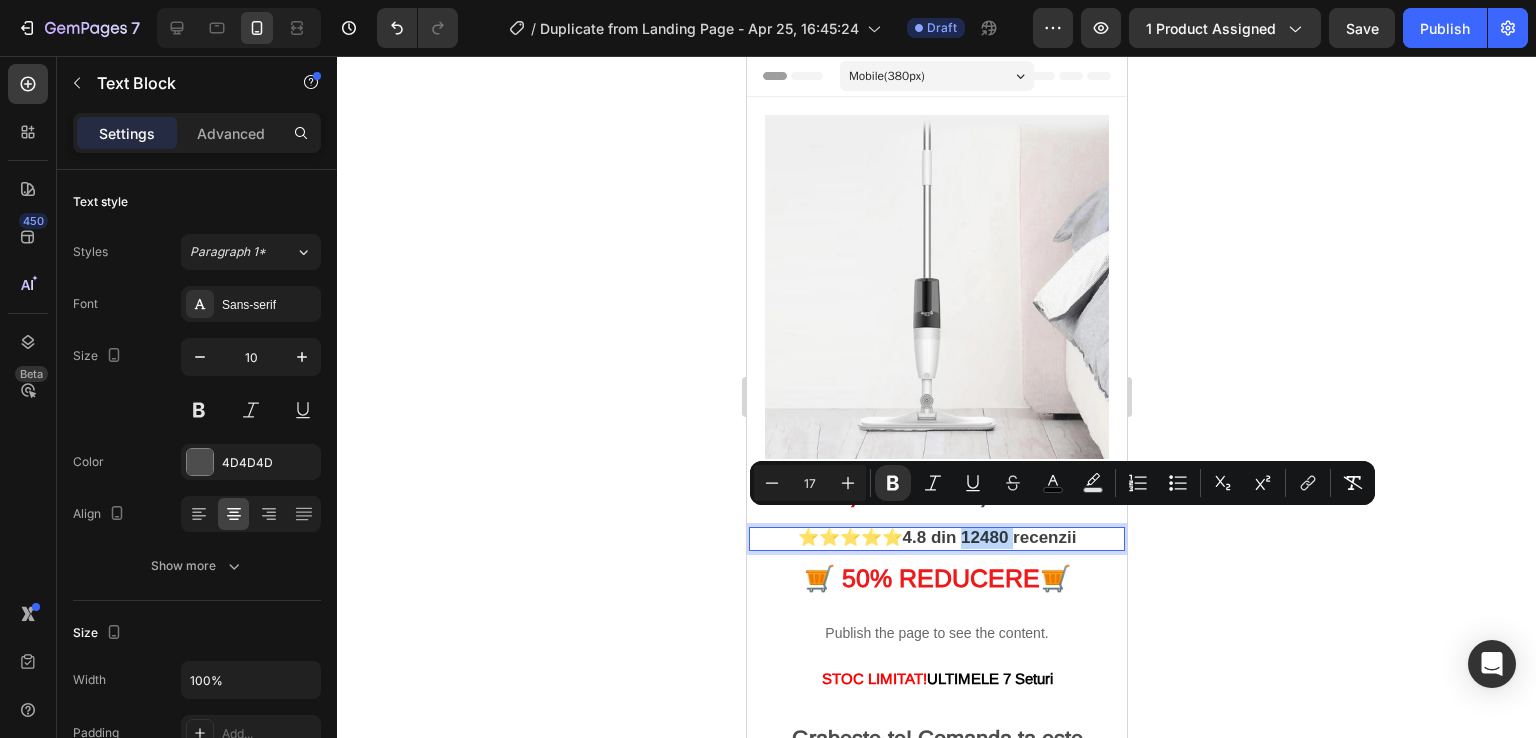 click on "4.8 din 12480 recenzii" at bounding box center (989, 537) 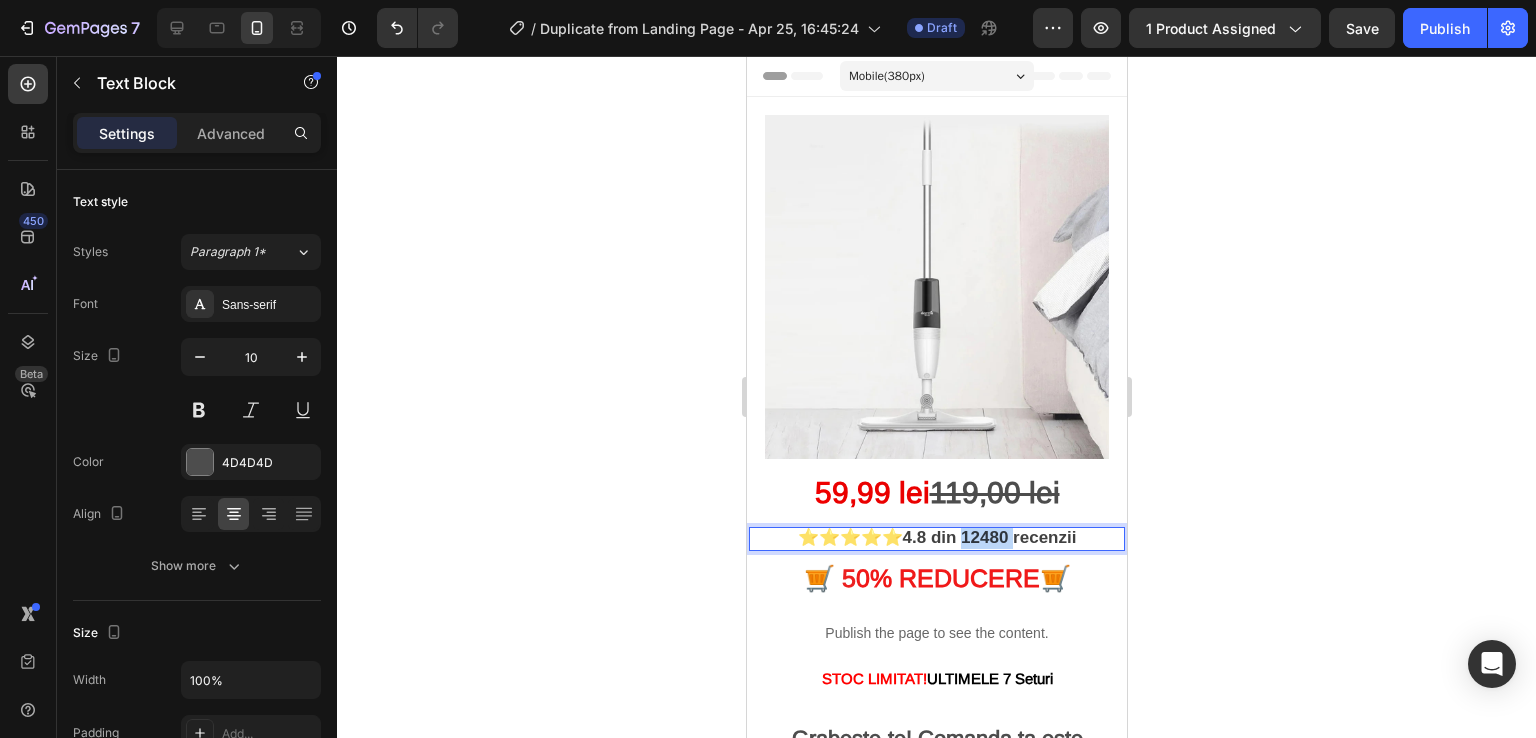 click on "4.8 din 12480 recenzii" at bounding box center (989, 537) 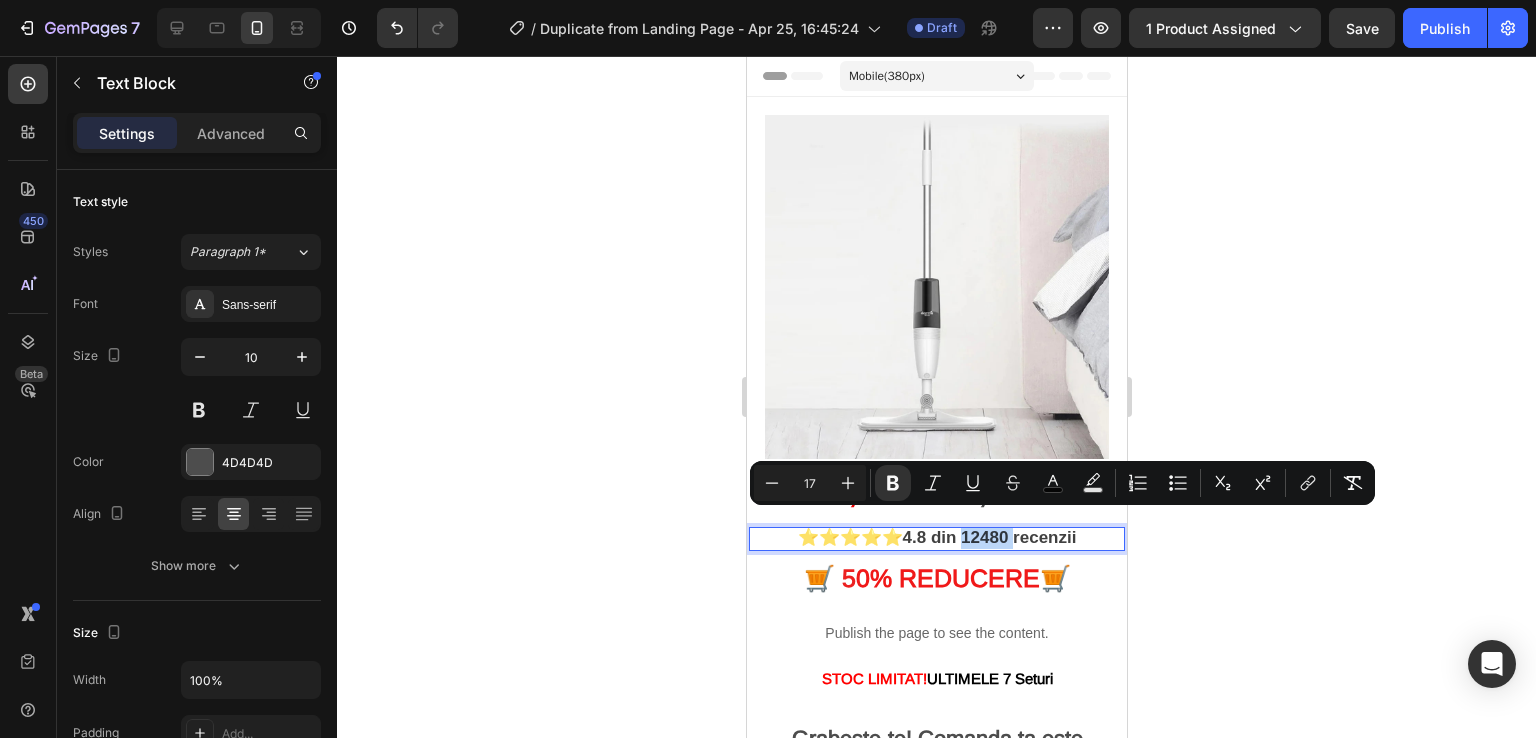 click on "4.8 din 12480 recenzii" at bounding box center [989, 537] 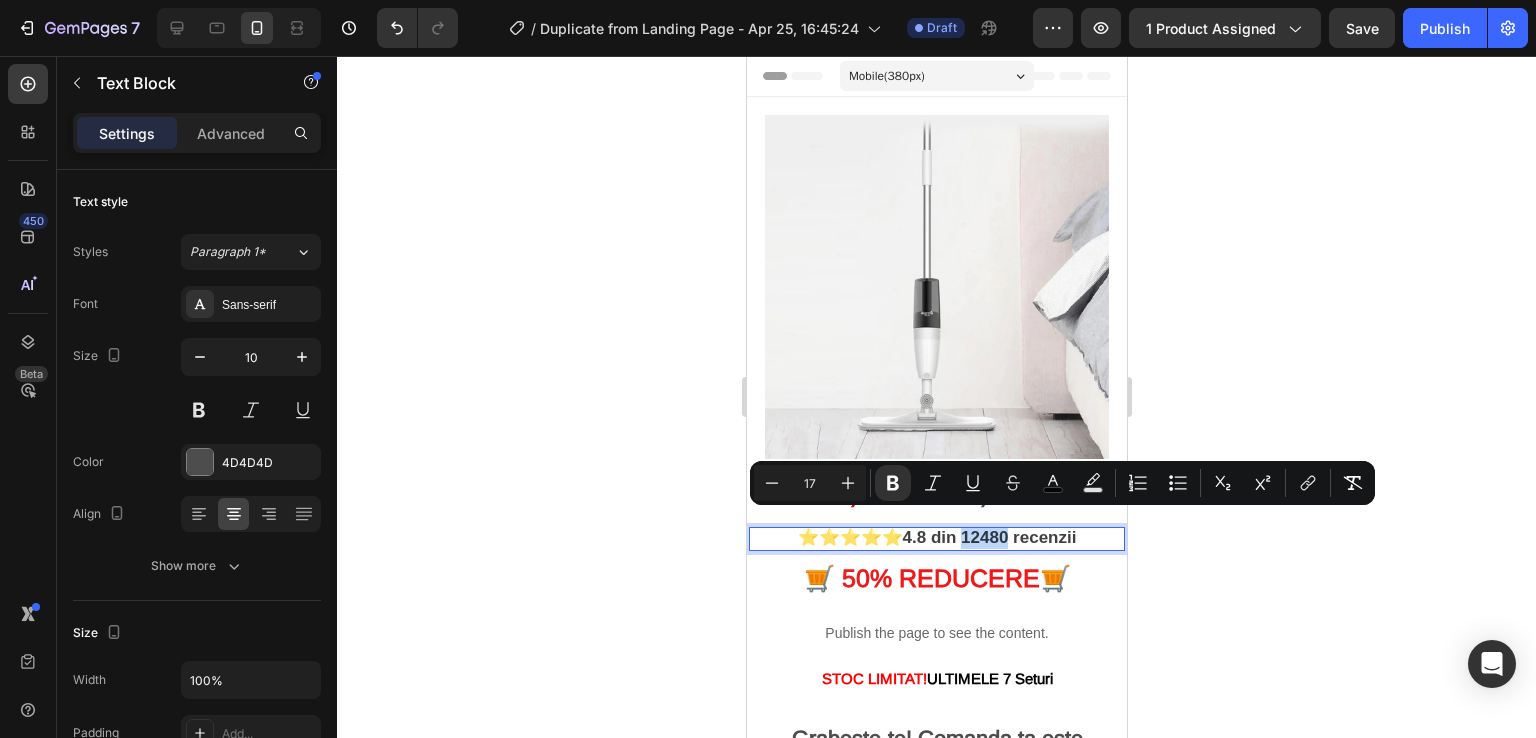 drag, startPoint x: 1006, startPoint y: 524, endPoint x: 961, endPoint y: 527, distance: 45.099888 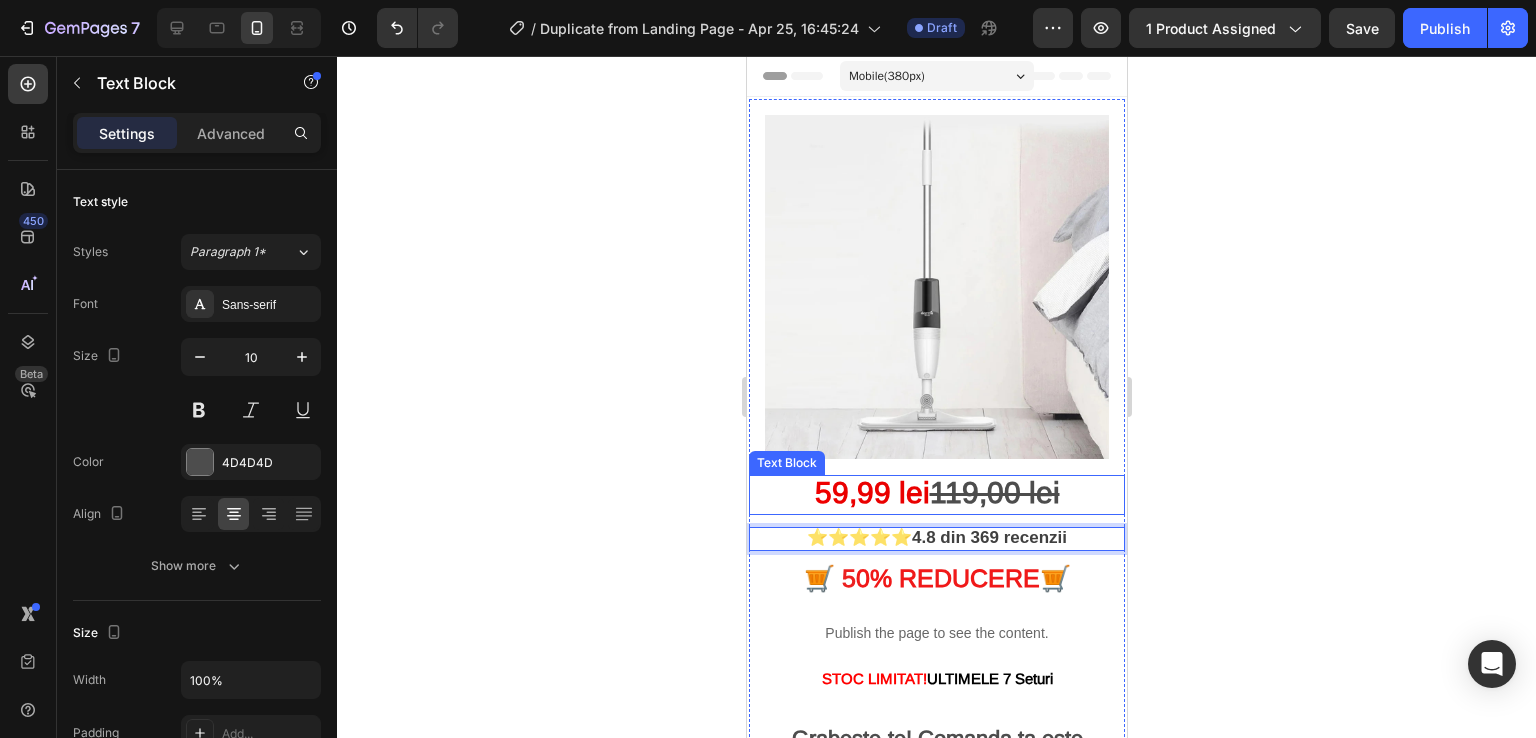click on "9,99 lei" at bounding box center (880, 492) 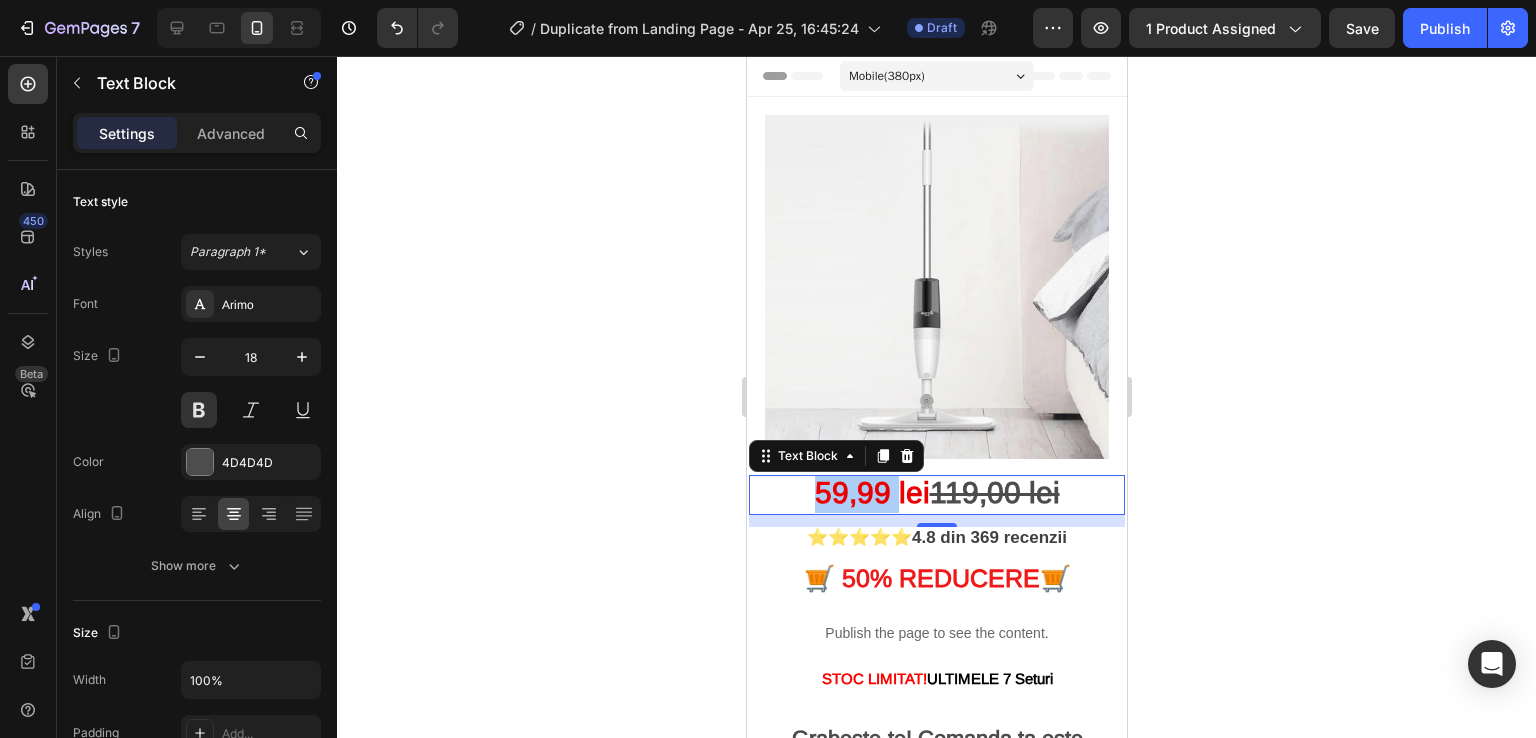 drag, startPoint x: 31, startPoint y: 661, endPoint x: 654, endPoint y: 697, distance: 624.03925 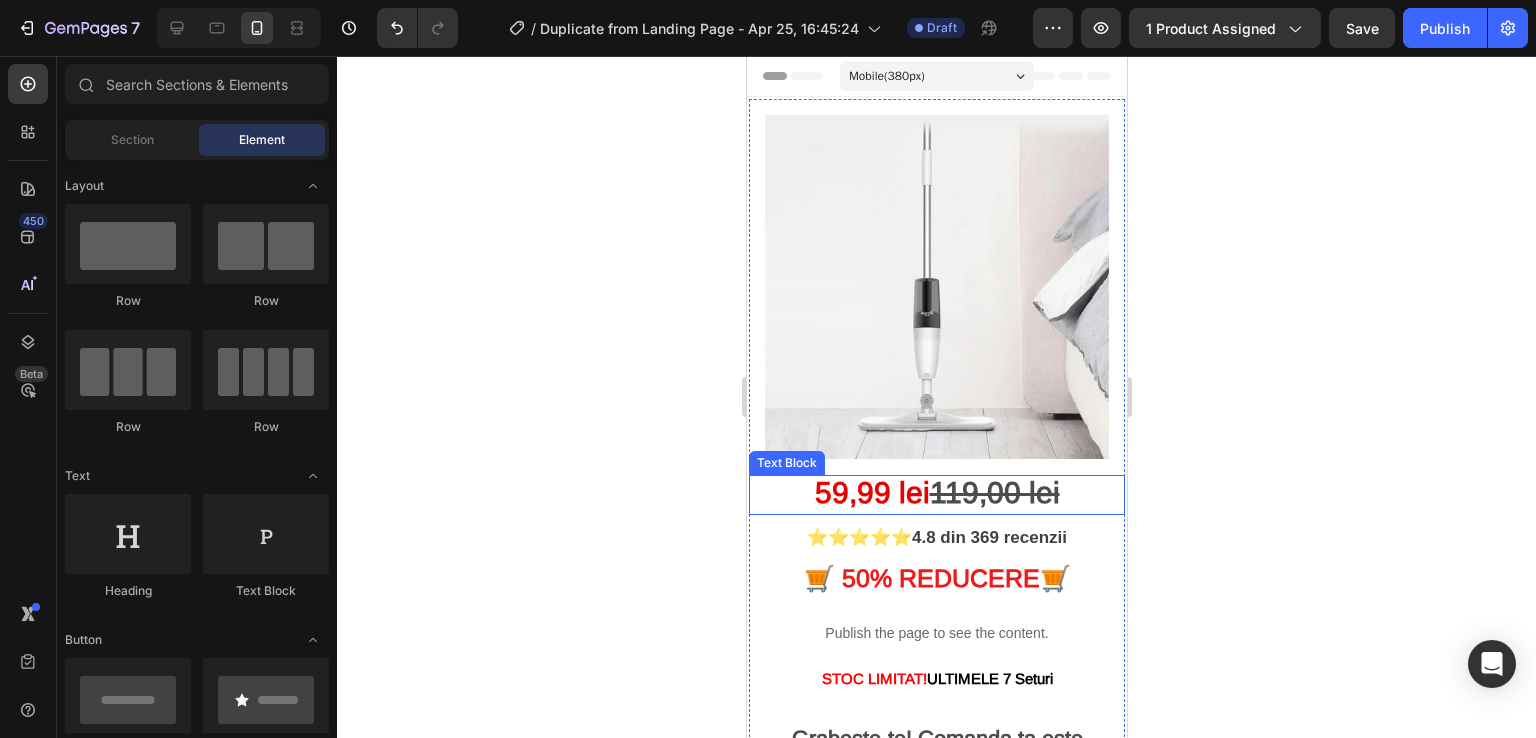 click on "9,99 lei" at bounding box center (880, 492) 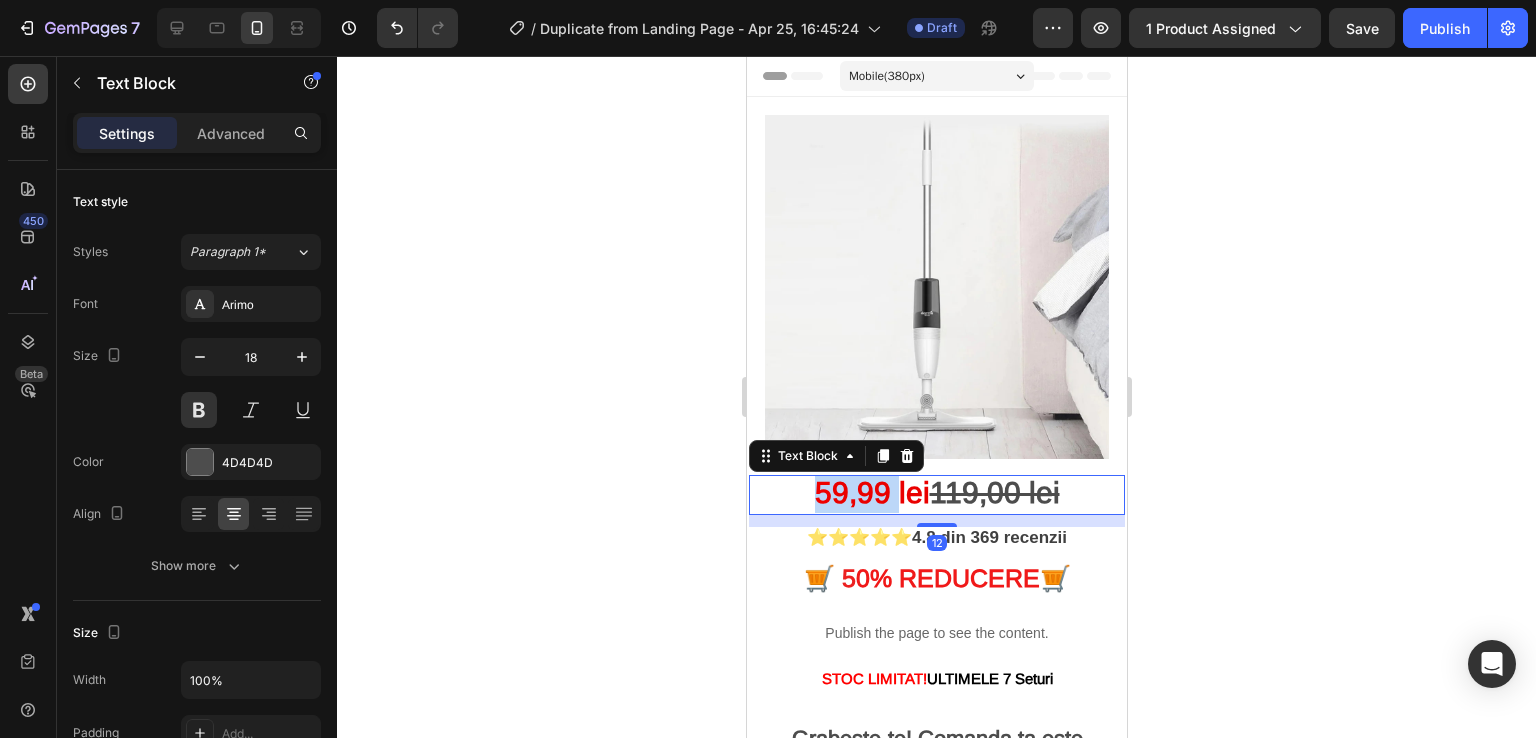 click on "9,99 lei" at bounding box center (880, 492) 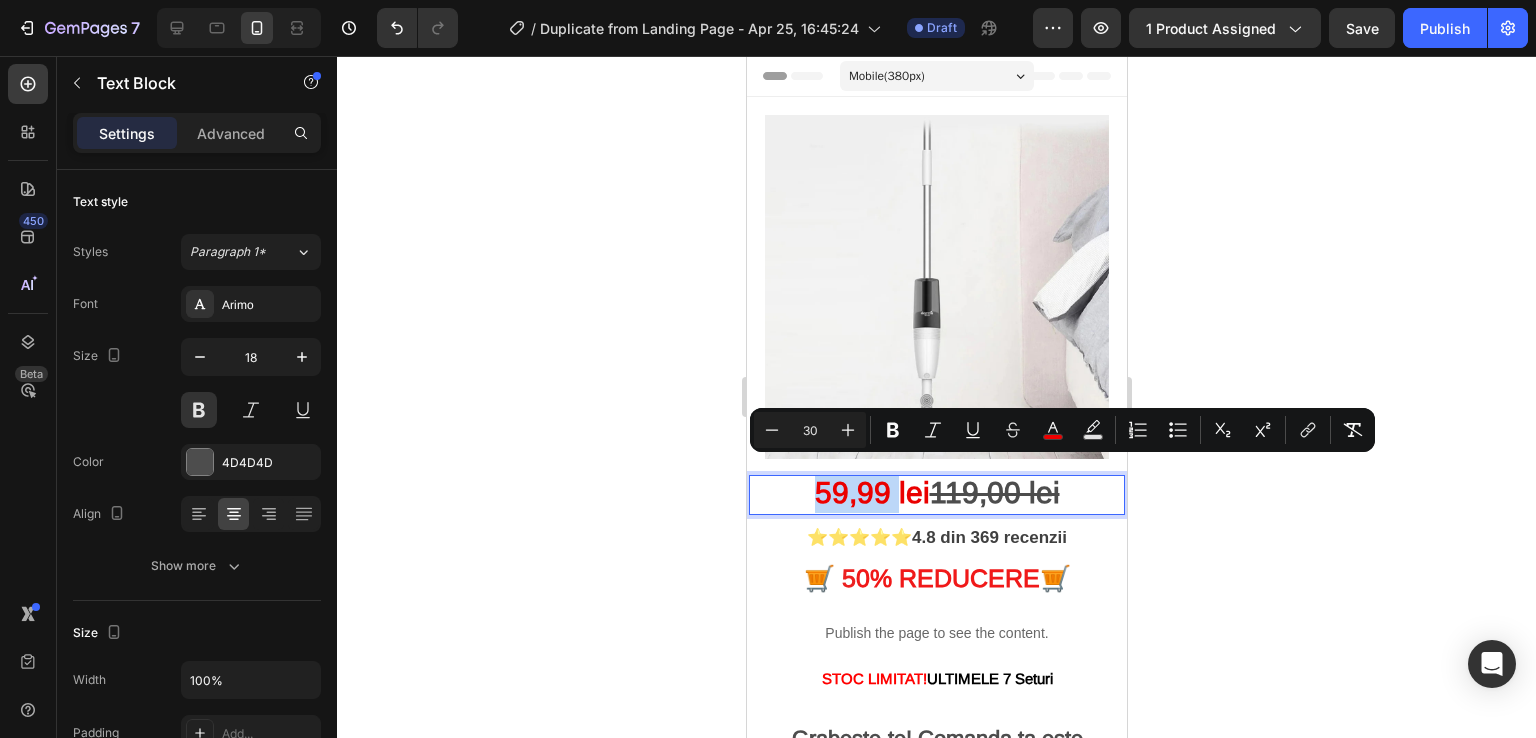 click on "9,99 lei" at bounding box center [880, 492] 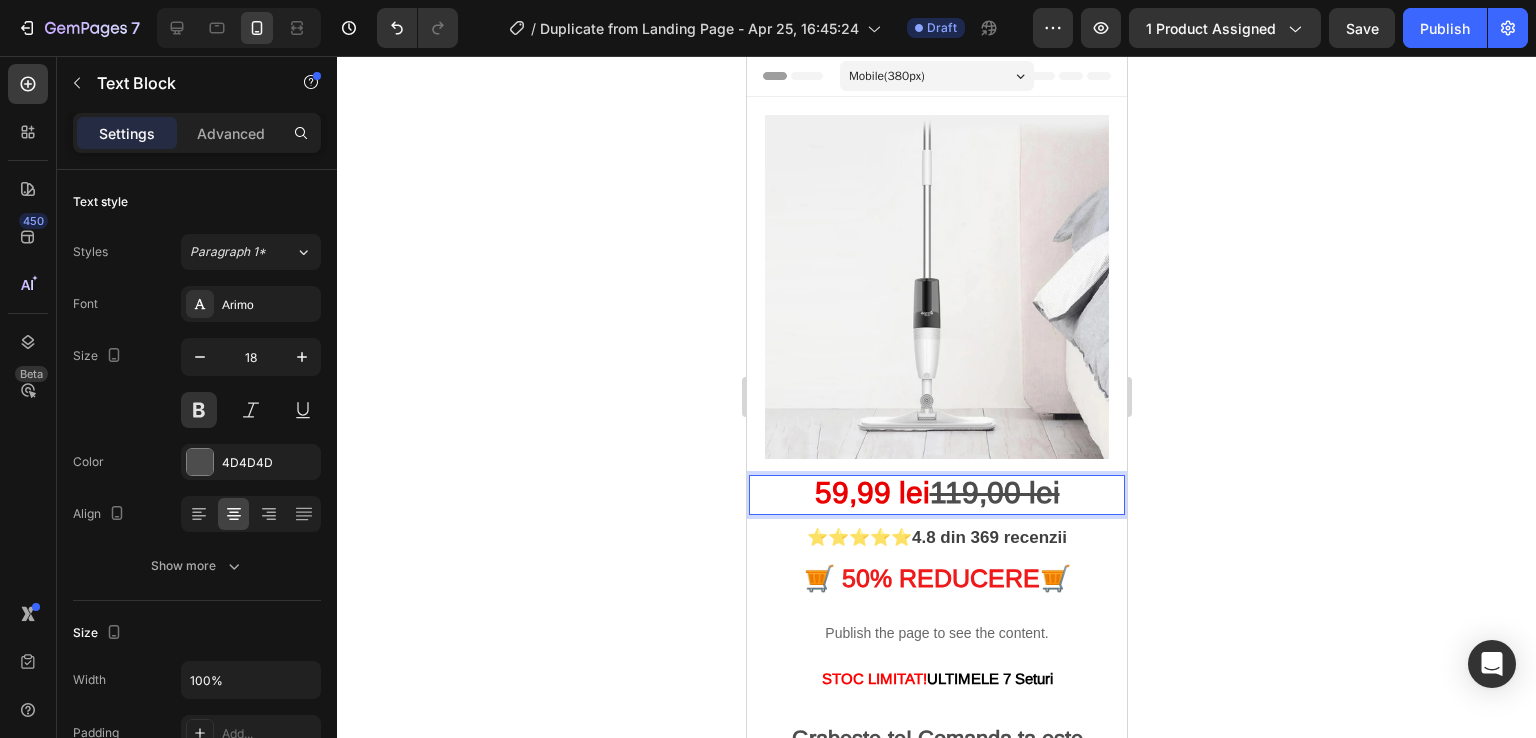 click on "9,99 lei" at bounding box center (880, 492) 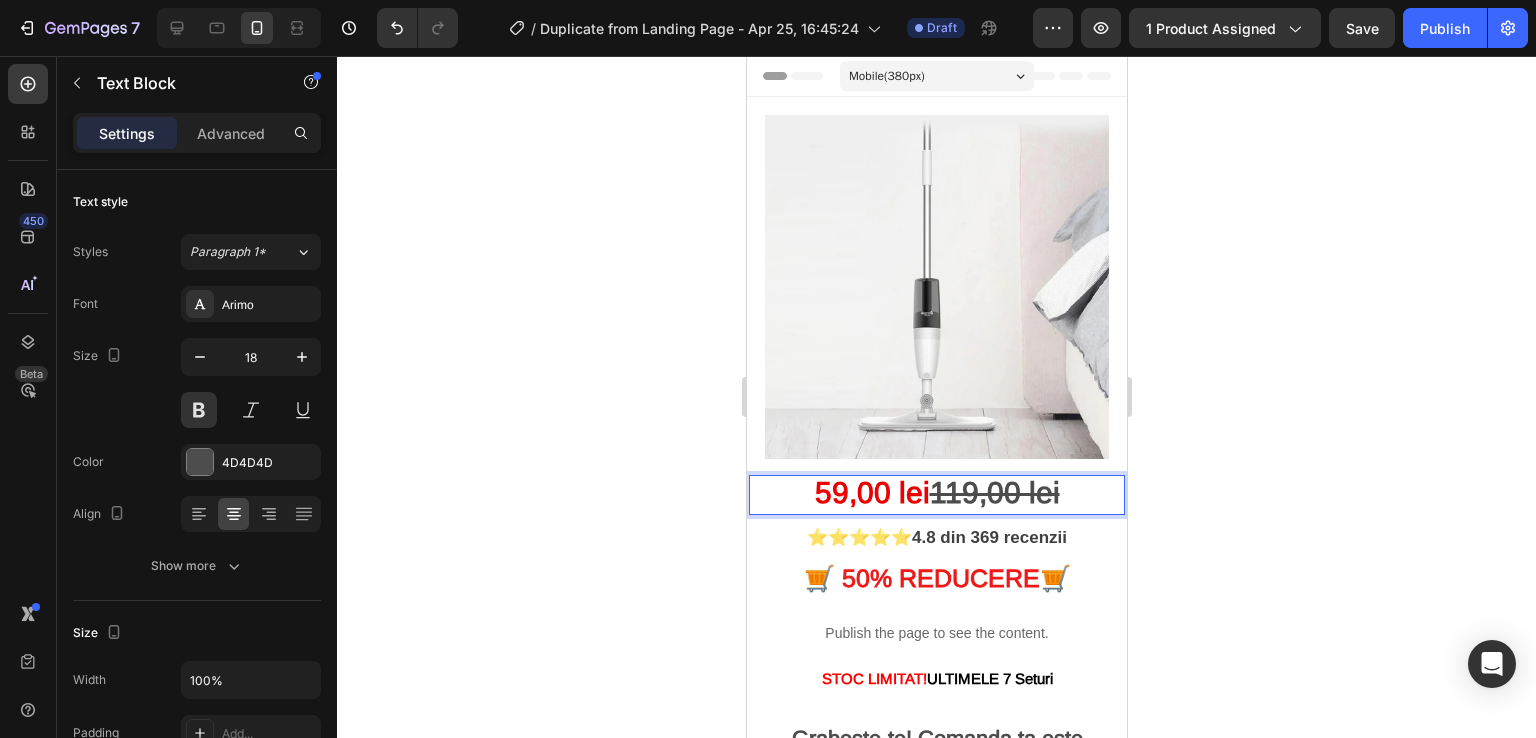 click on "9,00 lei" at bounding box center (880, 492) 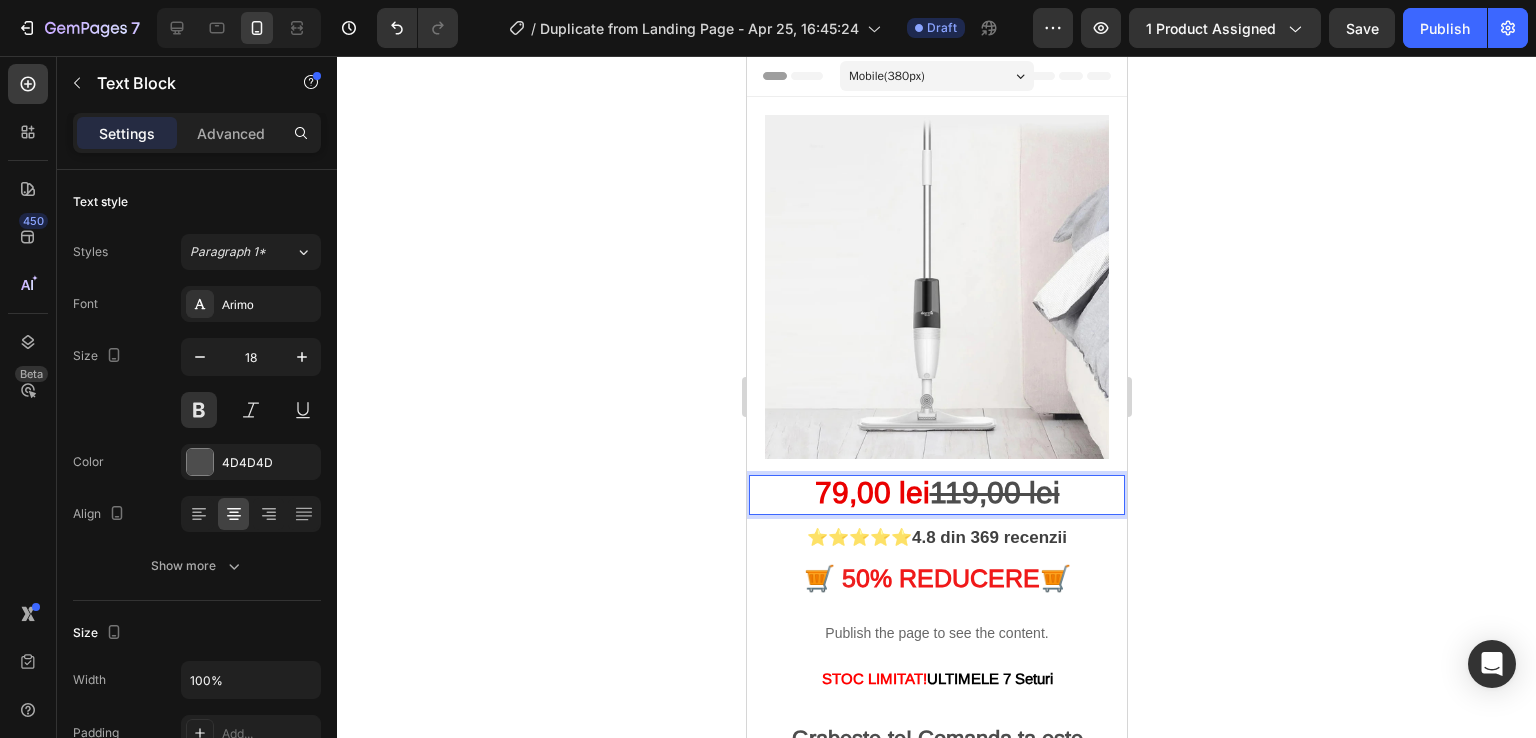 drag, startPoint x: 948, startPoint y: 481, endPoint x: 811, endPoint y: 477, distance: 137.05838 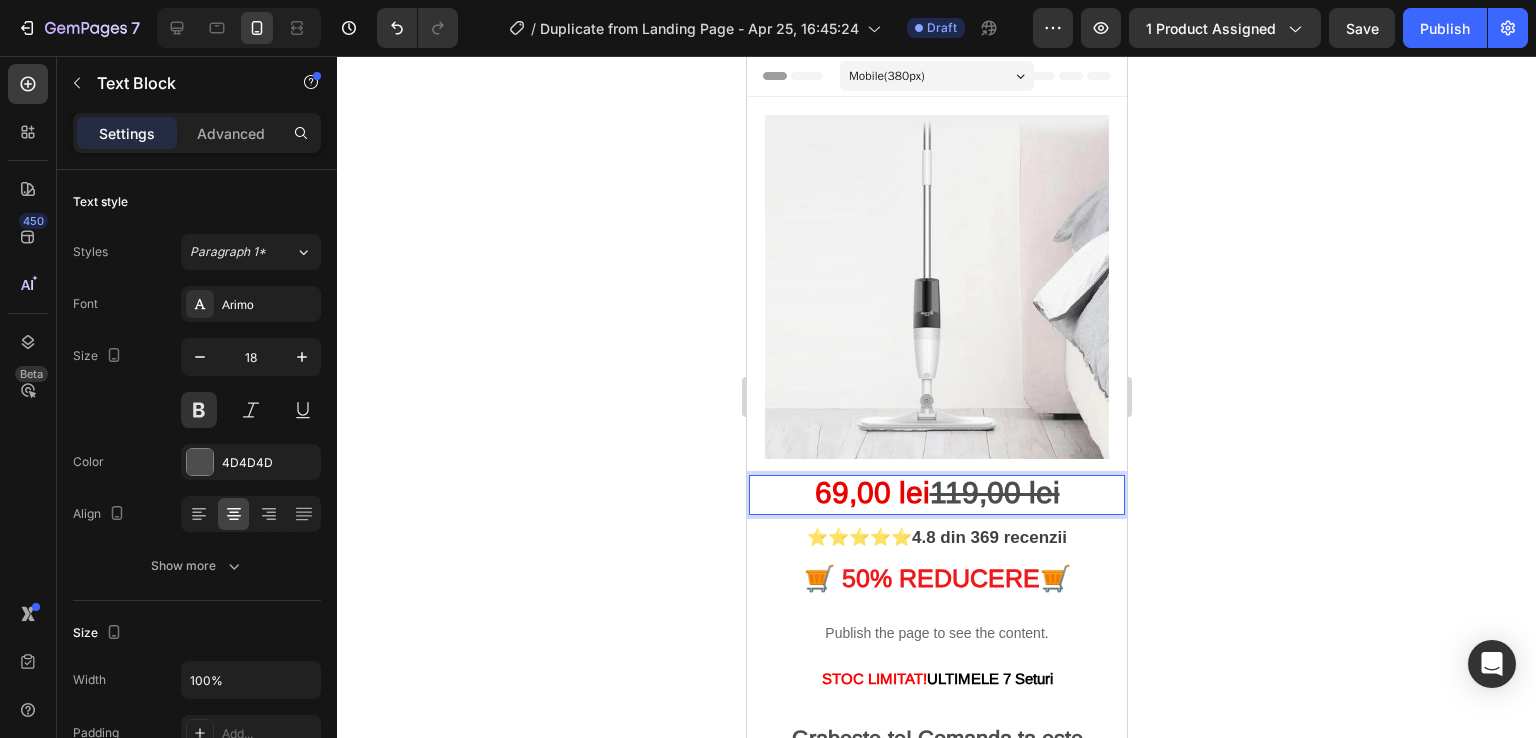 click on "69,00 lei" at bounding box center (871, 492) 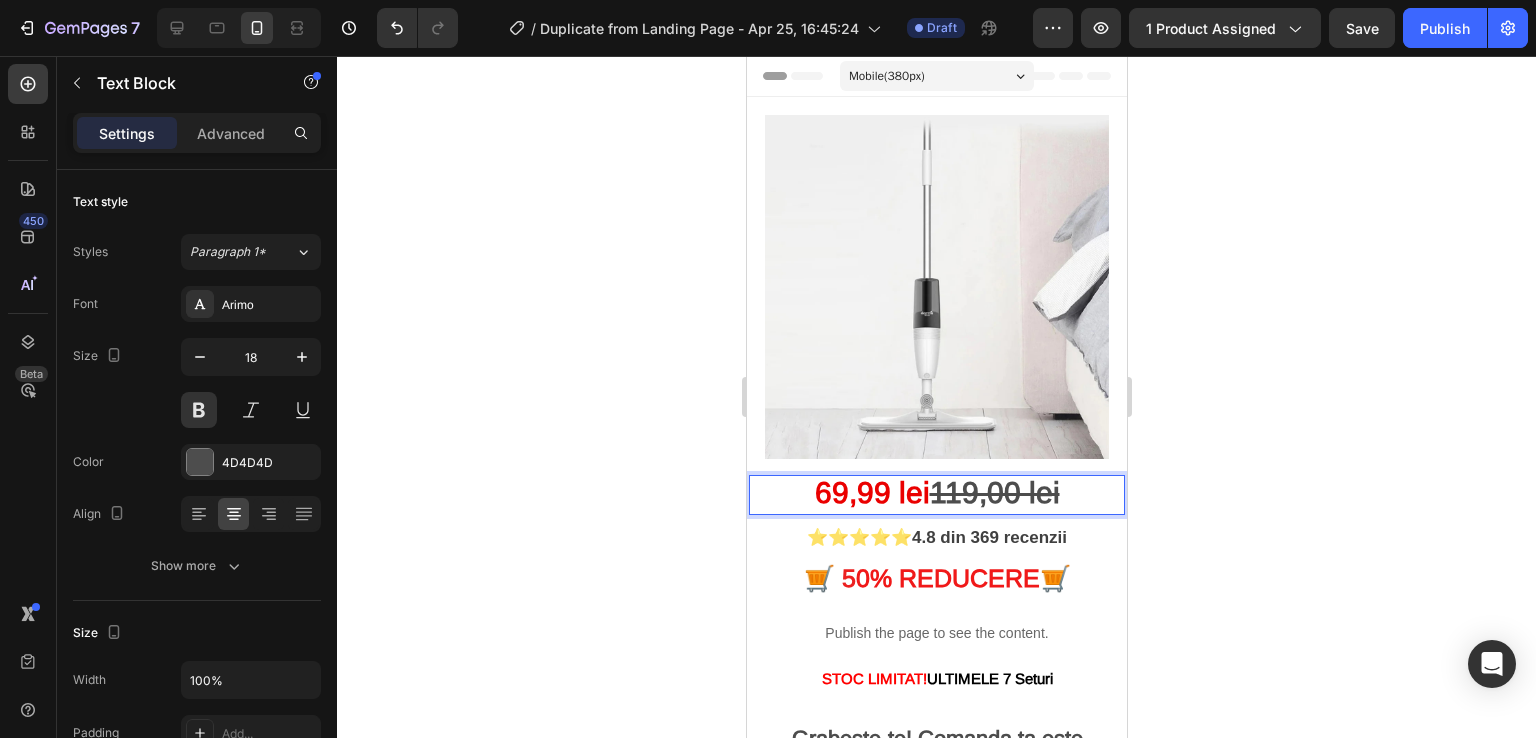 click on "119,00 lei" at bounding box center [994, 492] 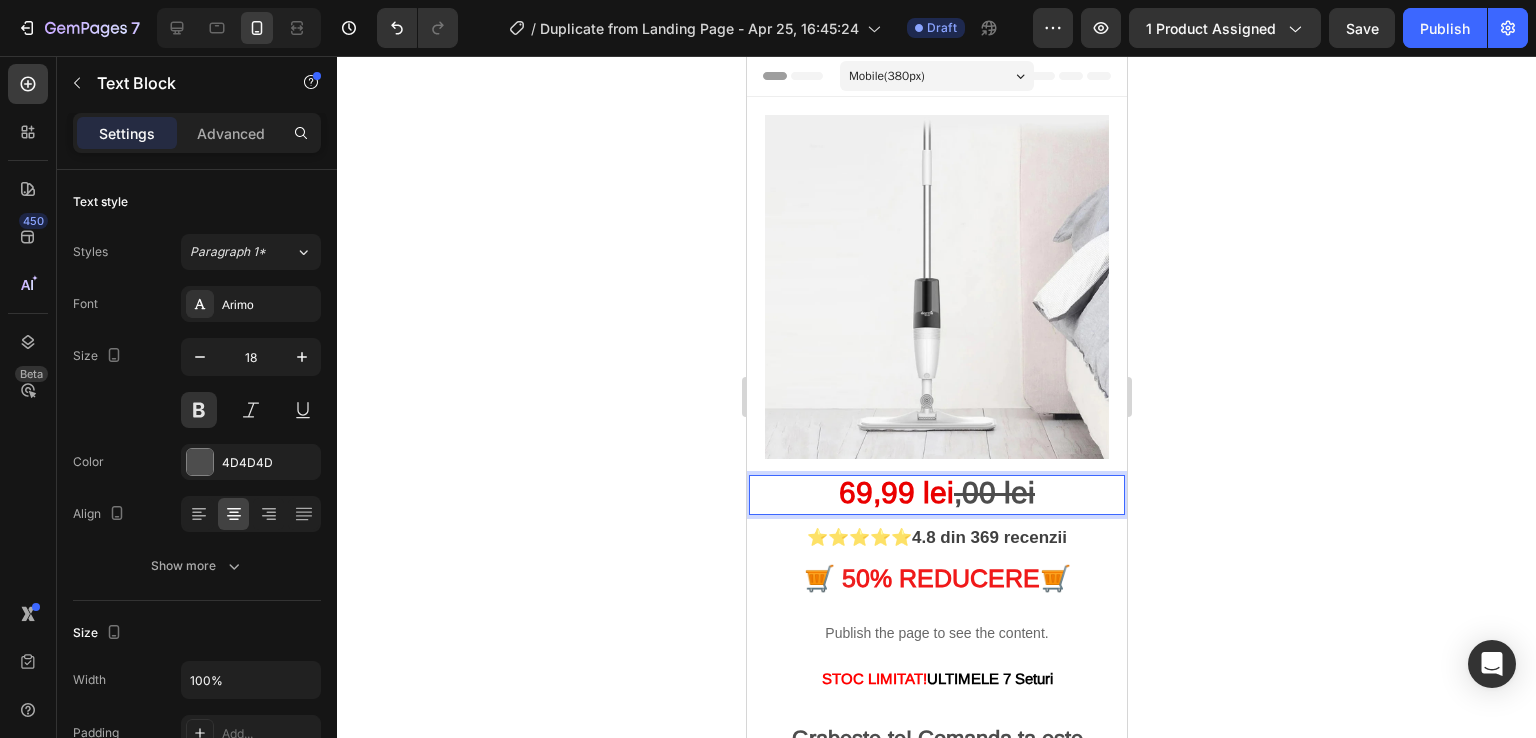 click on ",00 lei" at bounding box center (993, 492) 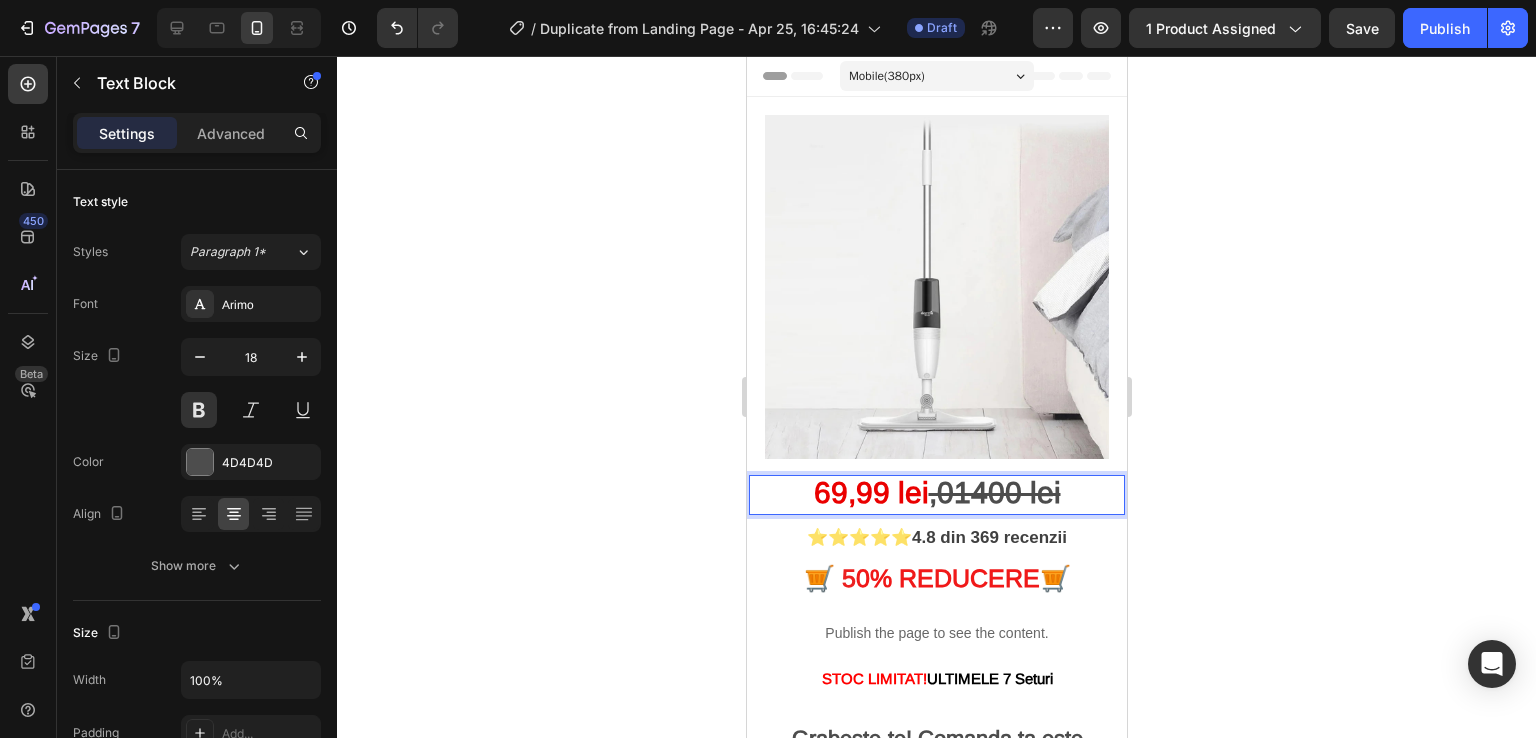 click on ",01400 lei" at bounding box center (994, 492) 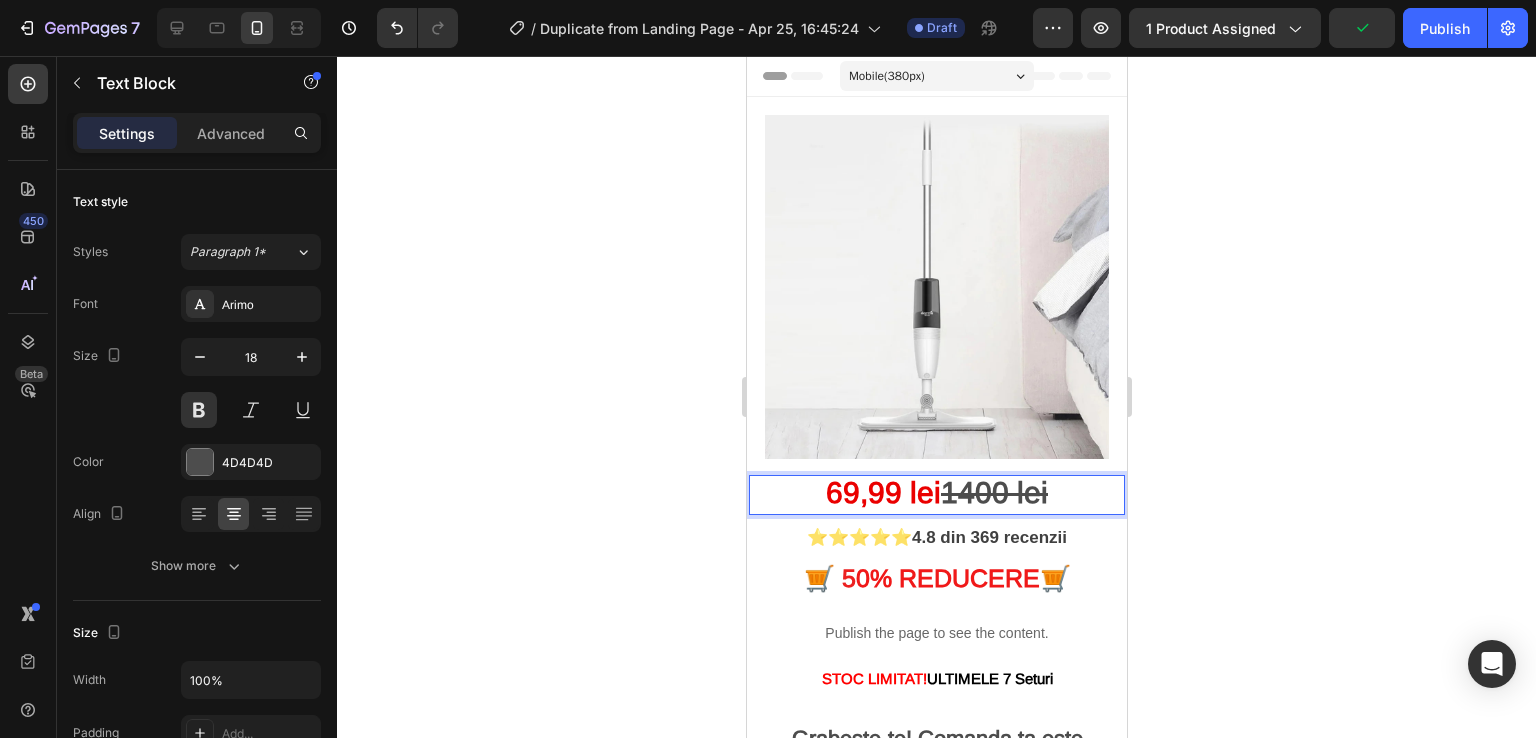 click on "1400 lei" at bounding box center (993, 492) 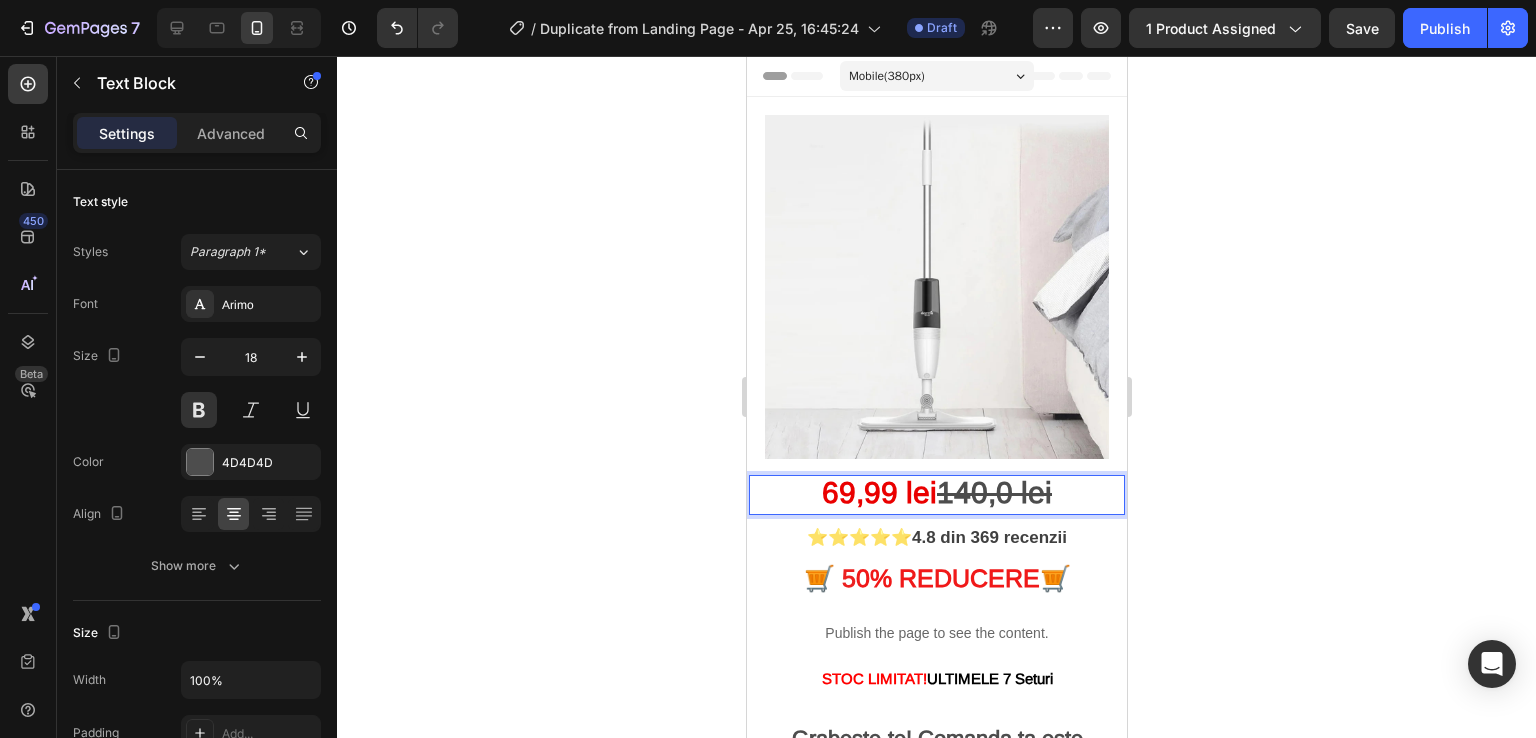 click on "140,0 lei" at bounding box center [993, 492] 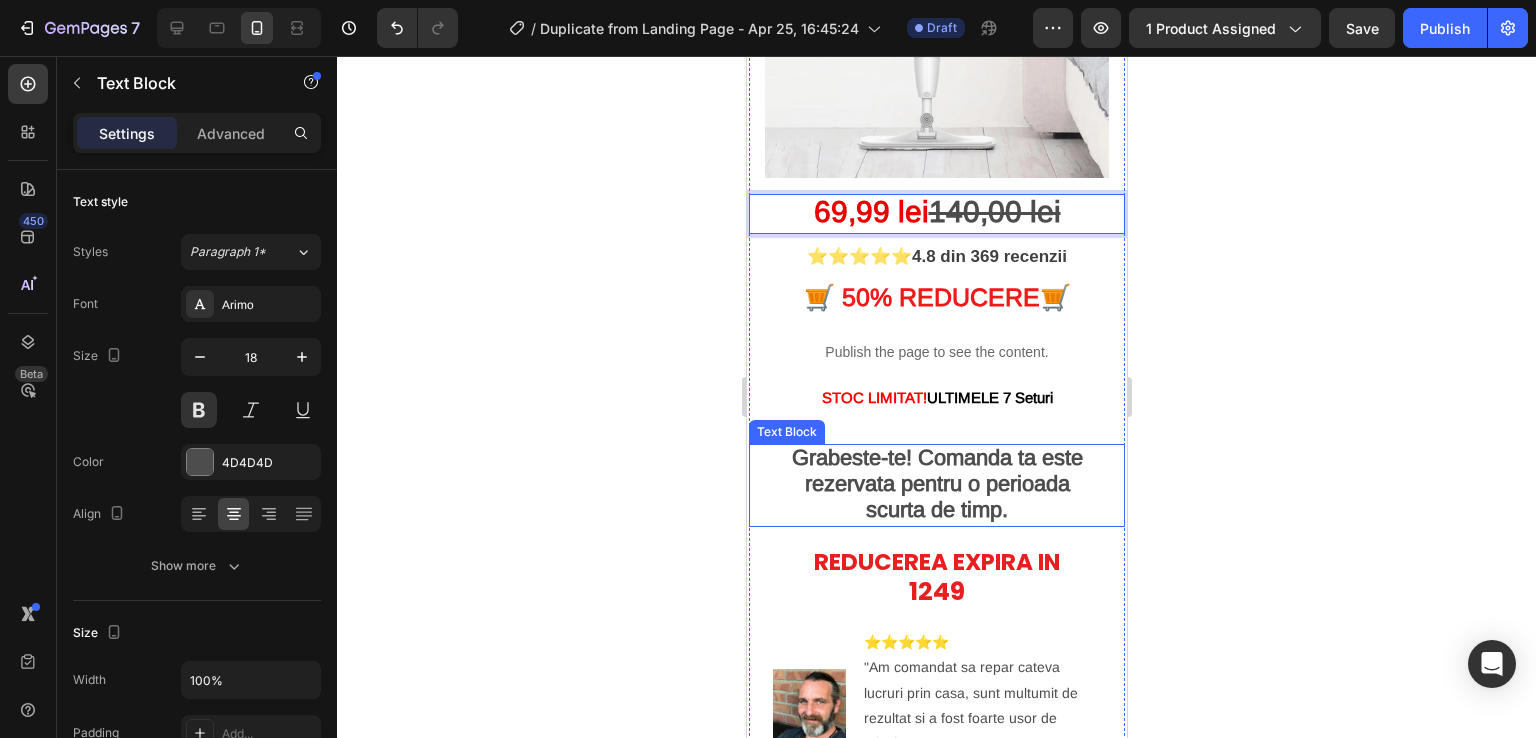 scroll, scrollTop: 300, scrollLeft: 0, axis: vertical 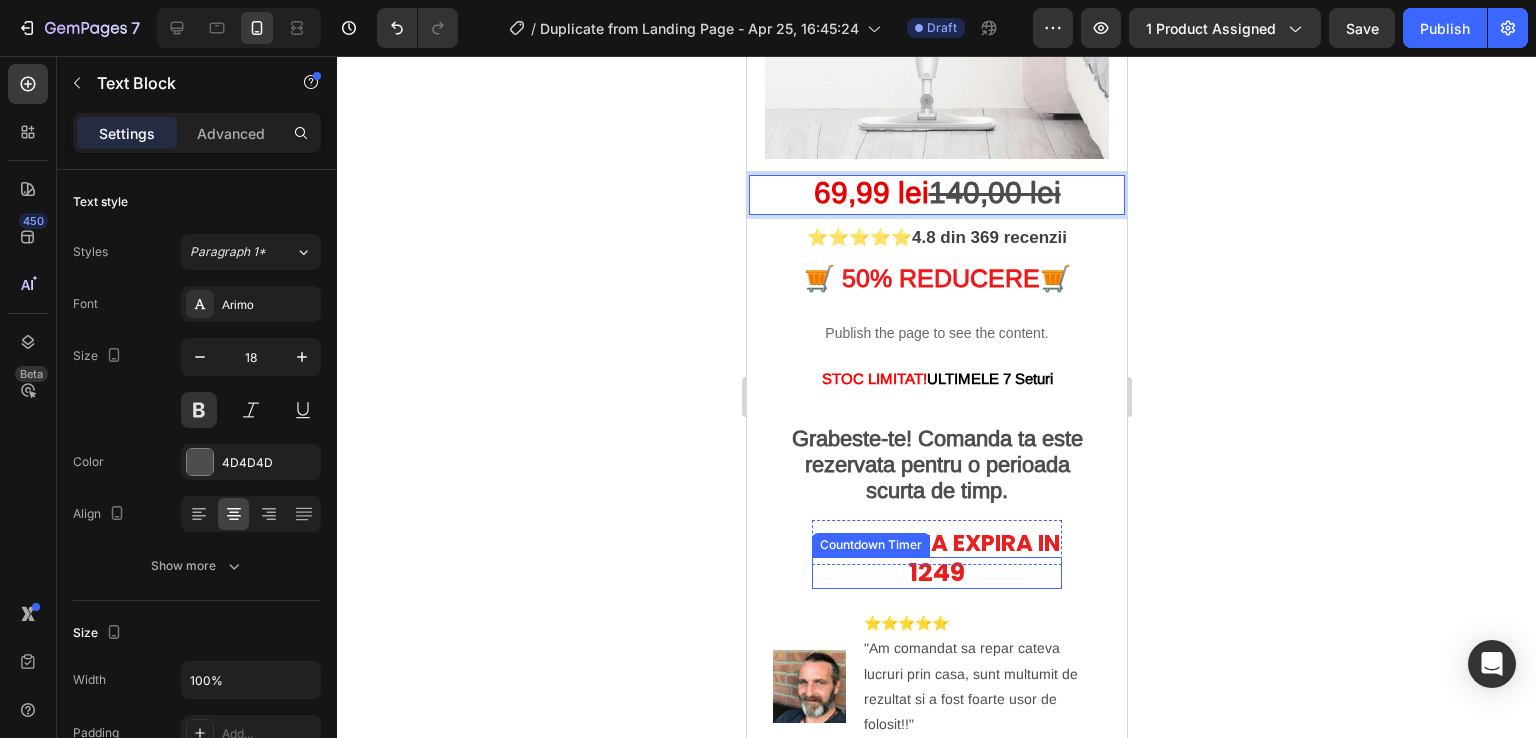 click on "Countdown Timer" at bounding box center [870, 545] 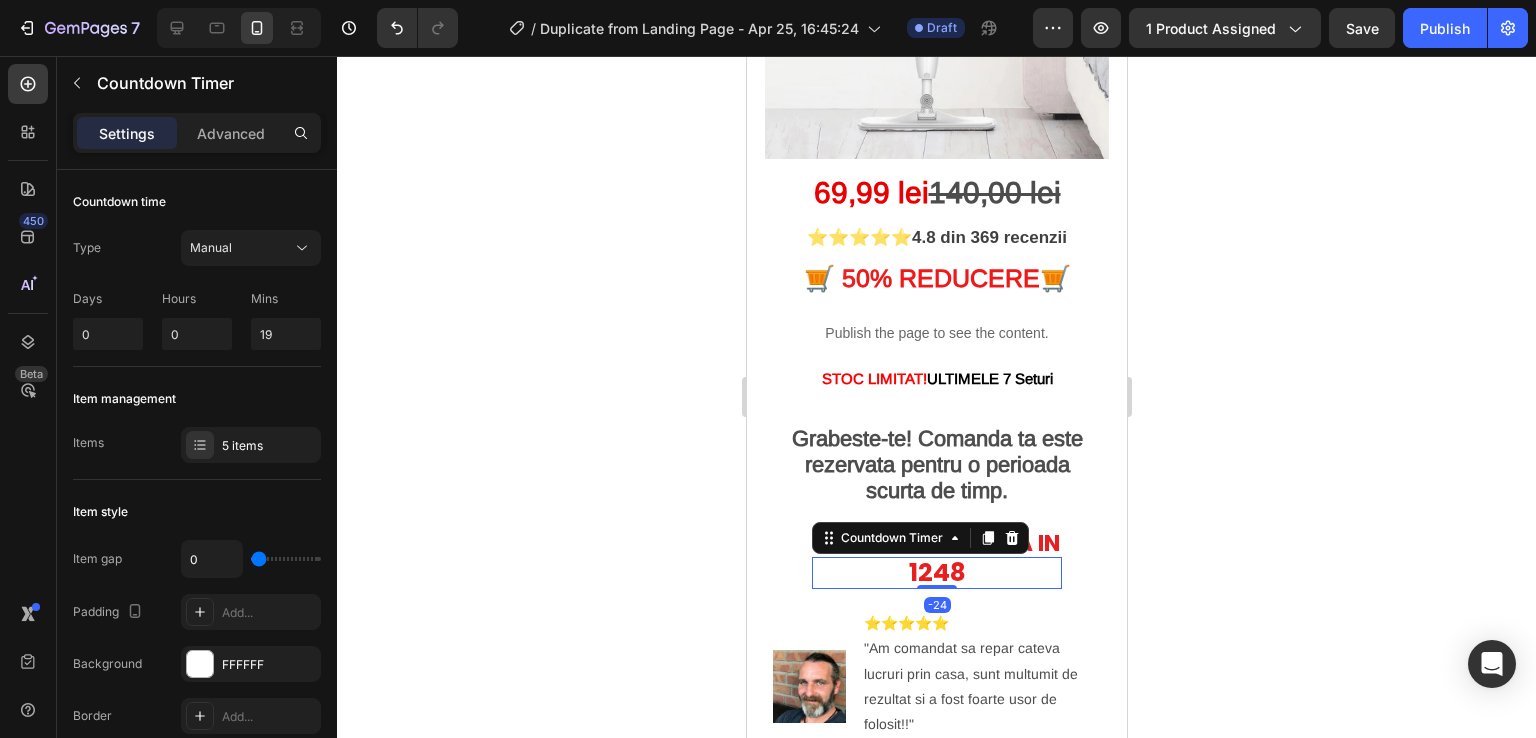 click on "12 48" at bounding box center (936, 573) 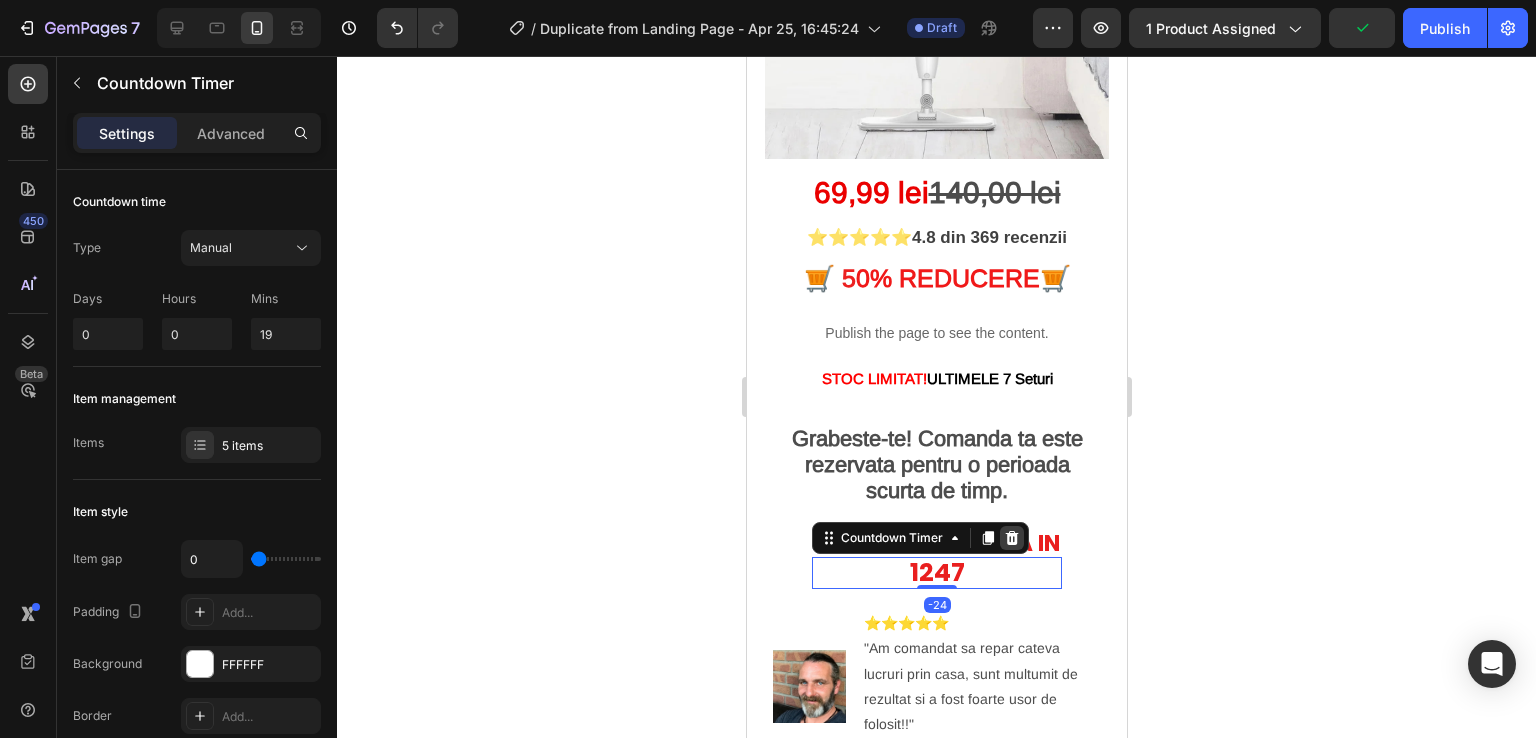 click 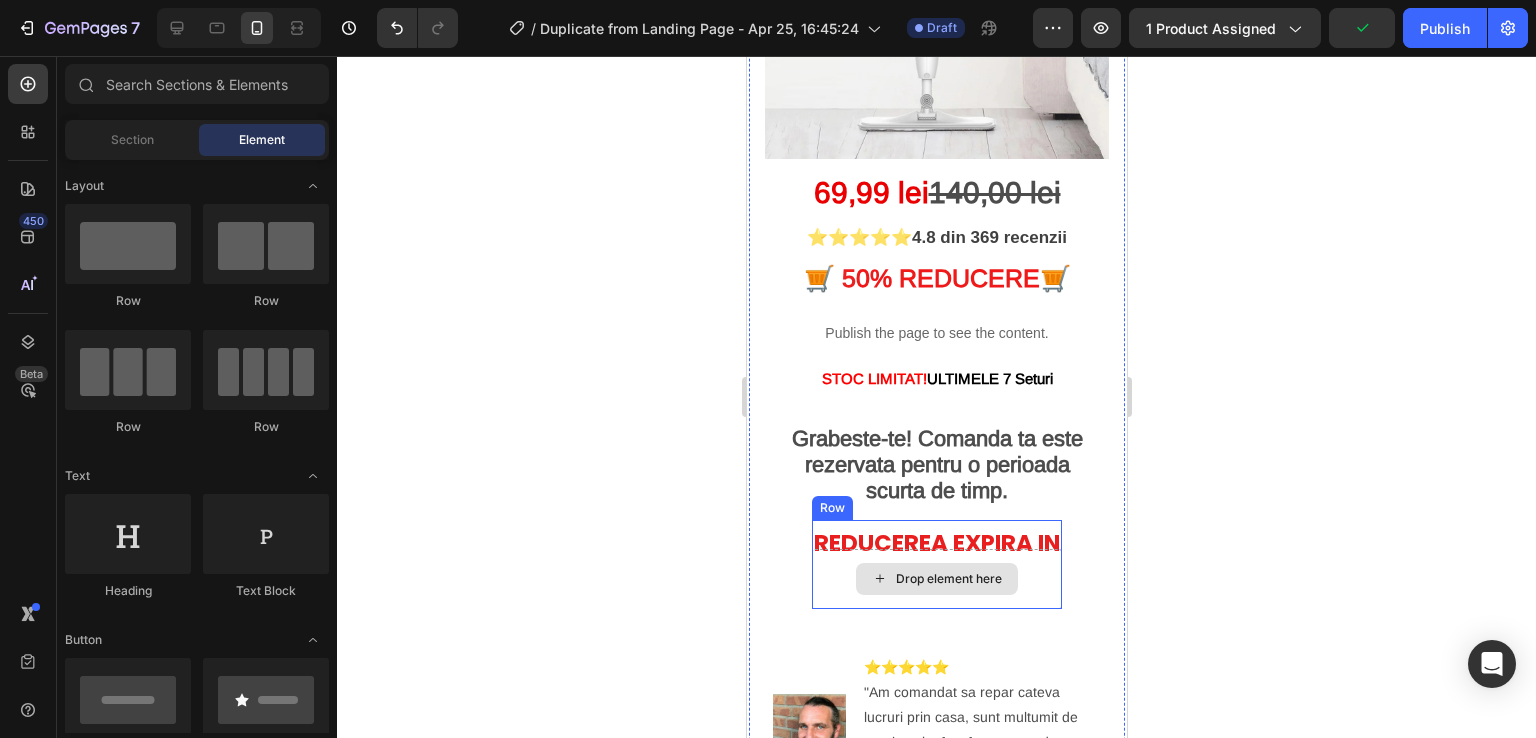 click on "Drop element here" at bounding box center [936, 579] 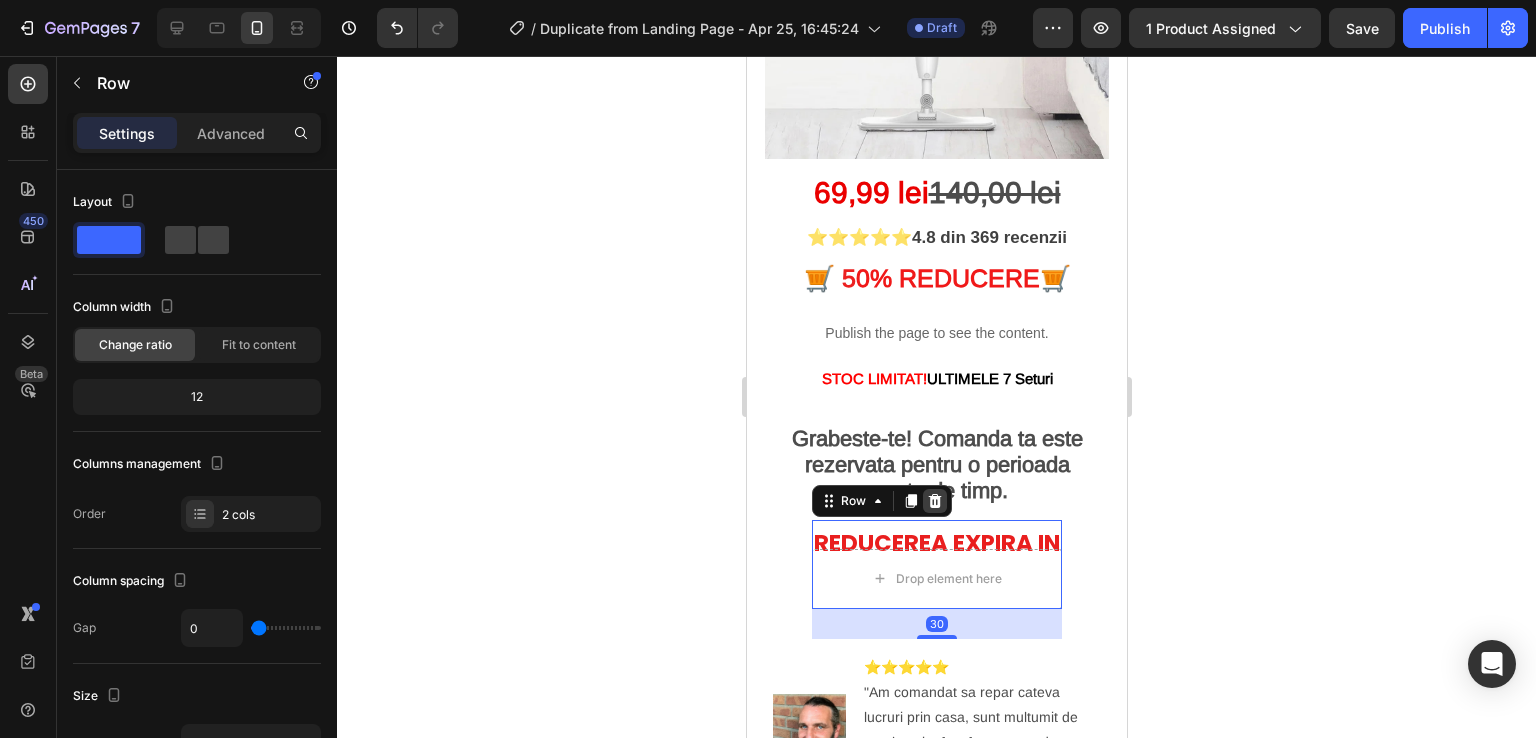 click 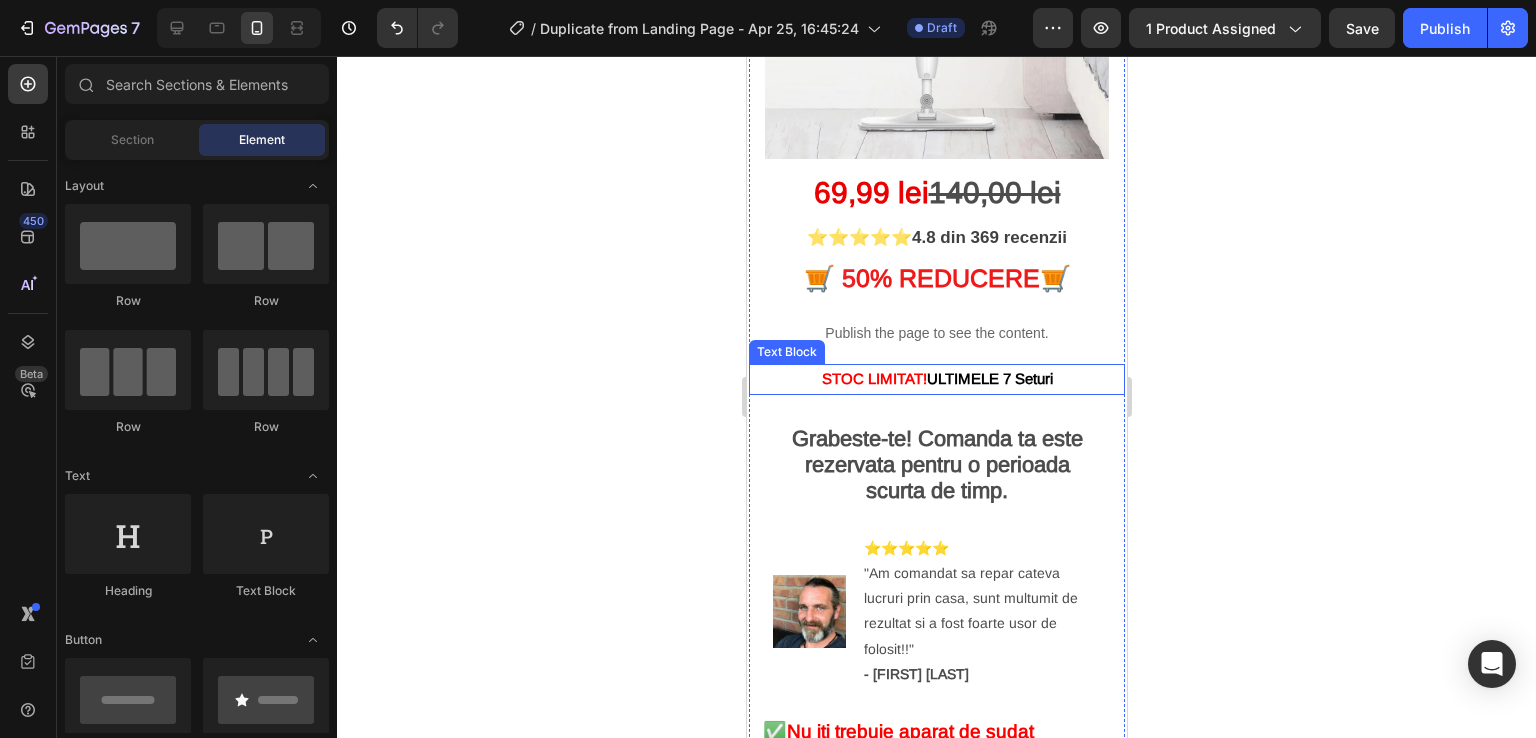 click on "ULTIMELE 7 Seturi" at bounding box center [989, 378] 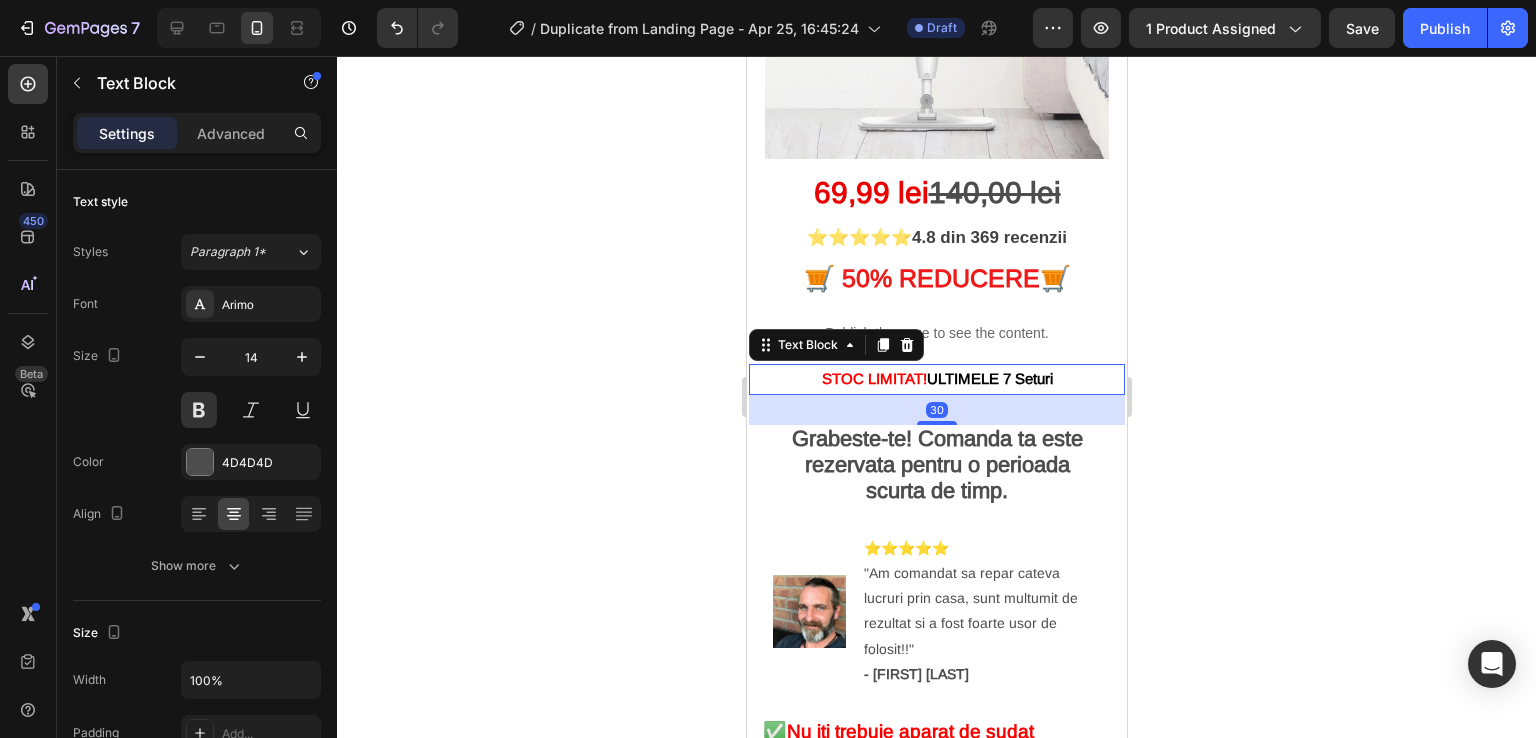 click 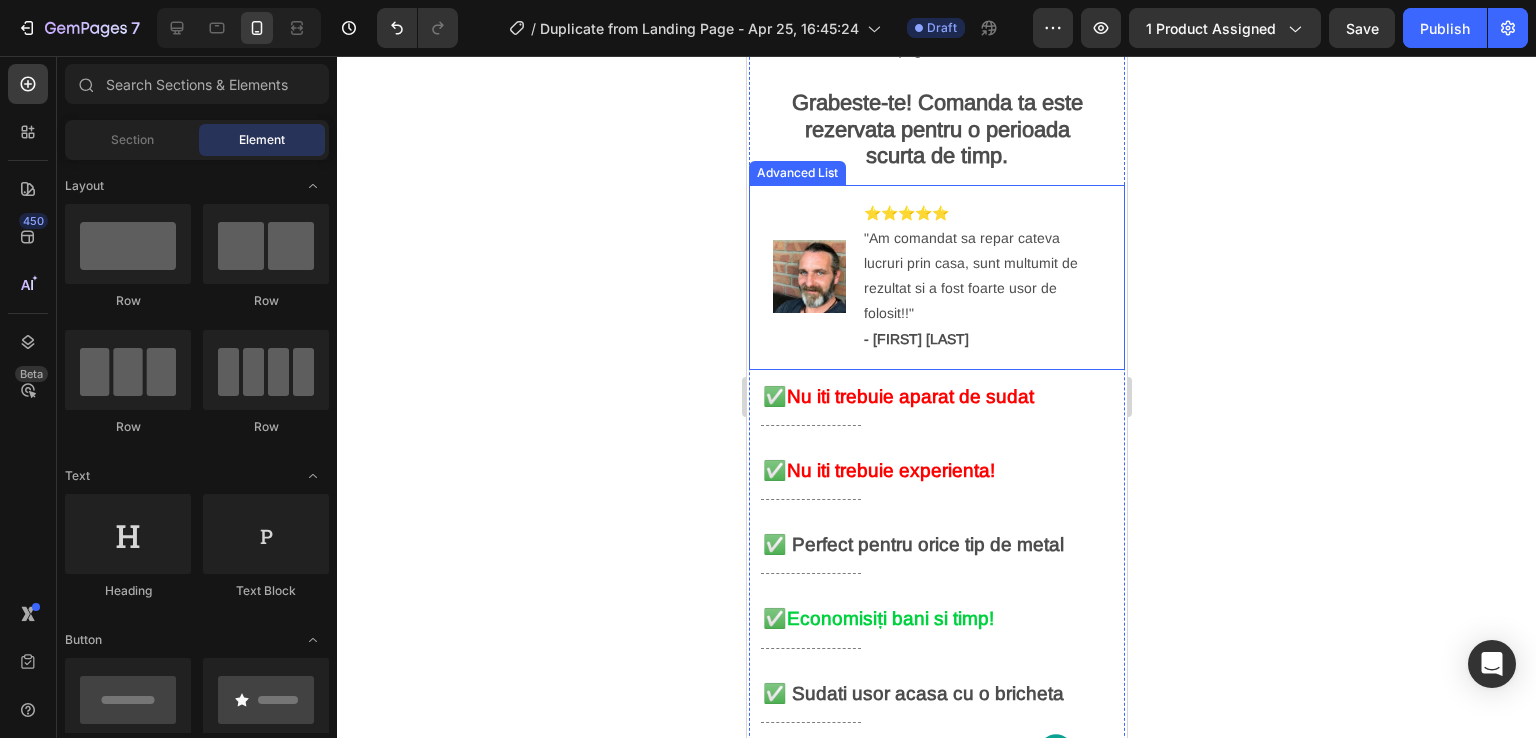 scroll, scrollTop: 600, scrollLeft: 0, axis: vertical 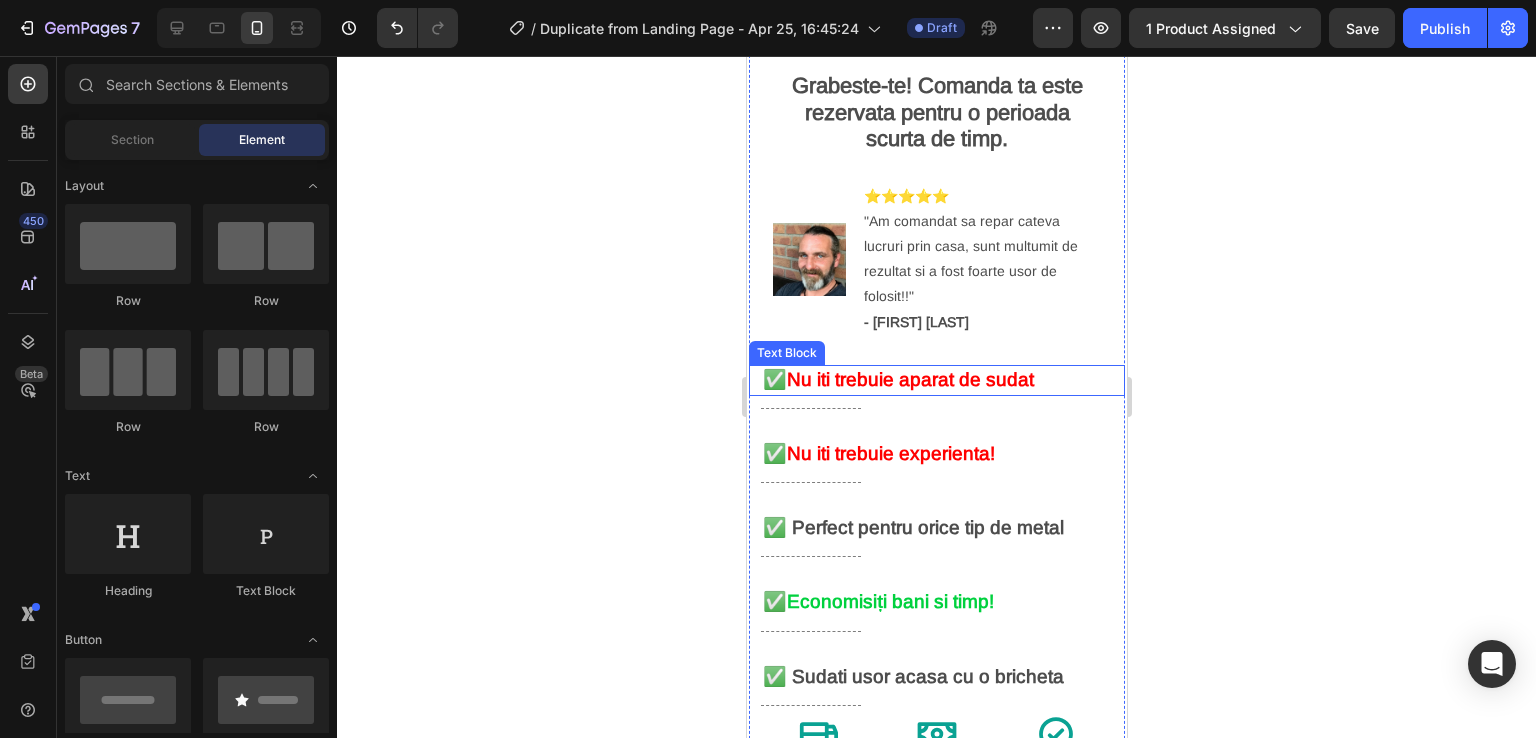 click on "Nu iti trebuie aparat de sudat" at bounding box center (909, 379) 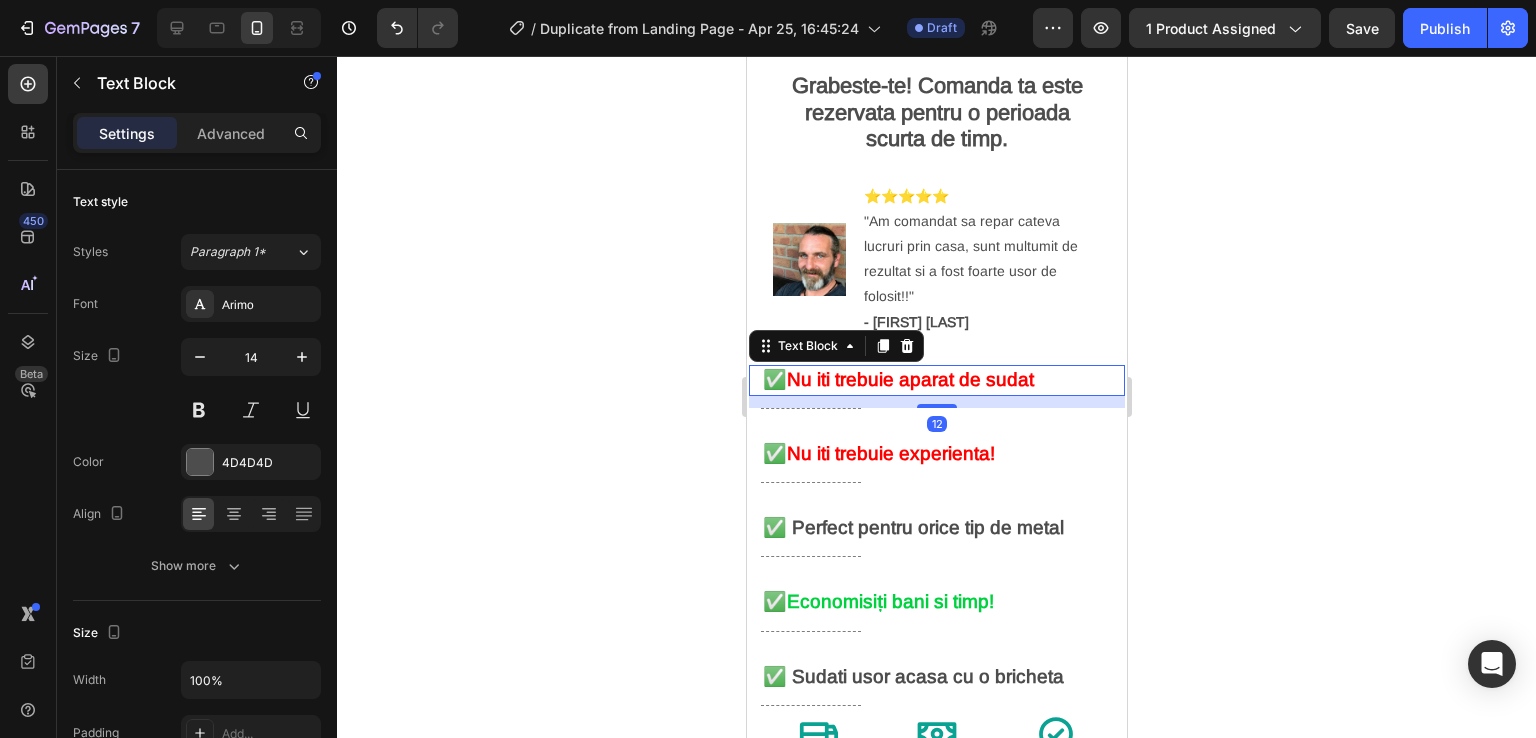 click on "✅  Nu iti trebuie aparat de sudat" at bounding box center (936, 380) 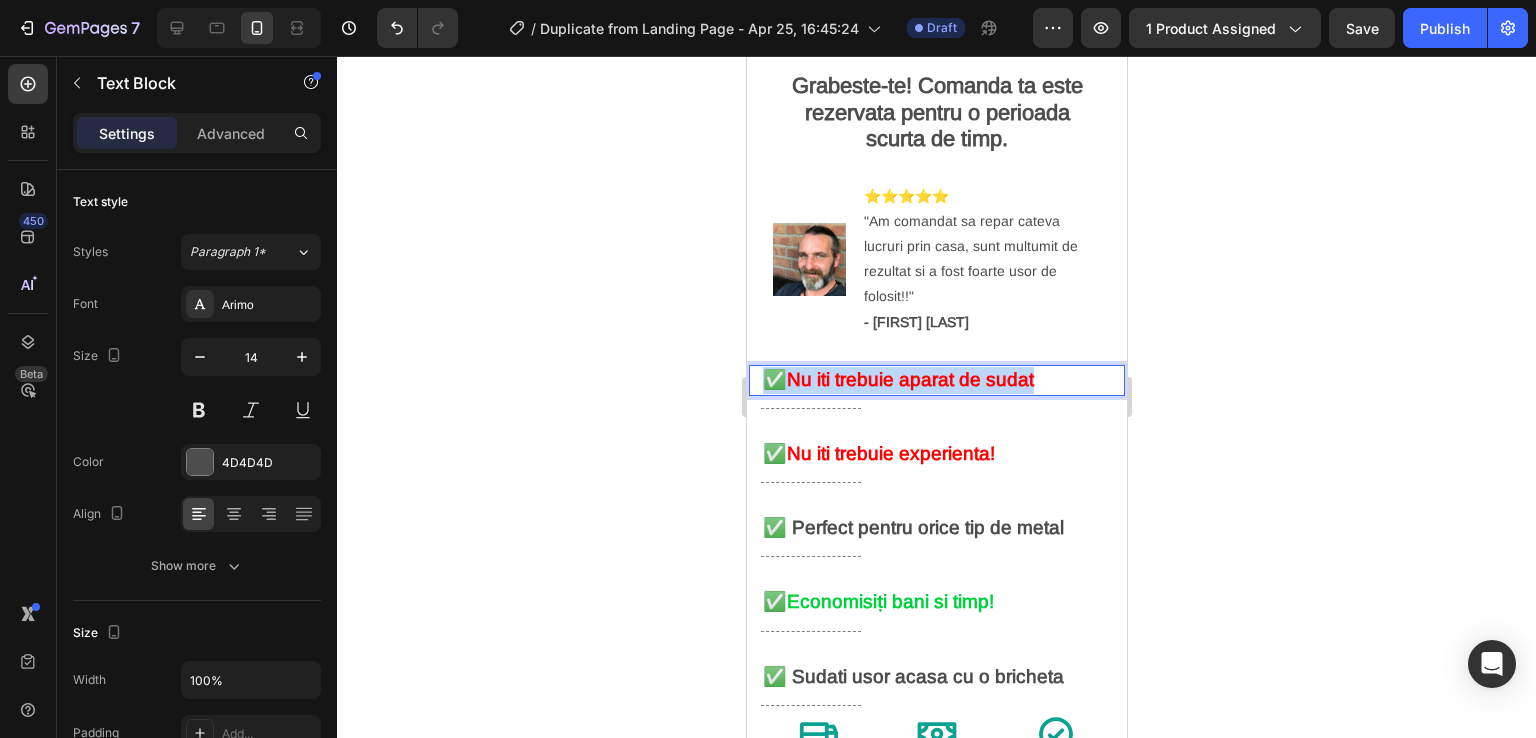 drag, startPoint x: 1080, startPoint y: 362, endPoint x: 757, endPoint y: 363, distance: 323.00156 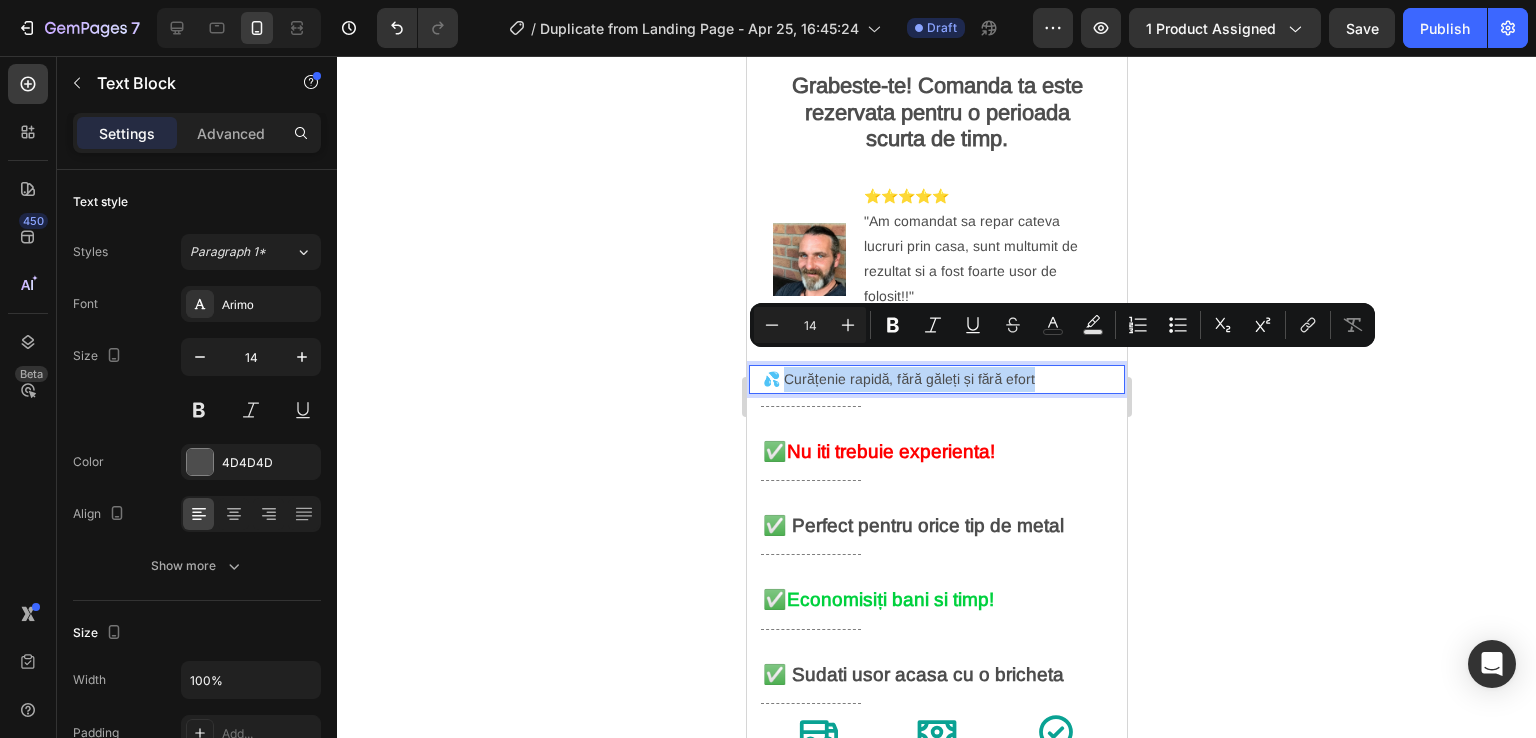 drag, startPoint x: 1045, startPoint y: 369, endPoint x: 786, endPoint y: 377, distance: 259.12354 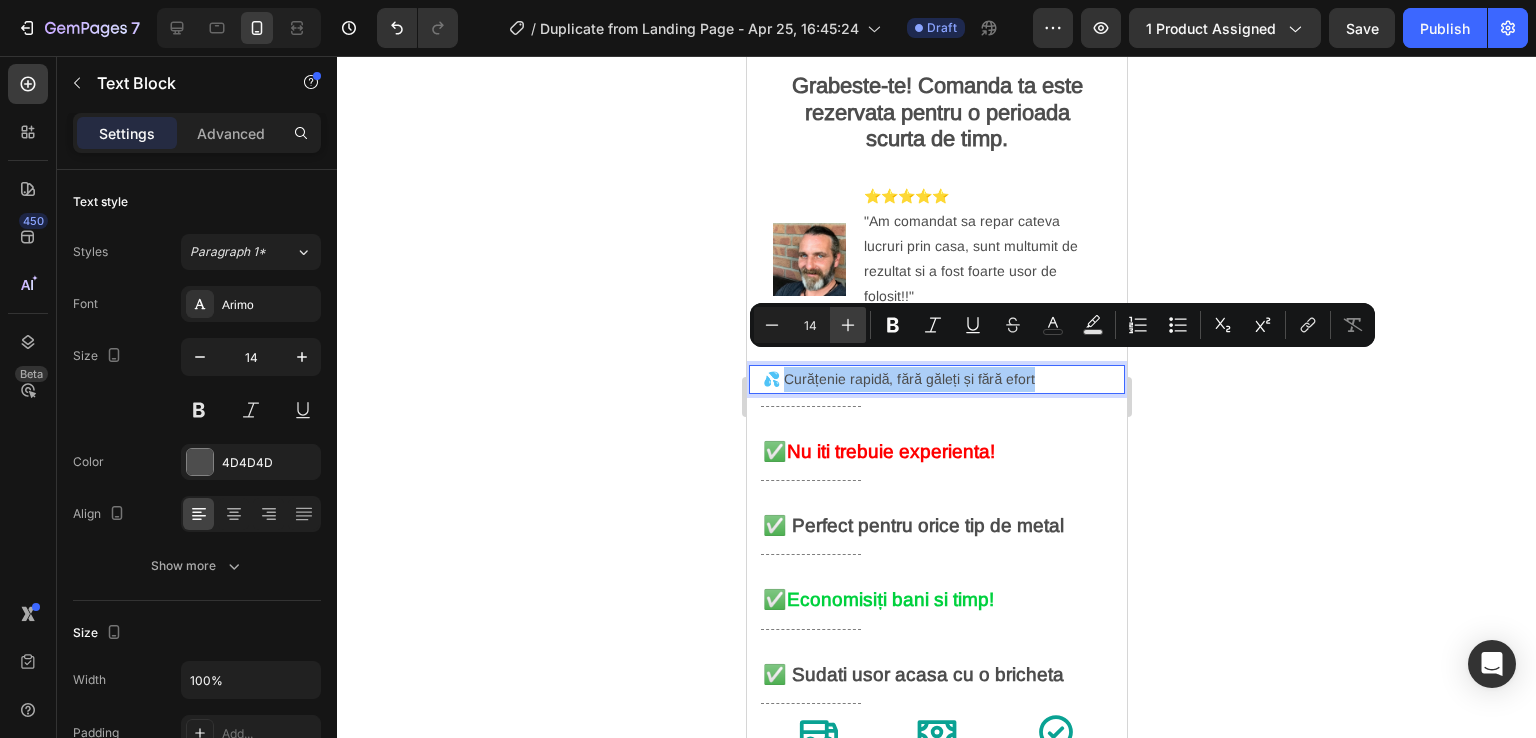 click 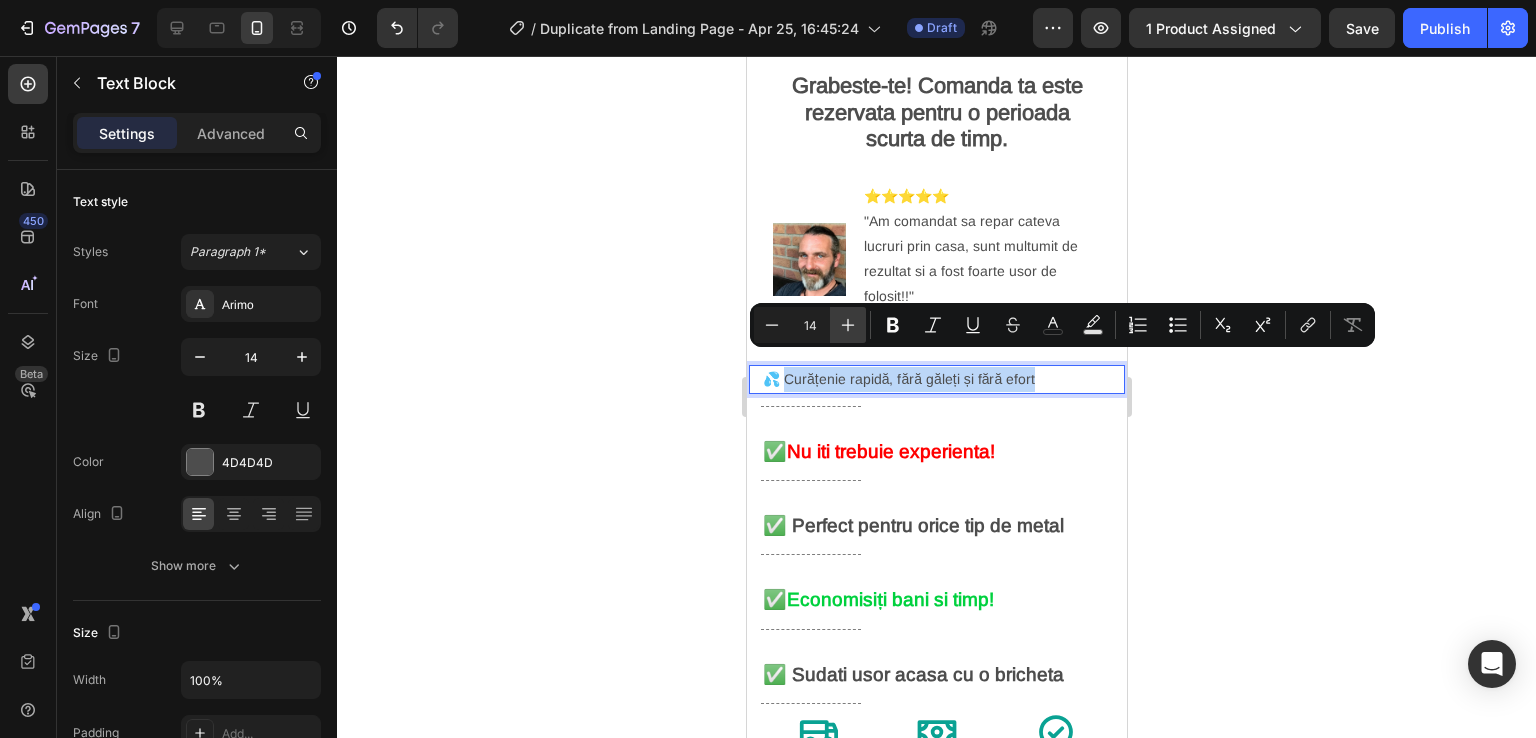 type on "15" 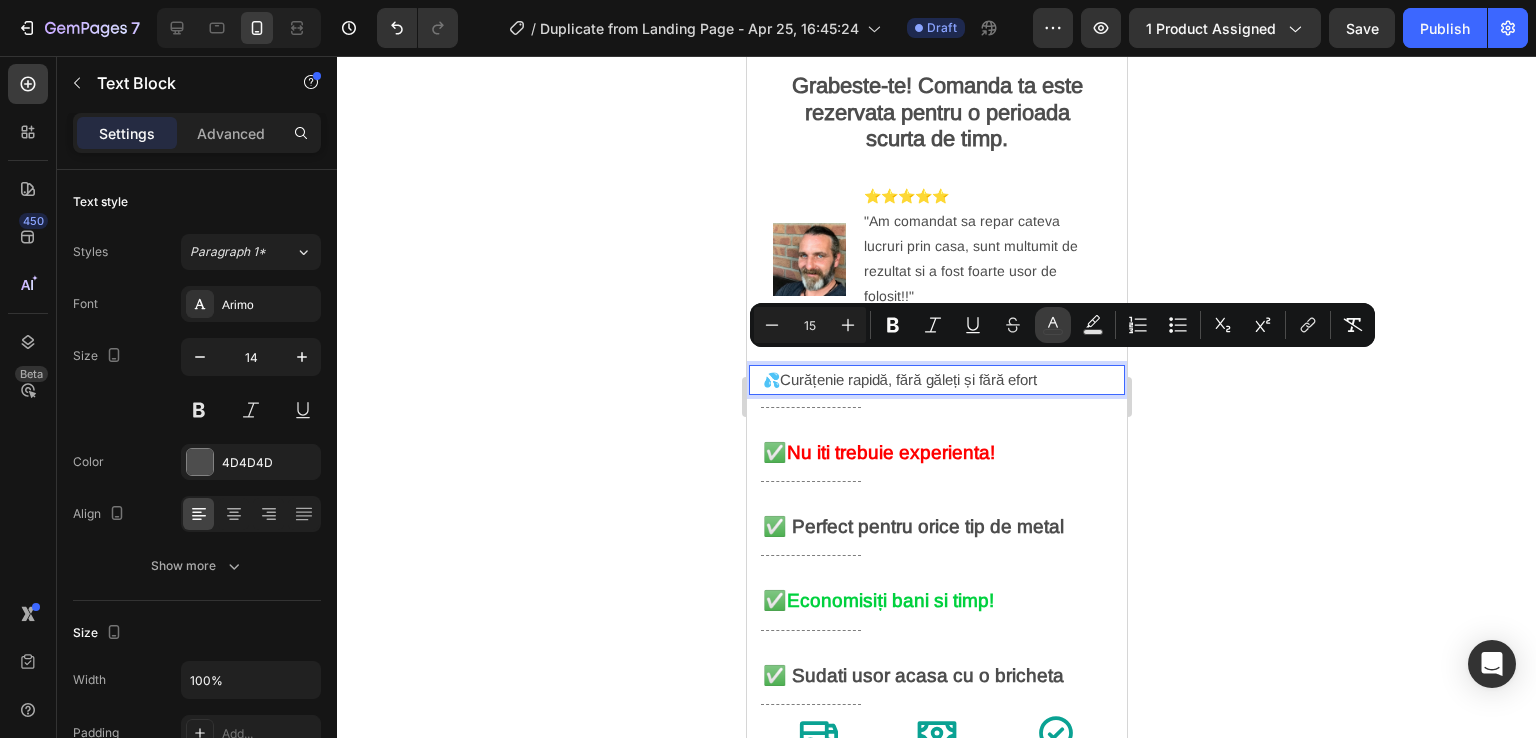 click 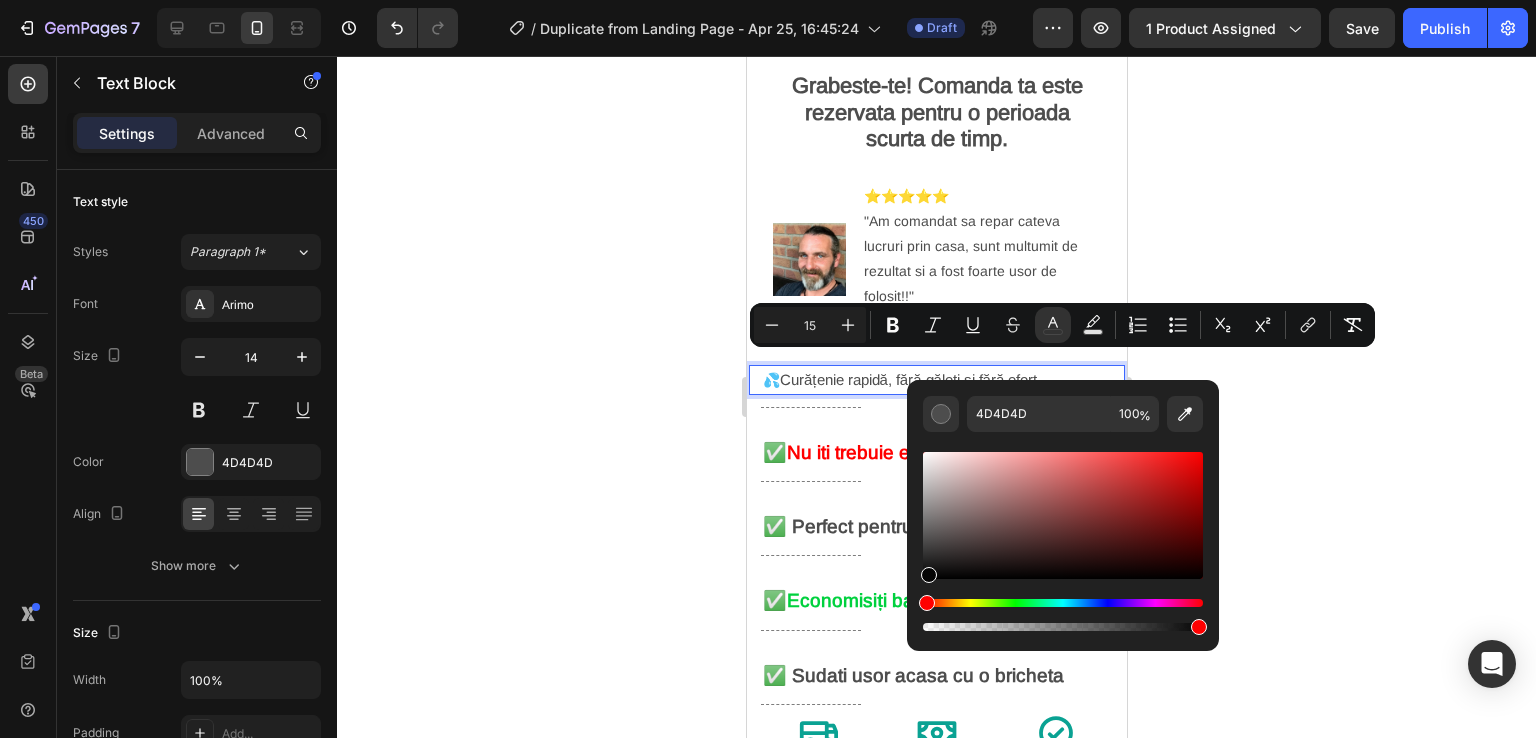 click at bounding box center [1063, 515] 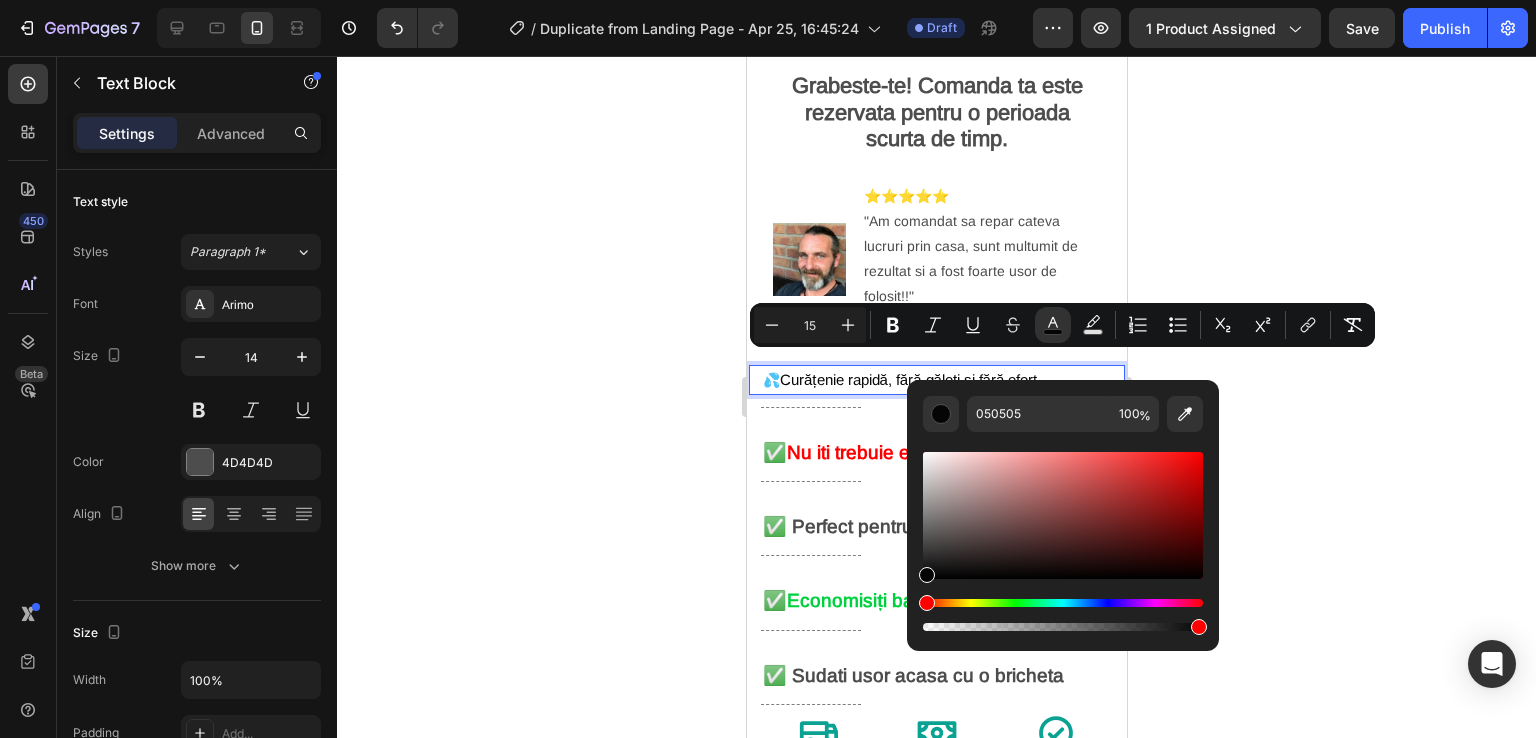 click 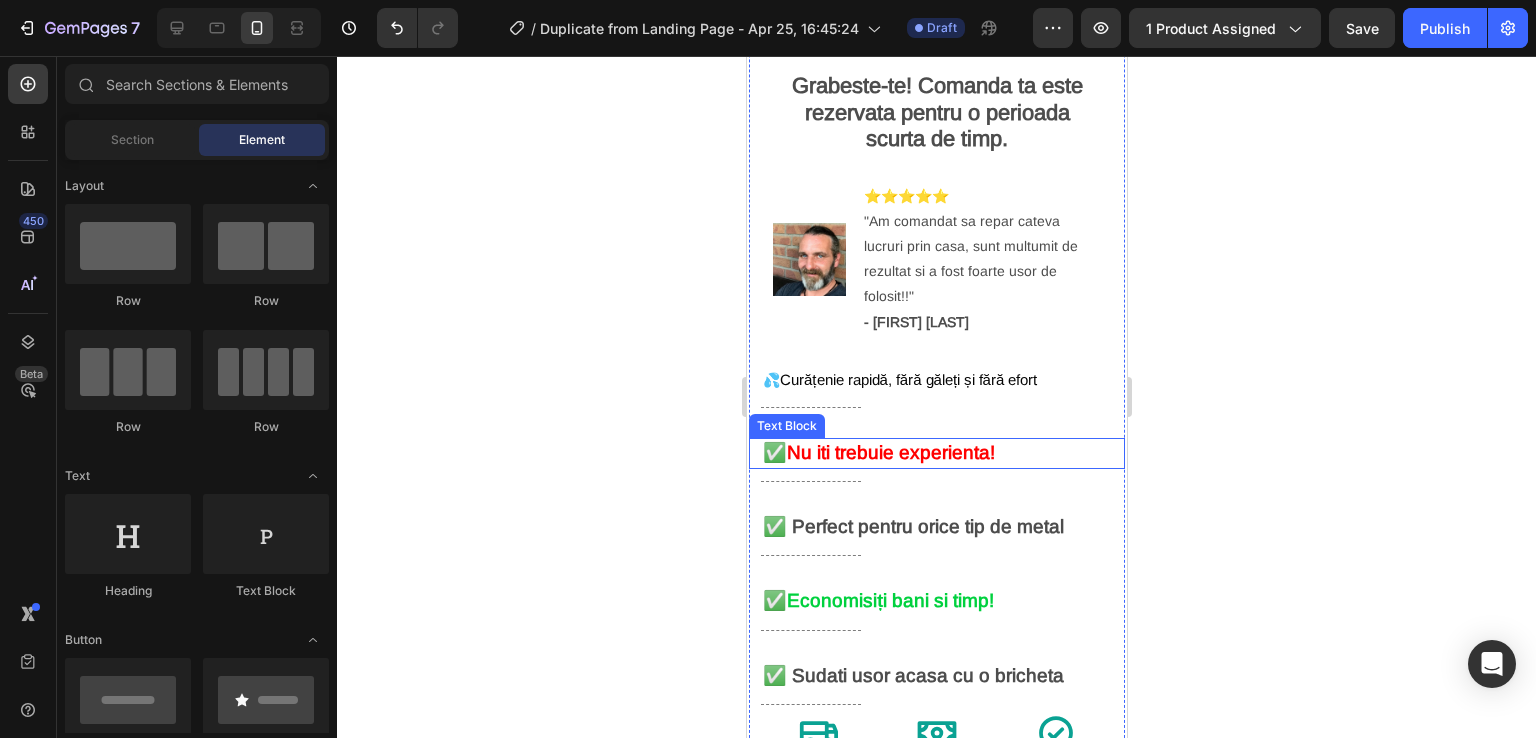 click on "✅  Nu iti trebuie experienta!" at bounding box center (936, 453) 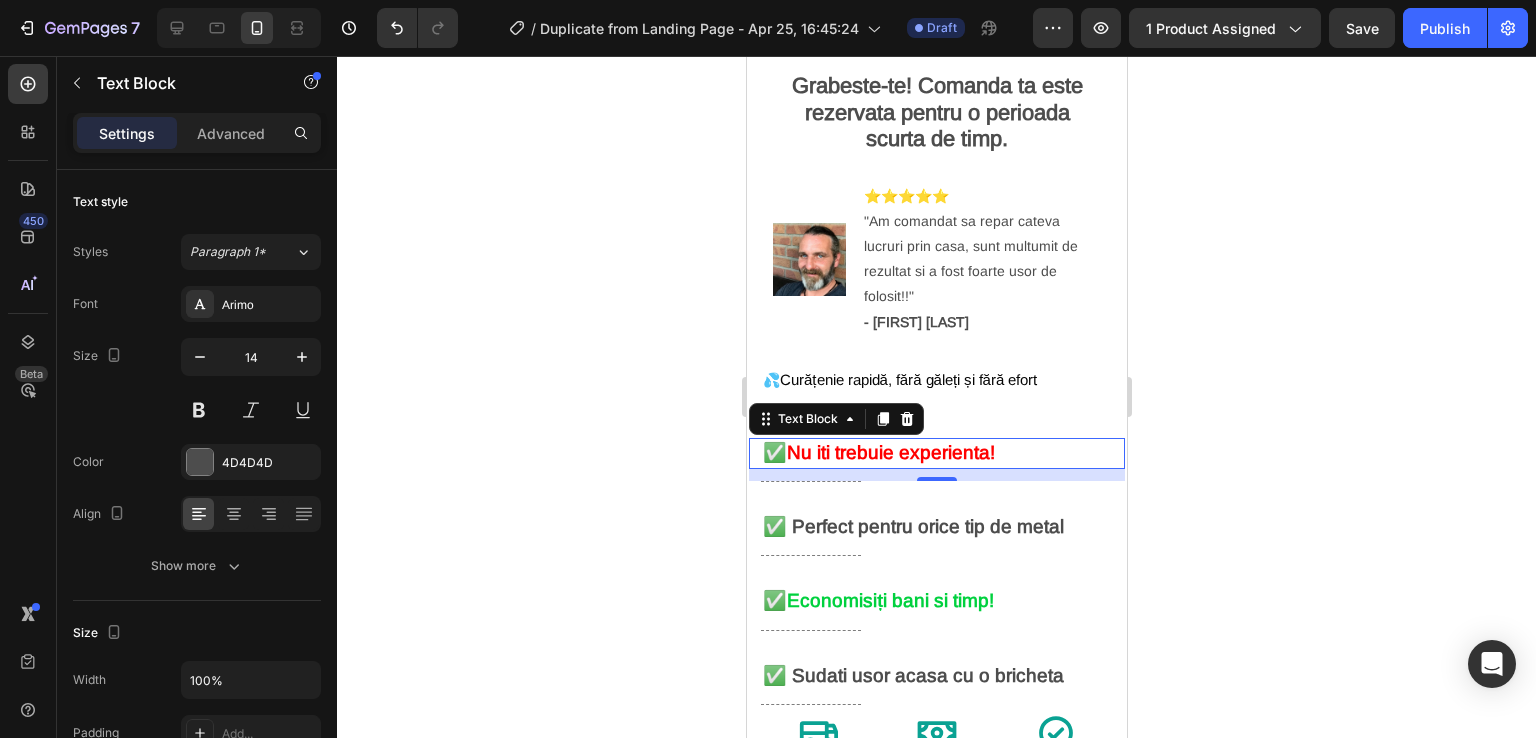 click on "✅  Nu iti trebuie experienta!" at bounding box center (936, 453) 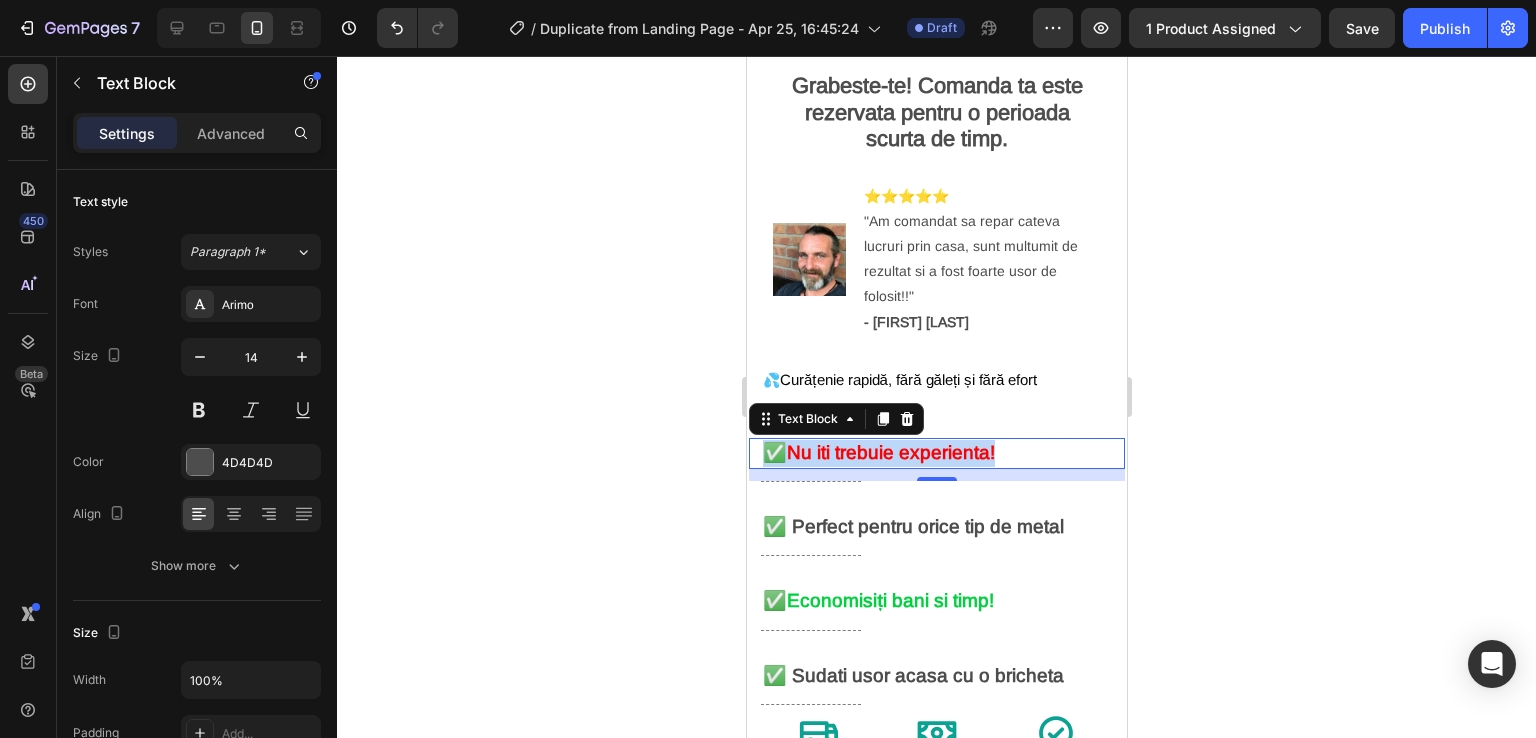 click on "✅  Nu iti trebuie experienta!" at bounding box center [936, 453] 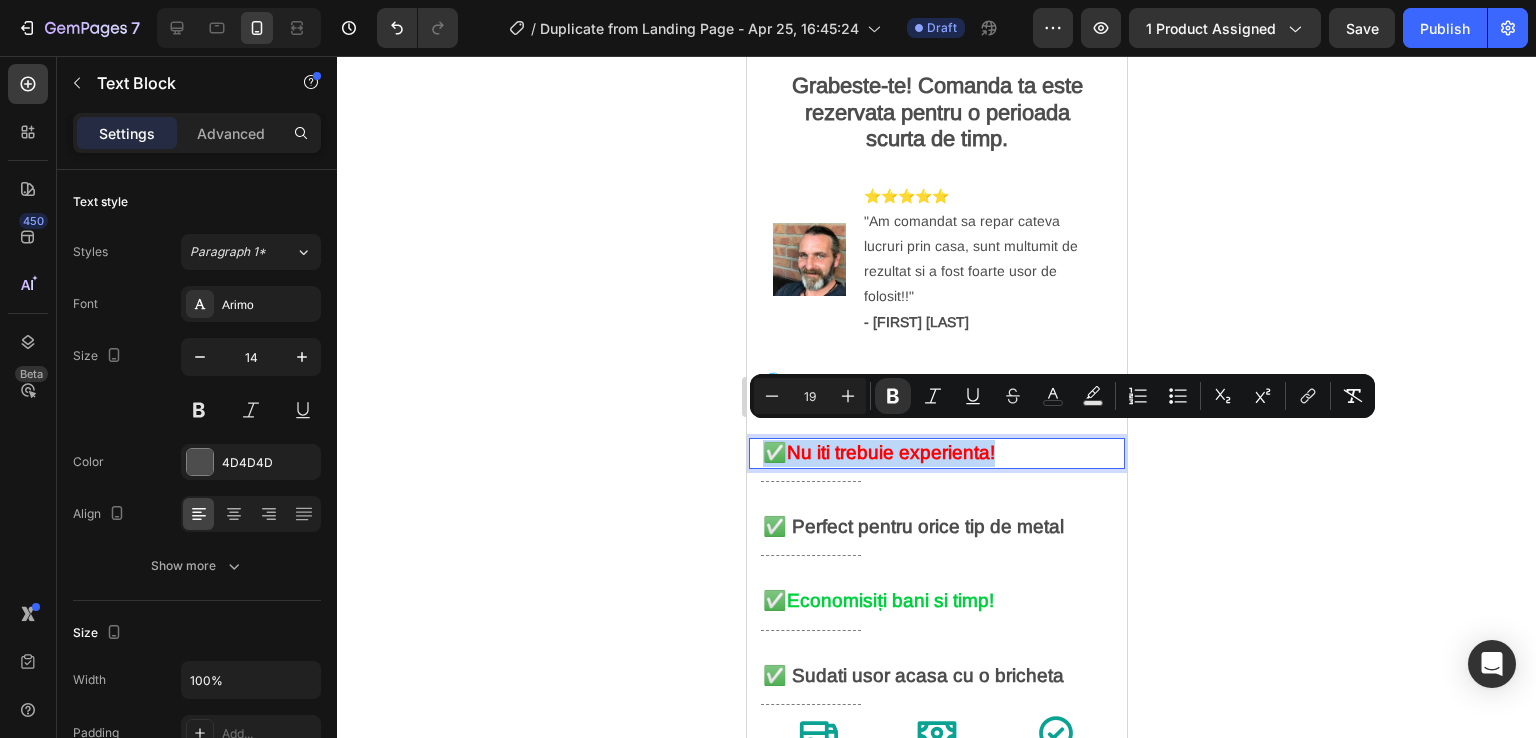 type on "14" 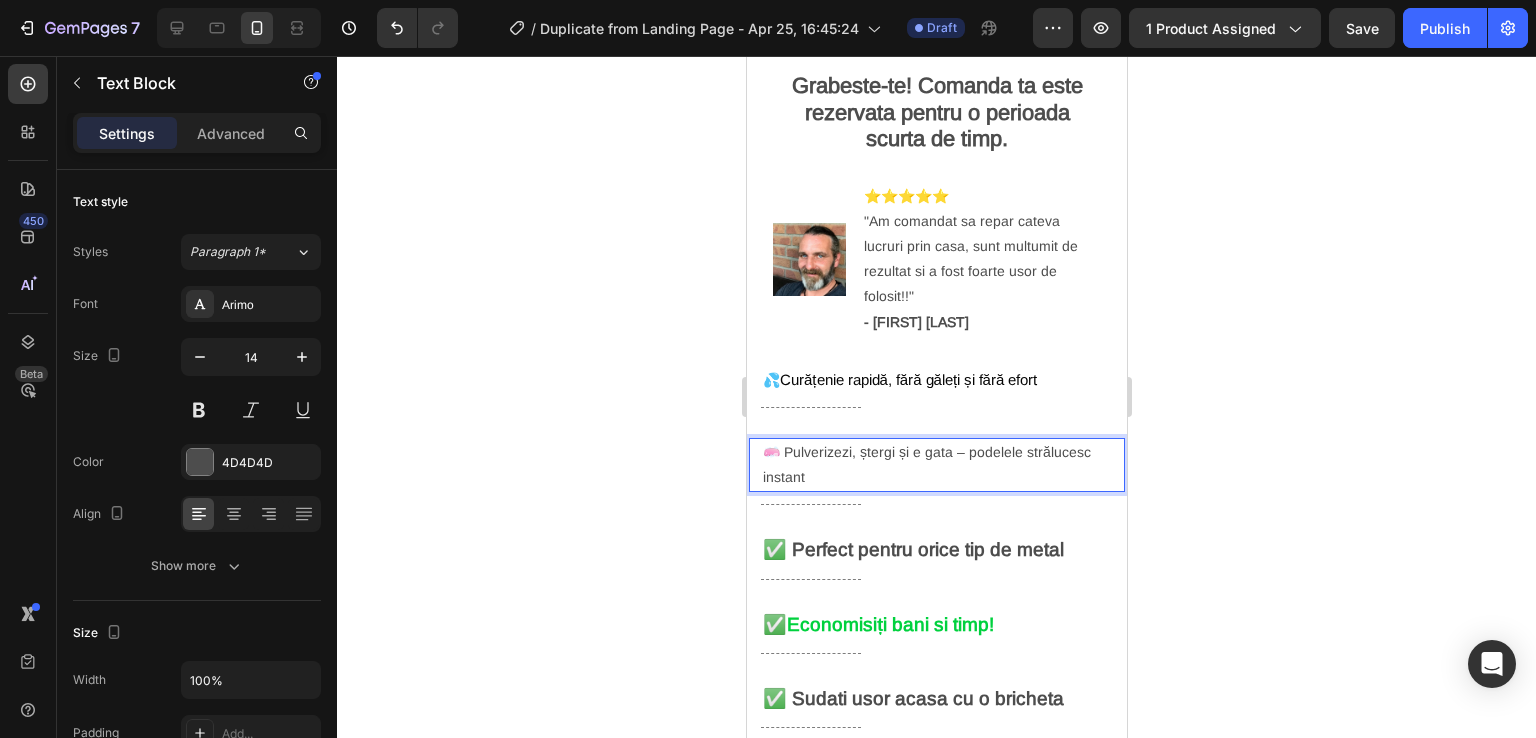 click on "🧼 Pulverizezi, ștergi și e gata – podelele strălucesc instant" at bounding box center [936, 465] 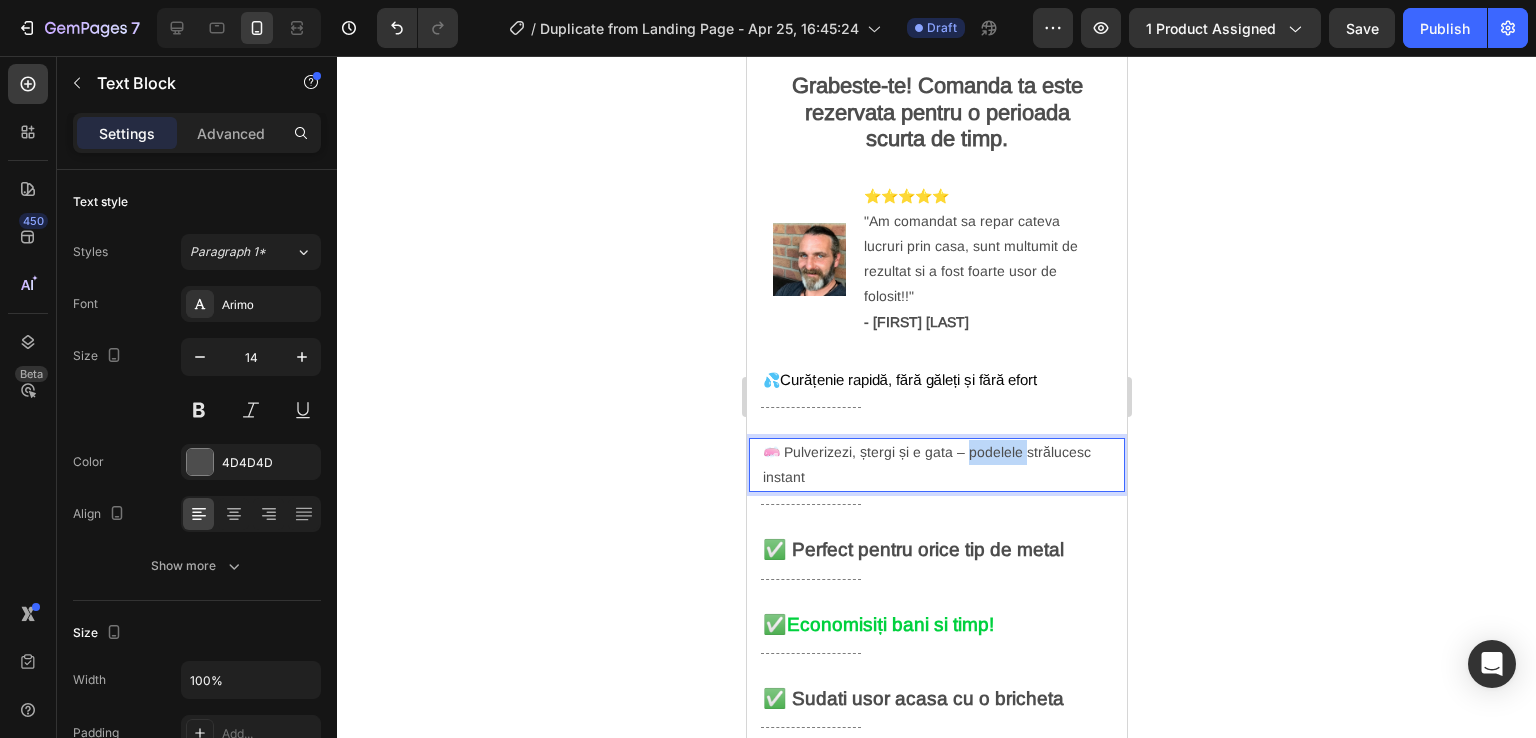 click on "🧼 Pulverizezi, ștergi și e gata – podelele strălucesc instant" at bounding box center (936, 465) 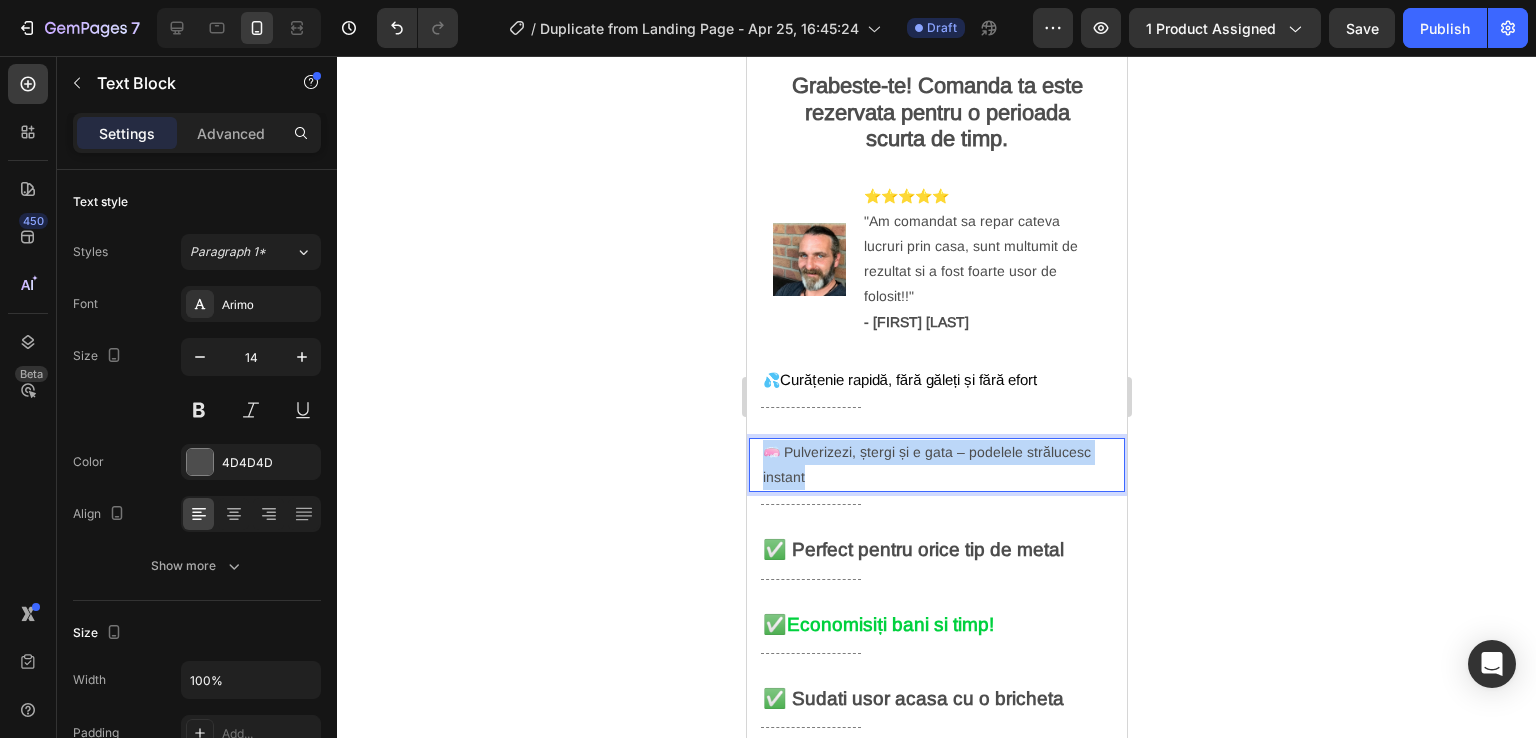 click on "🧼 Pulverizezi, ștergi și e gata – podelele strălucesc instant" at bounding box center [936, 465] 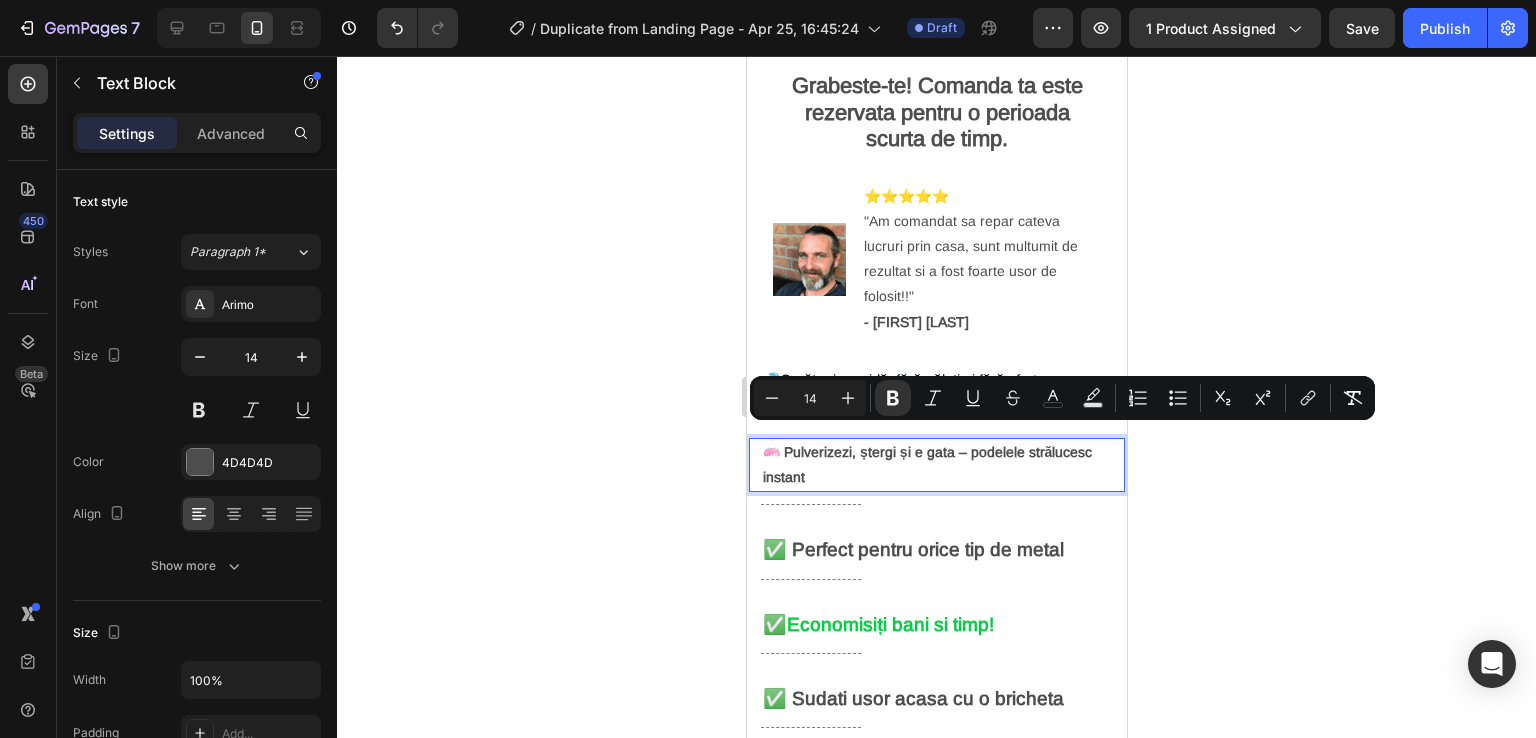 click on "🧼 Pulverizezi, ștergi și e gata – podelele strălucesc instant" at bounding box center (936, 465) 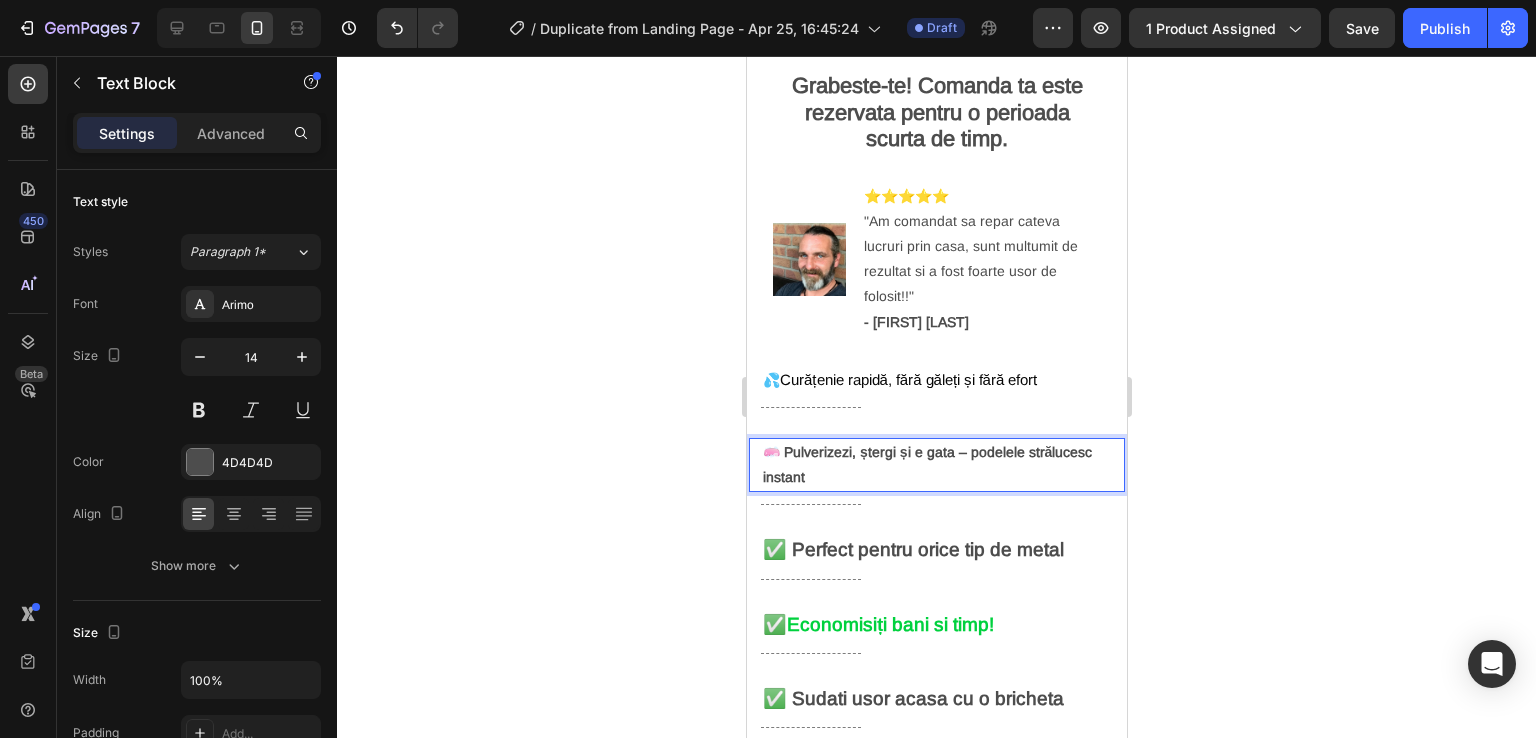 click on "🧼 Pulverizezi, ștergi și e gata – podelele strălucesc instant" at bounding box center [926, 464] 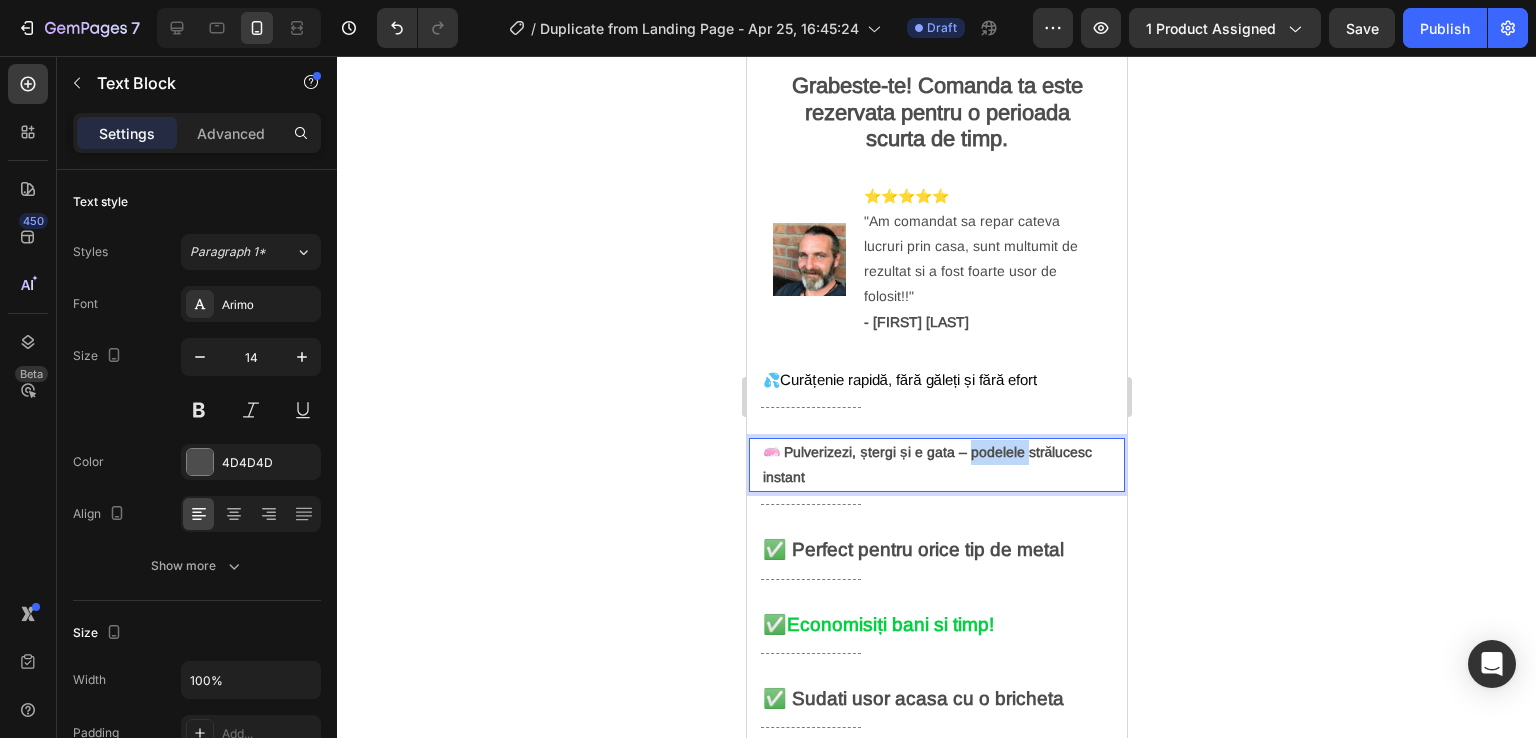 click on "🧼 Pulverizezi, ștergi și e gata – podelele strălucesc instant" at bounding box center [926, 464] 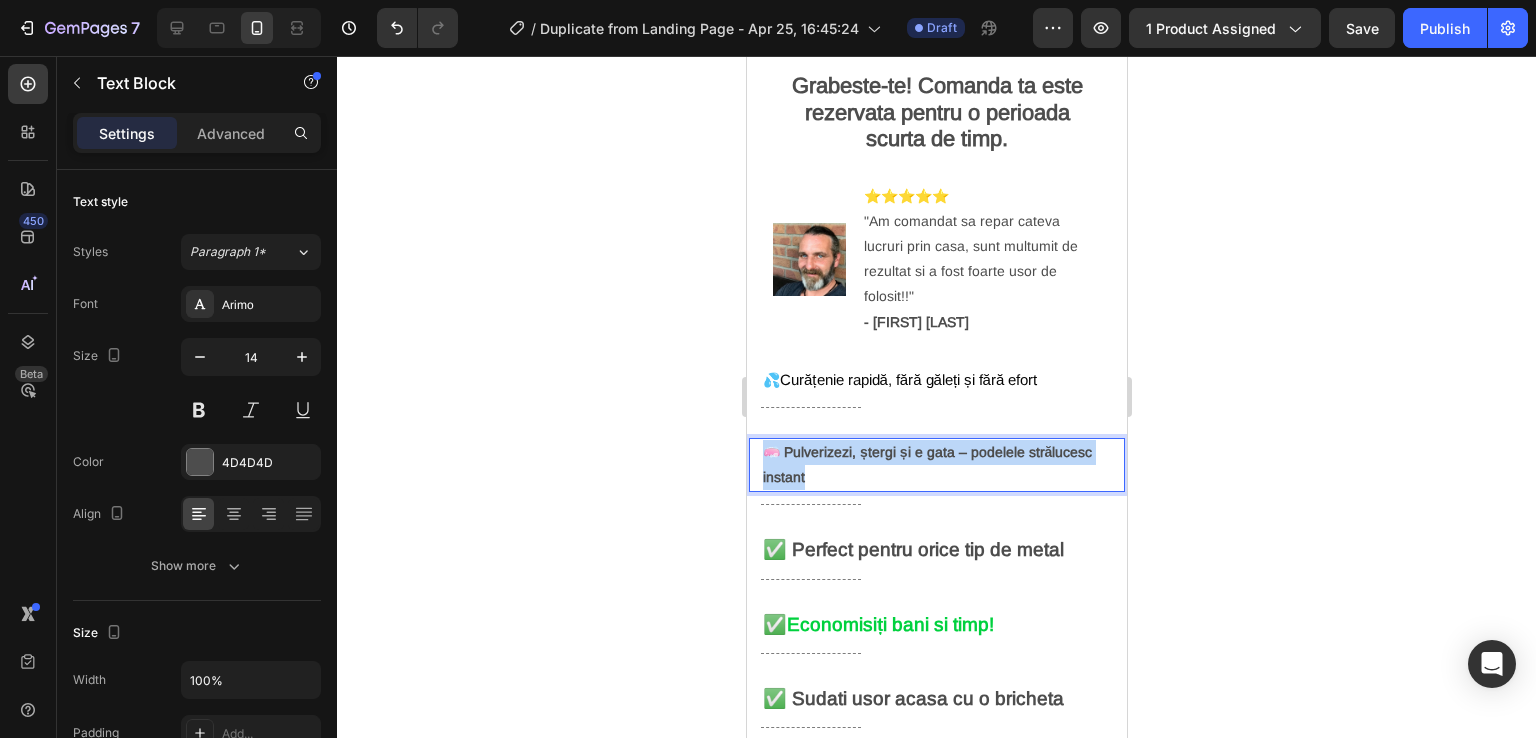 click on "🧼 Pulverizezi, ștergi și e gata – podelele strălucesc instant" at bounding box center [926, 464] 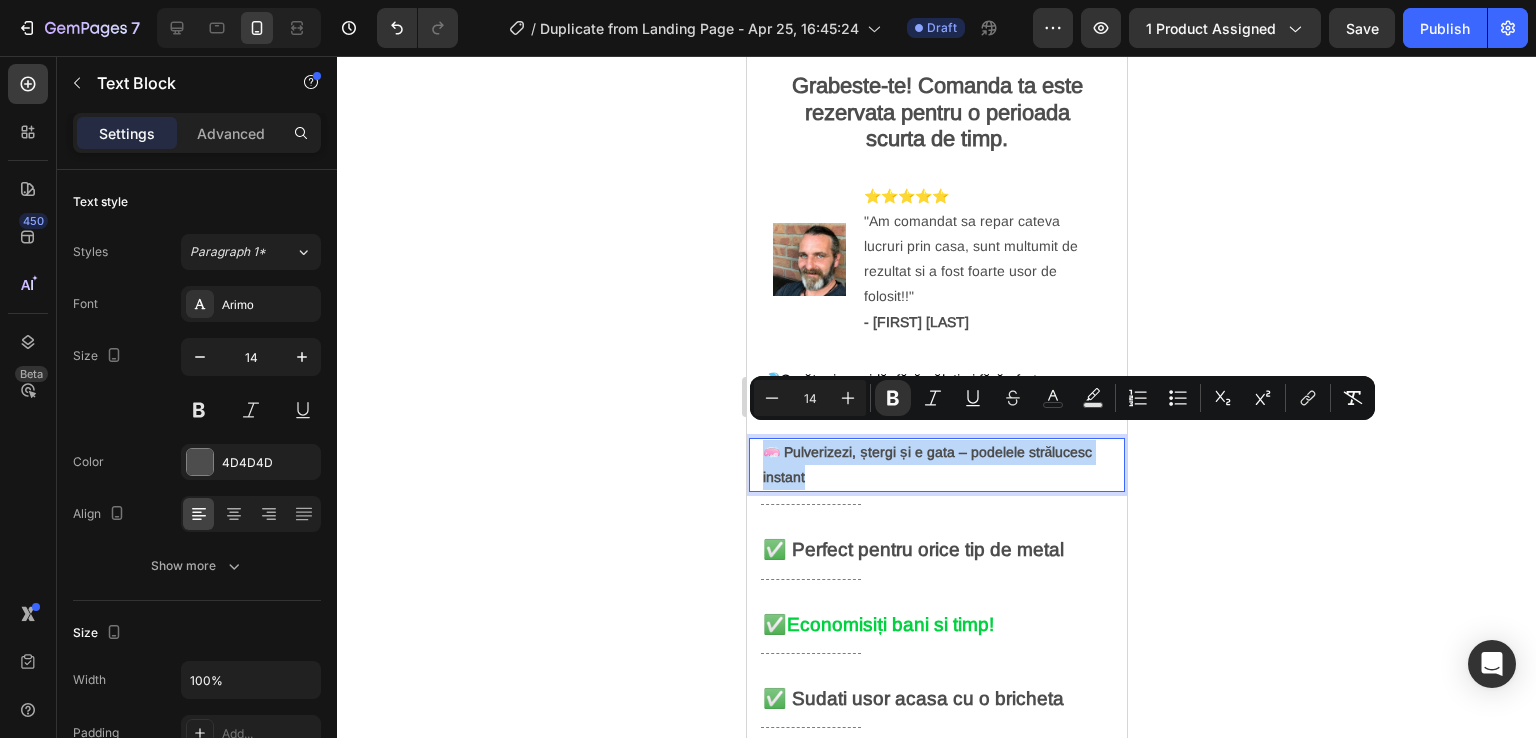 click on "69,99 lei   140,00 lei  Text Block ⭐⭐⭐⭐⭐  4.8 din 369 recenzii Text Block 🛒 5 0% REDUCERE  🛒 Heading
Publish the page to see the content.
Custom Code Grabeste-te! Comanda ta este rezervata pentru o perioada scurta de timp. Text Block Image ⭐⭐⭐⭐⭐ "Am comandat sa repar cateva lucruri prin casa, sunt multumit de rezultat si a fost foarte usor de folosit!!" - [FIRST] [LAST] Text Block Advanced List 💦  Curățenie rapidă, fără găleți și fără efort Text Block                Title Line 🧼 Pulverizezi, ștergi și e gata – podelele strălucesc instant Text Block   12                Title Line ✅ Perfect pentru orice tip de metal Text Block                Title Line ✅  Economisiți bani si timp! Text Block                Title Line ✅ Sudati usor acasa cu o bricheta Text Block                Title Line
Icon Livrare 1-2 Zile Text Block
Icon Plata Ramburs Text Block Icon Row" at bounding box center (936, 364) 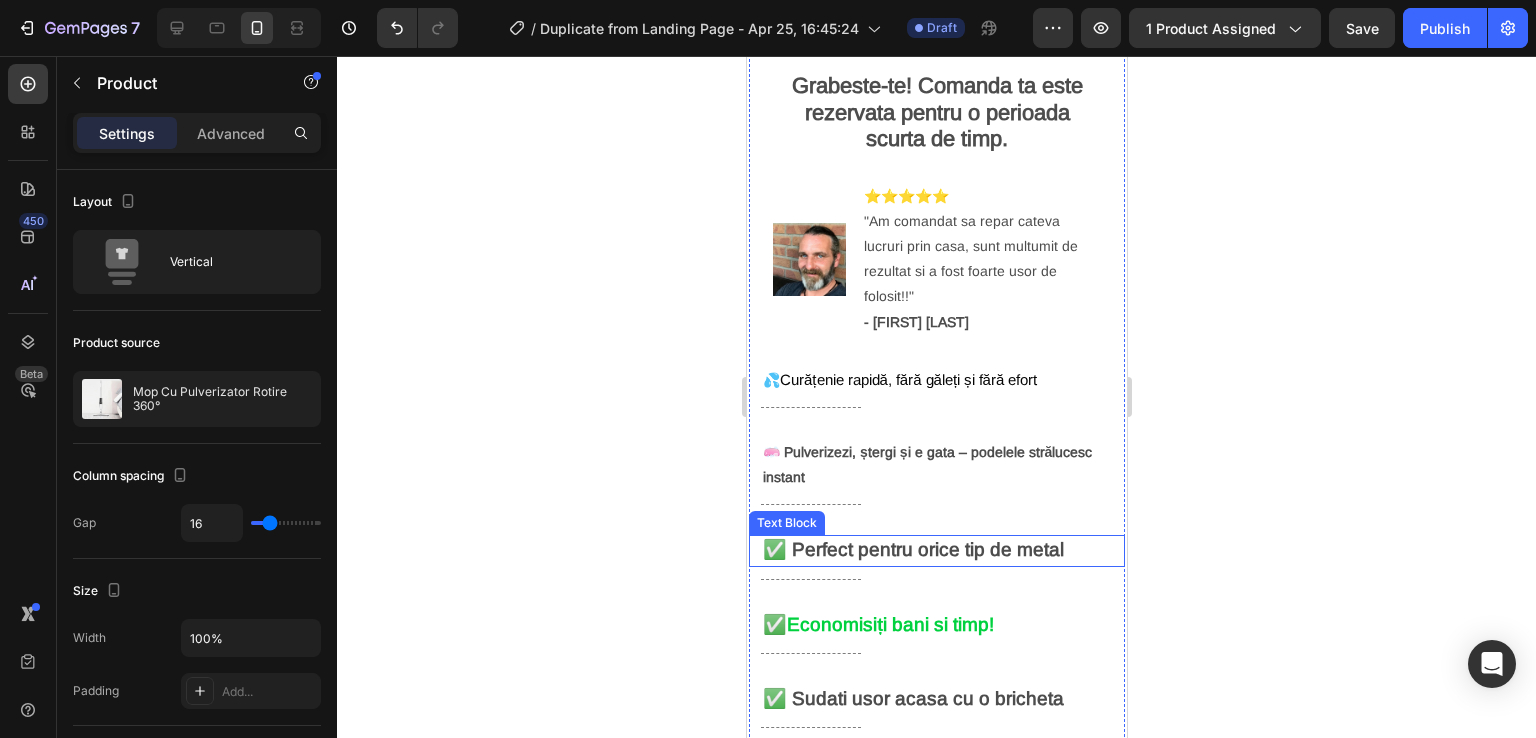 click on "✅ Perfect pentru orice tip de metal" at bounding box center [936, 550] 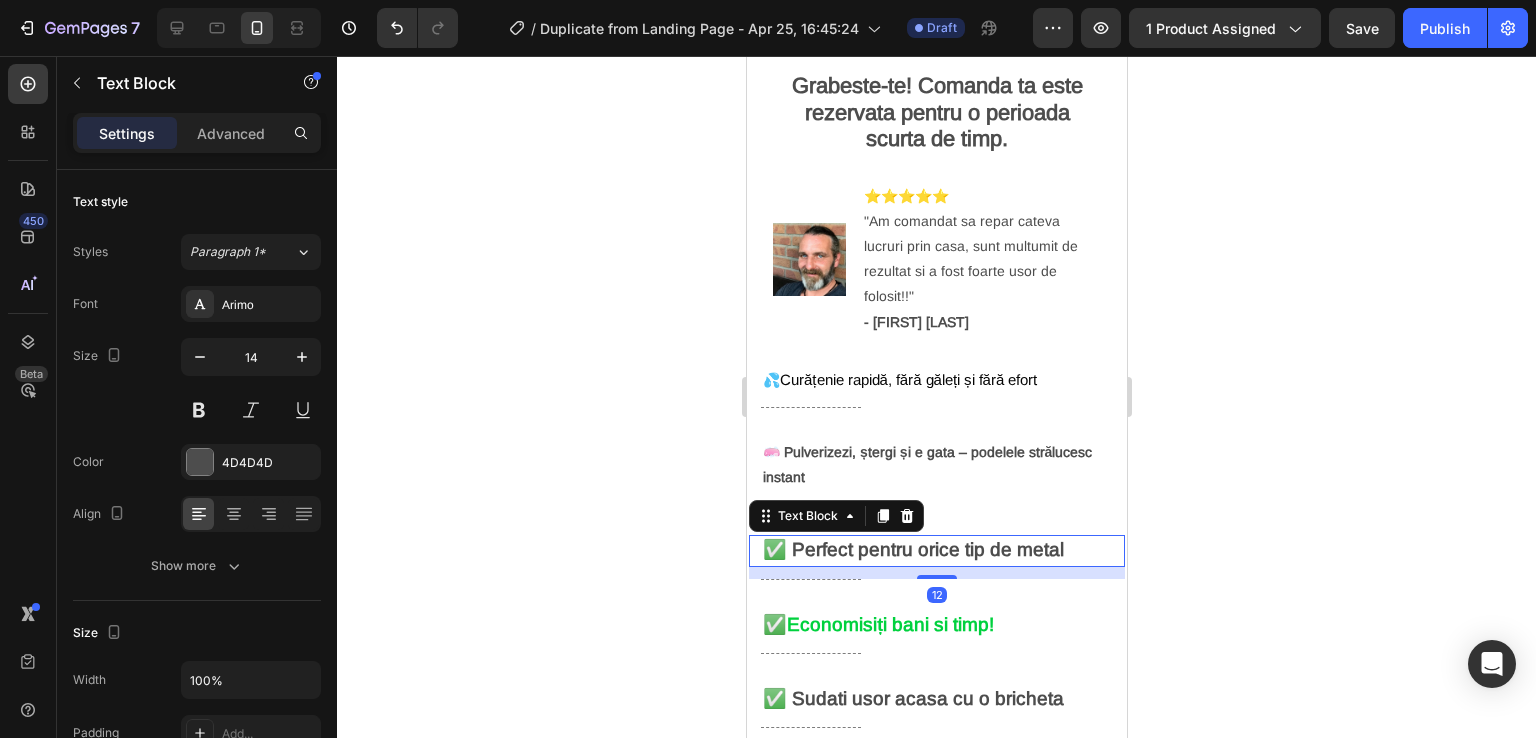 click on "✅ Perfect pentru orice tip de metal" at bounding box center [936, 550] 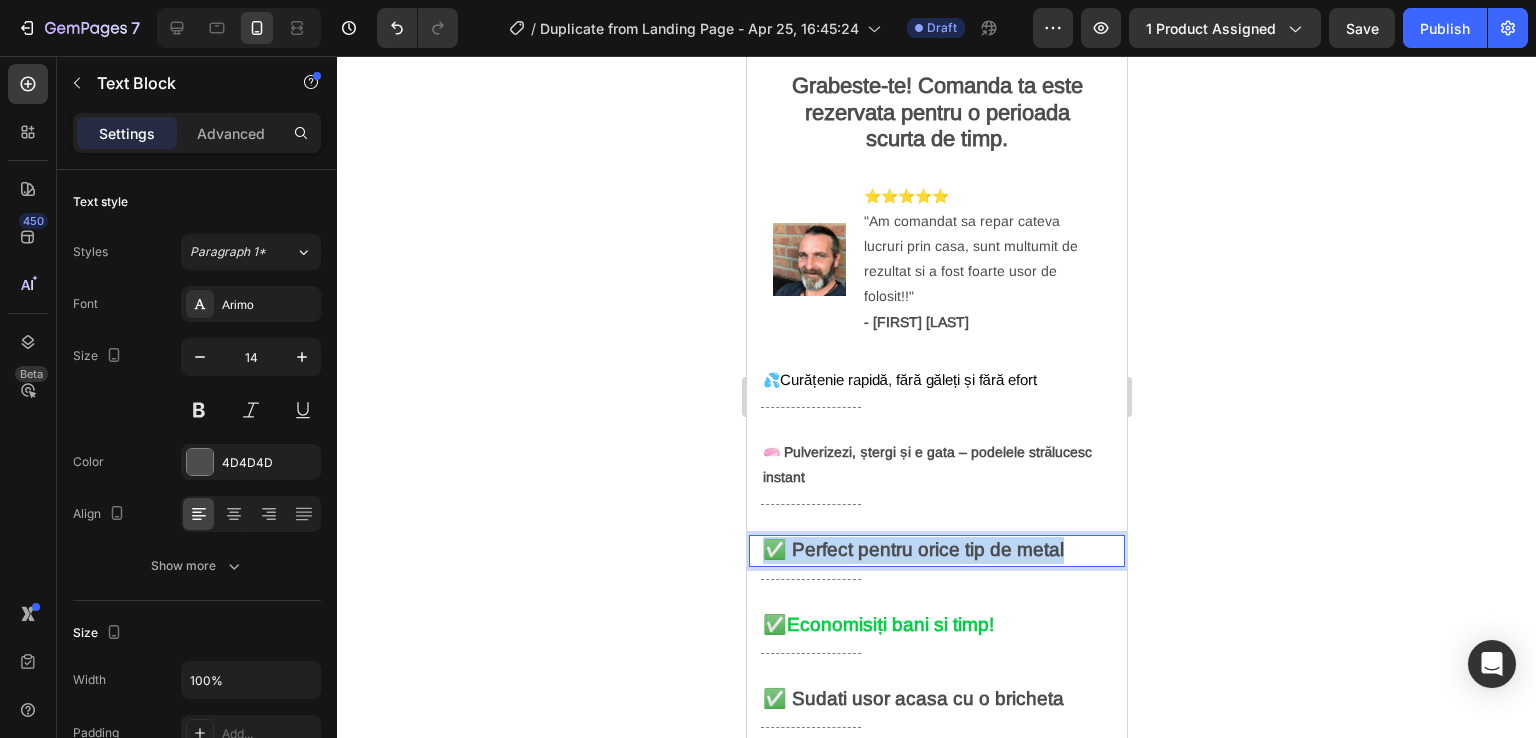 drag, startPoint x: 1081, startPoint y: 534, endPoint x: 765, endPoint y: 525, distance: 316.12814 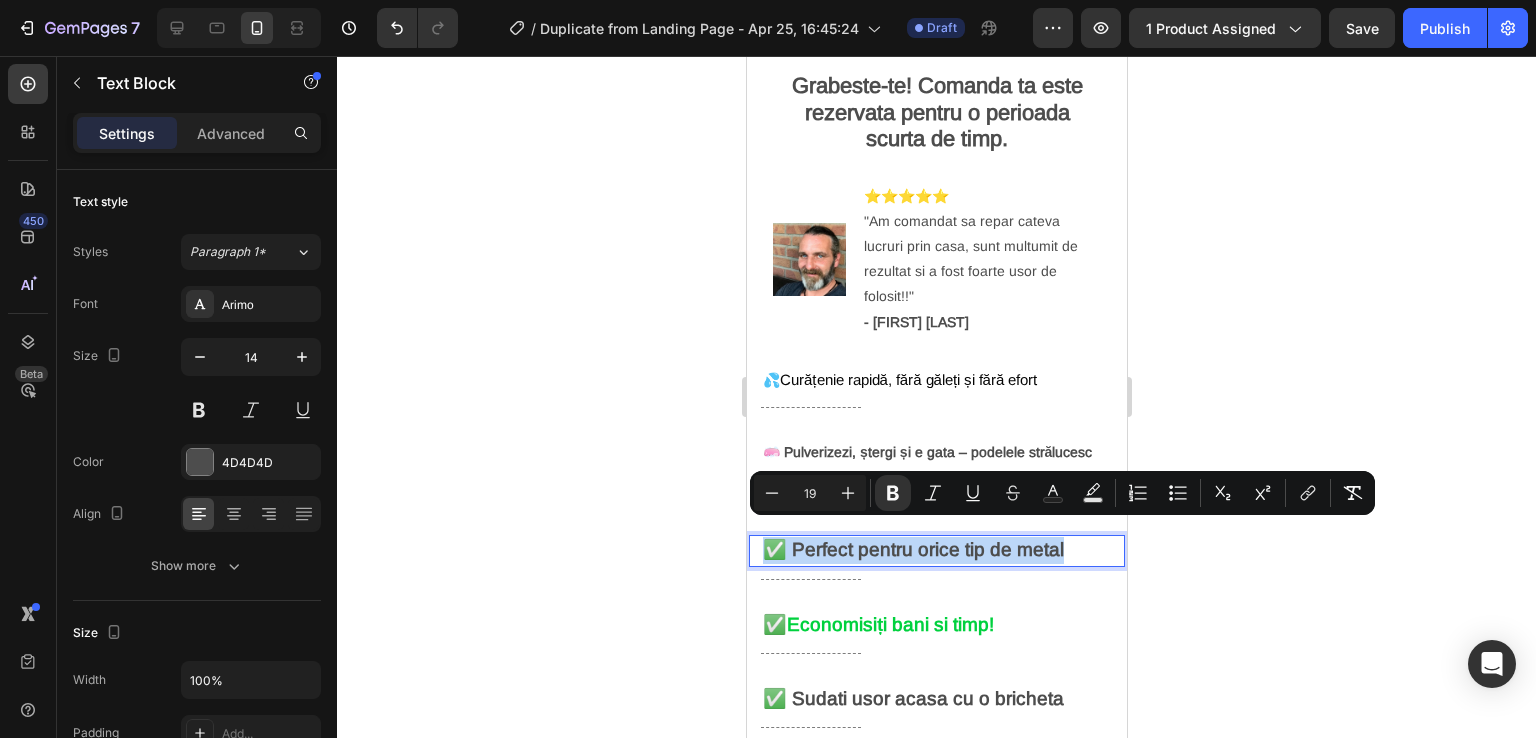 type on "14" 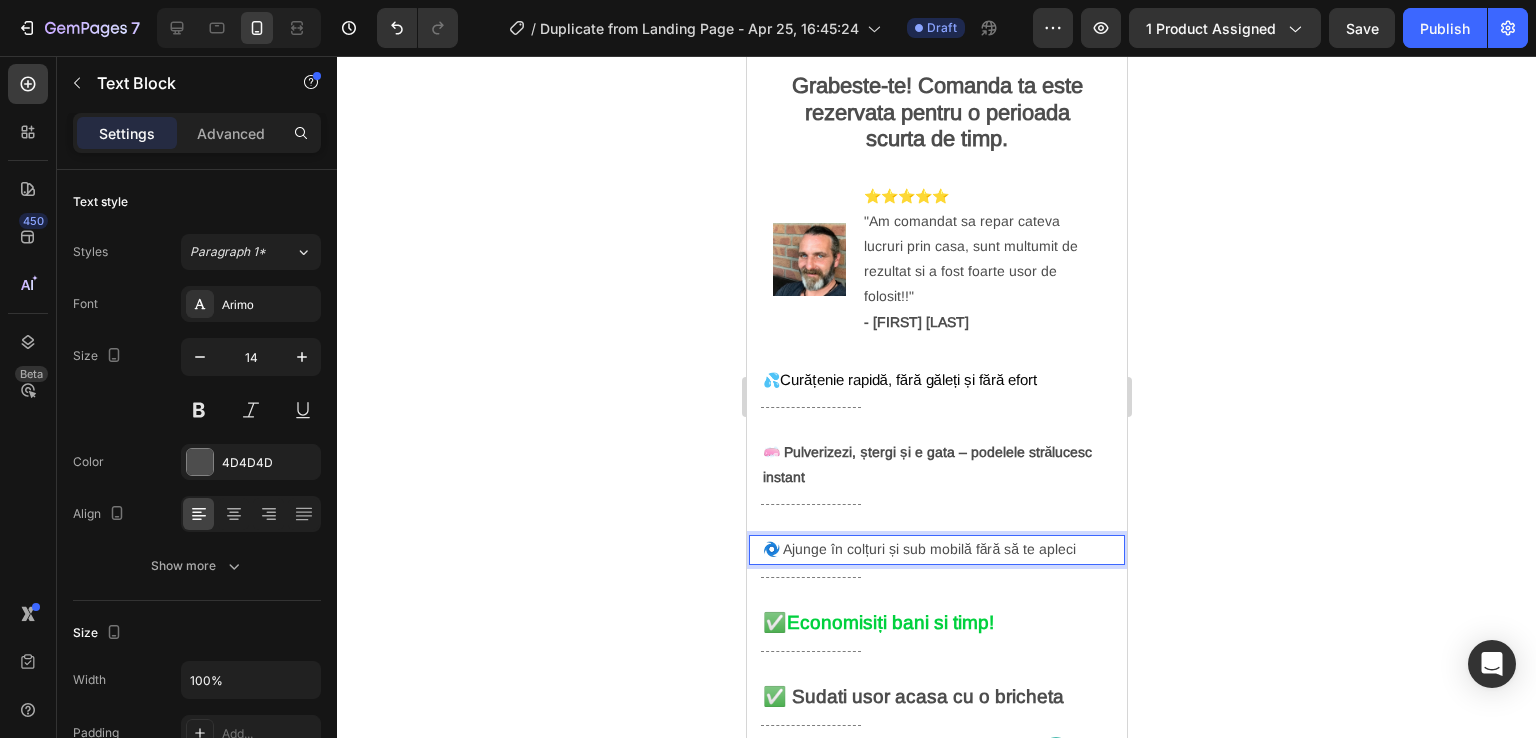 click on "🌀 Ajunge în colțuri și sub mobilă fără să te apleci" at bounding box center [936, 549] 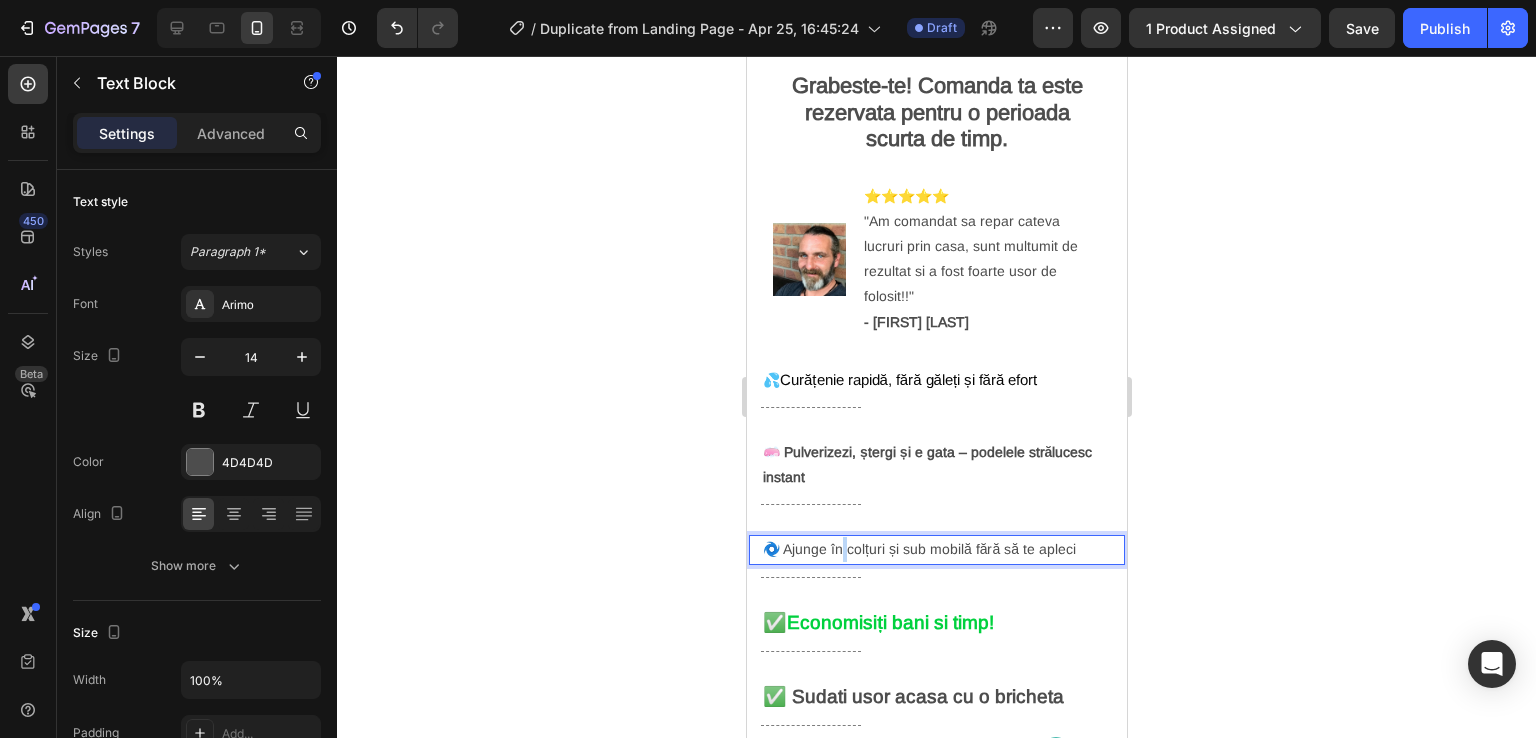 click on "🌀 Ajunge în colțuri și sub mobilă fără să te apleci" at bounding box center (936, 549) 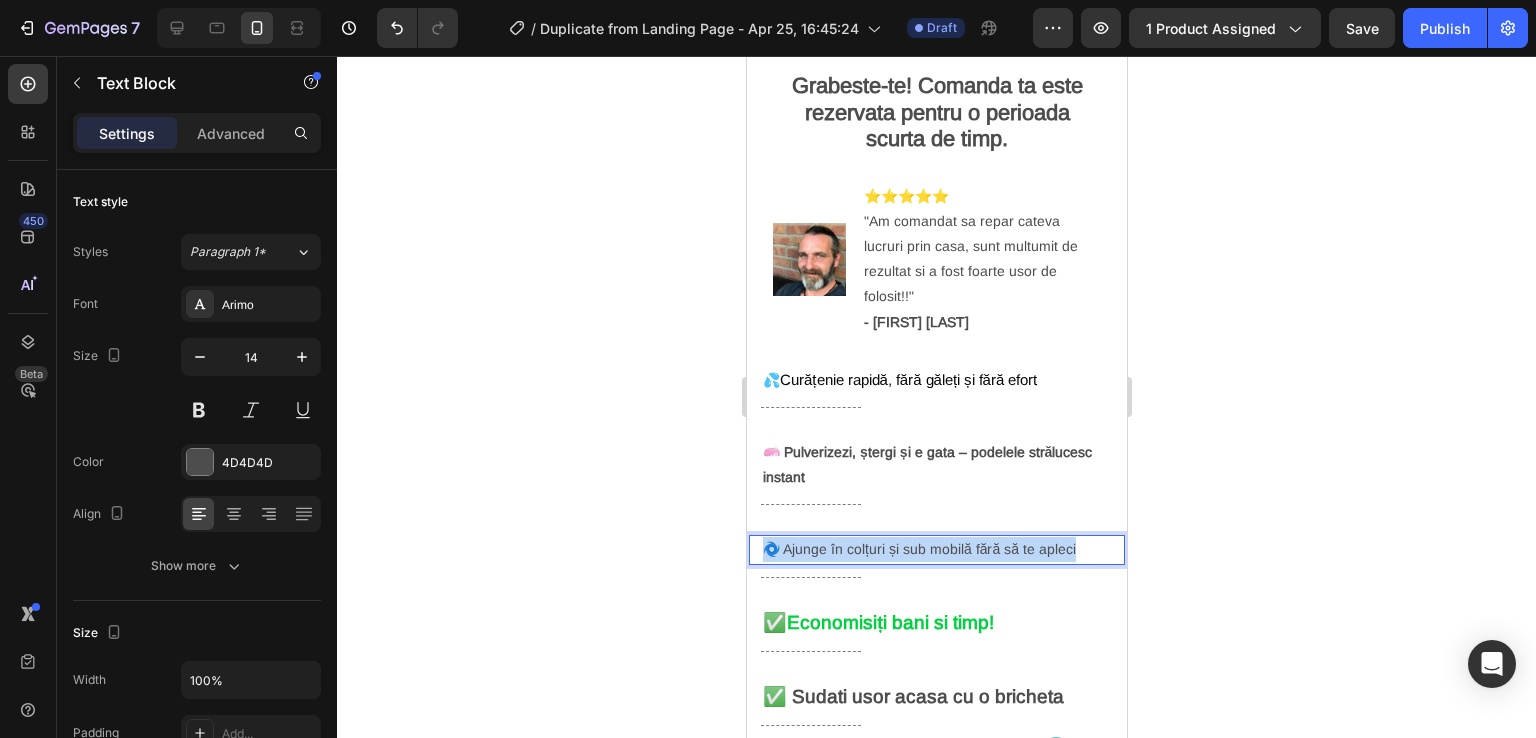 click on "🌀 Ajunge în colțuri și sub mobilă fără să te apleci" at bounding box center [936, 549] 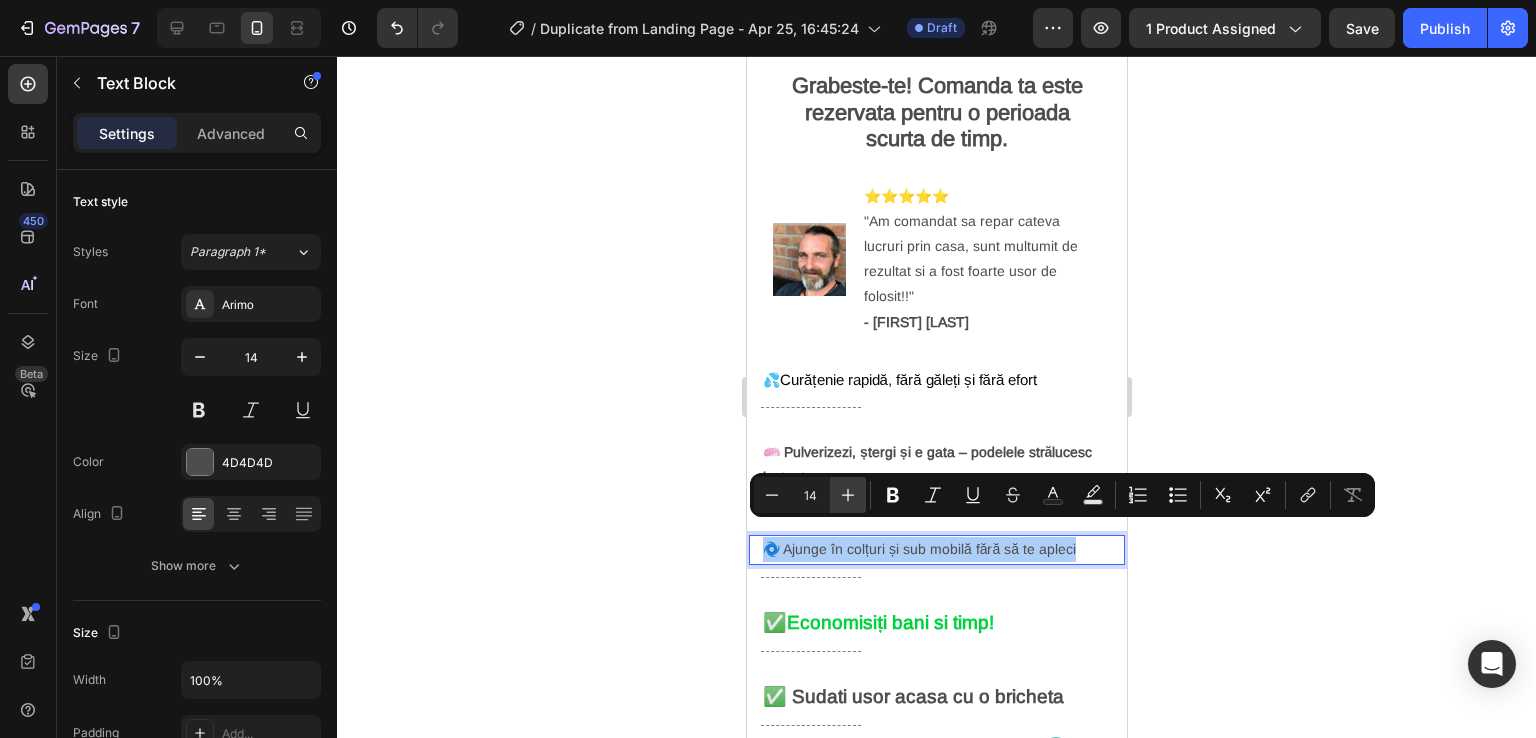 click 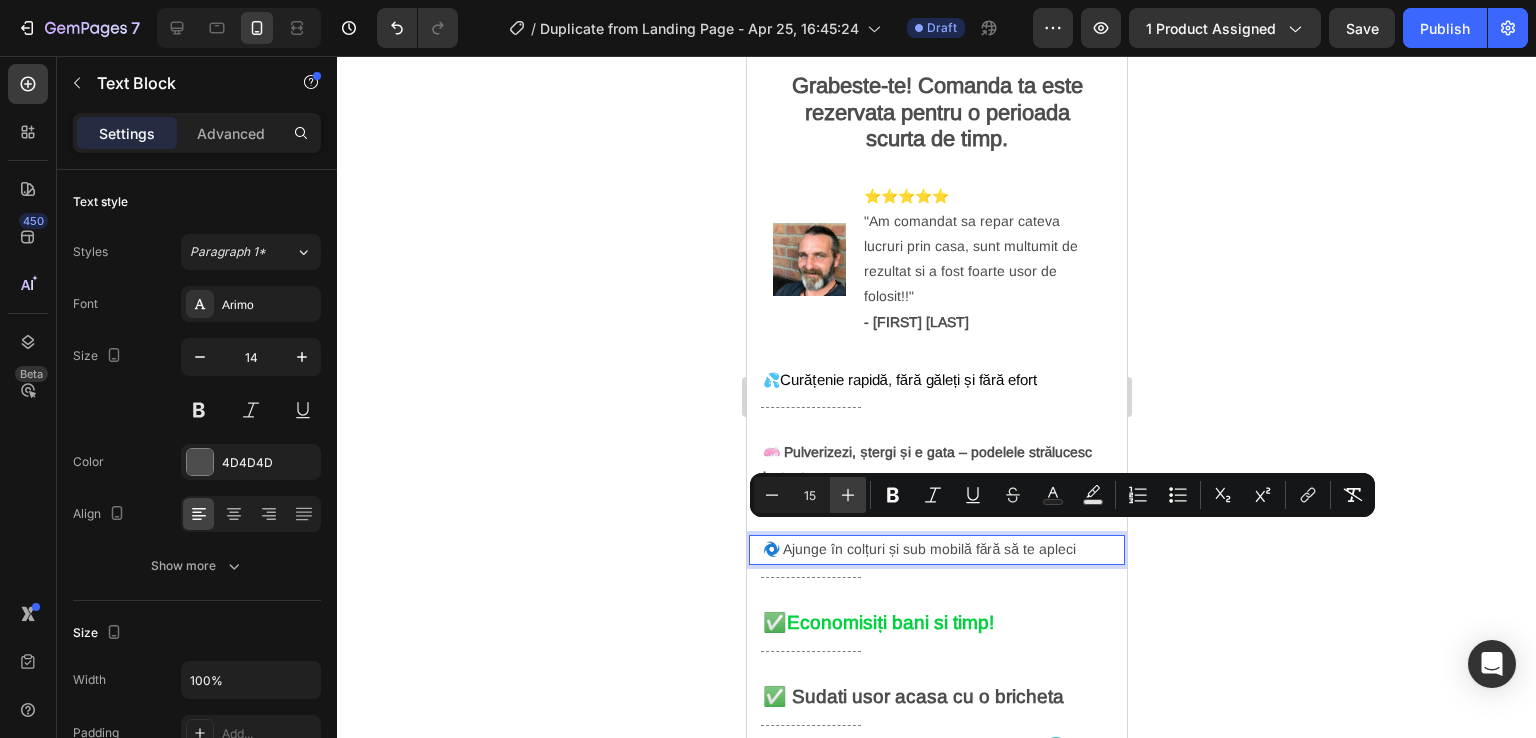 click 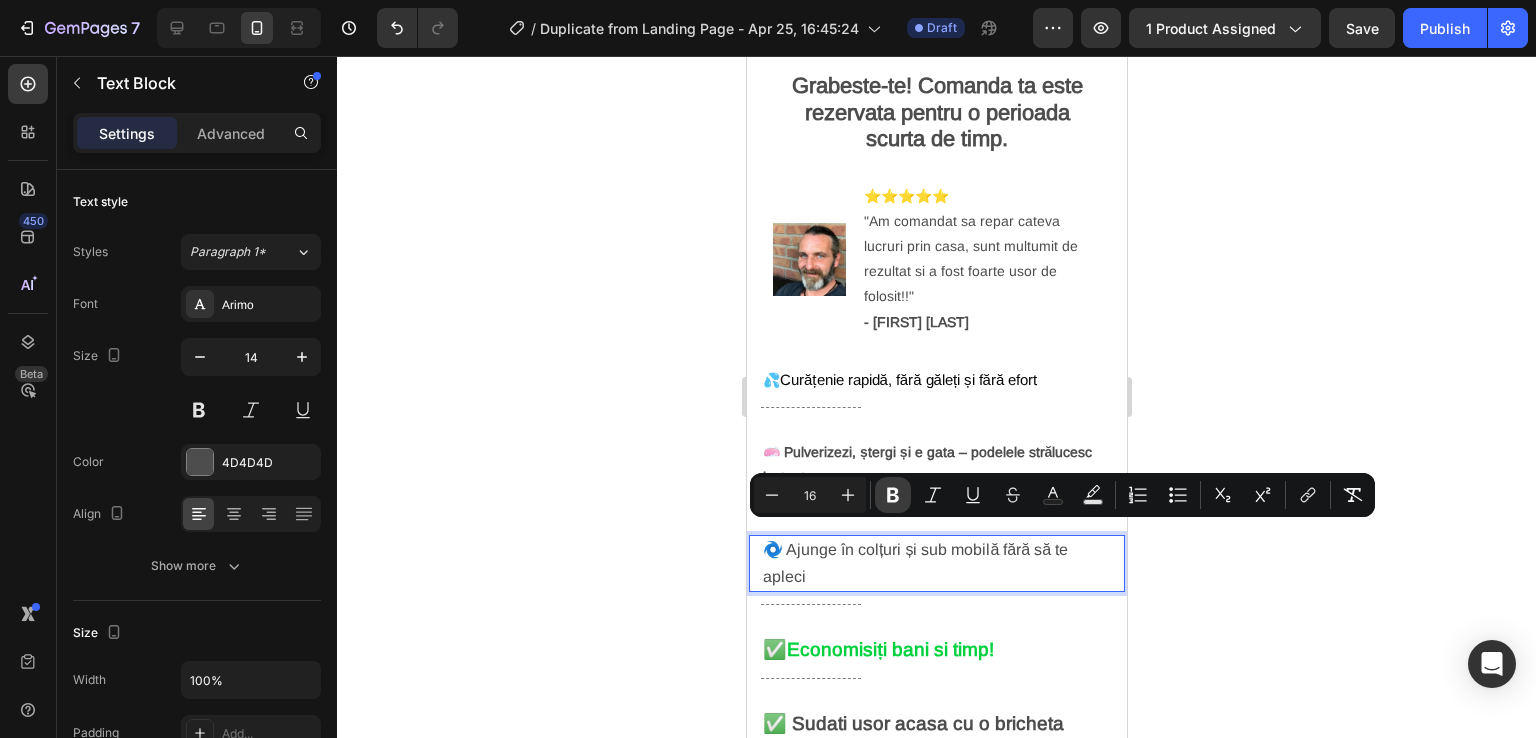 click 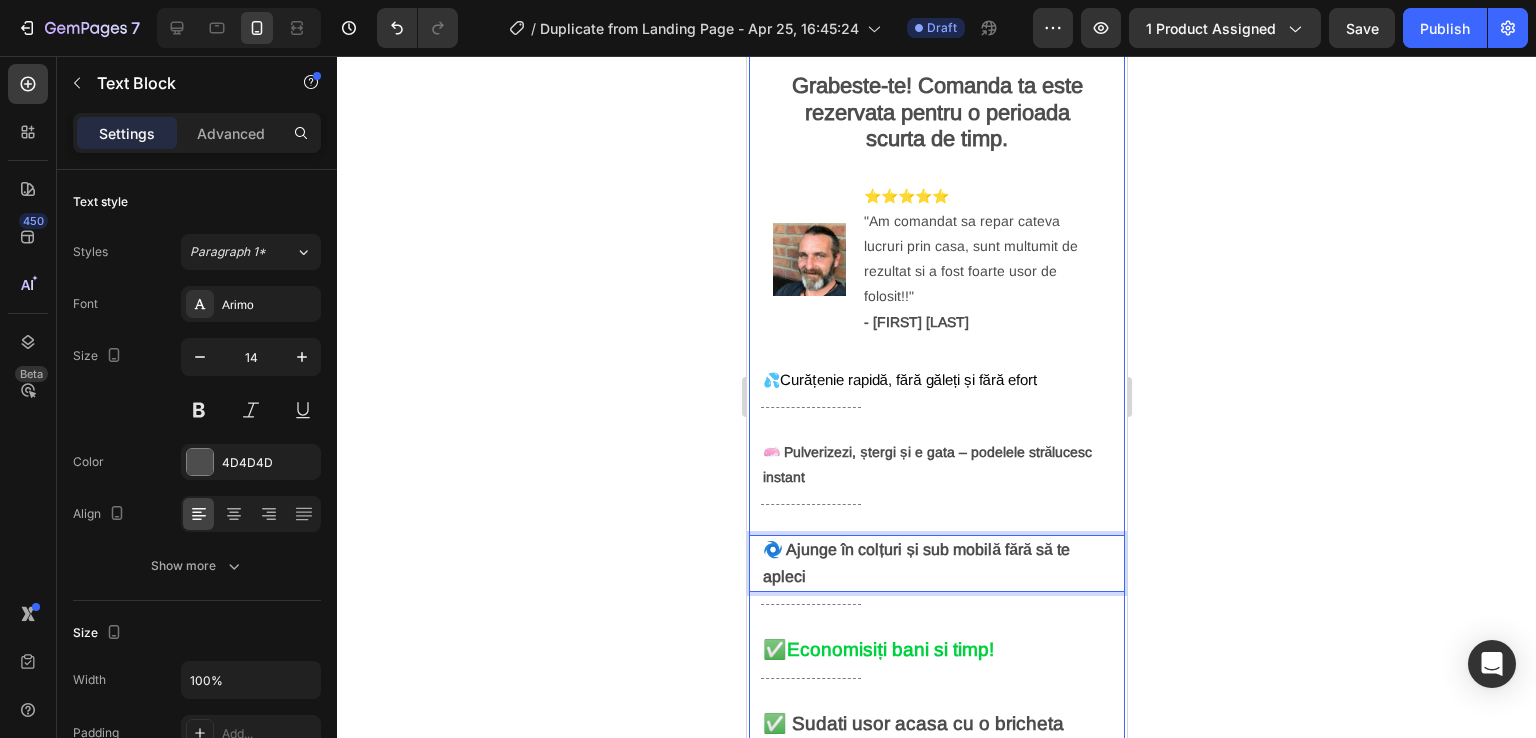 click on "69,99 lei   140,00 lei  Text Block ⭐⭐⭐⭐⭐  4.8 din 369 recenzii Text Block 🛒 5 0% REDUCERE  🛒 Heading
Publish the page to see the content.
Custom Code Grabeste-te! Comanda ta este rezervata pentru o perioada scurta de timp. Text Block Image ⭐⭐⭐⭐⭐ "Am comandat sa repar cateva lucruri prin casa, sunt multumit de rezultat si a fost foarte usor de folosit!!" - [FIRST] [LAST] Text Block Advanced List 💦  Curățenie rapidă, fără găleți și fără efort Text Block                Title Line 🧼 Pulverizezi, ștergi și e gata – podelele strălucesc instant Text Block                Title Line 🌀 Ajunge în colțuri și sub mobilă fără să te apleci Text Block   12                Title Line ✅  Economisiți bani si timp! Text Block                Title Line ✅ Sudati usor acasa cu o bricheta Text Block                Title Line
Icon Livrare 1-2 Zile Text Block
Icon Plata Ramburs" at bounding box center (936, 376) 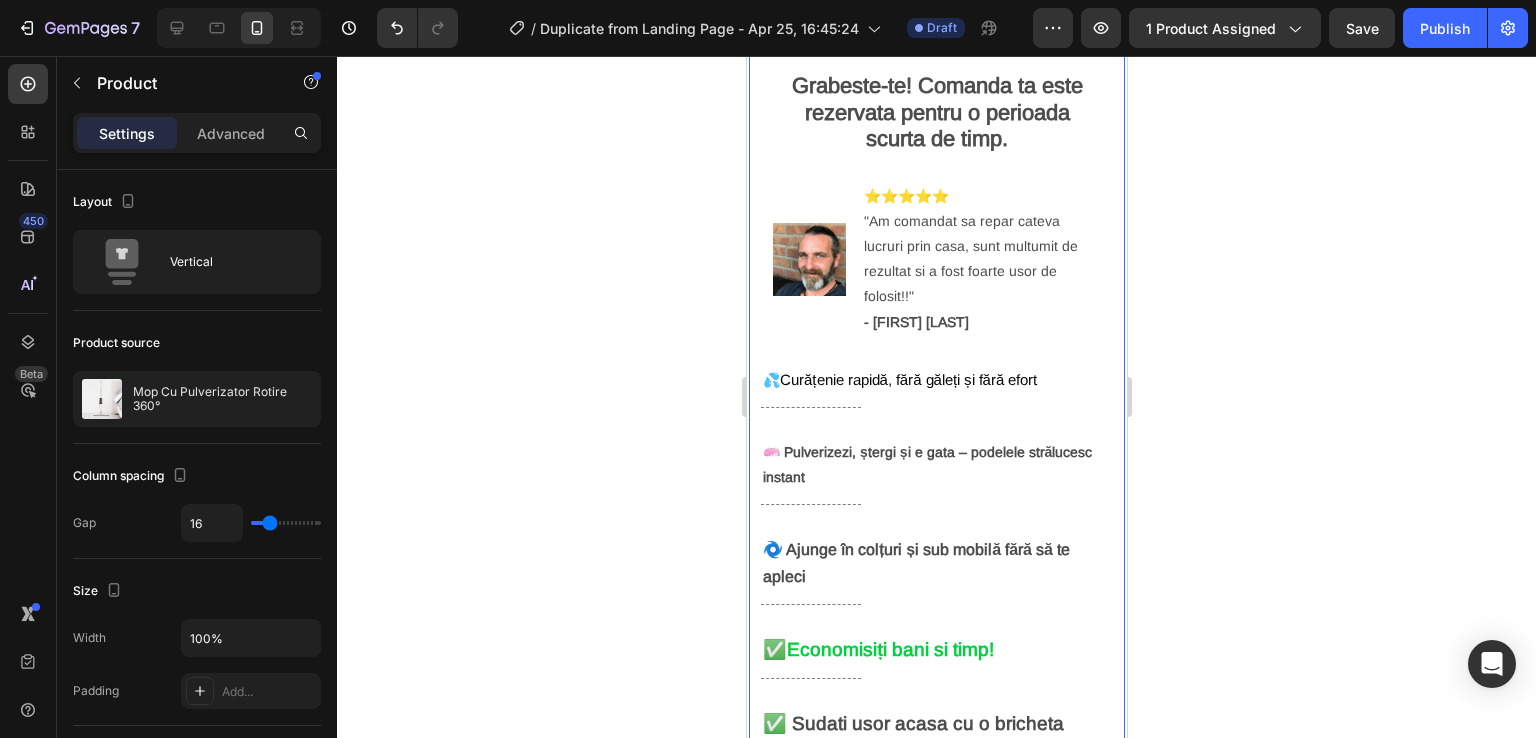 click on "69,99 lei   140,00 lei  Text Block ⭐⭐⭐⭐⭐  4.8 din 369 recenzii Text Block 🛒 5 0% REDUCERE  🛒 Heading
Publish the page to see the content.
Custom Code Grabeste-te! Comanda ta este rezervata pentru o perioada scurta de timp. Text Block Image ⭐⭐⭐⭐⭐ "Am comandat sa repar cateva lucruri prin casa, sunt multumit de rezultat si a fost foarte usor de folosit!!" - [FIRST] [LAST] Text Block Advanced List 💦  Curățenie rapidă, fără găleți și fără efort Text Block                Title Line 🧼 Pulverizezi, ștergi și e gata – podelele strălucesc instant Text Block                Title Line 🌀 Ajunge în colțuri și sub mobilă fără să te apleci Text Block                Title Line ✅  Economisiți bani si timp! Text Block                Title Line ✅ Sudati usor acasa cu o bricheta Text Block                Title Line
Icon Livrare 1-2 Zile Text Block
Icon Plata Ramburs Icon" at bounding box center [936, 376] 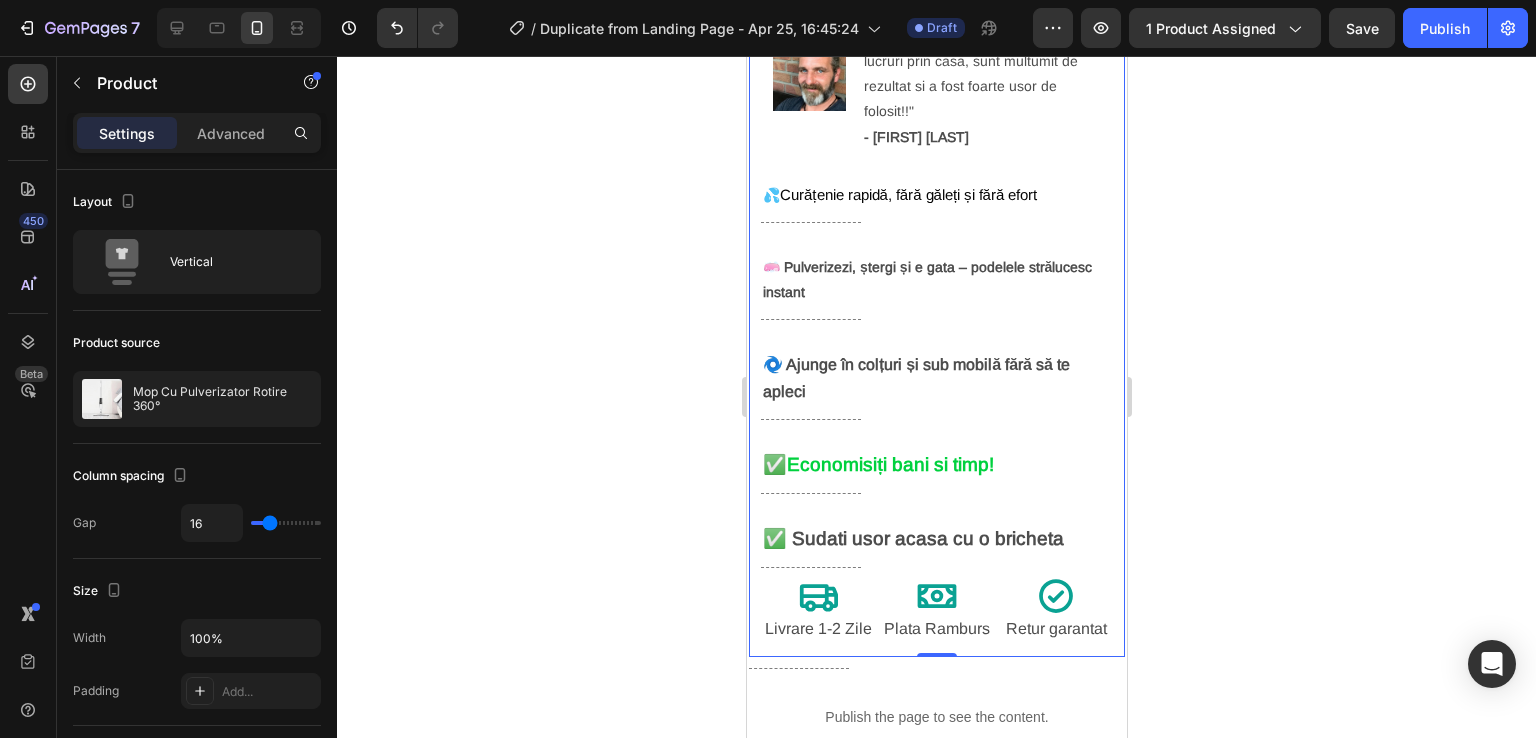scroll, scrollTop: 900, scrollLeft: 0, axis: vertical 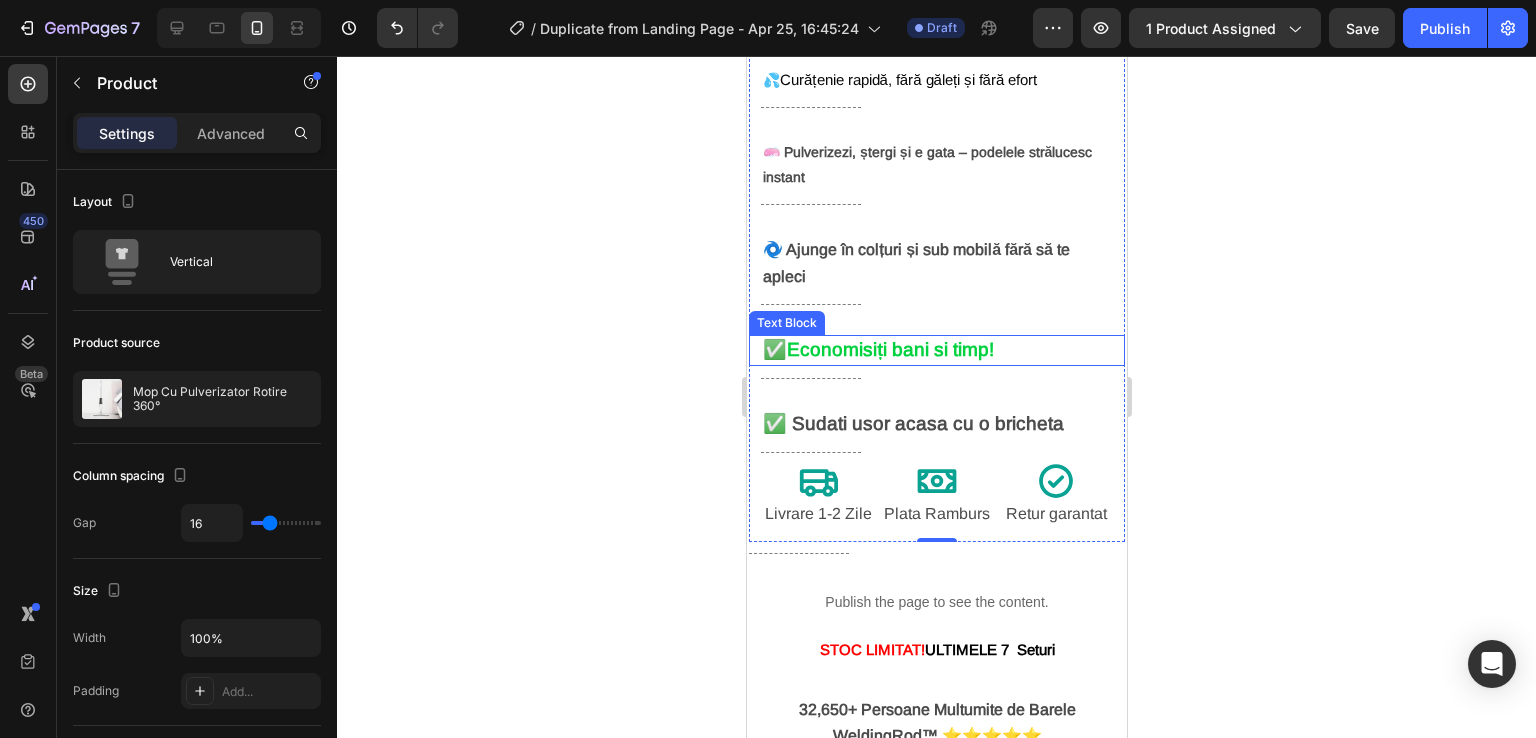 click on "Economisiți bani si timp!" at bounding box center [889, 349] 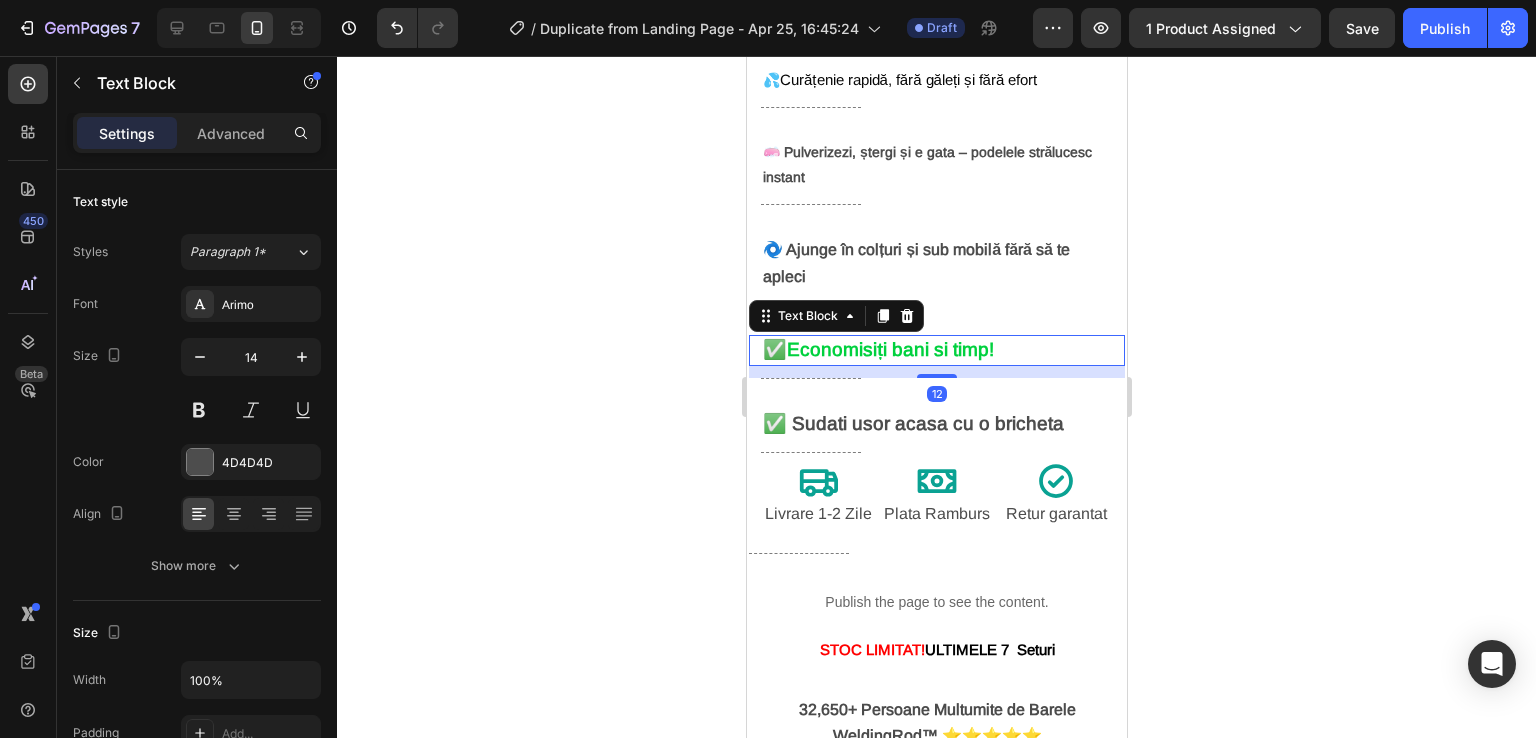 click on "✅  Economisiți bani si timp!" at bounding box center [936, 350] 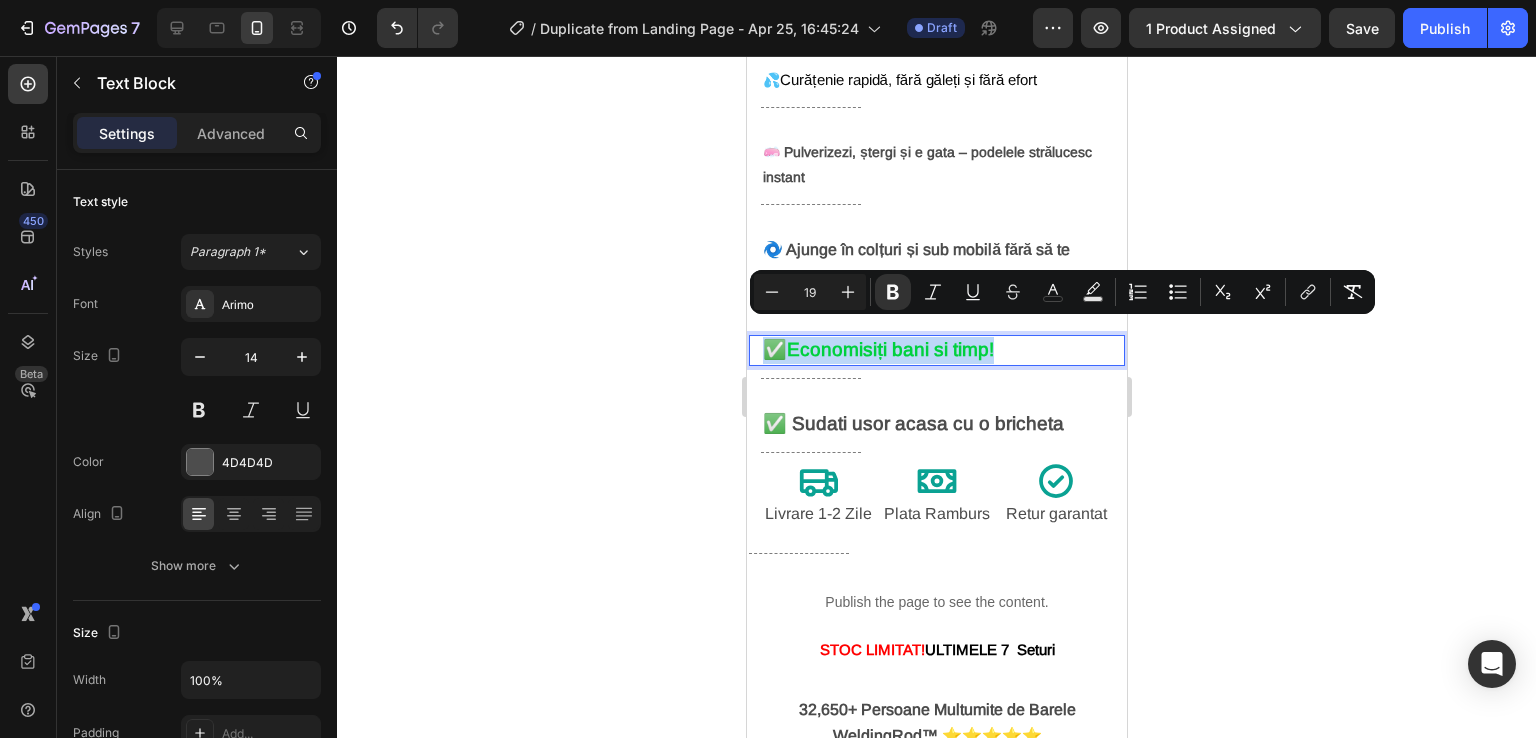 drag, startPoint x: 1042, startPoint y: 334, endPoint x: 763, endPoint y: 336, distance: 279.00717 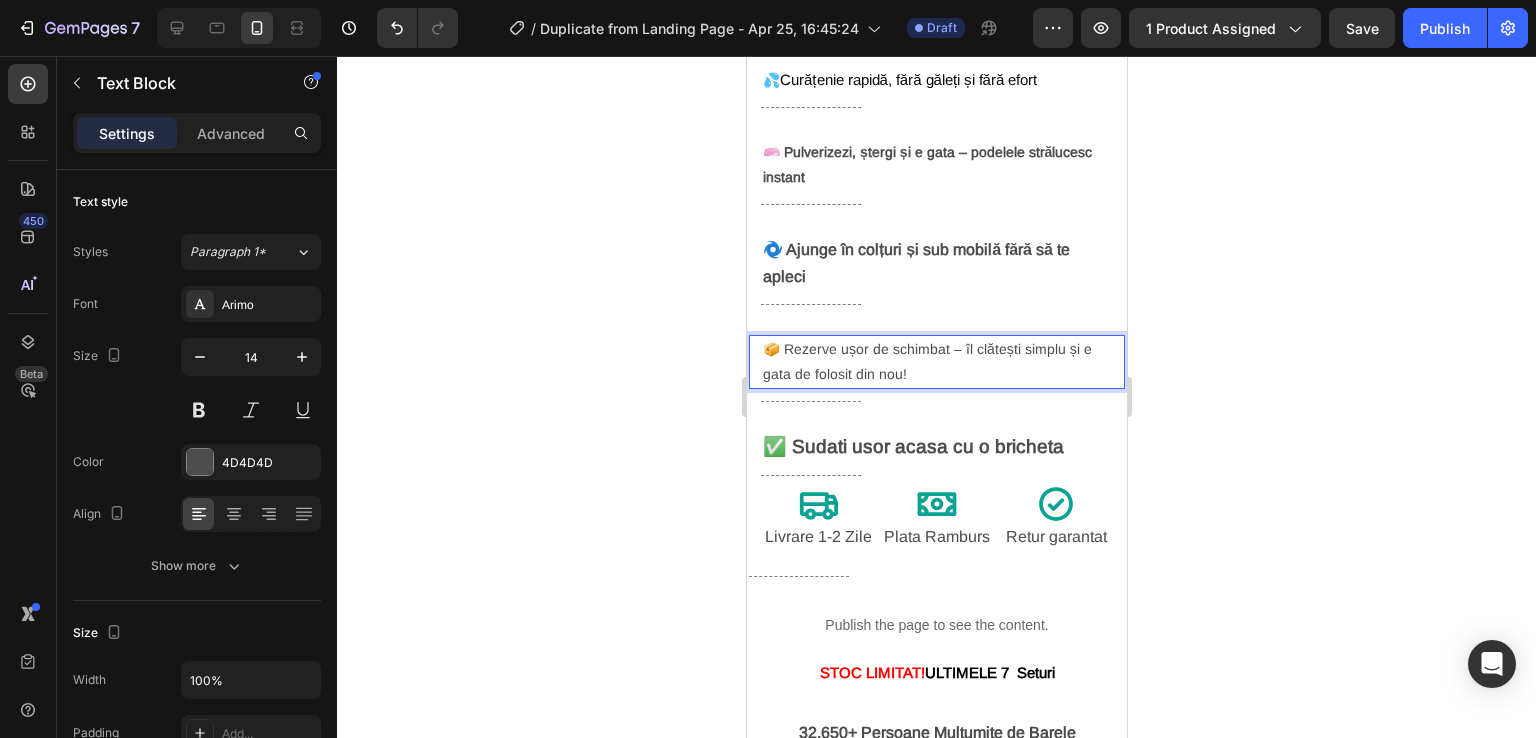 click on "📦 Rezerve ușor de schimbat – îl clătești simplu și e gata de folosit din nou!" at bounding box center (936, 362) 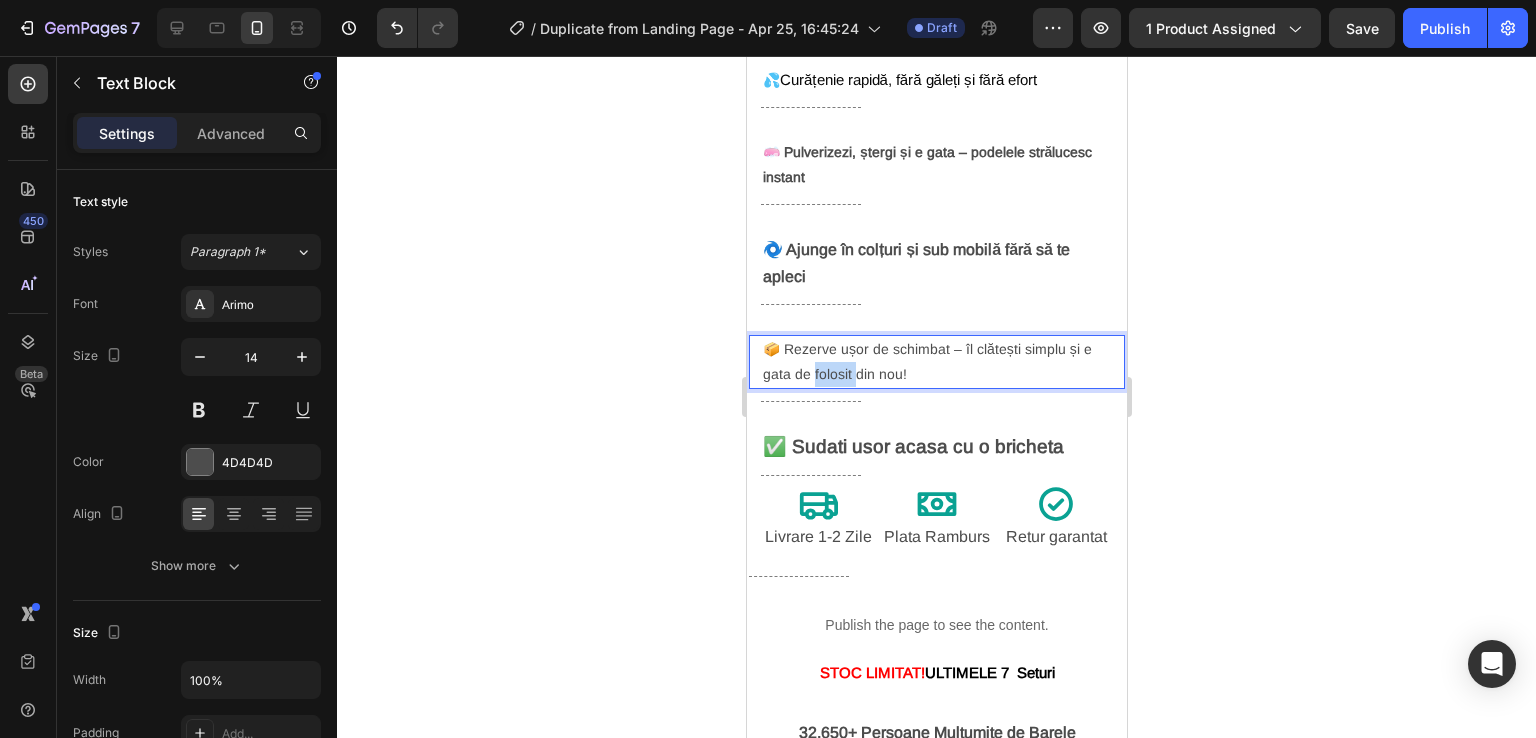 click on "📦 Rezerve ușor de schimbat – îl clătești simplu și e gata de folosit din nou!" at bounding box center [936, 362] 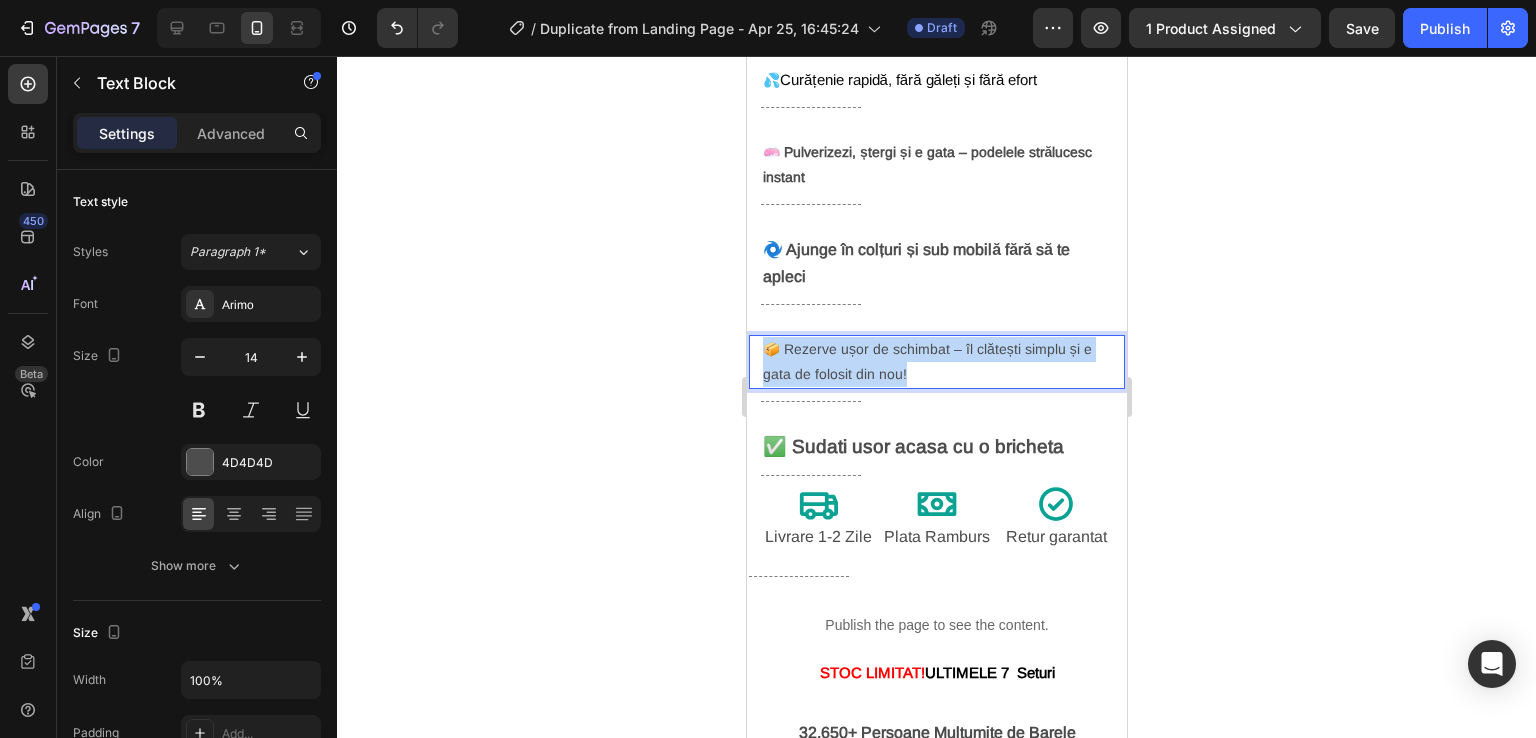 click on "📦 Rezerve ușor de schimbat – îl clătești simplu și e gata de folosit din nou!" at bounding box center (936, 362) 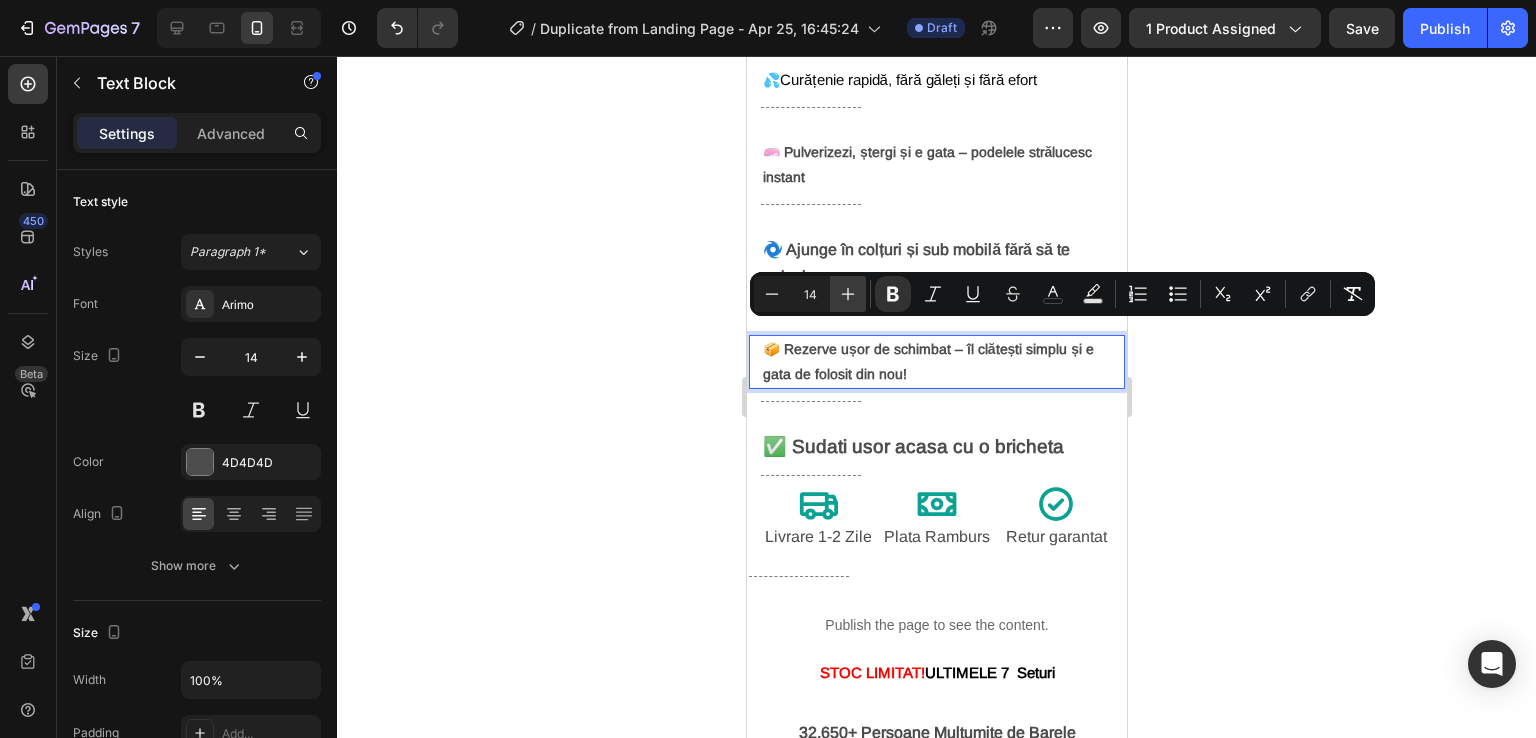 click 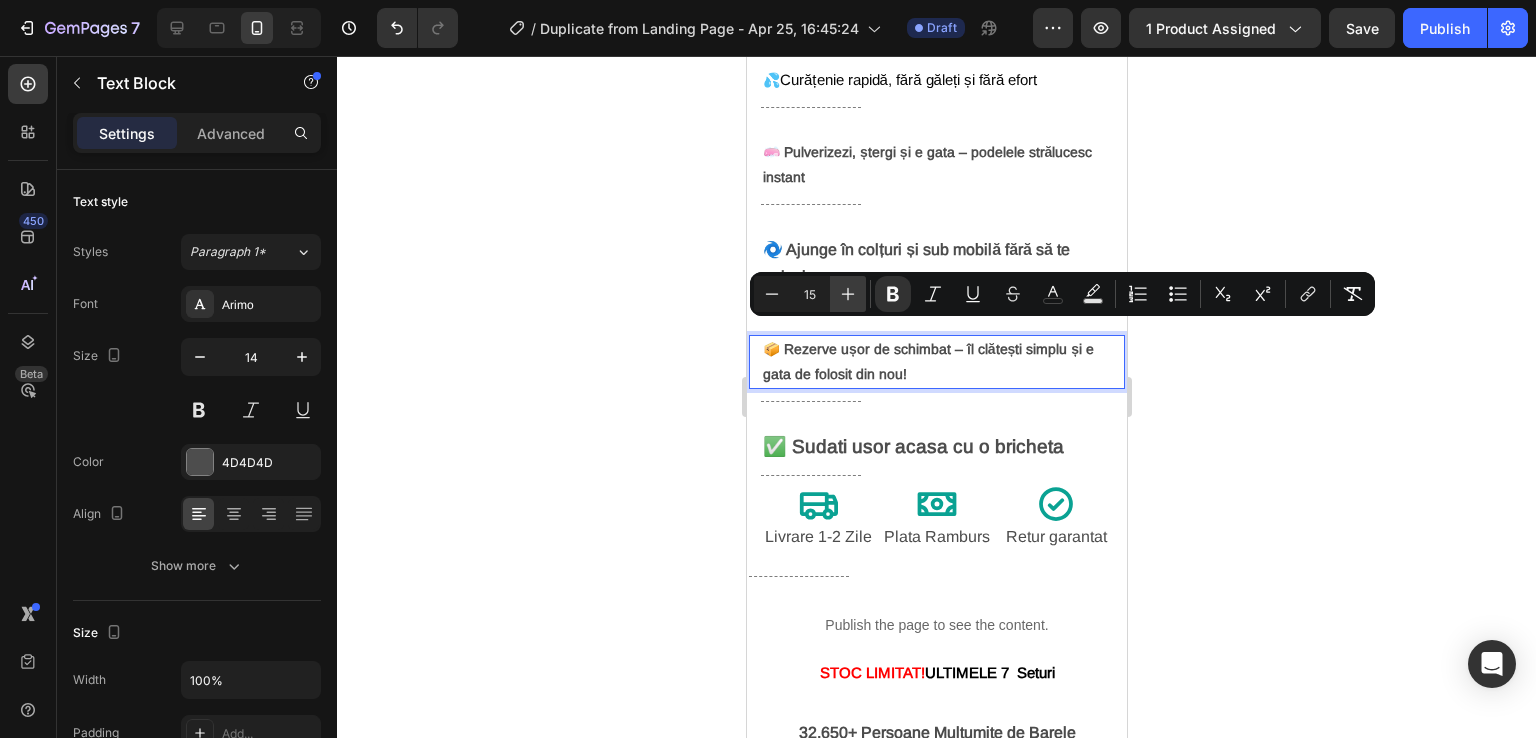 click 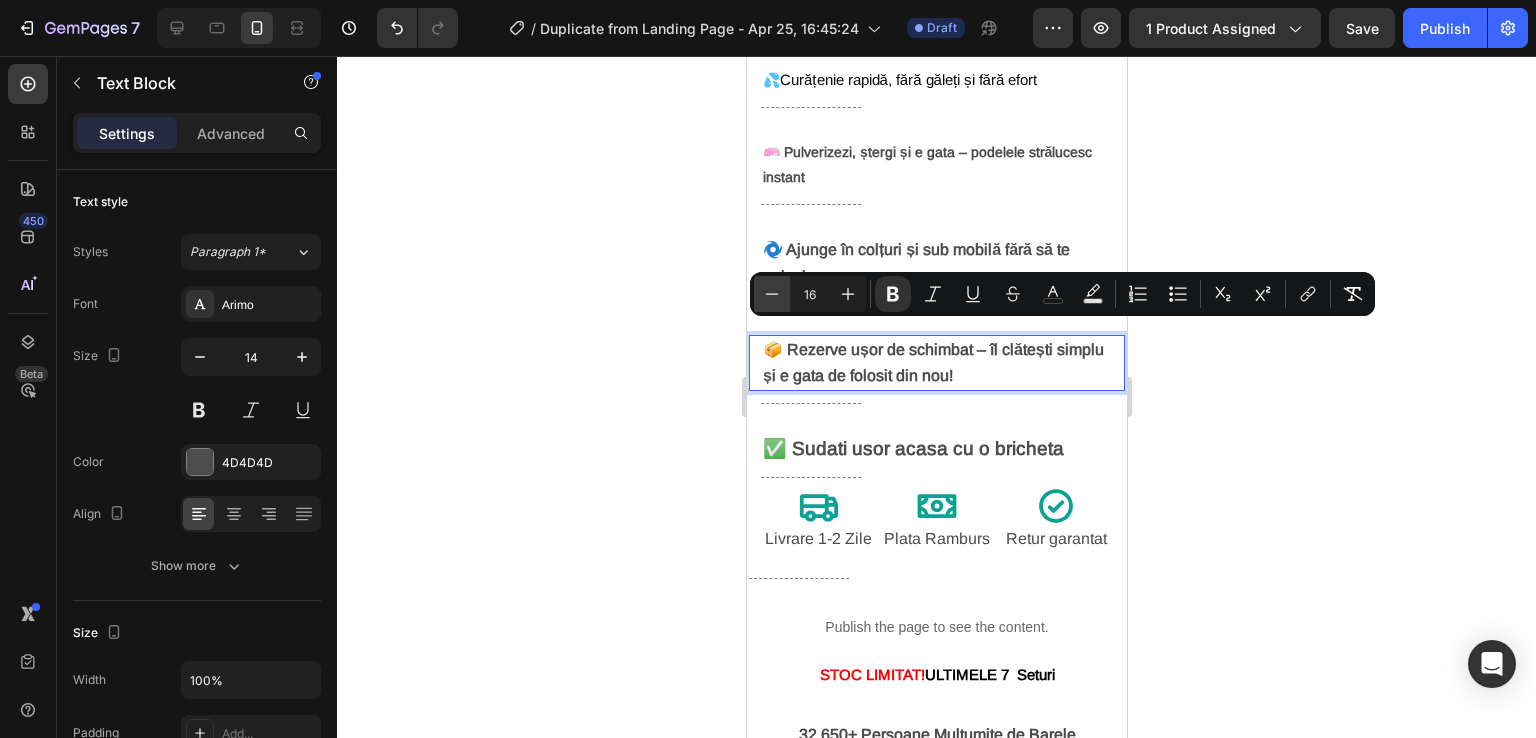 click 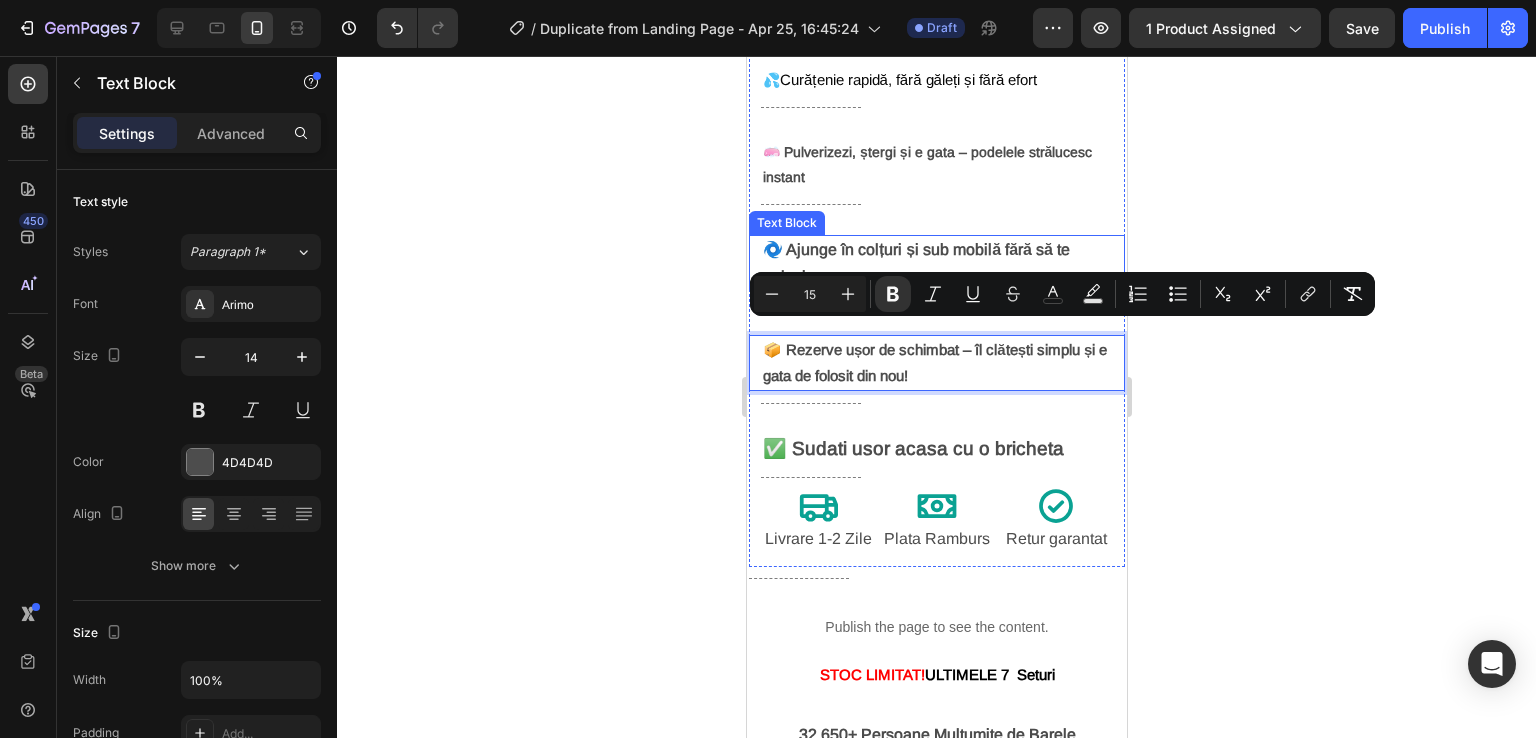 click on "🌀 Ajunge în colțuri și sub mobilă fără să te apleci" at bounding box center [915, 262] 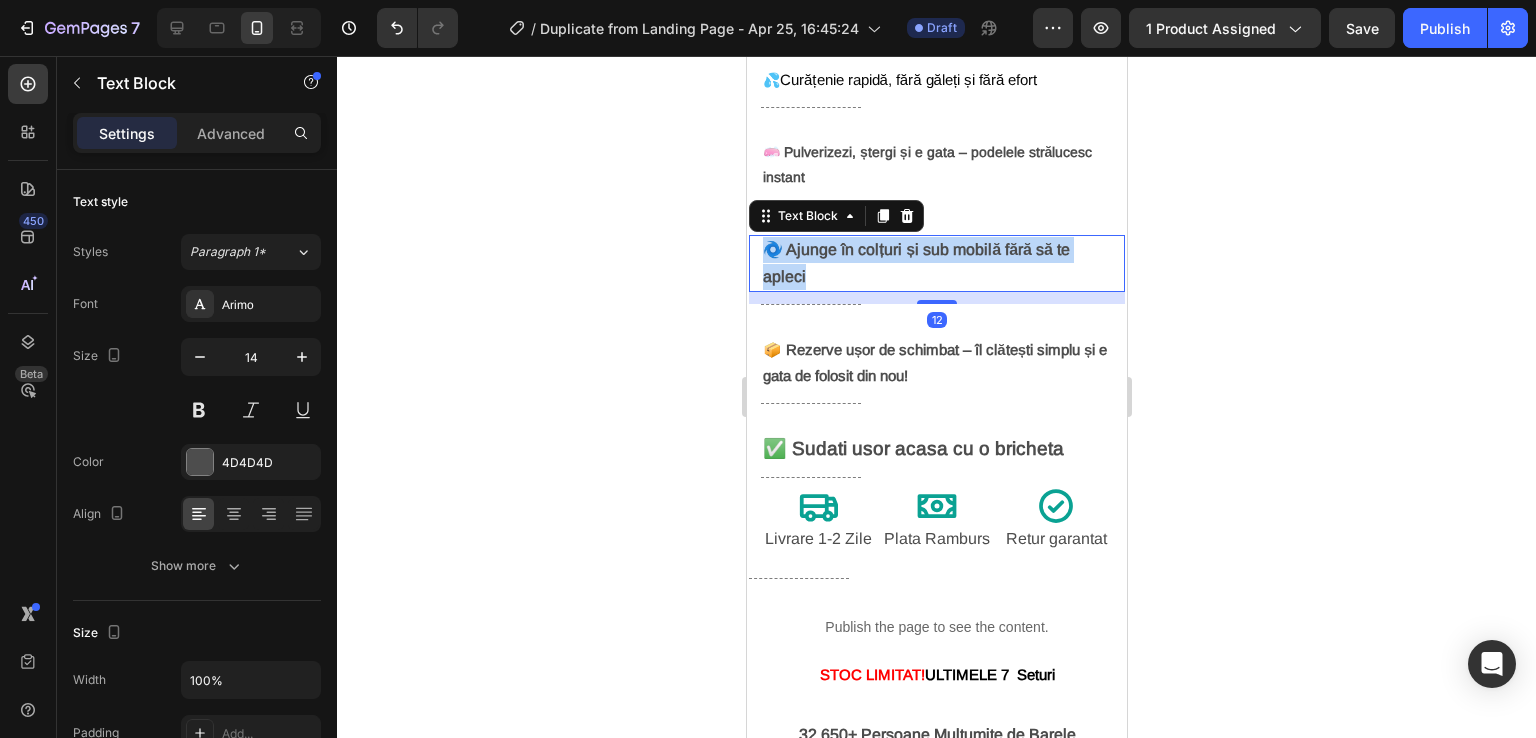 click on "🌀 Ajunge în colțuri și sub mobilă fără să te apleci" at bounding box center (915, 262) 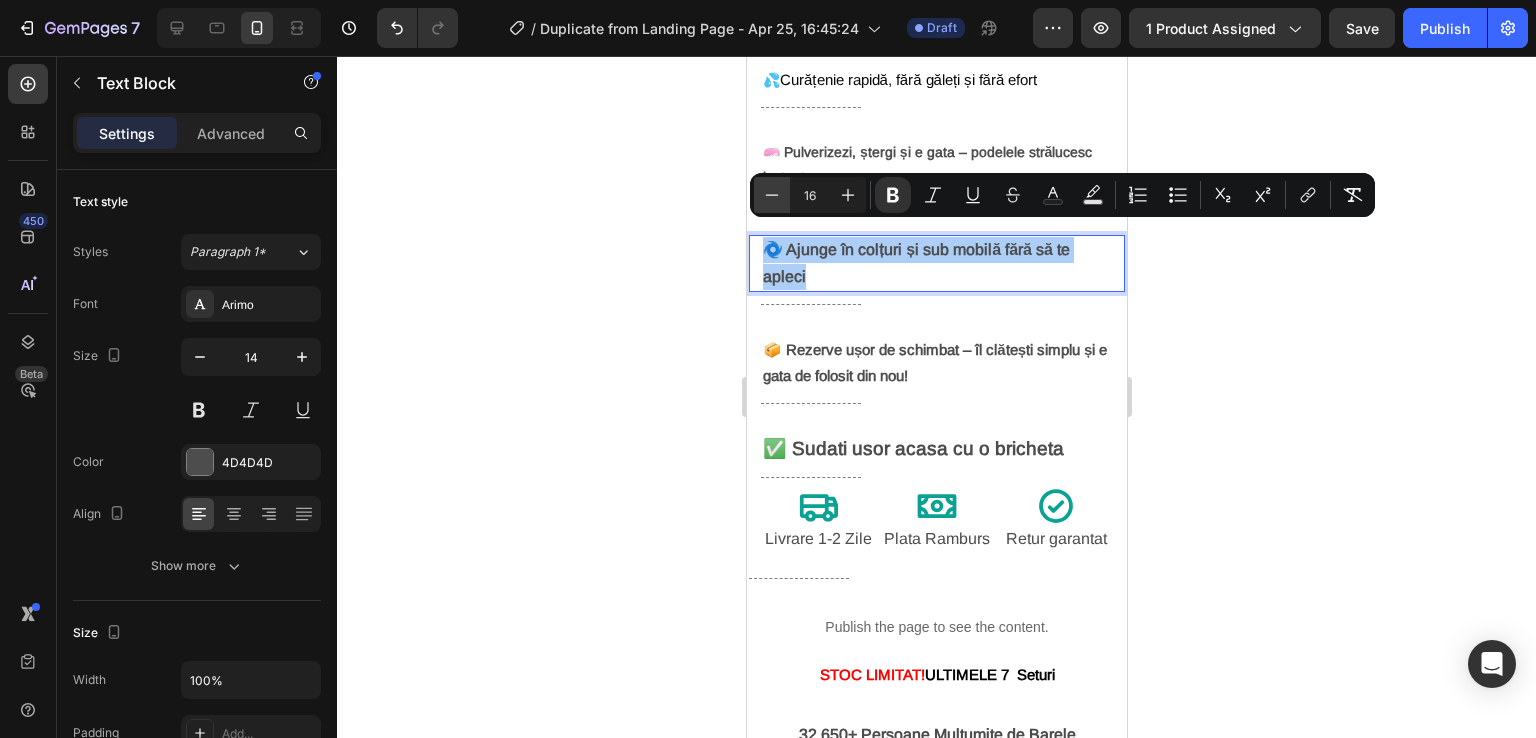 click 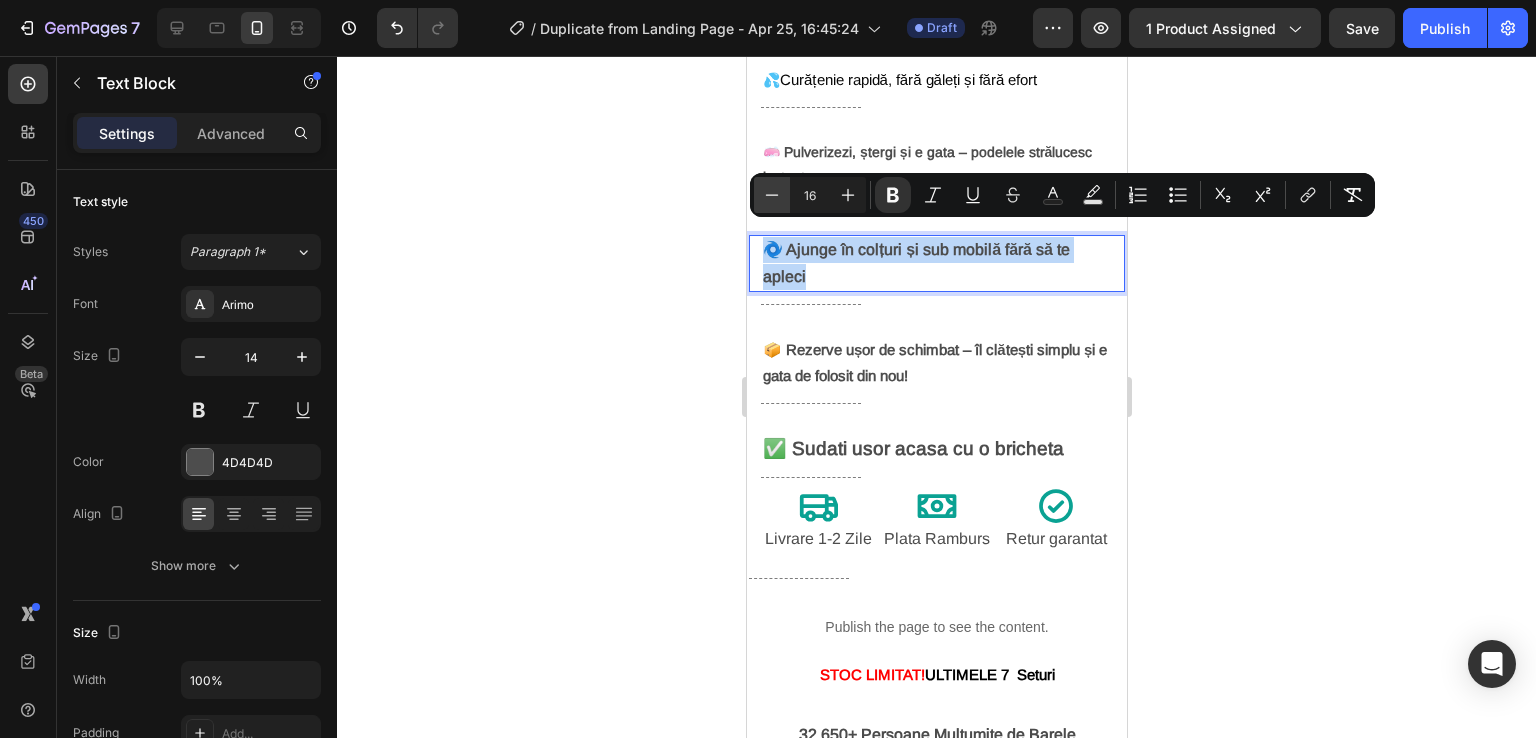 type on "15" 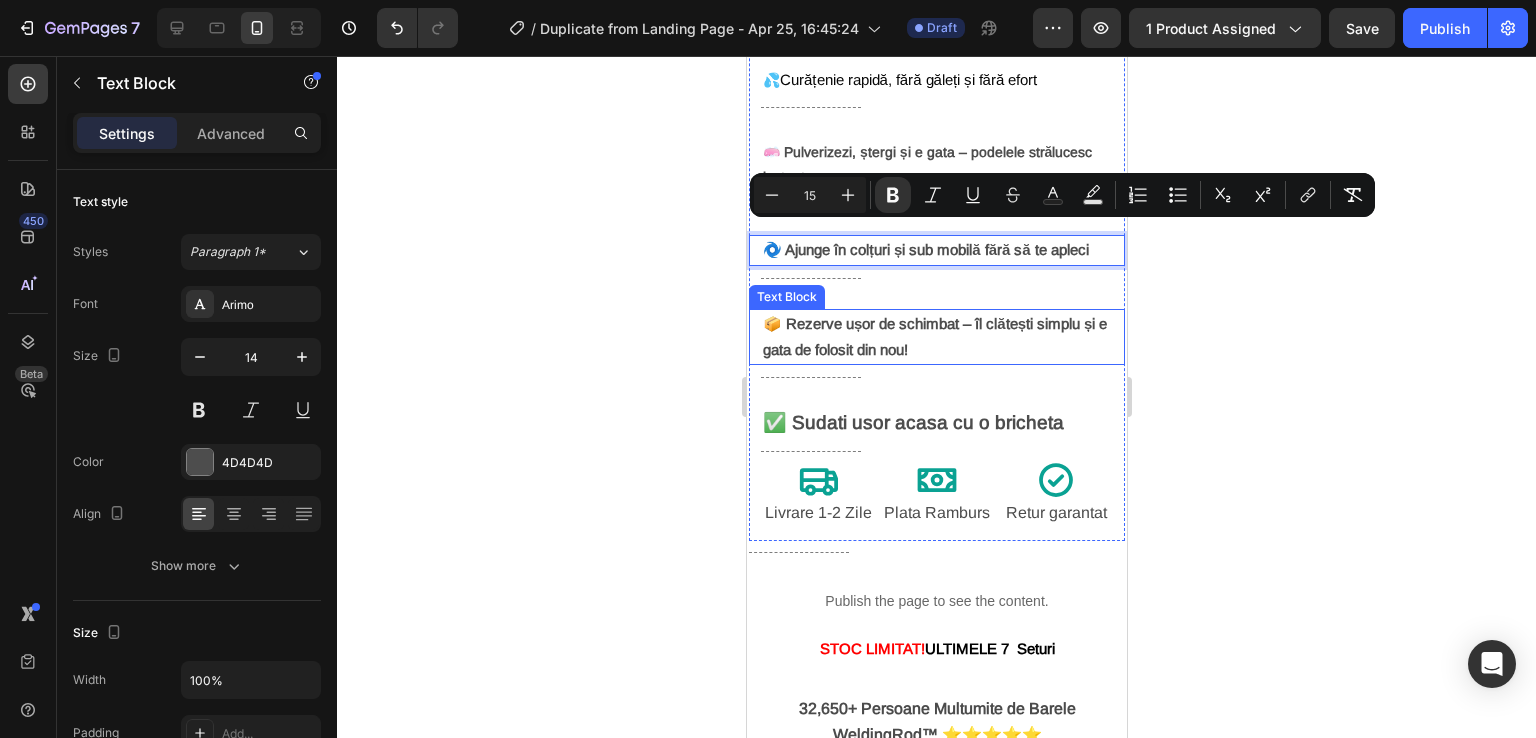 drag, startPoint x: 972, startPoint y: 292, endPoint x: 913, endPoint y: 204, distance: 105.9481 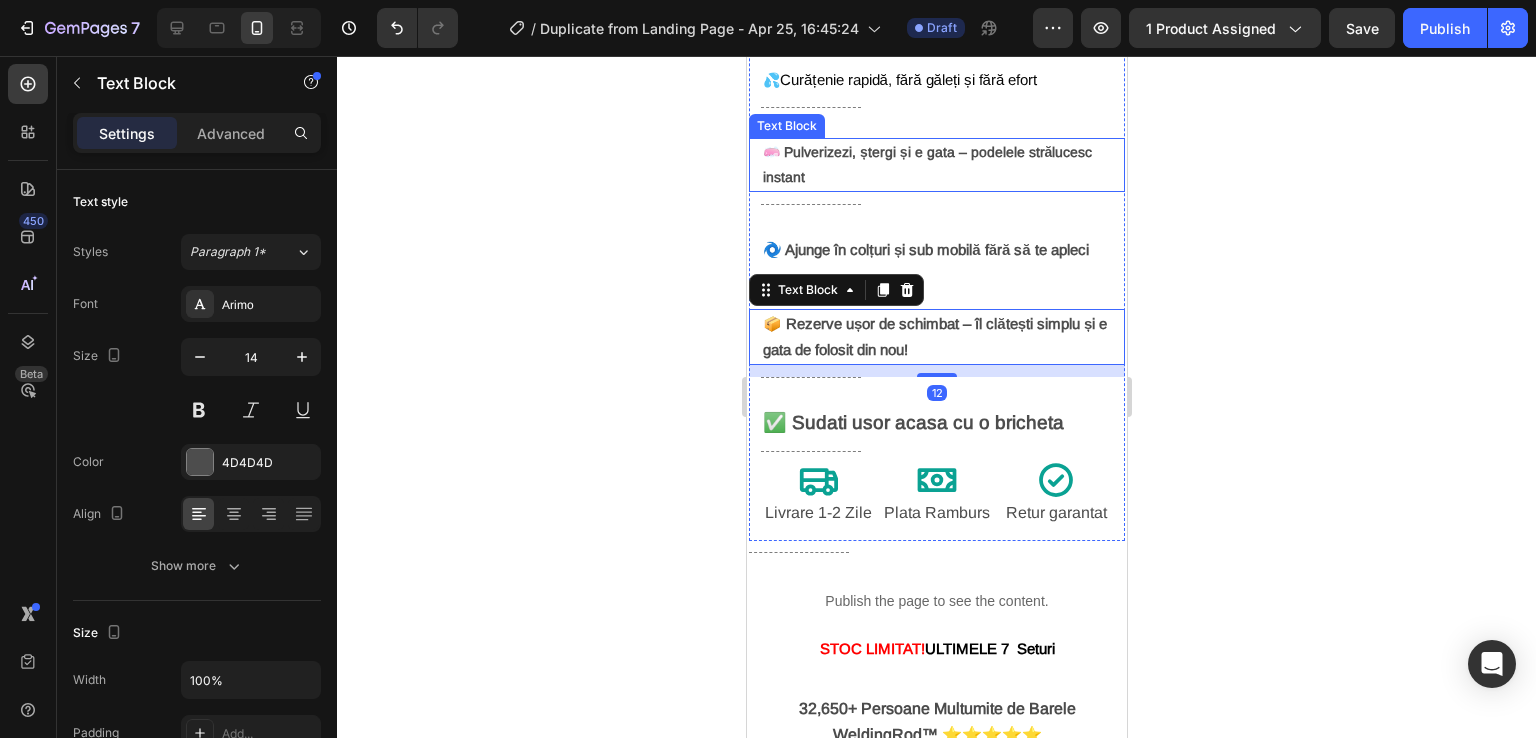 click on "🧼 Pulverizezi, ștergi și e gata – podelele strălucesc instant" at bounding box center (926, 164) 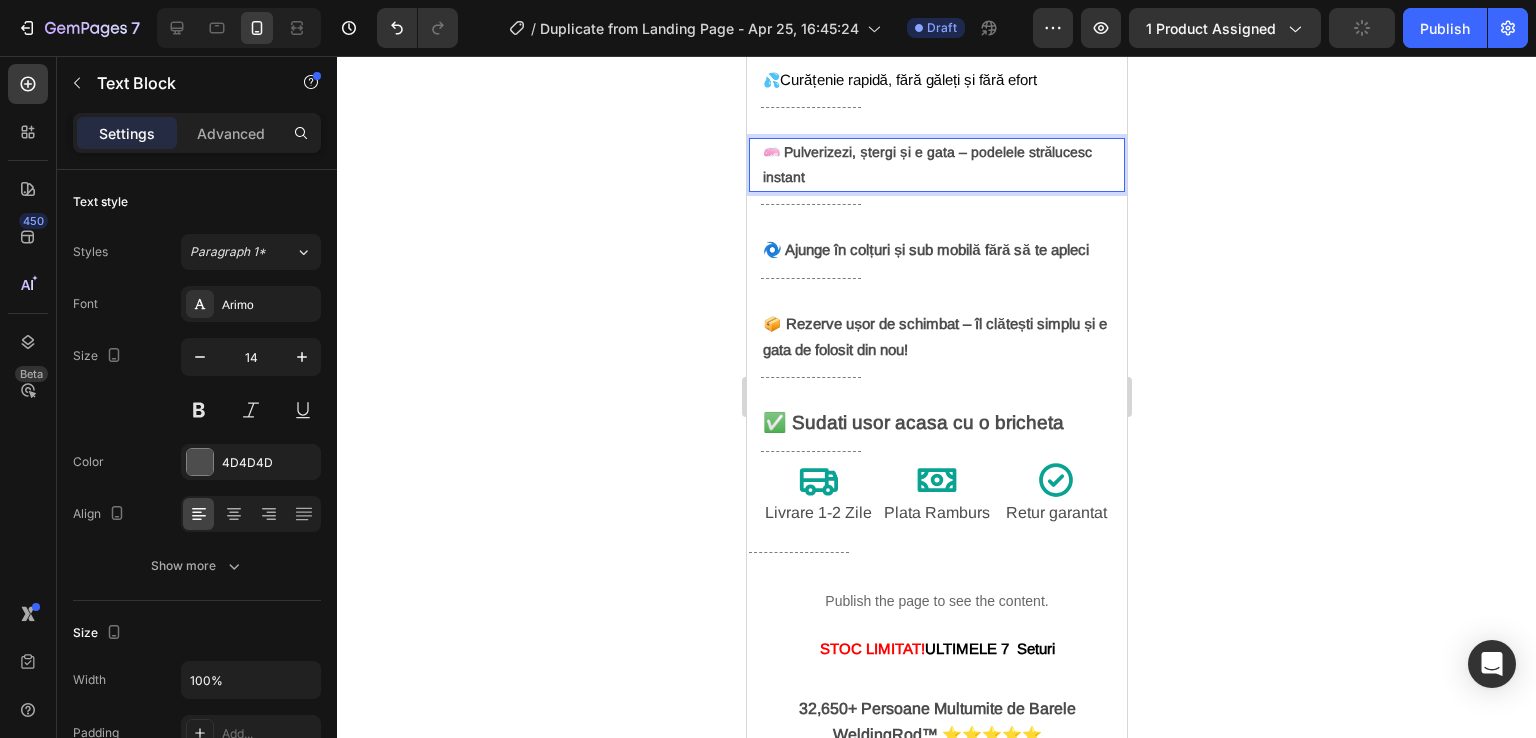 click on "🧼 Pulverizezi, ștergi și e gata – podelele strălucesc instant" at bounding box center (926, 164) 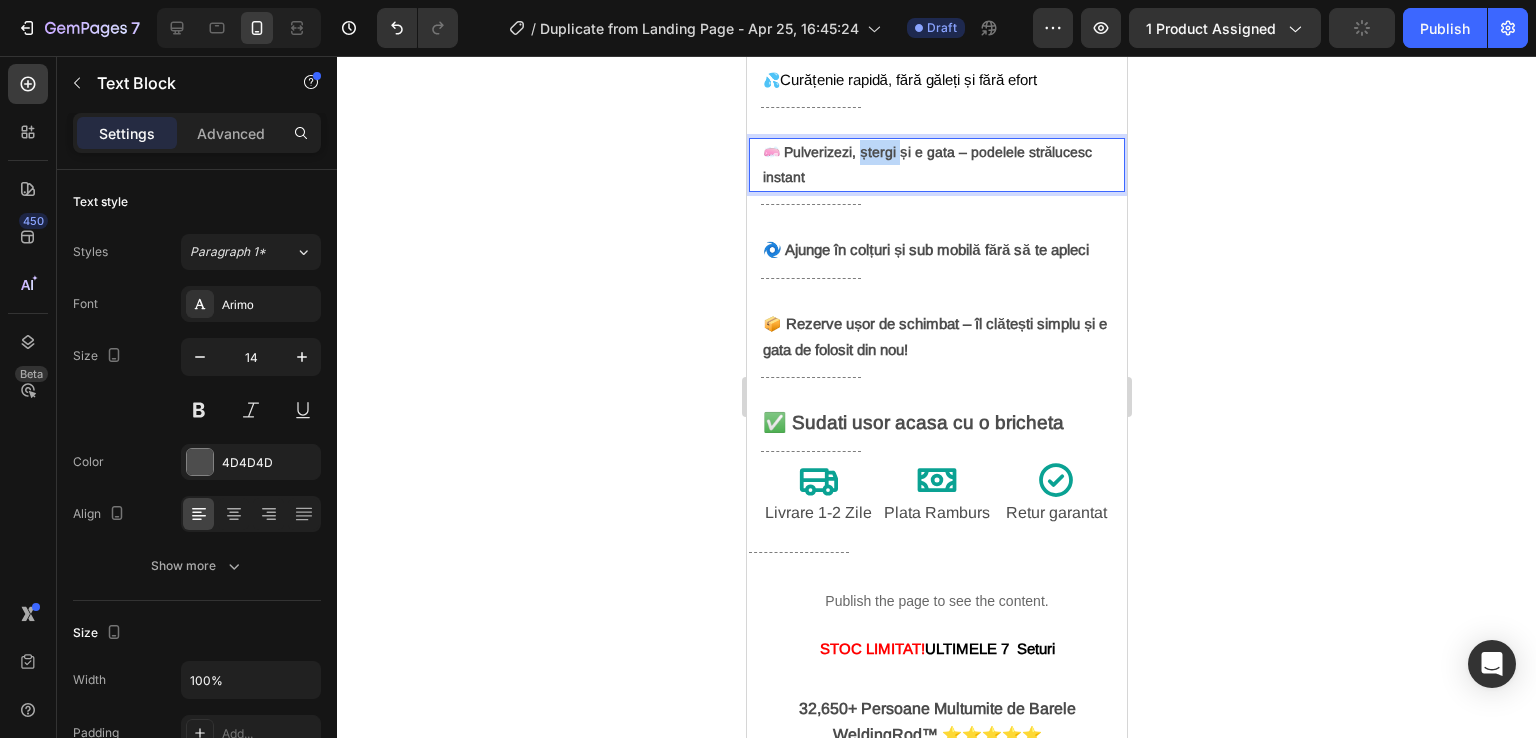 click on "🧼 Pulverizezi, ștergi și e gata – podelele strălucesc instant" at bounding box center [926, 164] 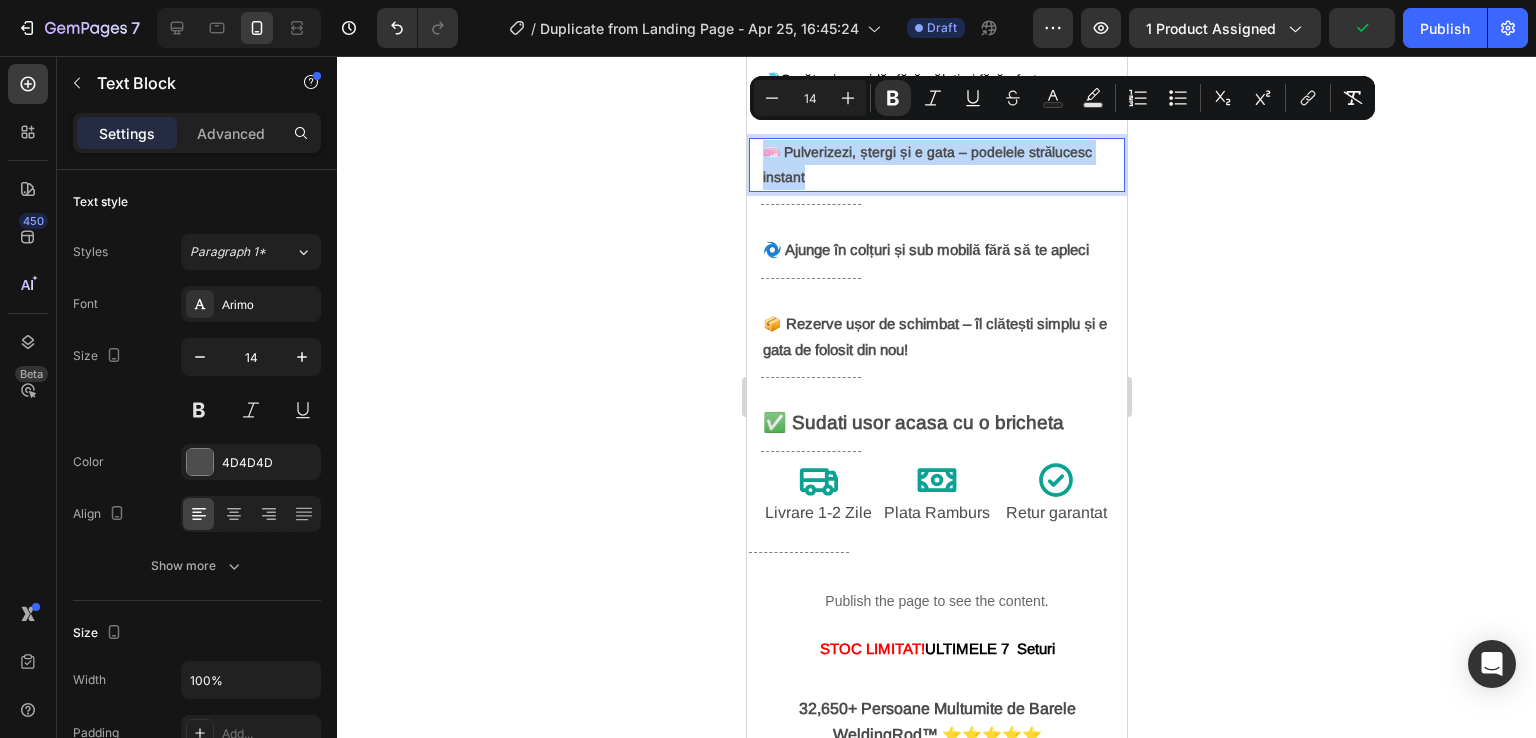 click on "🧼 Pulverizezi, ștergi și e gata – podelele strălucesc instant" at bounding box center [926, 164] 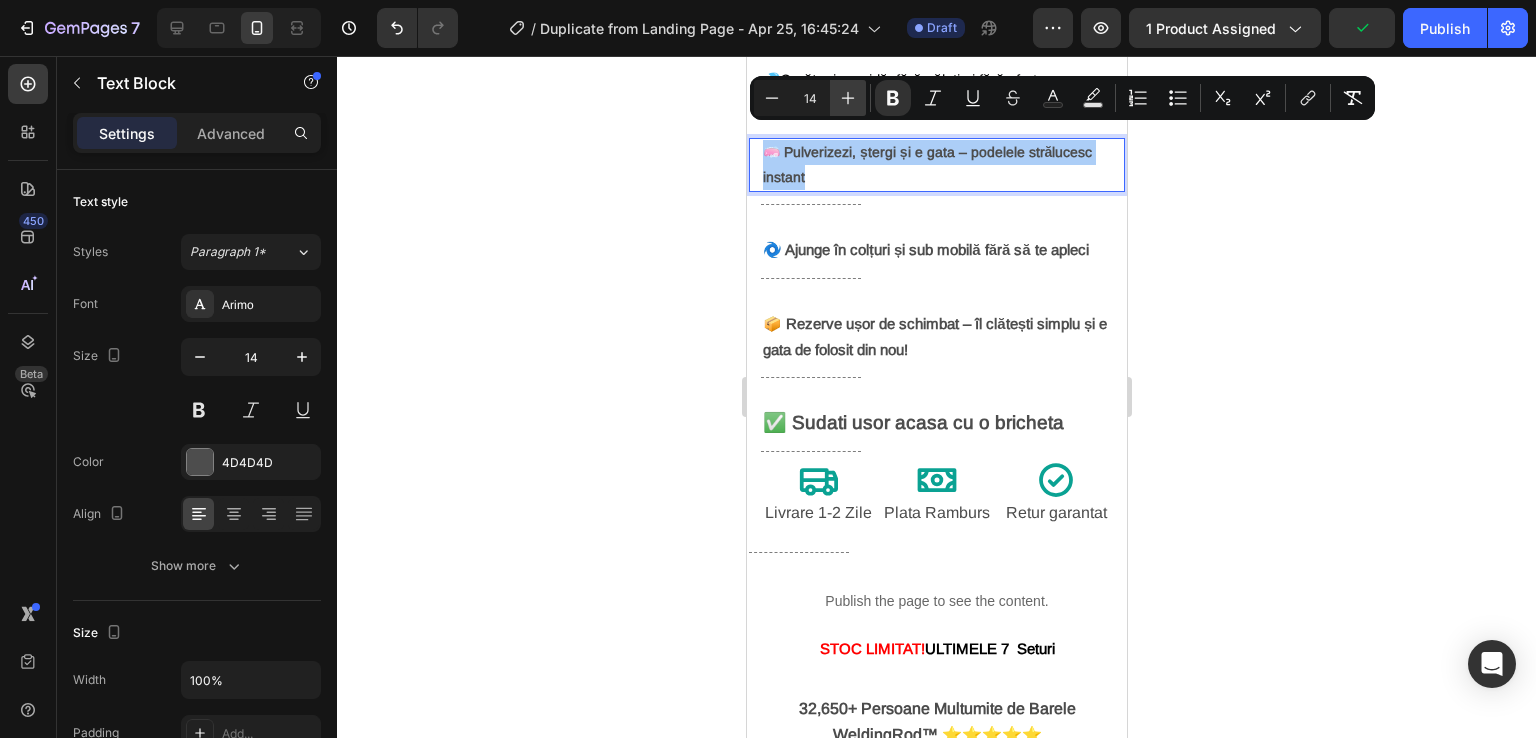 click 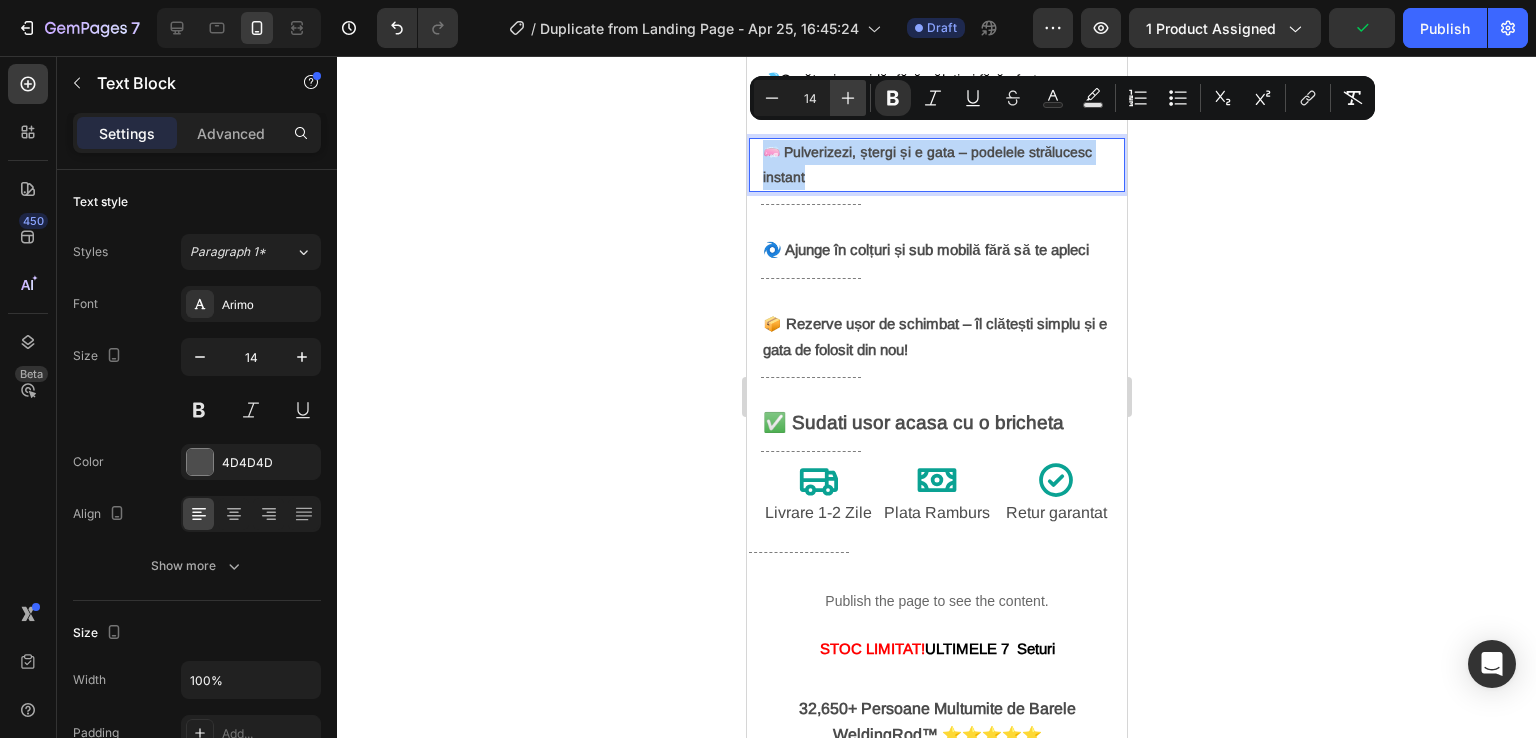 type on "15" 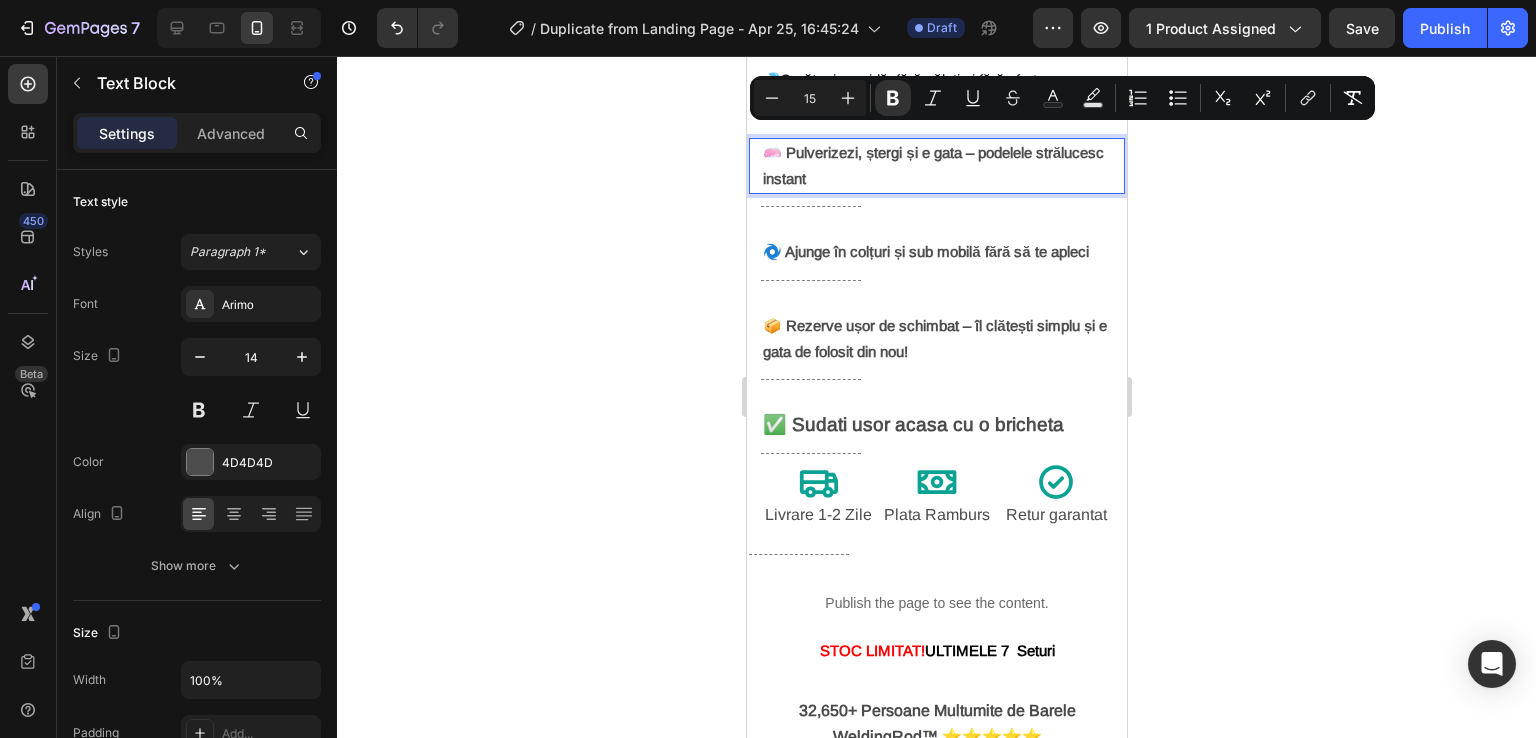 click 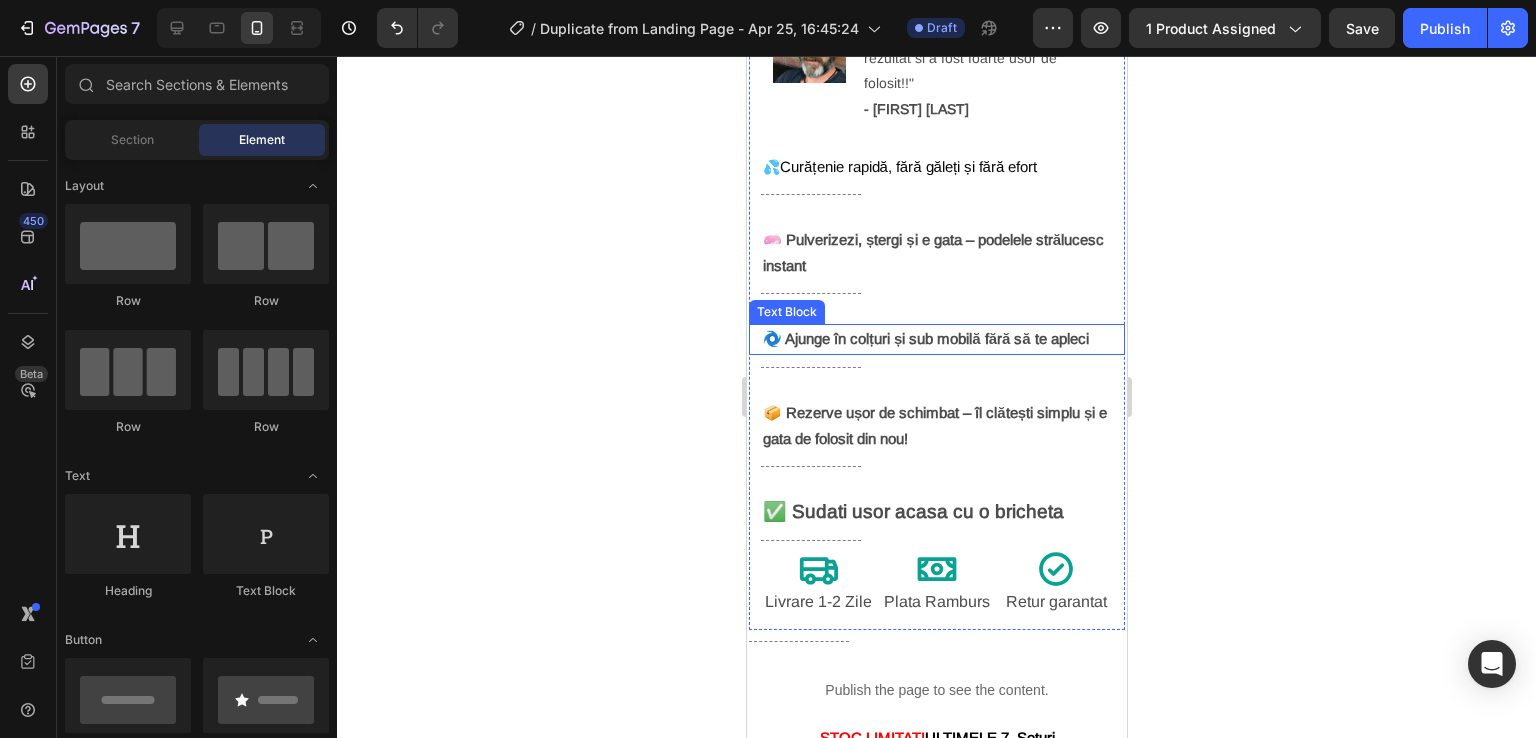 scroll, scrollTop: 700, scrollLeft: 0, axis: vertical 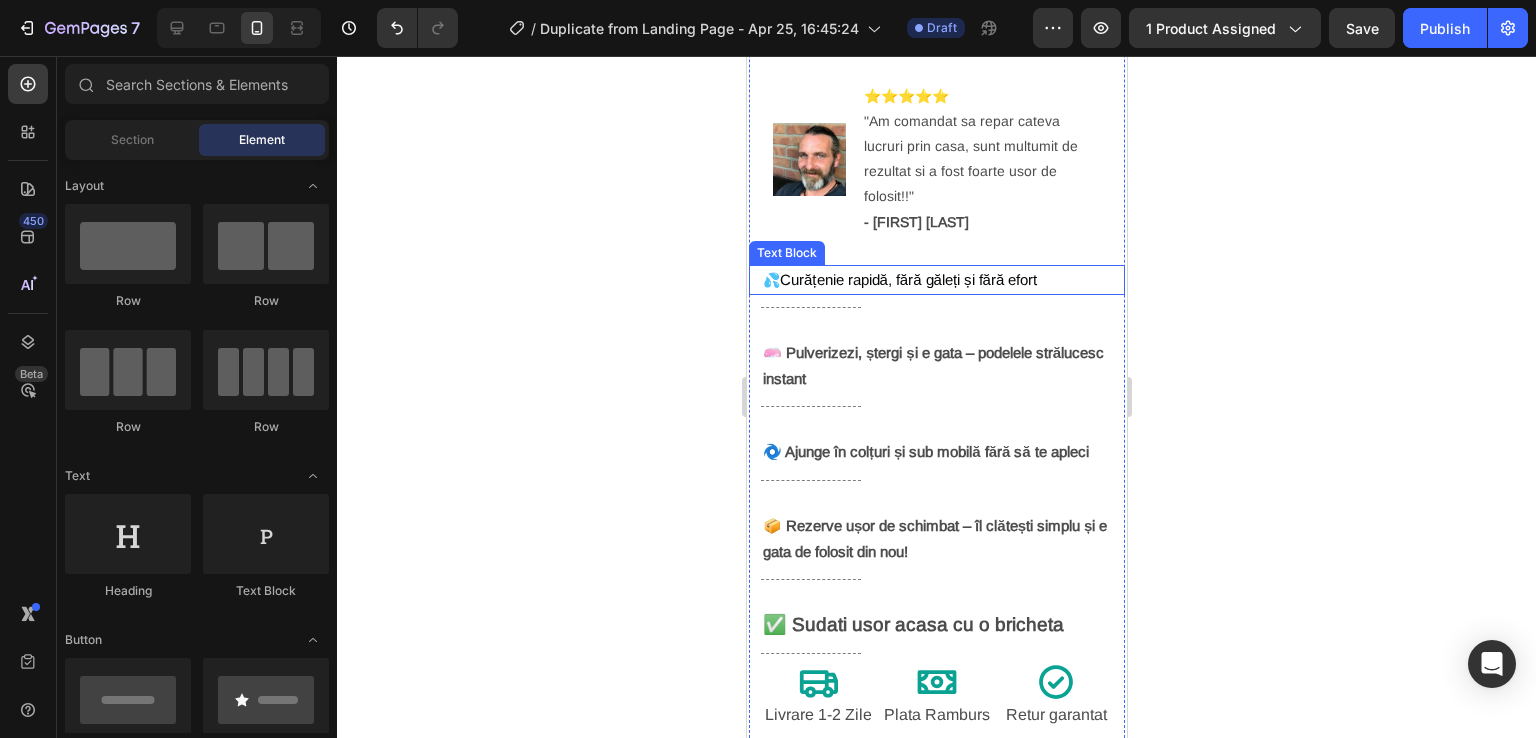 click on "Curățenie rapidă, fără găleți și fără efort" at bounding box center (907, 279) 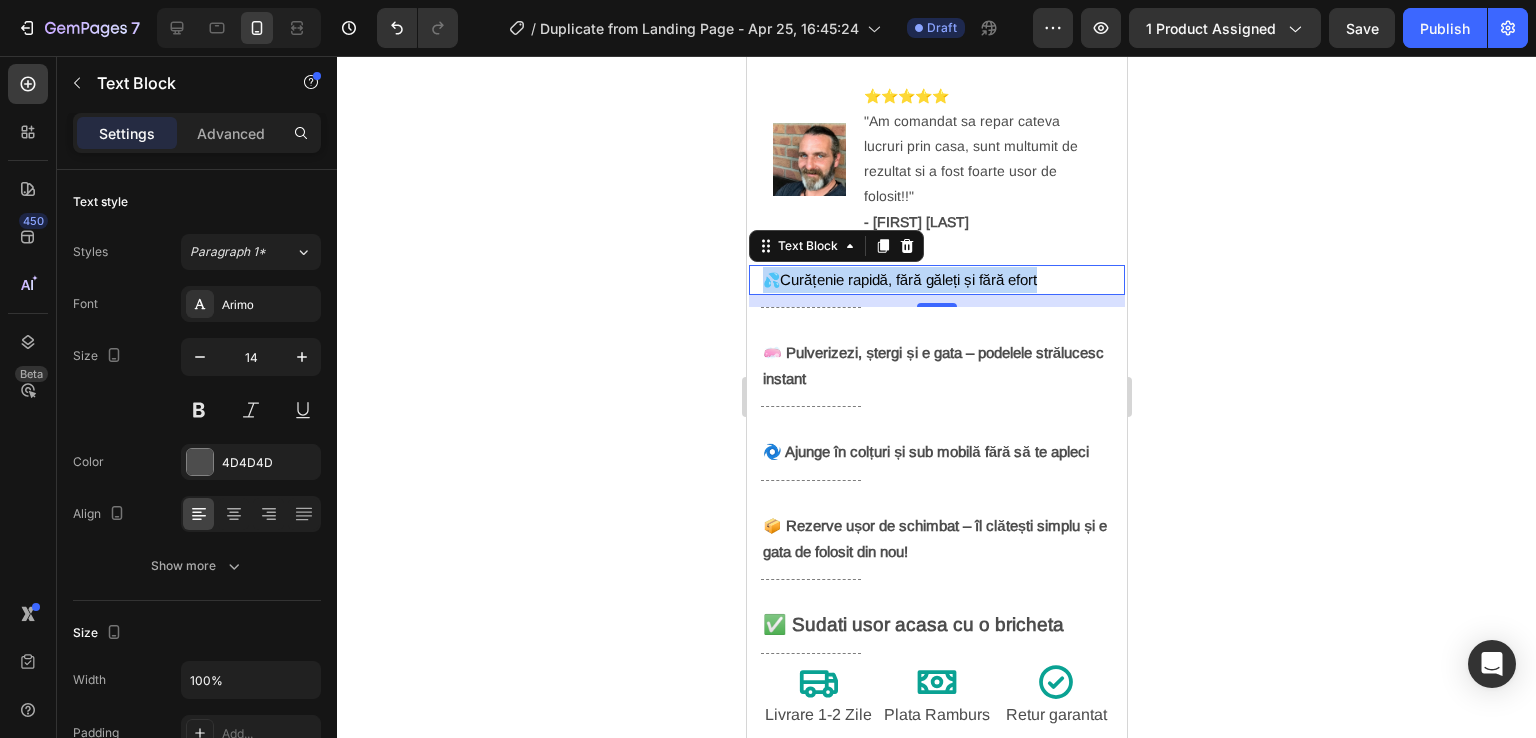 click on "Curățenie rapidă, fără găleți și fără efort" at bounding box center [907, 279] 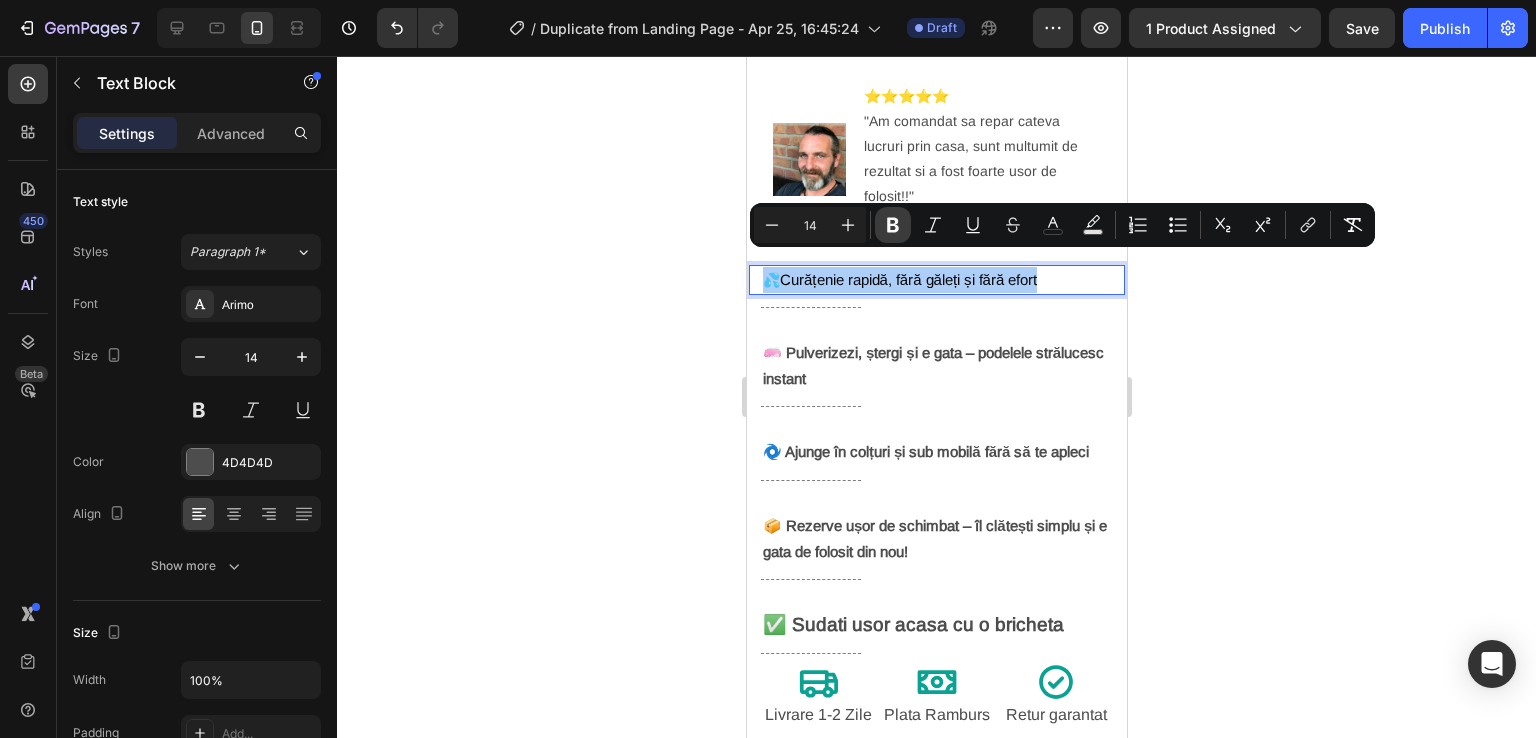 click 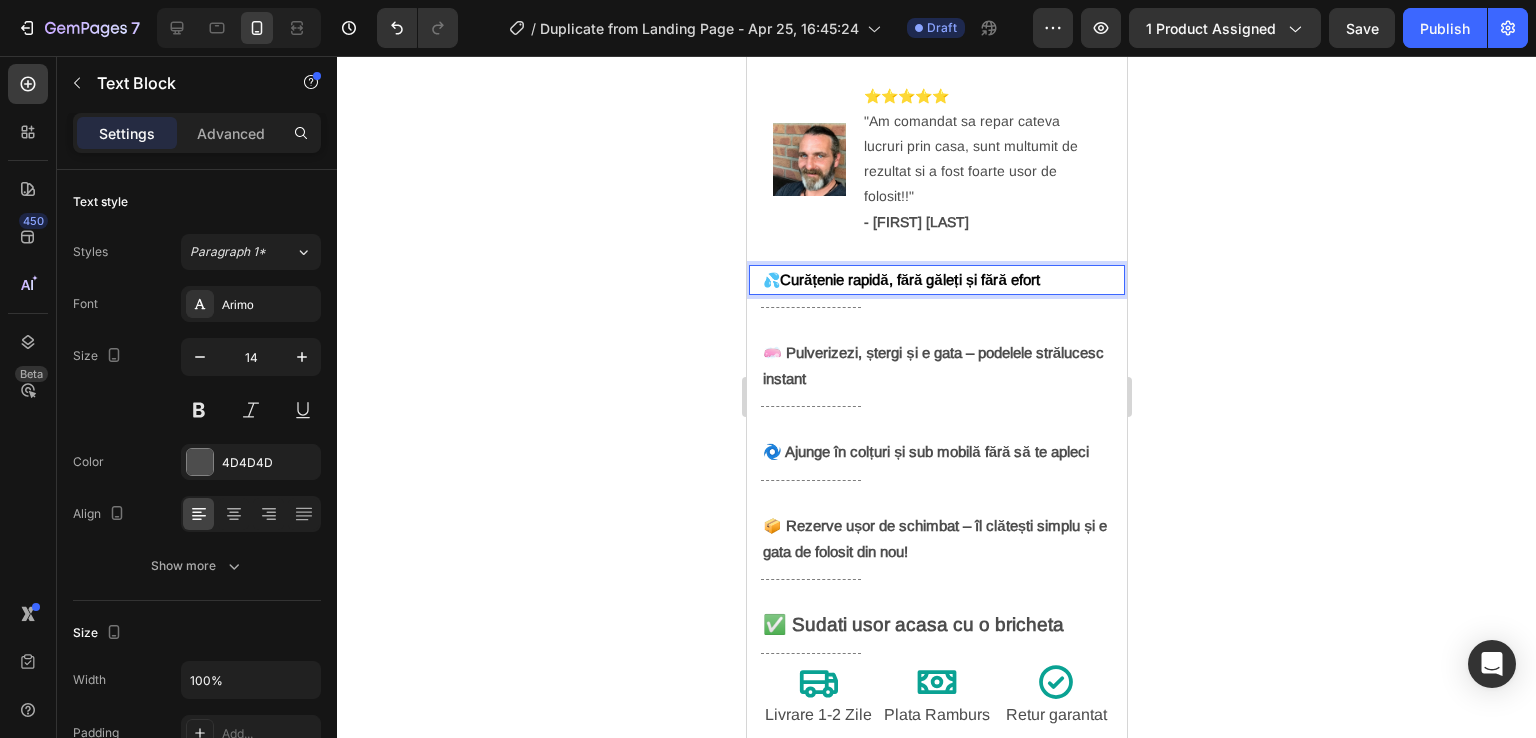 click on "Curățenie rapidă, fără găleți și fără efort" at bounding box center [909, 279] 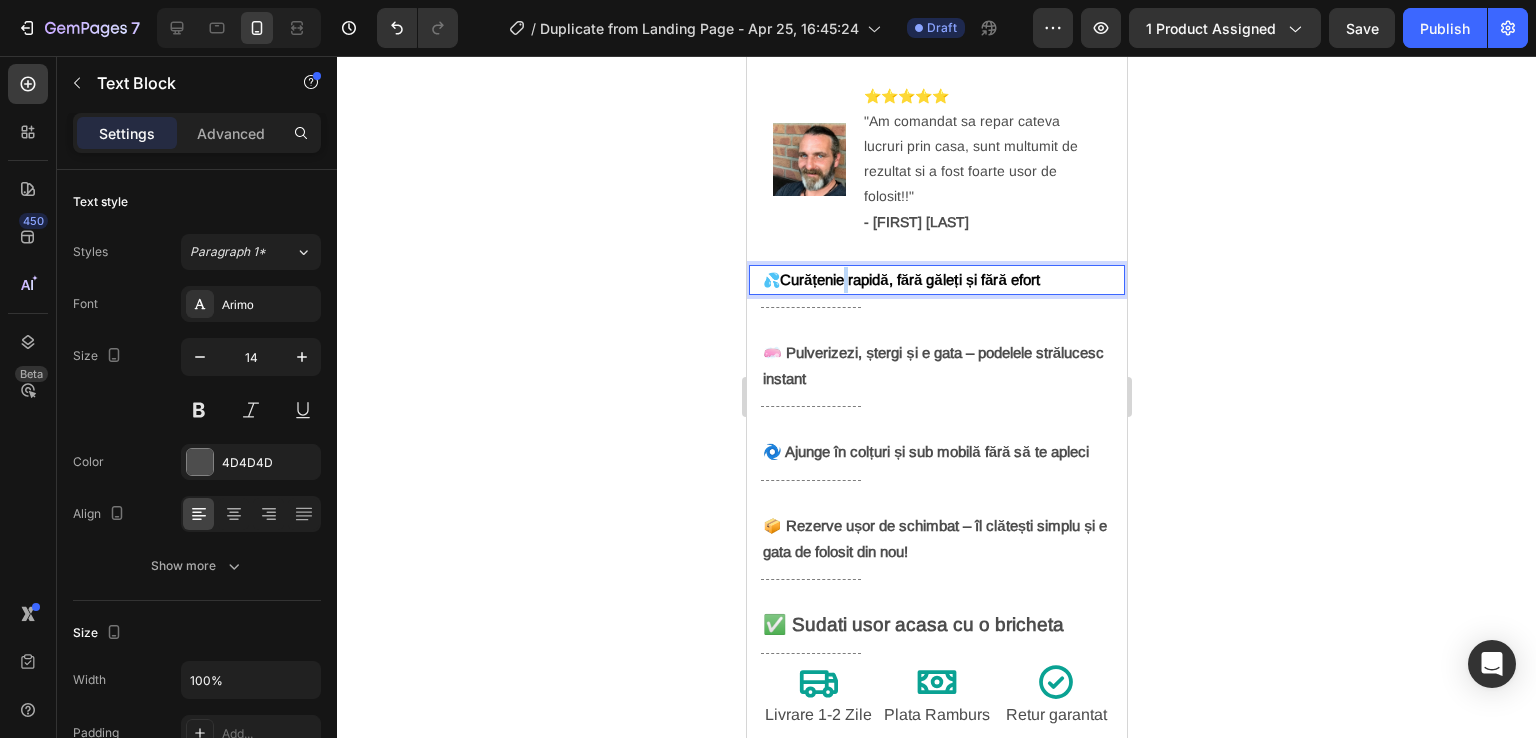 click on "Curățenie rapidă, fără găleți și fără efort" at bounding box center [909, 279] 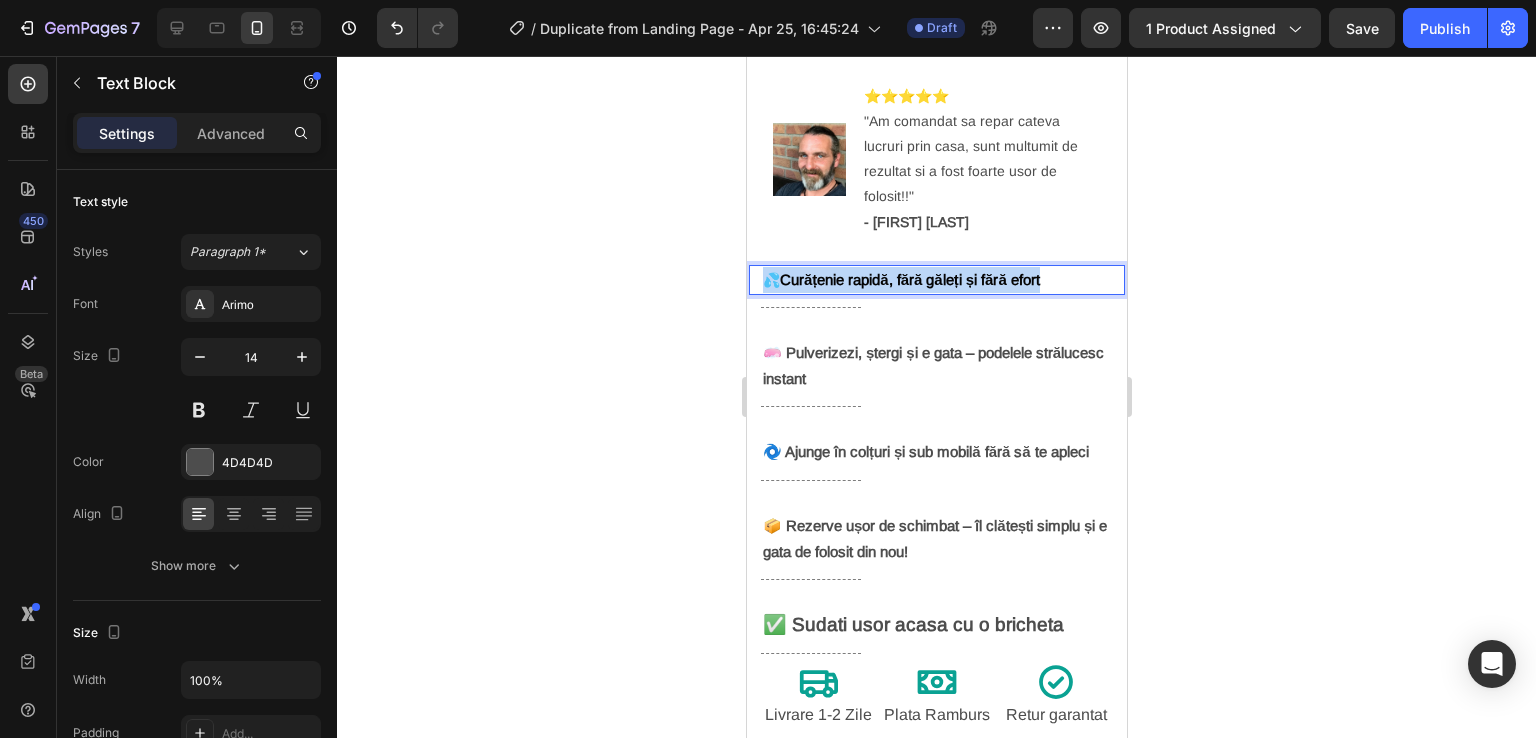 click on "Curățenie rapidă, fără găleți și fără efort" at bounding box center [909, 279] 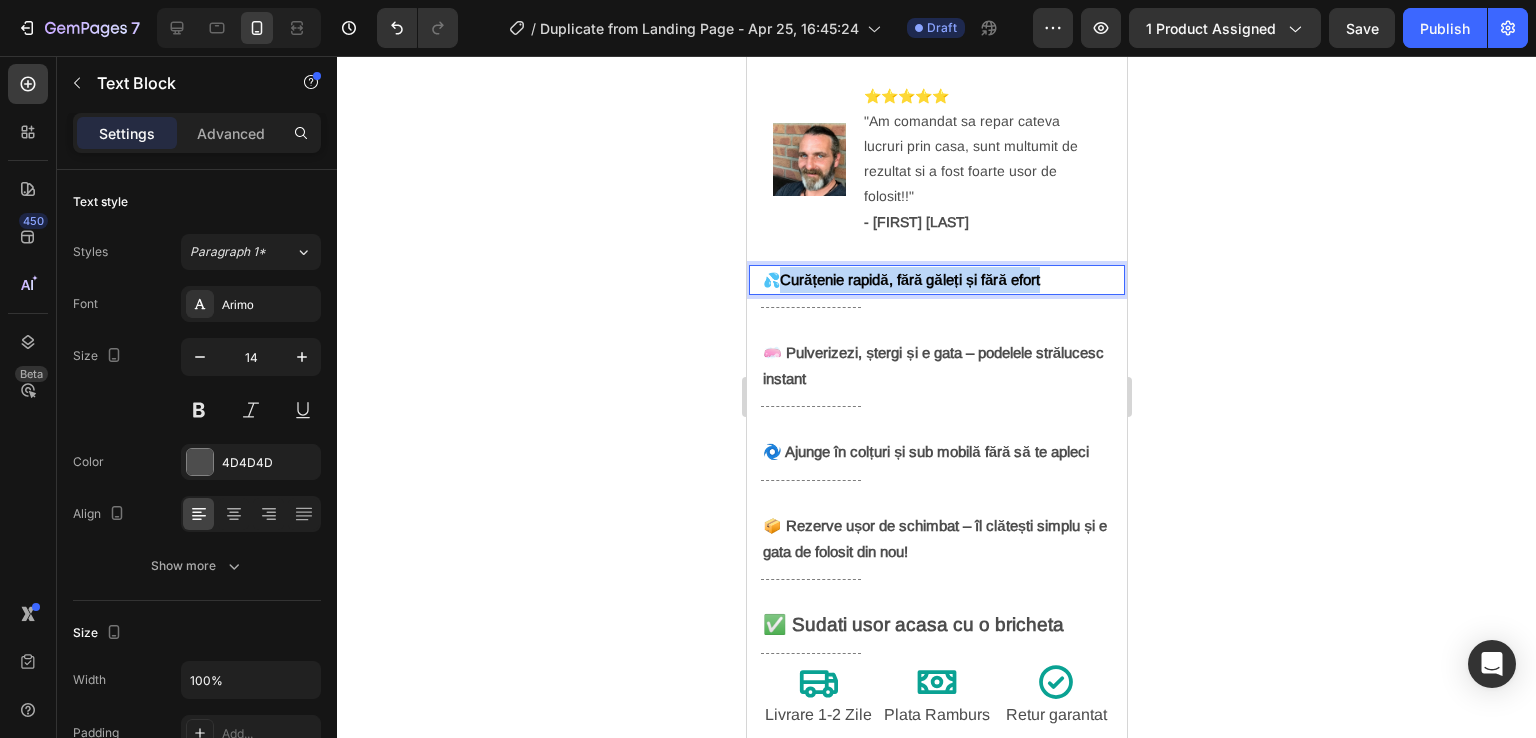 drag, startPoint x: 1061, startPoint y: 268, endPoint x: 784, endPoint y: 265, distance: 277.01624 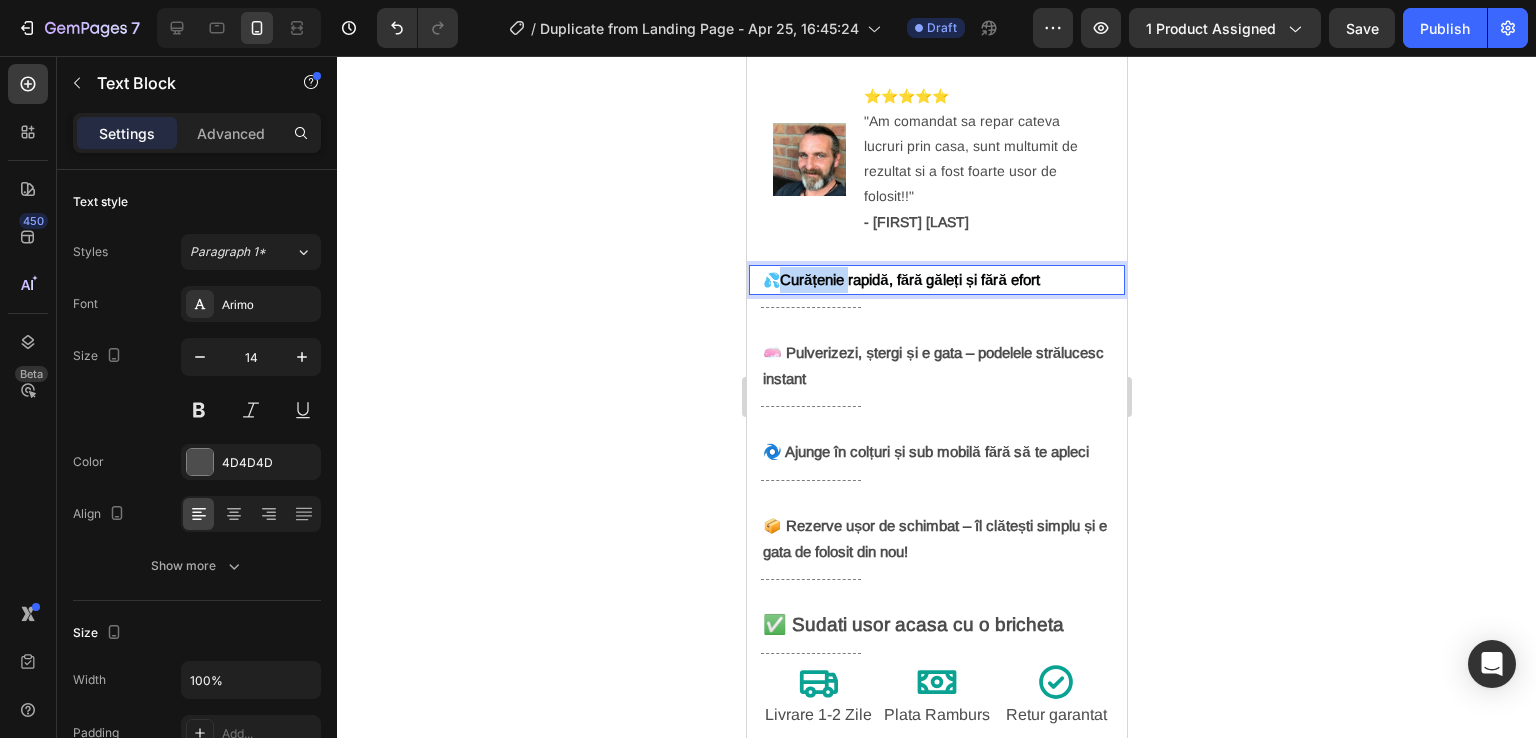 click on "Curățenie rapidă, fără găleți și fără efort" at bounding box center [909, 279] 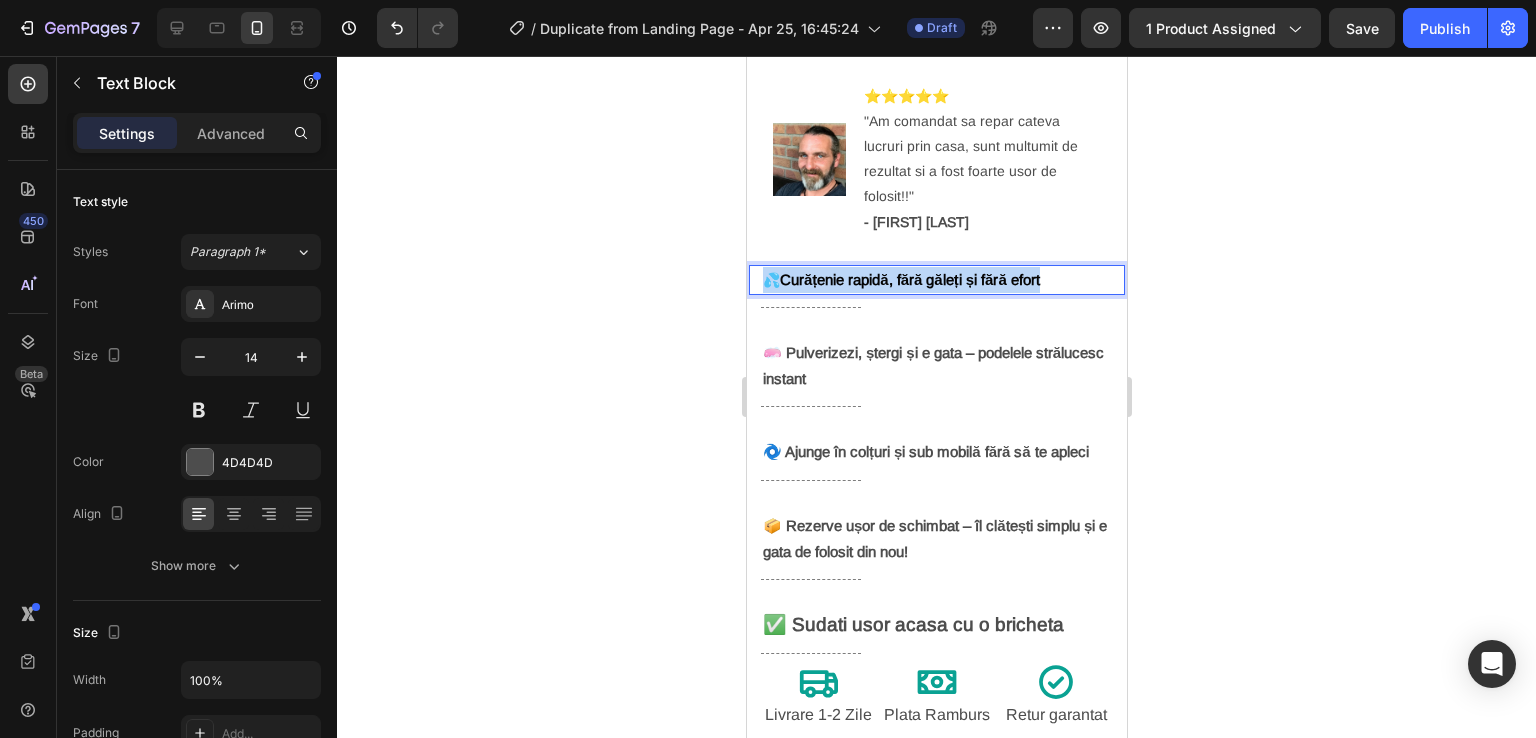 click on "Curățenie rapidă, fără găleți și fără efort" at bounding box center (909, 279) 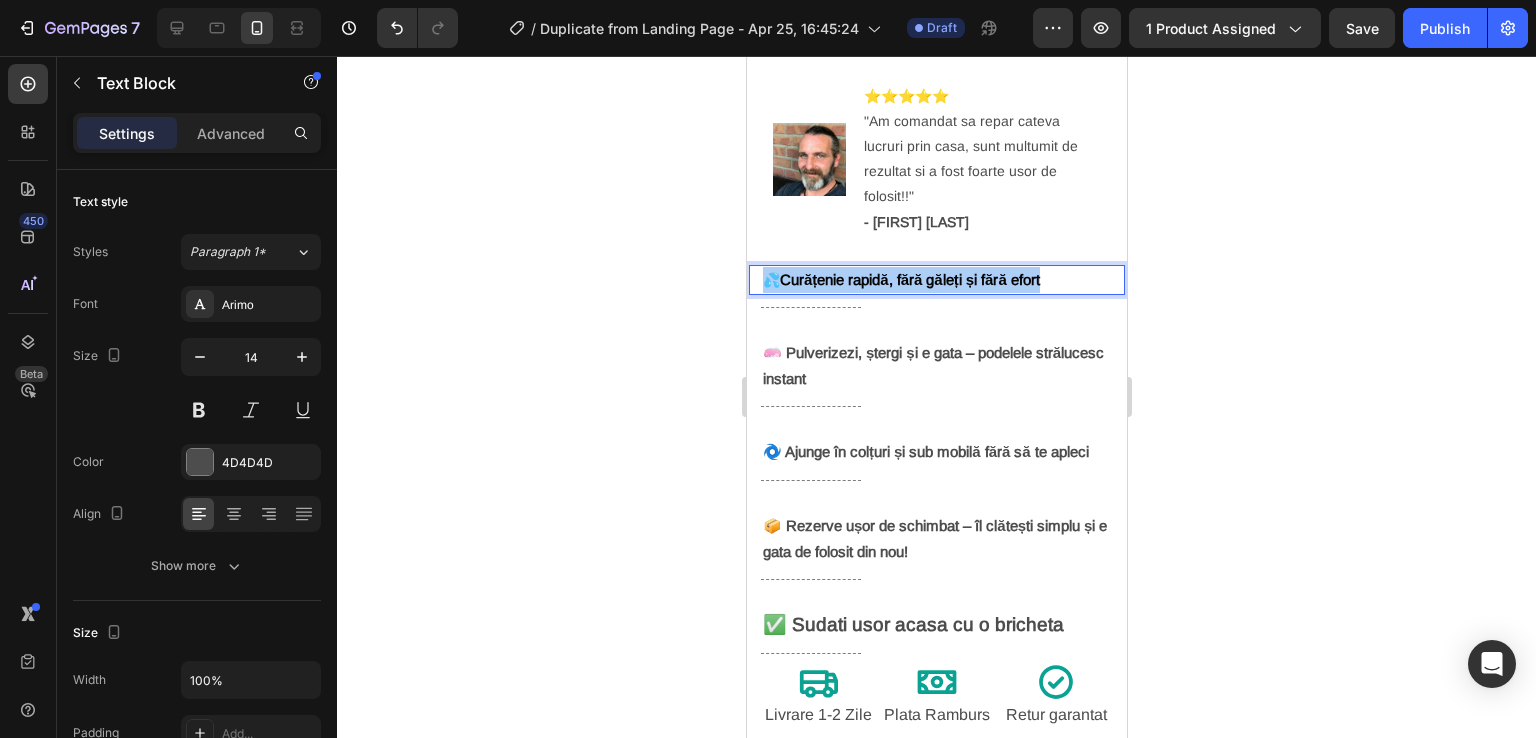 click 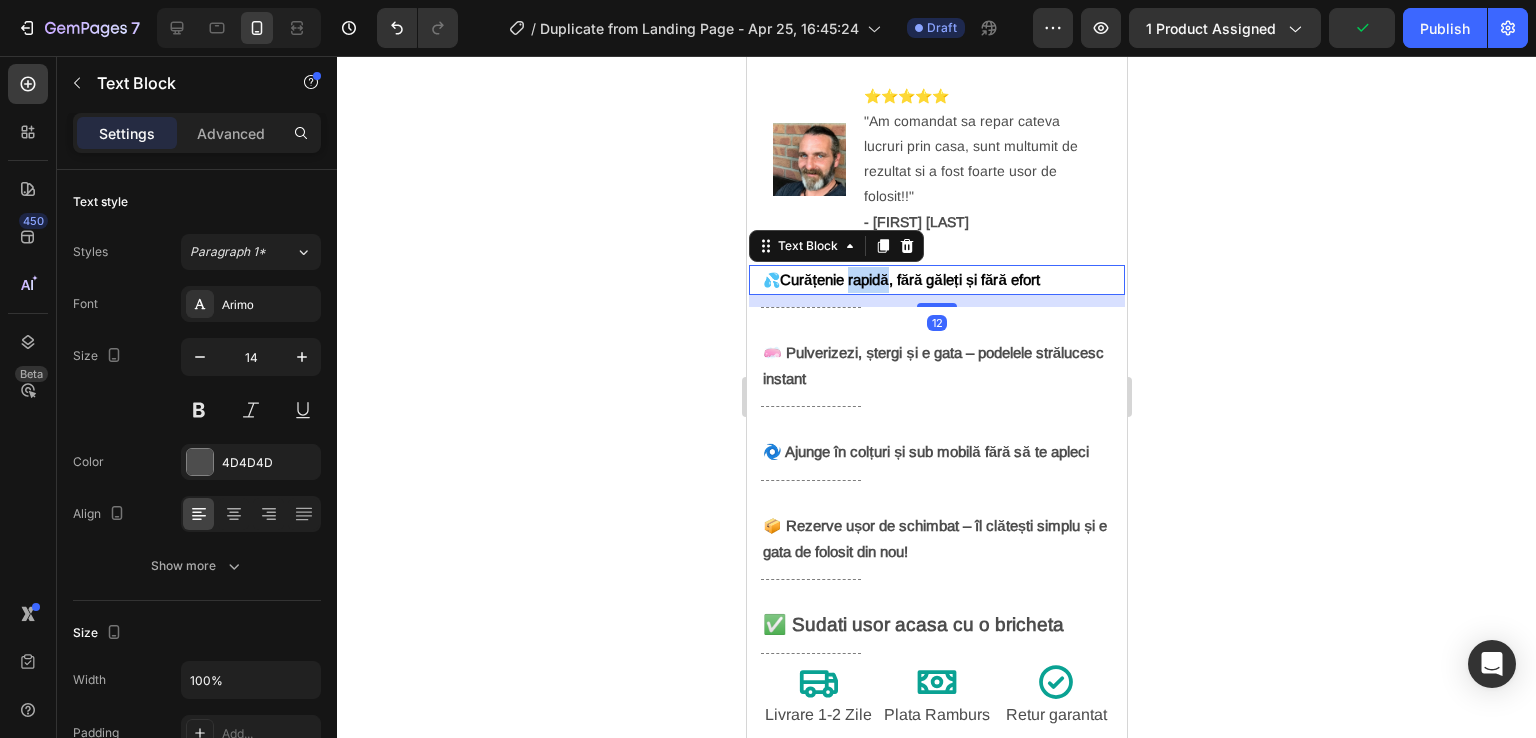 click on "Curățenie rapidă, fără găleți și fără efort" at bounding box center [909, 279] 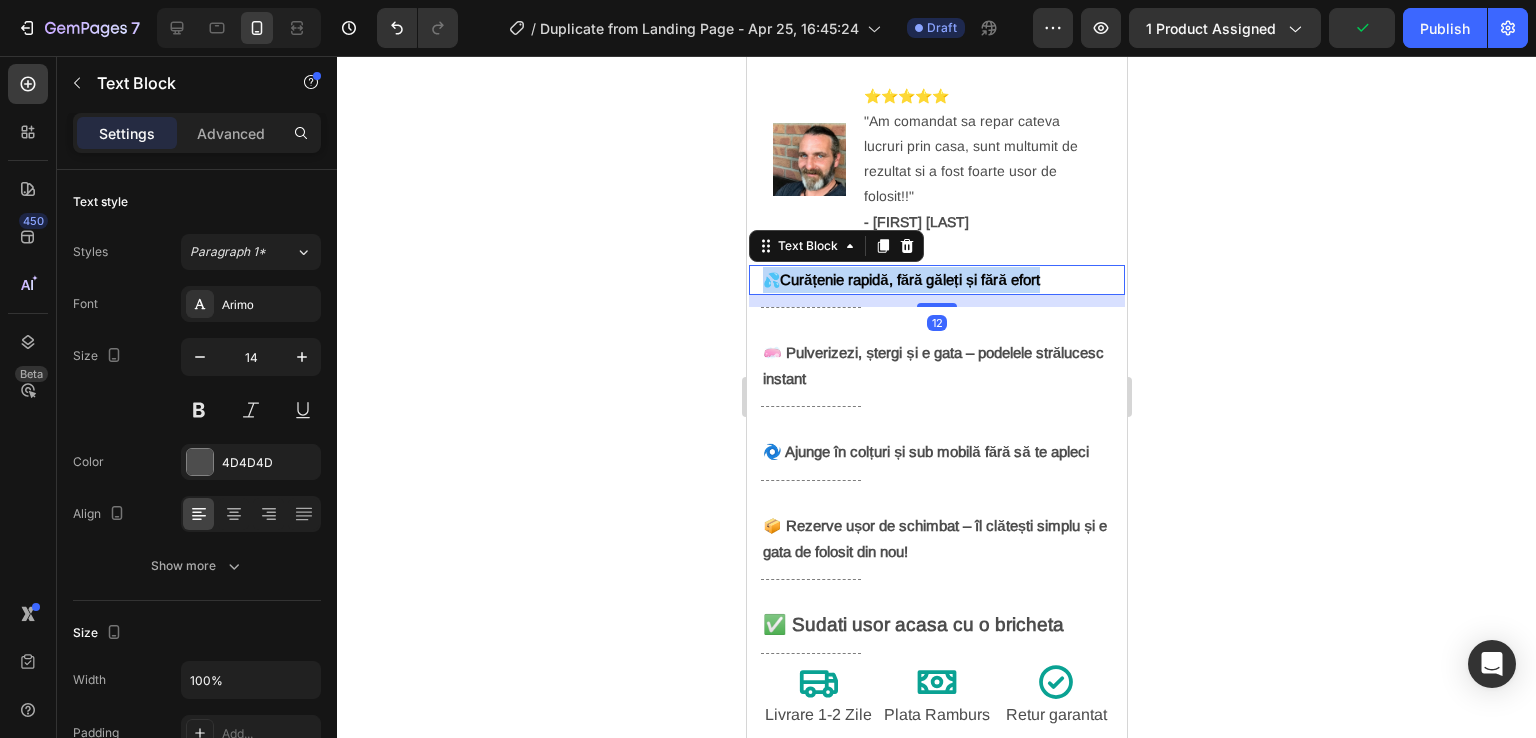 click on "Curățenie rapidă, fără găleți și fără efort" at bounding box center [909, 279] 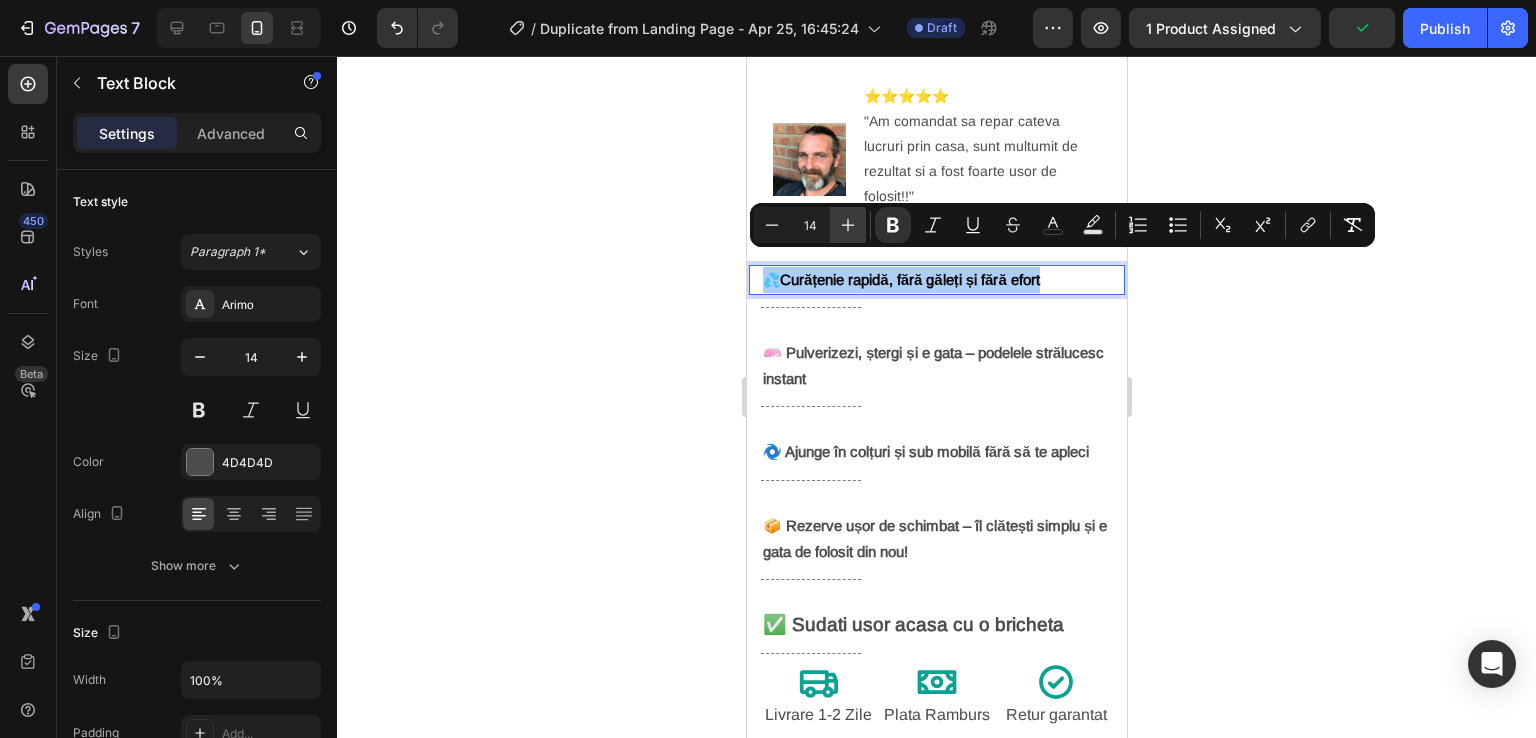 click 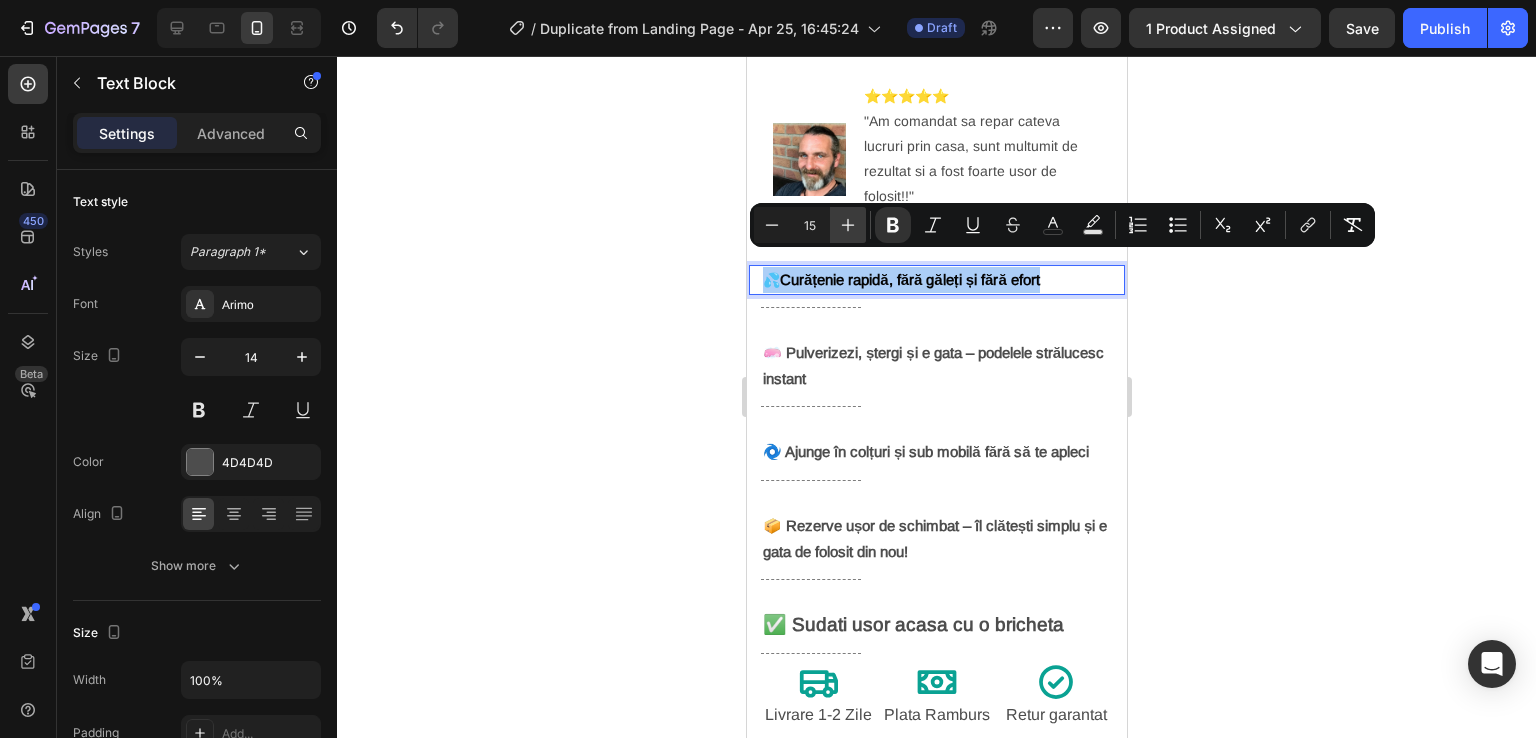 click 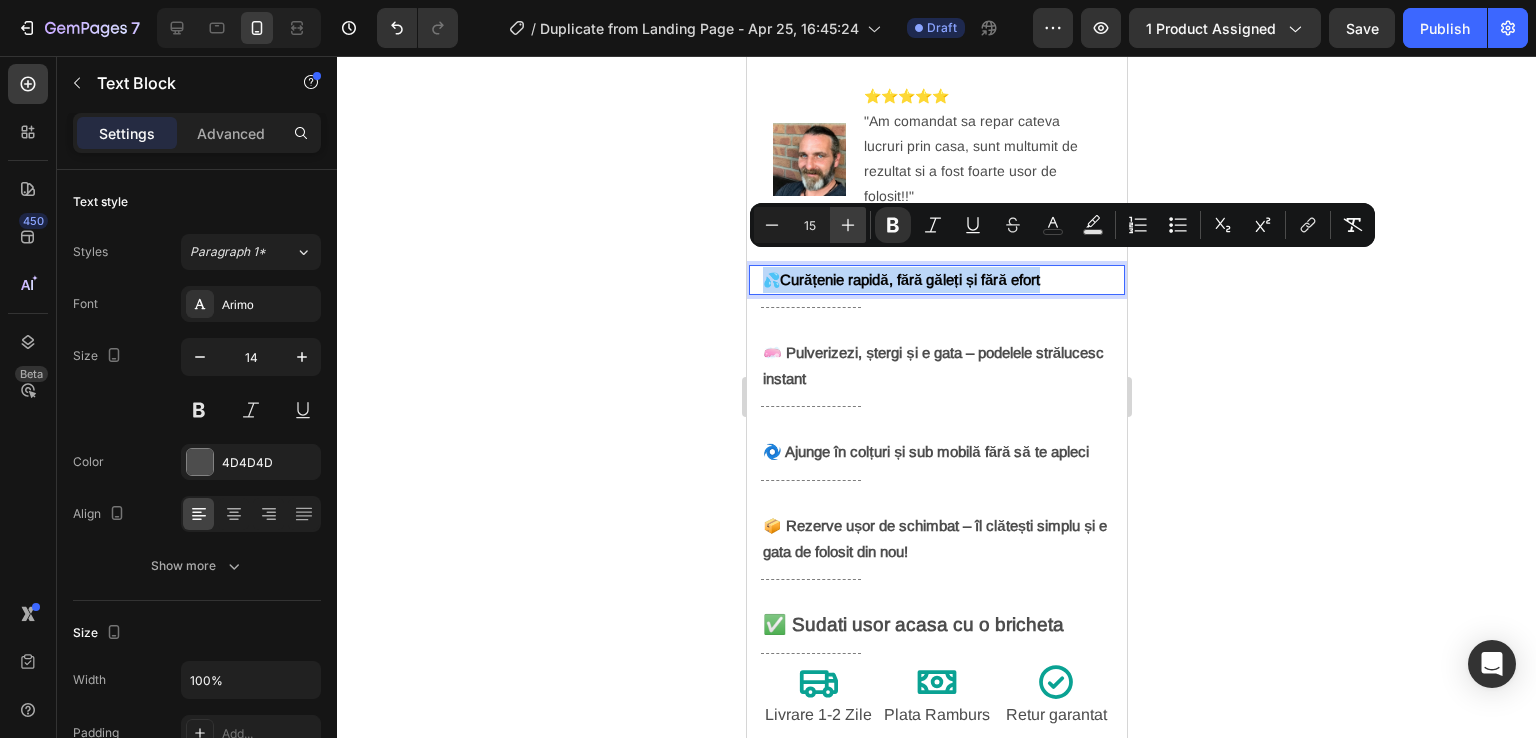 type on "16" 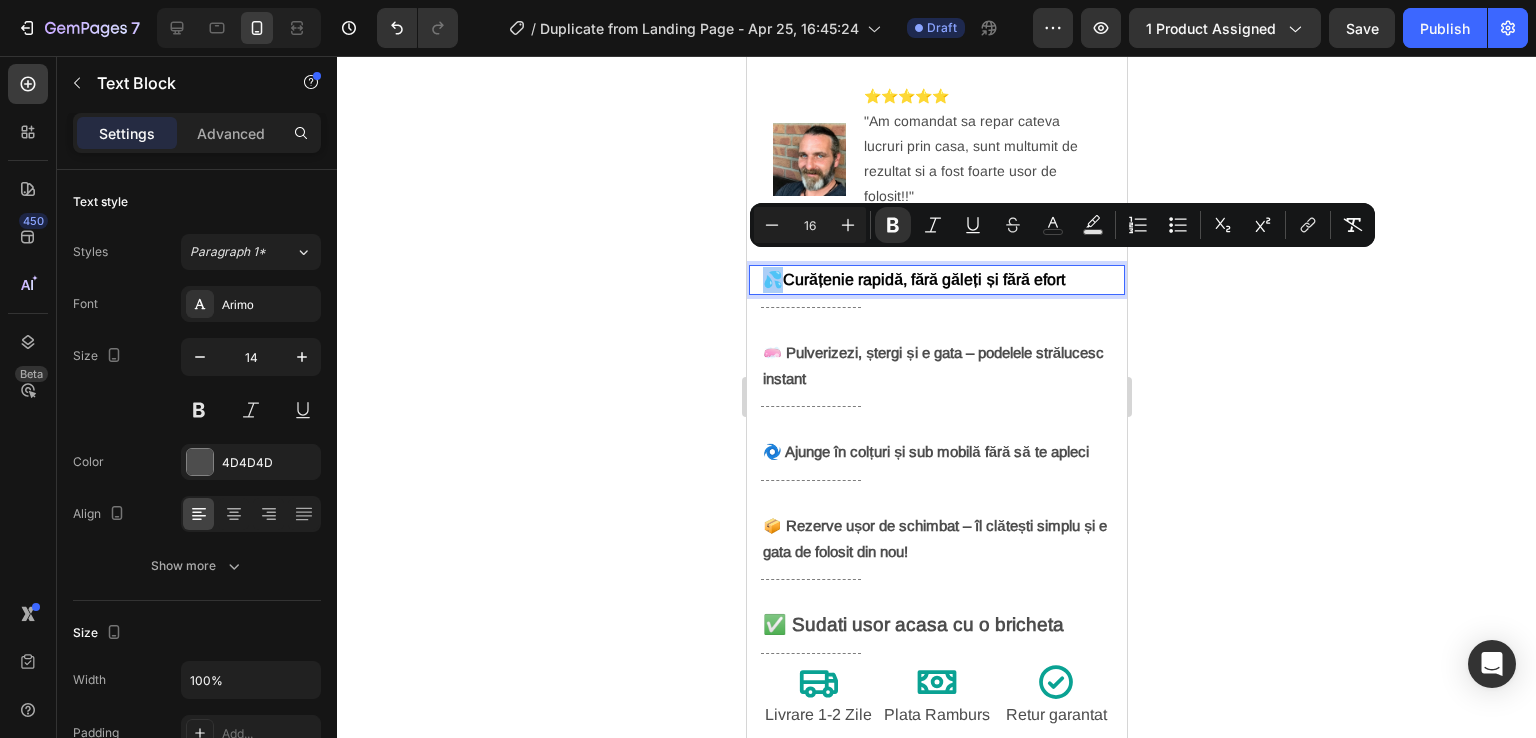 click 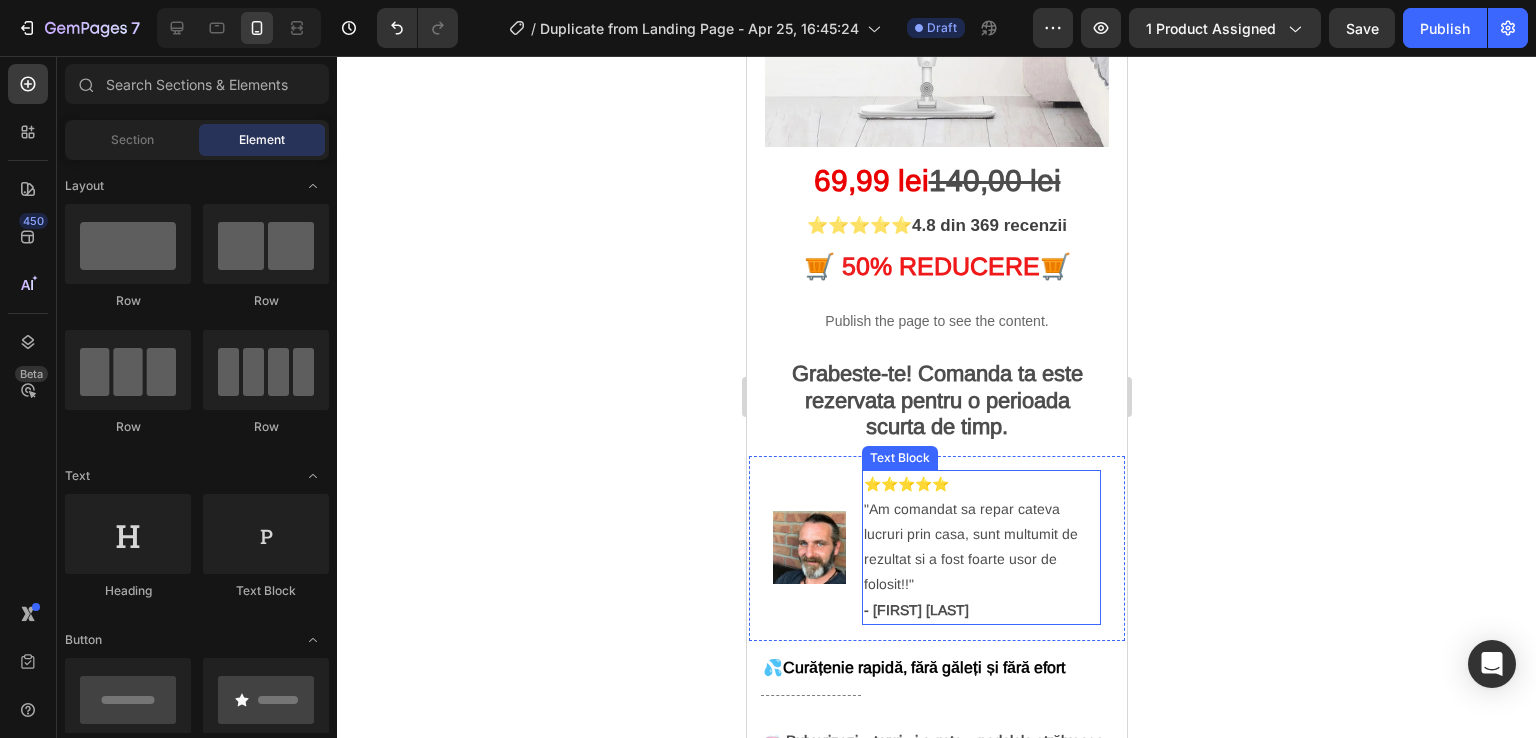 scroll, scrollTop: 300, scrollLeft: 0, axis: vertical 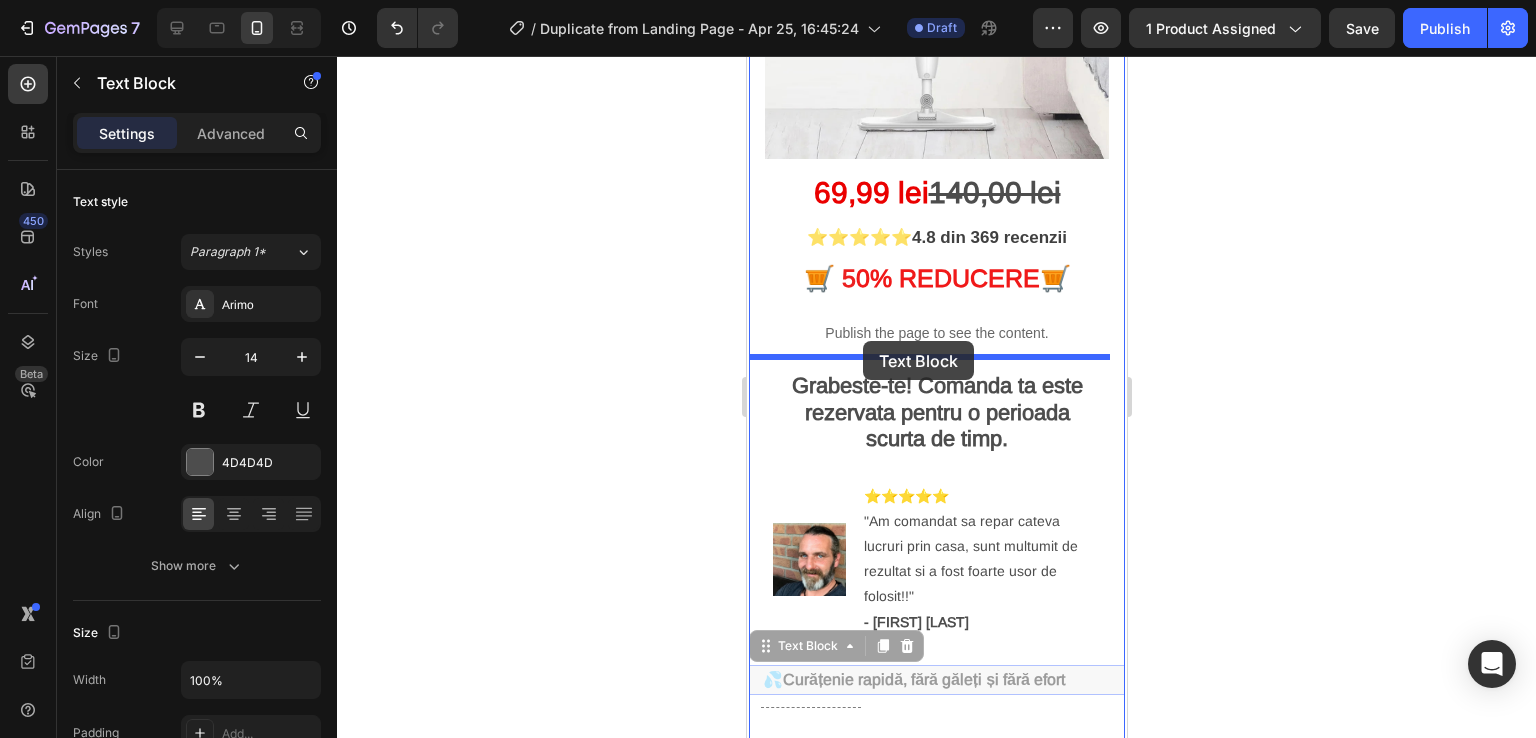 drag, startPoint x: 875, startPoint y: 372, endPoint x: 862, endPoint y: 341, distance: 33.61547 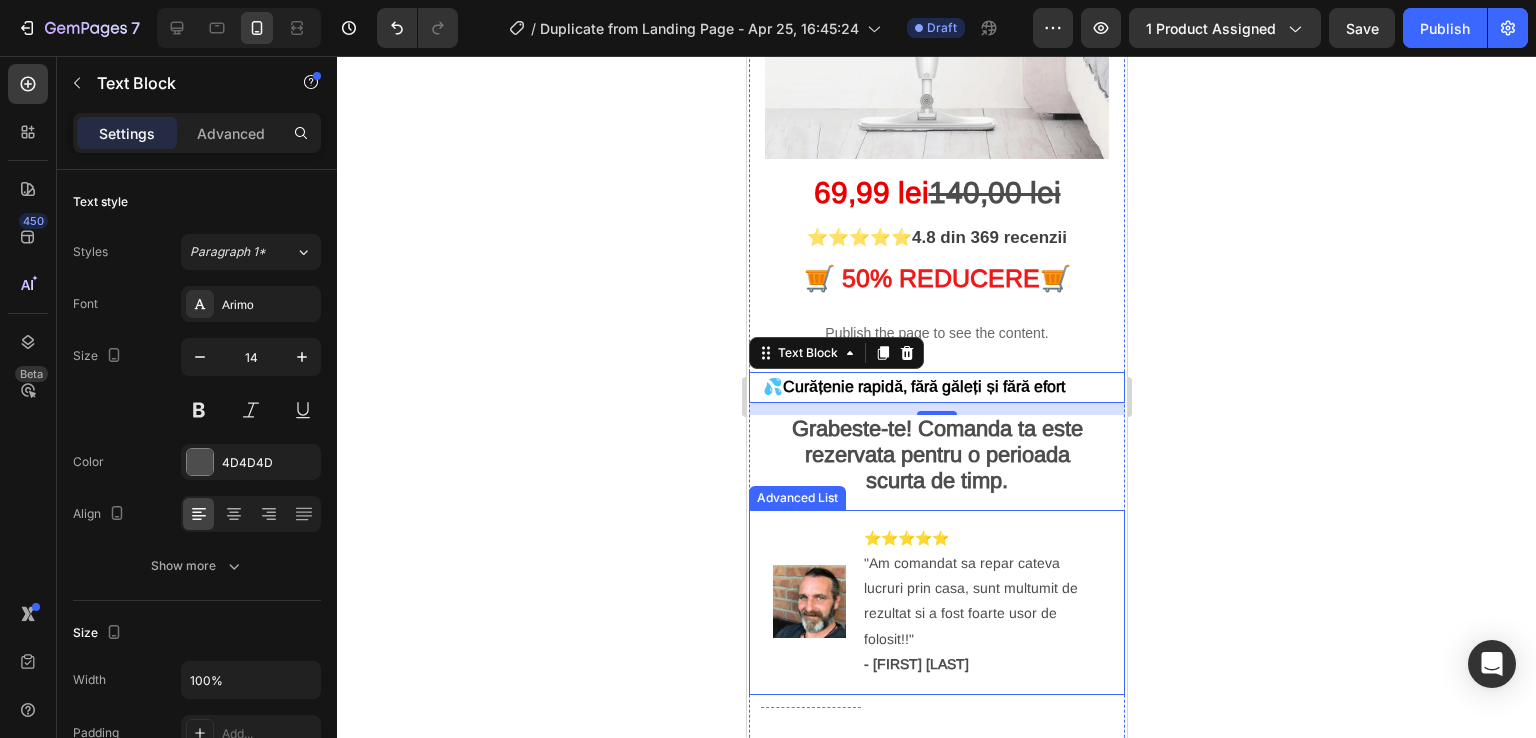 scroll, scrollTop: 500, scrollLeft: 0, axis: vertical 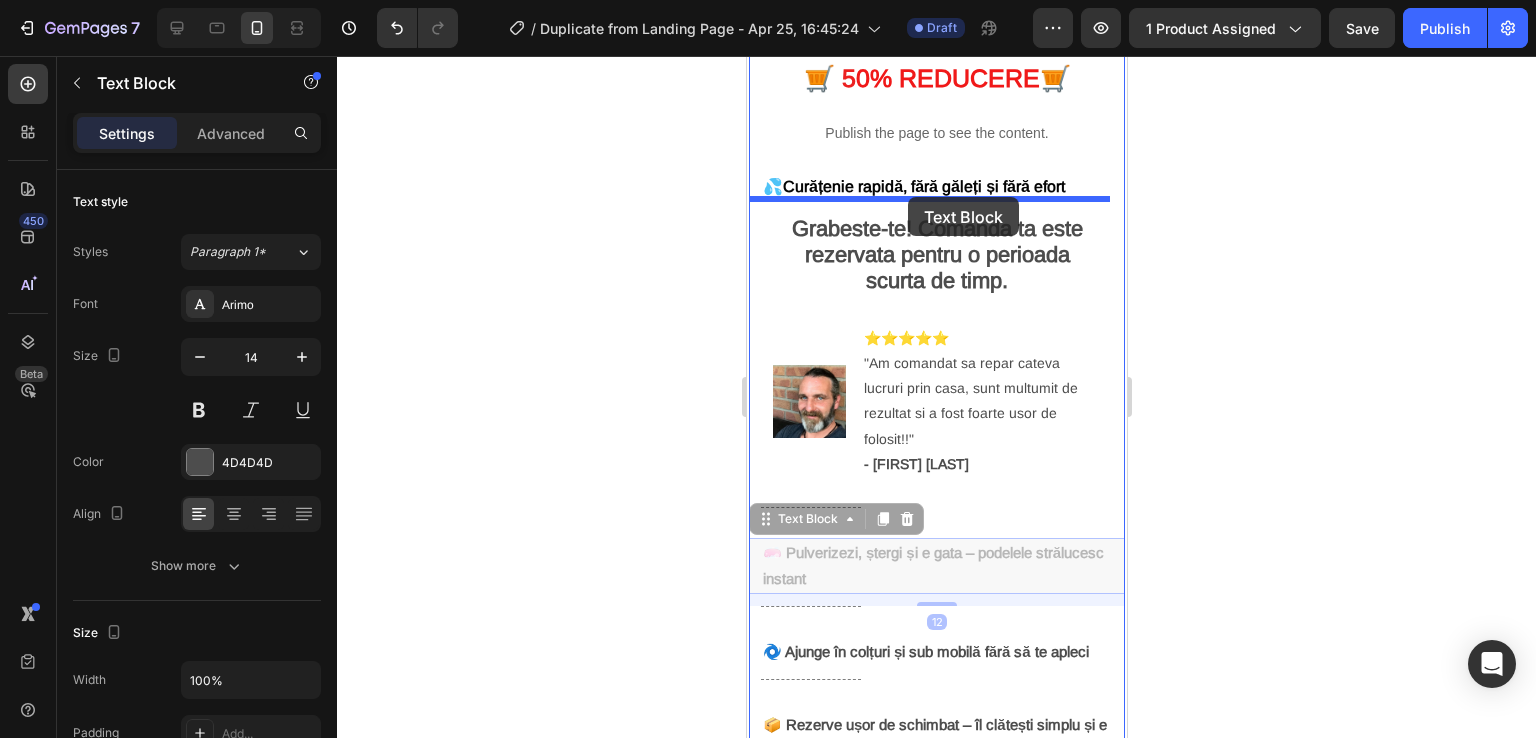 drag, startPoint x: 913, startPoint y: 533, endPoint x: 907, endPoint y: 197, distance: 336.05356 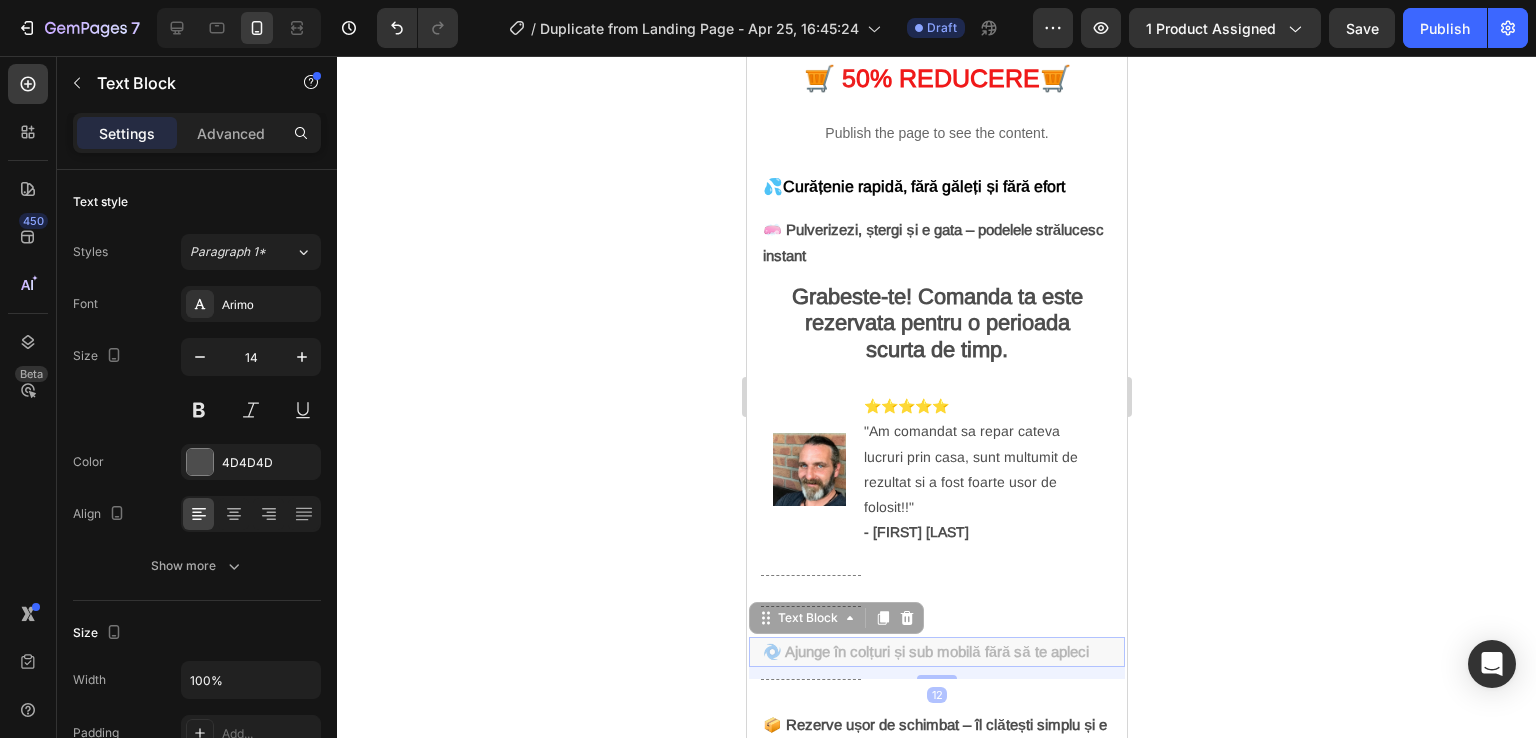 drag, startPoint x: 1003, startPoint y: 313, endPoint x: 943, endPoint y: 254, distance: 84.14868 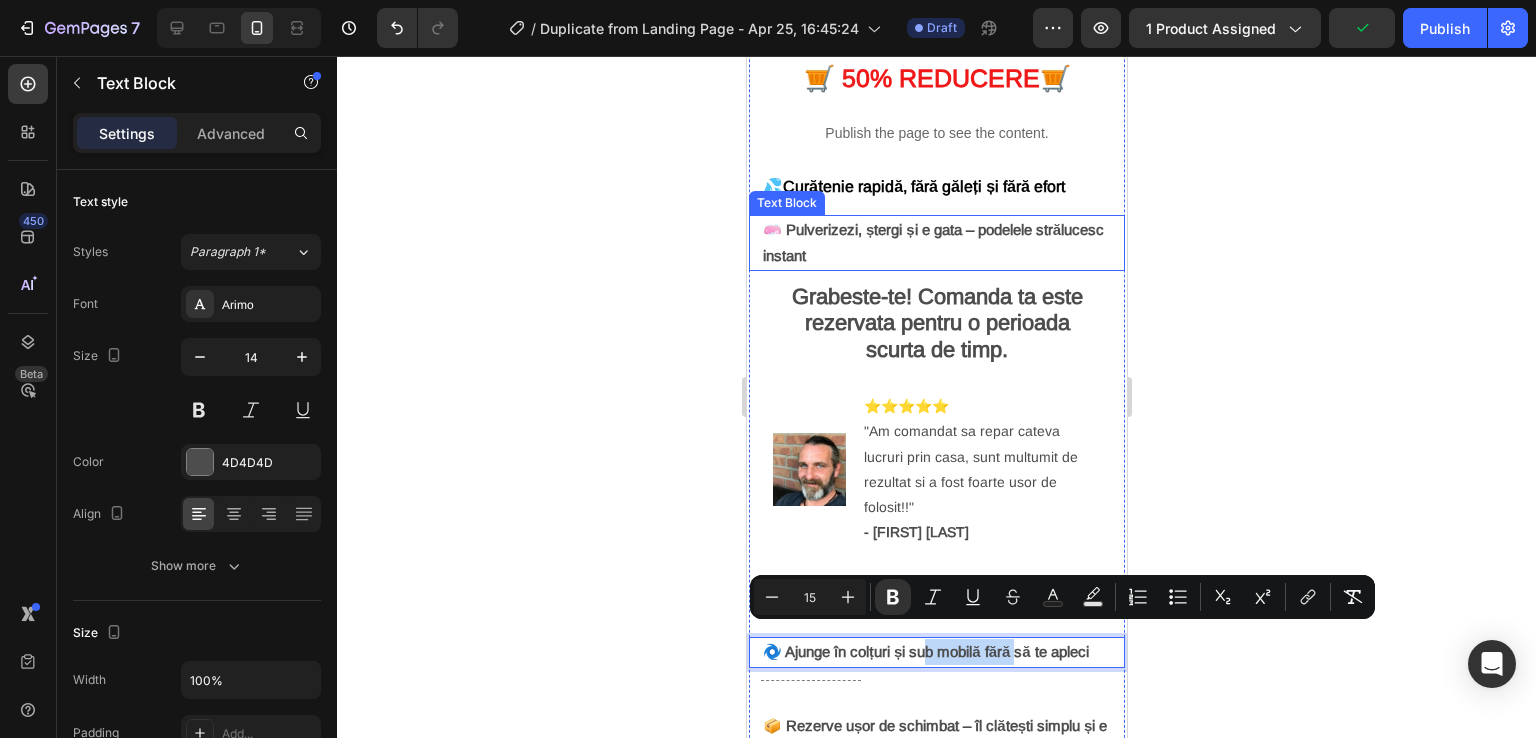 drag, startPoint x: 1044, startPoint y: 438, endPoint x: 923, endPoint y: 251, distance: 222.73302 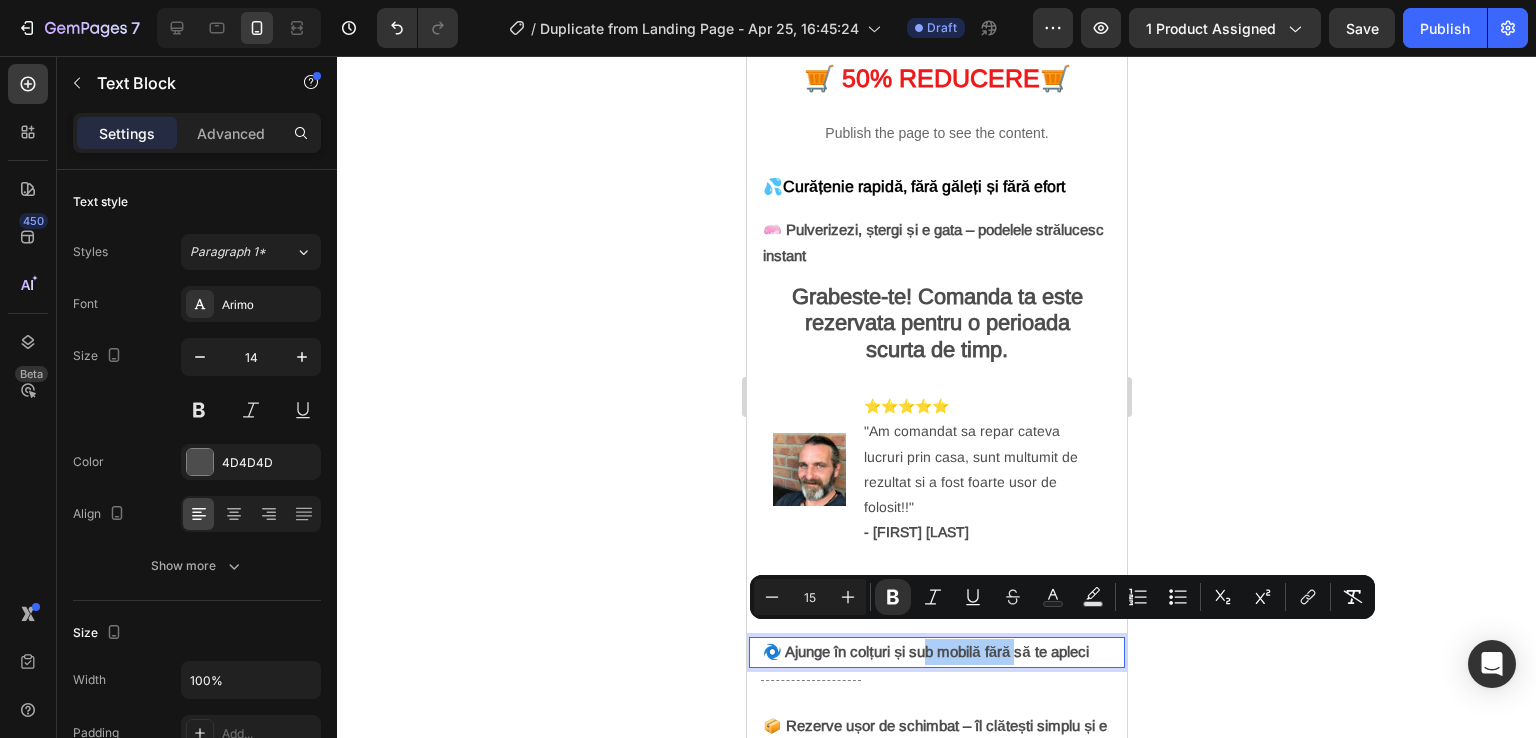 click 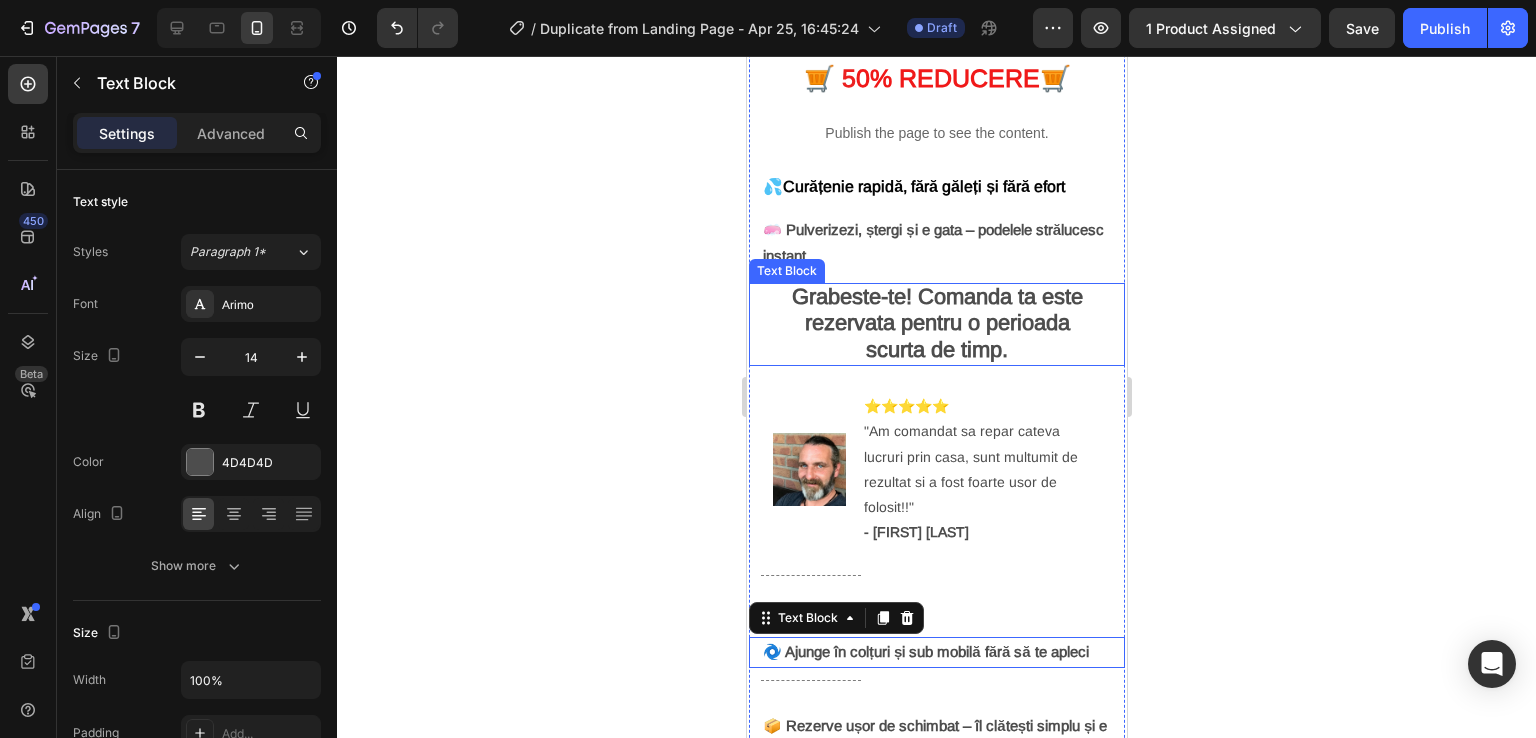 drag, startPoint x: 1044, startPoint y: 636, endPoint x: 1037, endPoint y: 706, distance: 70.34913 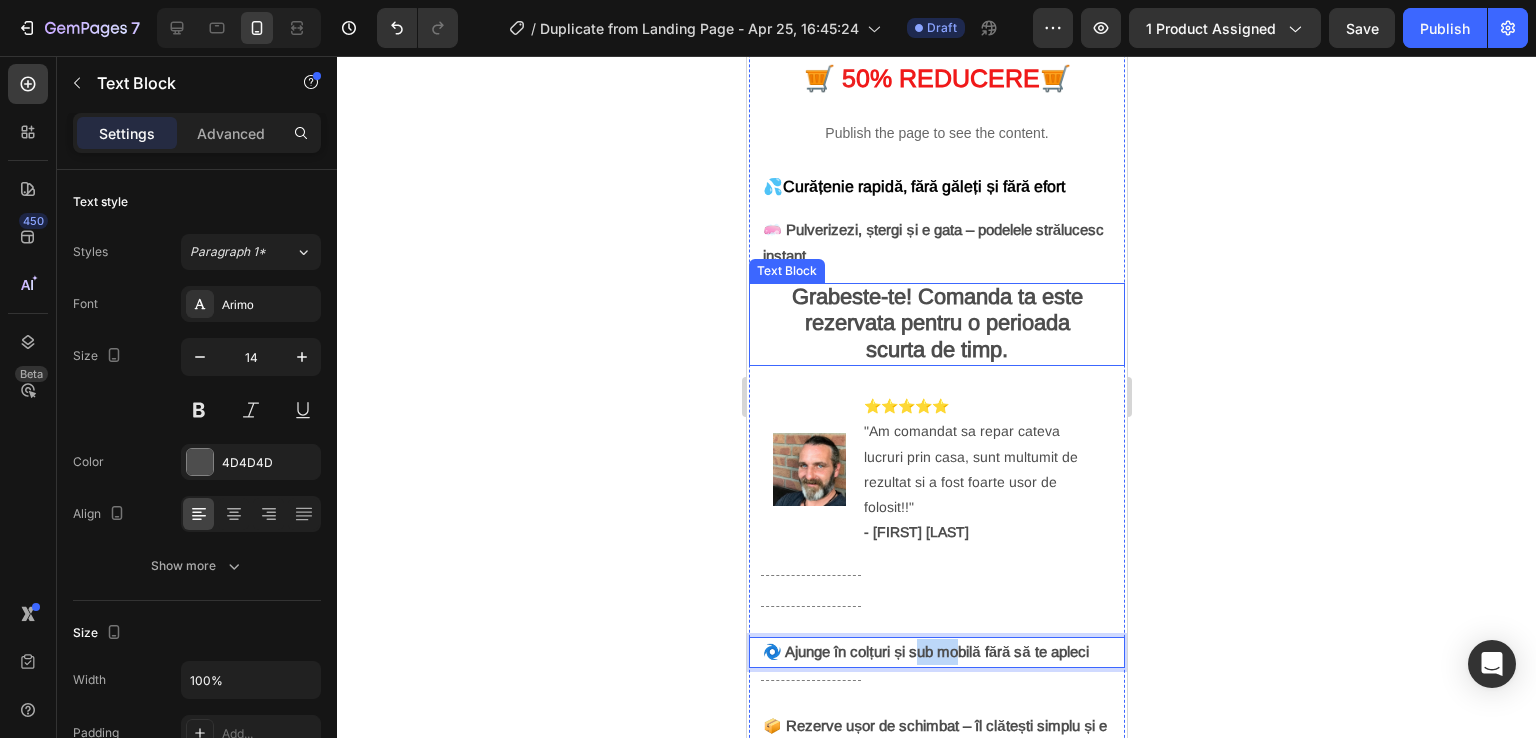 drag, startPoint x: 1009, startPoint y: 550, endPoint x: 918, endPoint y: 280, distance: 284.9228 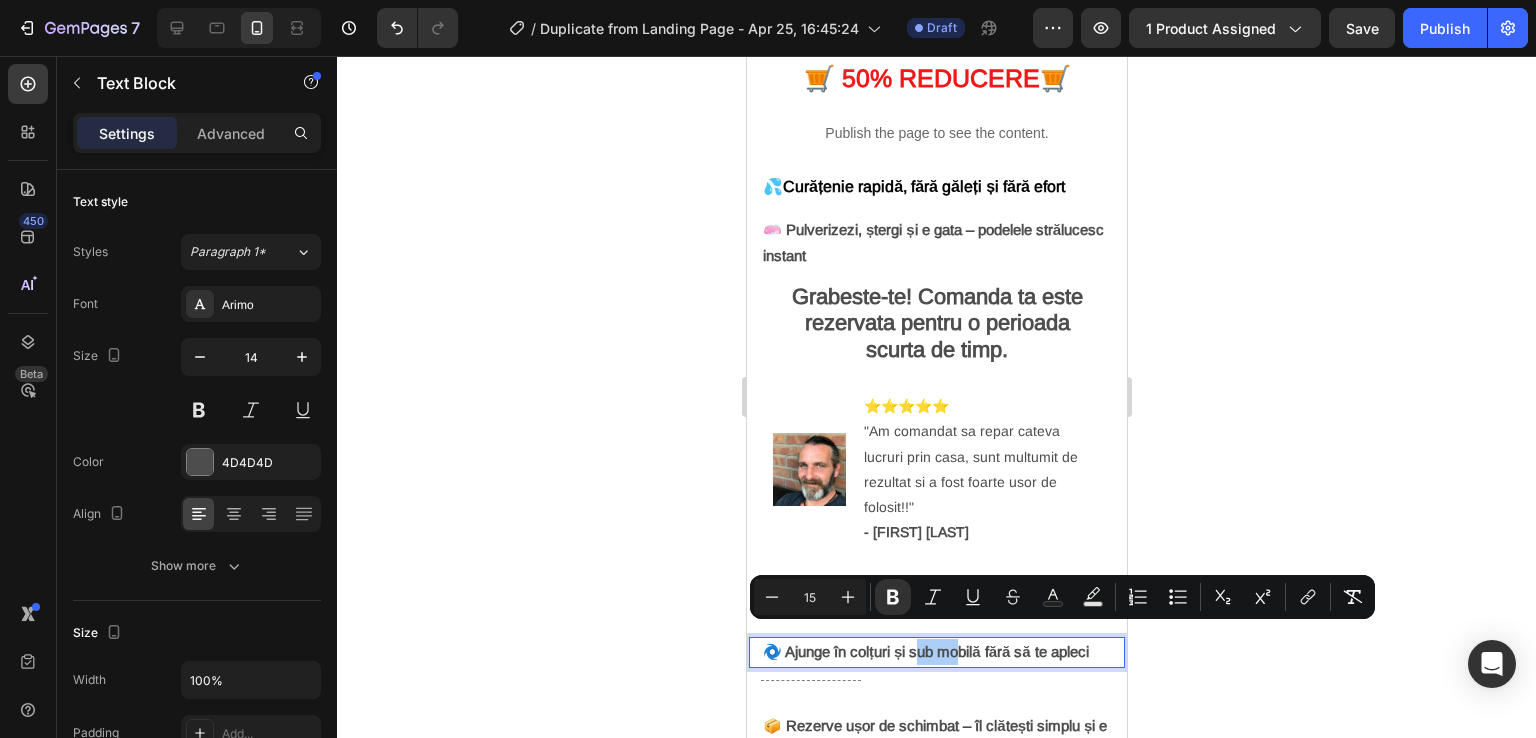 click 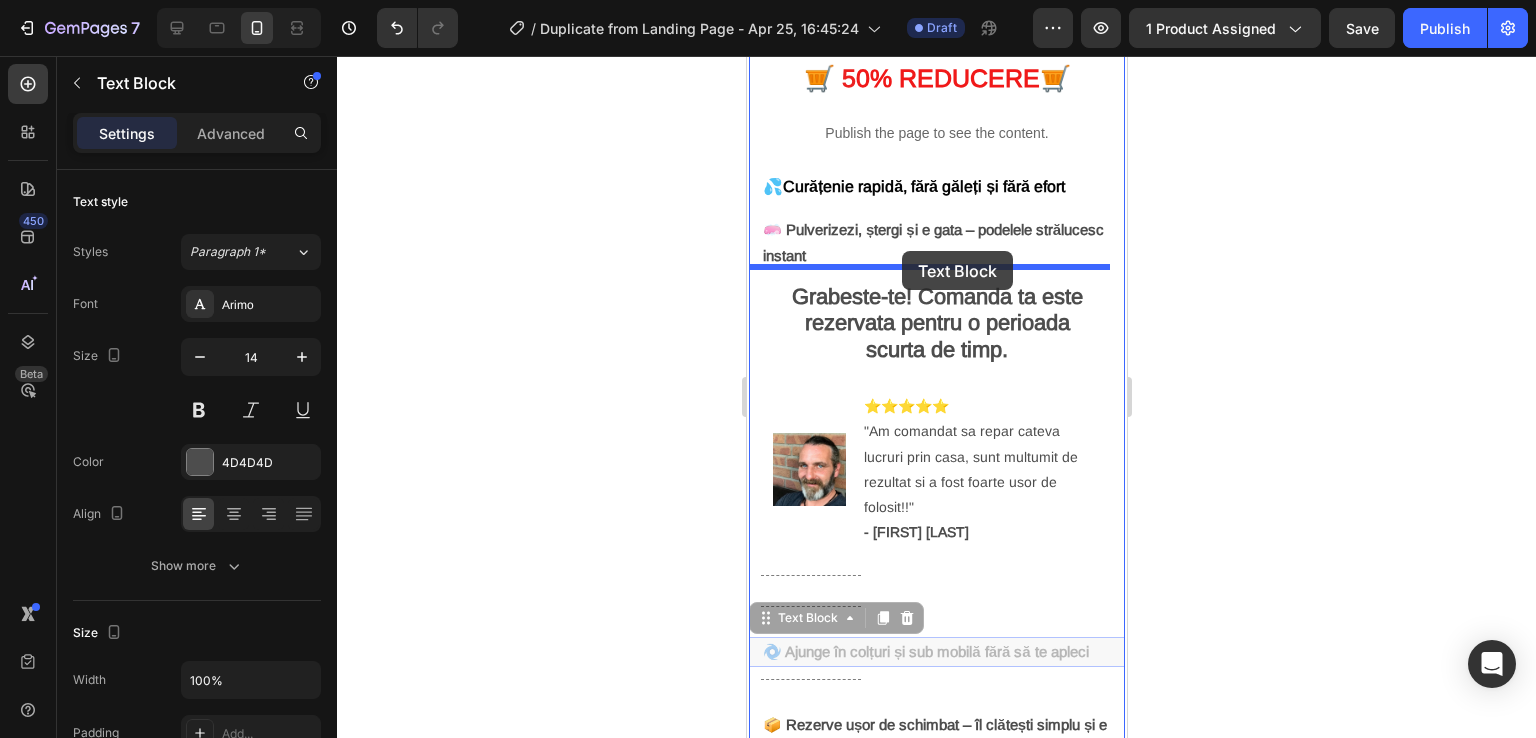 drag, startPoint x: 933, startPoint y: 634, endPoint x: 901, endPoint y: 251, distance: 384.3345 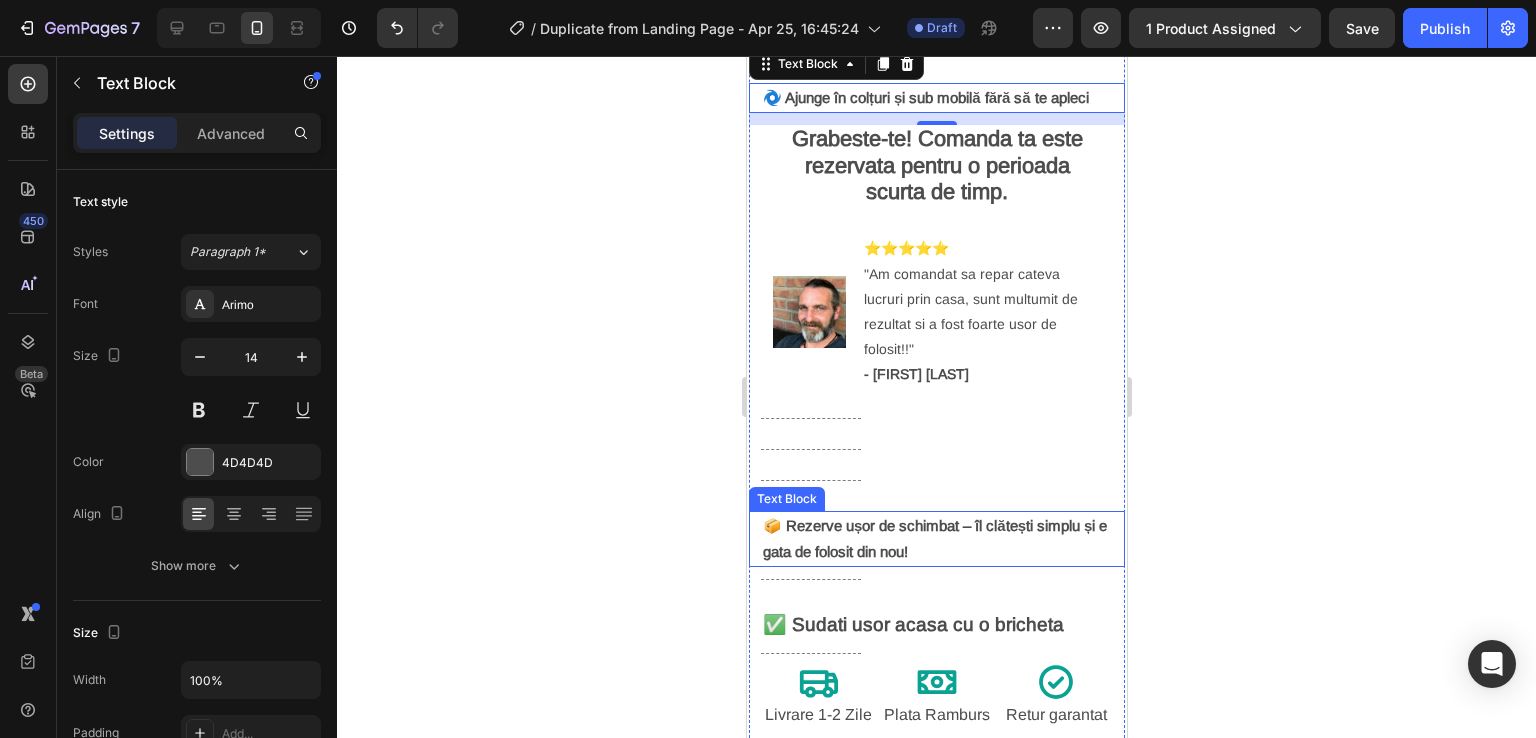 scroll, scrollTop: 500, scrollLeft: 0, axis: vertical 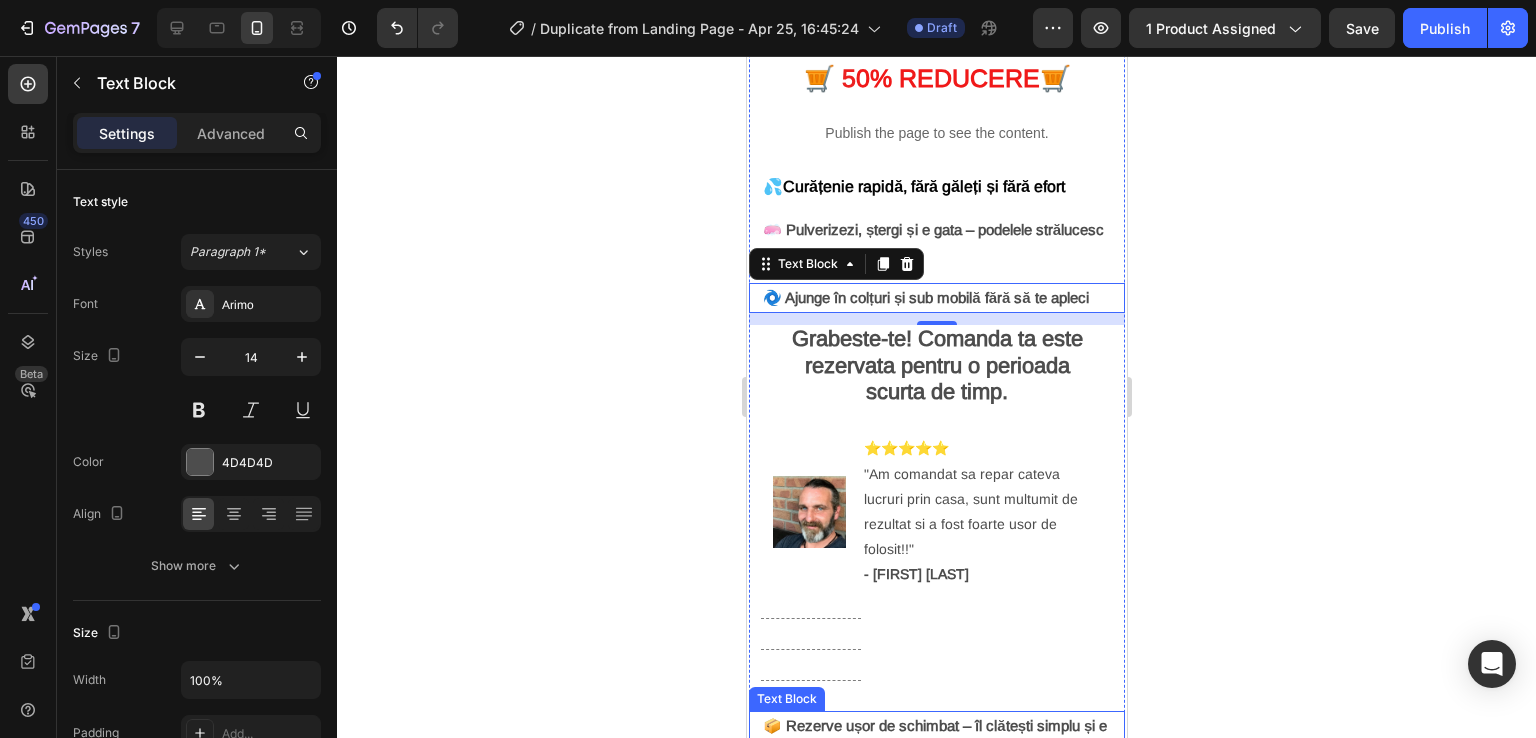 click on "📦 Rezerve ușor de schimbat – îl clătești simplu și e gata de folosit din nou!" at bounding box center (936, 739) 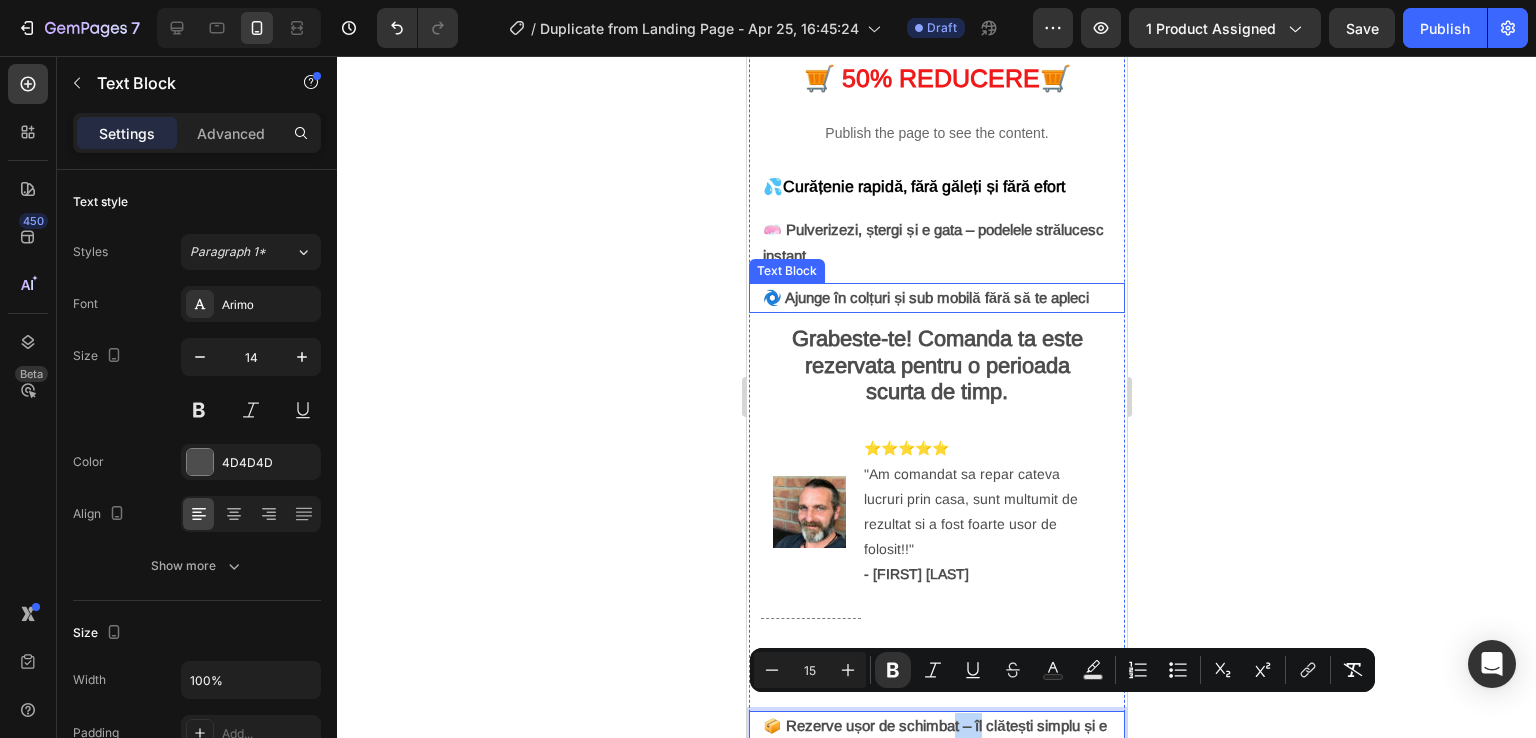drag, startPoint x: 1121, startPoint y: 391, endPoint x: 957, endPoint y: 272, distance: 202.62527 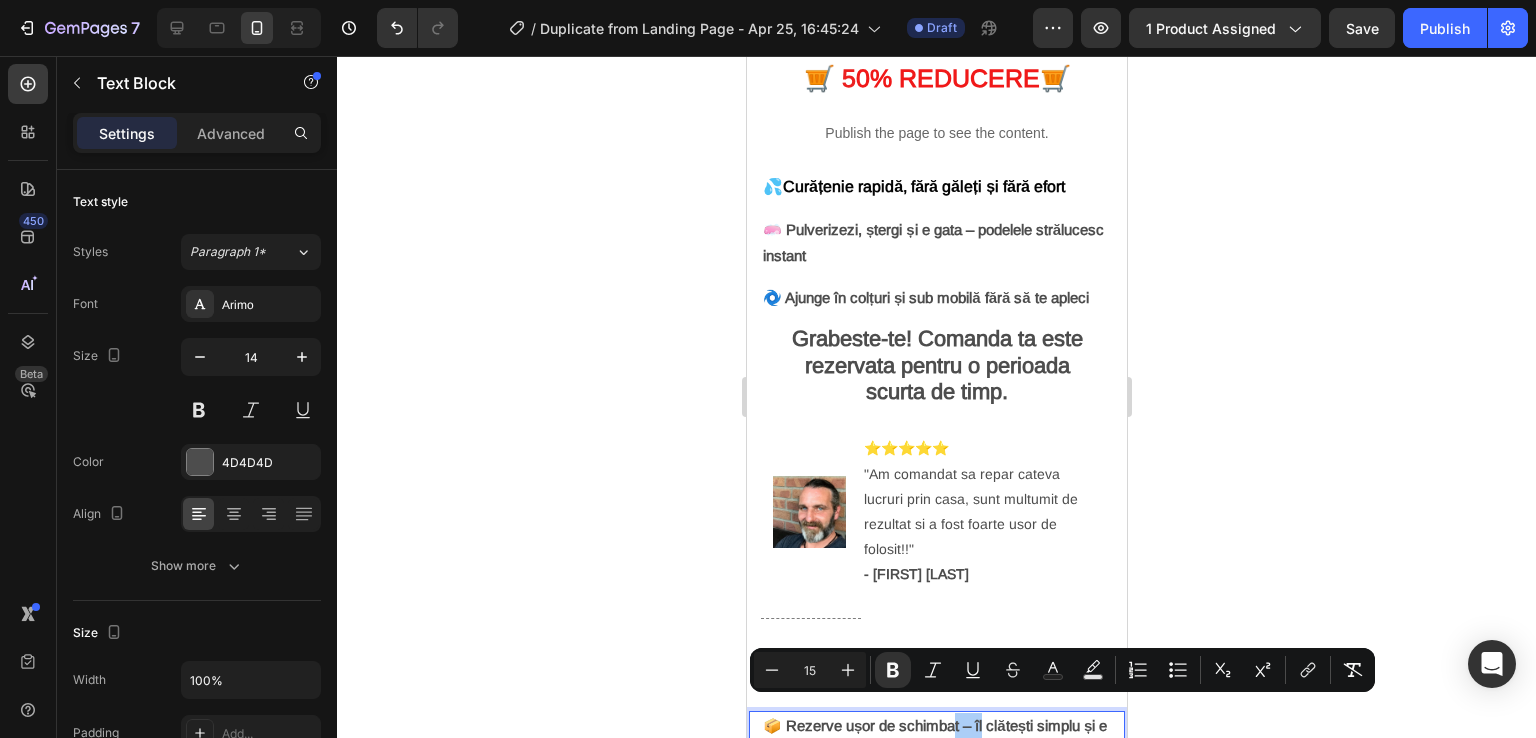 click 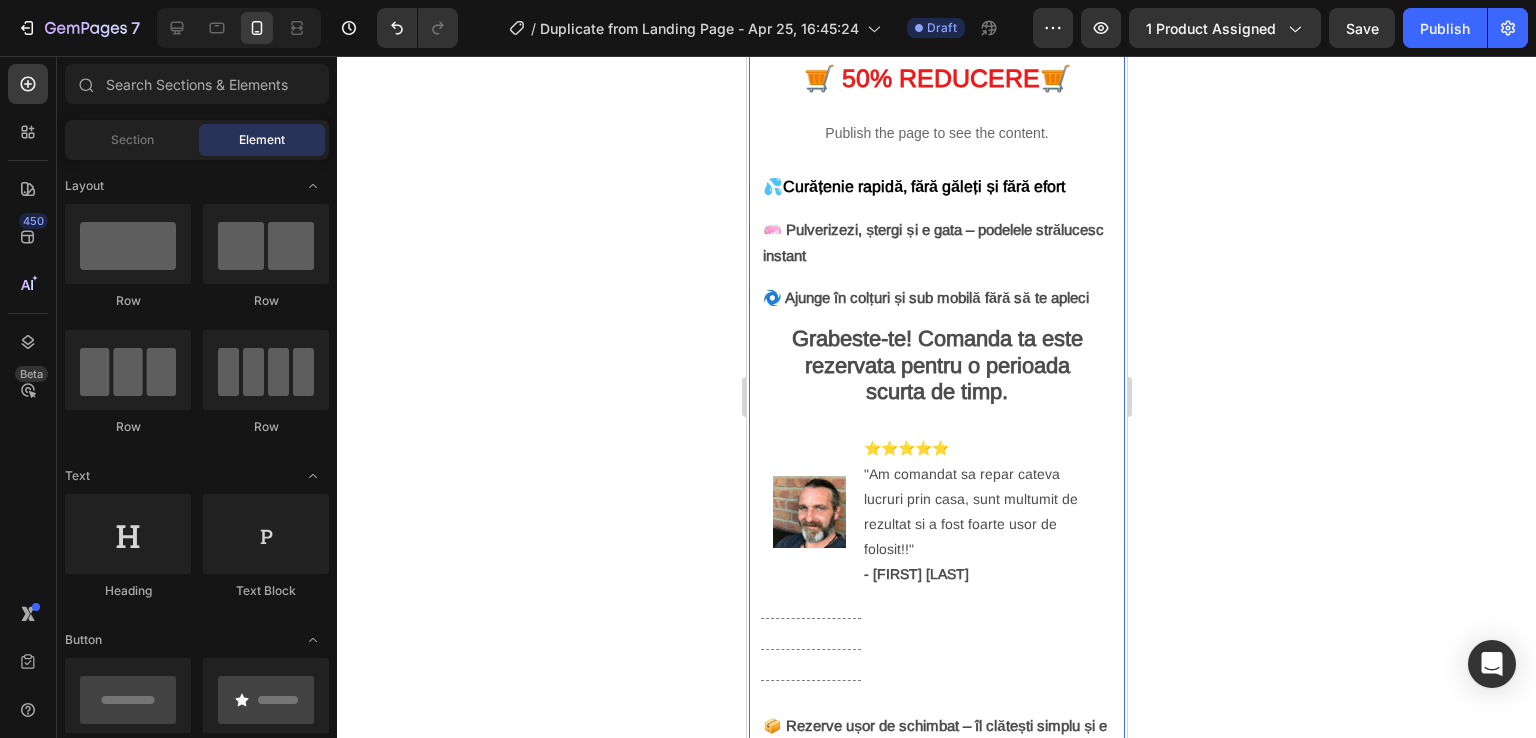 scroll, scrollTop: 600, scrollLeft: 0, axis: vertical 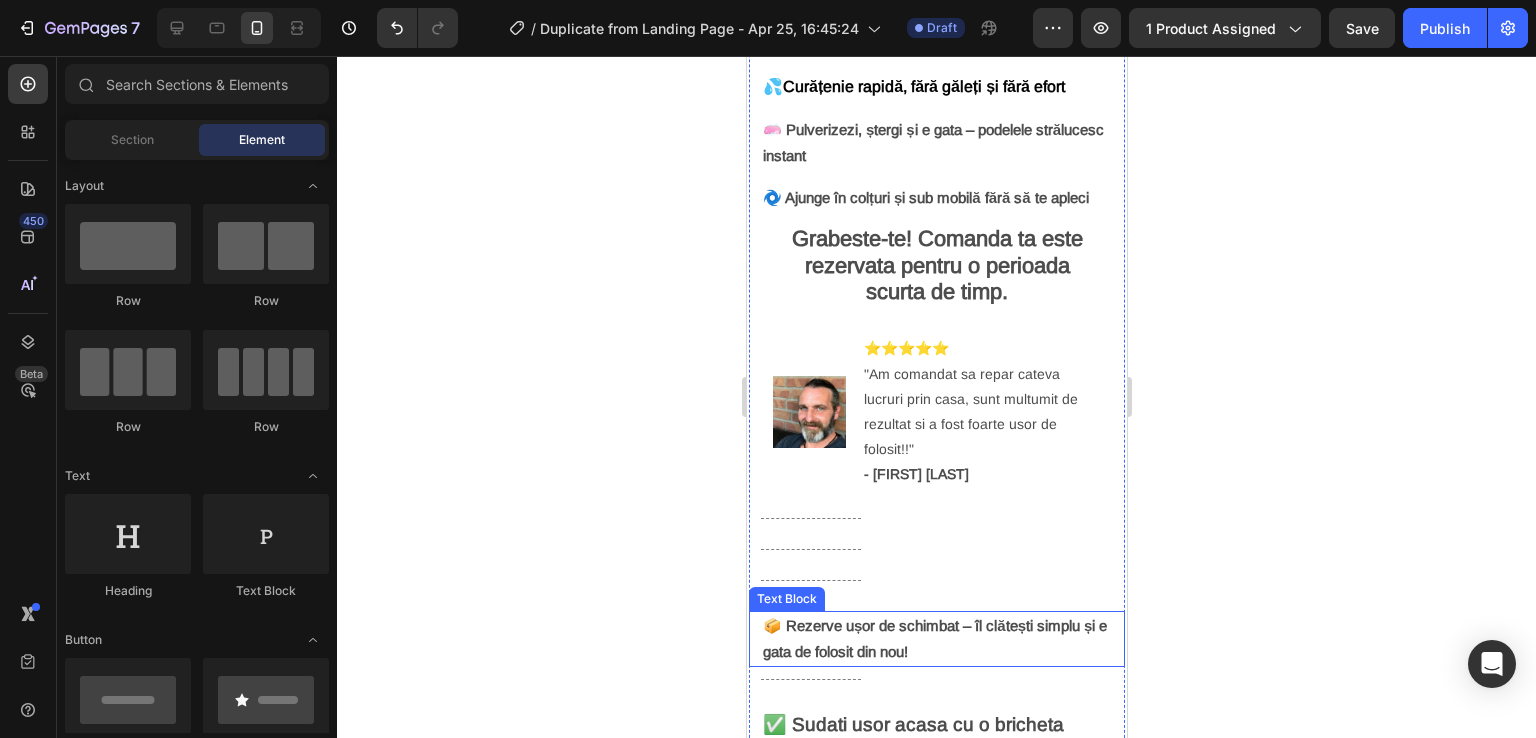 click on "📦 Rezerve ușor de schimbat – îl clătești simplu și e gata de folosit din nou!" at bounding box center [934, 638] 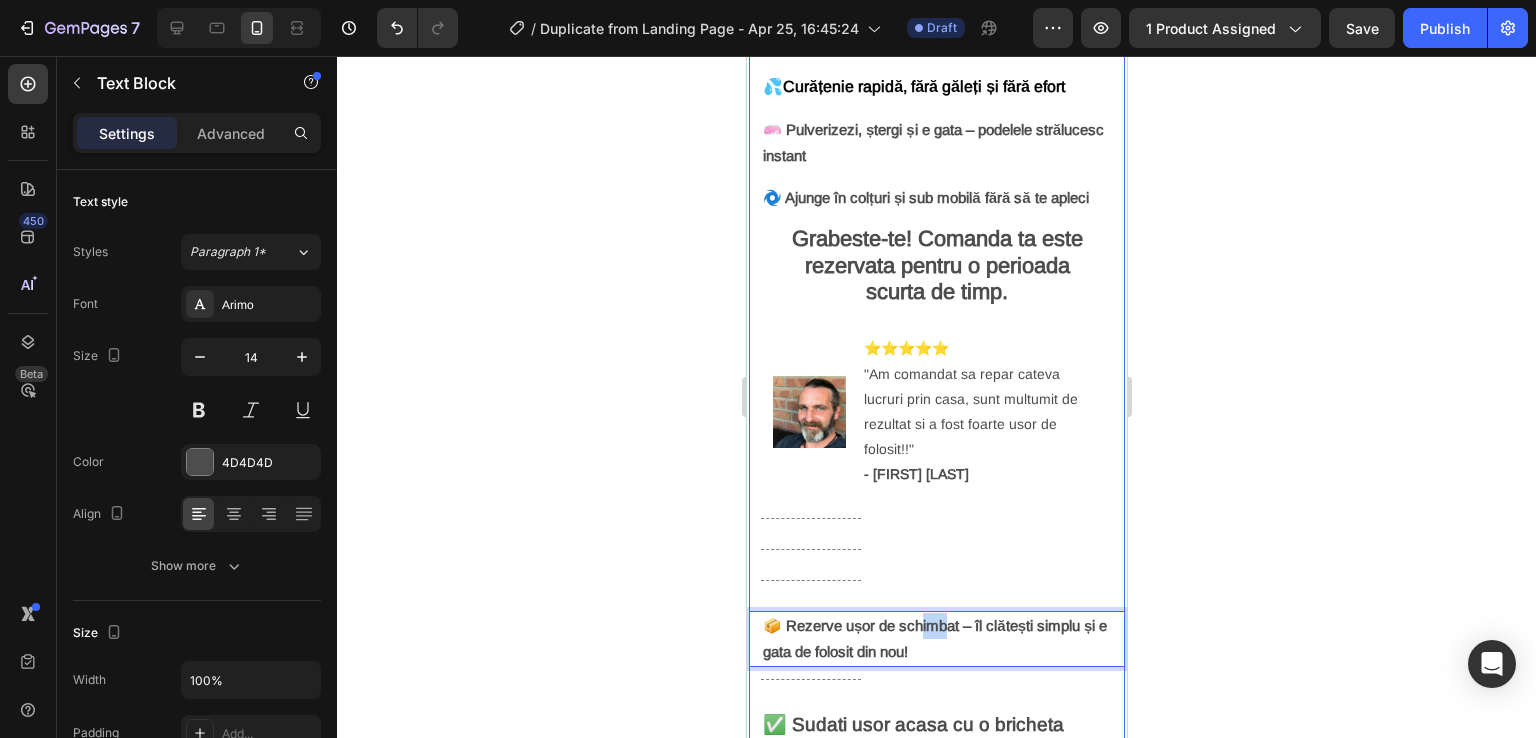 drag, startPoint x: 921, startPoint y: 621, endPoint x: 949, endPoint y: 202, distance: 419.9345 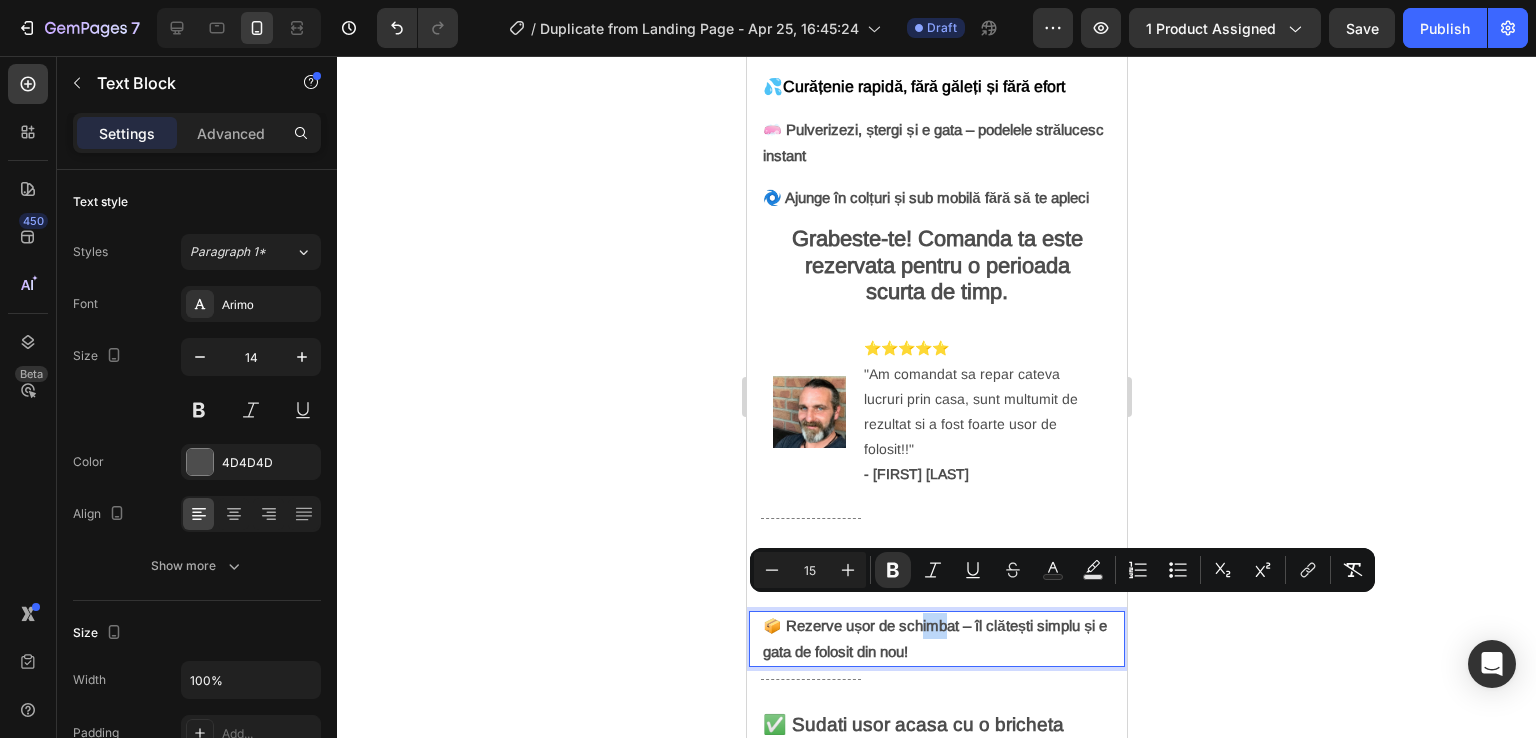 click on "📦 Rezerve ușor de schimbat – îl clătești simplu și e gata de folosit din nou!" at bounding box center [934, 638] 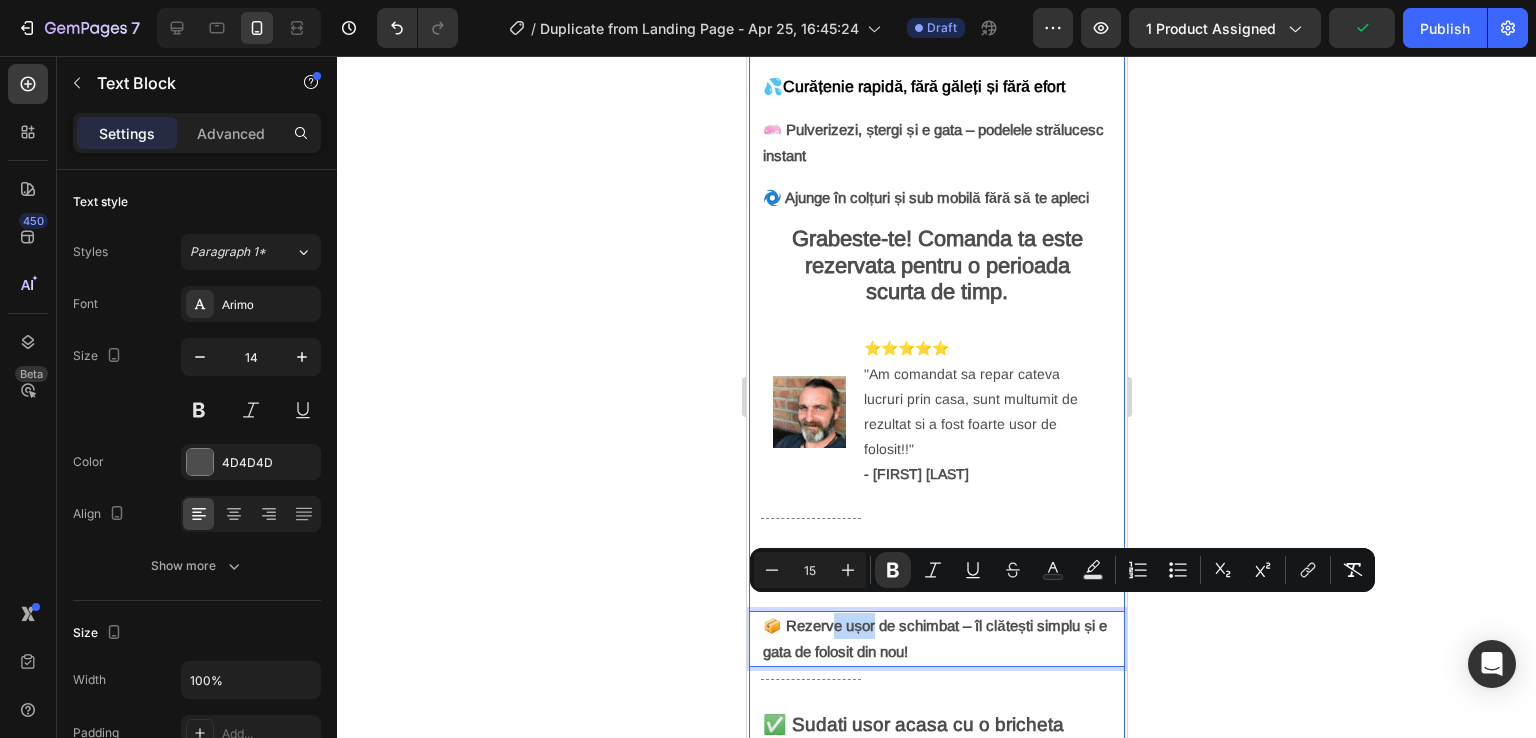 drag, startPoint x: 837, startPoint y: 612, endPoint x: 885, endPoint y: 645, distance: 58.249462 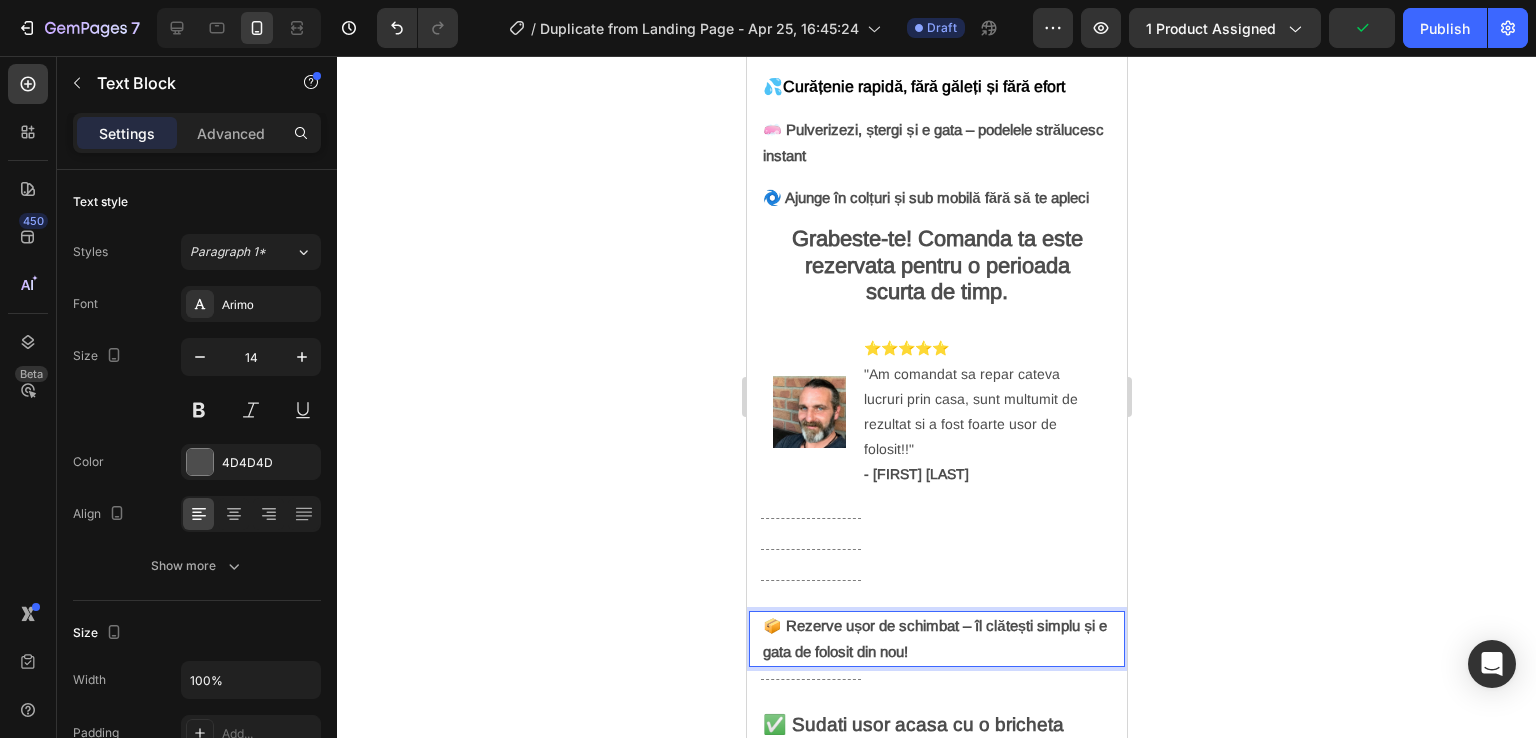 click on "📦 Rezerve ușor de schimbat – îl clătești simplu și e gata de folosit din nou!" at bounding box center [934, 638] 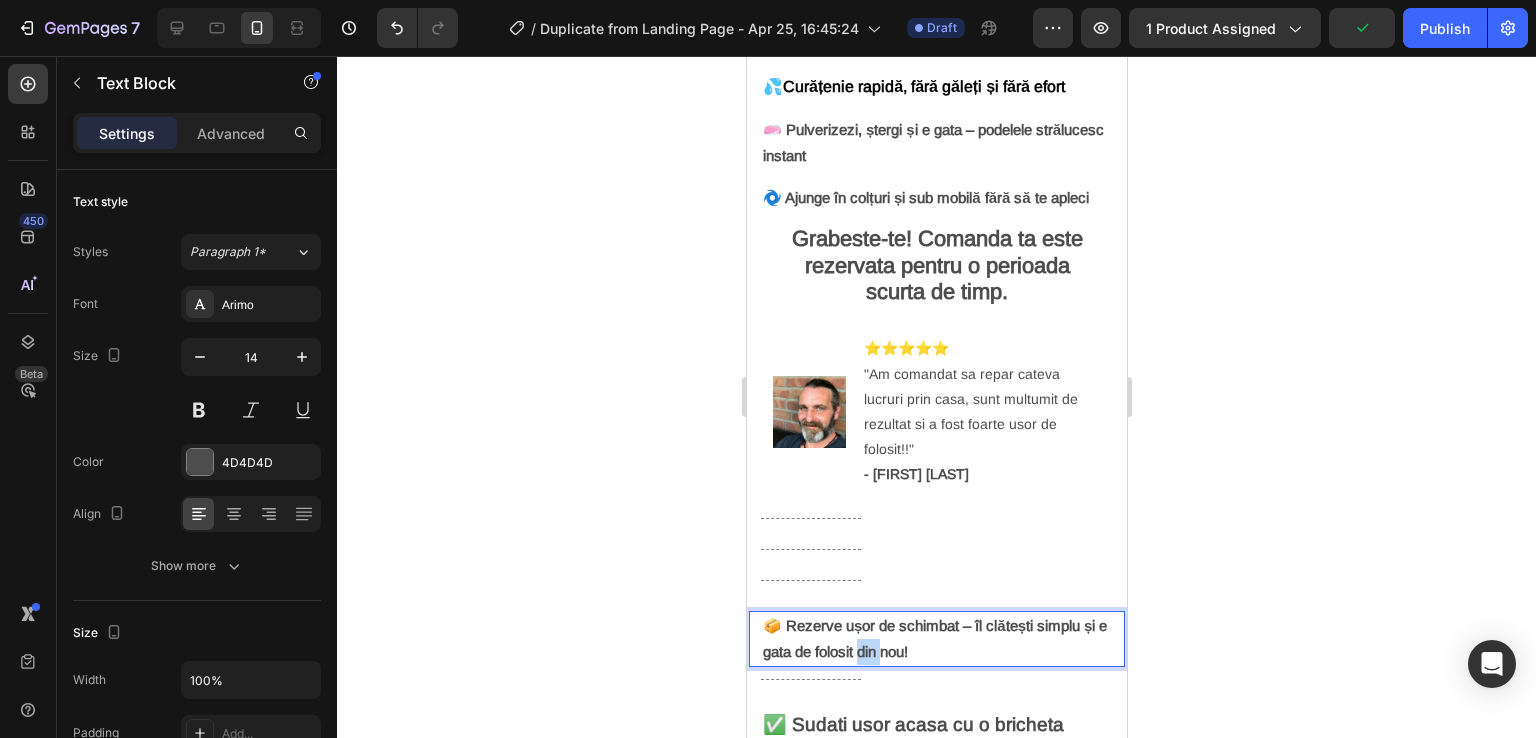 click on "📦 Rezerve ușor de schimbat – îl clătești simplu și e gata de folosit din nou!" at bounding box center [934, 638] 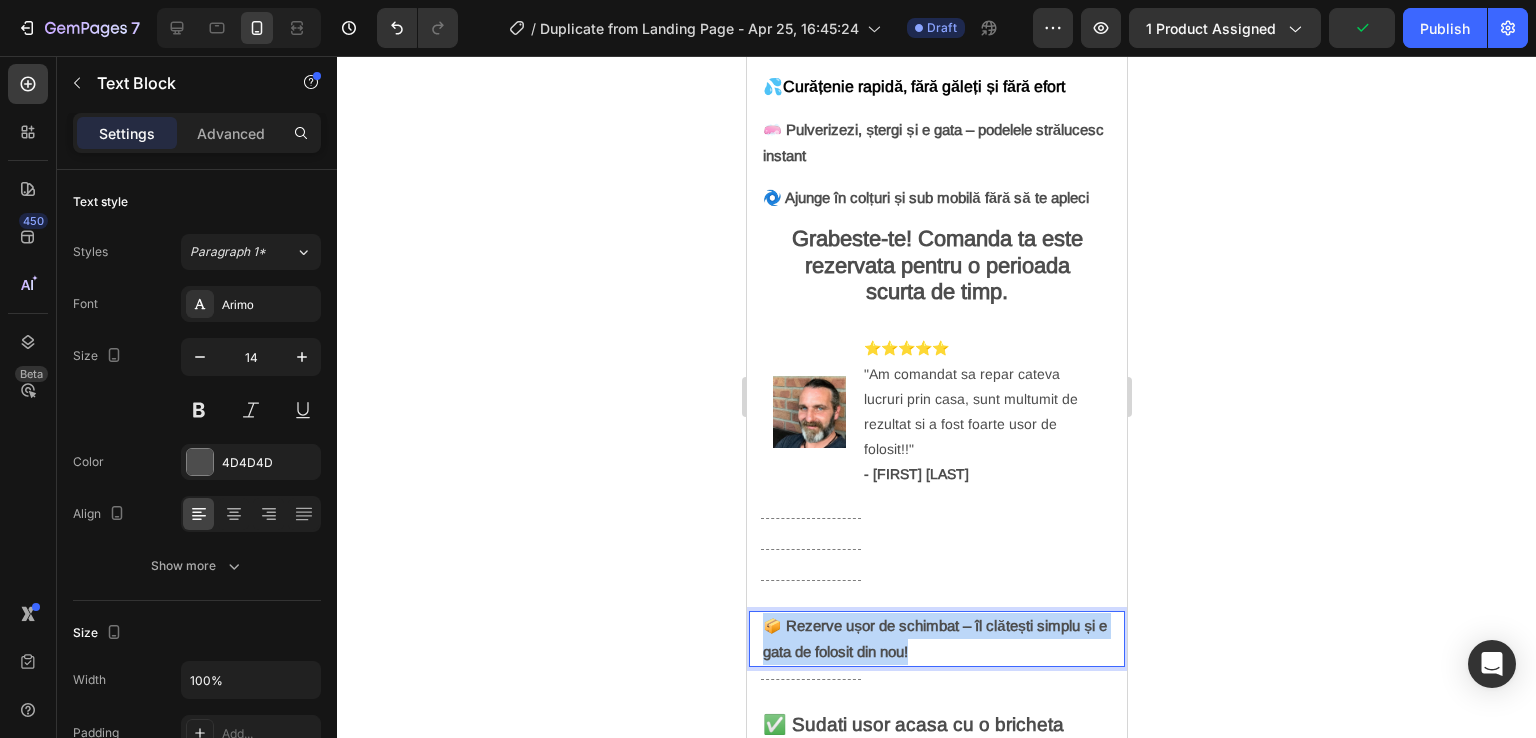 click on "📦 Rezerve ușor de schimbat – îl clătești simplu și e gata de folosit din nou!" at bounding box center (934, 638) 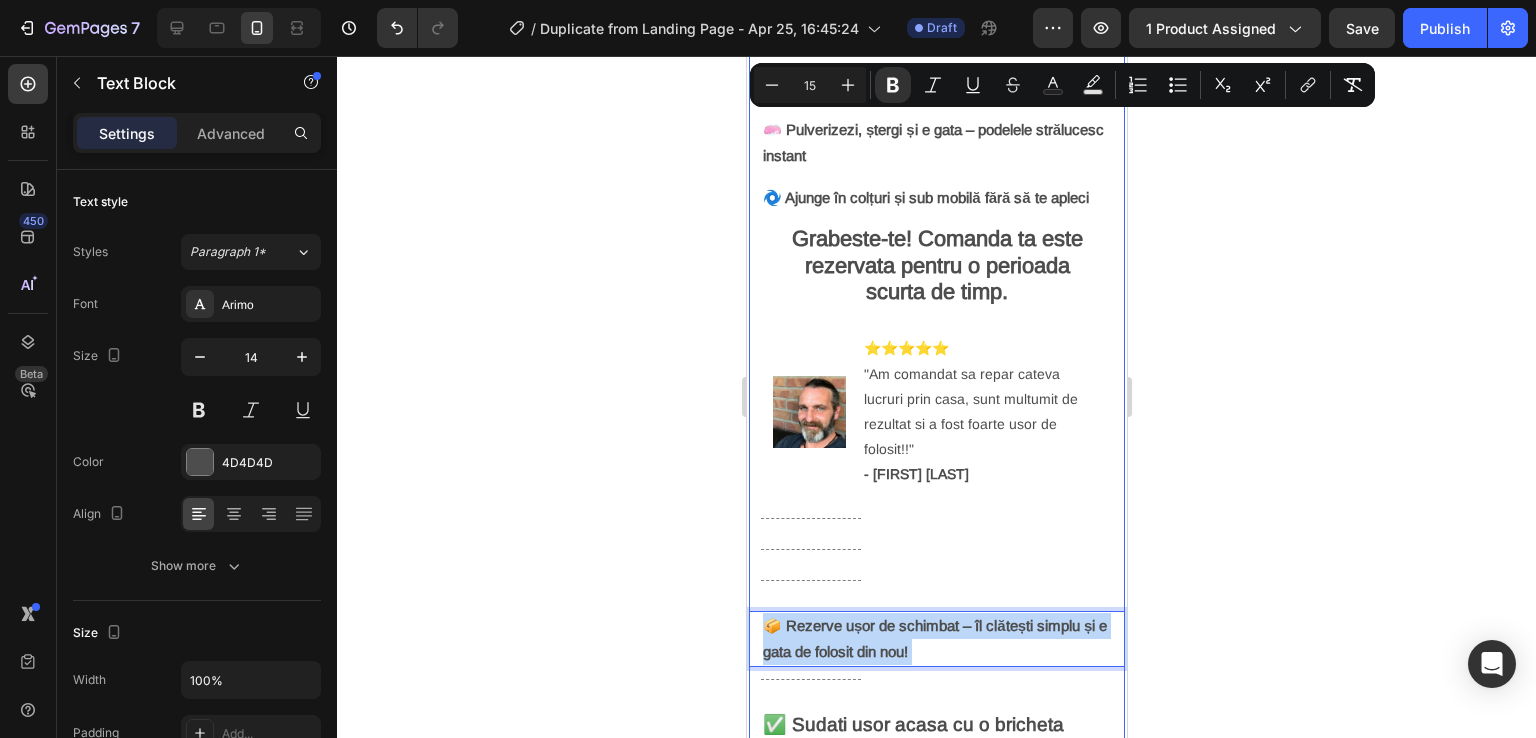 drag, startPoint x: 877, startPoint y: 617, endPoint x: 885, endPoint y: 202, distance: 415.0771 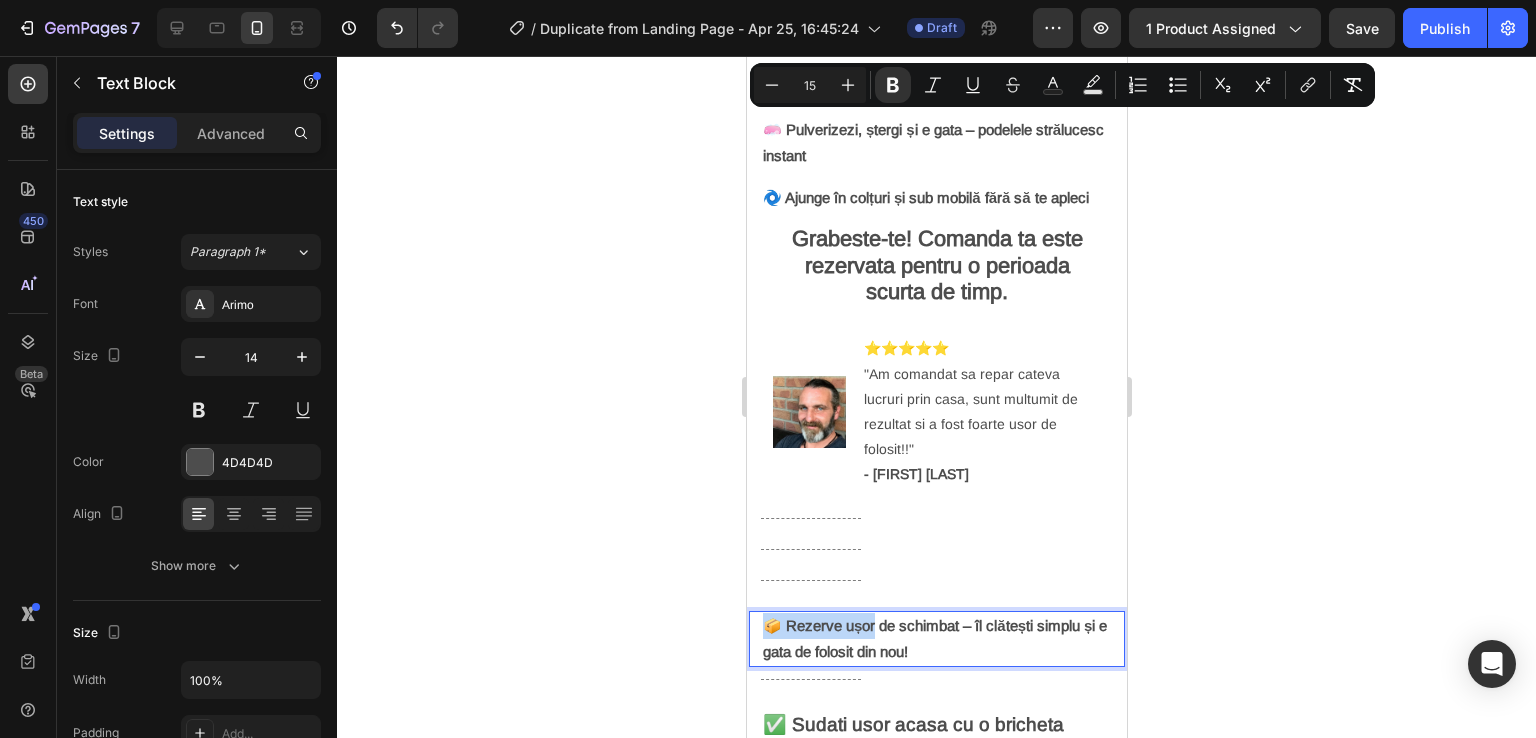 drag, startPoint x: 939, startPoint y: 646, endPoint x: 953, endPoint y: 635, distance: 17.804493 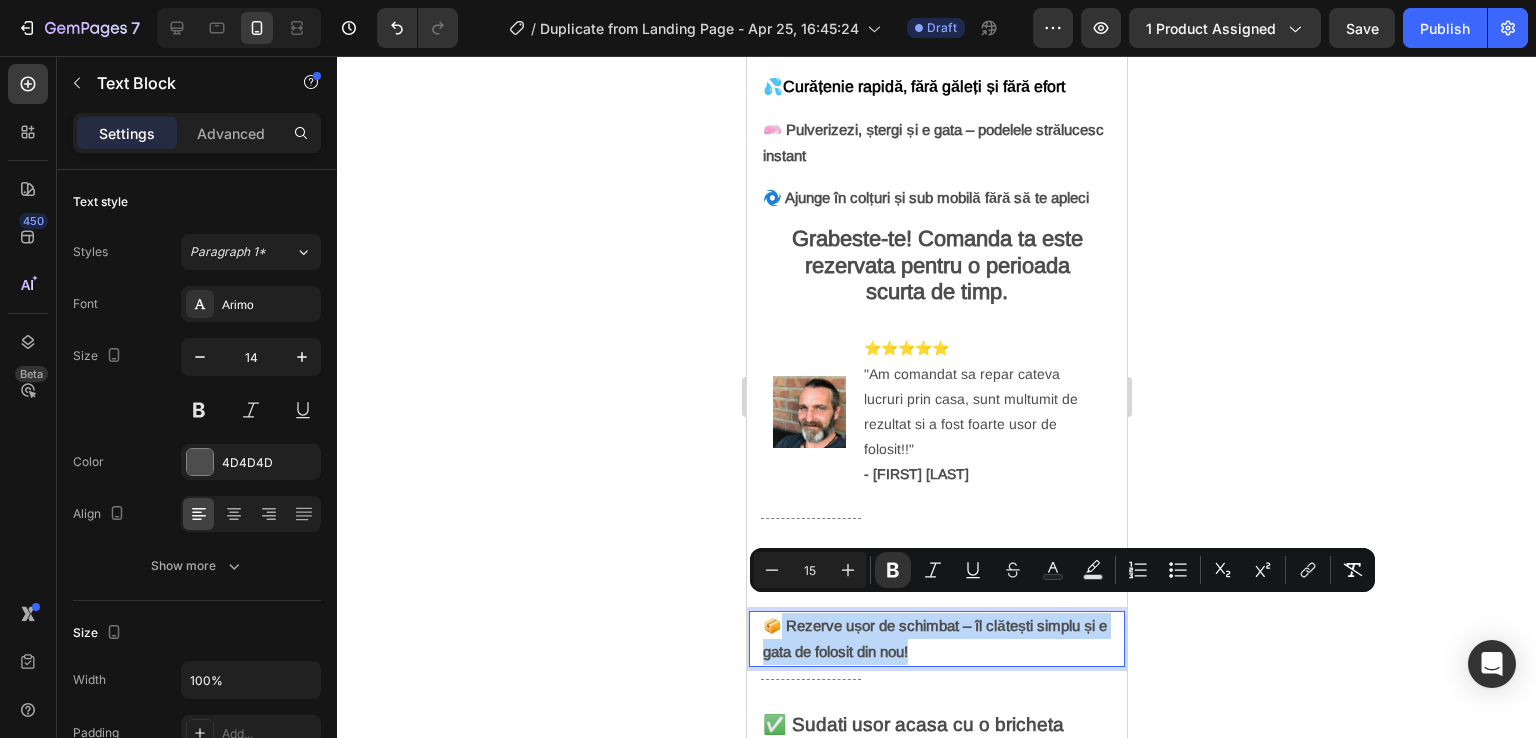 drag, startPoint x: 965, startPoint y: 638, endPoint x: 777, endPoint y: 601, distance: 191.60637 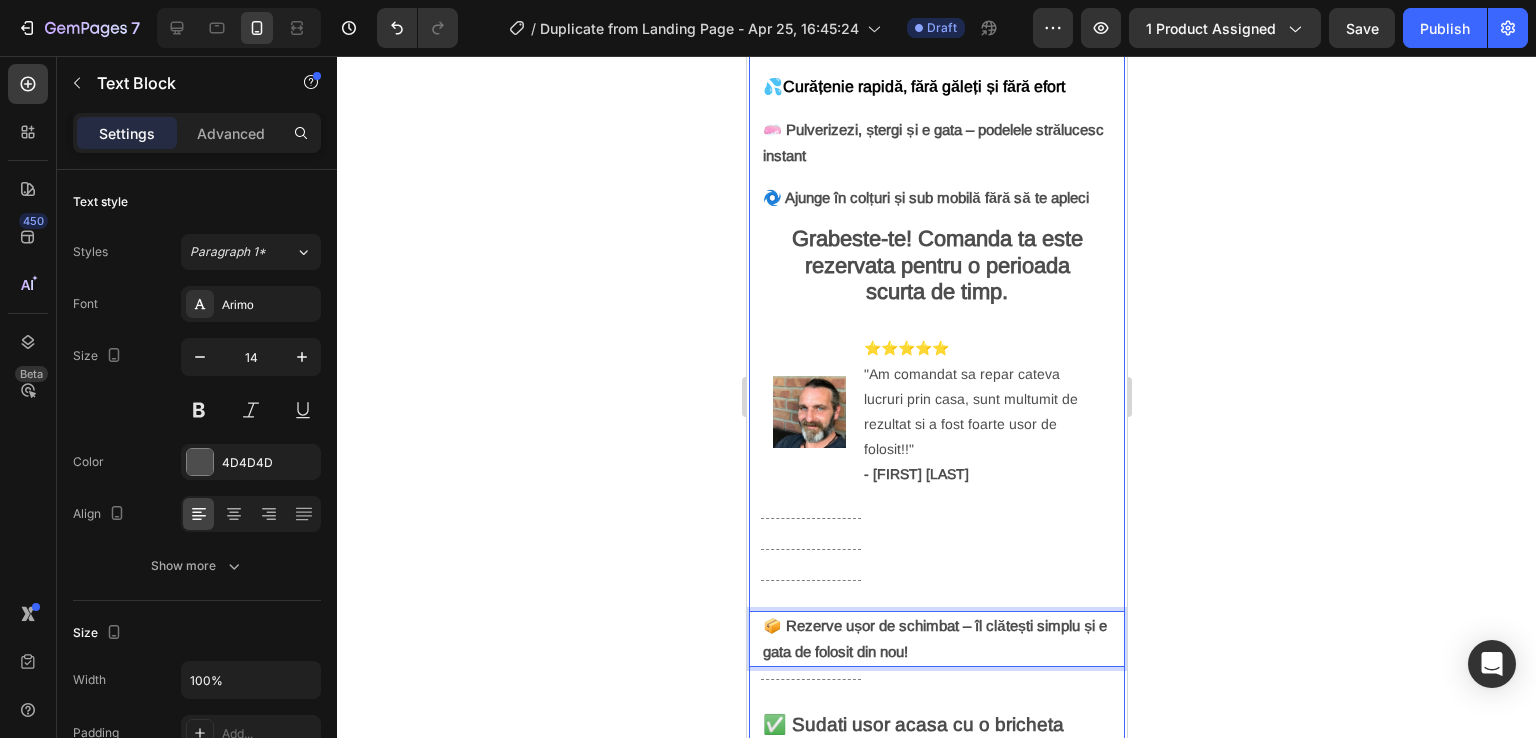 drag, startPoint x: 880, startPoint y: 611, endPoint x: 896, endPoint y: 208, distance: 403.3175 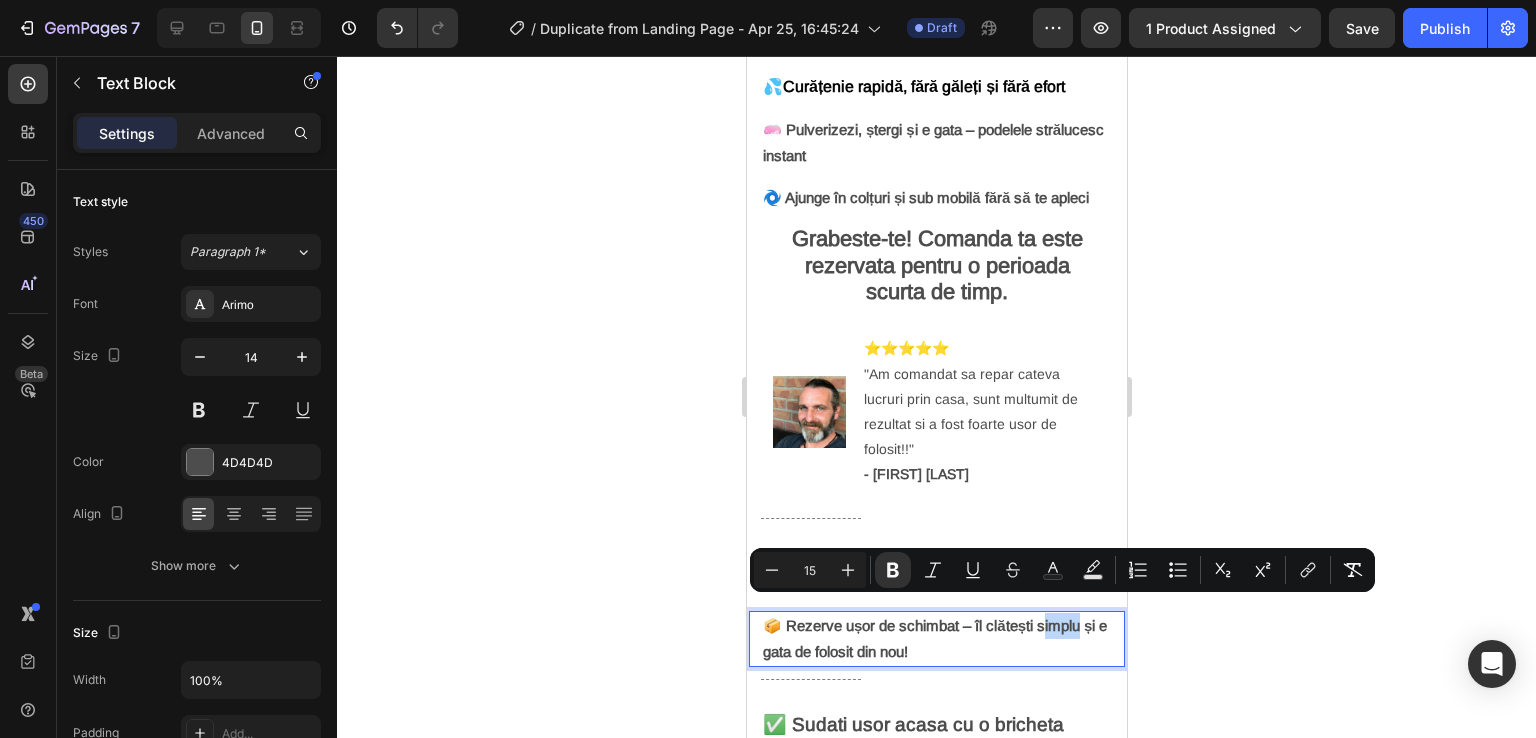 drag, startPoint x: 1047, startPoint y: 604, endPoint x: 1111, endPoint y: 315, distance: 296.00168 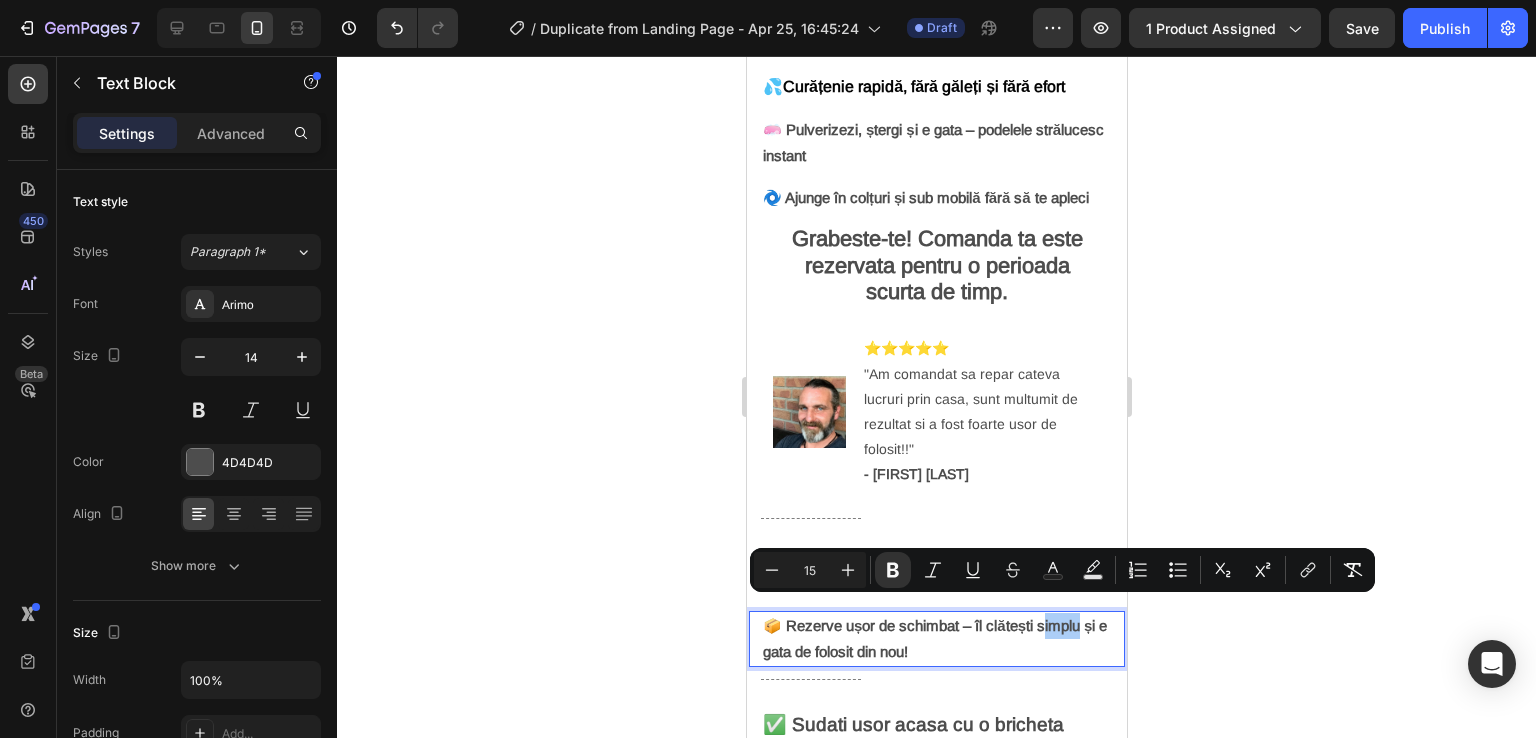 click 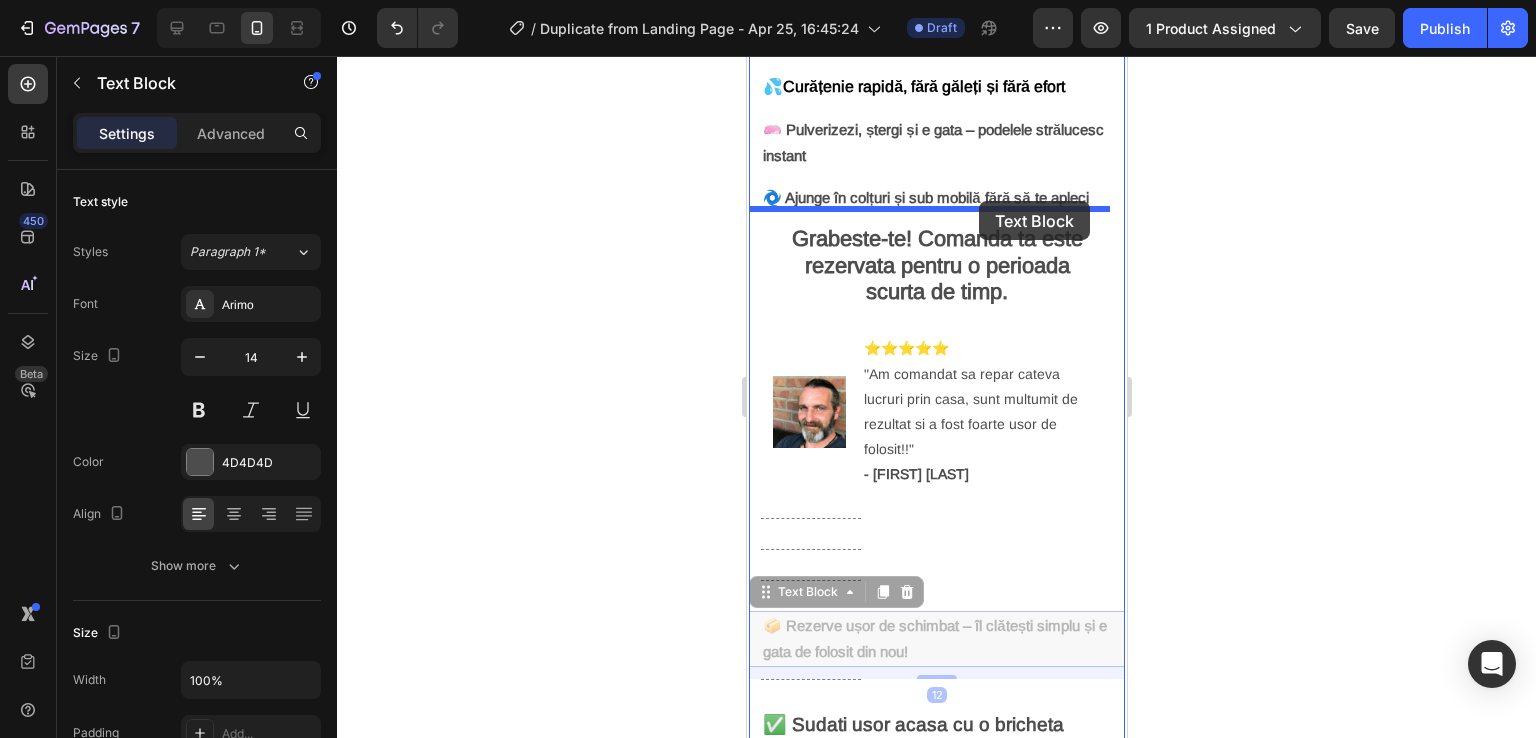 drag, startPoint x: 1066, startPoint y: 609, endPoint x: 978, endPoint y: 201, distance: 417.38232 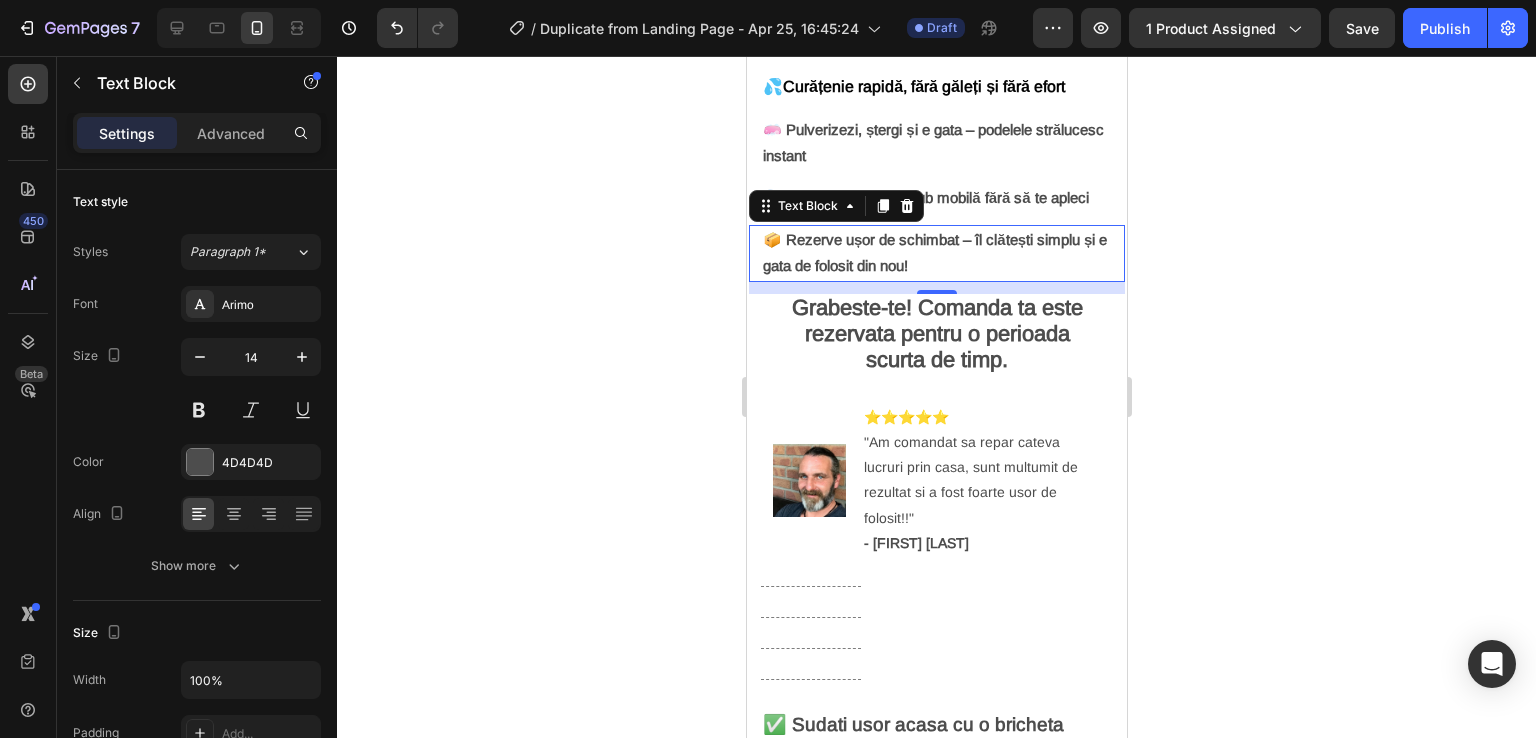 click 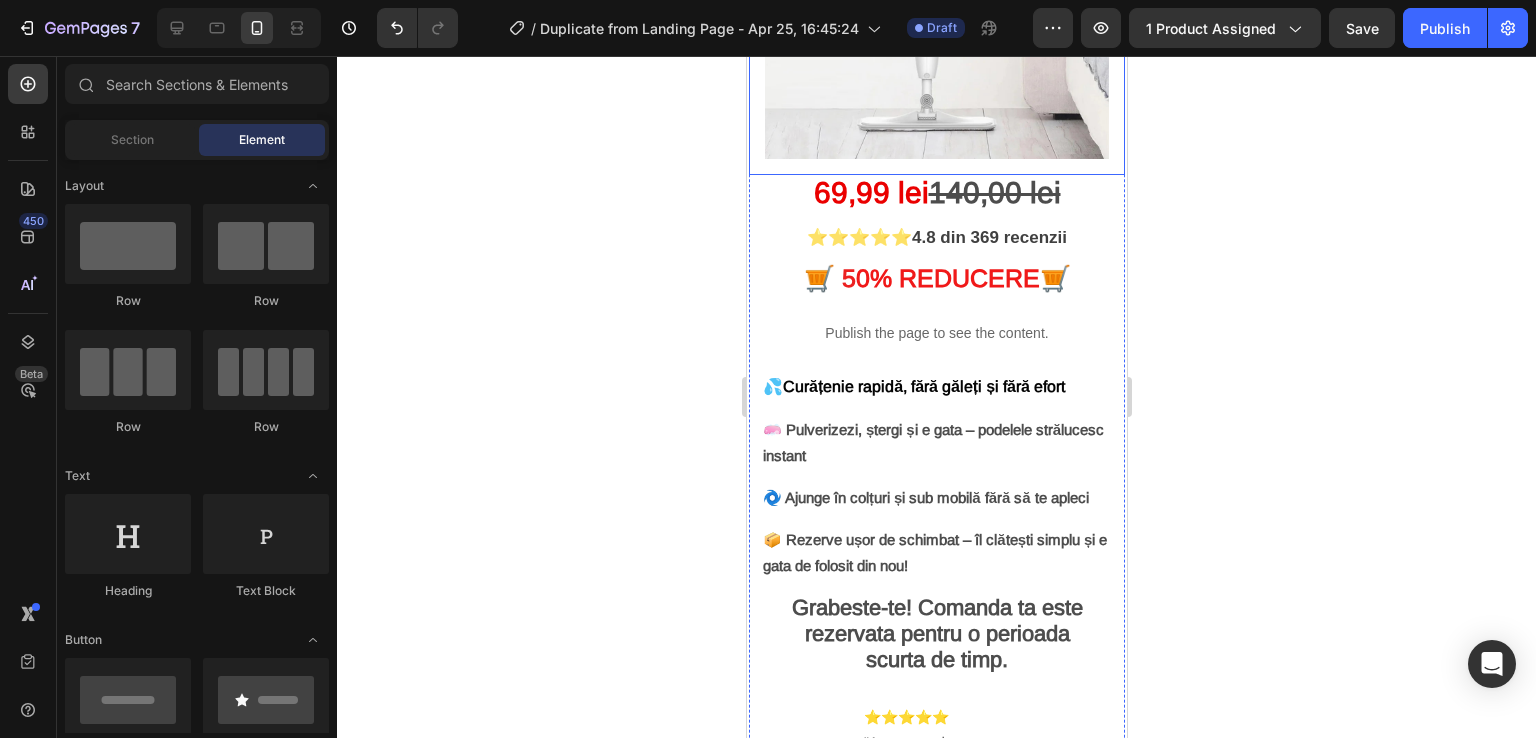 scroll, scrollTop: 0, scrollLeft: 0, axis: both 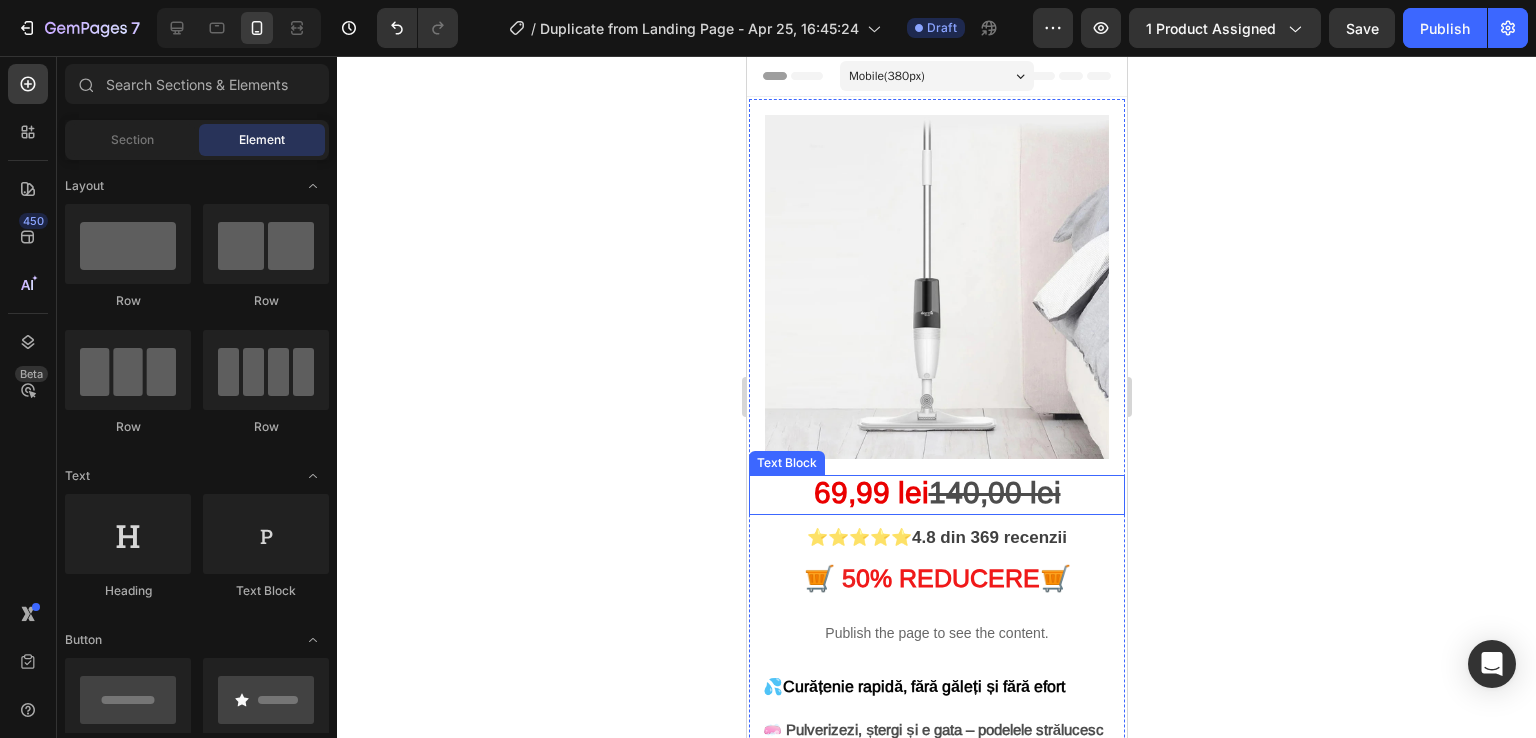 click on "69,99 lei   140,00 lei" at bounding box center [936, 495] 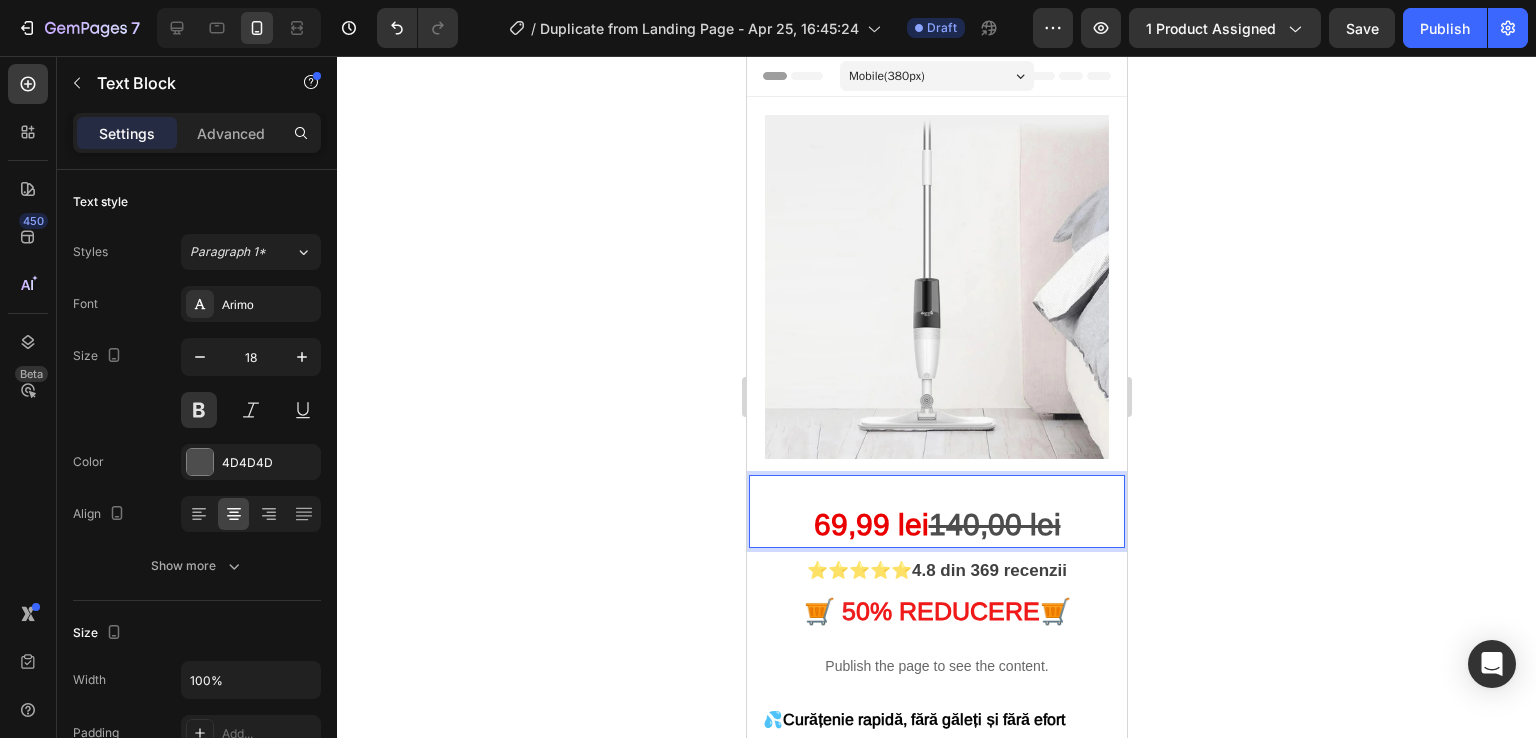 click at bounding box center (936, 493) 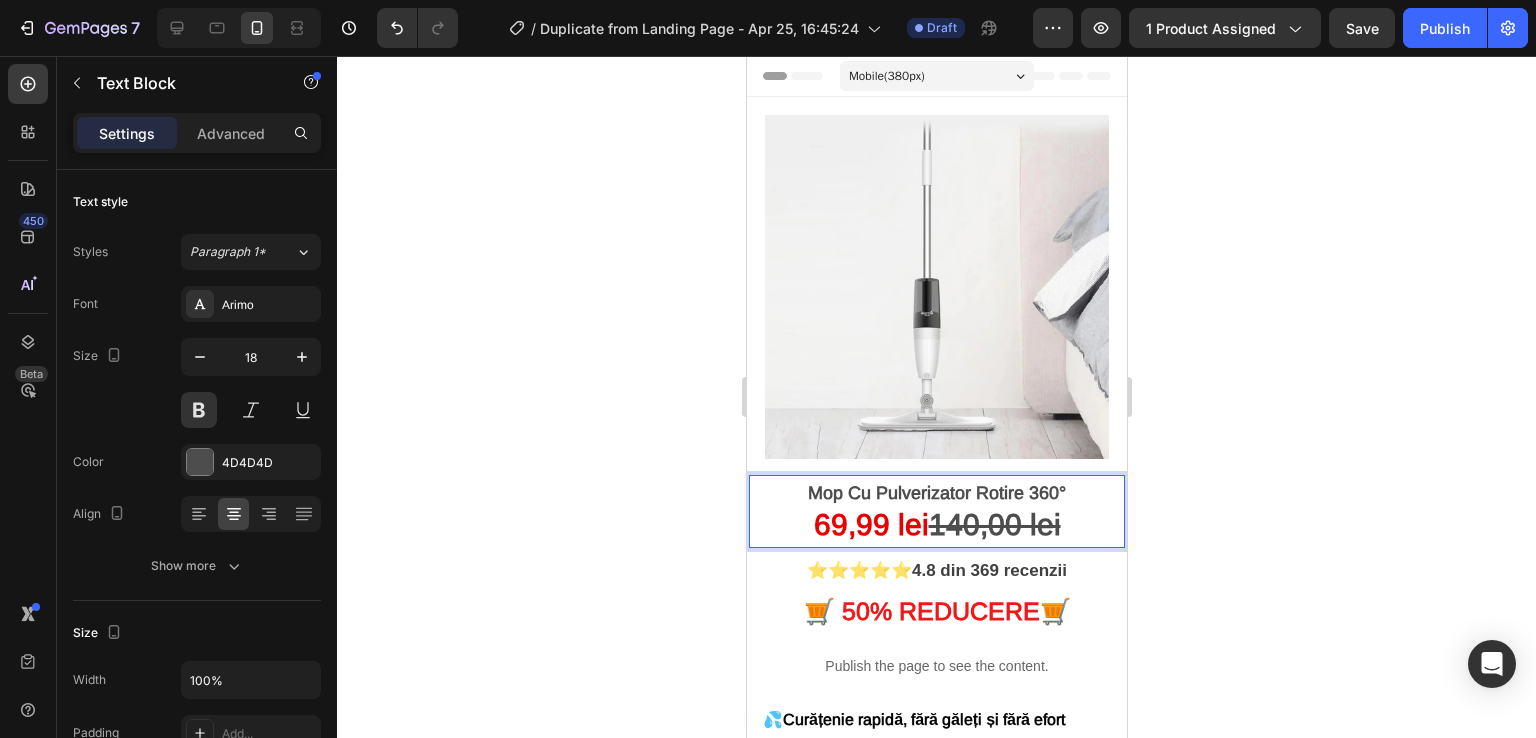 click on "Mop Cu Pulverizator Rotire 360°" at bounding box center (936, 493) 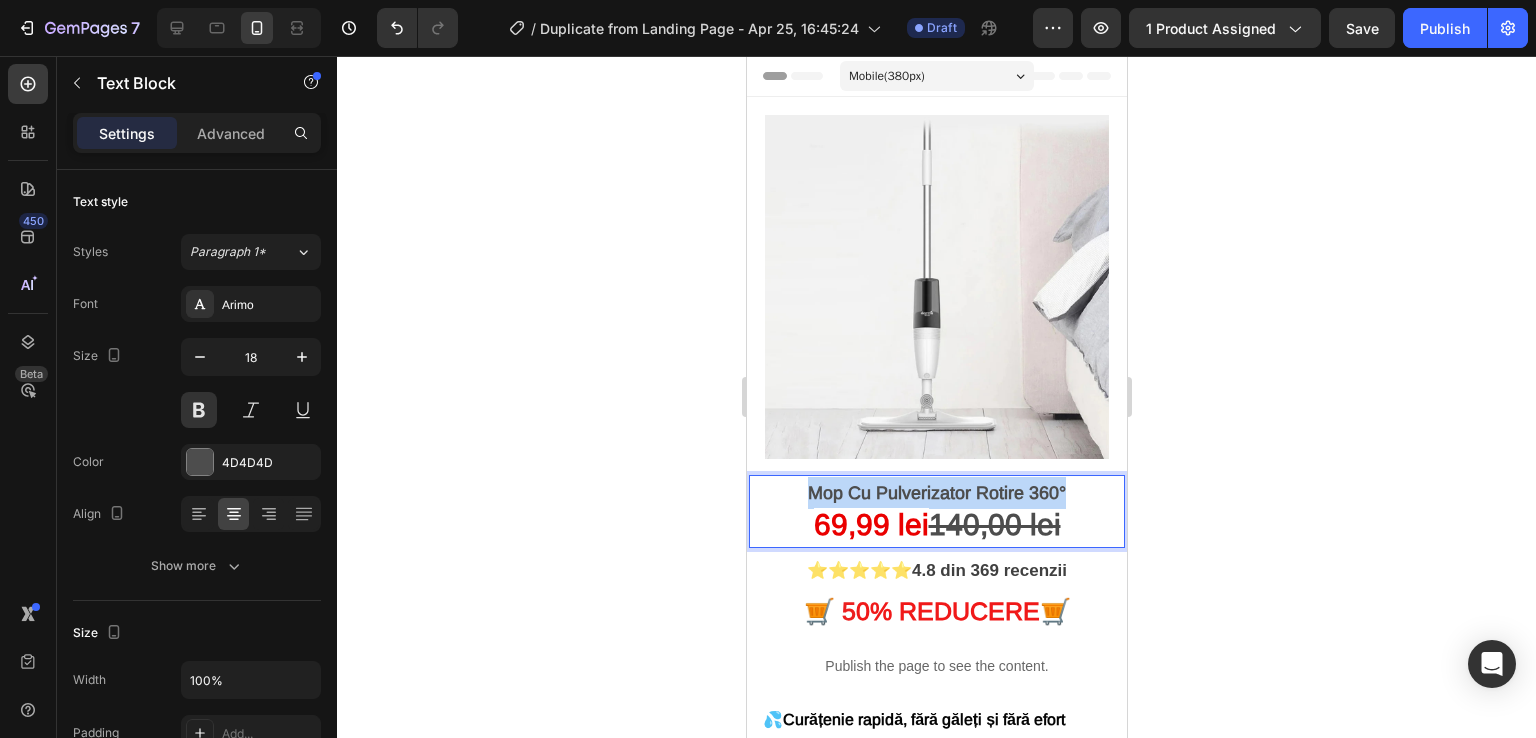 click on "Mop Cu Pulverizator Rotire 360°" at bounding box center (936, 493) 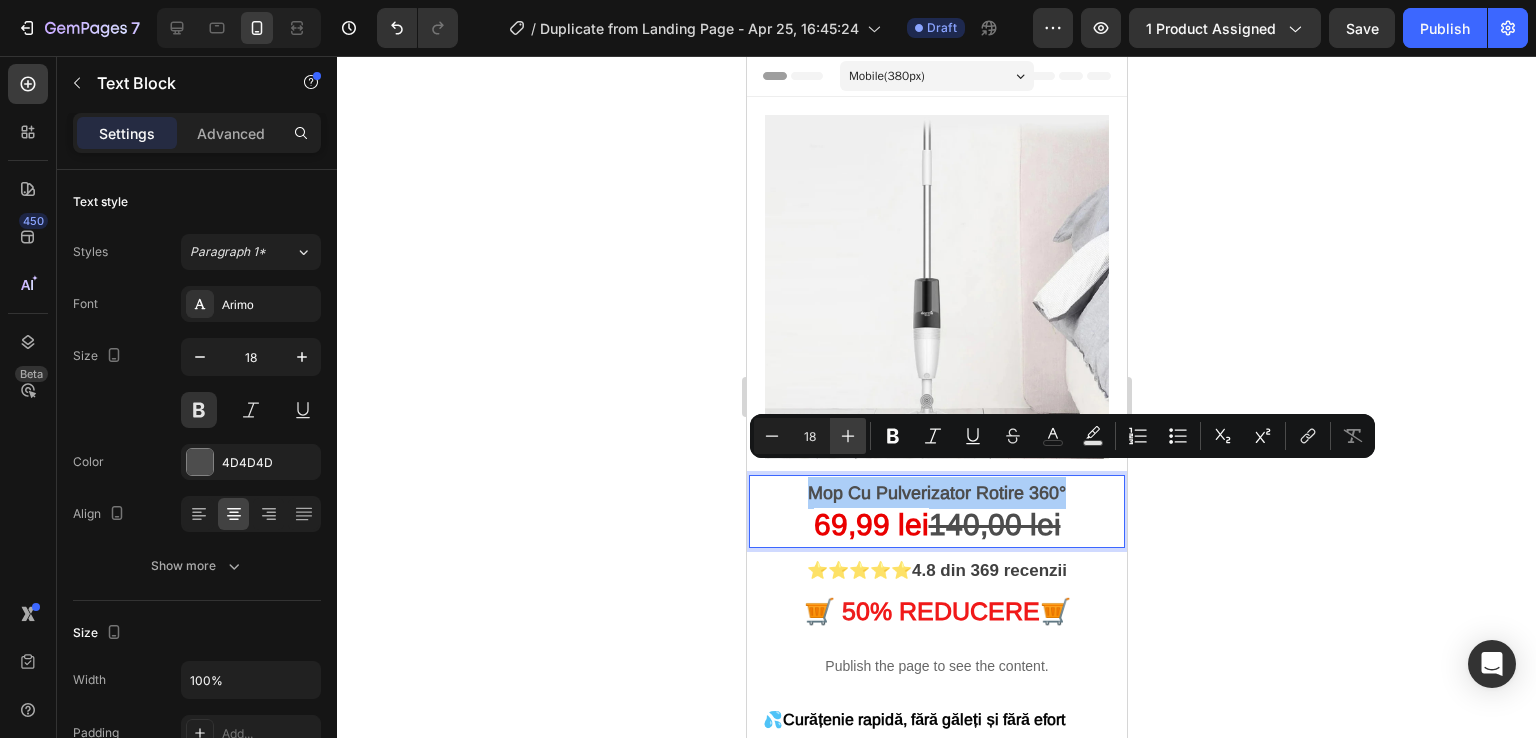 click 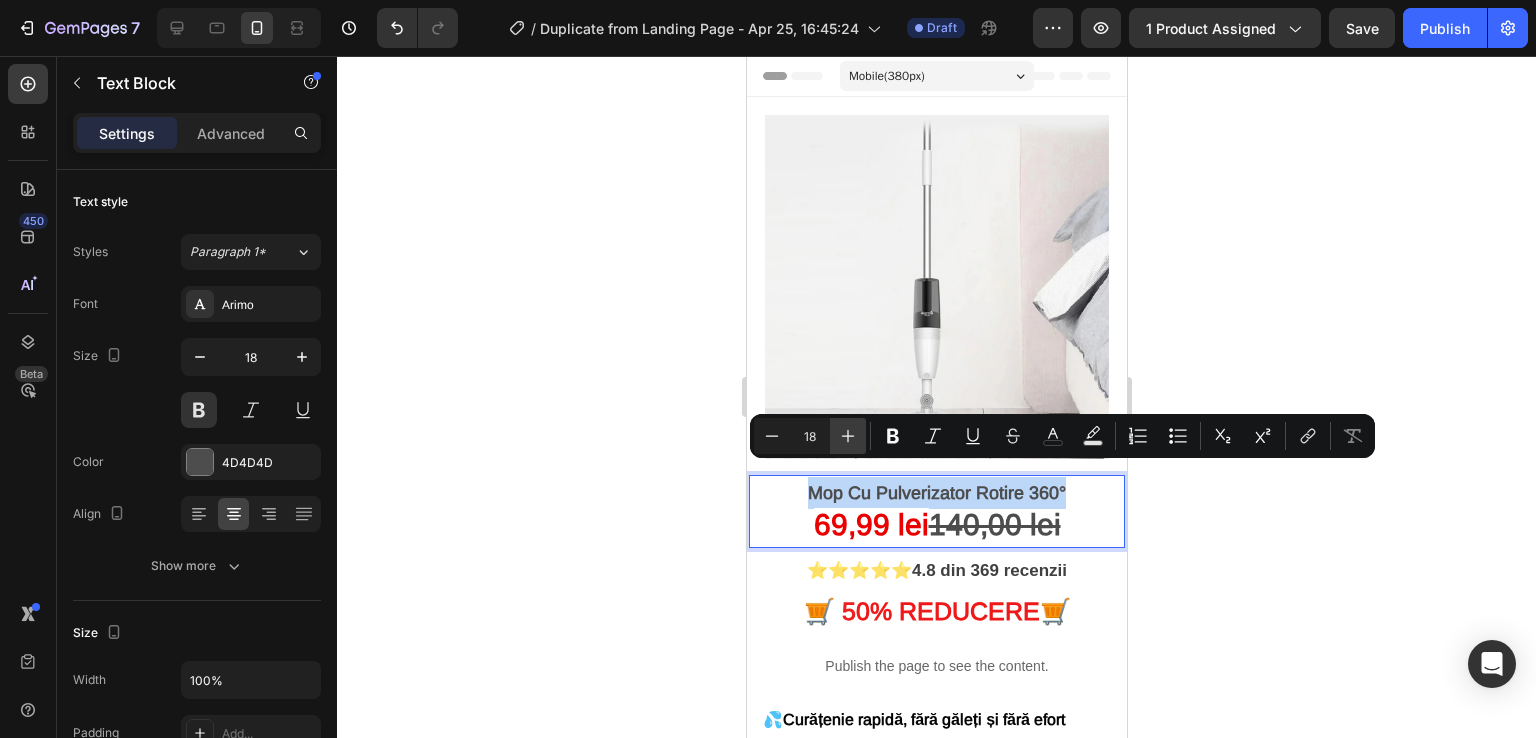 type on "19" 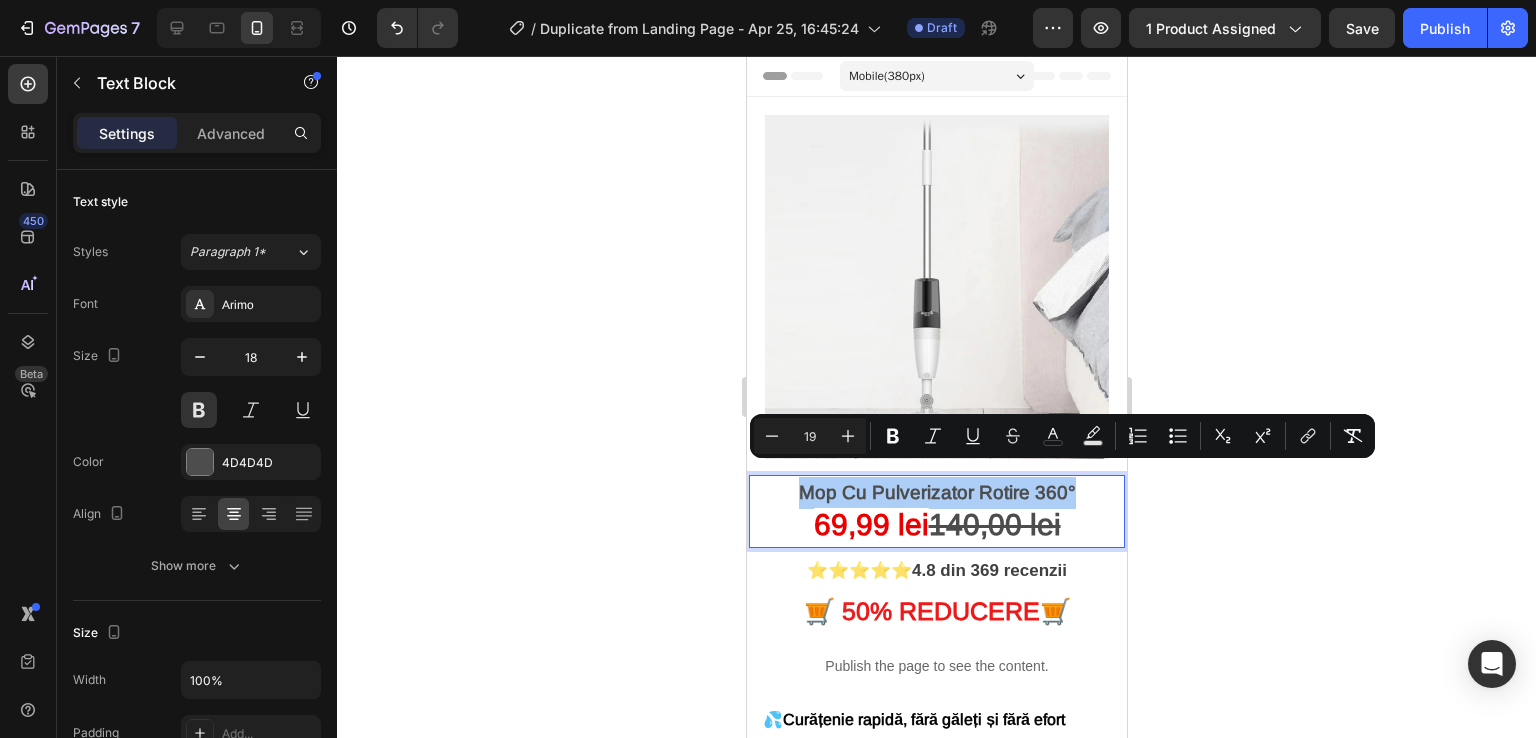 click 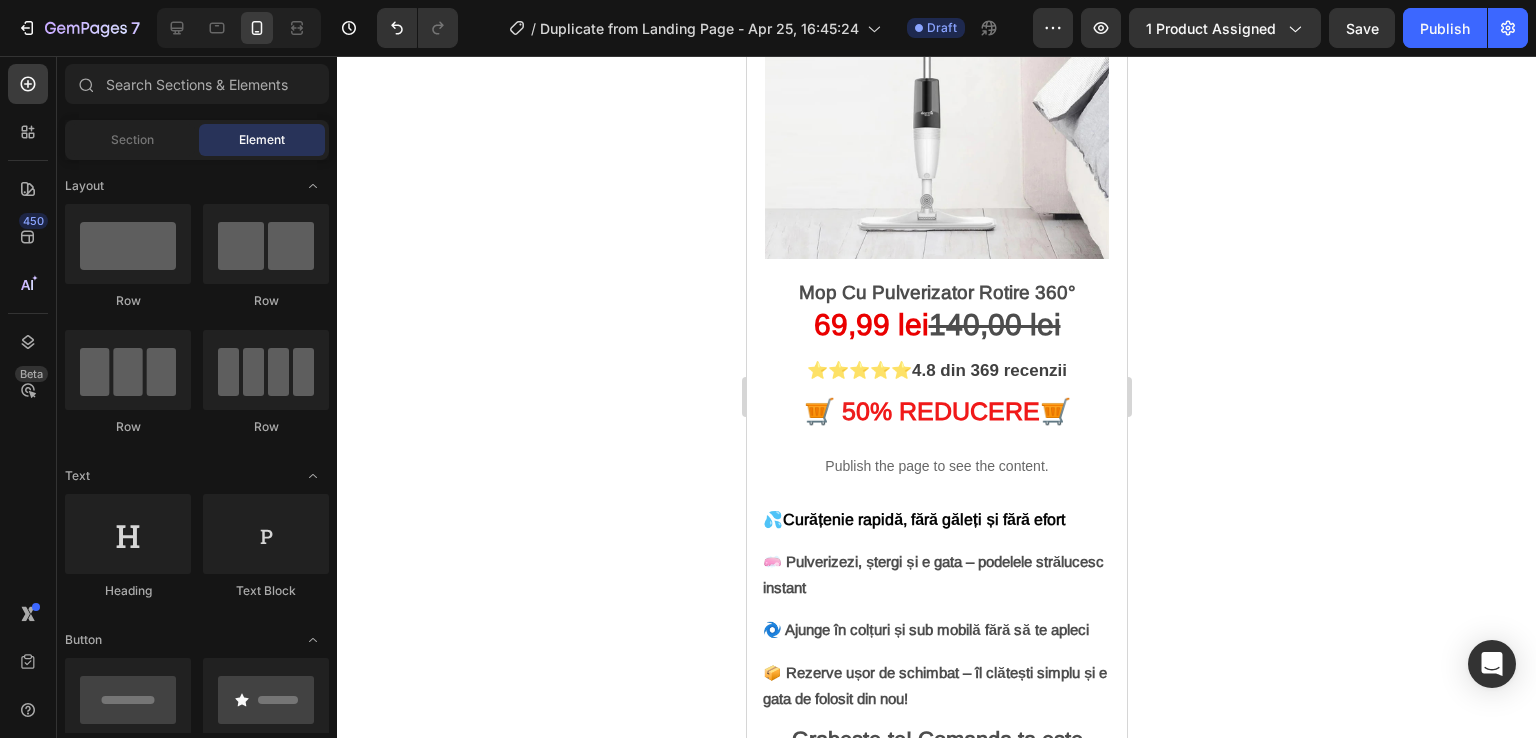 click 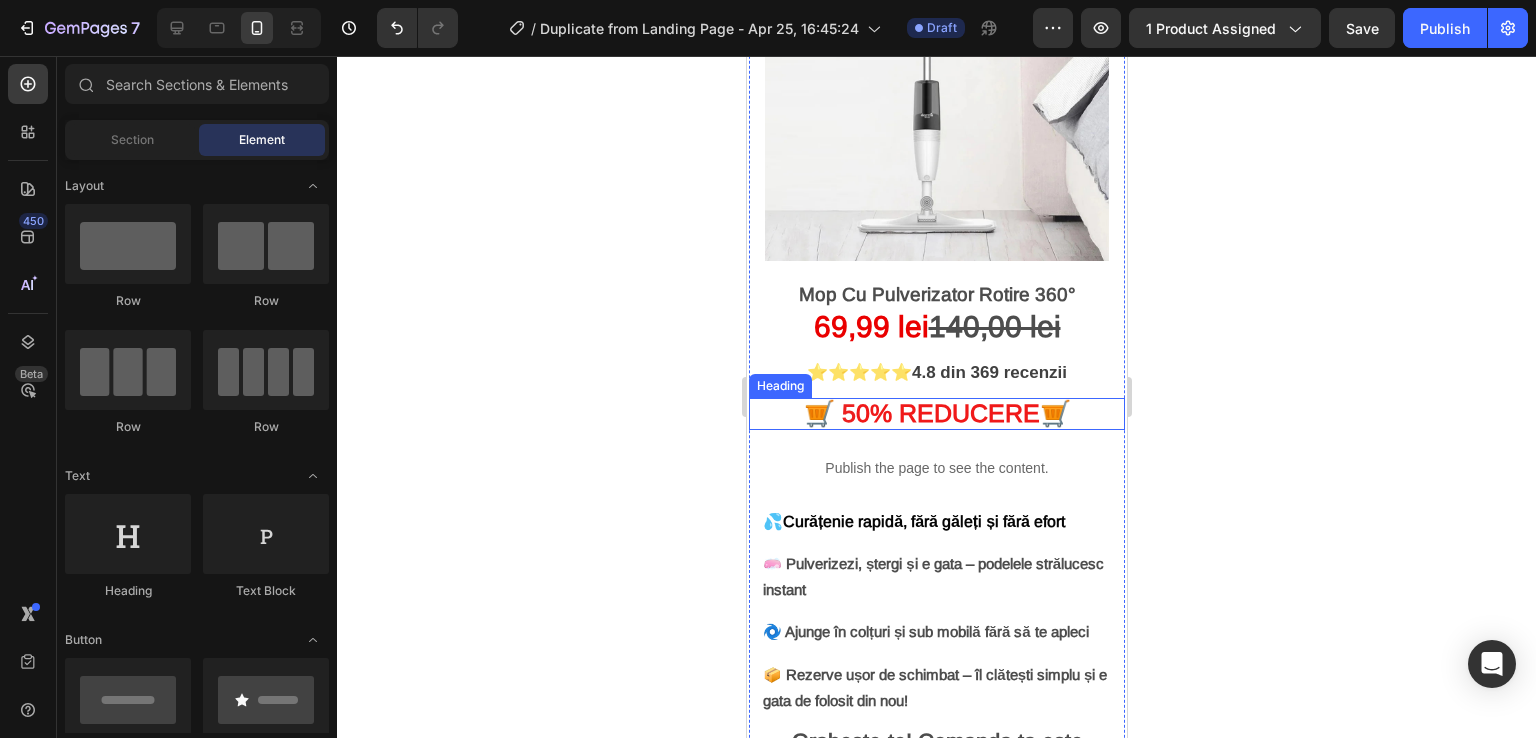 scroll, scrollTop: 0, scrollLeft: 0, axis: both 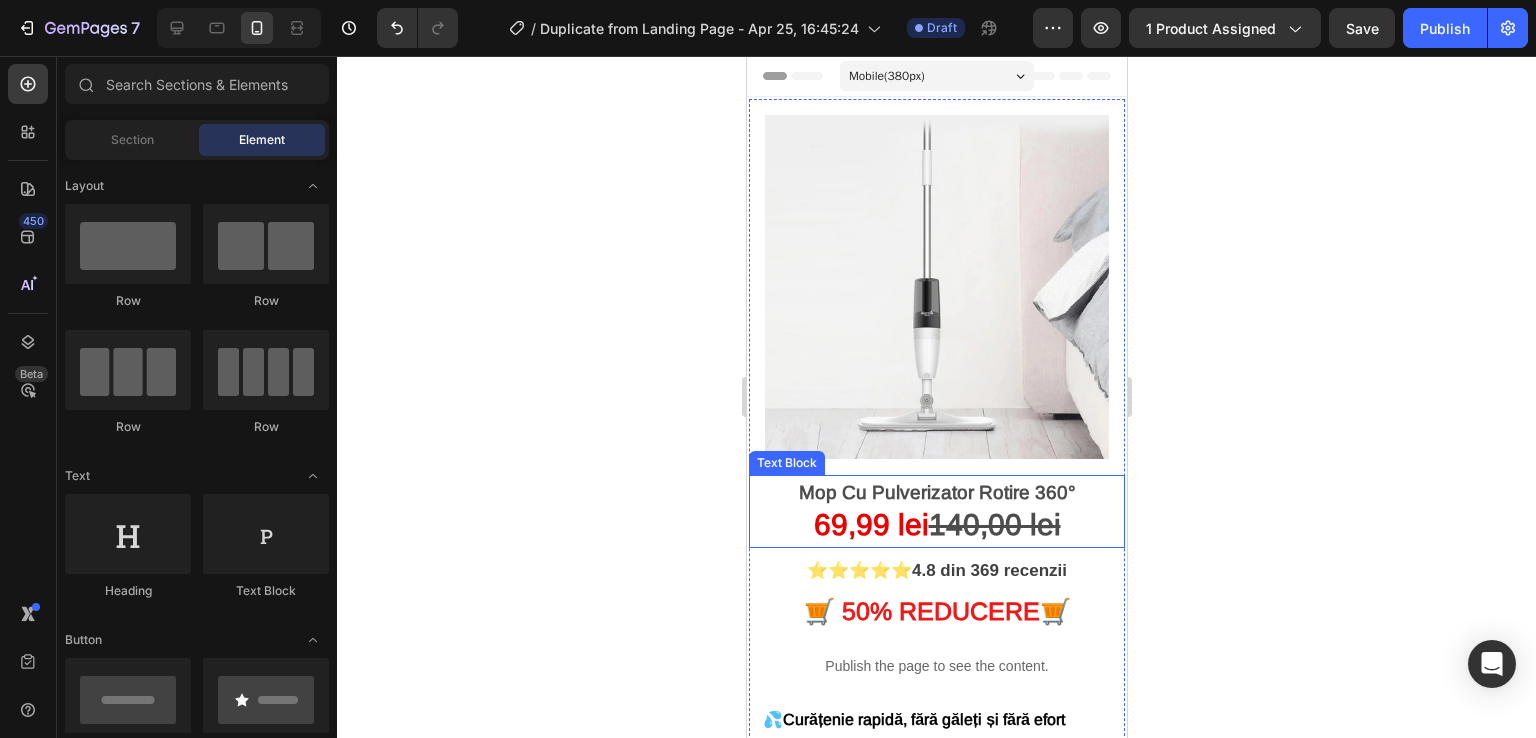 click on "Mop Cu Pulverizator Rotire 360°" at bounding box center [936, 492] 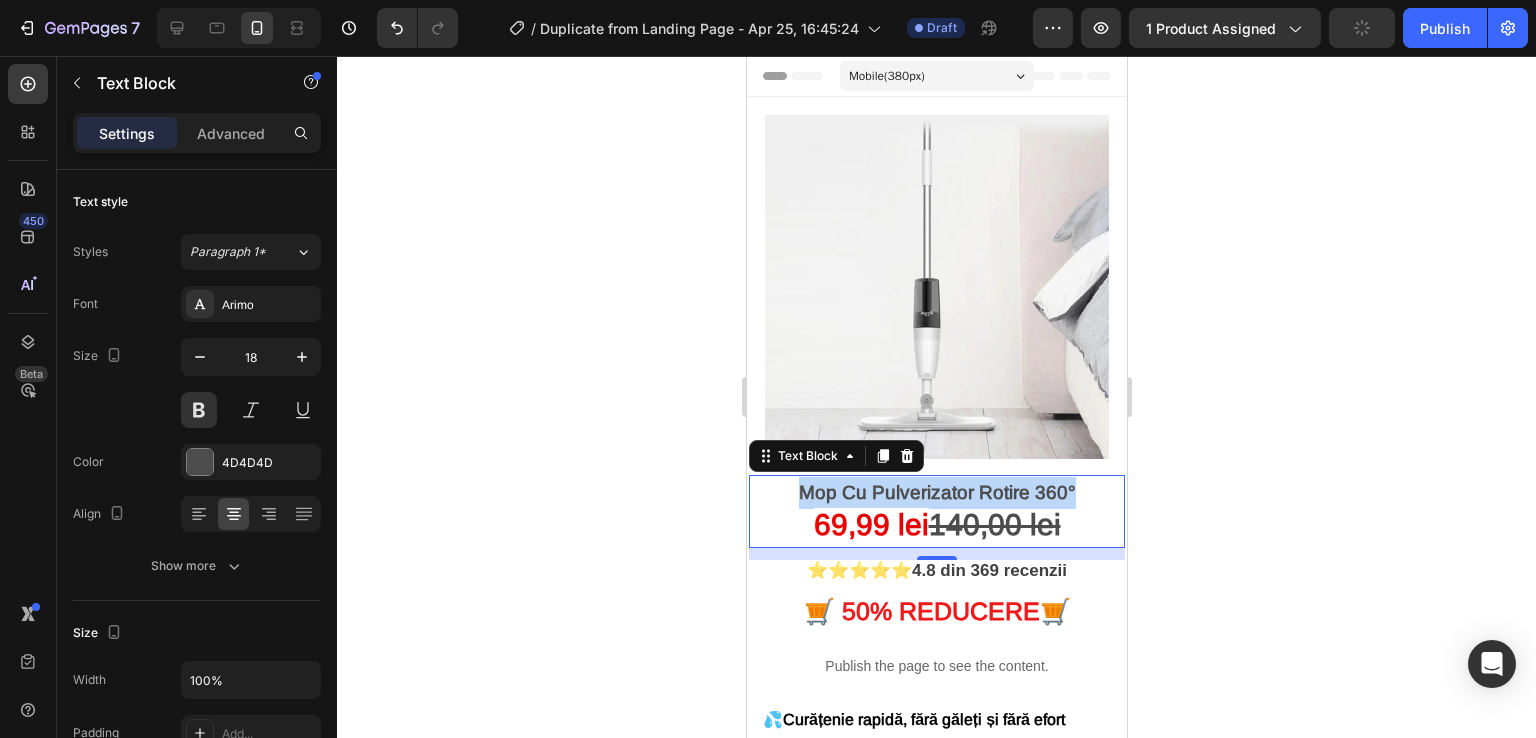 click on "Mop Cu Pulverizator Rotire 360°" at bounding box center [936, 492] 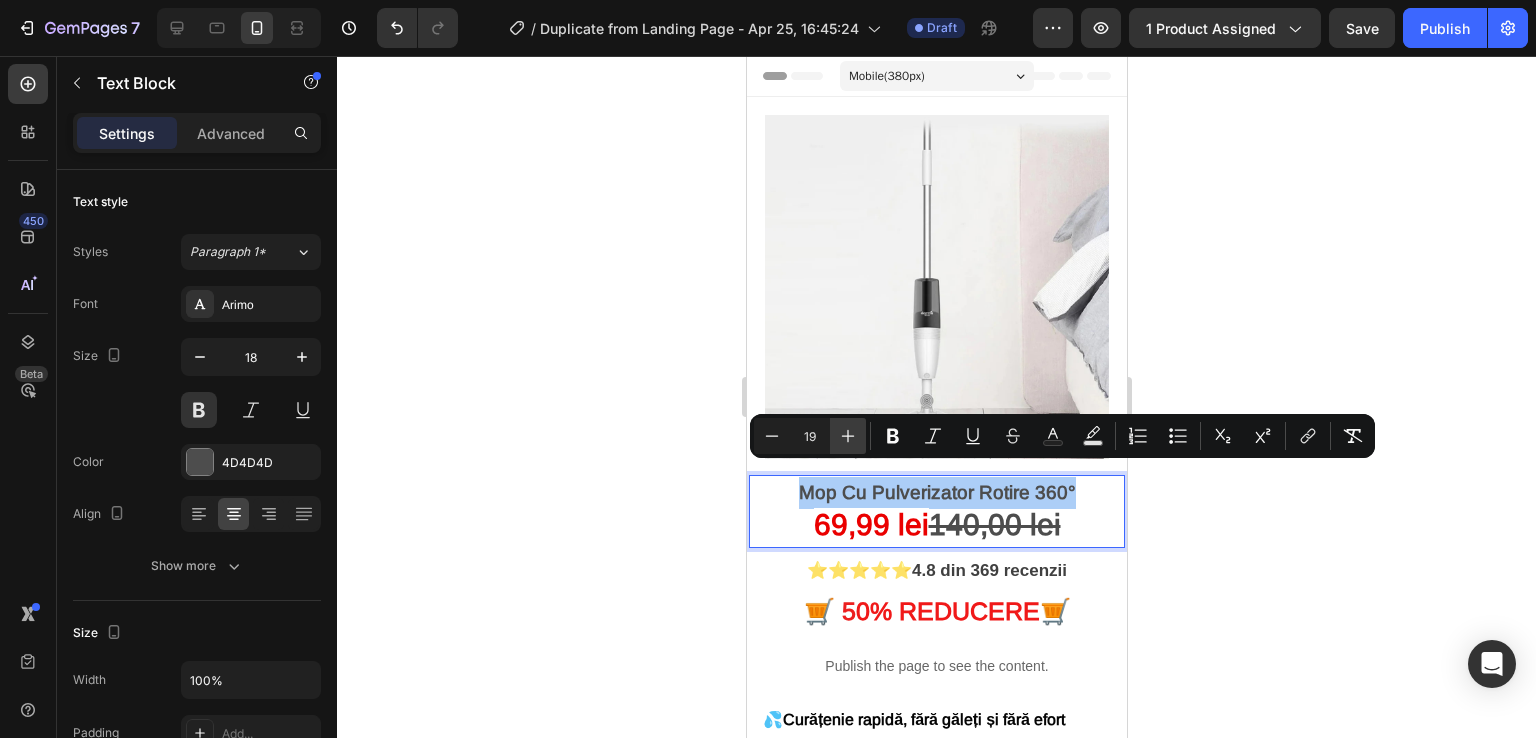 click on "Plus" at bounding box center [848, 436] 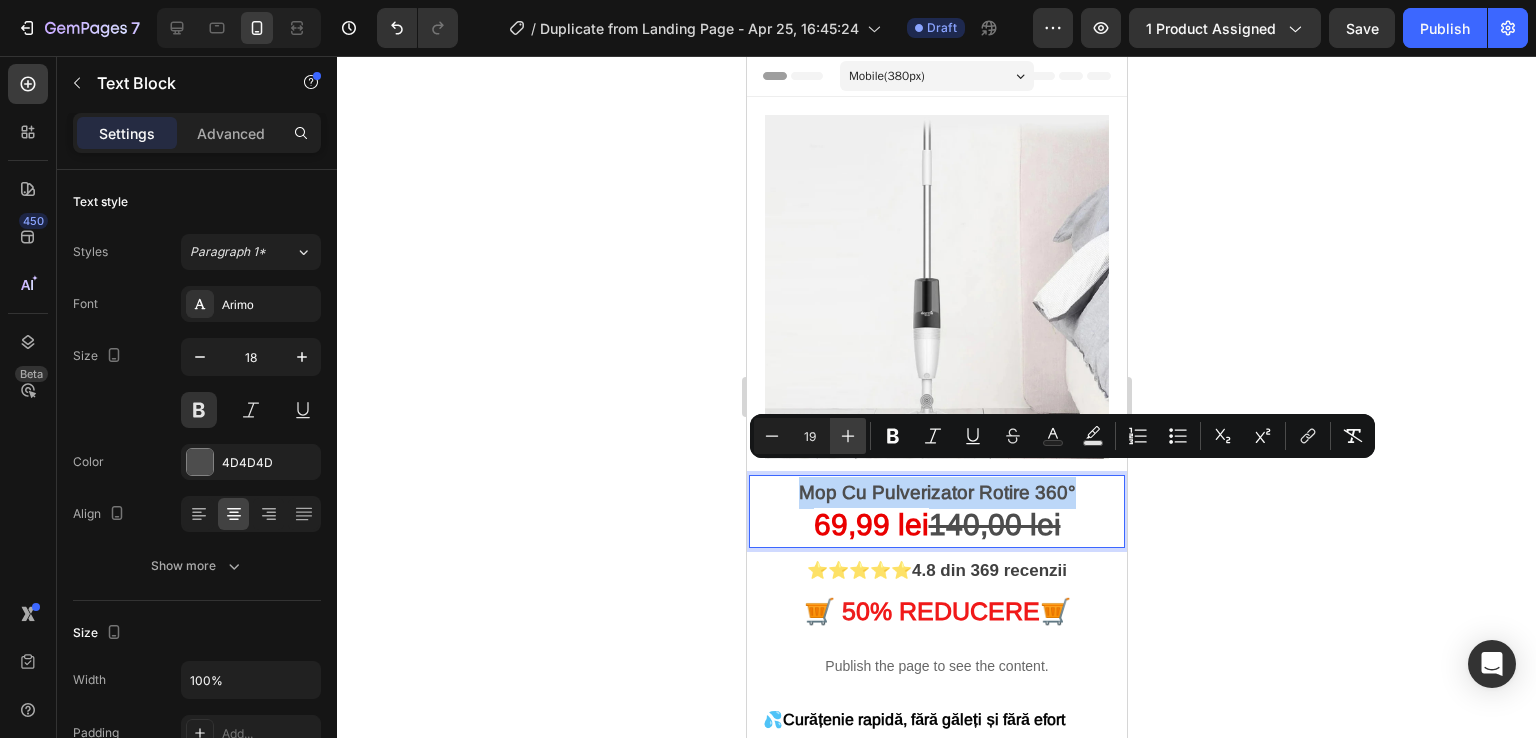 type on "20" 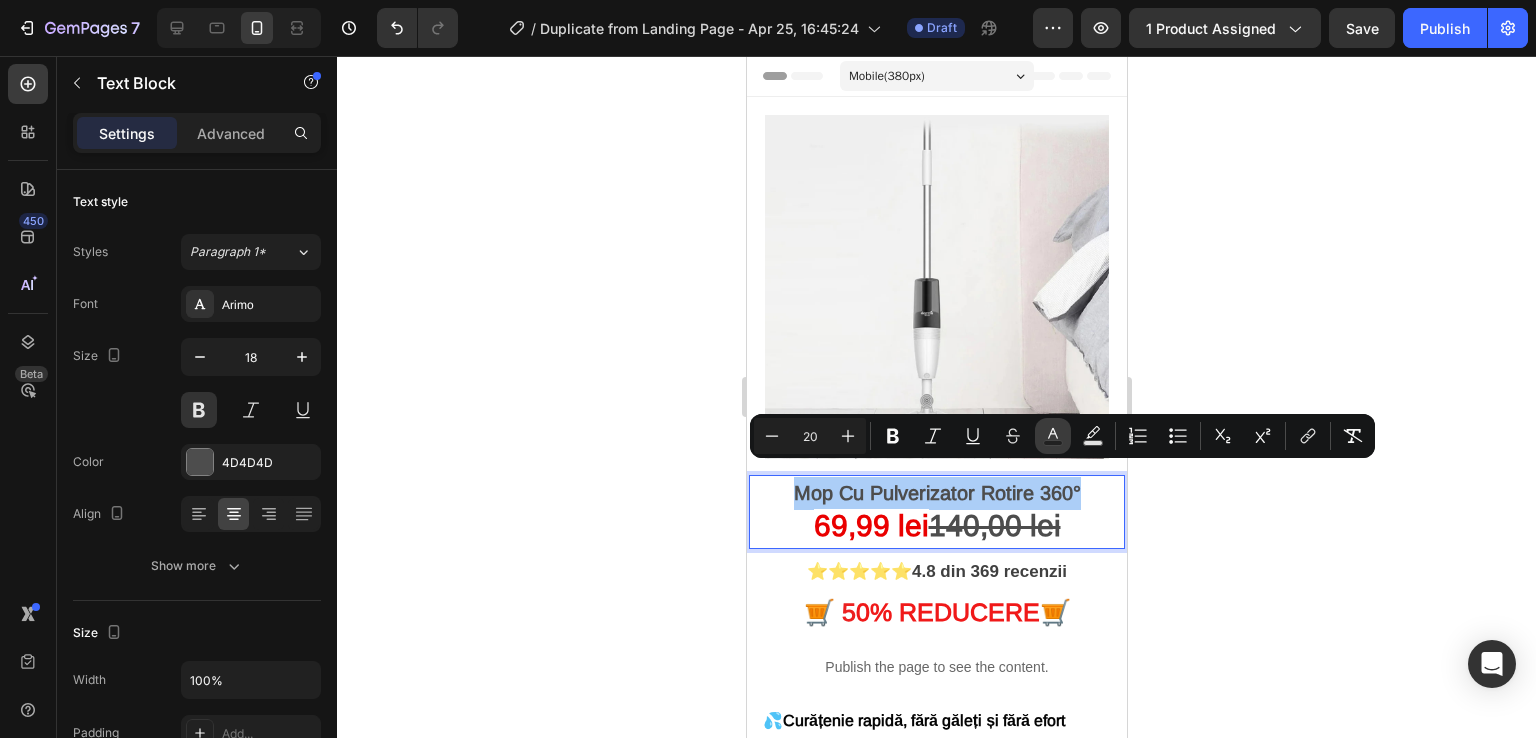 click 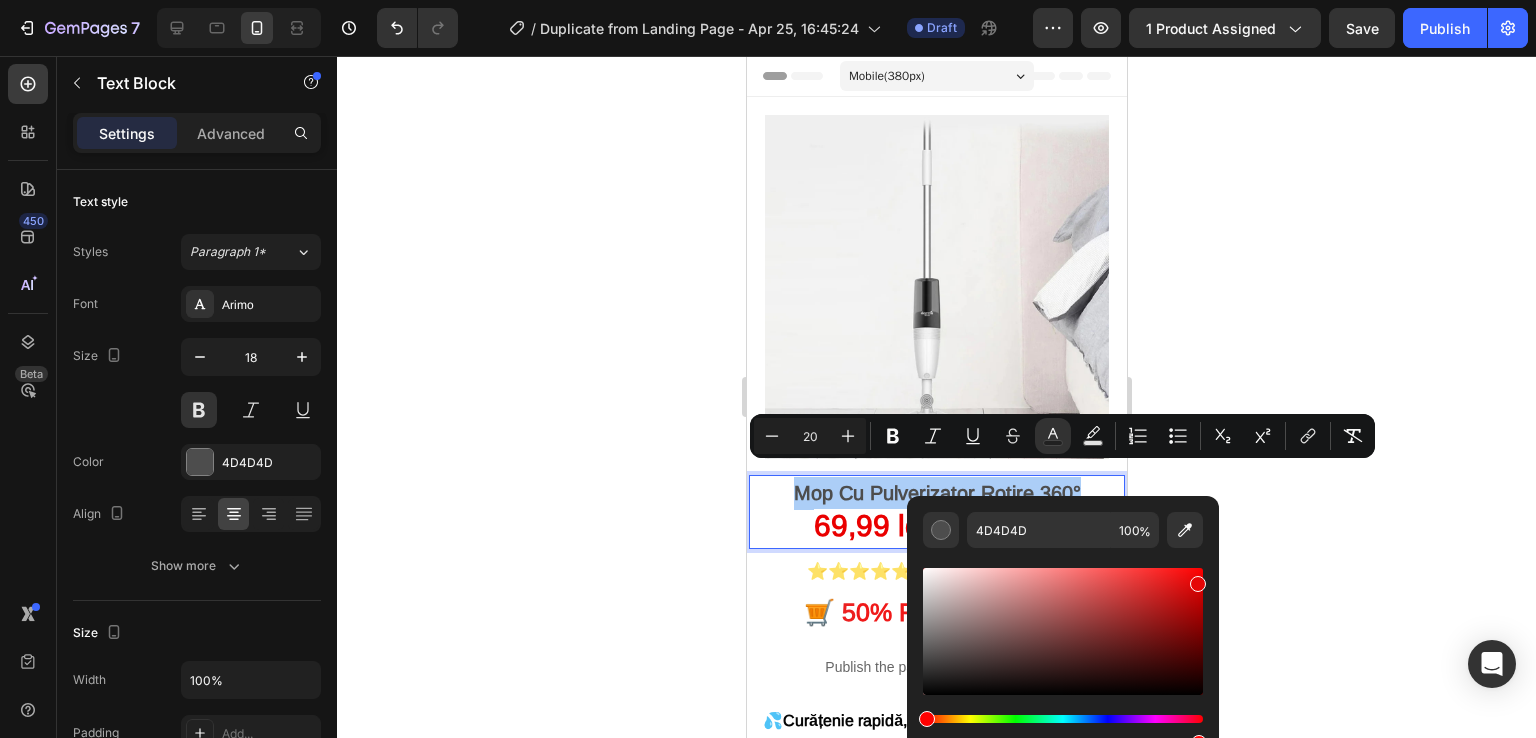 click at bounding box center (1063, 631) 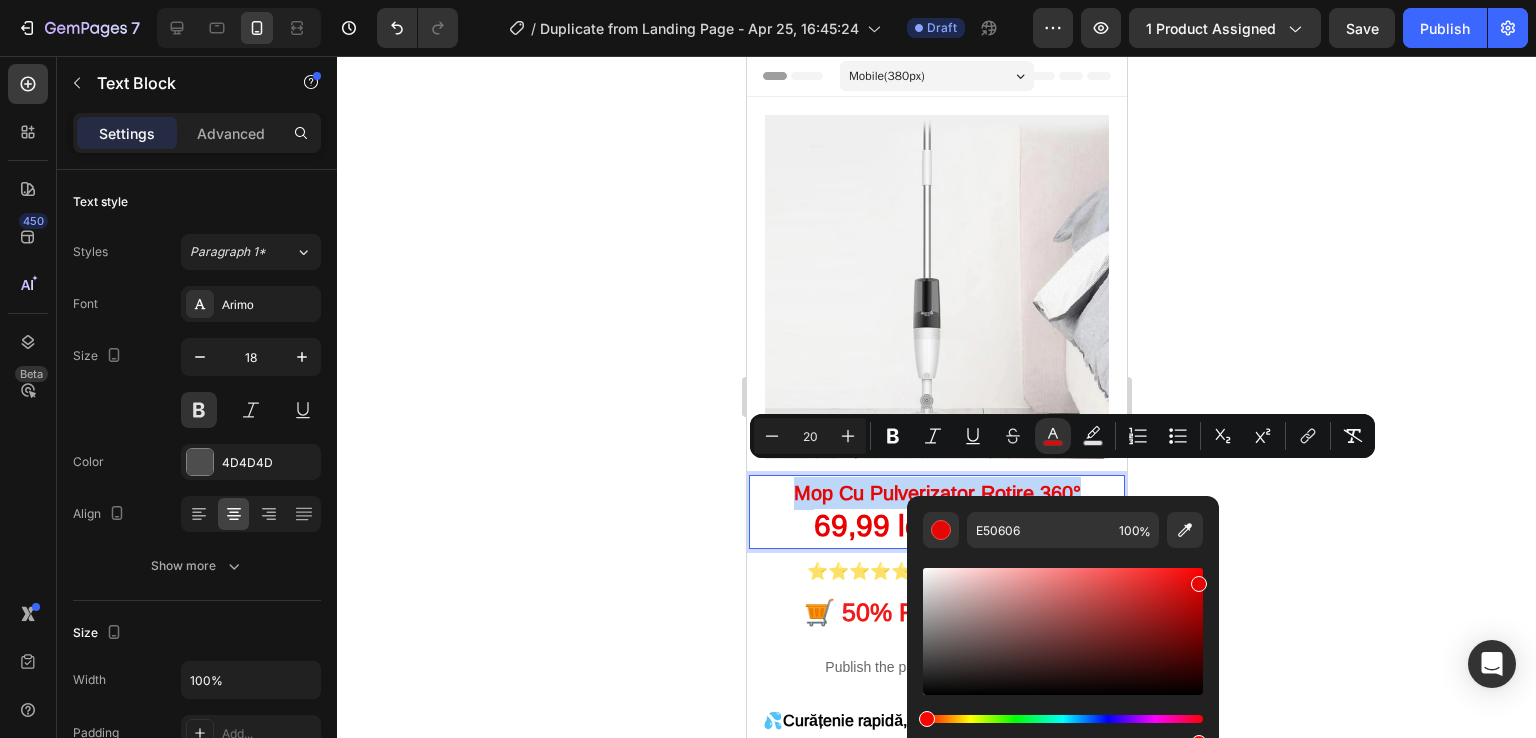 click at bounding box center (1063, 631) 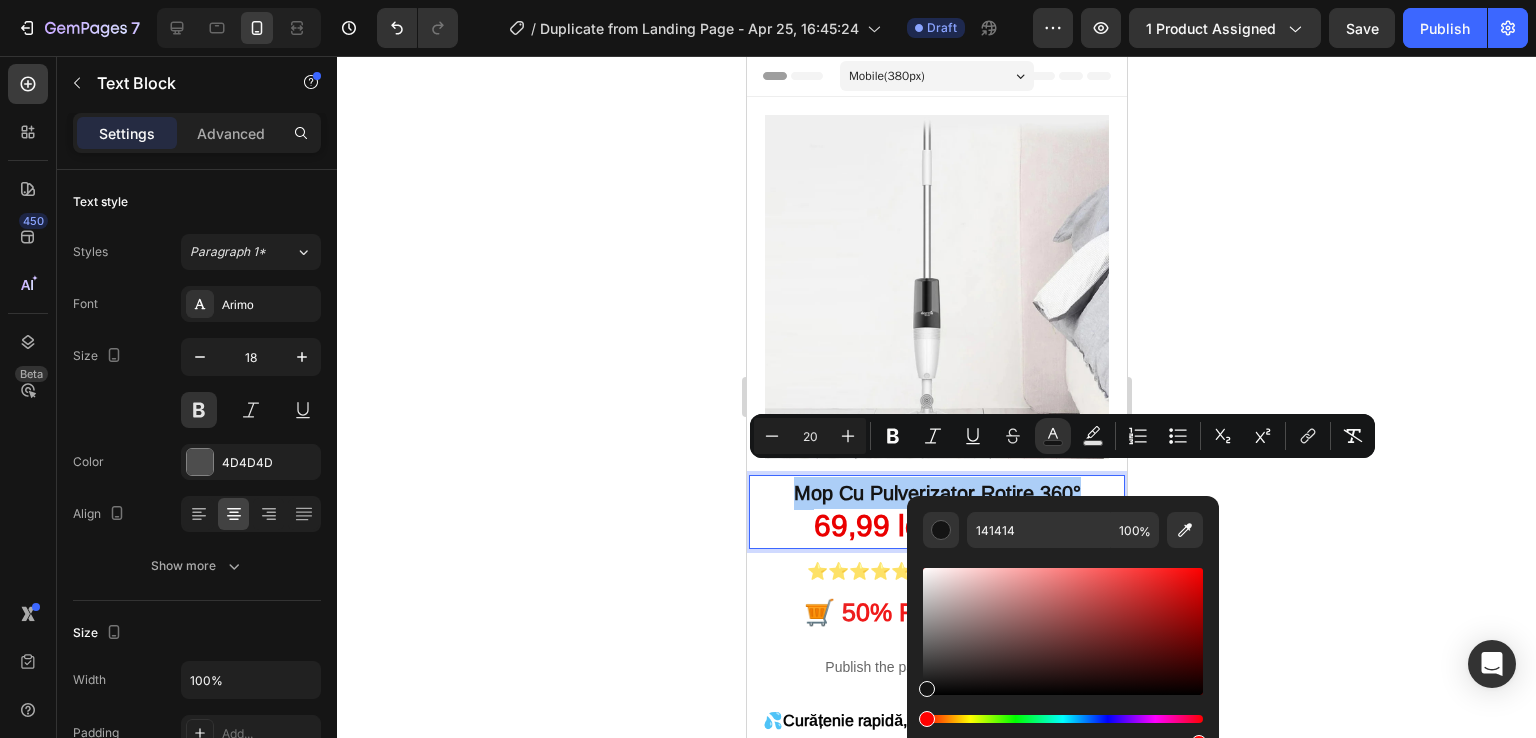 click 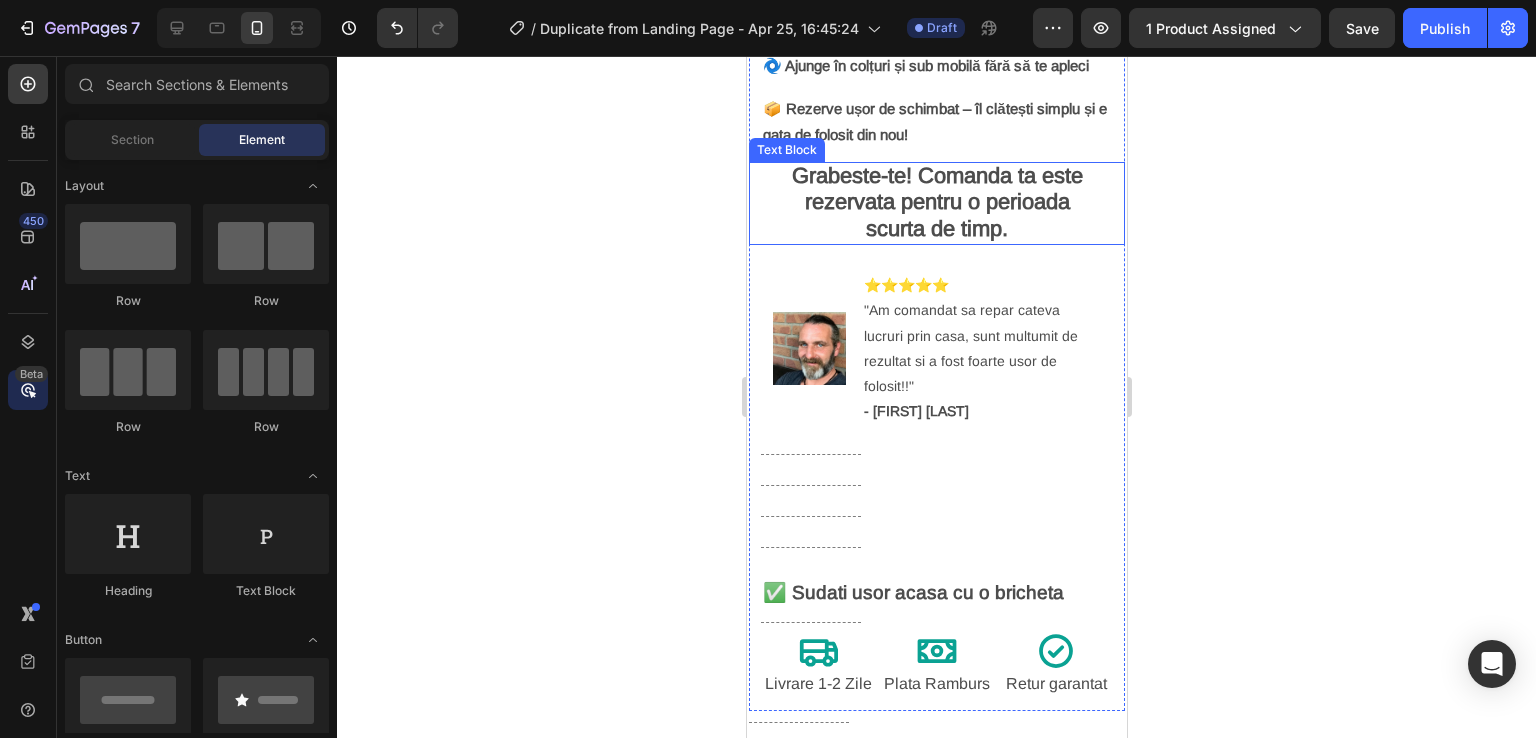 scroll, scrollTop: 800, scrollLeft: 0, axis: vertical 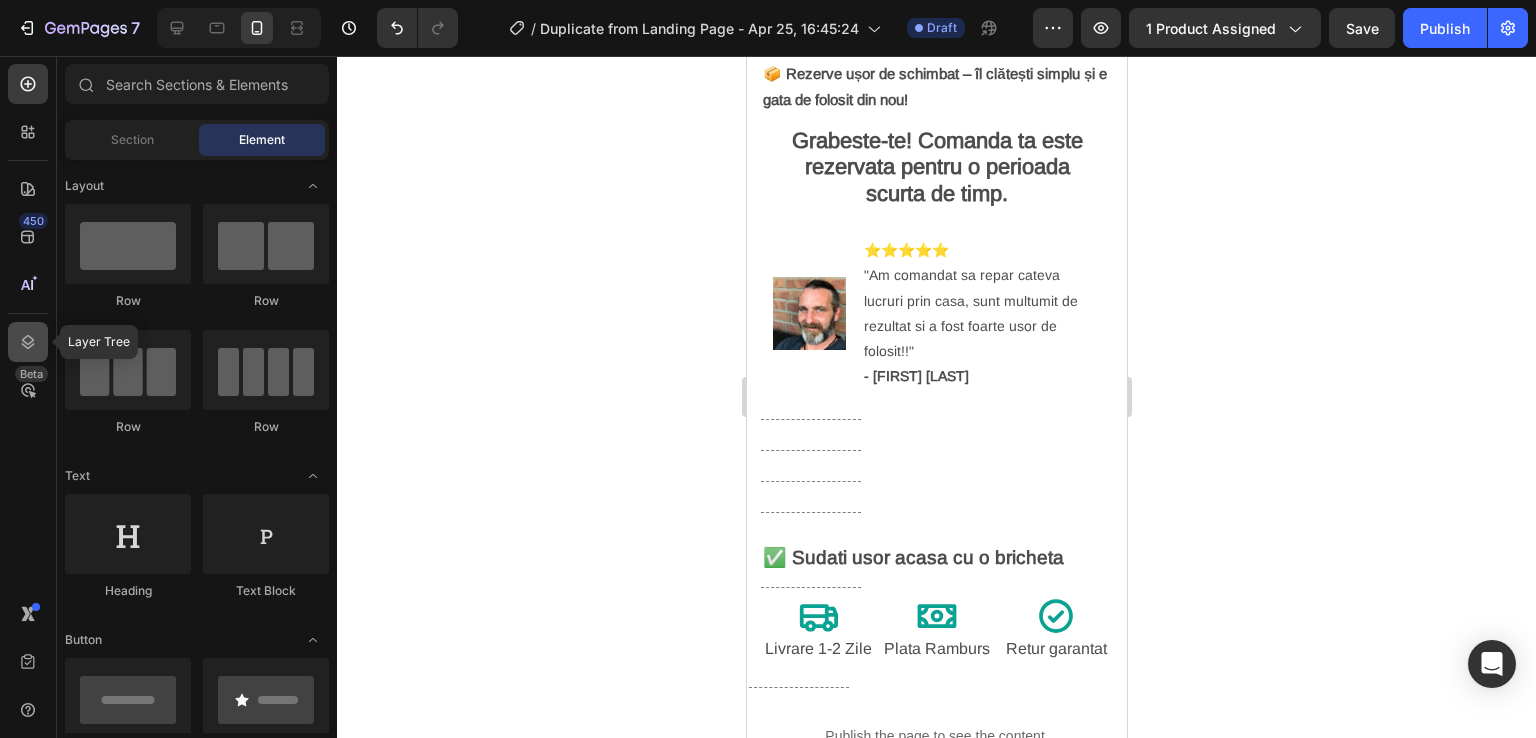 click 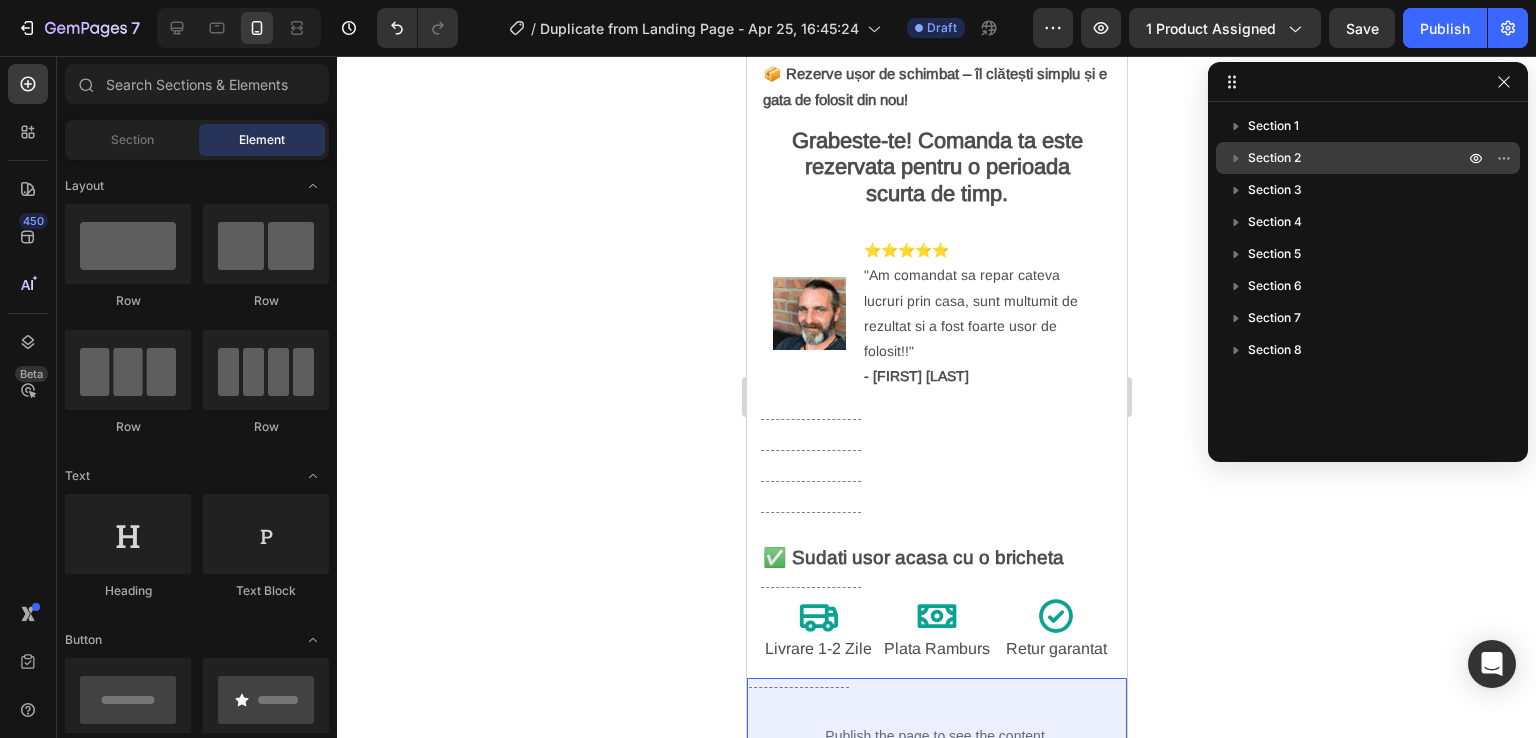 click on "Section 2" at bounding box center [1274, 158] 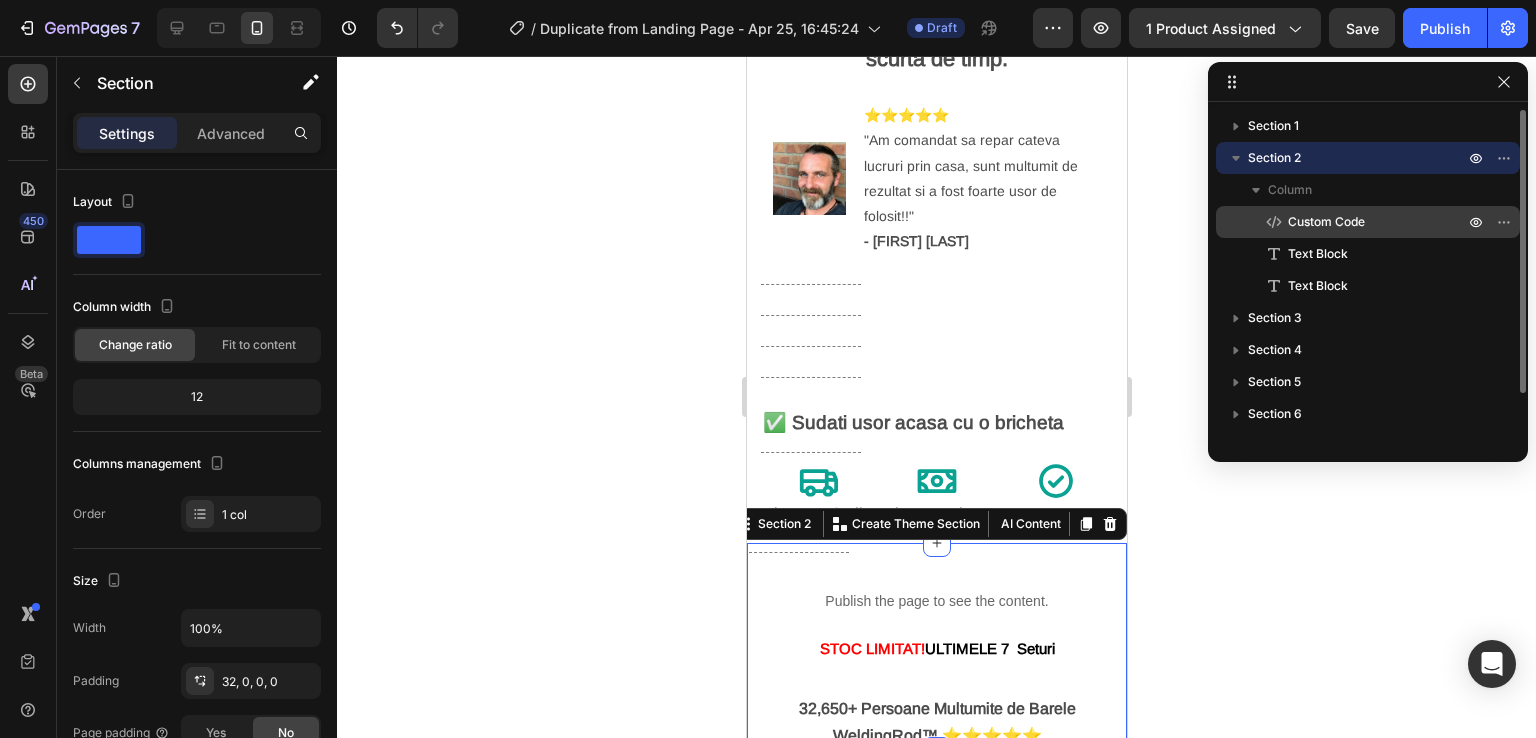 scroll, scrollTop: 1357, scrollLeft: 0, axis: vertical 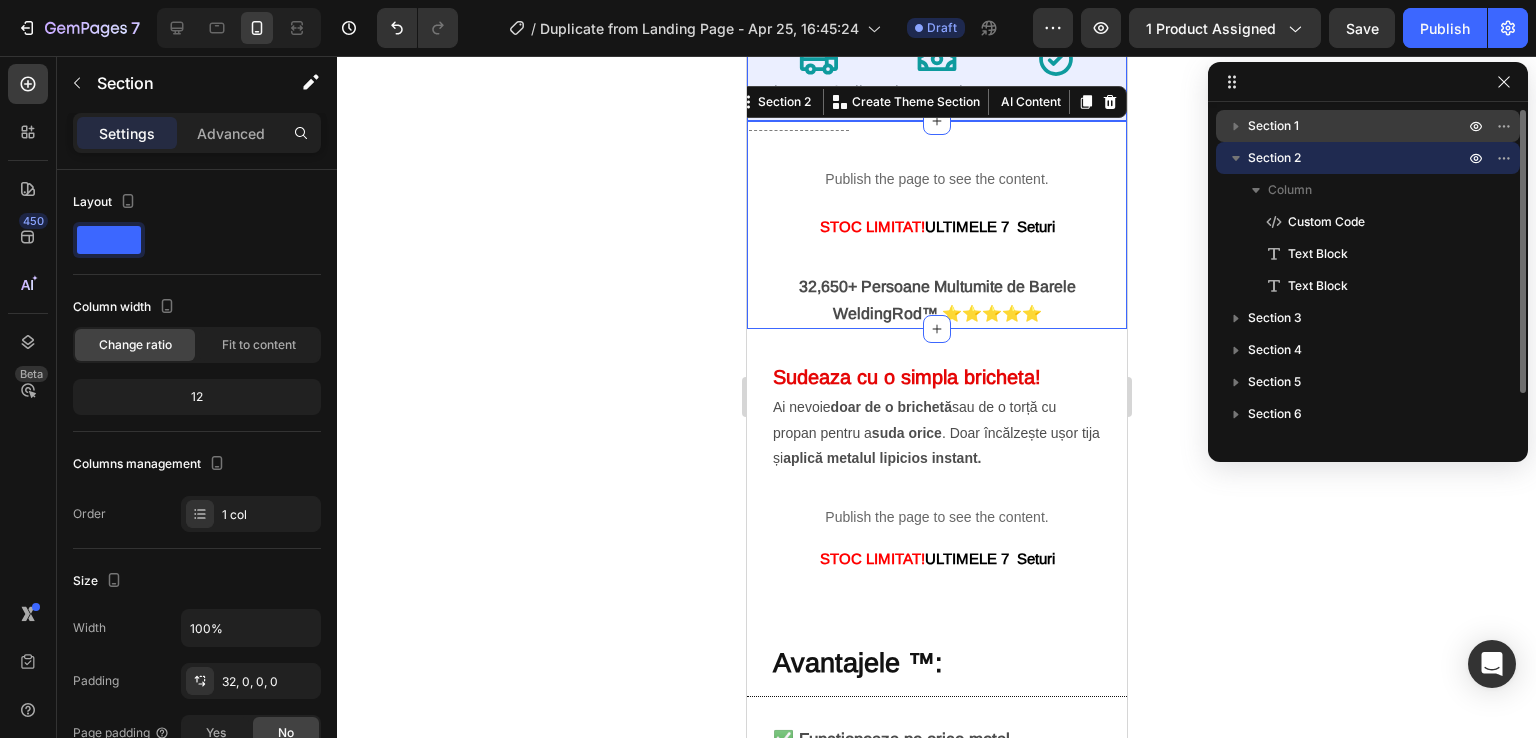 click on "Section 1" at bounding box center [1273, 126] 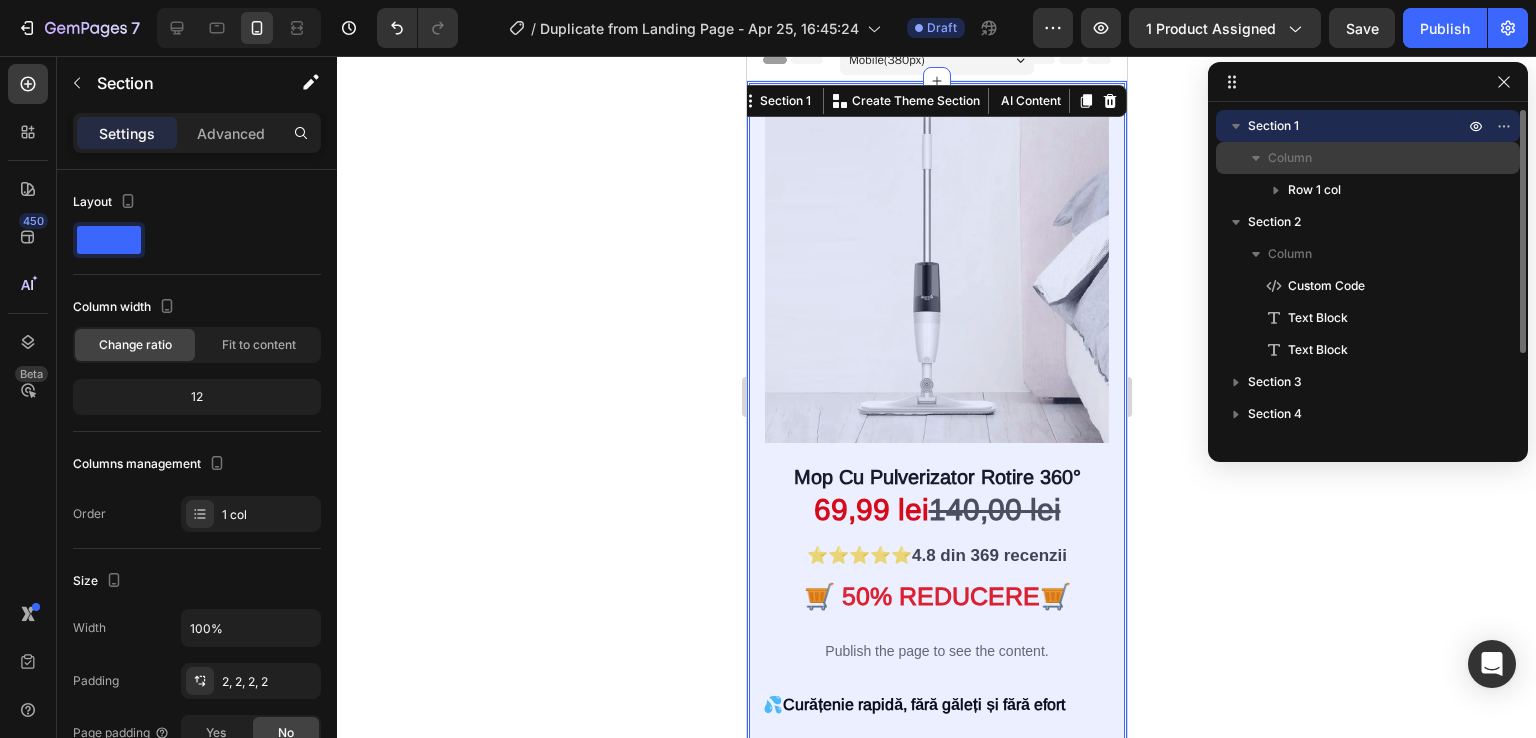 scroll, scrollTop: 0, scrollLeft: 0, axis: both 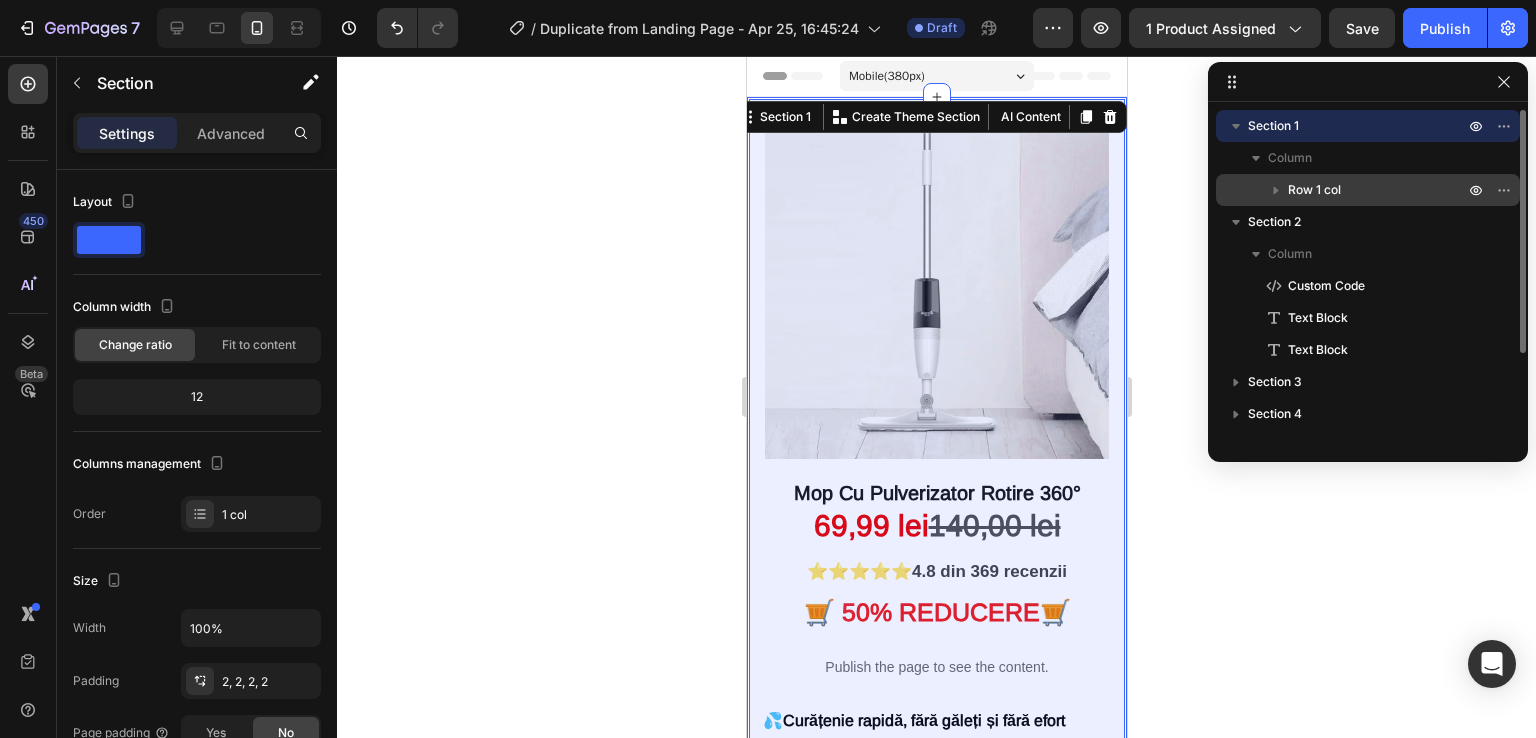 click 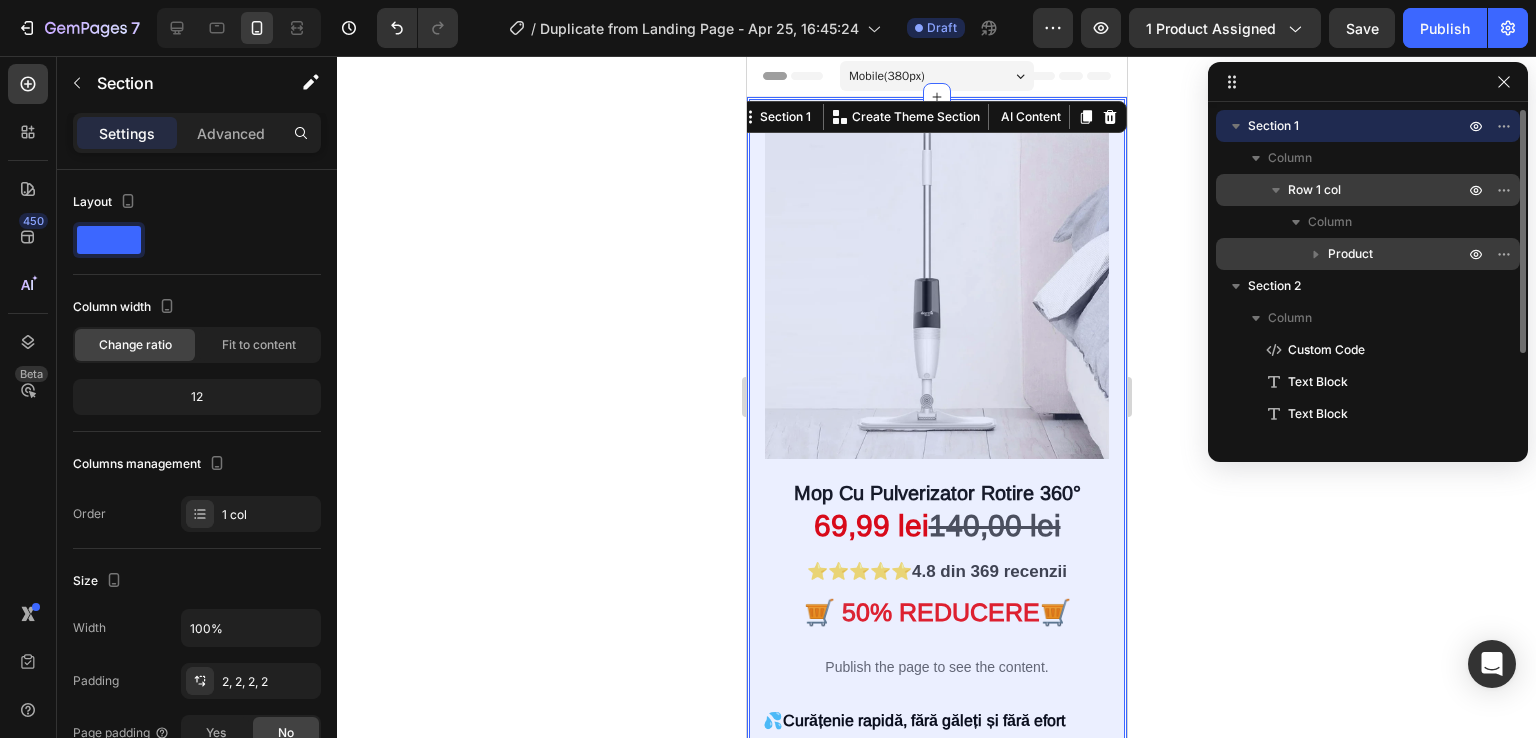 click 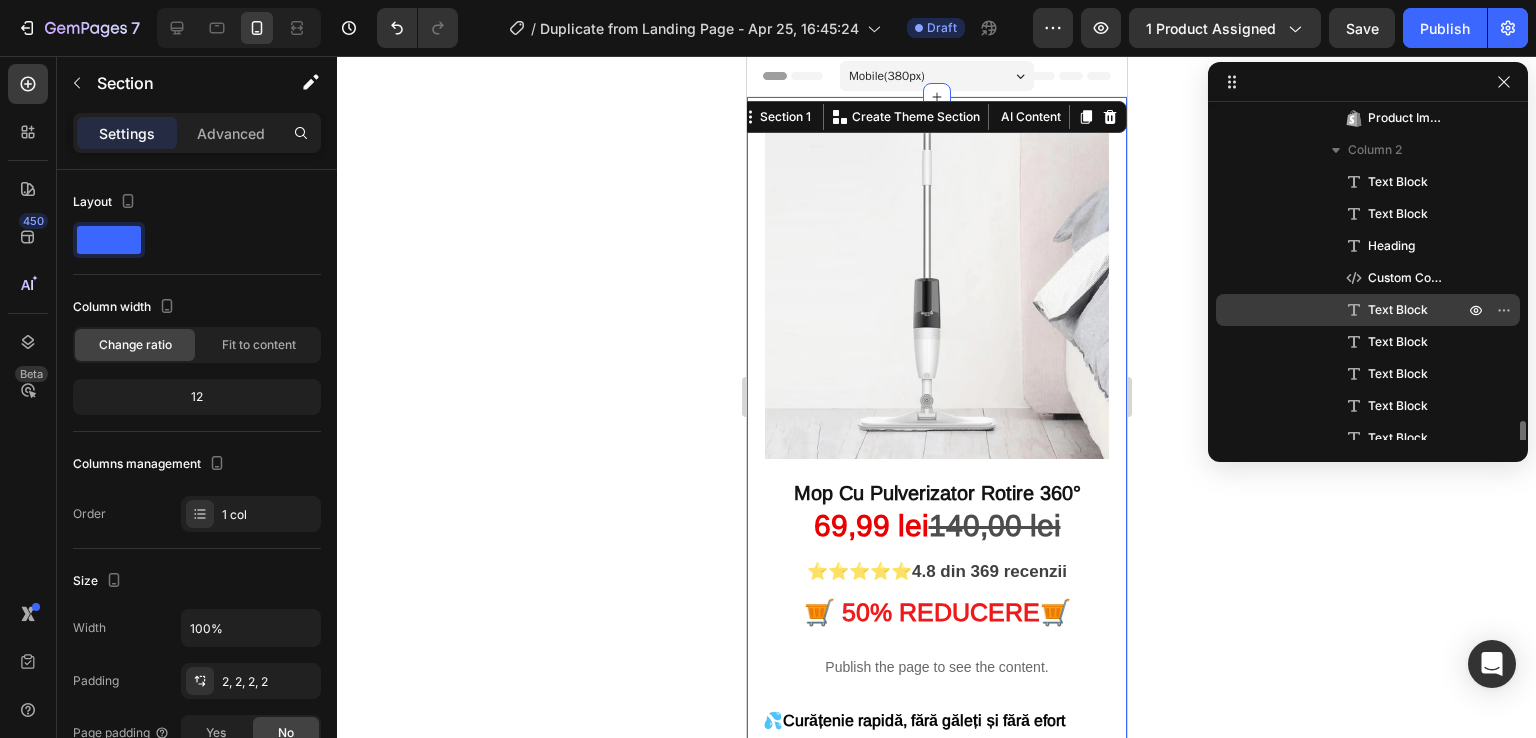 scroll, scrollTop: 400, scrollLeft: 0, axis: vertical 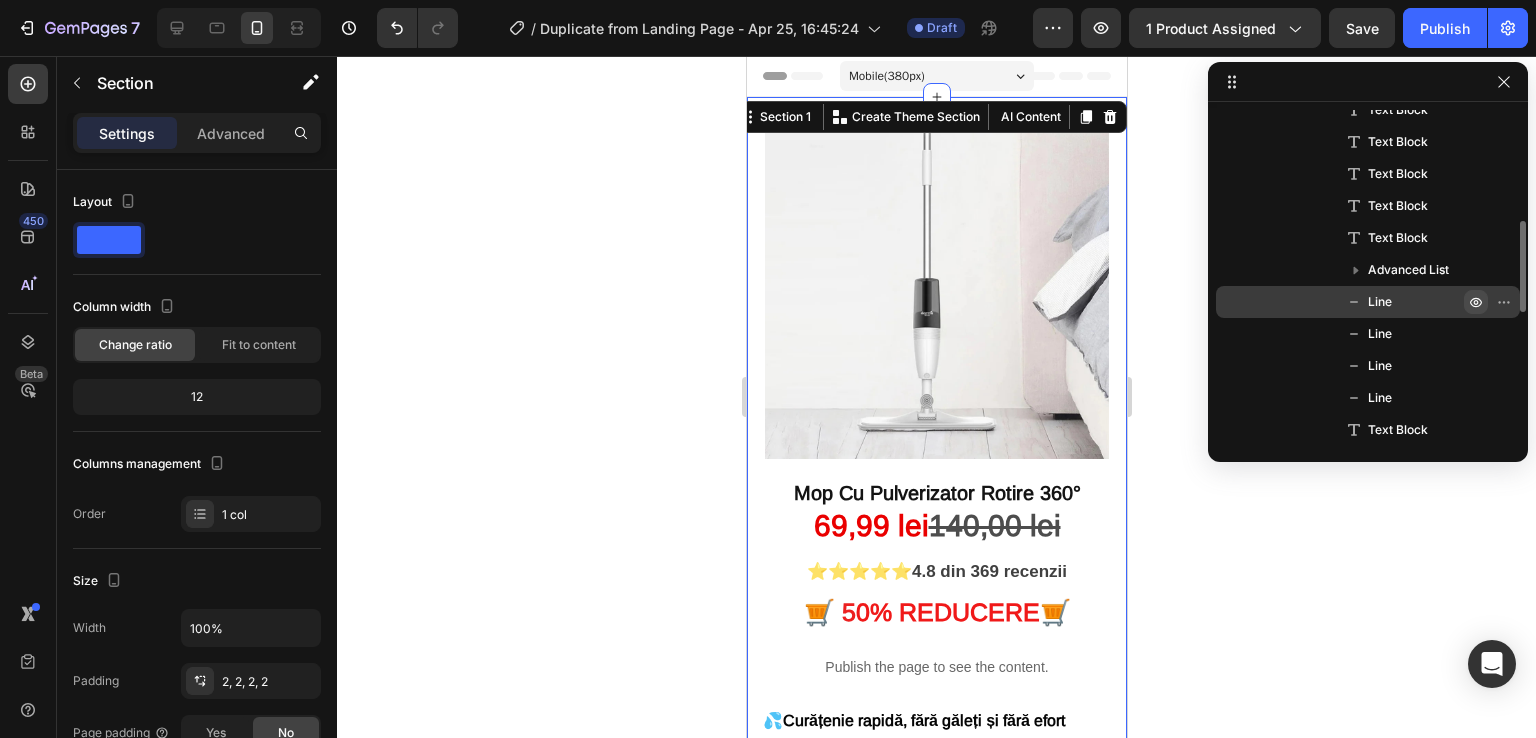 click 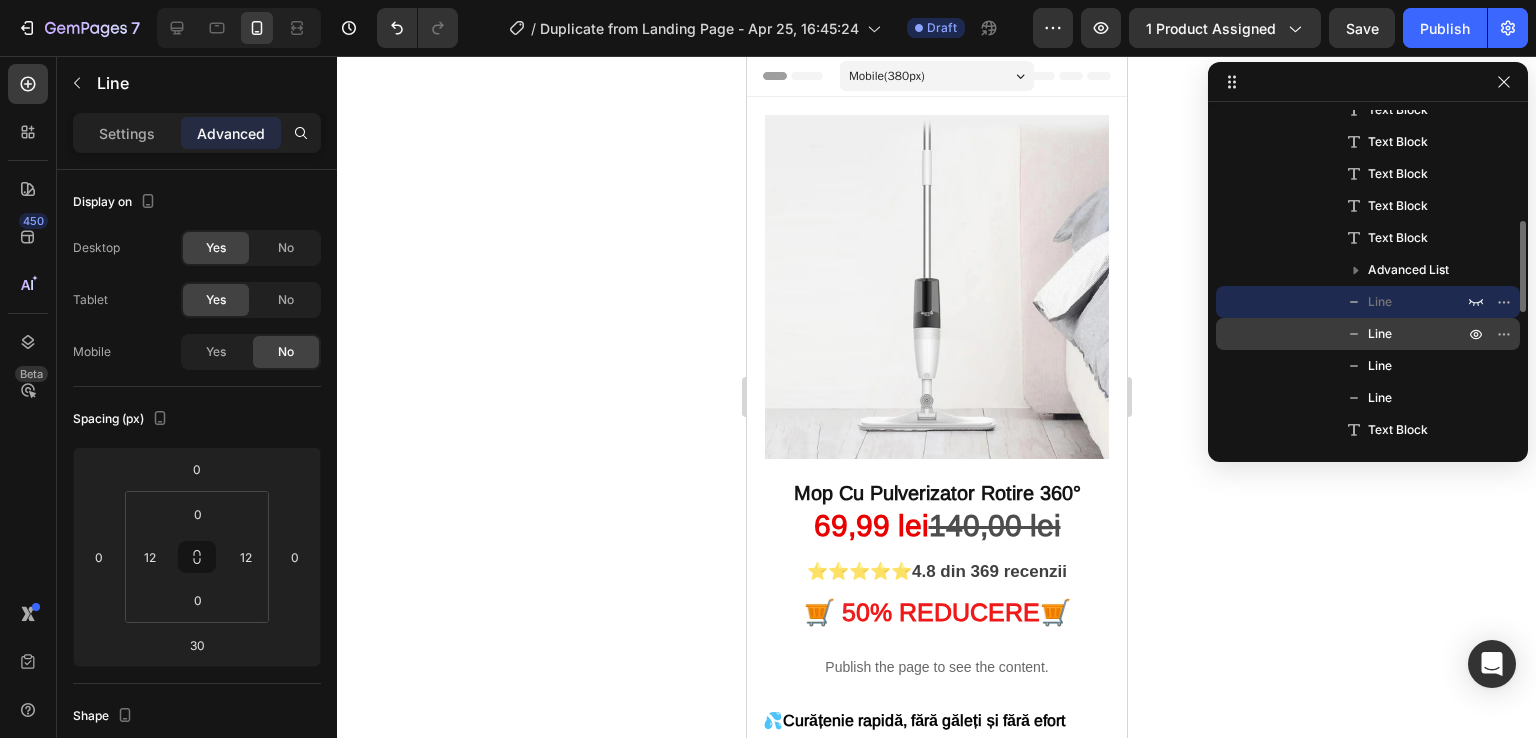 click 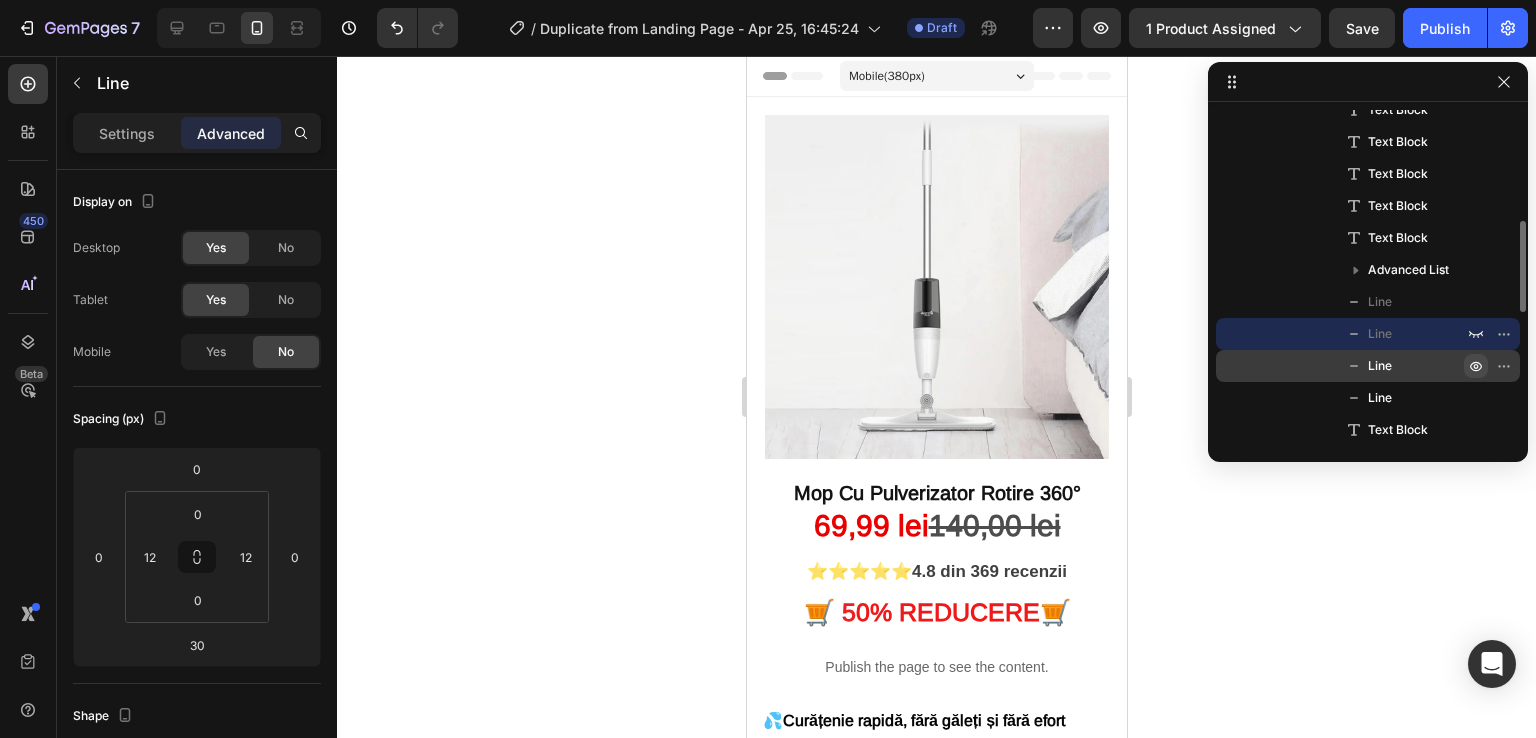click 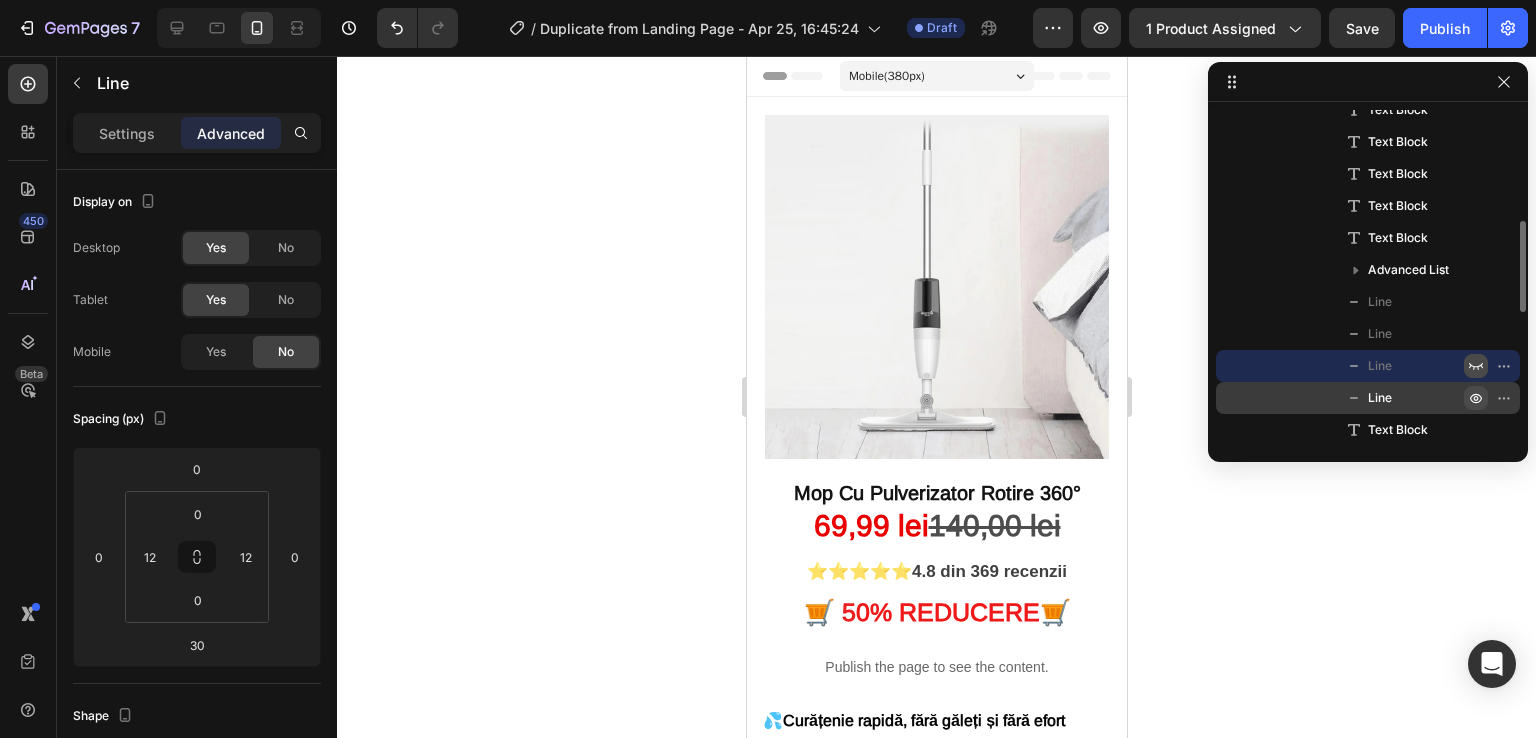click 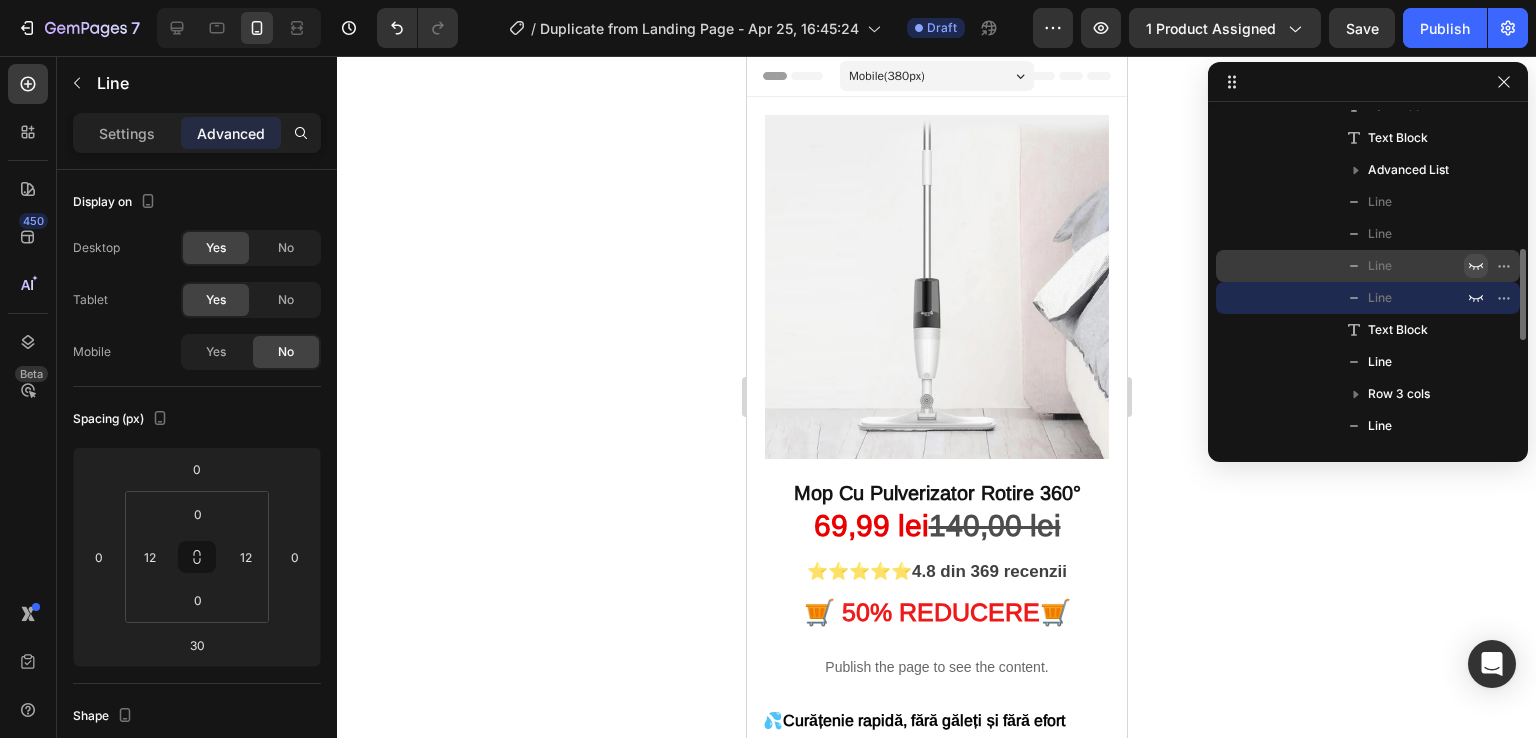 scroll, scrollTop: 600, scrollLeft: 0, axis: vertical 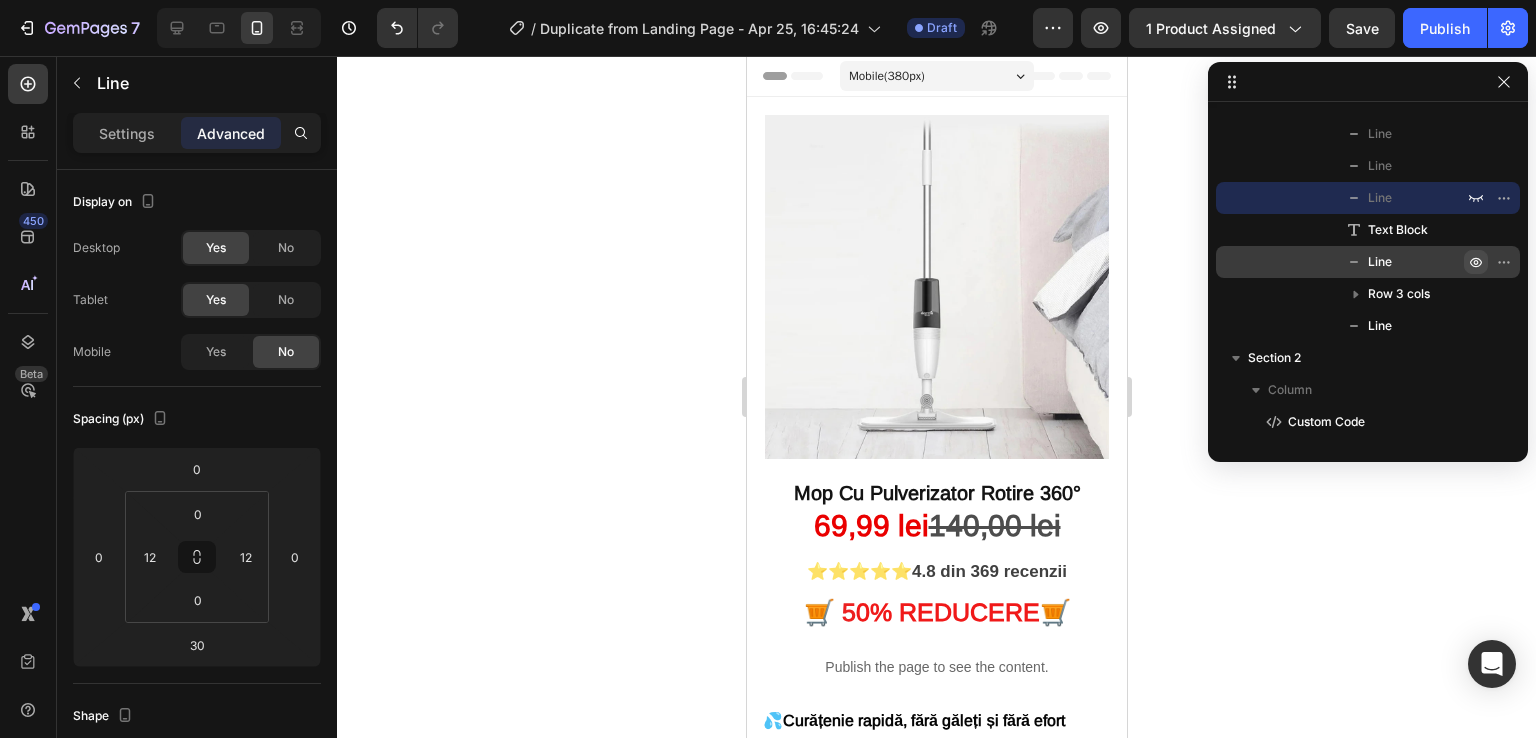 click 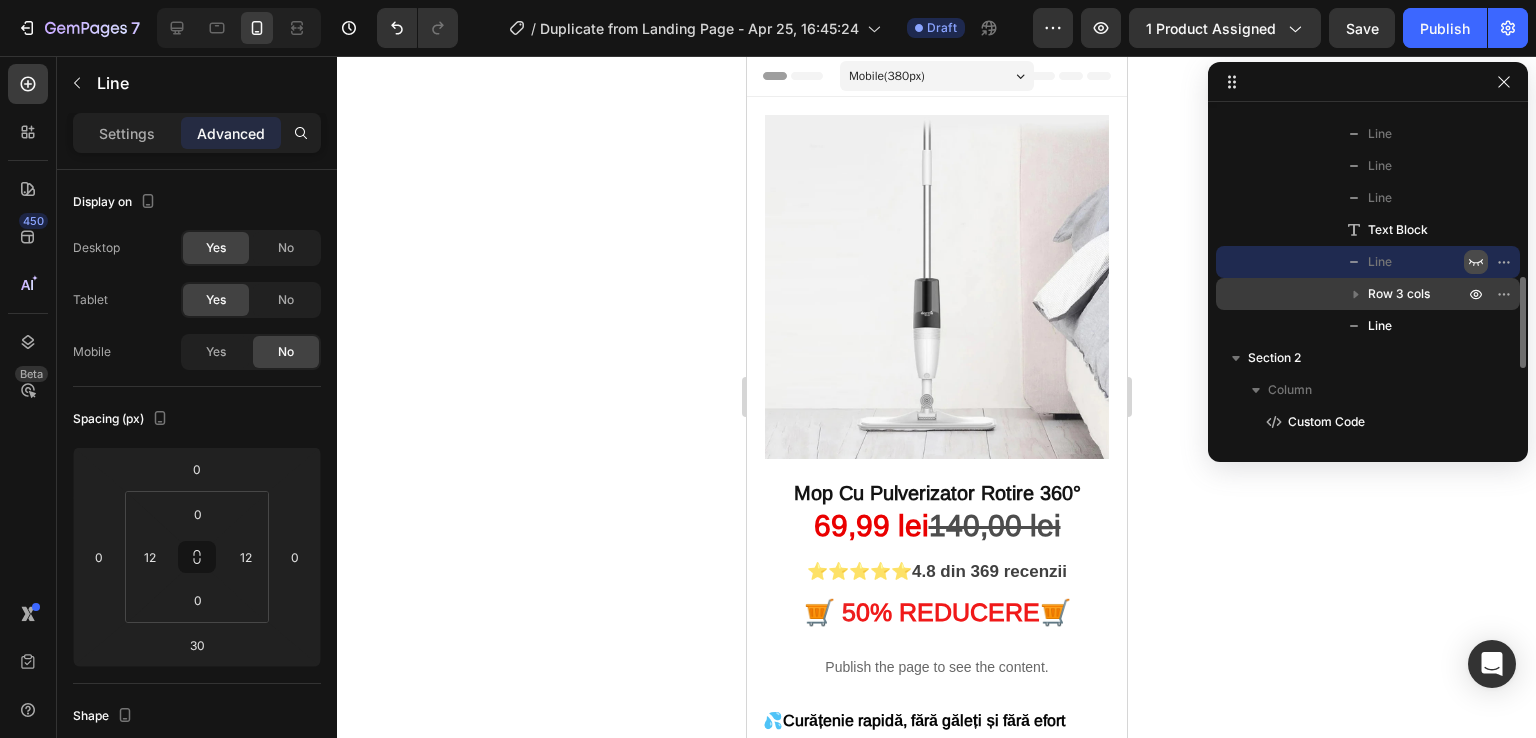 click 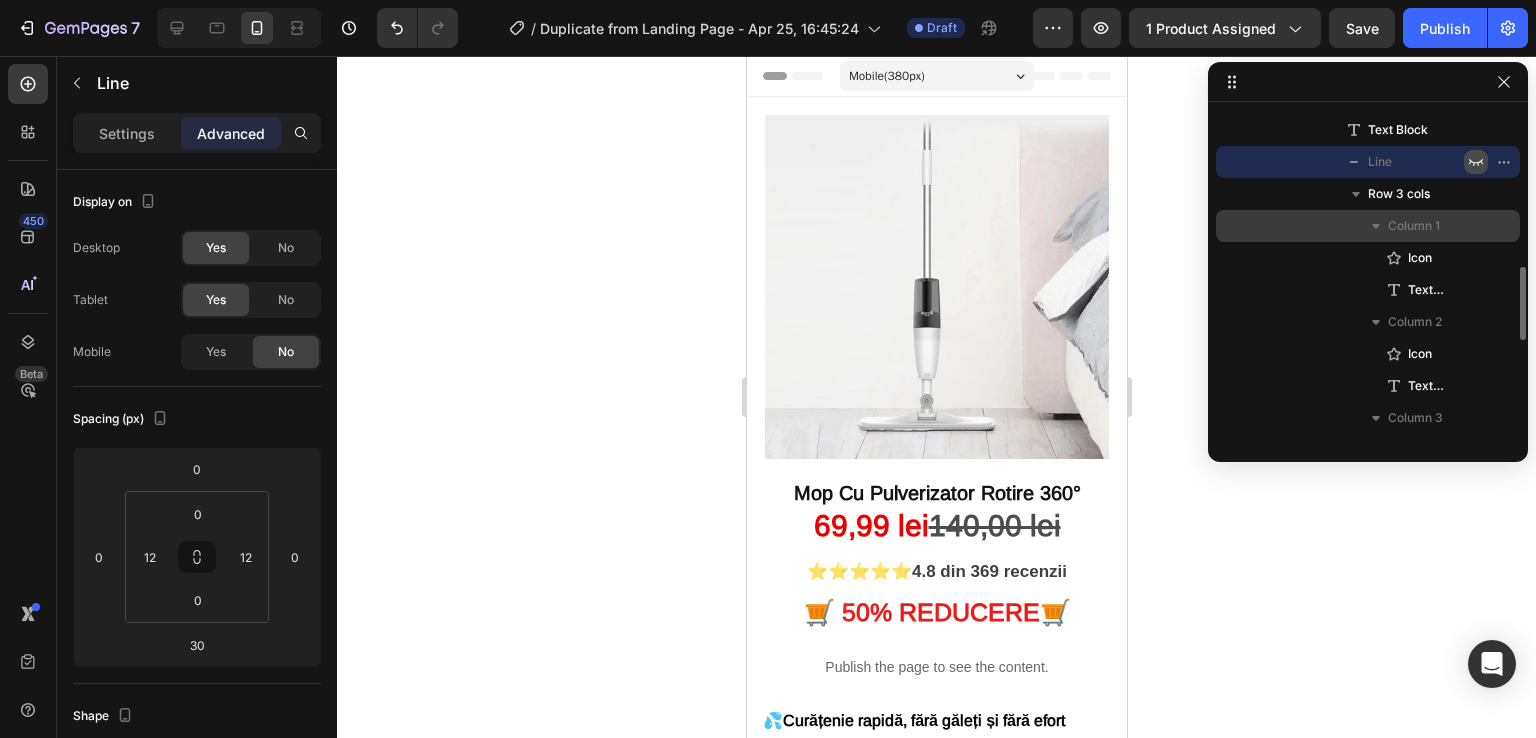 scroll, scrollTop: 800, scrollLeft: 0, axis: vertical 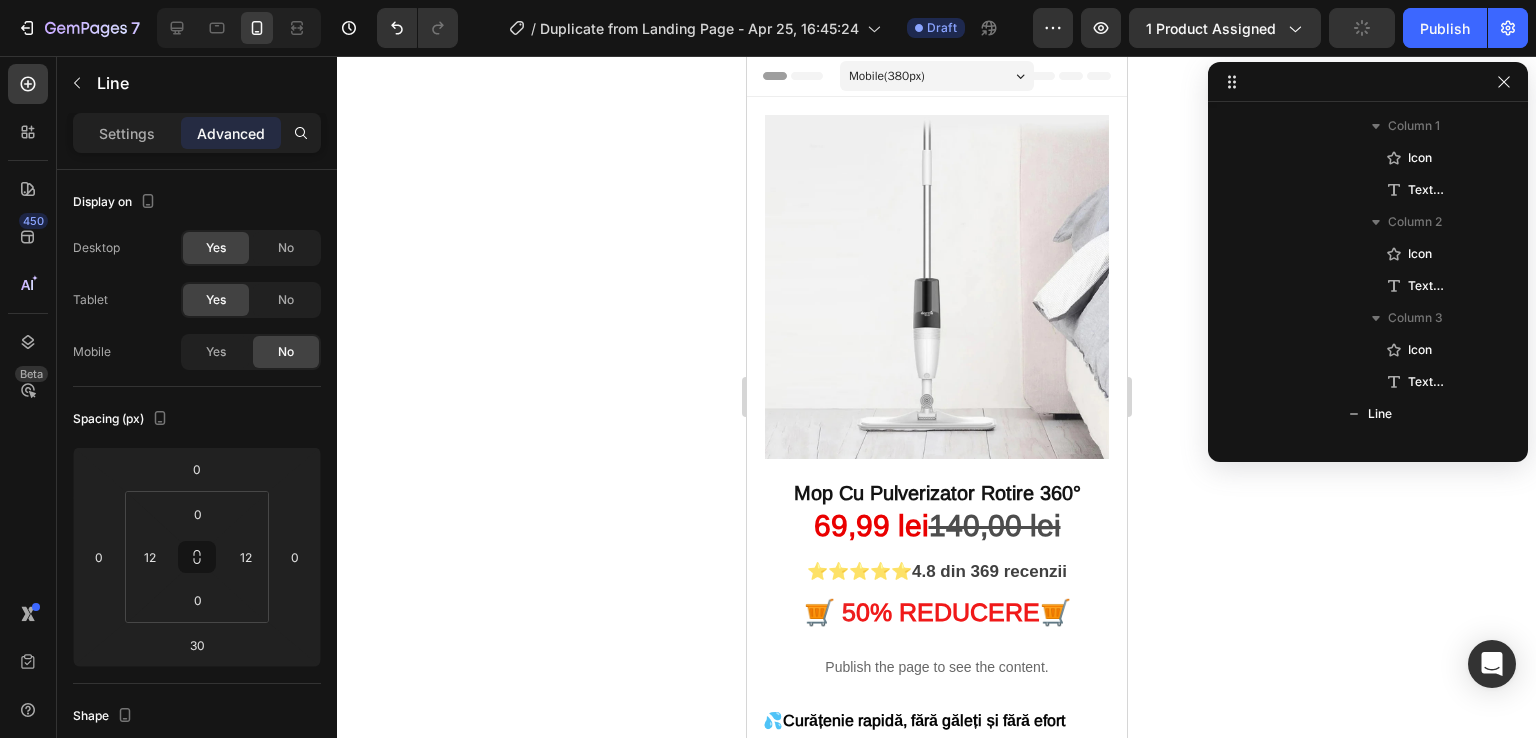 drag, startPoint x: 1349, startPoint y: 565, endPoint x: 1139, endPoint y: 519, distance: 214.97906 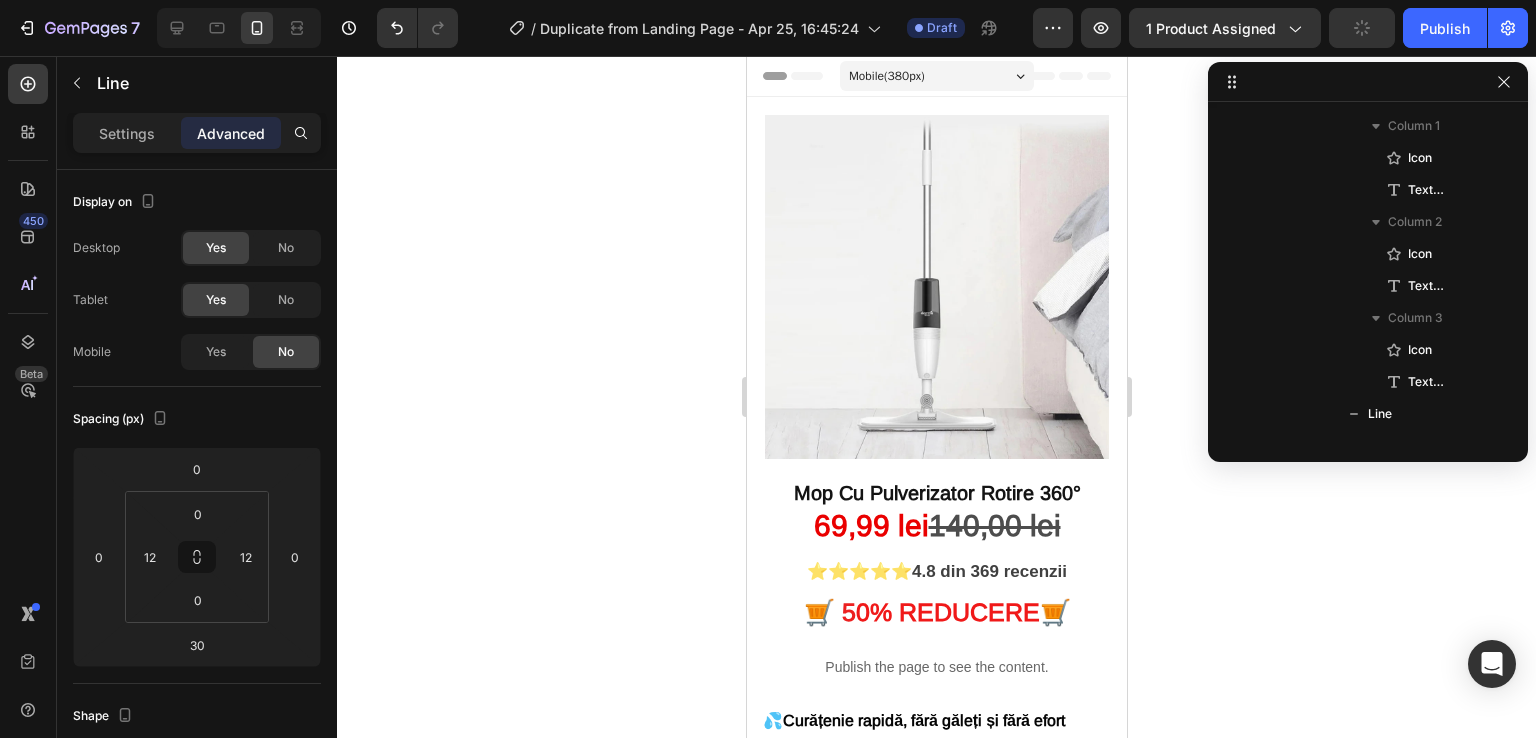 click 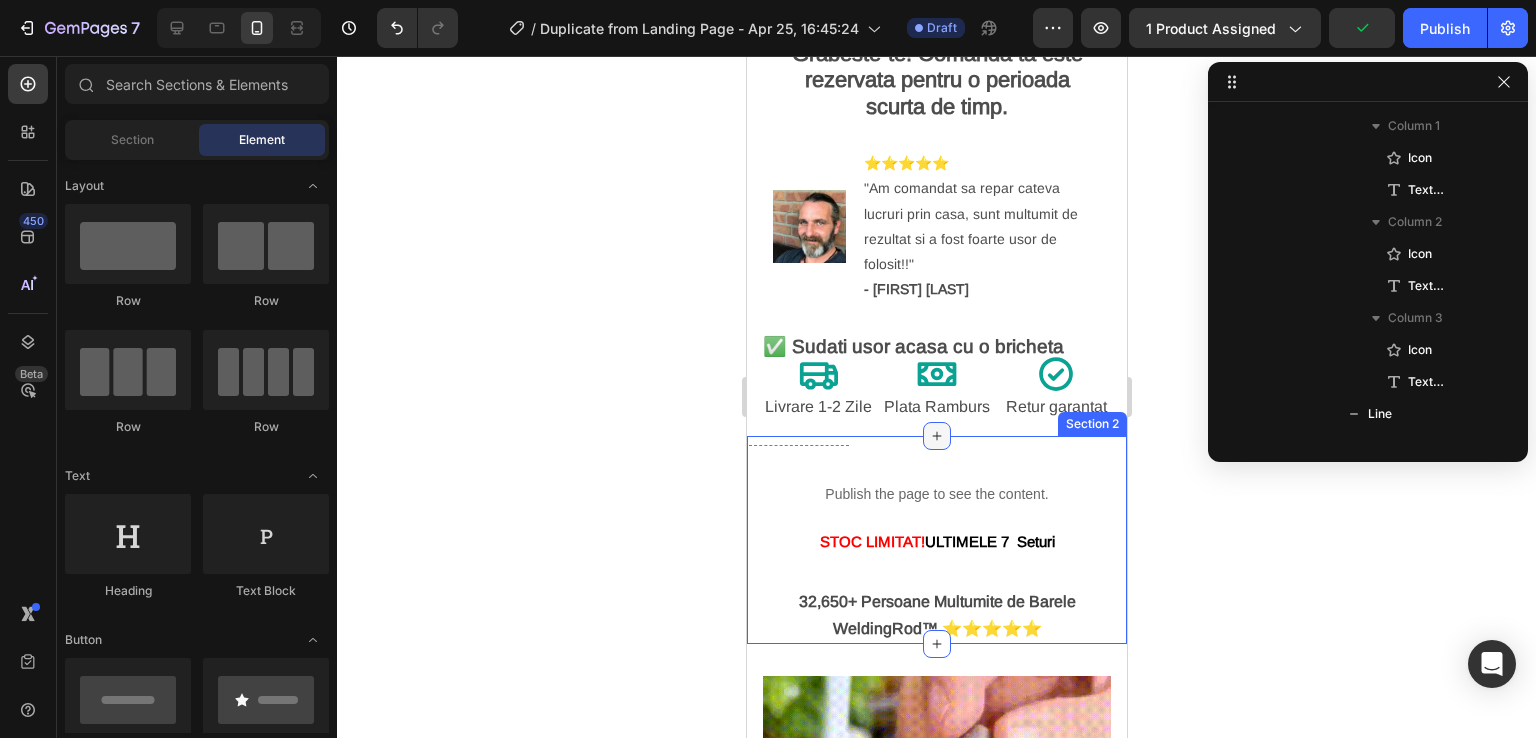 scroll, scrollTop: 900, scrollLeft: 0, axis: vertical 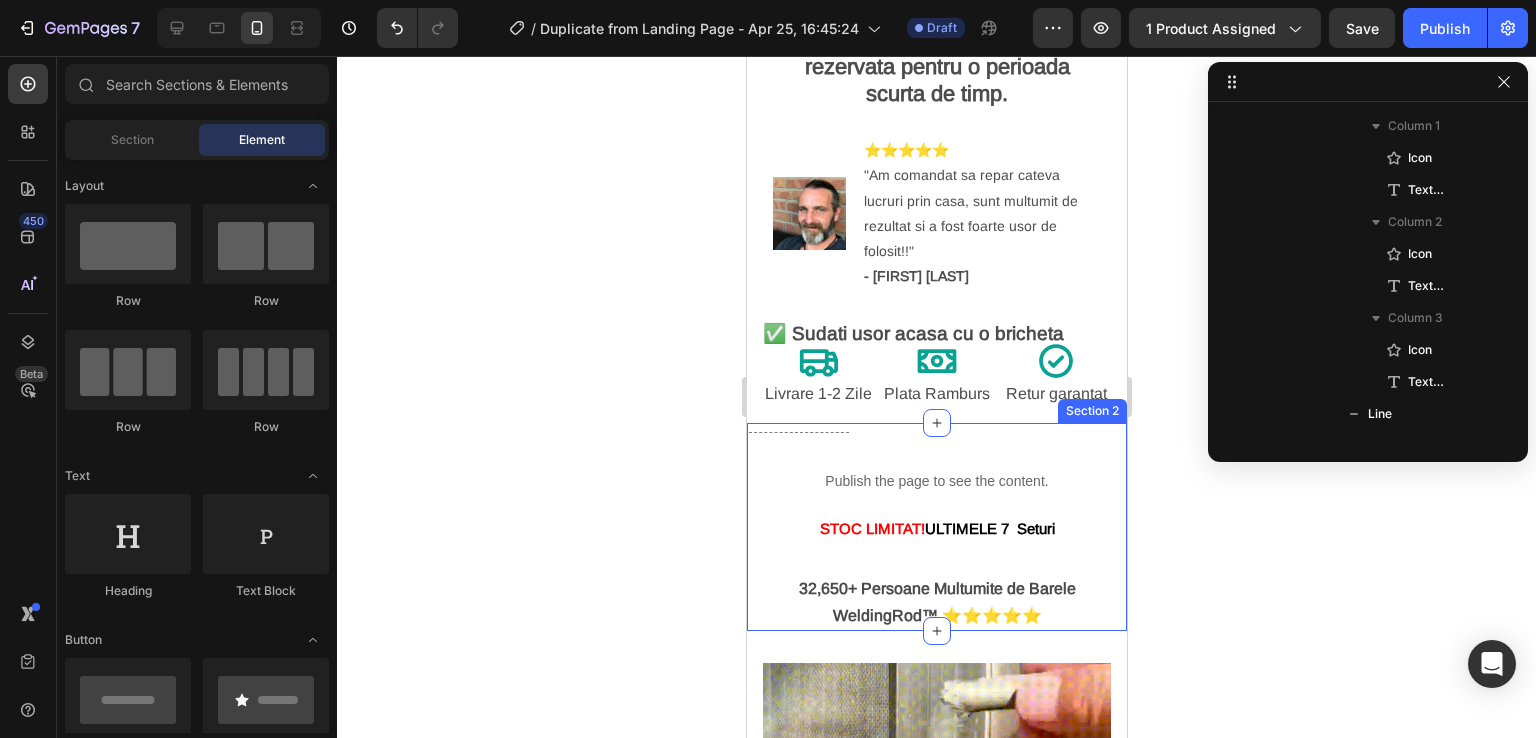 click on "Publish the page to see the content.
Custom Code STOC LIMITAT!  ULTIMELE 7  Seturi Text Block 32,650+ Persoane Multumite de Barele WeldingRod™ ⭐⭐⭐⭐⭐ Text Block Section 2" at bounding box center [936, 527] 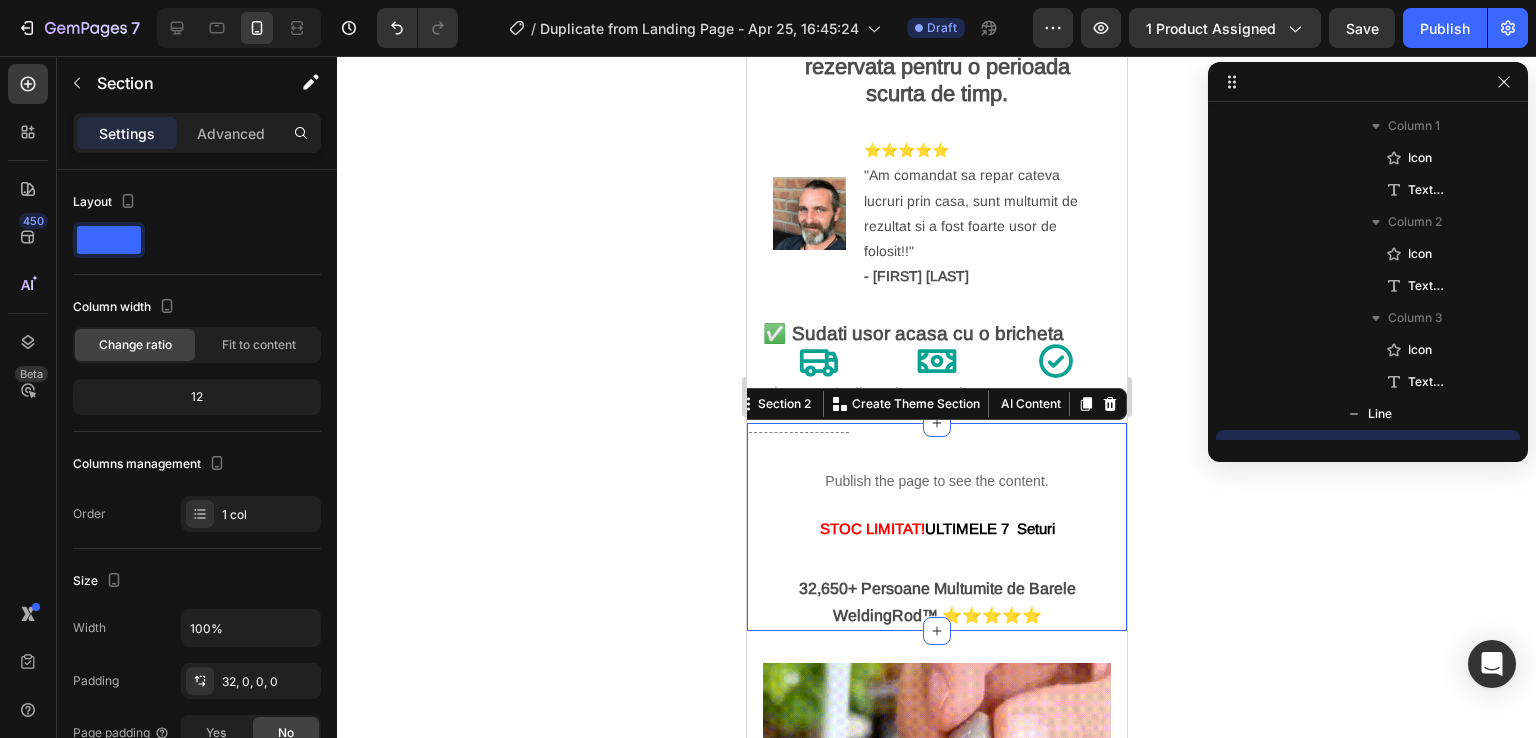 scroll, scrollTop: 986, scrollLeft: 0, axis: vertical 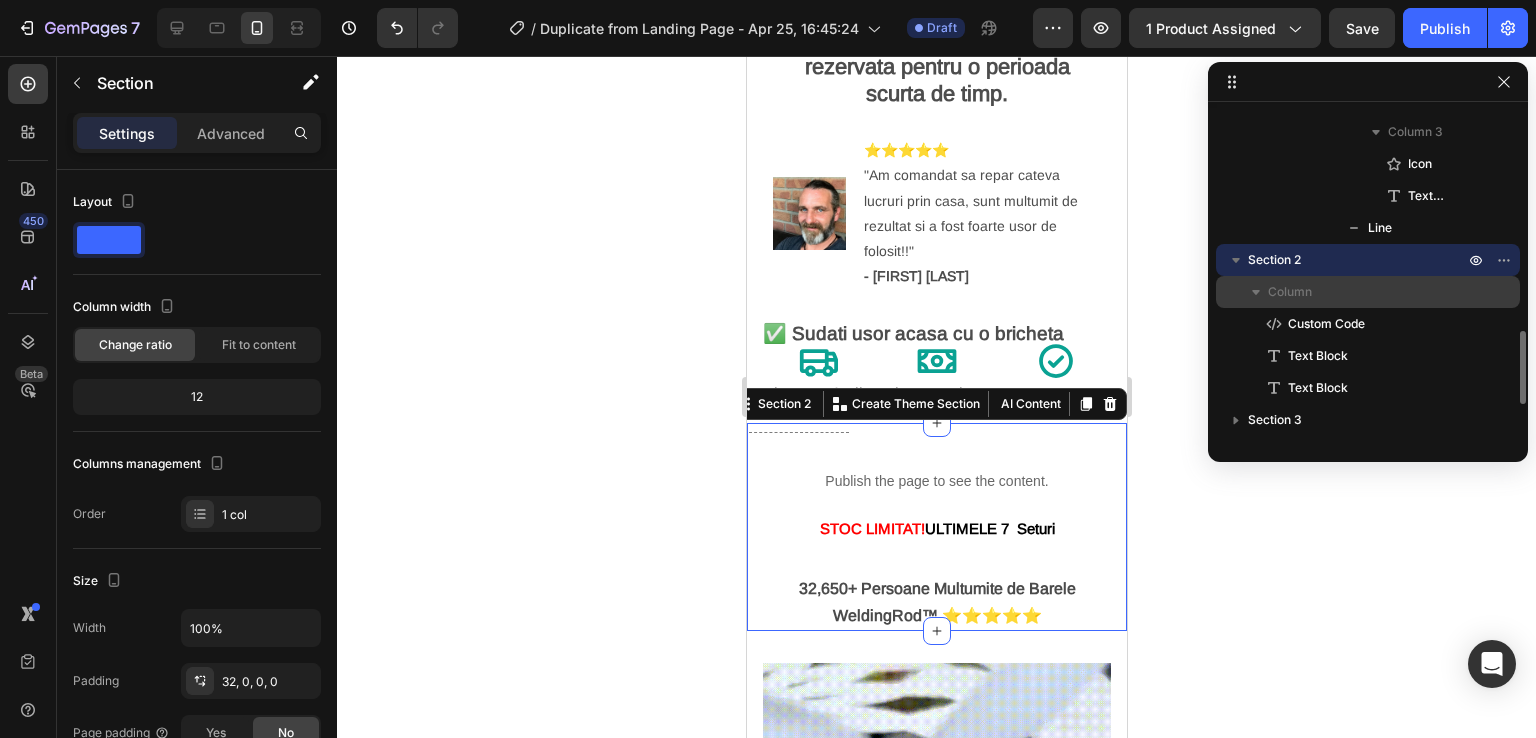 click 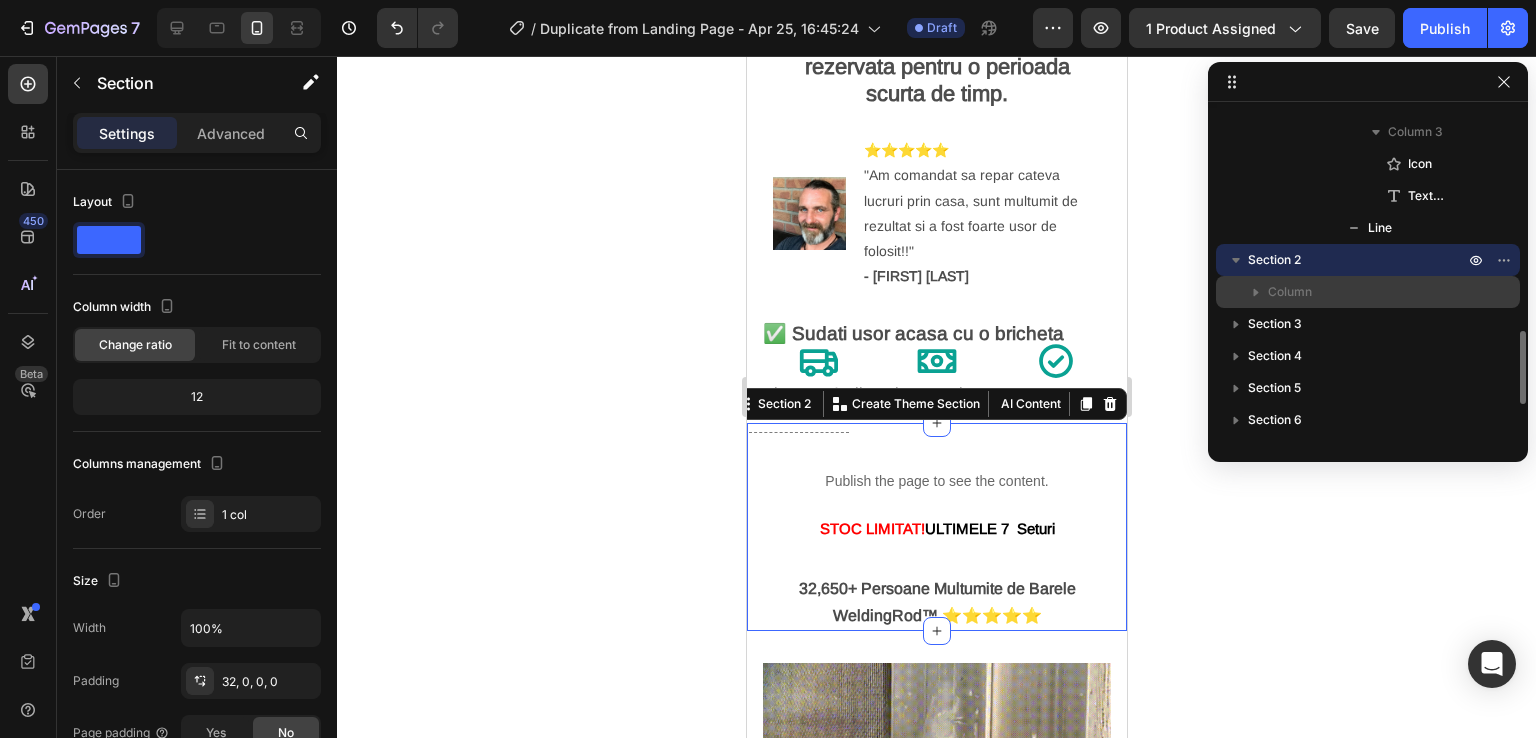 click 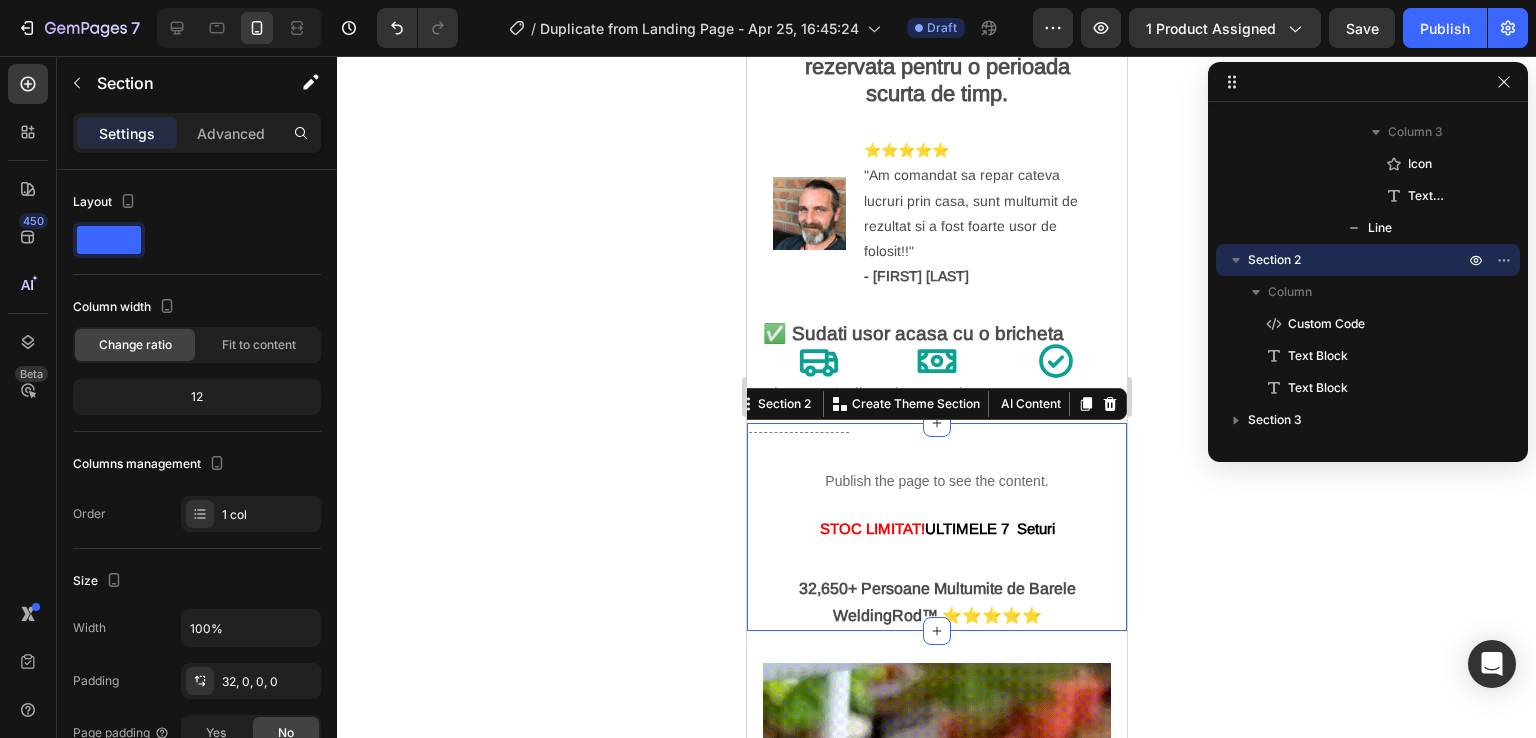 click on "Publish the page to see the content.
Custom Code STOC LIMITAT!  ULTIMELE 7  Seturi Text Block [NUMBER]+ Persoane Multumite de Barele WeldingRod™ ⭐⭐⭐⭐⭐ Text Block Section 2   You can create reusable sections Create Theme Section AI Content Write with GemAI What would you like to describe here? Tone and Voice Persuasive Product Mop Cu Pulverizator Rotire 360° Show more Generate" at bounding box center (936, 527) 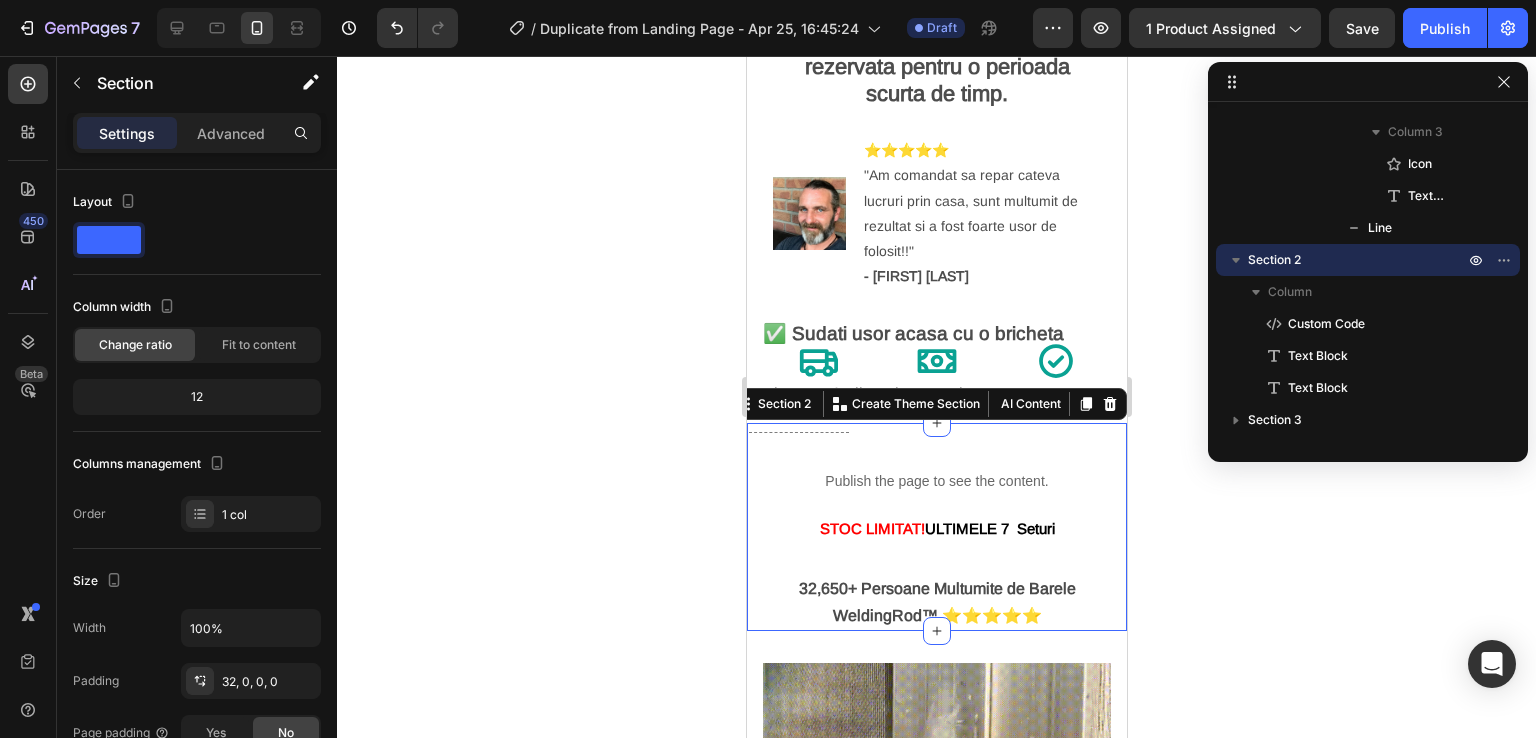 click on "Publish the page to see the content.
Custom Code STOC LIMITAT!  ULTIMELE 7  Seturi Text Block [NUMBER]+ Persoane Multumite de Barele WeldingRod™ ⭐⭐⭐⭐⭐ Text Block Section 2   You can create reusable sections Create Theme Section AI Content Write with GemAI What would you like to describe here? Tone and Voice Persuasive Product Mop Cu Pulverizator Rotire 360° Show more Generate" at bounding box center [936, 527] 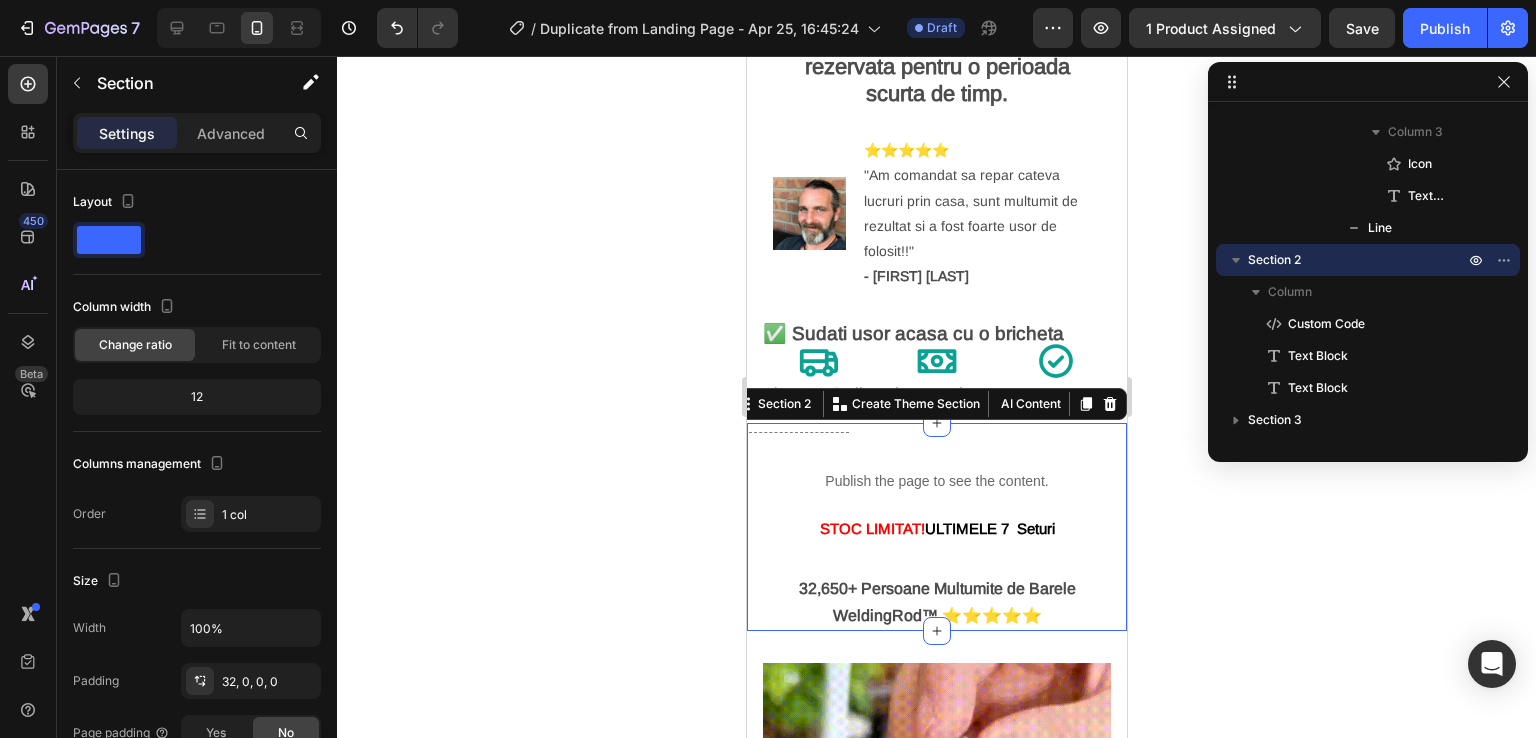 drag, startPoint x: 884, startPoint y: 458, endPoint x: 877, endPoint y: 446, distance: 13.892444 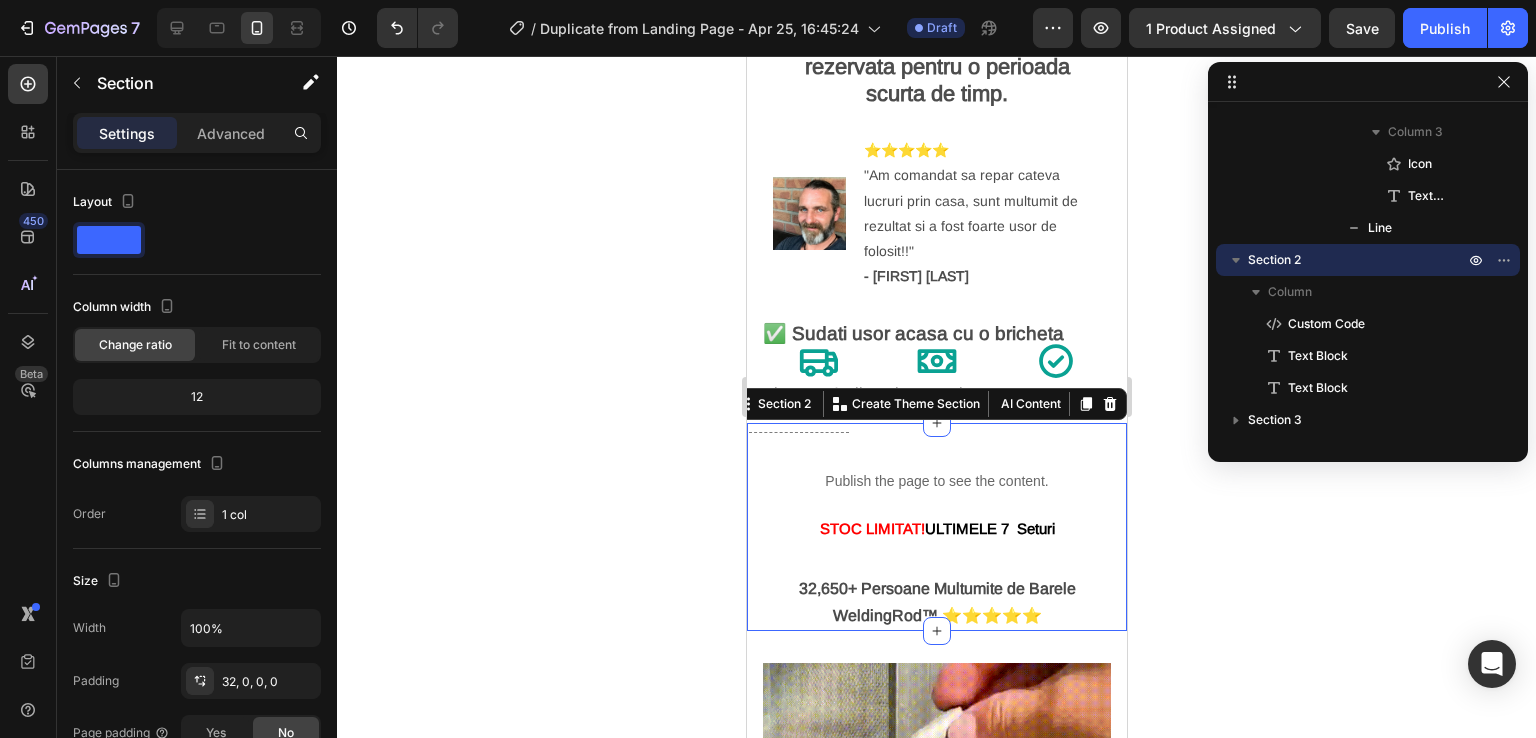 click on "Publish the page to see the content.
Custom Code STOC LIMITAT!  ULTIMELE 7  Seturi Text Block [NUMBER]+ Persoane Multumite de Barele WeldingRod™ ⭐⭐⭐⭐⭐ Text Block Section 2   You can create reusable sections Create Theme Section AI Content Write with GemAI What would you like to describe here? Tone and Voice Persuasive Product Mop Cu Pulverizator Rotire 360° Show more Generate" at bounding box center (936, 527) 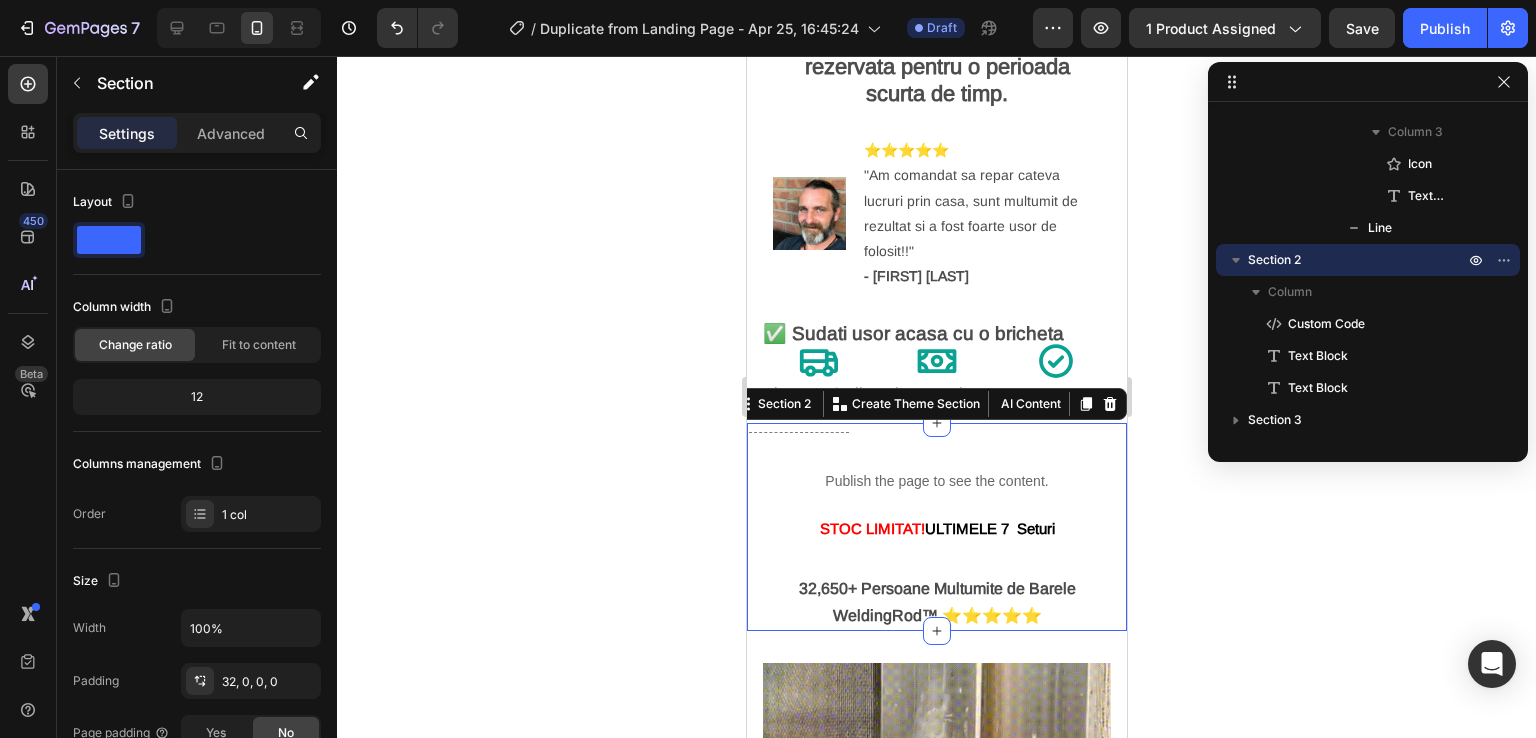 click on "Publish the page to see the content.
Custom Code STOC LIMITAT!  ULTIMELE 7  Seturi Text Block [NUMBER]+ Persoane Multumite de Barele WeldingRod™ ⭐⭐⭐⭐⭐ Text Block Section 2   You can create reusable sections Create Theme Section AI Content Write with GemAI What would you like to describe here? Tone and Voice Persuasive Product Mop Cu Pulverizator Rotire 360° Show more Generate" at bounding box center [936, 527] 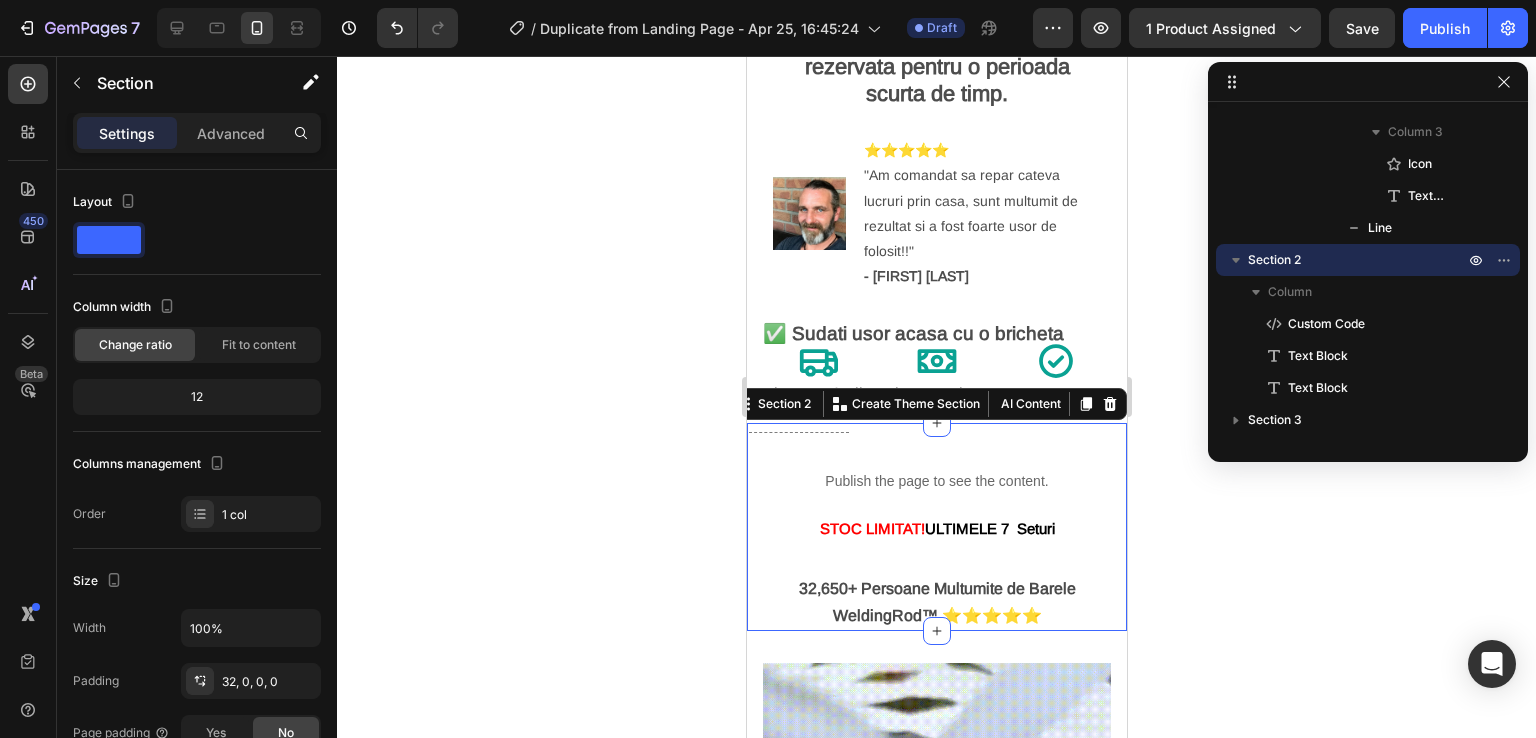 click 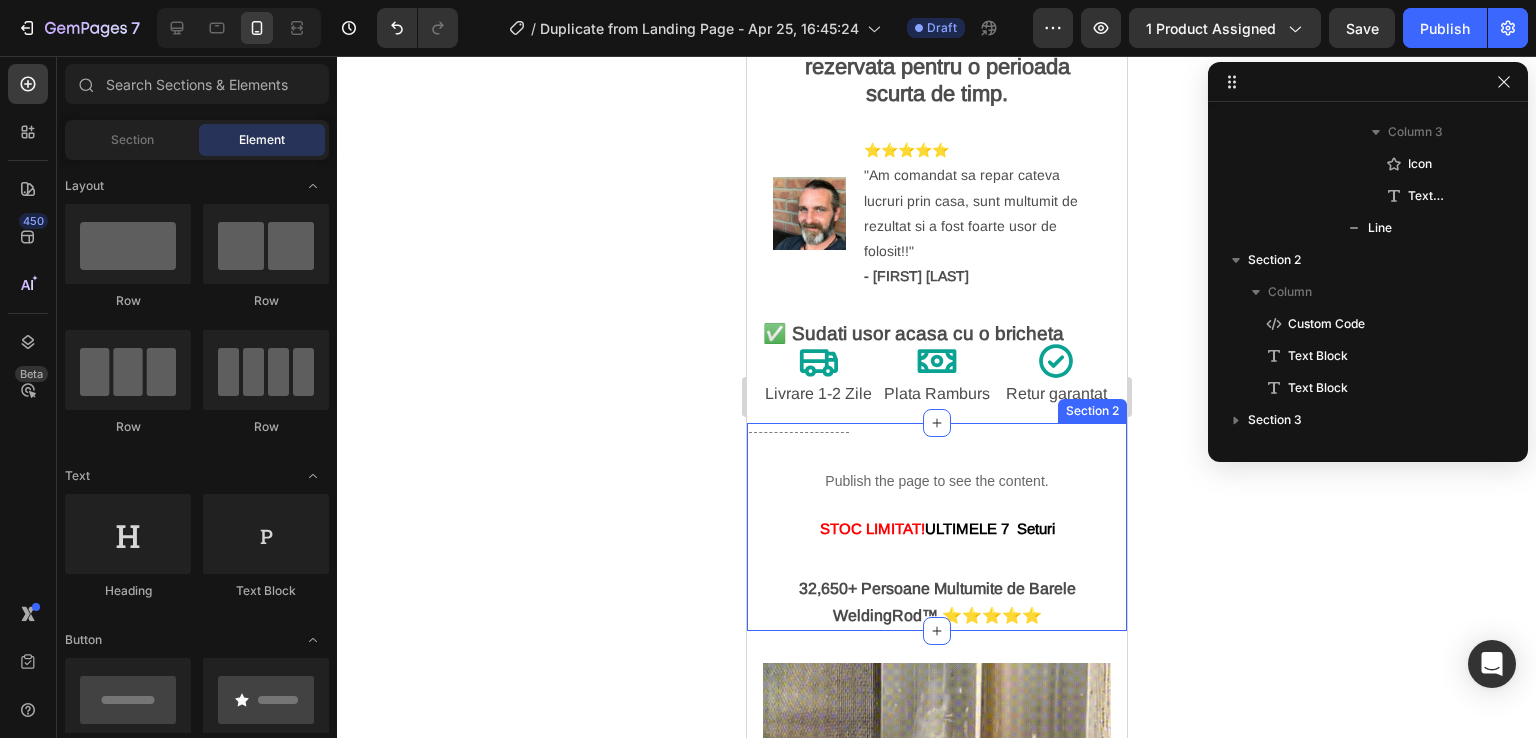 click on "Publish the page to see the content.
Custom Code STOC LIMITAT!  ULTIMELE 7  Seturi Text Block 32,650+ Persoane Multumite de Barele WeldingRod™ ⭐⭐⭐⭐⭐ Text Block Section 2" at bounding box center (936, 527) 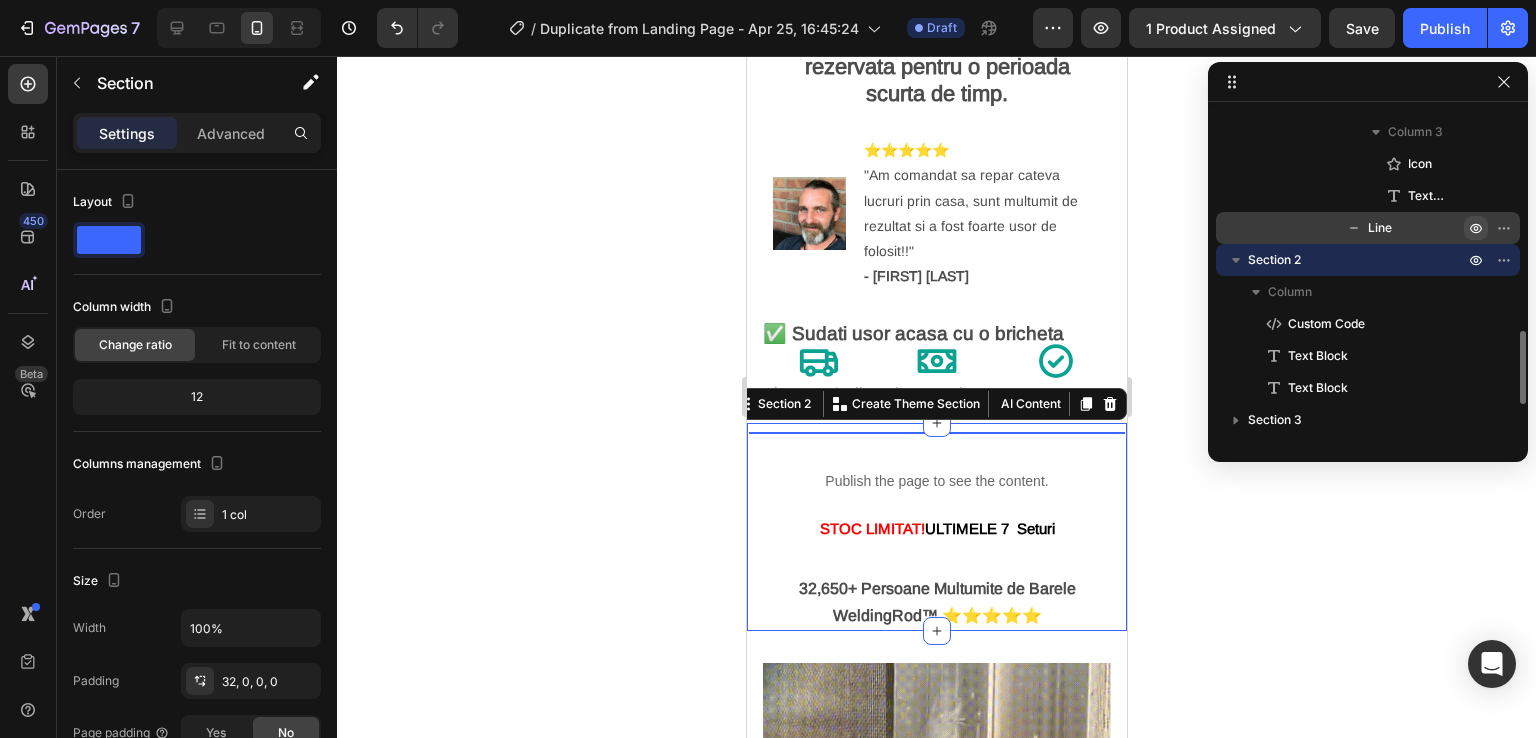 click 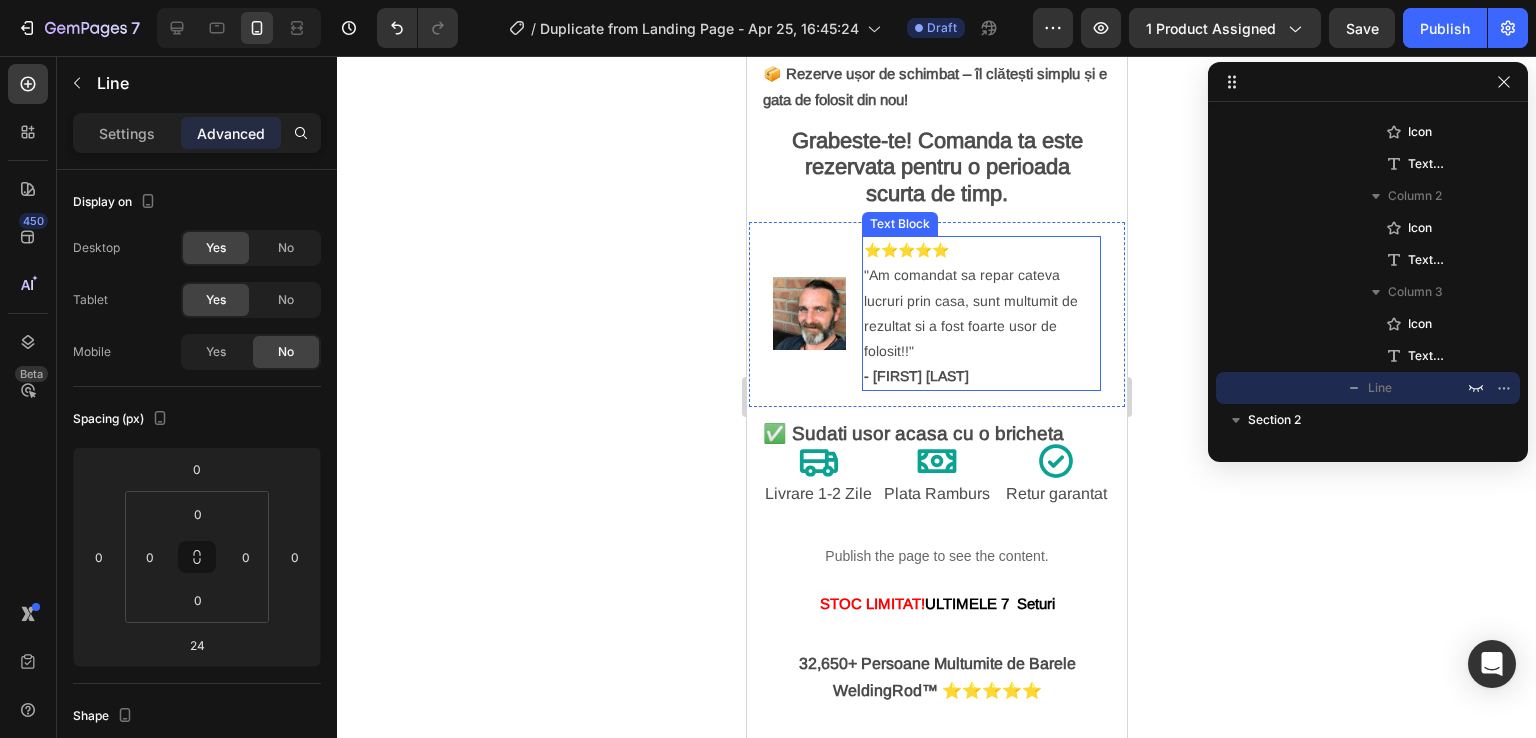 scroll, scrollTop: 500, scrollLeft: 0, axis: vertical 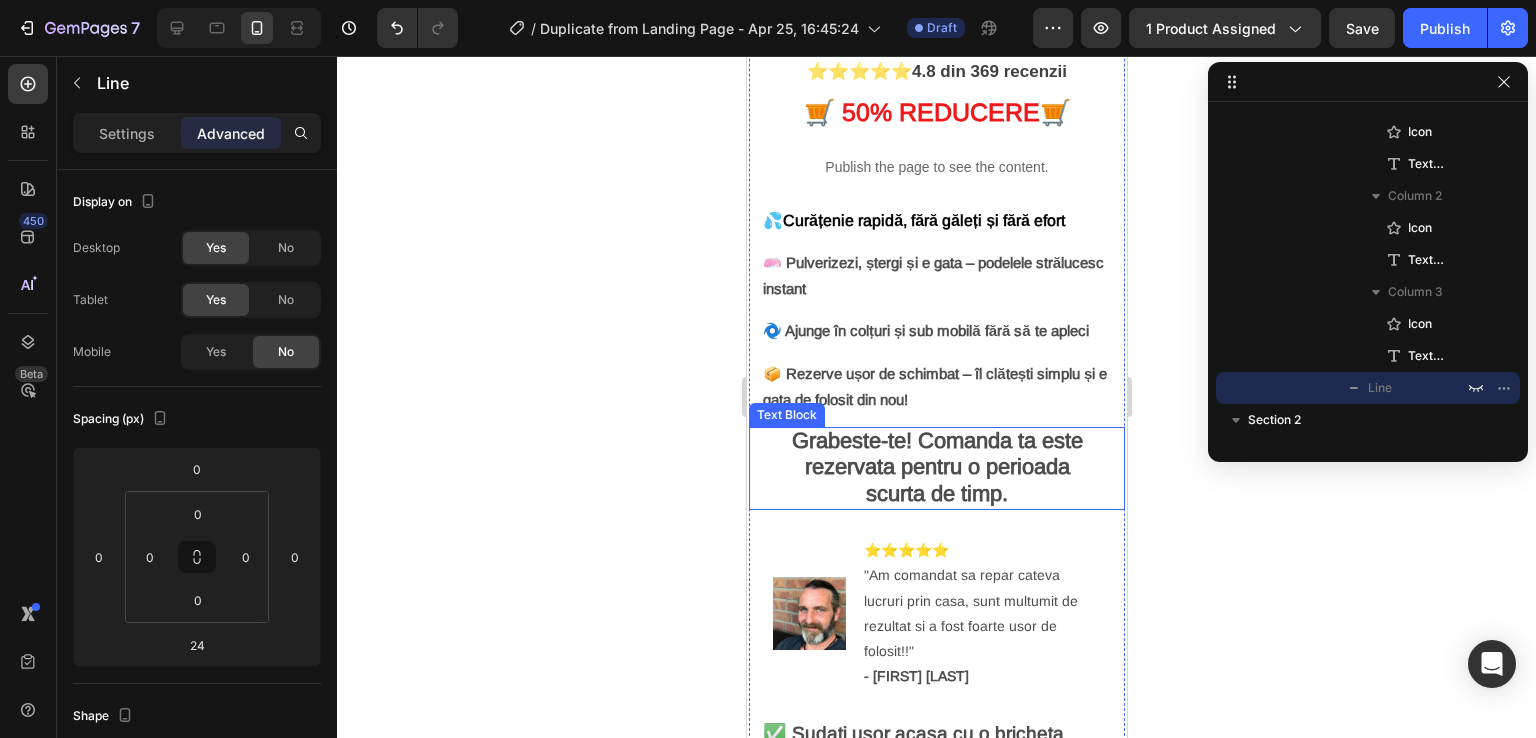 click on "Grabeste-te! Comanda ta este rezervata pentru o perioada scurta de timp." at bounding box center [936, 467] 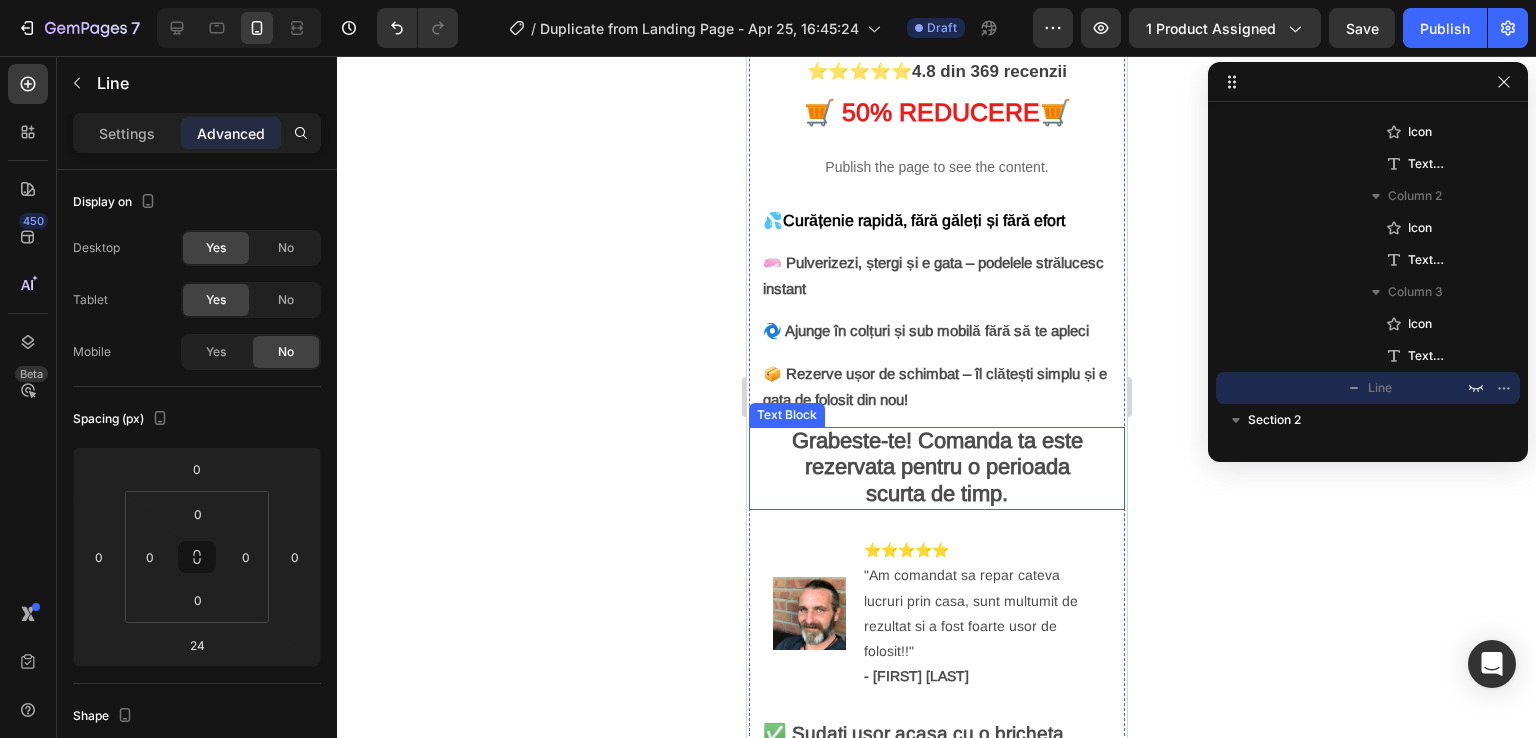 click on "Grabeste-te! Comanda ta este rezervata pentru o perioada scurta de timp." at bounding box center [936, 467] 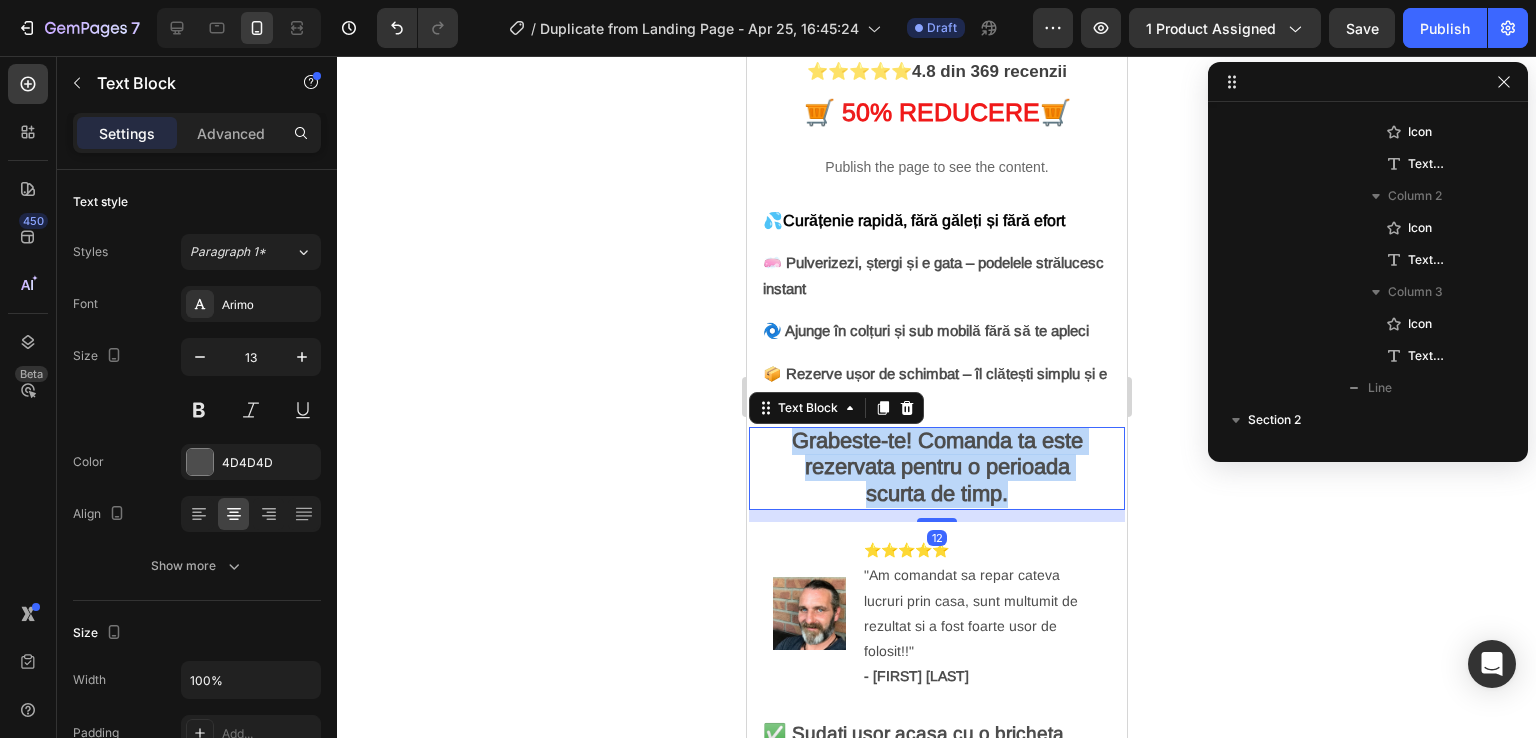 scroll, scrollTop: 378, scrollLeft: 0, axis: vertical 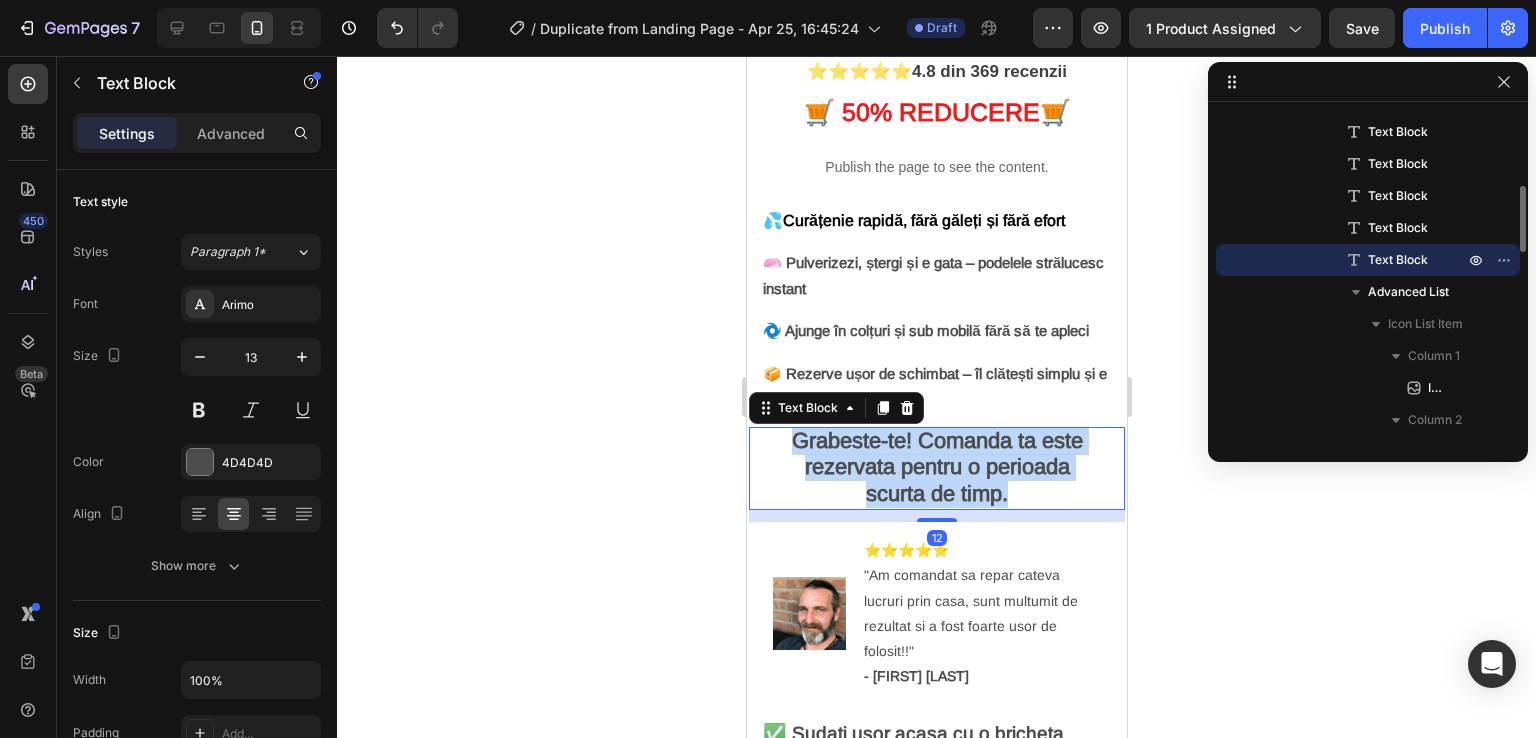 click on "Grabeste-te! Comanda ta este rezervata pentru o perioada scurta de timp." at bounding box center [936, 467] 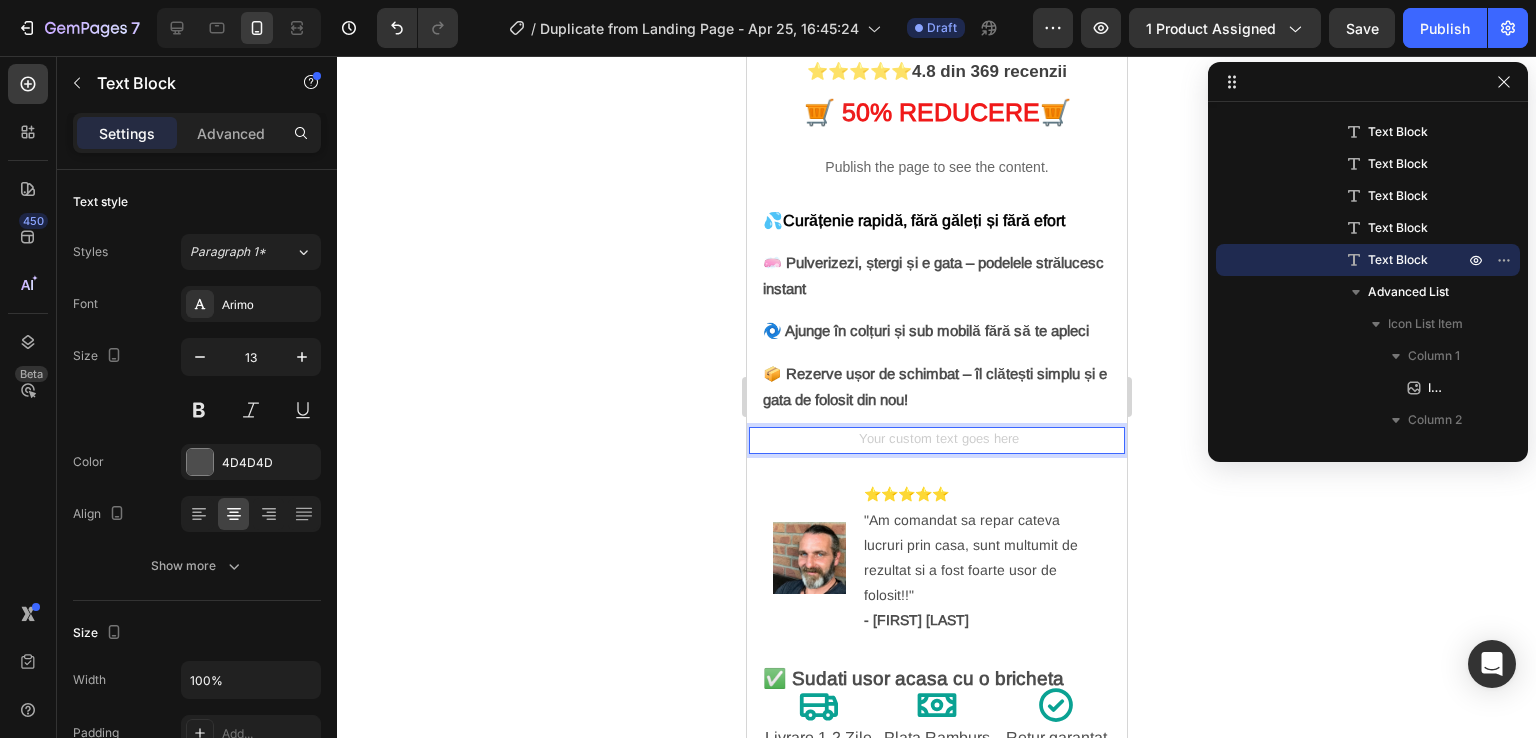 click 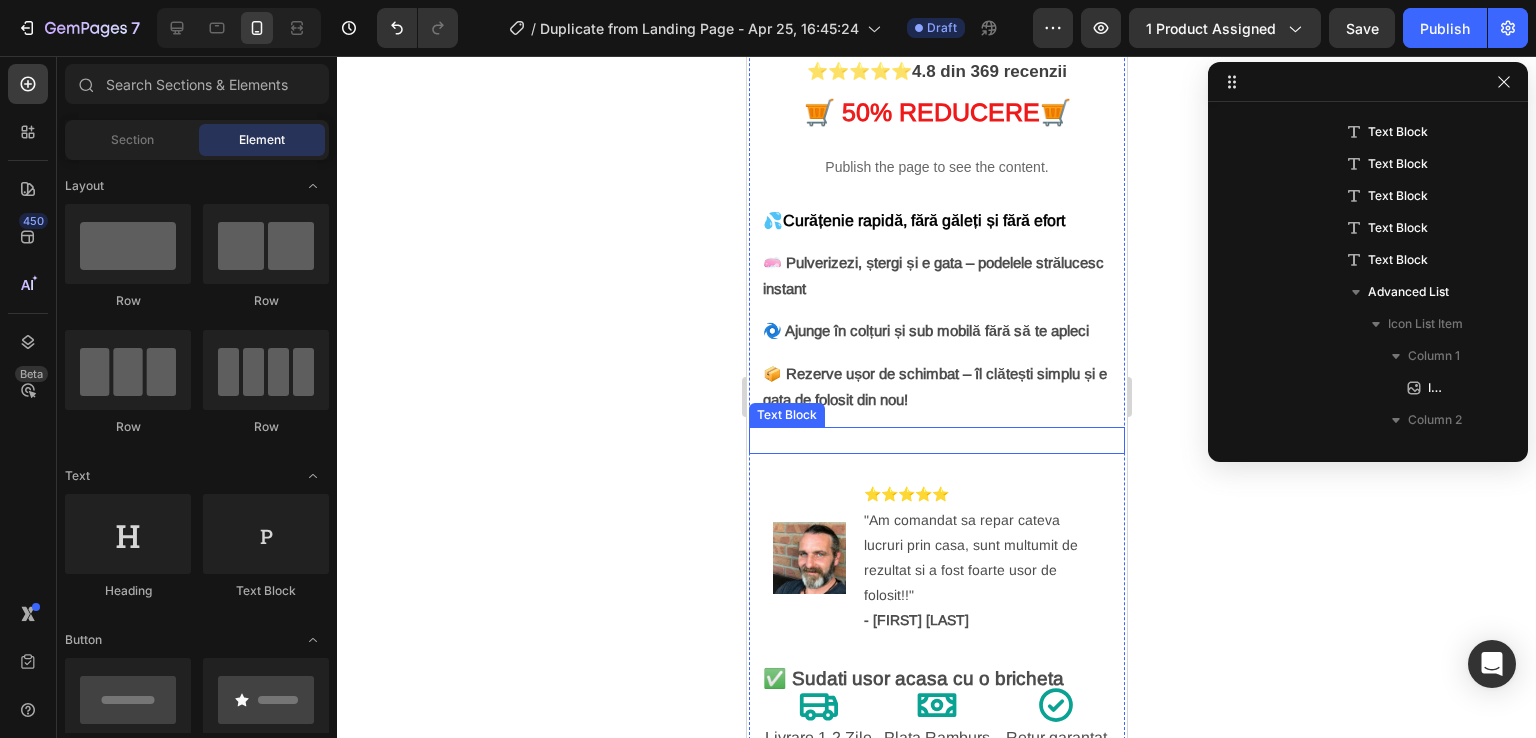 click at bounding box center (936, 440) 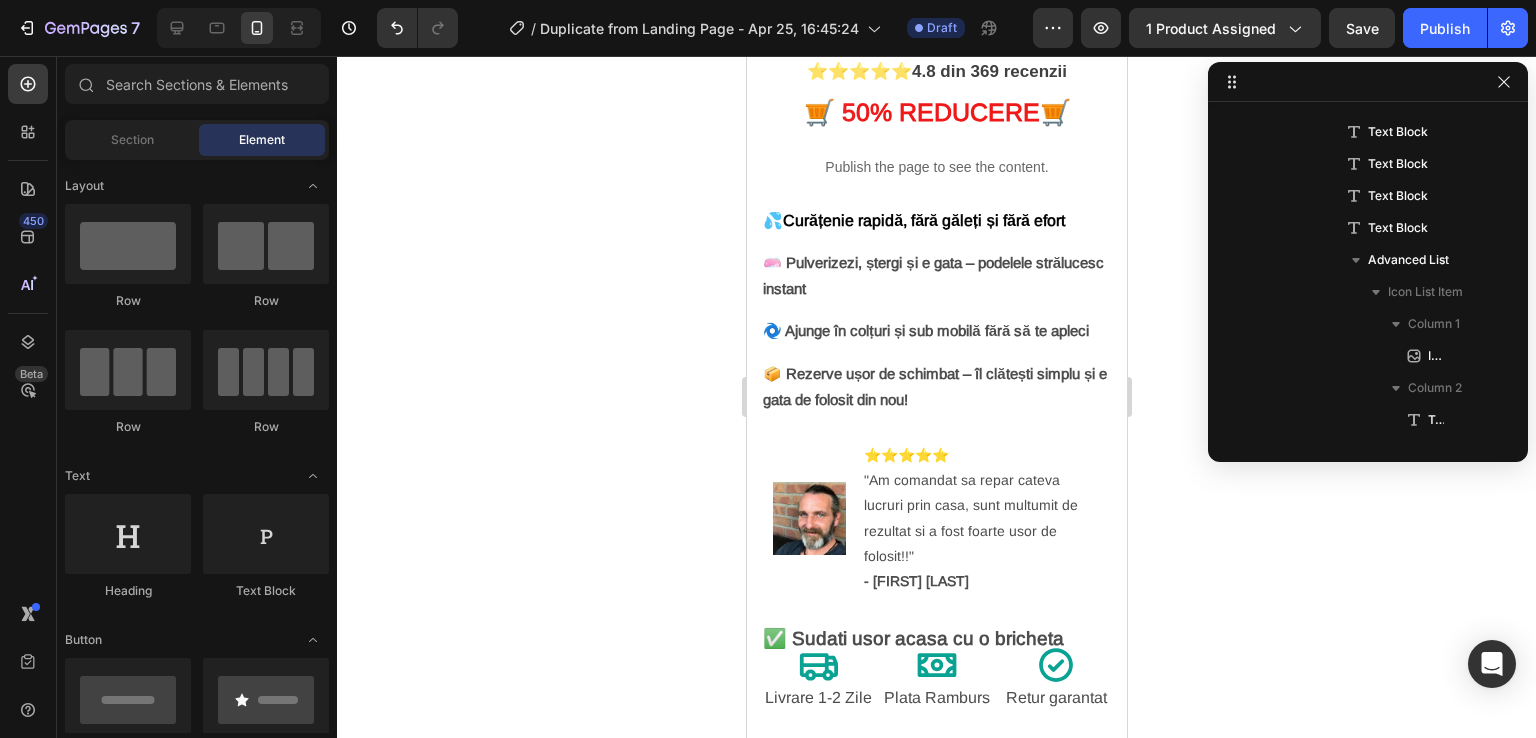 click 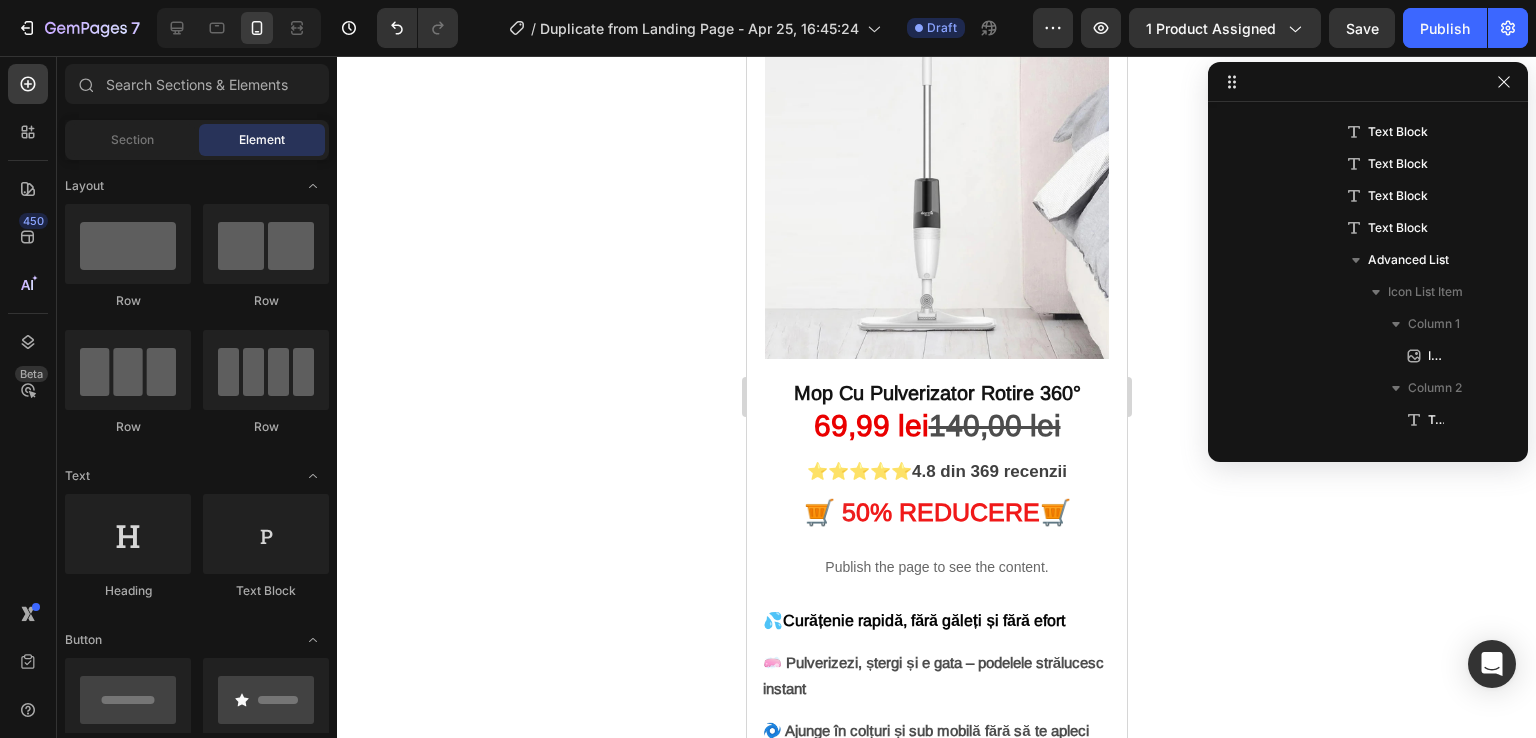 scroll, scrollTop: 0, scrollLeft: 0, axis: both 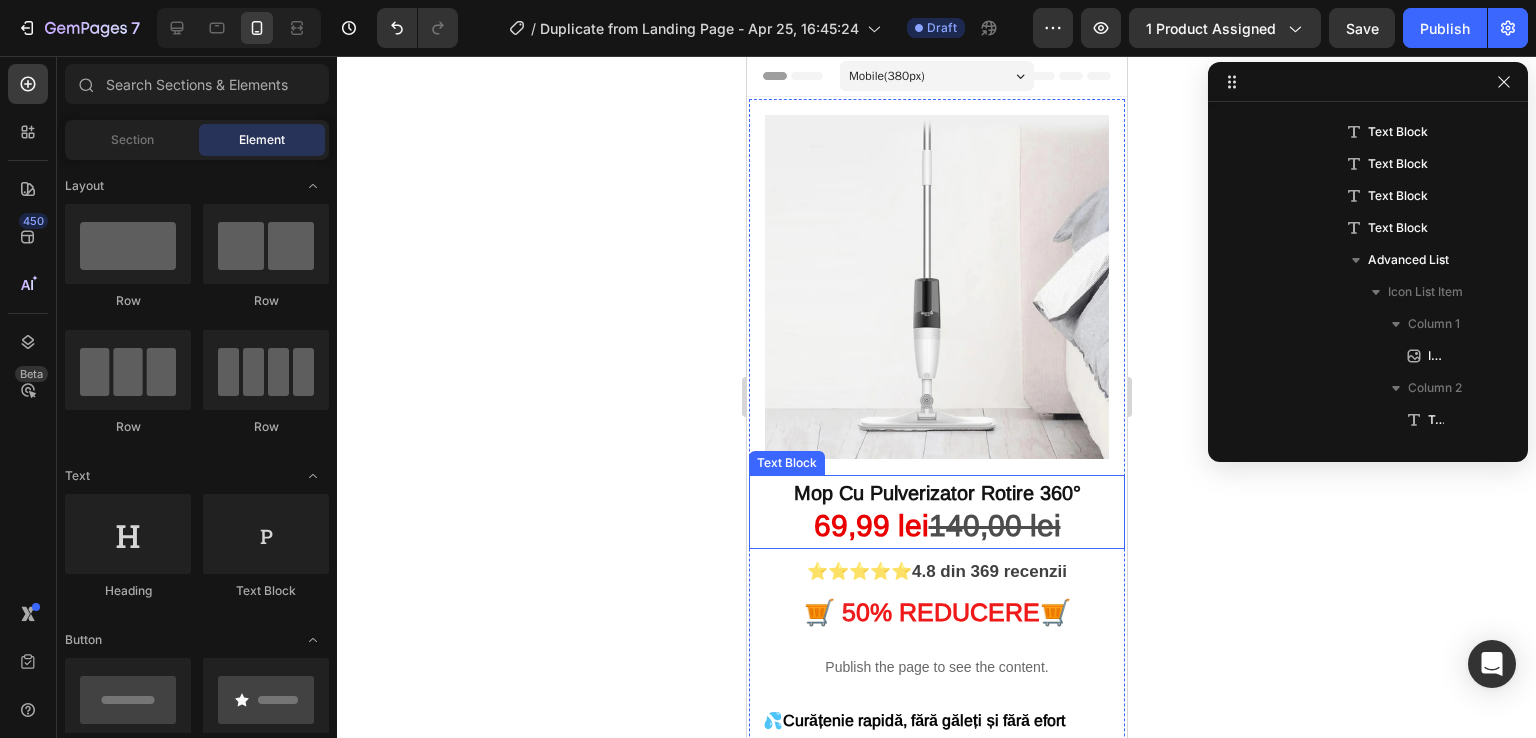 click on "Mop Cu Pulverizator Rotire 360°" at bounding box center [936, 493] 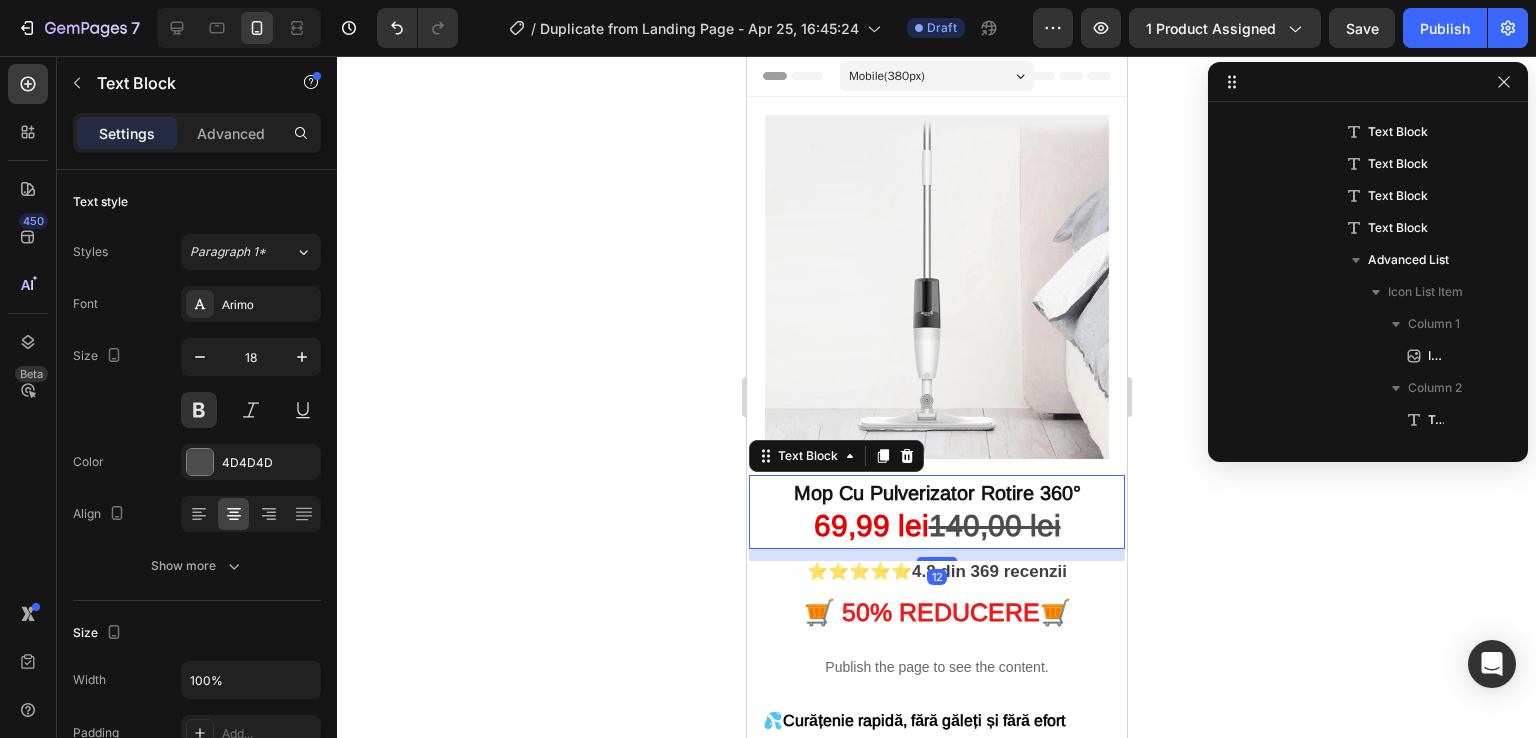 scroll, scrollTop: 122, scrollLeft: 0, axis: vertical 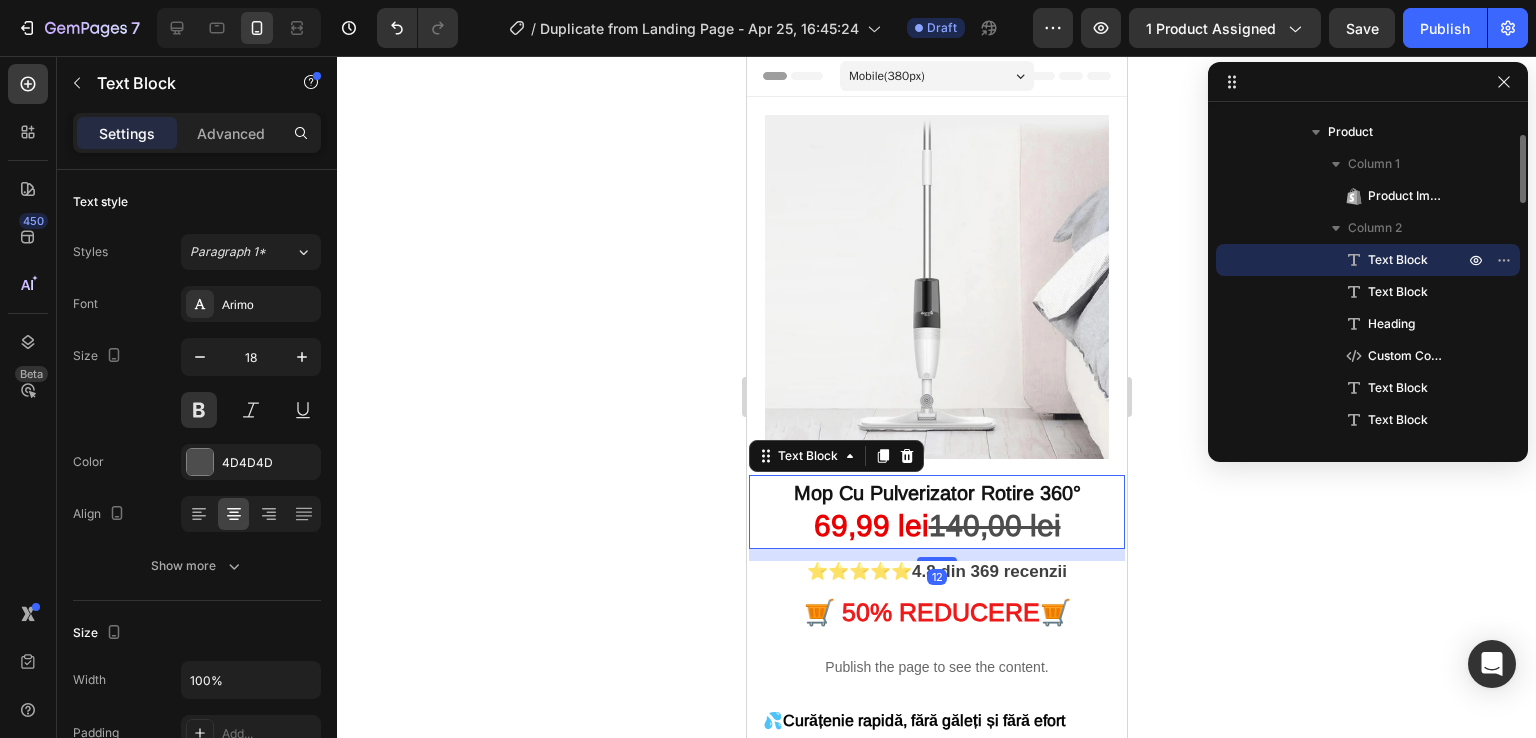 click on "Mop Cu Pulverizator Rotire 360°" at bounding box center [936, 493] 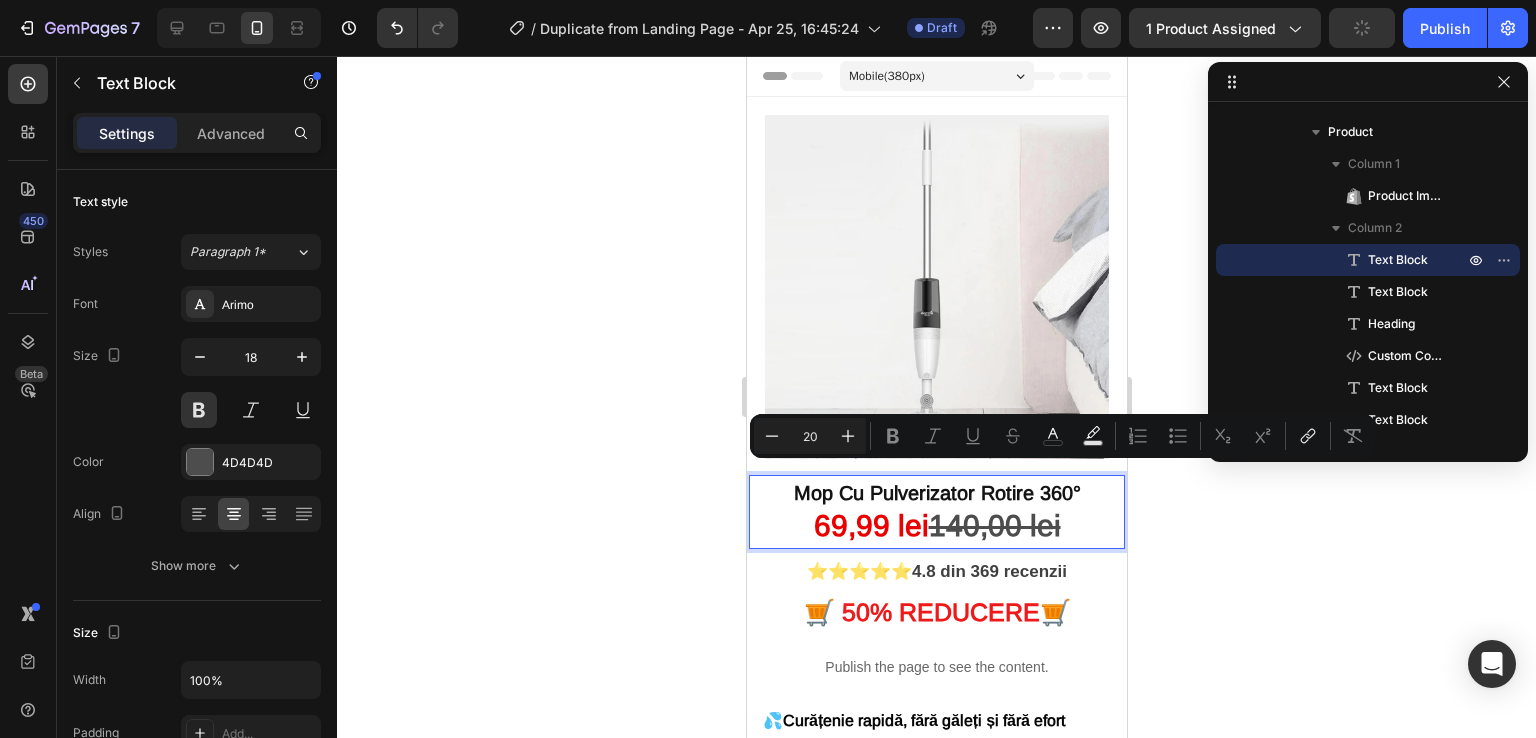 click on "Mop Cu Pulverizator Rotire 360°" at bounding box center (936, 493) 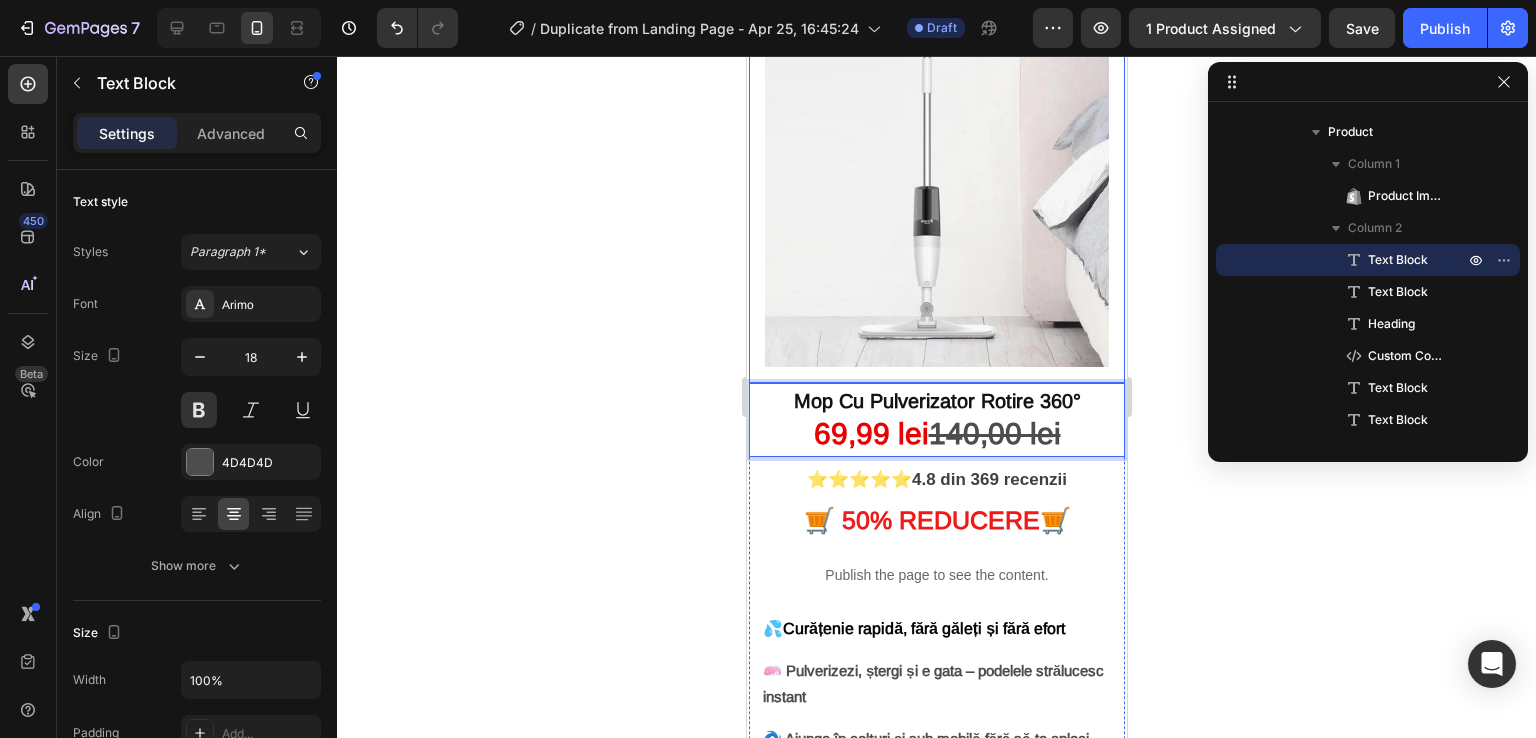 scroll, scrollTop: 100, scrollLeft: 0, axis: vertical 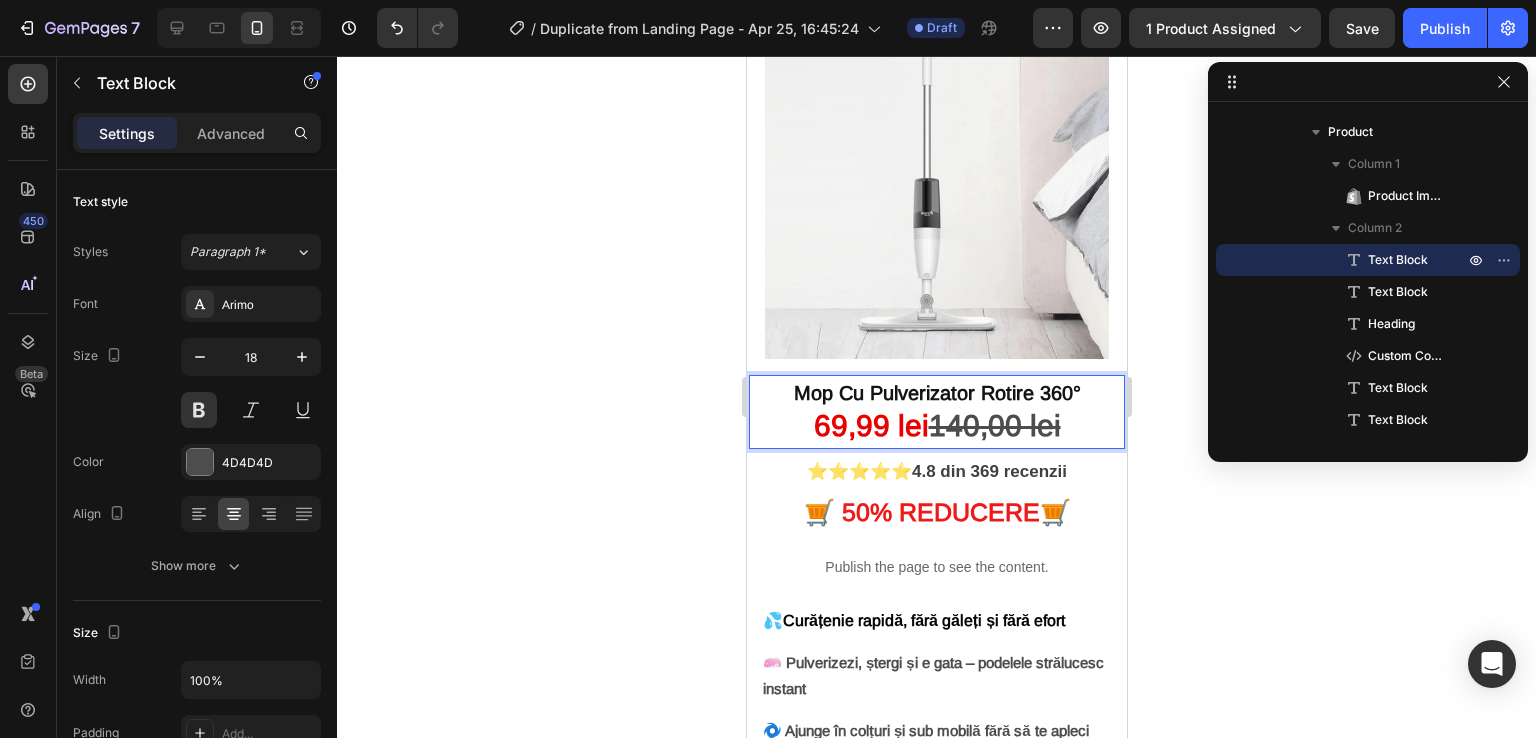 click 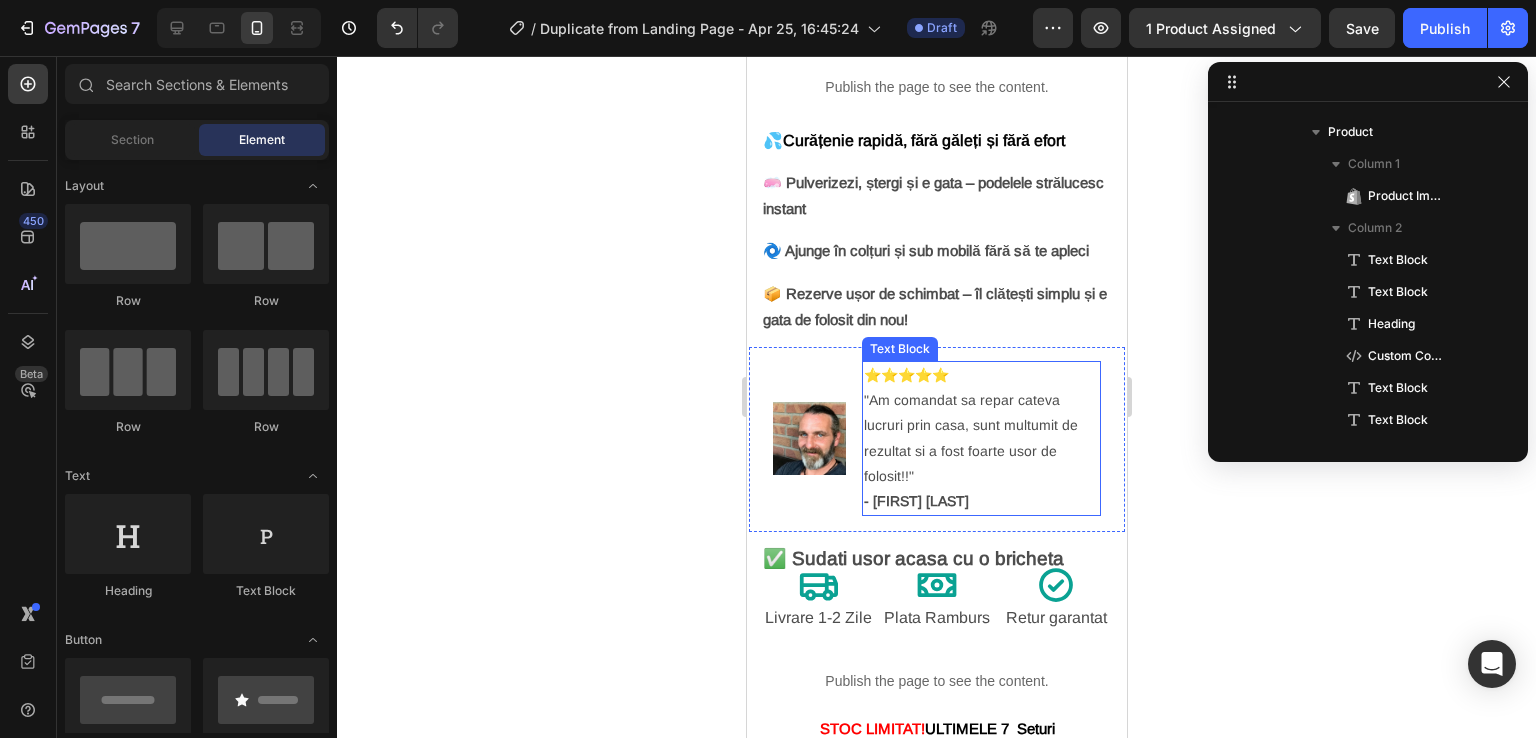 scroll, scrollTop: 700, scrollLeft: 0, axis: vertical 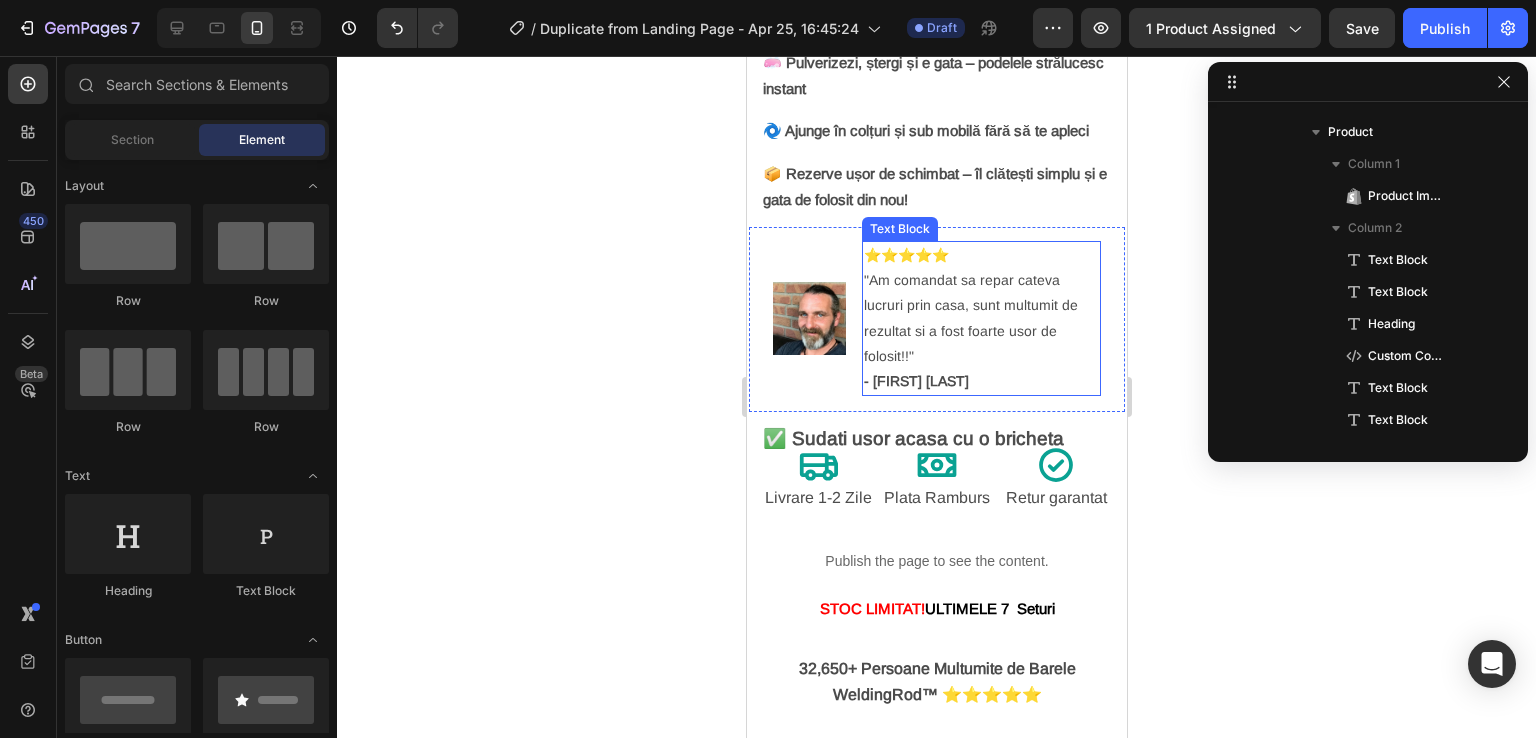 click on "⭐⭐⭐⭐⭐ "Am comandat sa repar cateva lucruri prin casa, sunt multumit de rezultat si a fost foarte usor de folosit!!" - [FIRST] [LAST]" at bounding box center (980, 318) 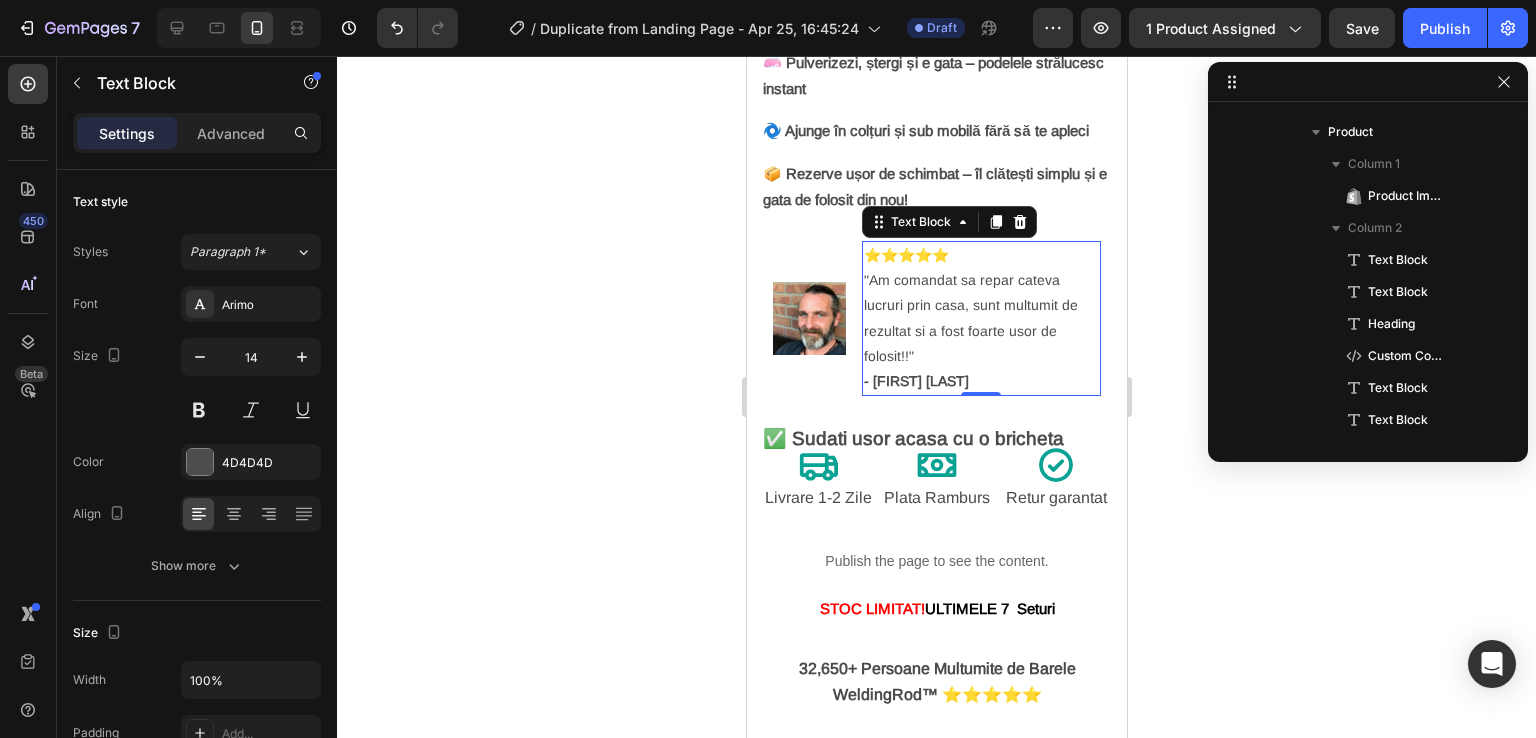scroll, scrollTop: 538, scrollLeft: 0, axis: vertical 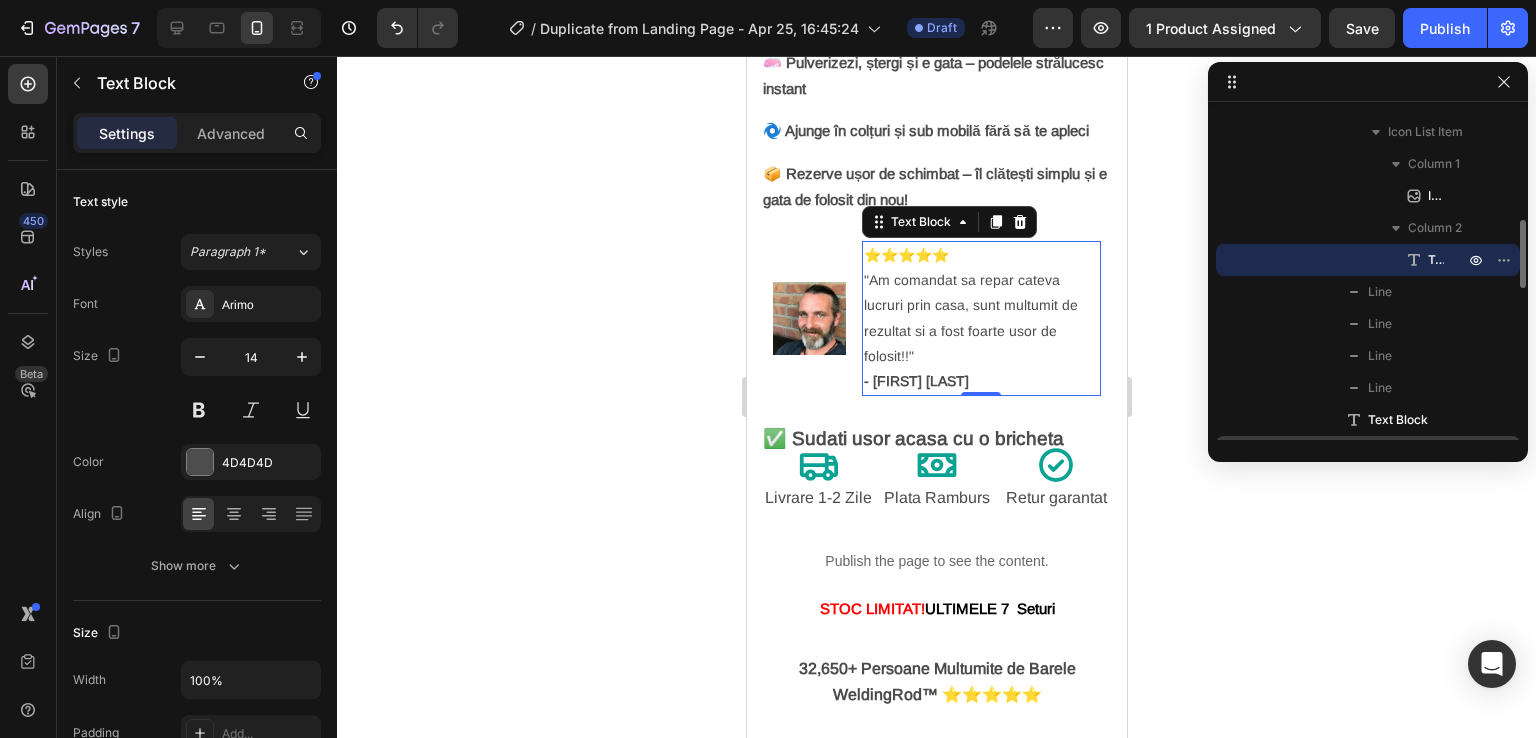 click on "⭐⭐⭐⭐⭐ "Am comandat sa repar cateva lucruri prin casa, sunt multumit de rezultat si a fost foarte usor de folosit!!" - [FIRST] [LAST]" at bounding box center [980, 318] 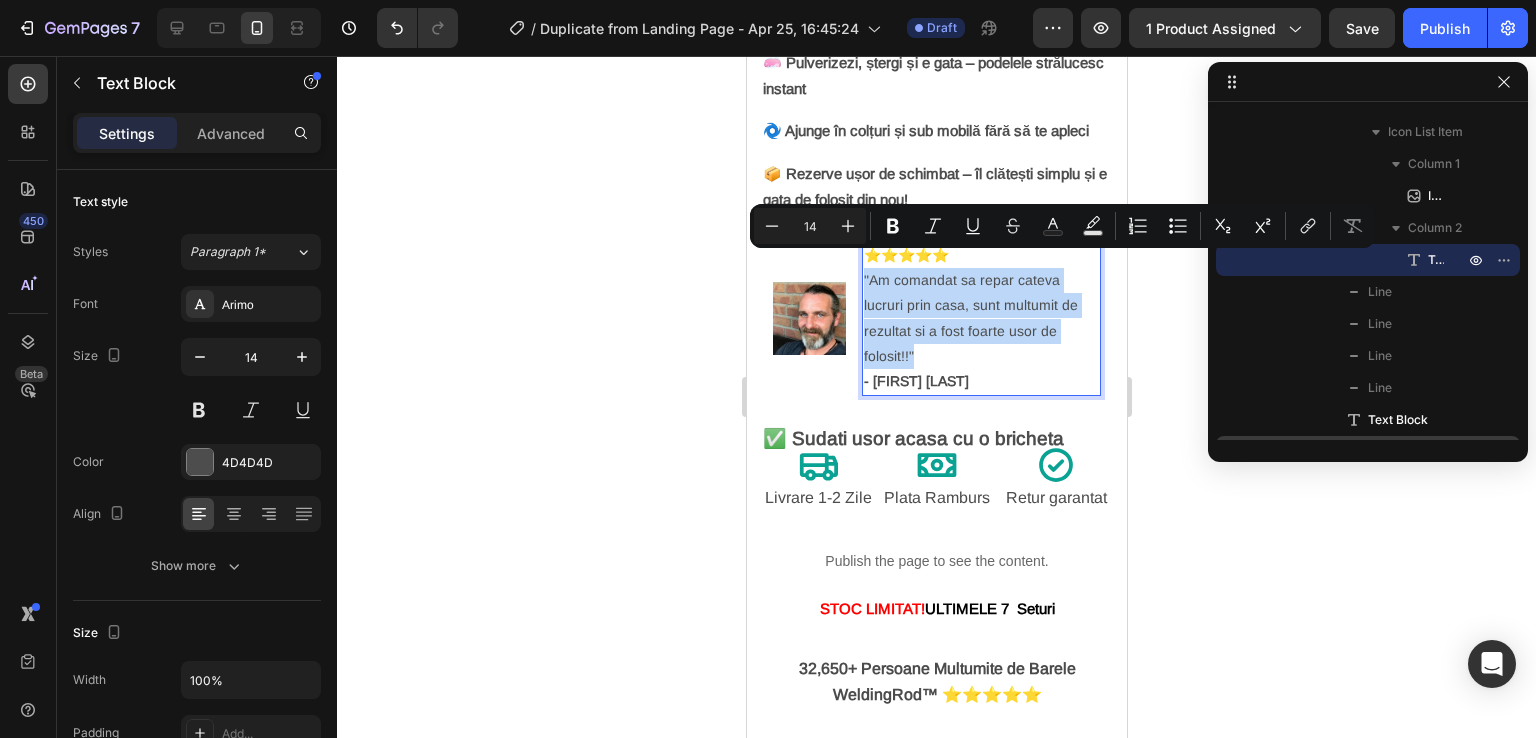 drag, startPoint x: 914, startPoint y: 343, endPoint x: 864, endPoint y: 262, distance: 95.189285 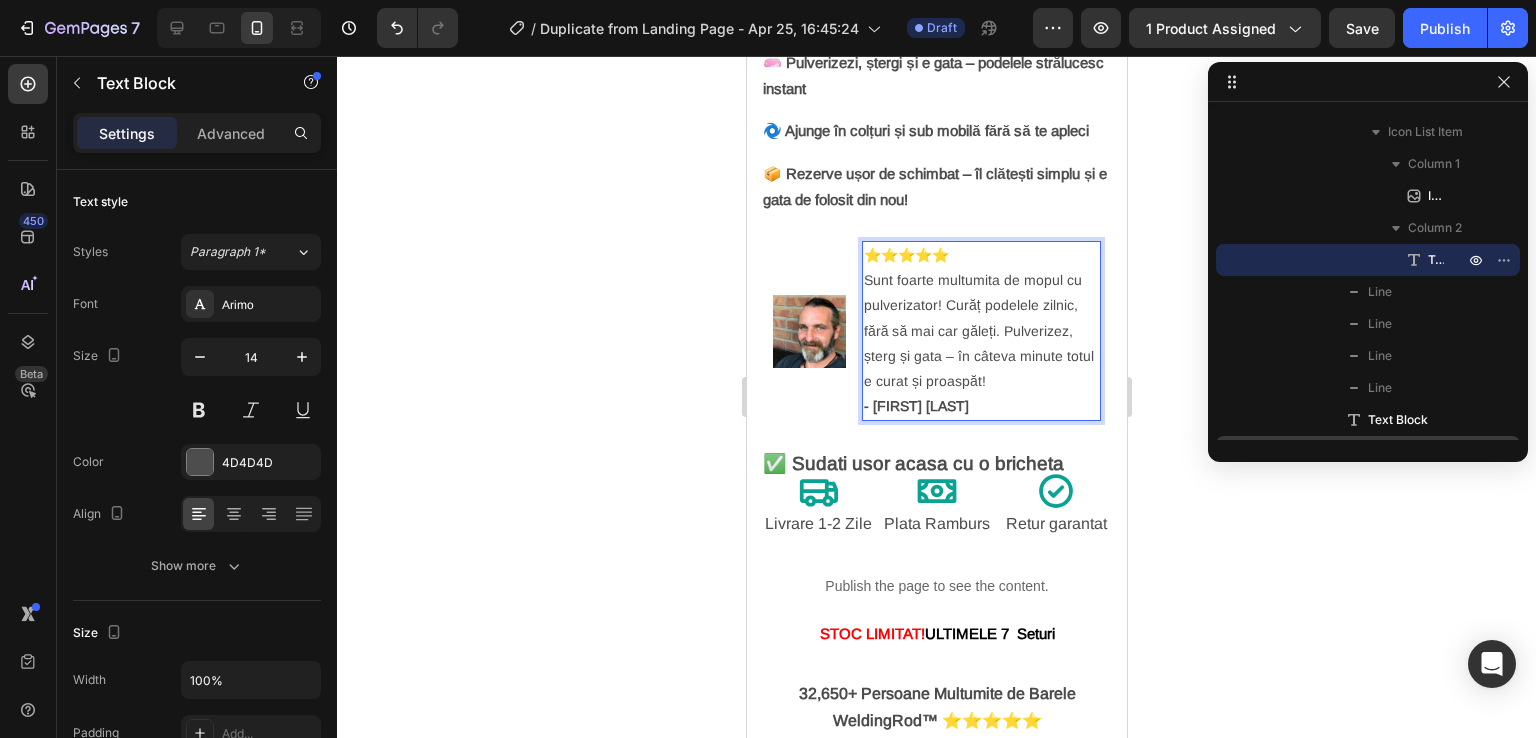 click on "⭐⭐⭐⭐⭐ Sunt foarte mulțumită de mopul cu pulverizator! Curăț podelele zilnic, fără să mai car găleți. Pulverizez, șterg și gata – în câteva minute totul e curat și proaspăt! - [FIRST] [LAST]" at bounding box center (980, 331) 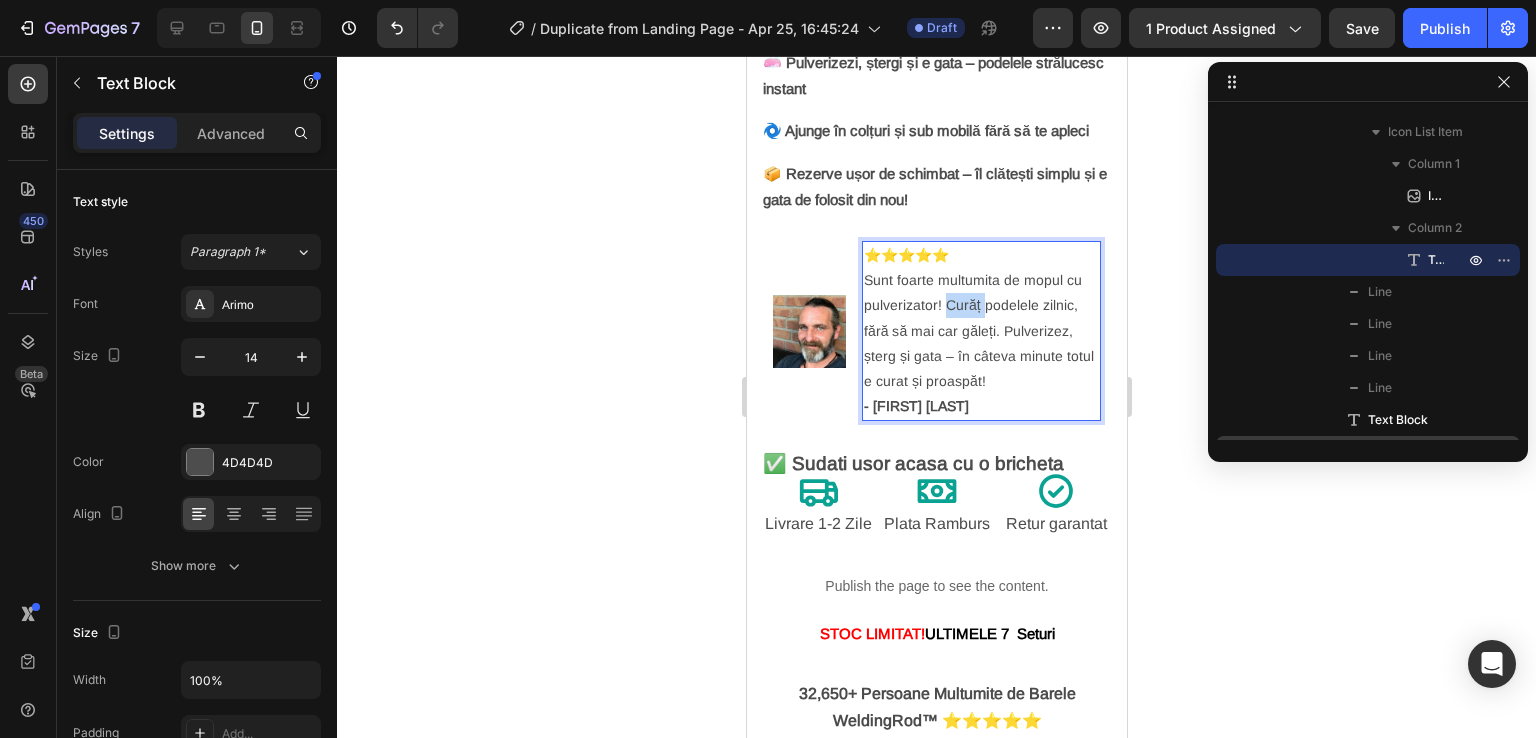 click on "⭐⭐⭐⭐⭐ Sunt foarte mulțumită de mopul cu pulverizator! Curăț podelele zilnic, fără să mai car găleți. Pulverizez, șterg și gata – în câteva minute totul e curat și proaspăt! - [FIRST] [LAST]" at bounding box center [980, 331] 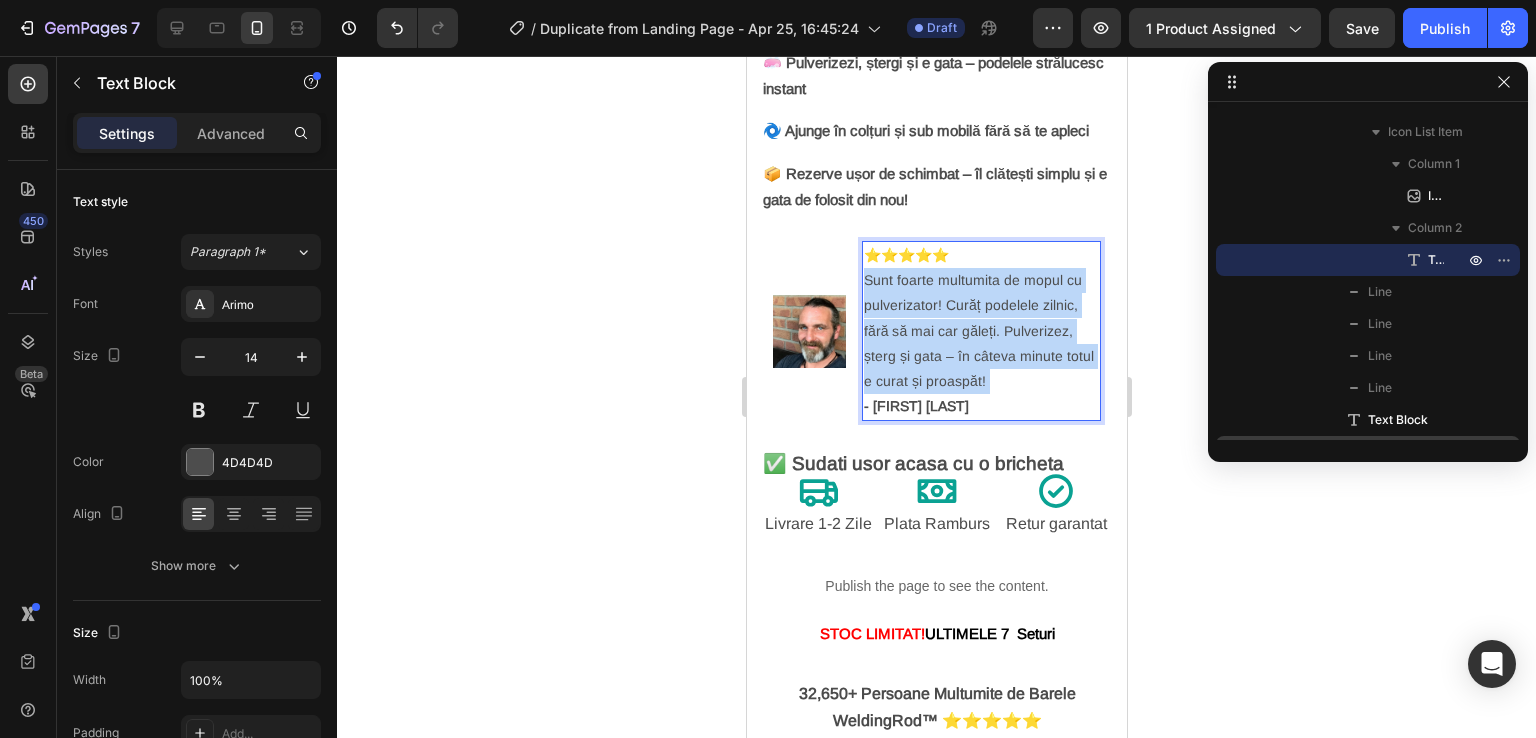 click on "⭐⭐⭐⭐⭐ Sunt foarte mulțumită de mopul cu pulverizator! Curăț podelele zilnic, fără să mai car găleți. Pulverizez, șterg și gata – în câteva minute totul e curat și proaspăt! - [FIRST] [LAST]" at bounding box center (980, 331) 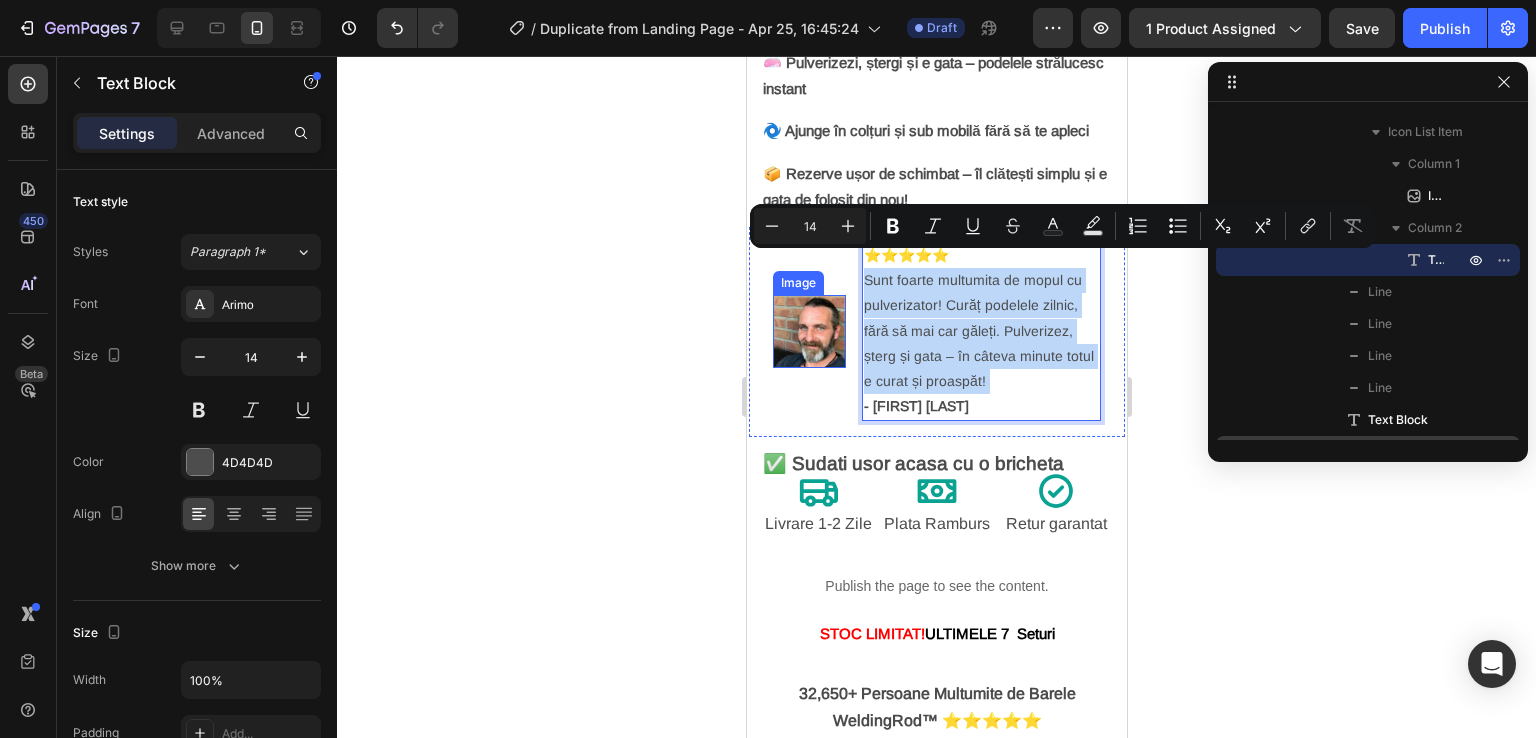 click at bounding box center (808, 331) 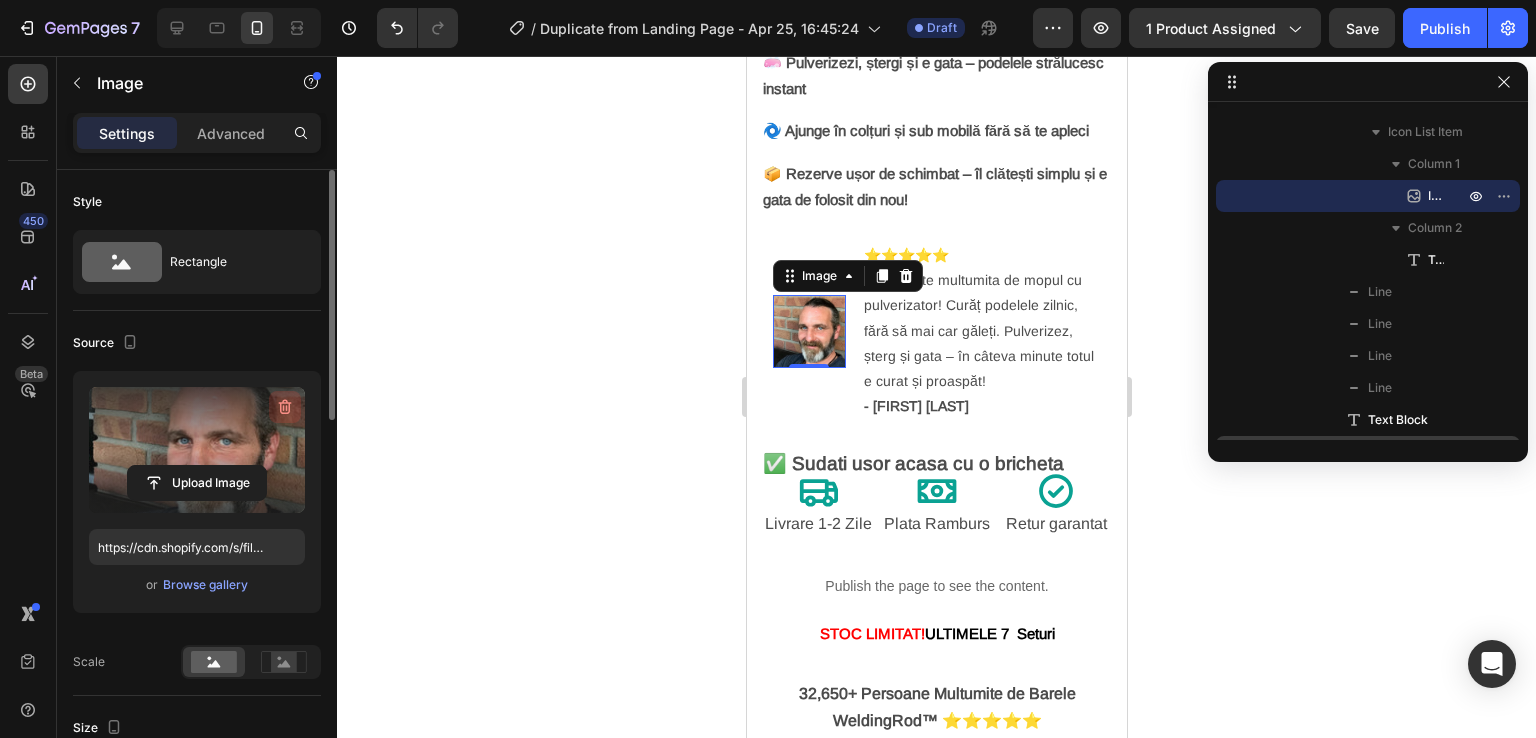 click 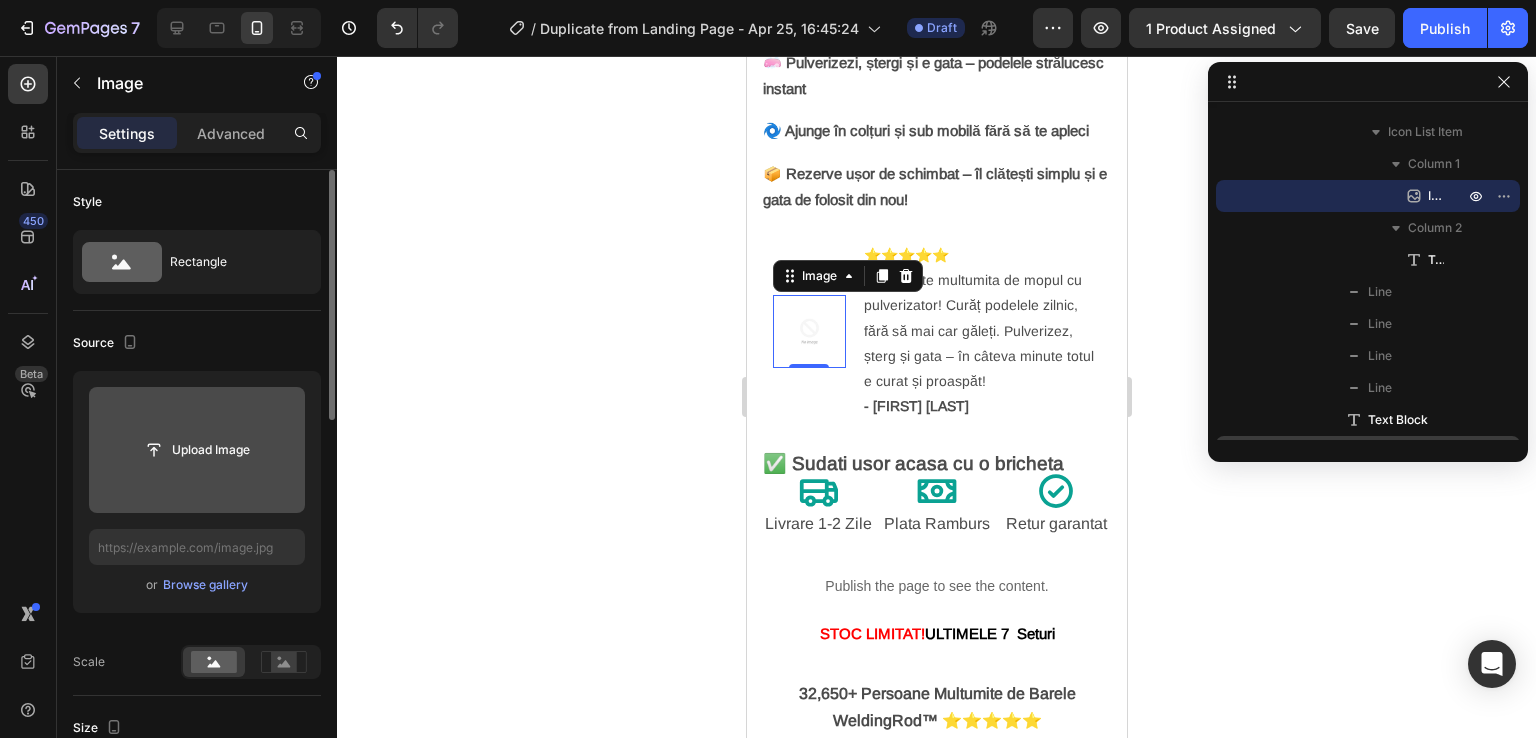 click at bounding box center [197, 450] 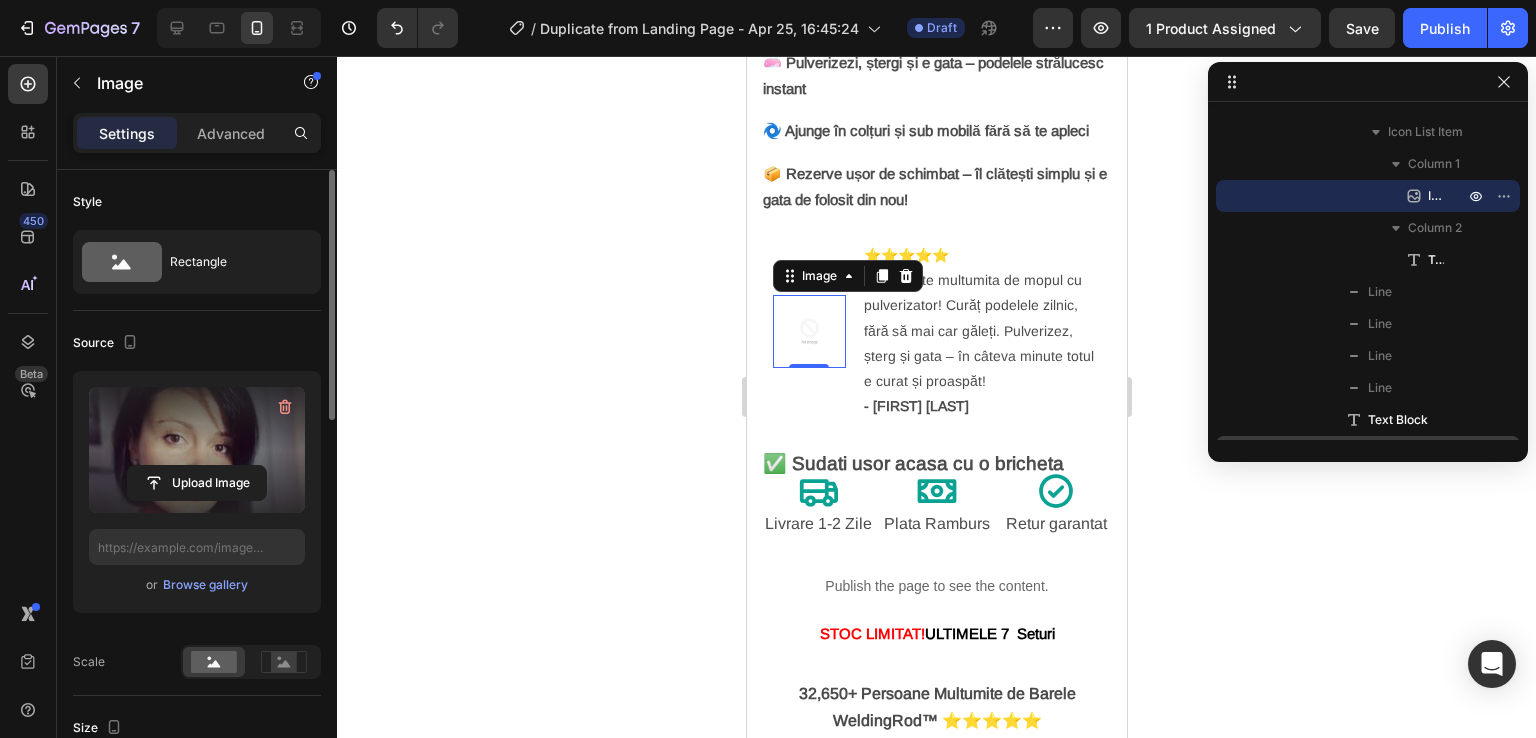 type on "https://cdn.shopify.com/s/files/1/0930/3100/6475/files/gempages_564793600076940453-703583e5-e67c-4747-81ad-f130cfe6c63a.jpg" 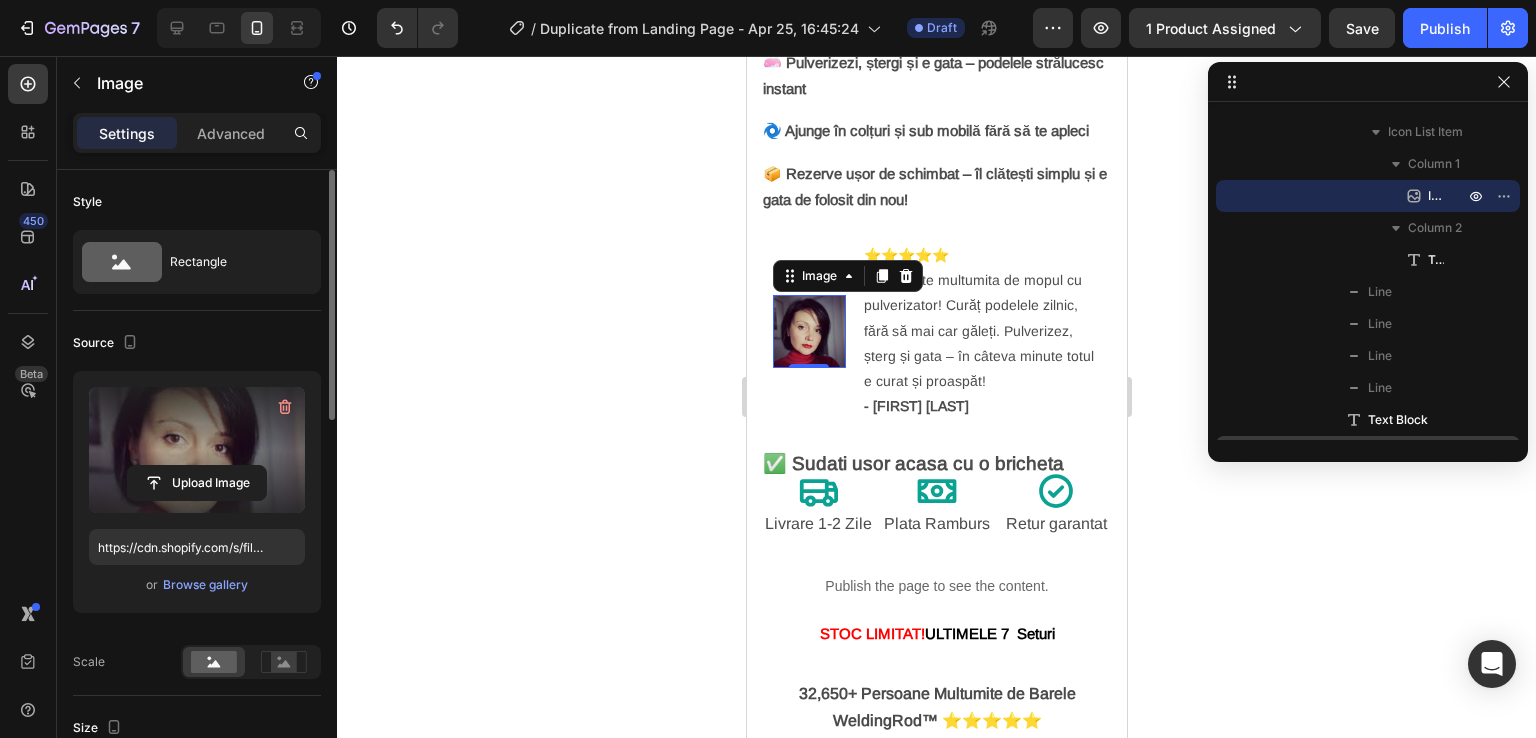 click 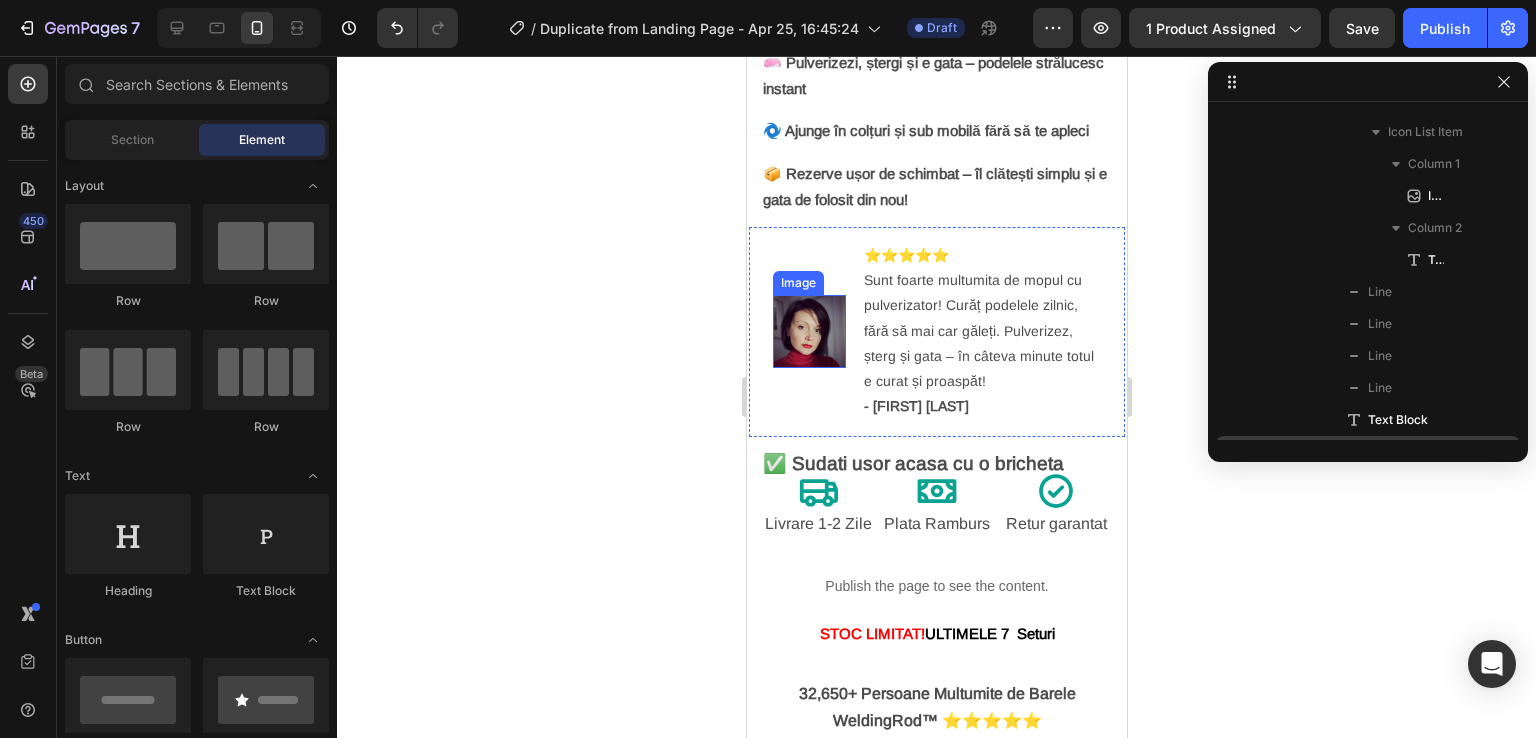 click at bounding box center (808, 331) 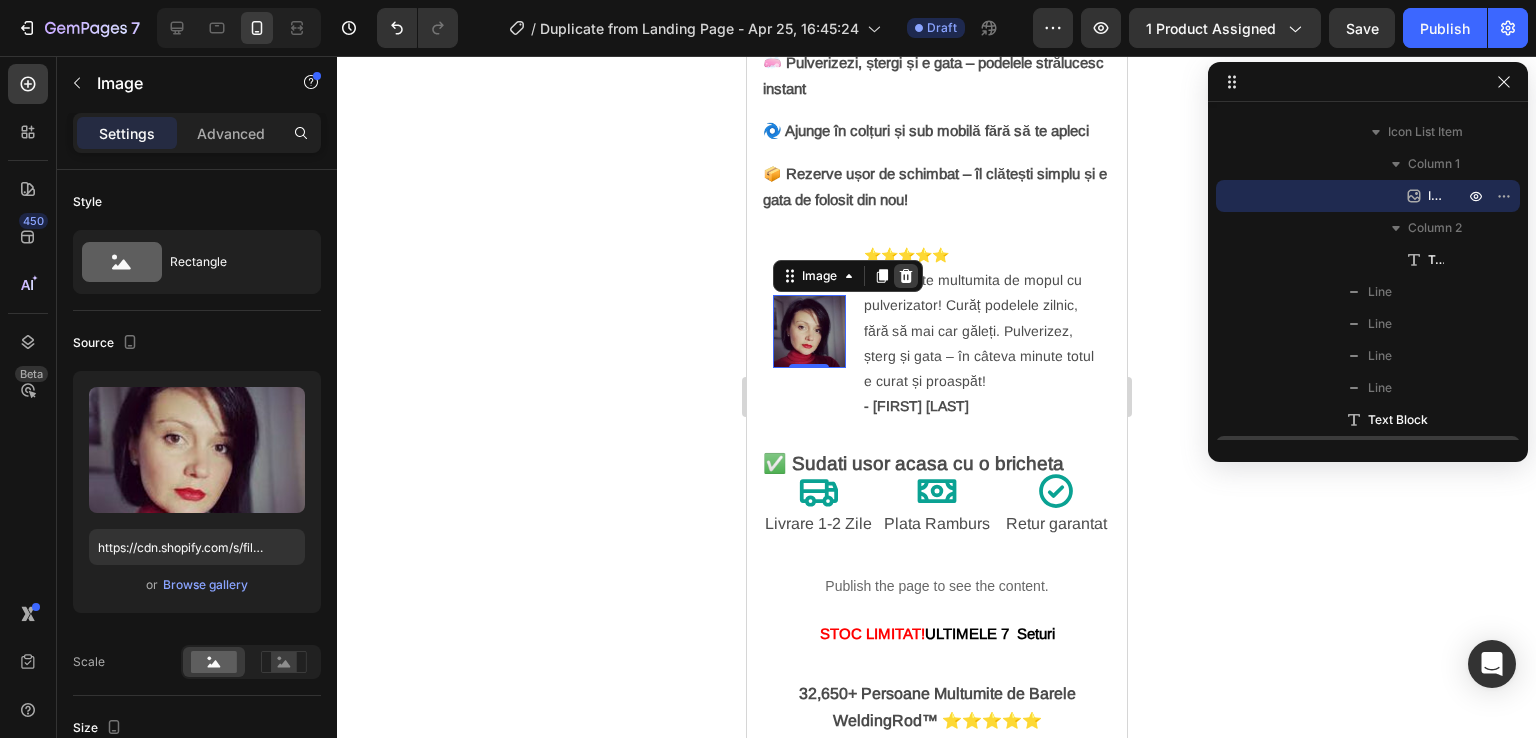 click 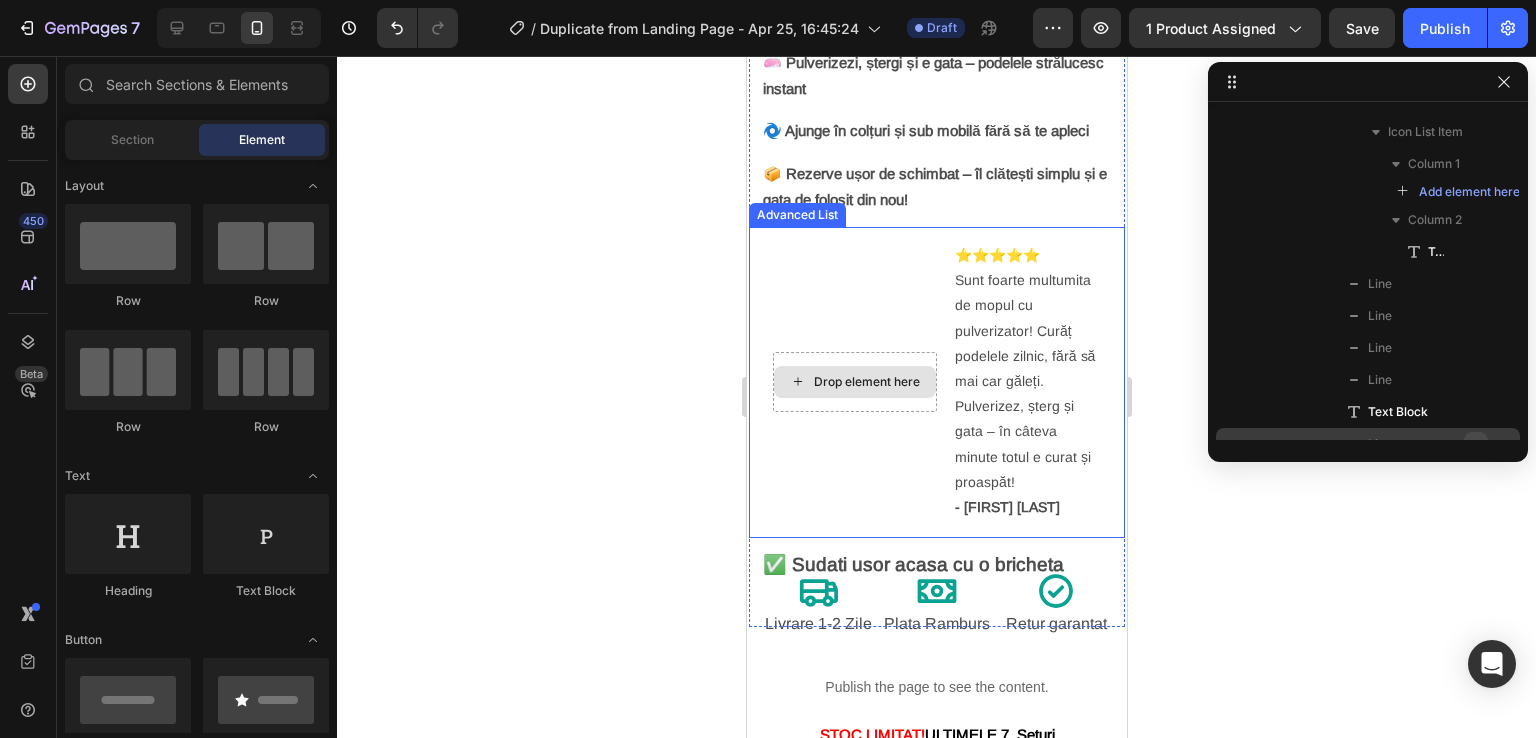 click on "Drop element here" at bounding box center [866, 382] 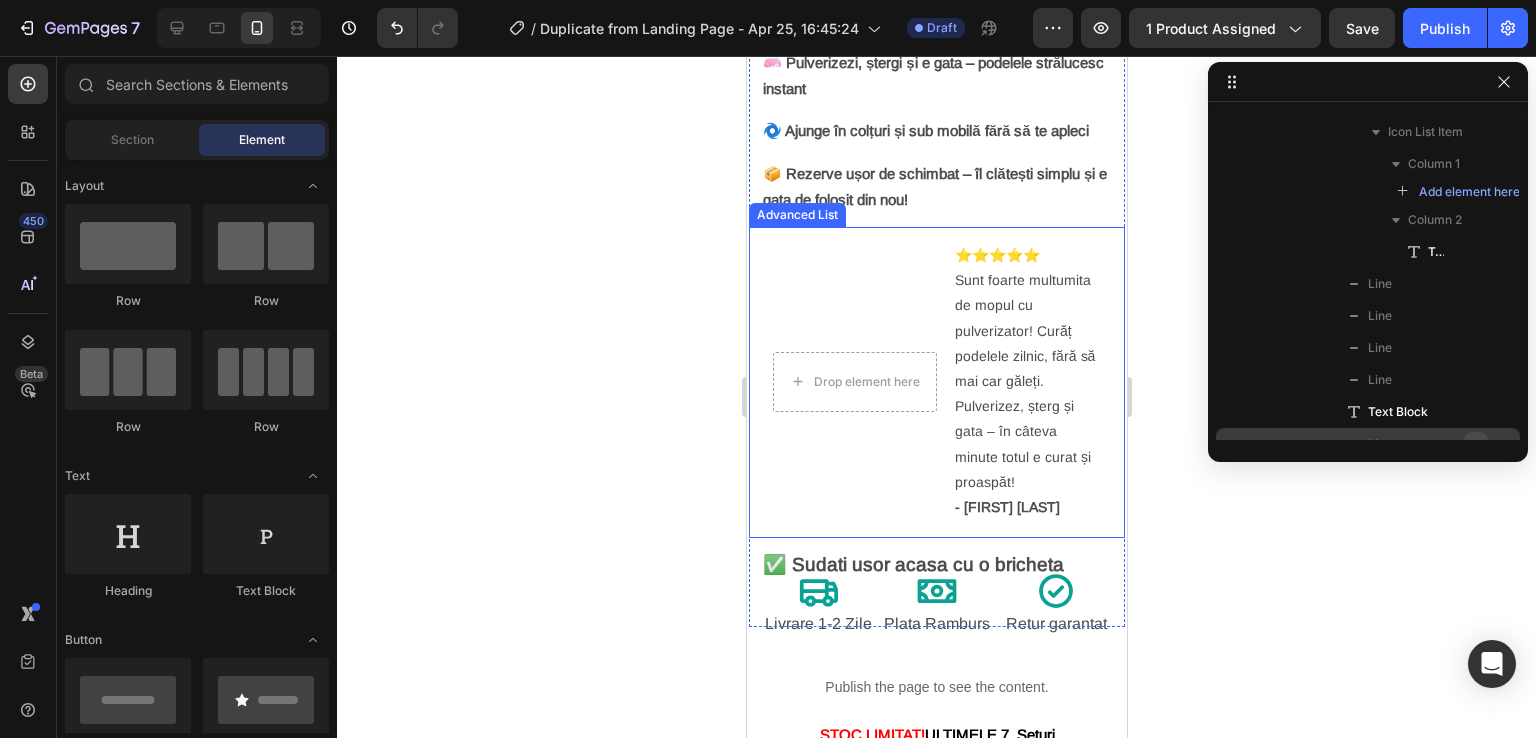 click on "Drop element here ⭐⭐⭐⭐⭐ Sunt foarte mulțumită de mopul cu pulverizator! Curăț podelele zilnic, fără să mai car găleți. Pulverizez, șterg și gata – în câteva minute totul e curat și proaspăt! - [FIRST] [LAST] Text Block" at bounding box center [936, 381] 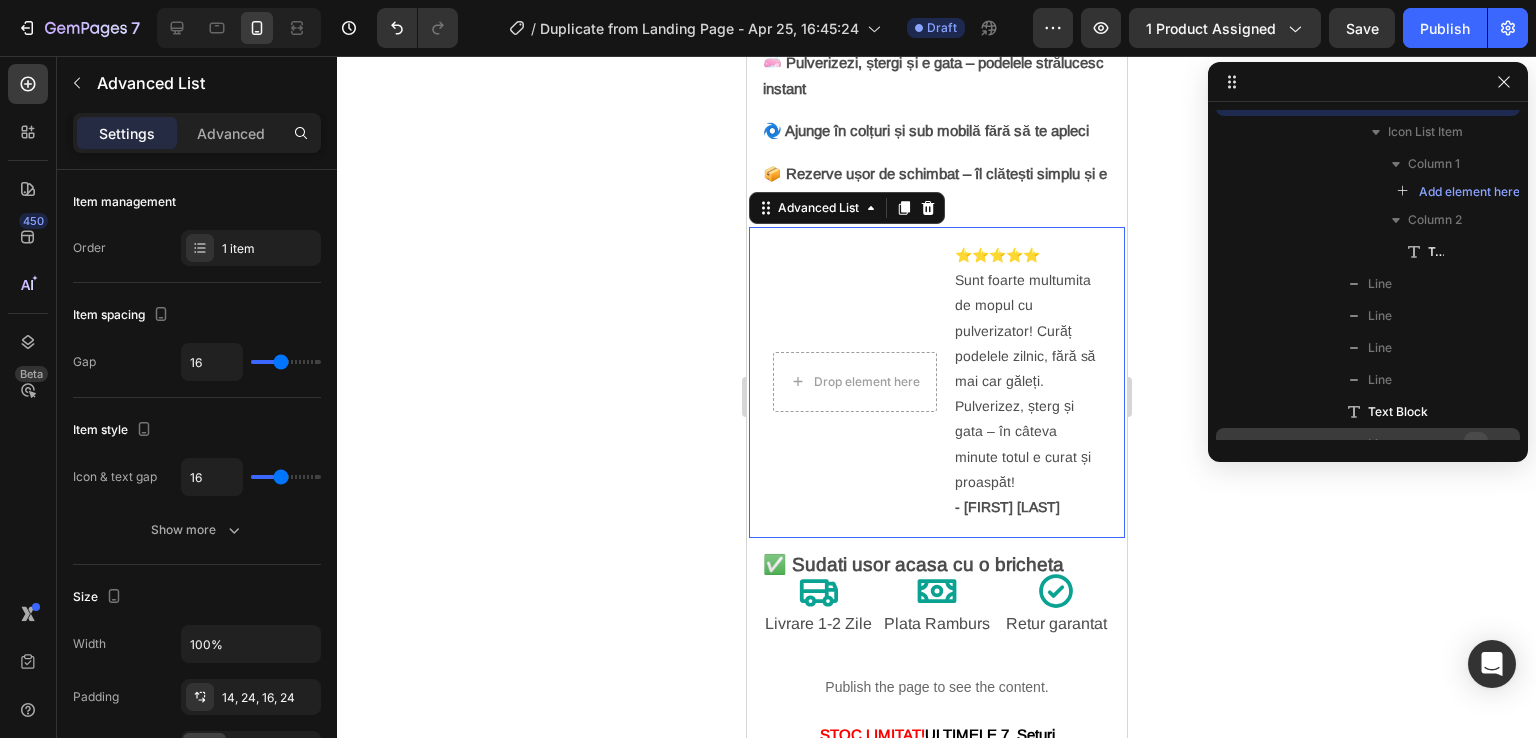 scroll, scrollTop: 378, scrollLeft: 0, axis: vertical 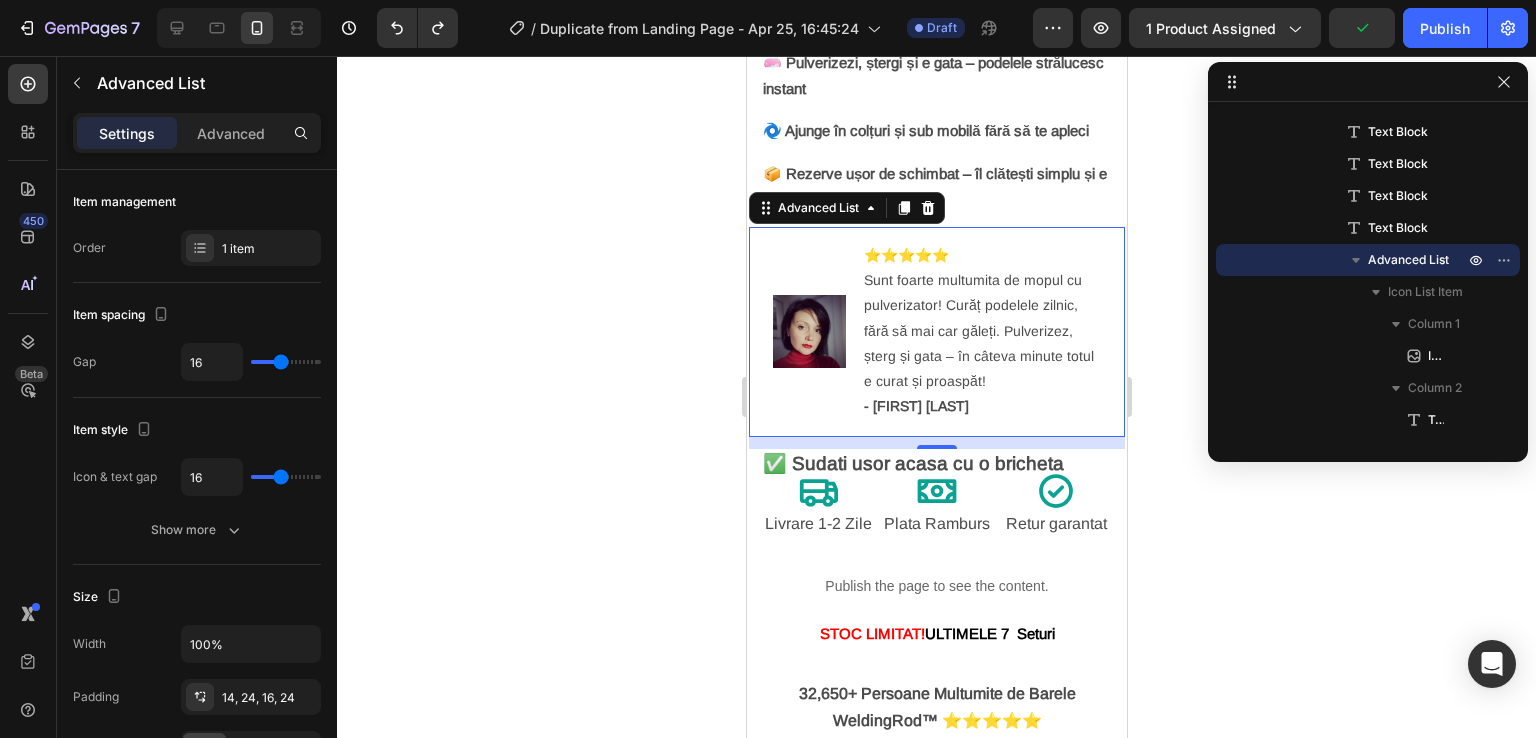 click 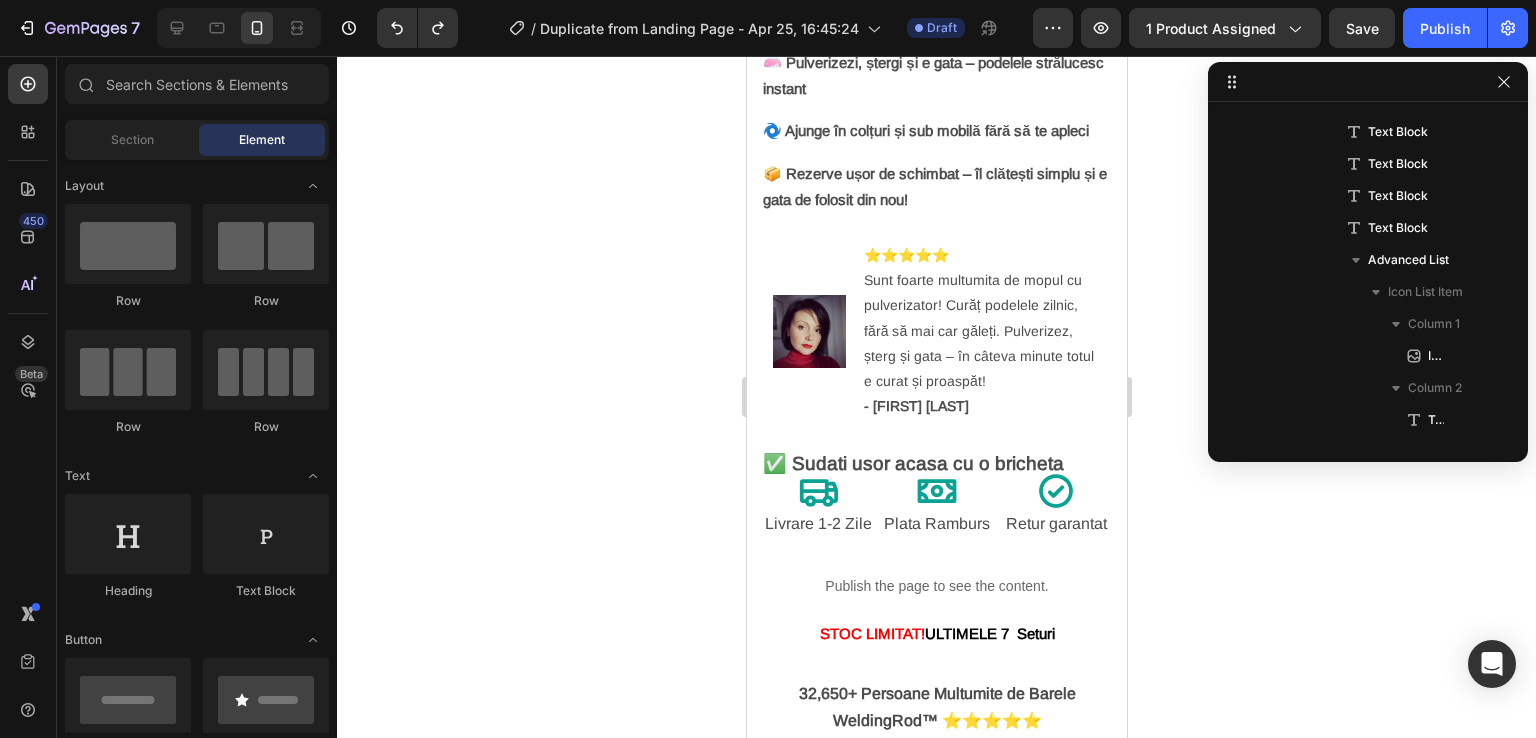 click 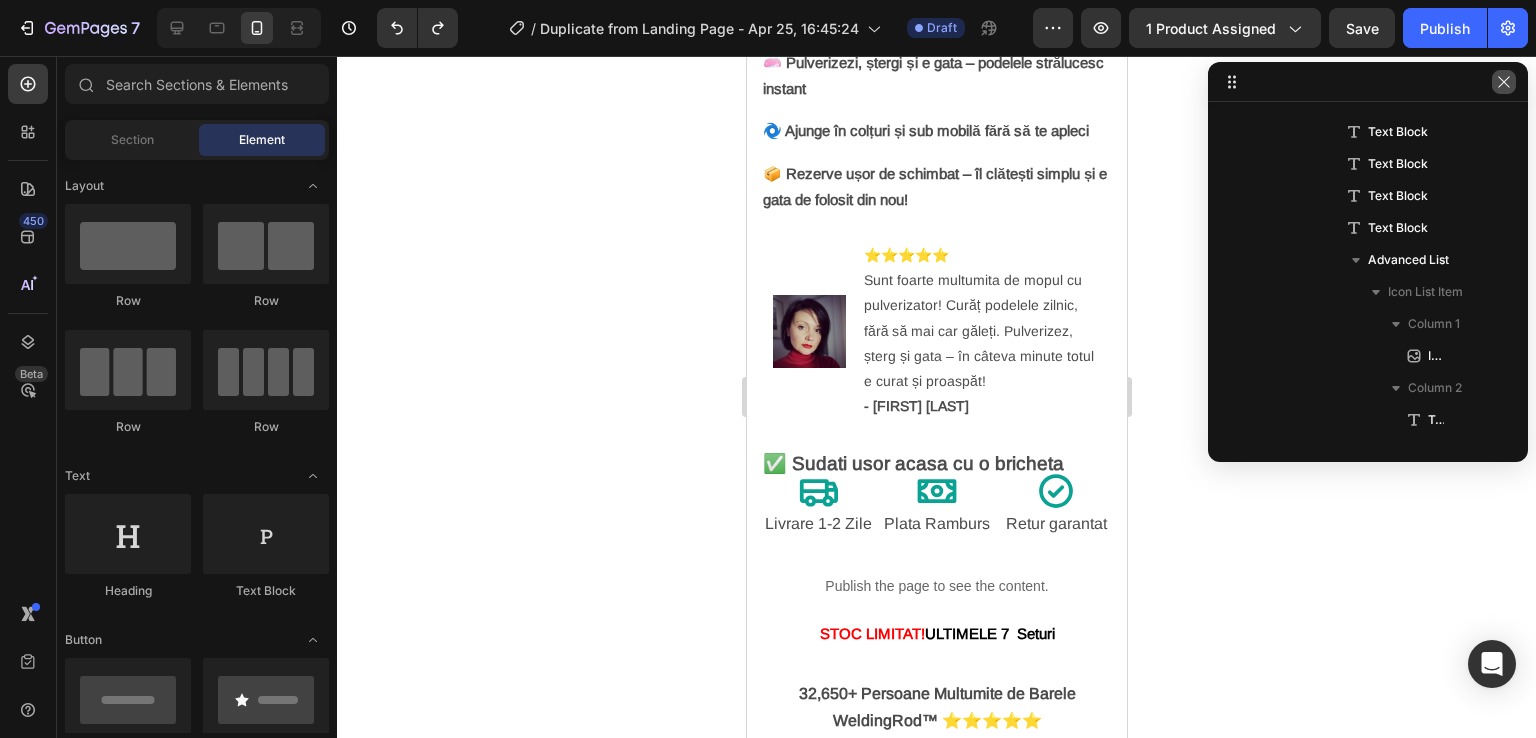click 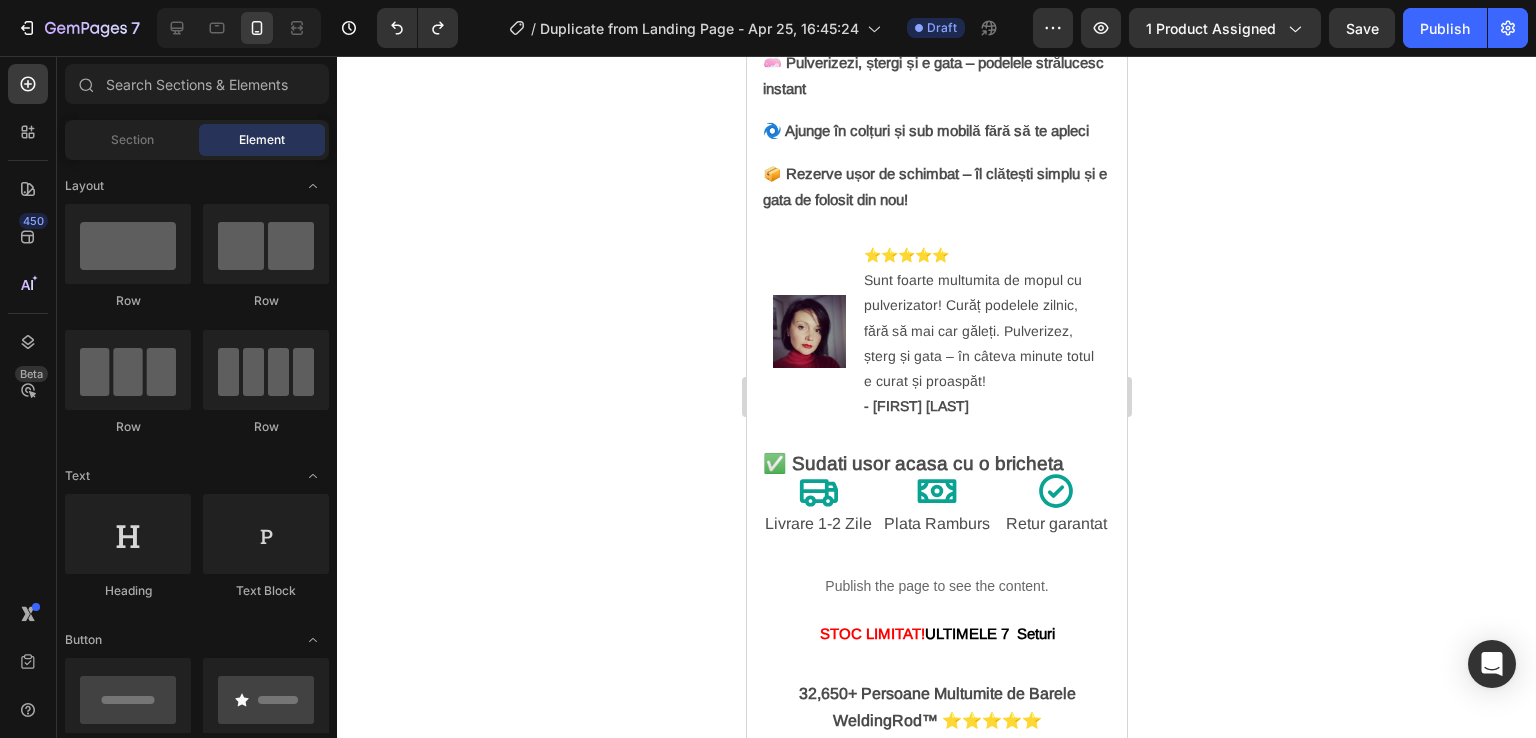 scroll, scrollTop: 1000, scrollLeft: 0, axis: vertical 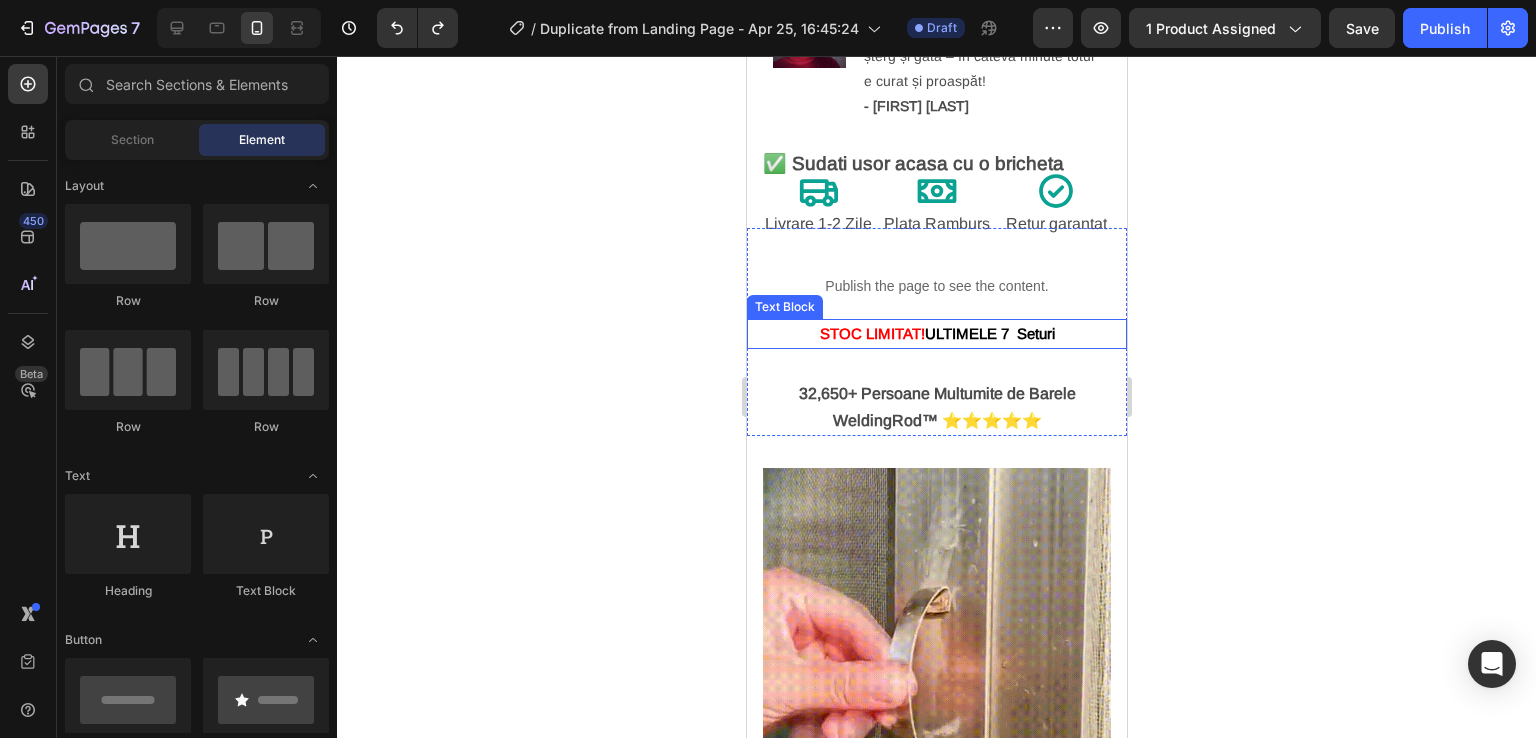 click on "ULTIMELE 7  Seturi" at bounding box center [989, 333] 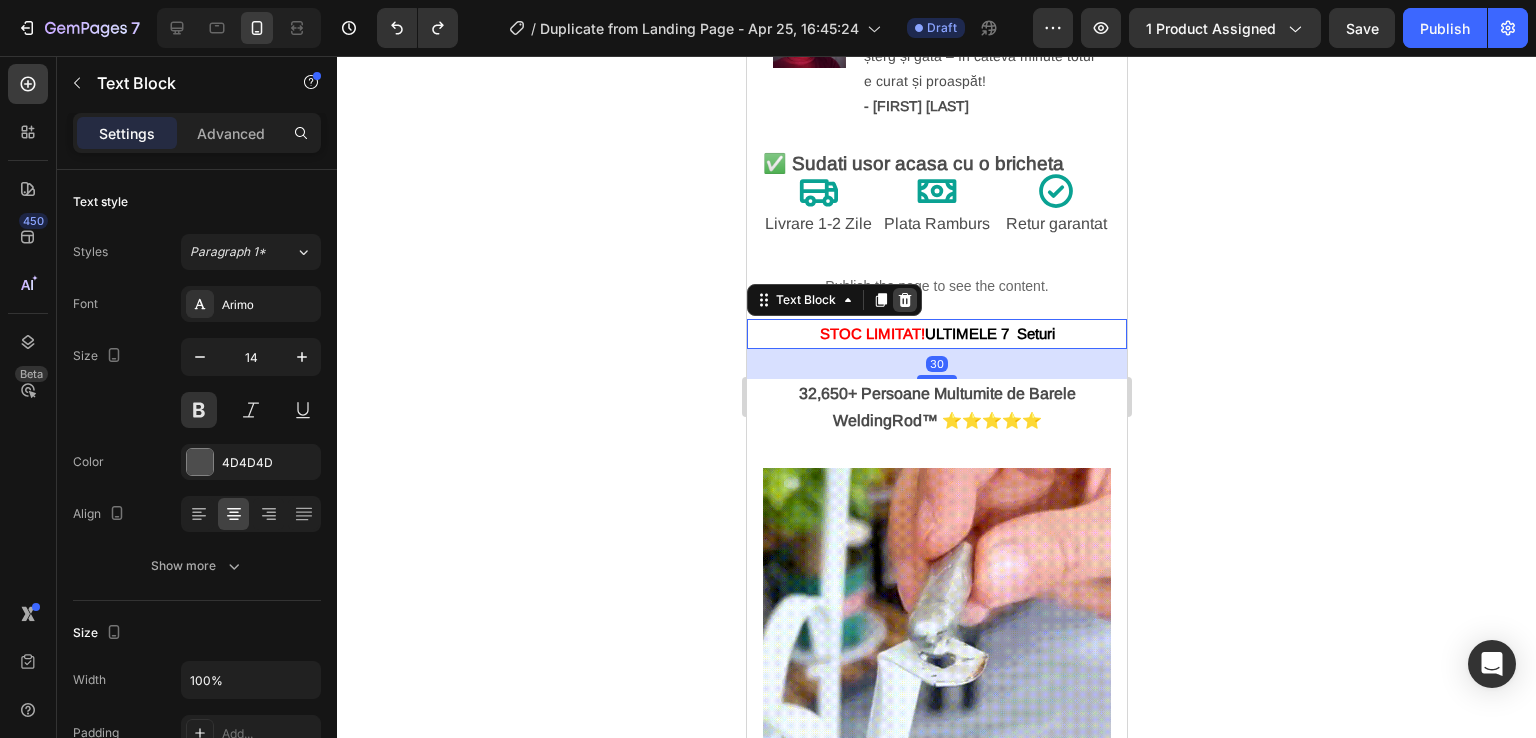 click 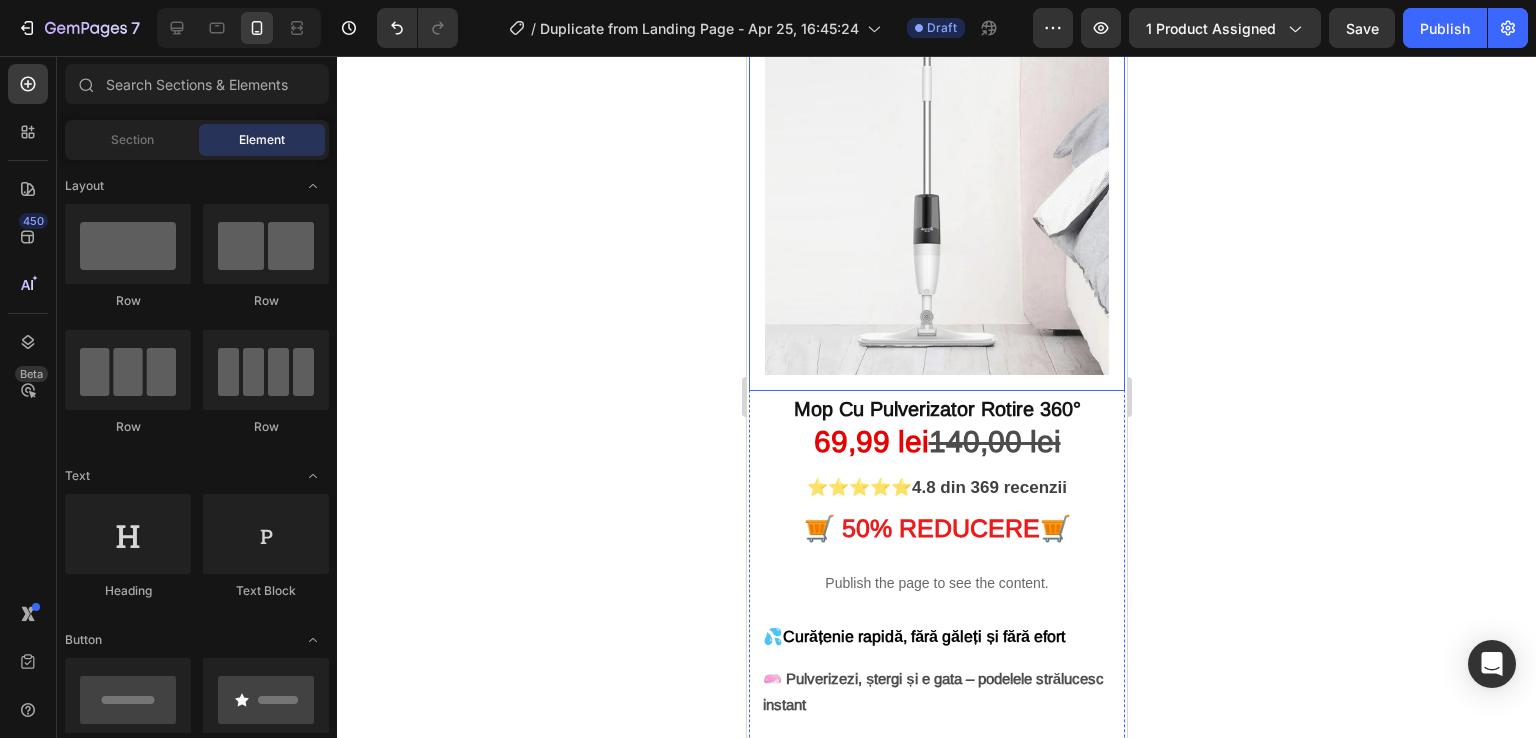 scroll, scrollTop: 100, scrollLeft: 0, axis: vertical 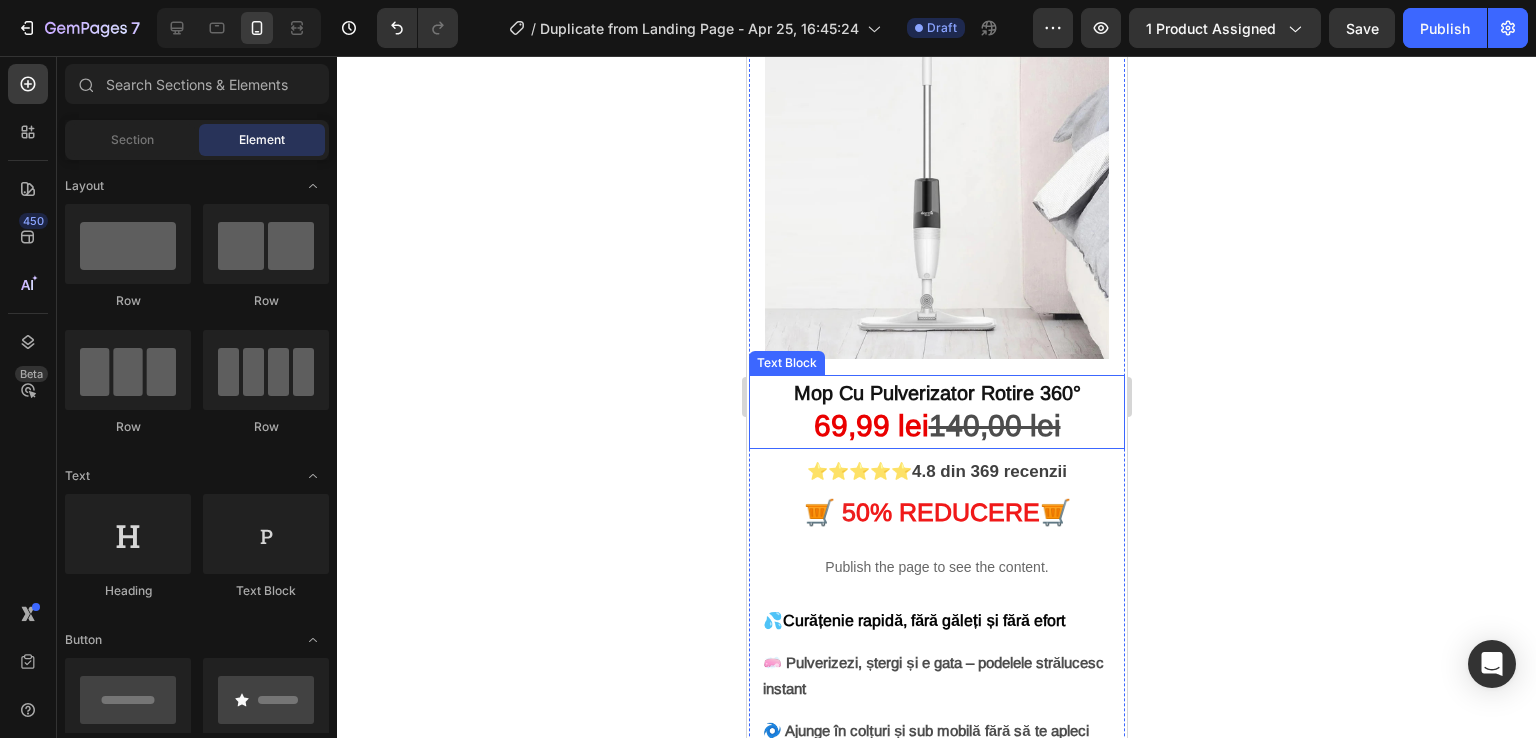 click on "Mop Cu Pulverizator Rotire 360°" at bounding box center (936, 393) 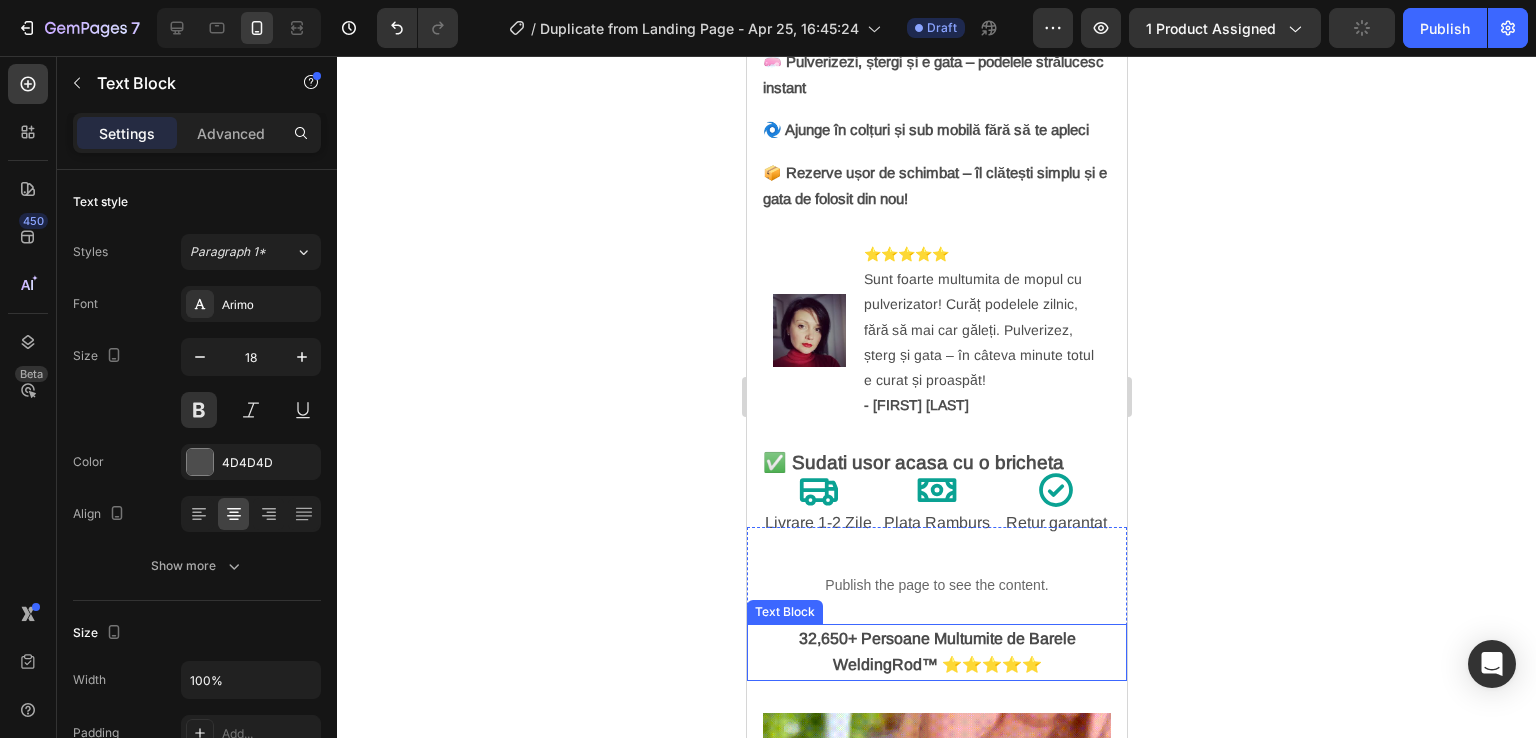 scroll, scrollTop: 1000, scrollLeft: 0, axis: vertical 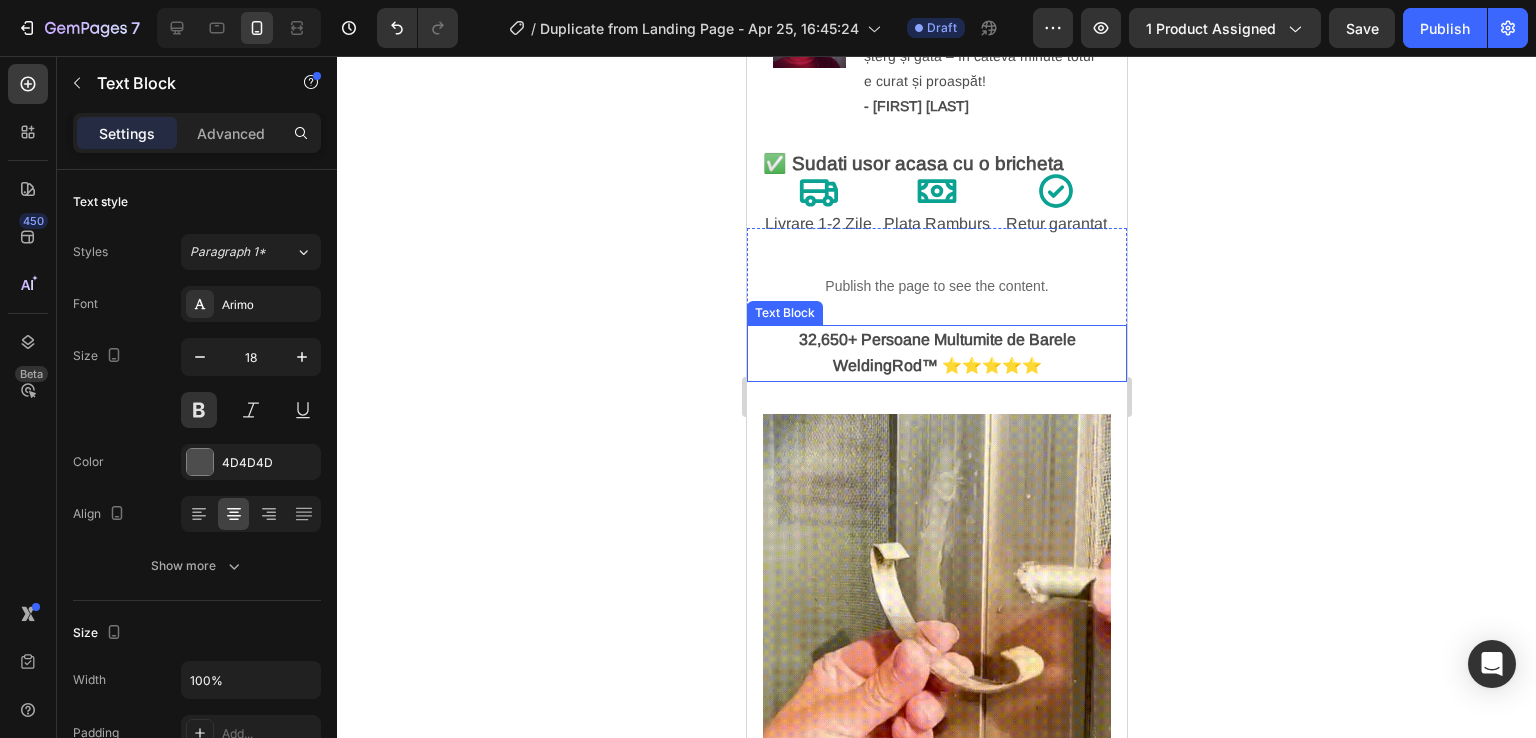 click on "32,650+ Persoane Multumite de Barele WeldingRod™ ⭐⭐⭐⭐⭐" at bounding box center (936, 352) 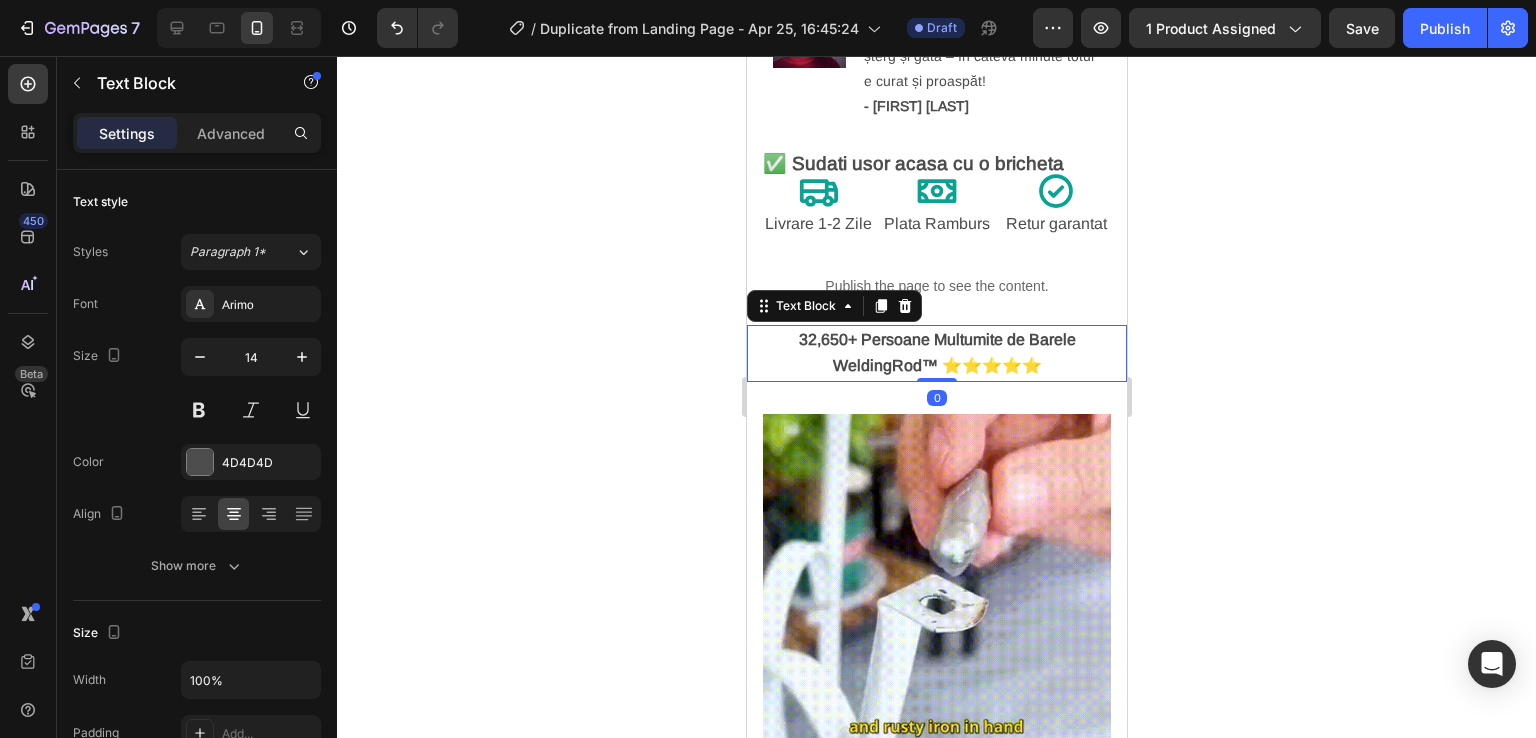 click on "32,650+ Persoane Multumite de Barele WeldingRod™ ⭐⭐⭐⭐⭐" at bounding box center [936, 352] 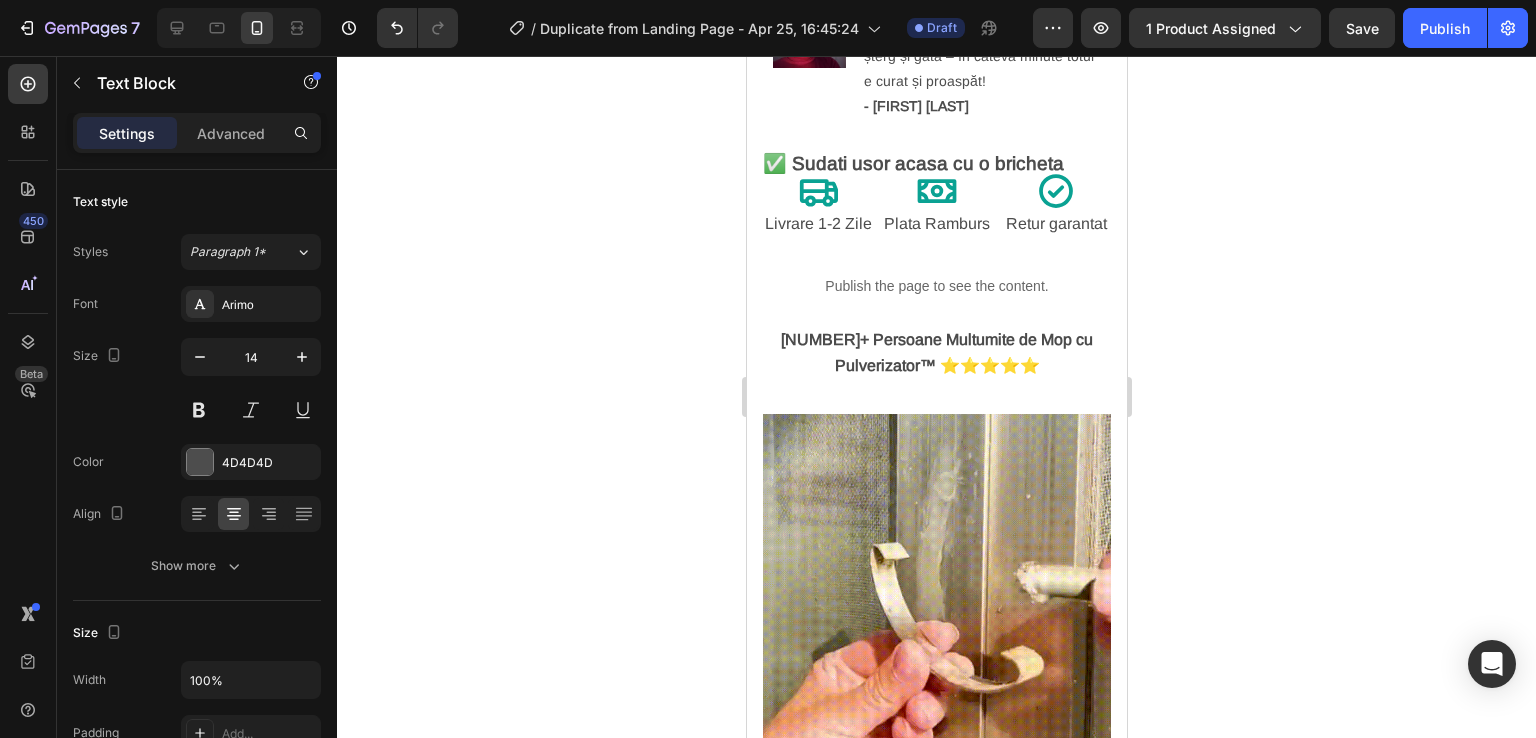 scroll, scrollTop: 1000, scrollLeft: 0, axis: vertical 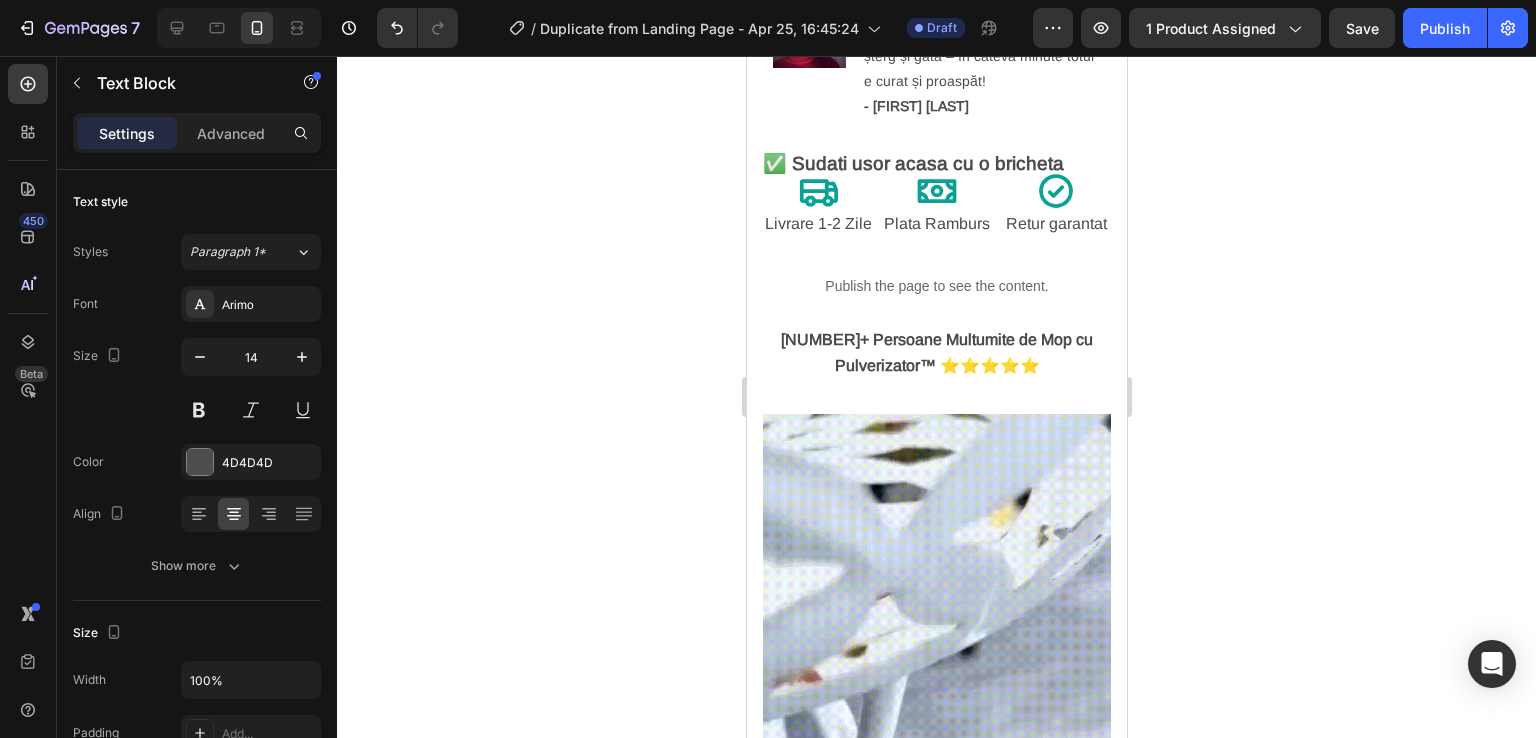 click on "[NUMBER]+ Persoane Multumite de Mop cu Pulverizator™ ⭐⭐⭐⭐⭐" at bounding box center [936, 352] 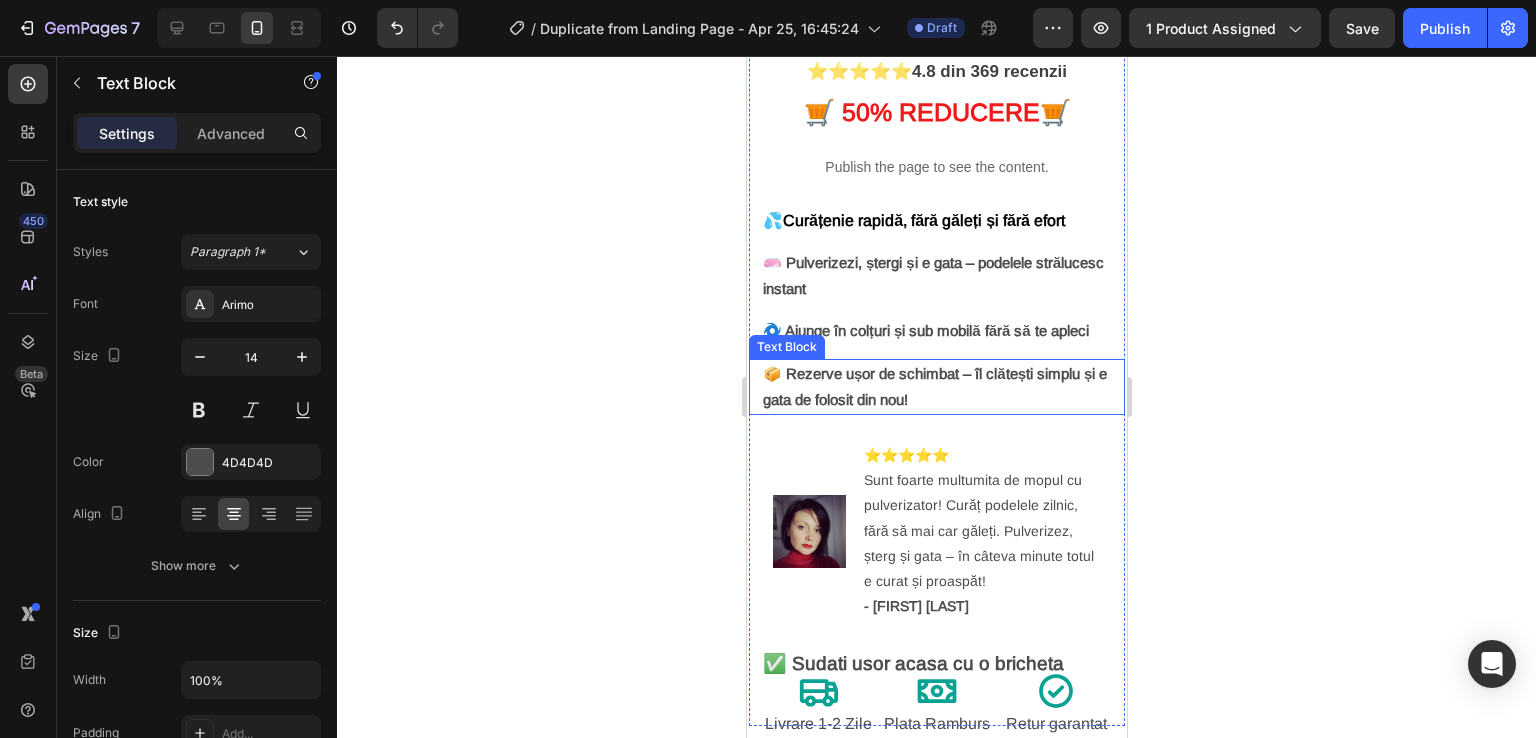 scroll, scrollTop: 300, scrollLeft: 0, axis: vertical 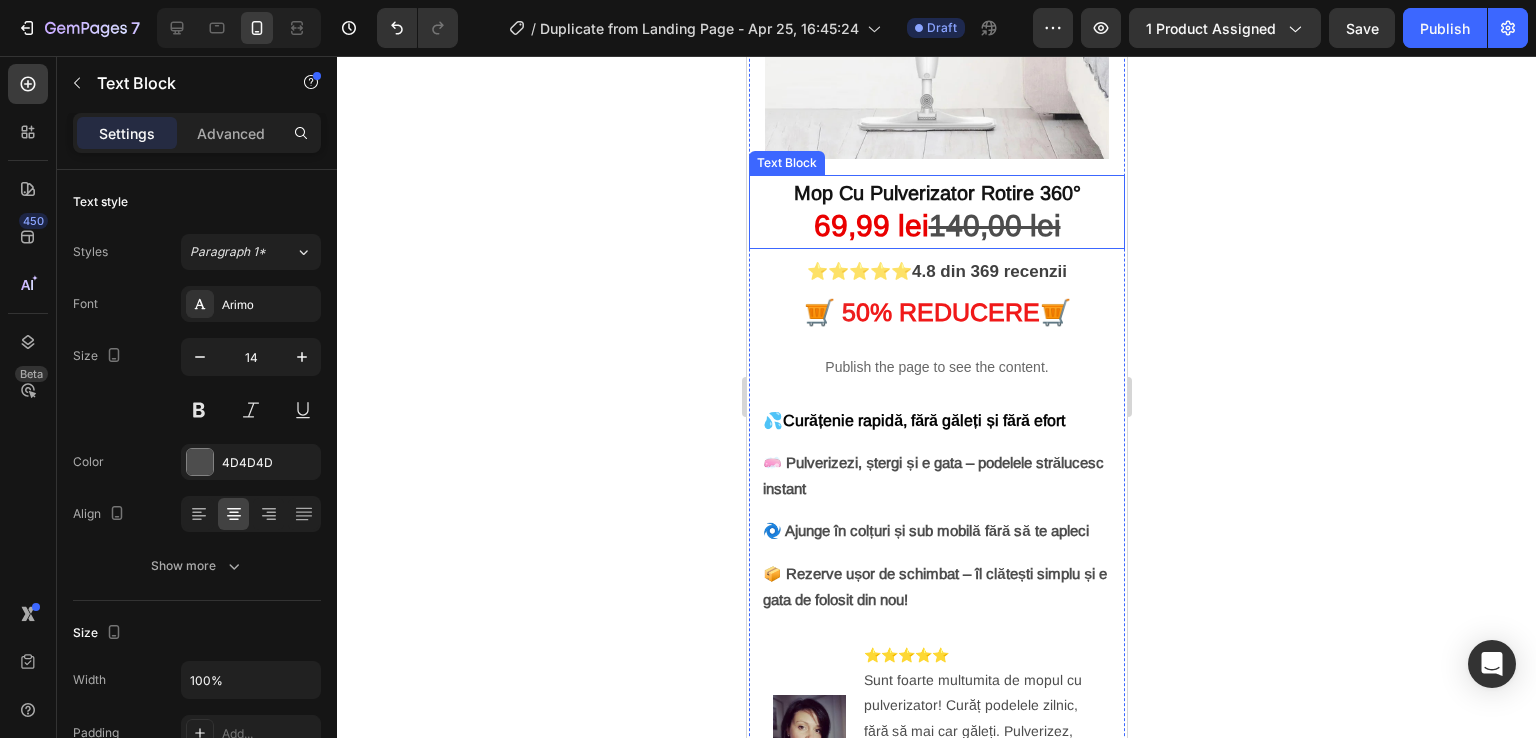 click on "Mop Cu Pulverizator Rotire 360°" at bounding box center (936, 193) 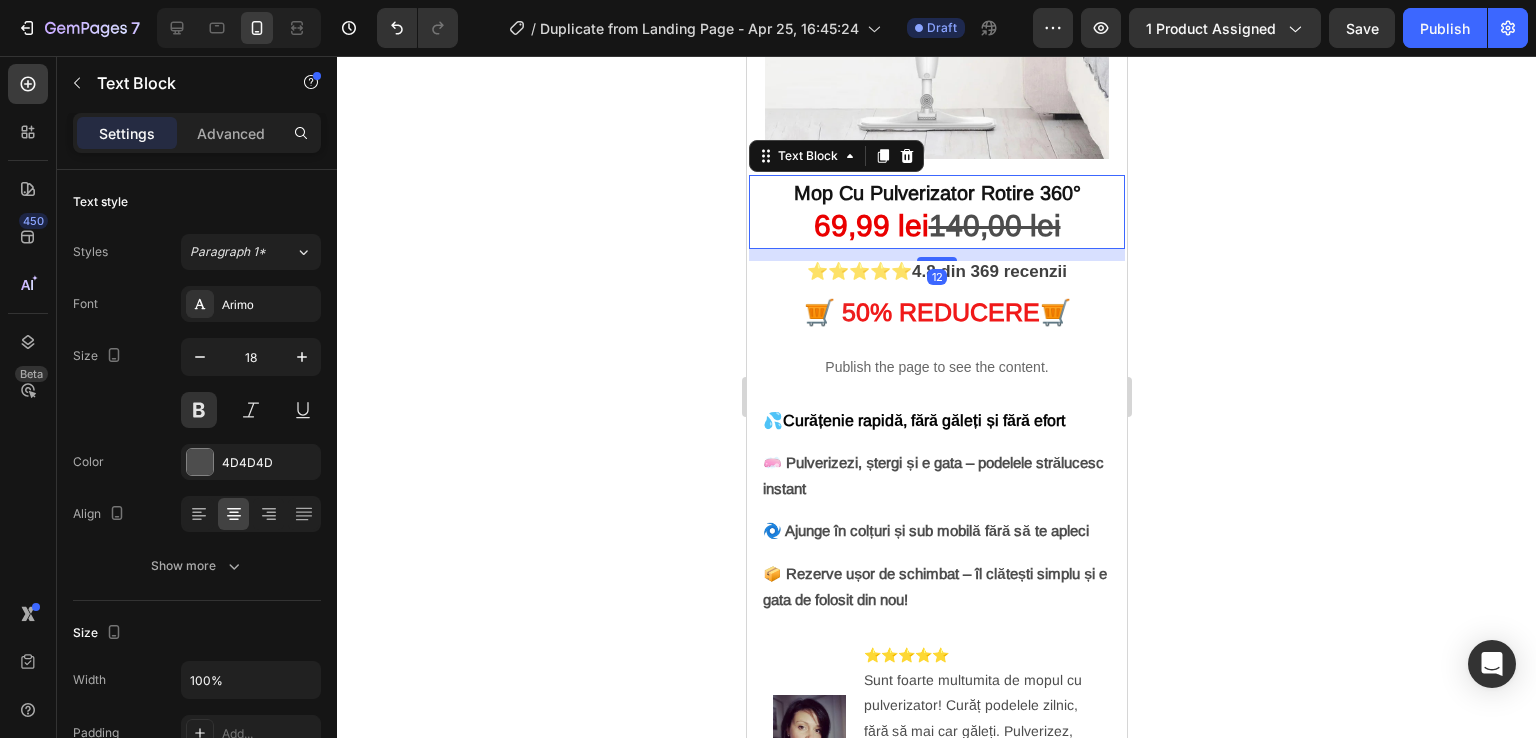 click on "Mop Cu Pulverizator Rotire 360°" at bounding box center [936, 193] 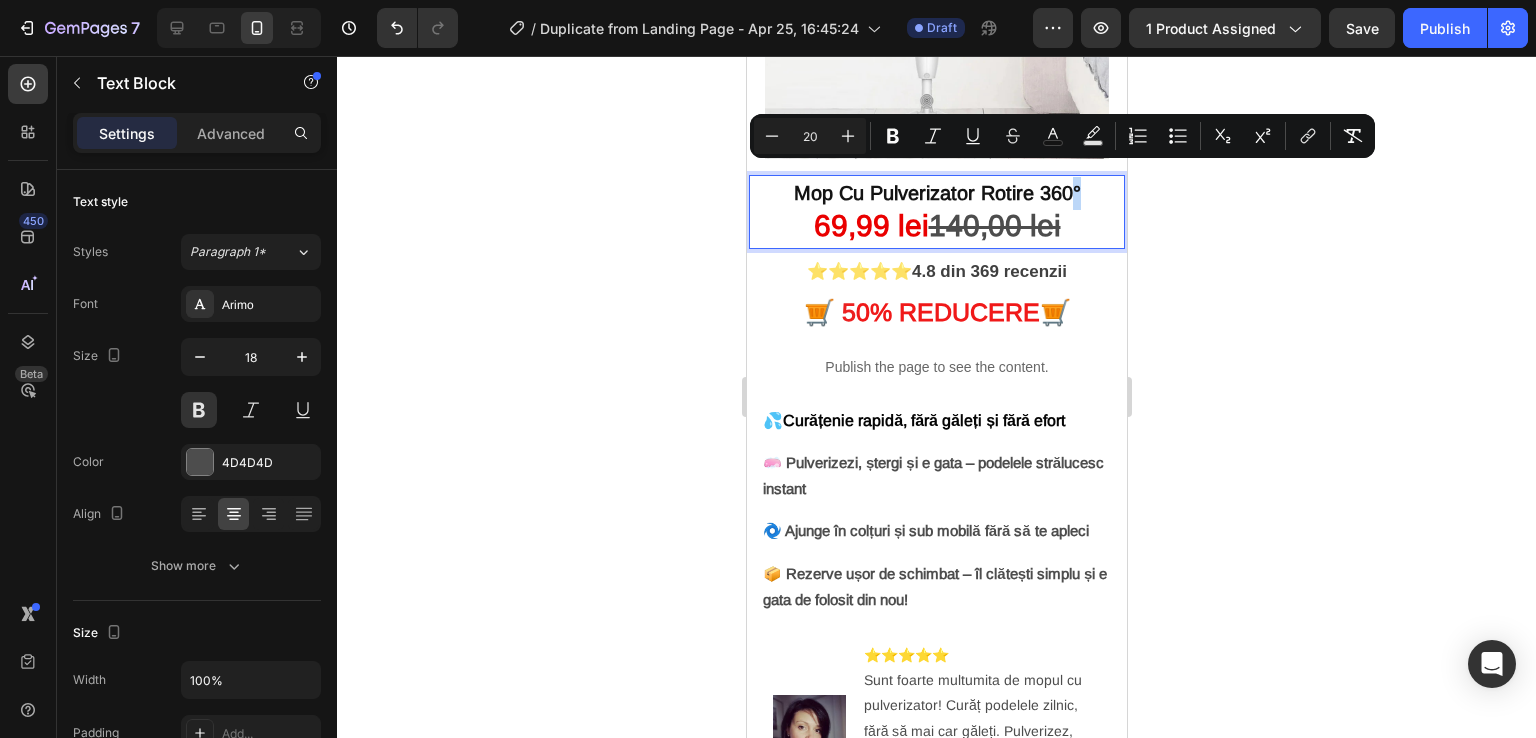 click on "Mop Cu Pulverizator Rotire 360°" at bounding box center (936, 193) 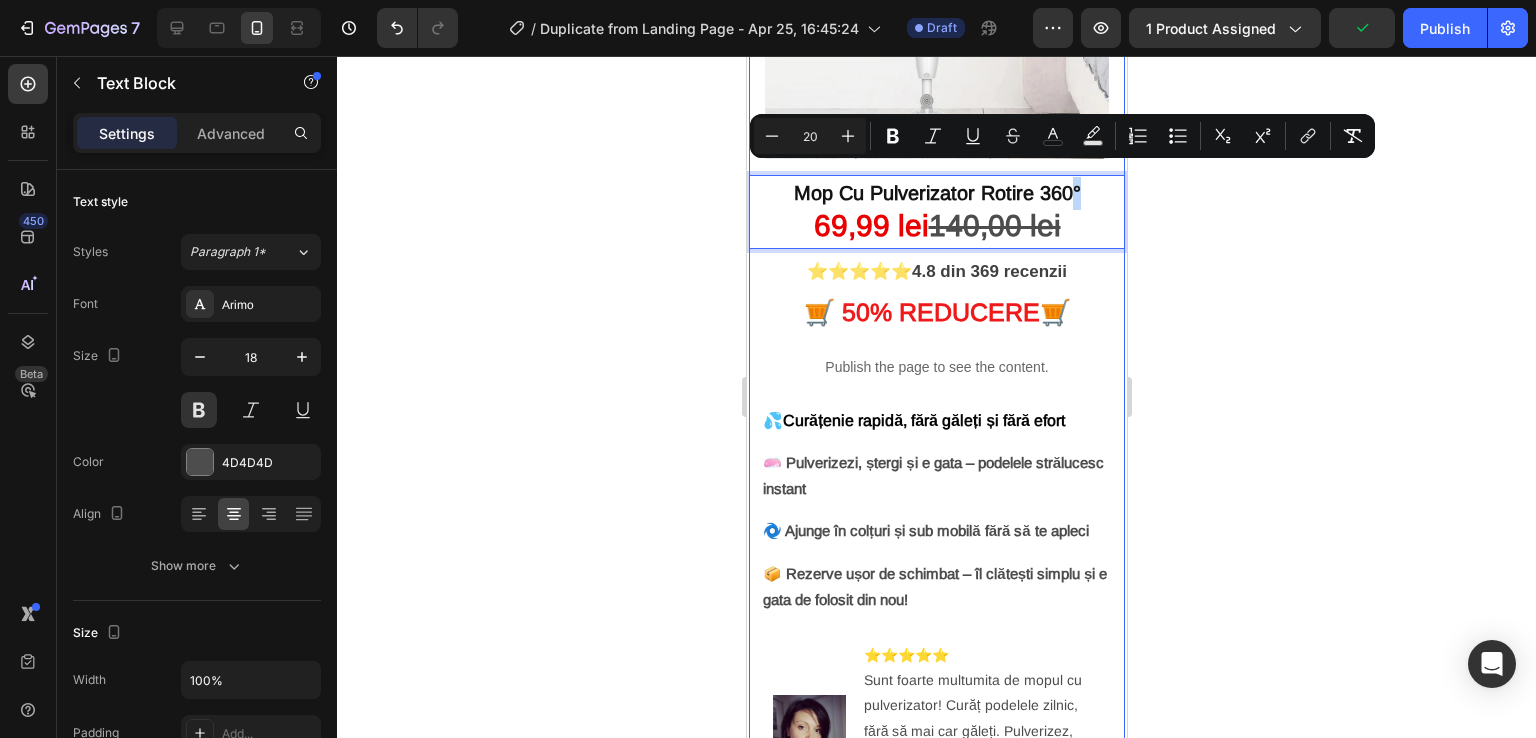 click on "🌀 Ajunge în colțuri și sub mobilă fără să te apleci" at bounding box center [936, 531] 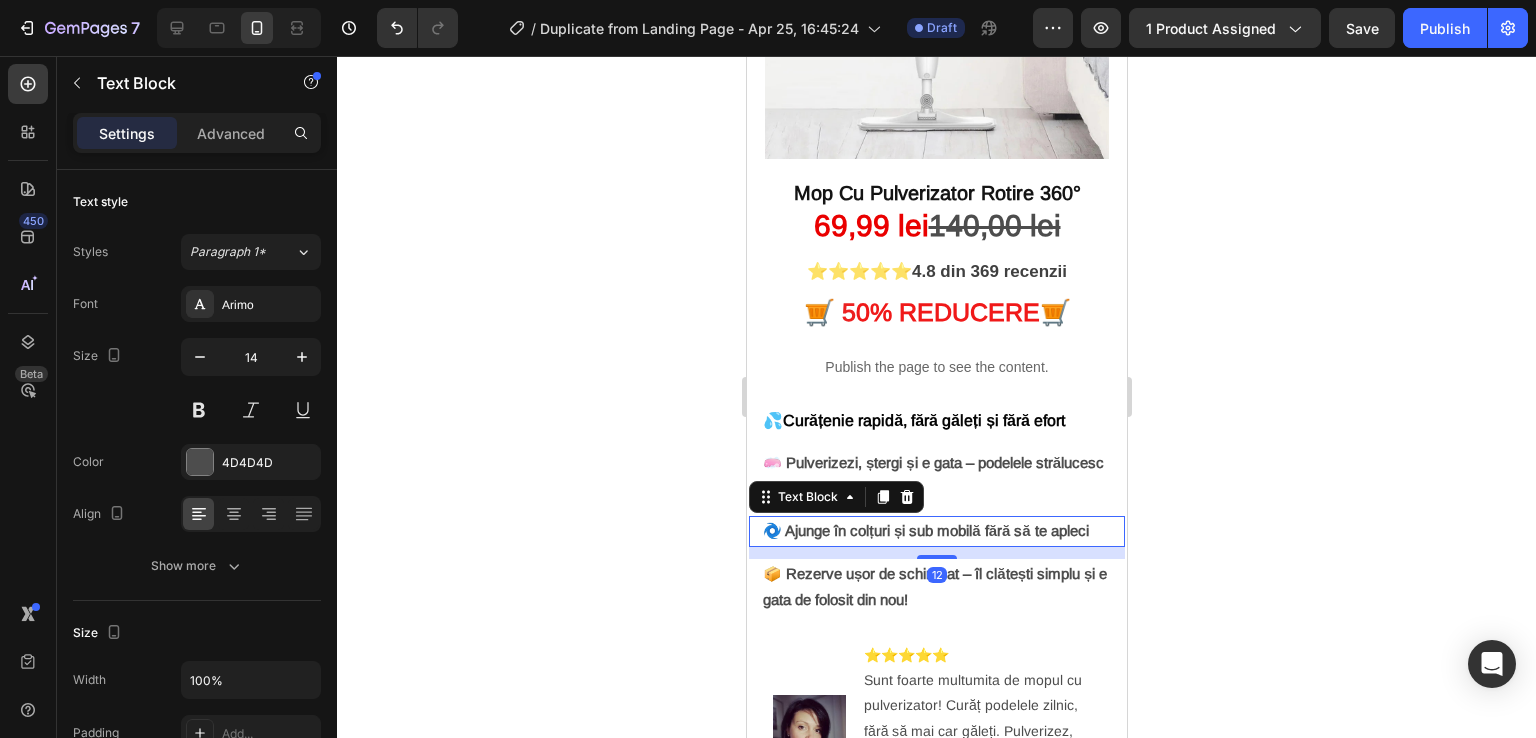 scroll, scrollTop: 800, scrollLeft: 0, axis: vertical 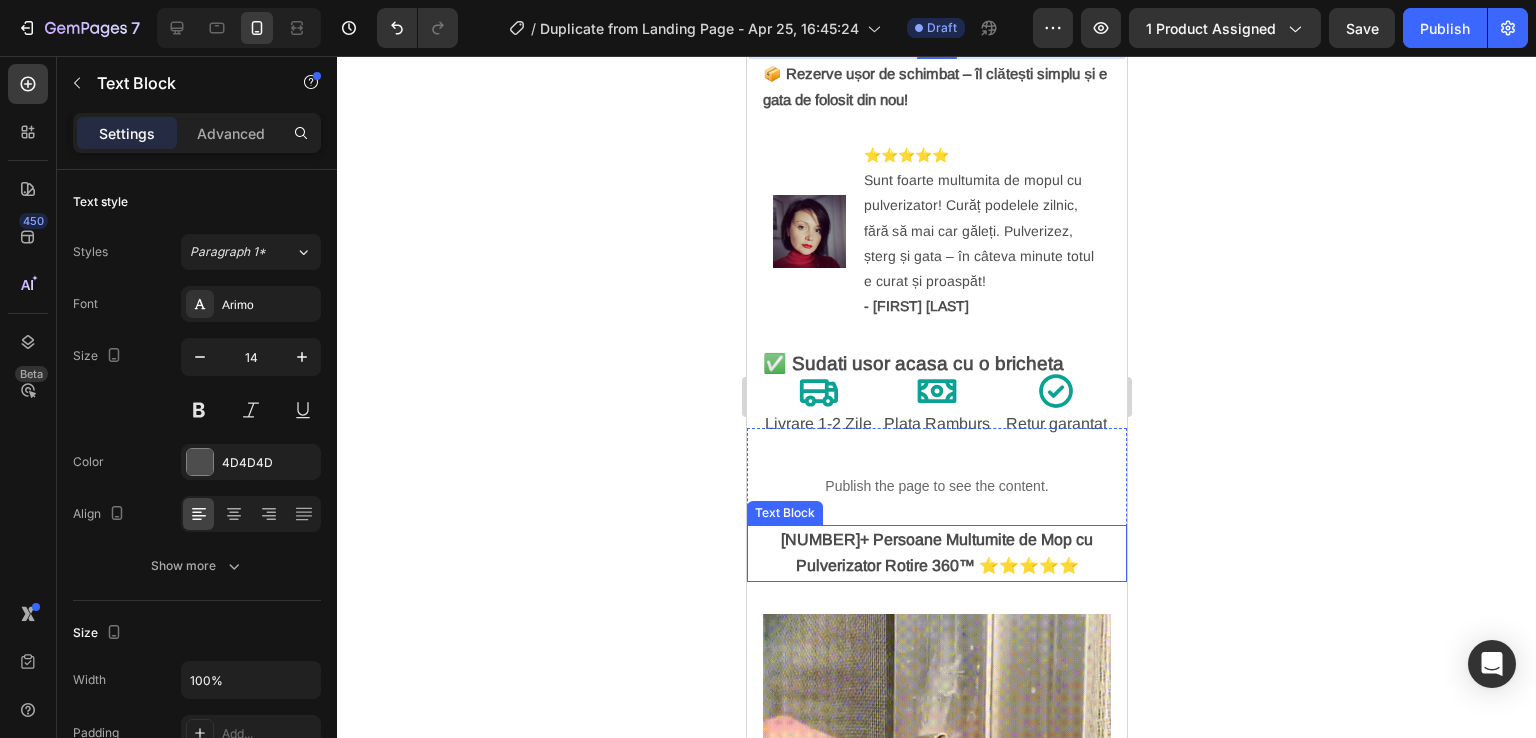 click on "[NUMBER]+ Persoane Multumite de Mop cu Pulverizator Rotire 360™ ⭐⭐⭐⭐⭐" at bounding box center [936, 552] 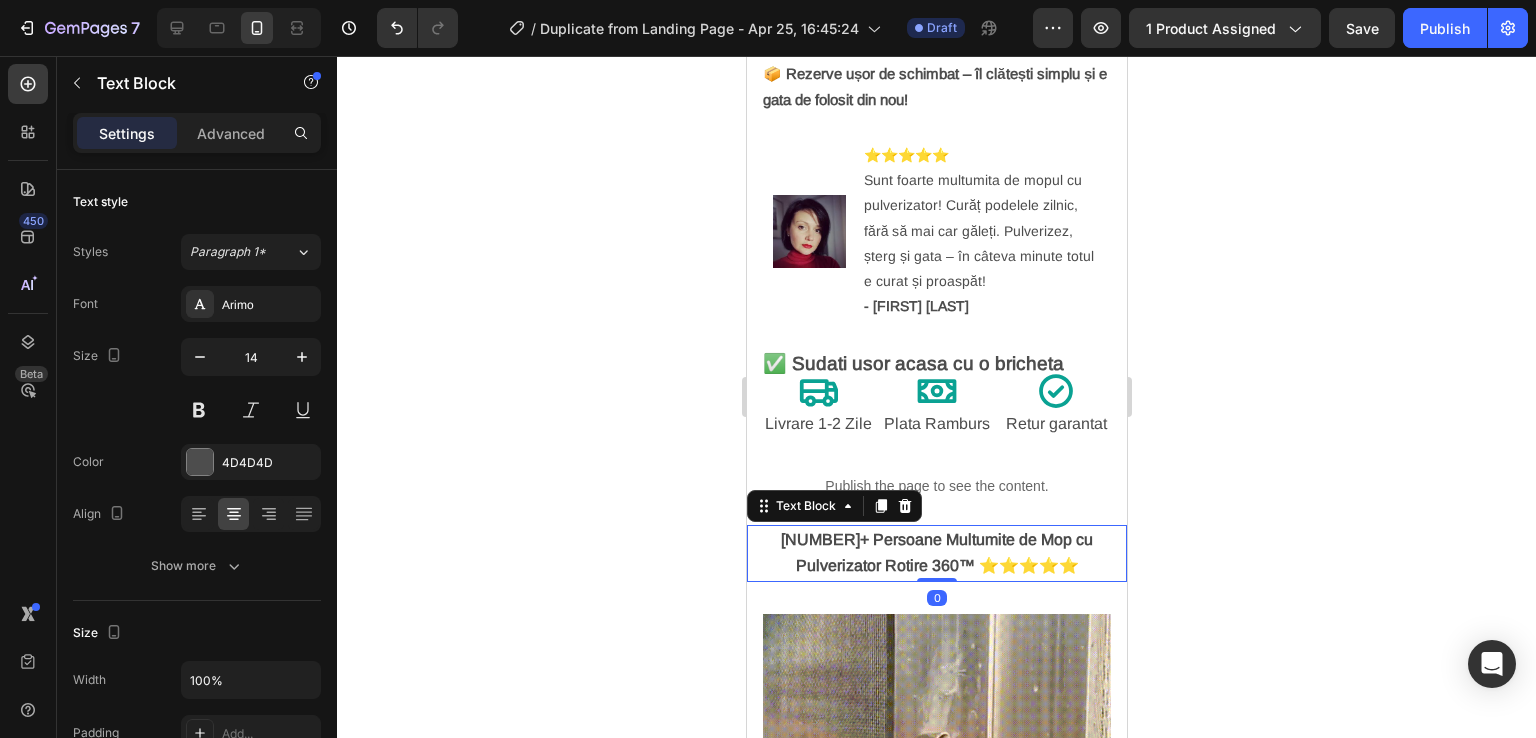 click on "[NUMBER]+ Persoane Multumite de Mop cu Pulverizator Rotire 360™ ⭐⭐⭐⭐⭐" at bounding box center (936, 552) 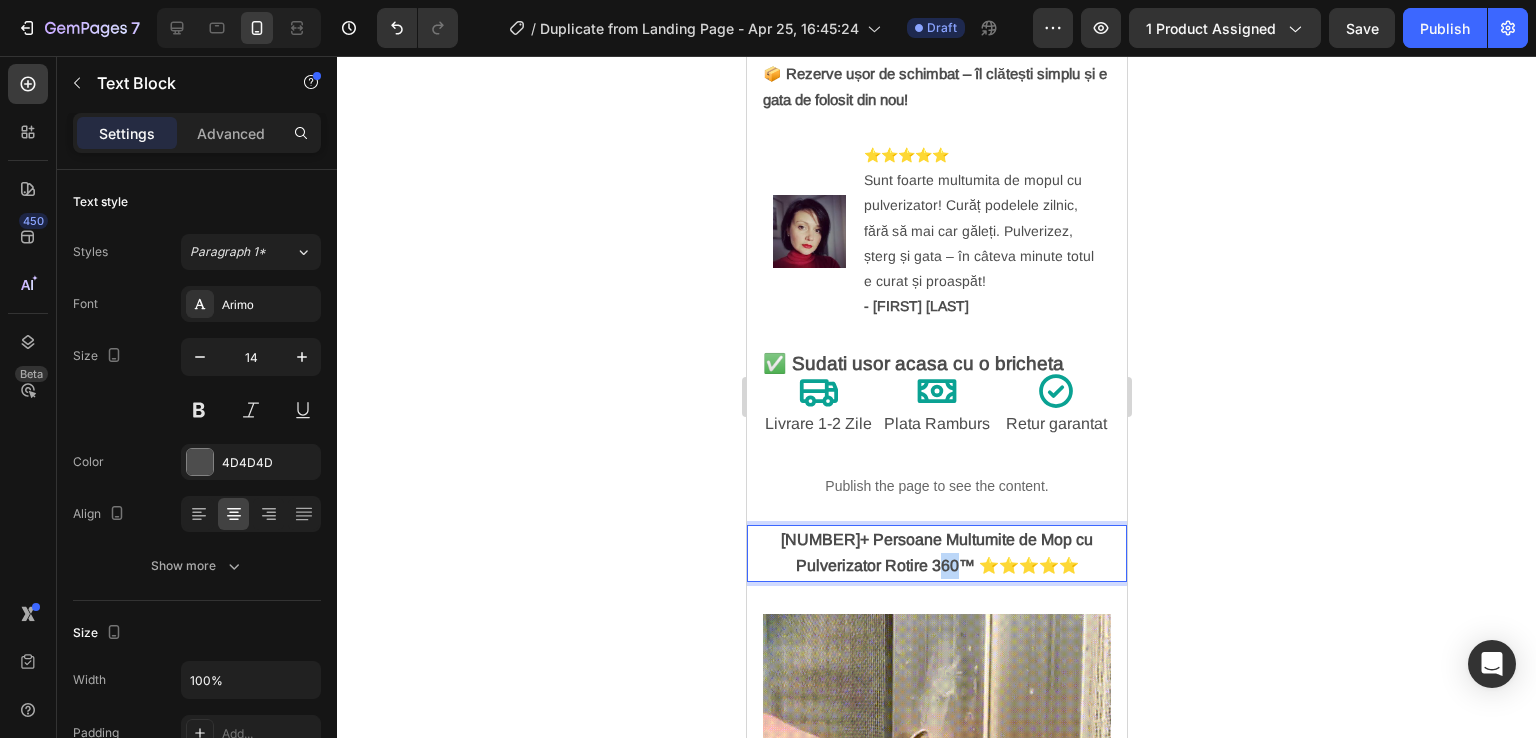 click on "[NUMBER]+ Persoane Multumite de Mop cu Pulverizator Rotire 360™ ⭐⭐⭐⭐⭐" at bounding box center (936, 552) 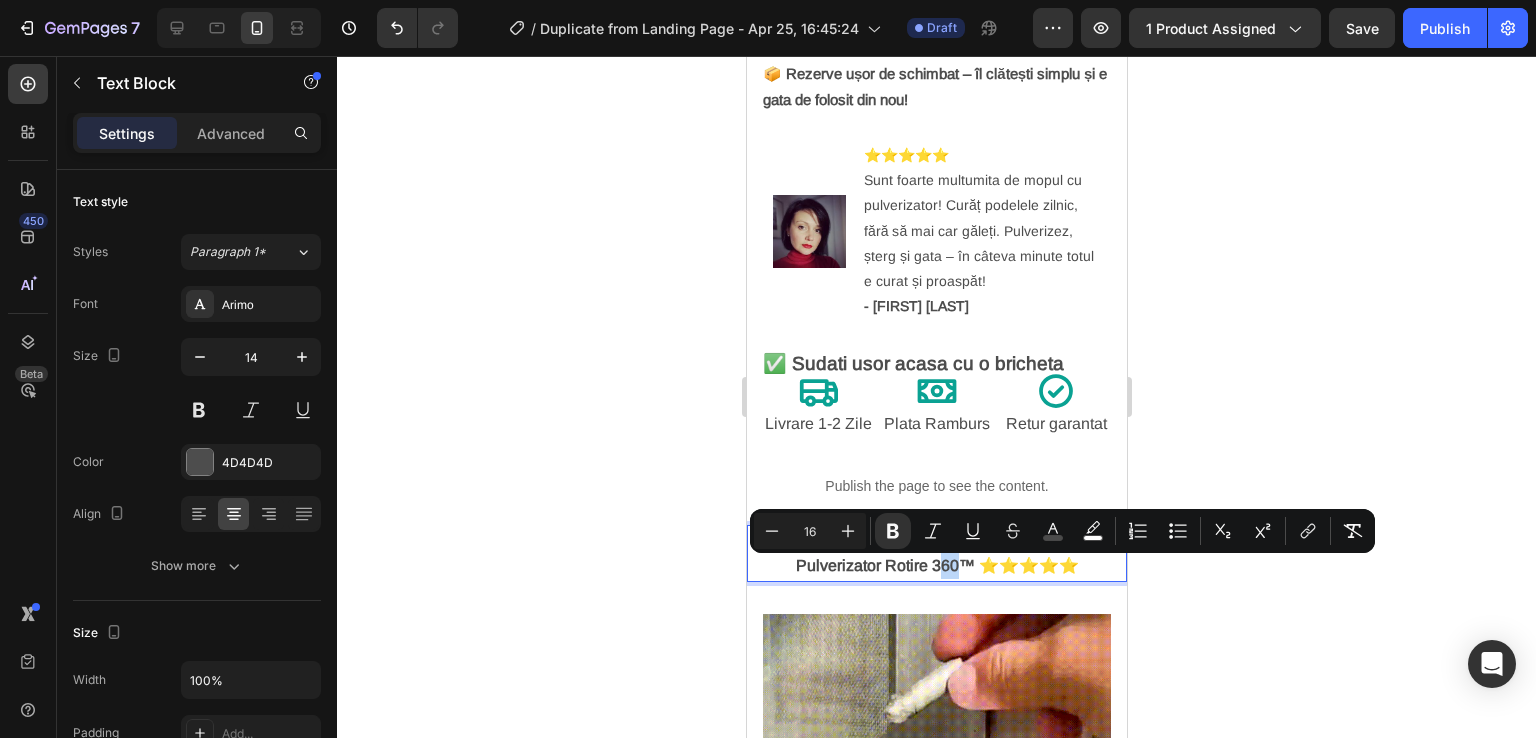 click on "[NUMBER]+ Persoane Multumite de Mop cu Pulverizator Rotire 360™ ⭐⭐⭐⭐⭐" at bounding box center (936, 552) 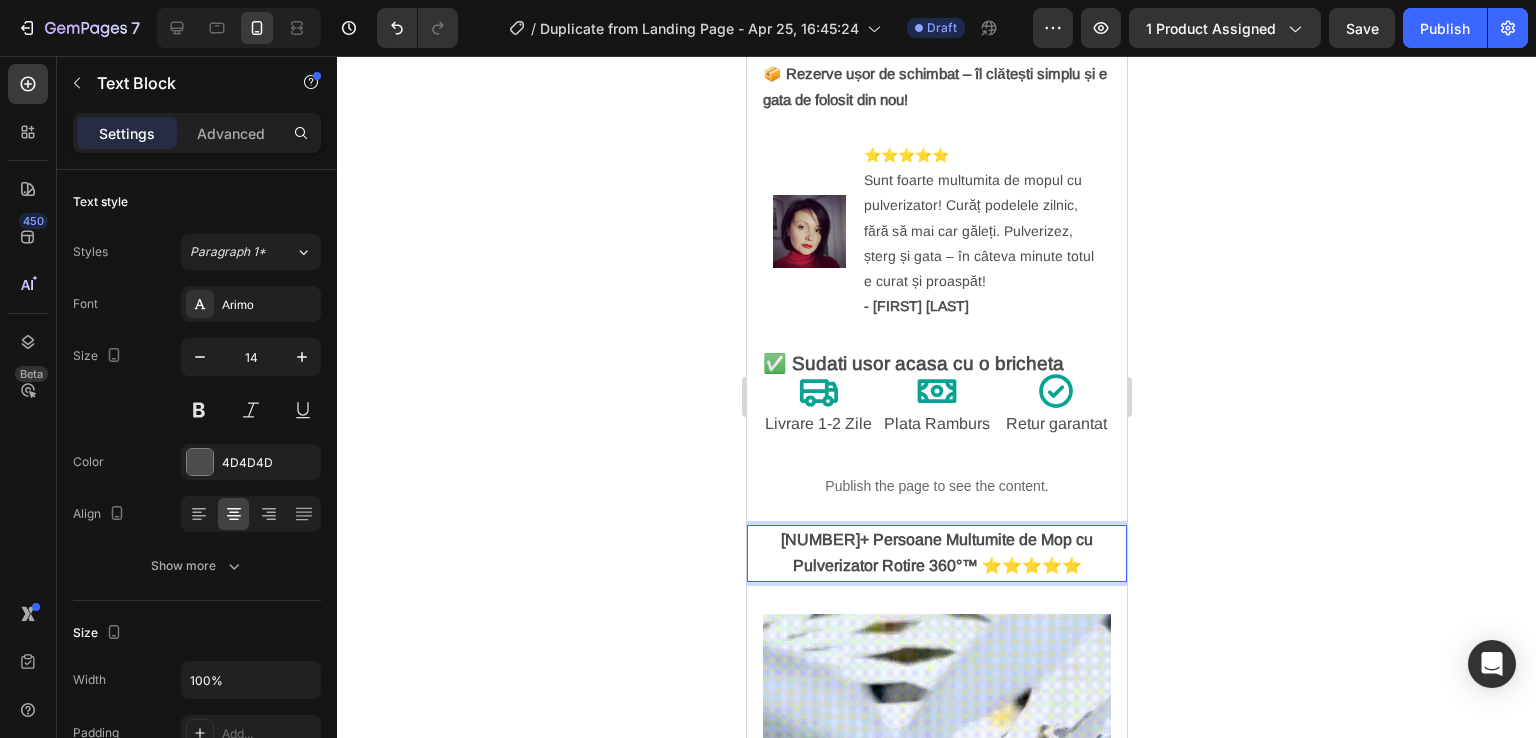 click 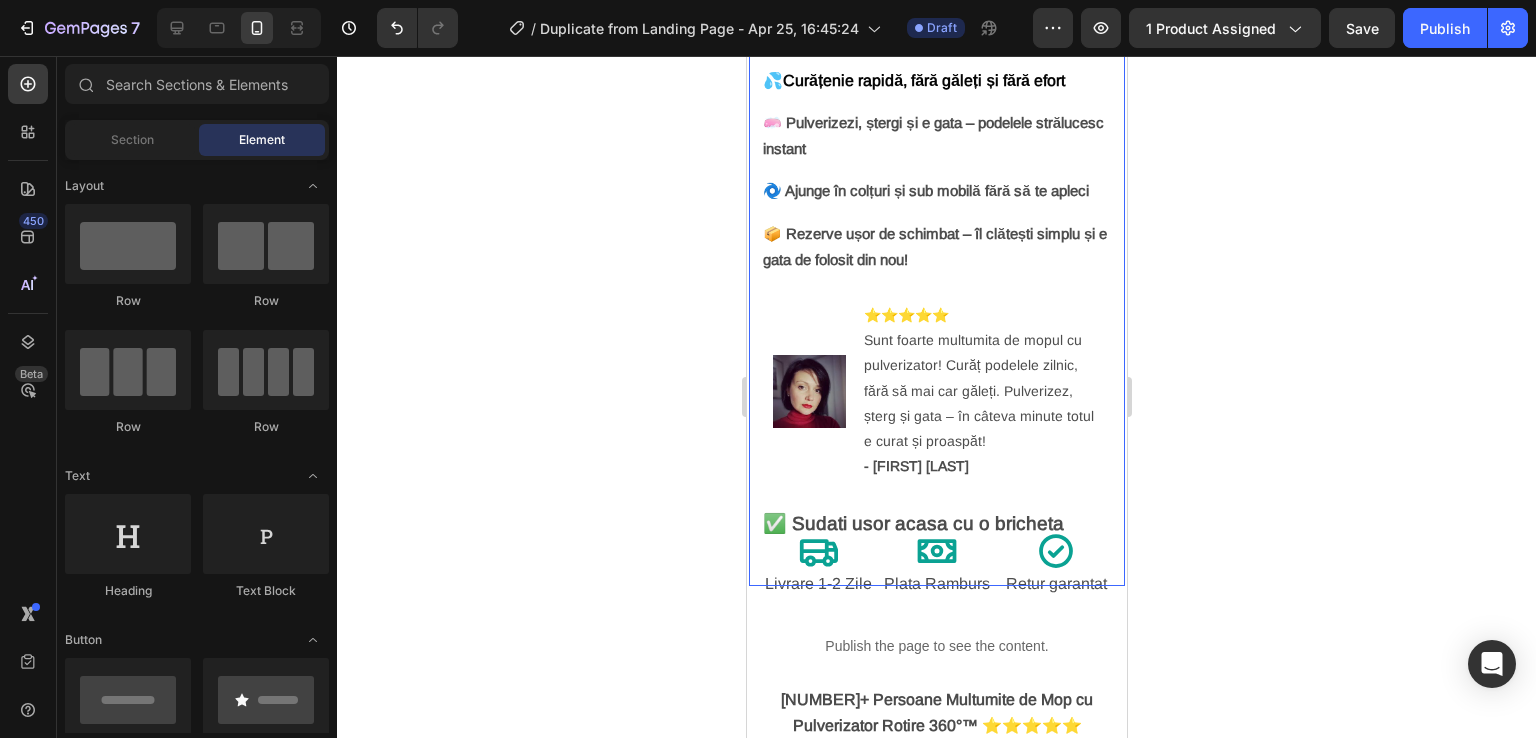 scroll, scrollTop: 600, scrollLeft: 0, axis: vertical 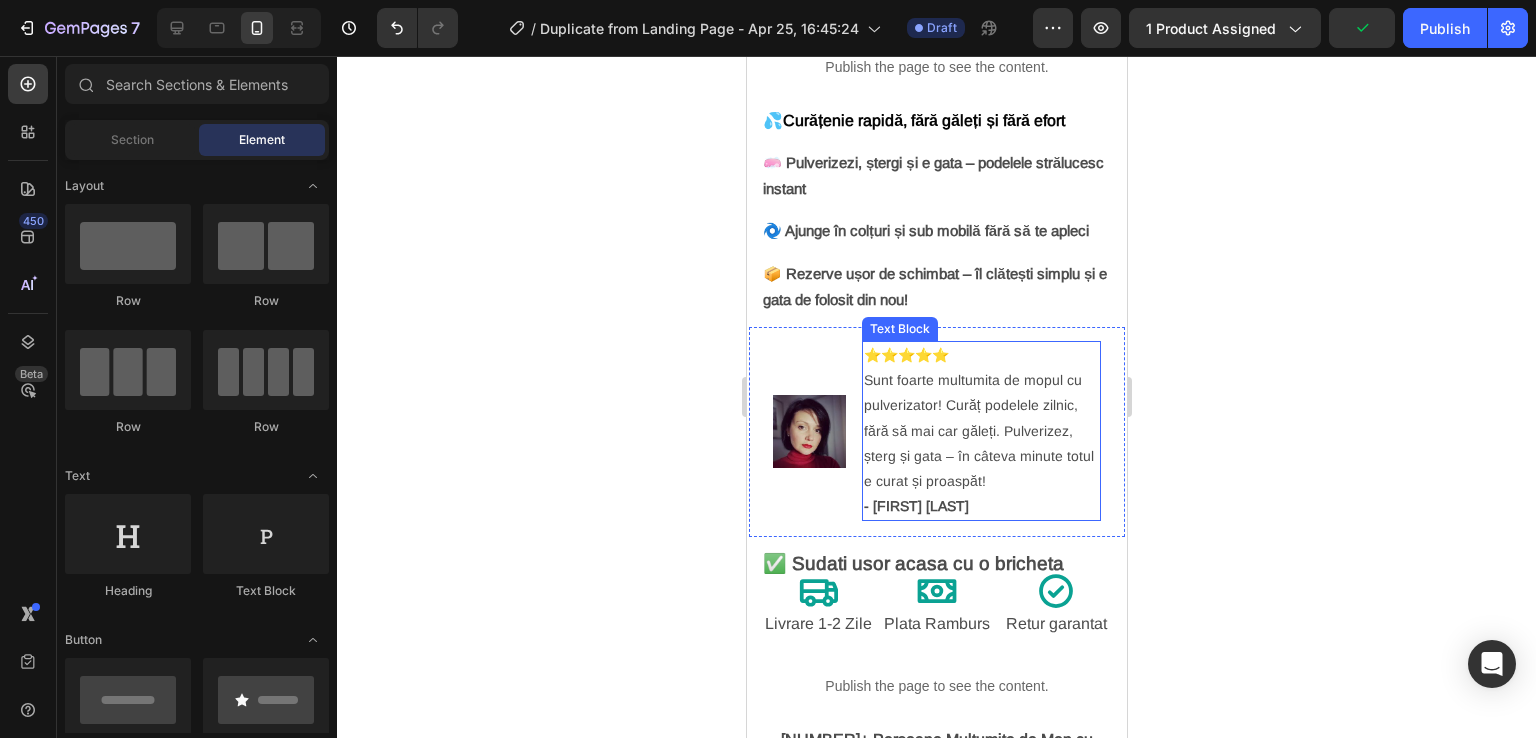click on "⭐⭐⭐⭐⭐ Sunt foarte mulțumită de mopul cu pulverizator! Curăț podelele zilnic, fără să mai car găleți. Pulverizez, șterg și gata – în câteva minute totul e curat și proaspăt! - [FIRST] [LAST]" at bounding box center [980, 431] 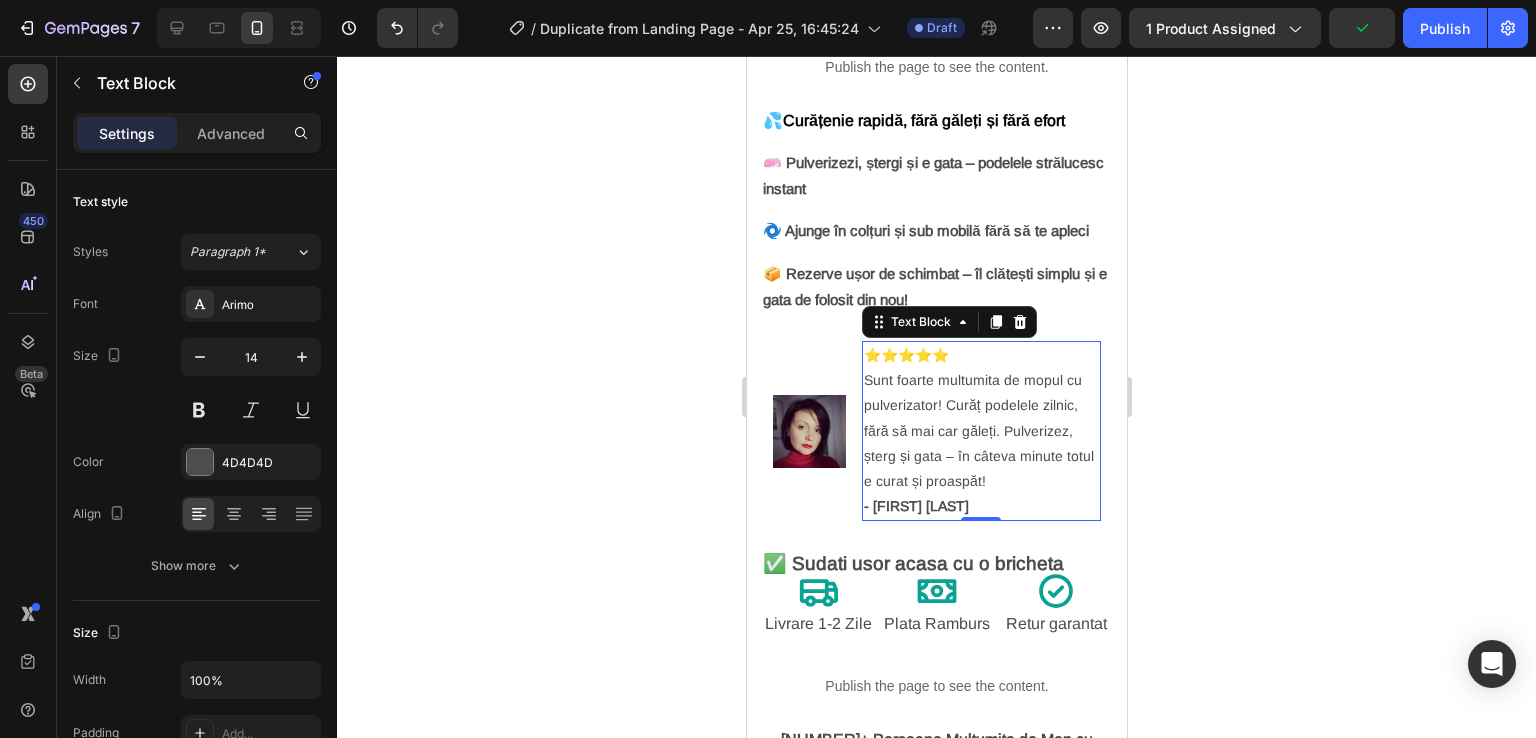 click on "⭐⭐⭐⭐⭐ Sunt foarte mulțumită de mopul cu pulverizator! Curăț podelele zilnic, fără să mai car găleți. Pulverizez, șterg și gata – în câteva minute totul e curat și proaspăt! - [FIRST] [LAST]" at bounding box center (980, 431) 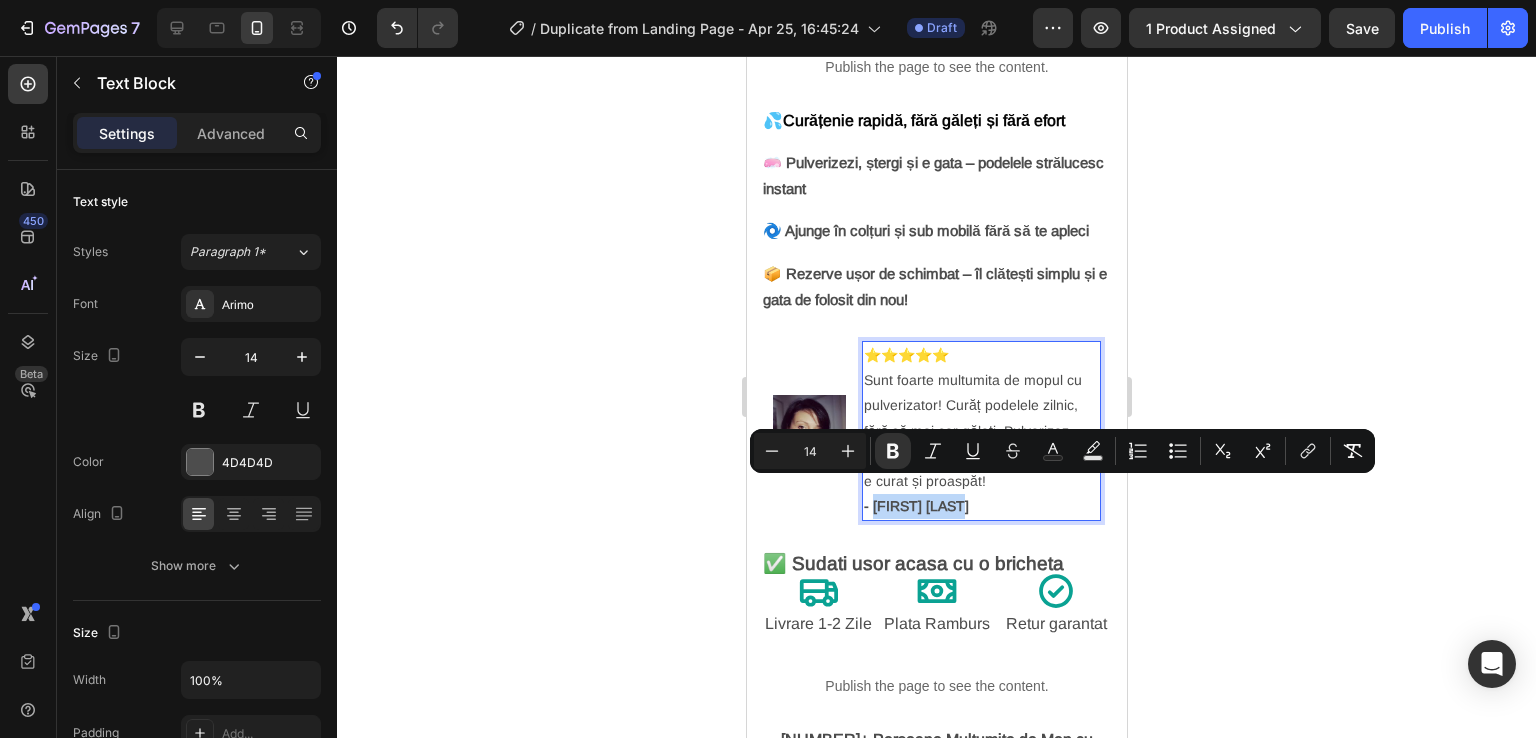 drag, startPoint x: 971, startPoint y: 488, endPoint x: 873, endPoint y: 491, distance: 98.045906 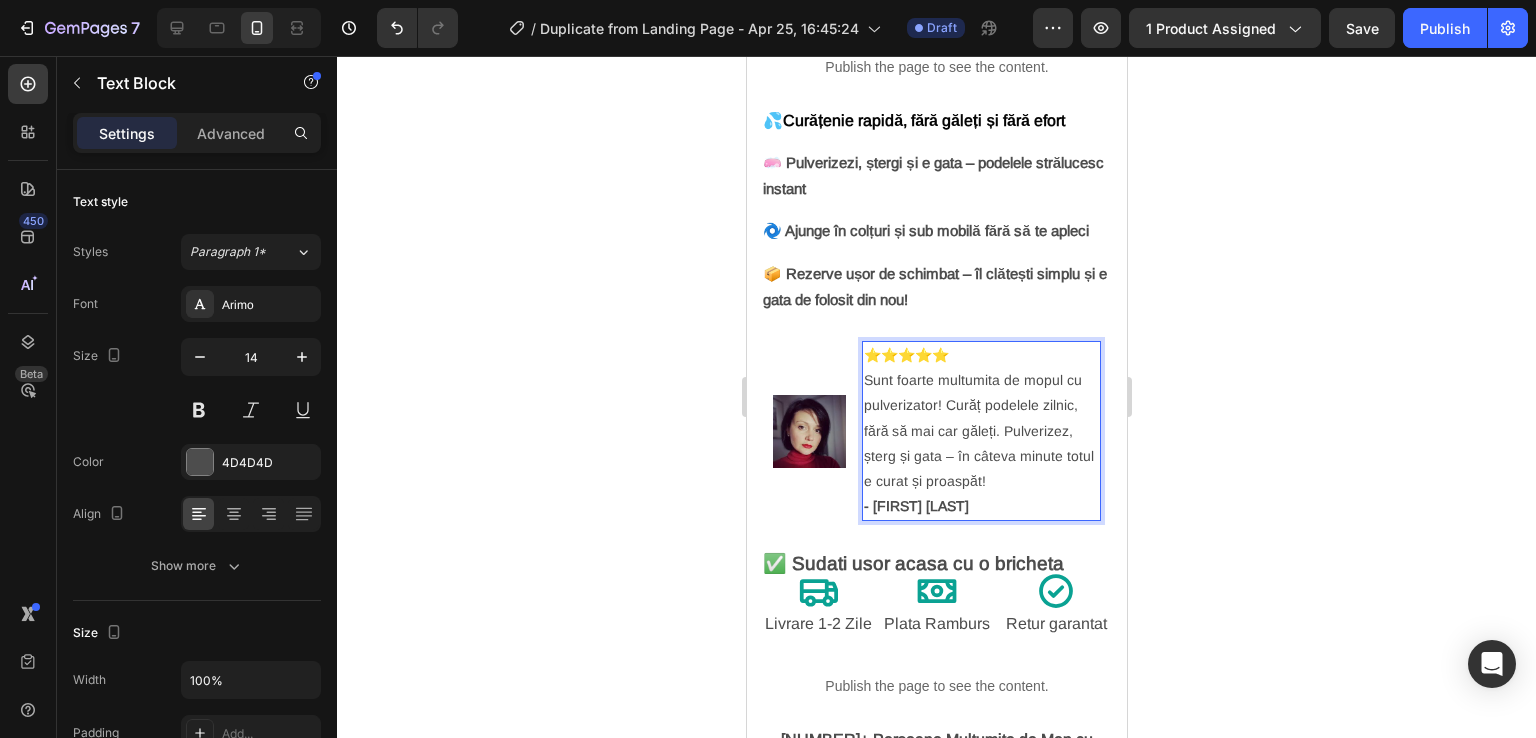 click 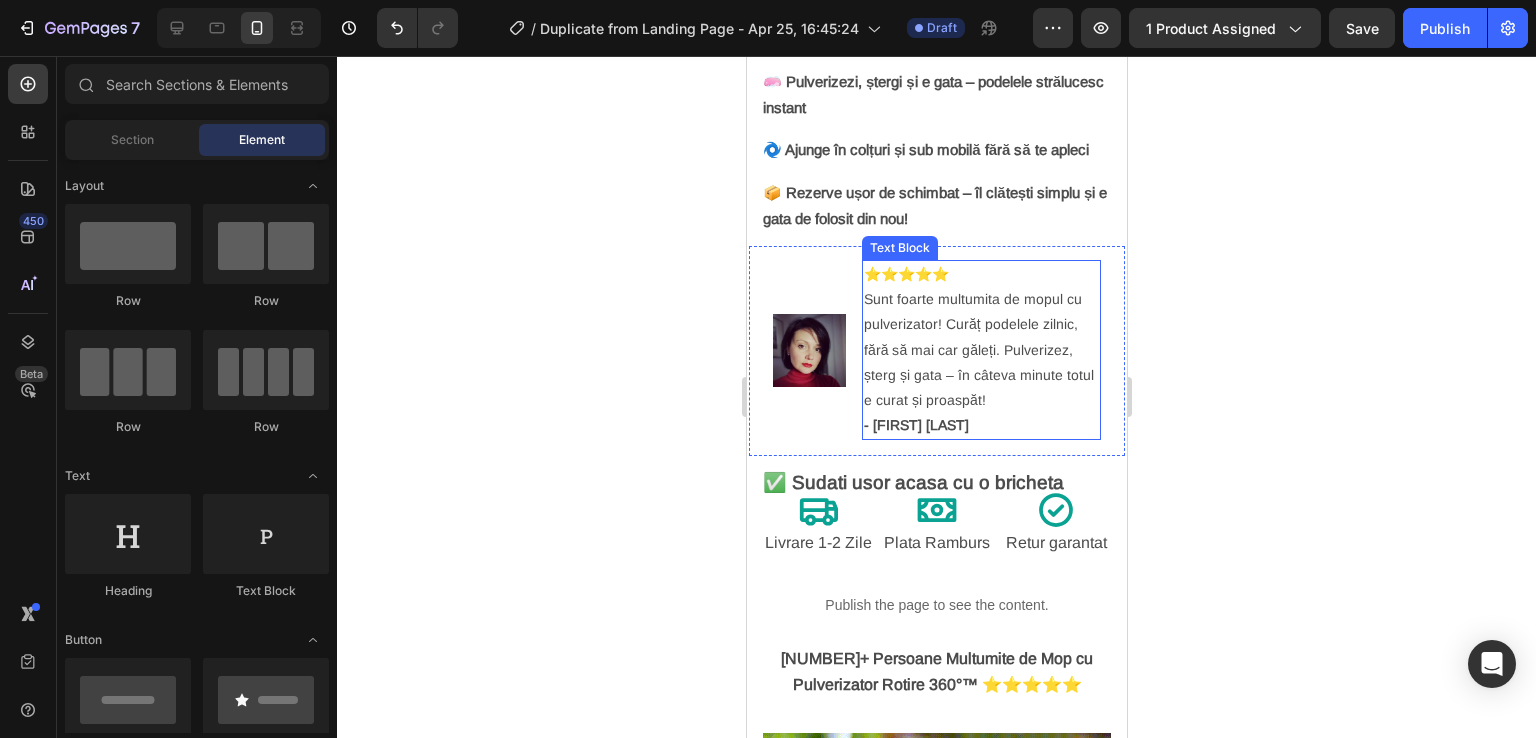 scroll, scrollTop: 900, scrollLeft: 0, axis: vertical 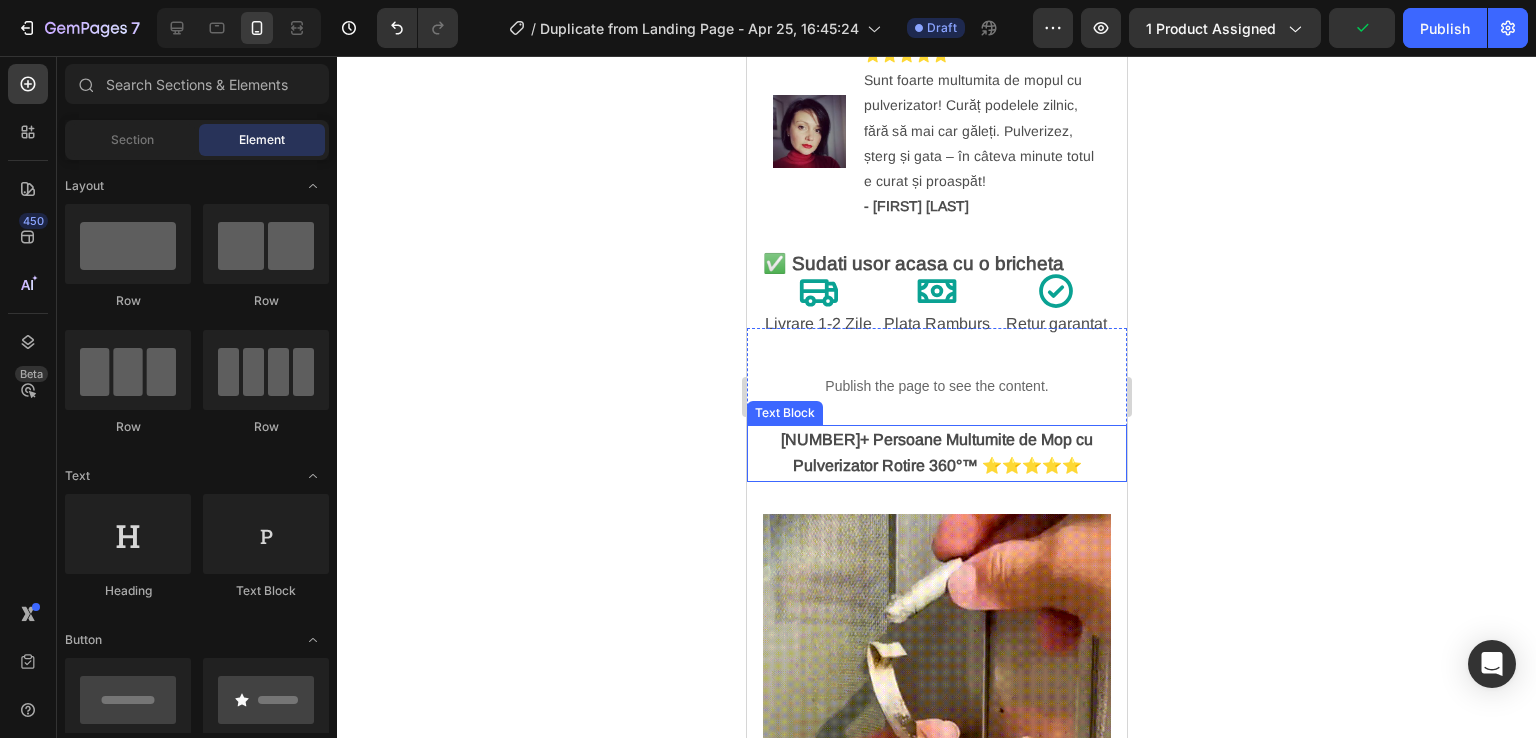 click on "[NUMBER]+ Persoane Multumite de Mop cu Pulverizator Rotire 360°™ ⭐⭐⭐⭐⭐" at bounding box center (936, 453) 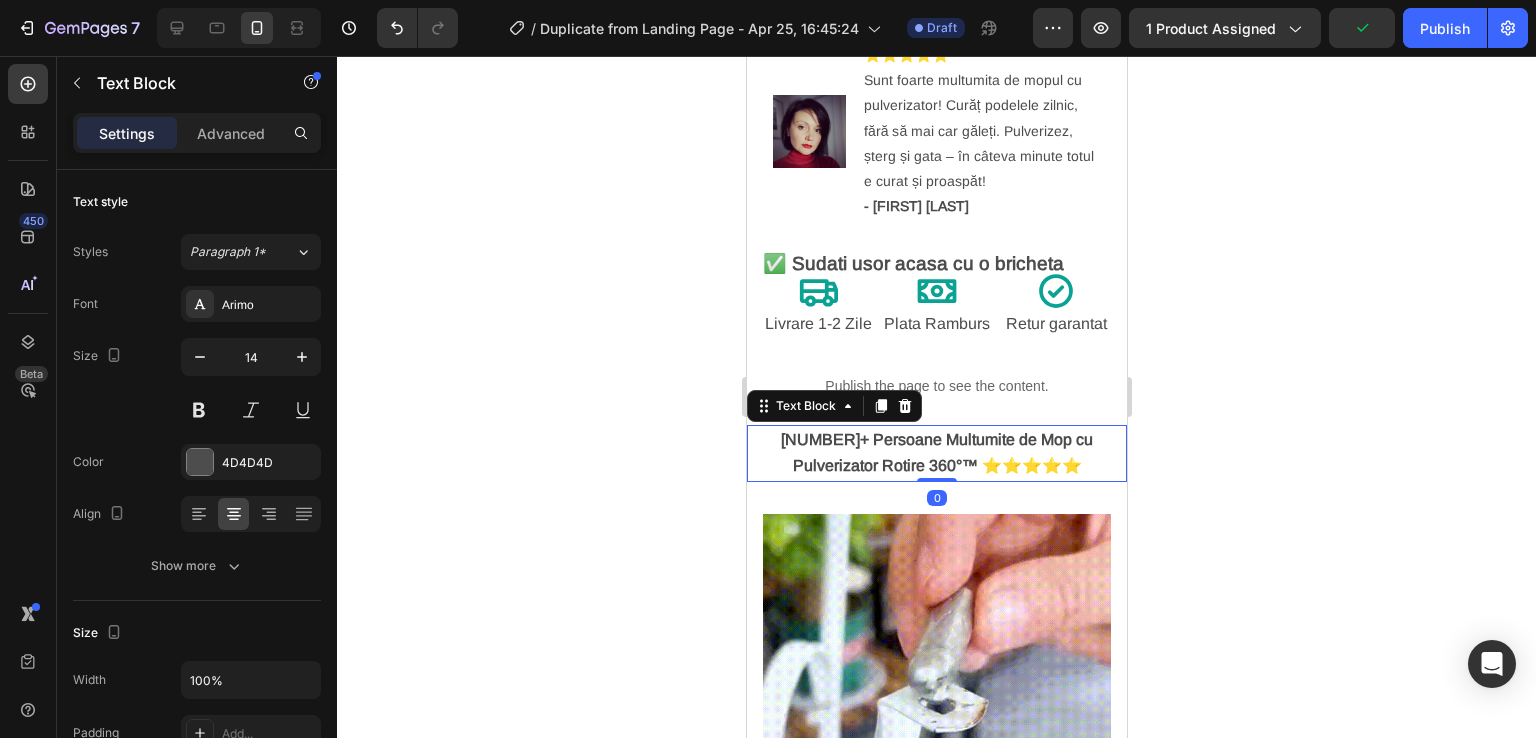 click on "[NUMBER]+ Persoane Multumite de Mop cu Pulverizator Rotire 360°™ ⭐⭐⭐⭐⭐" at bounding box center (936, 452) 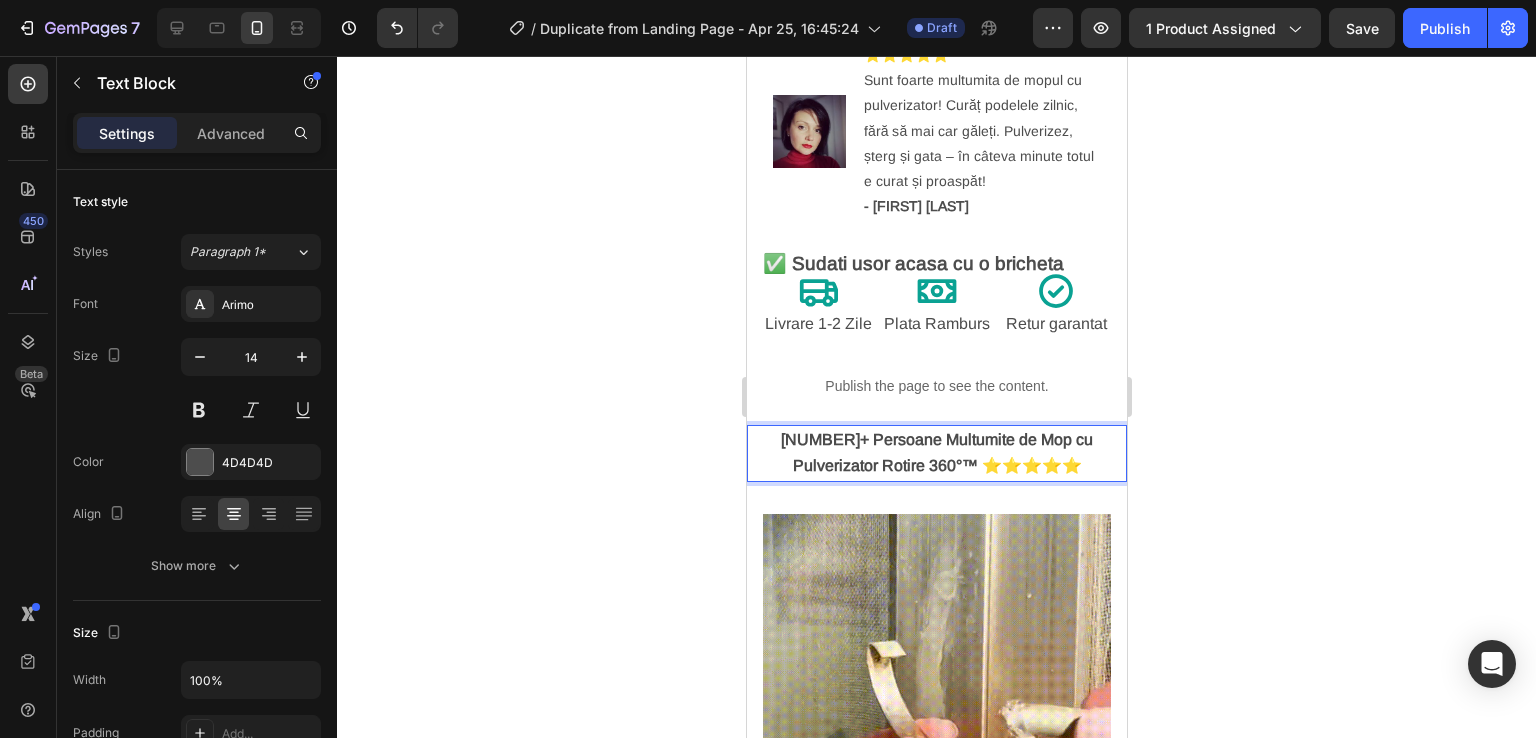 click on "[NUMBER]+ Persoane Multumite de Mop cu Pulverizator Rotire 360°™ ⭐⭐⭐⭐⭐" at bounding box center (936, 452) 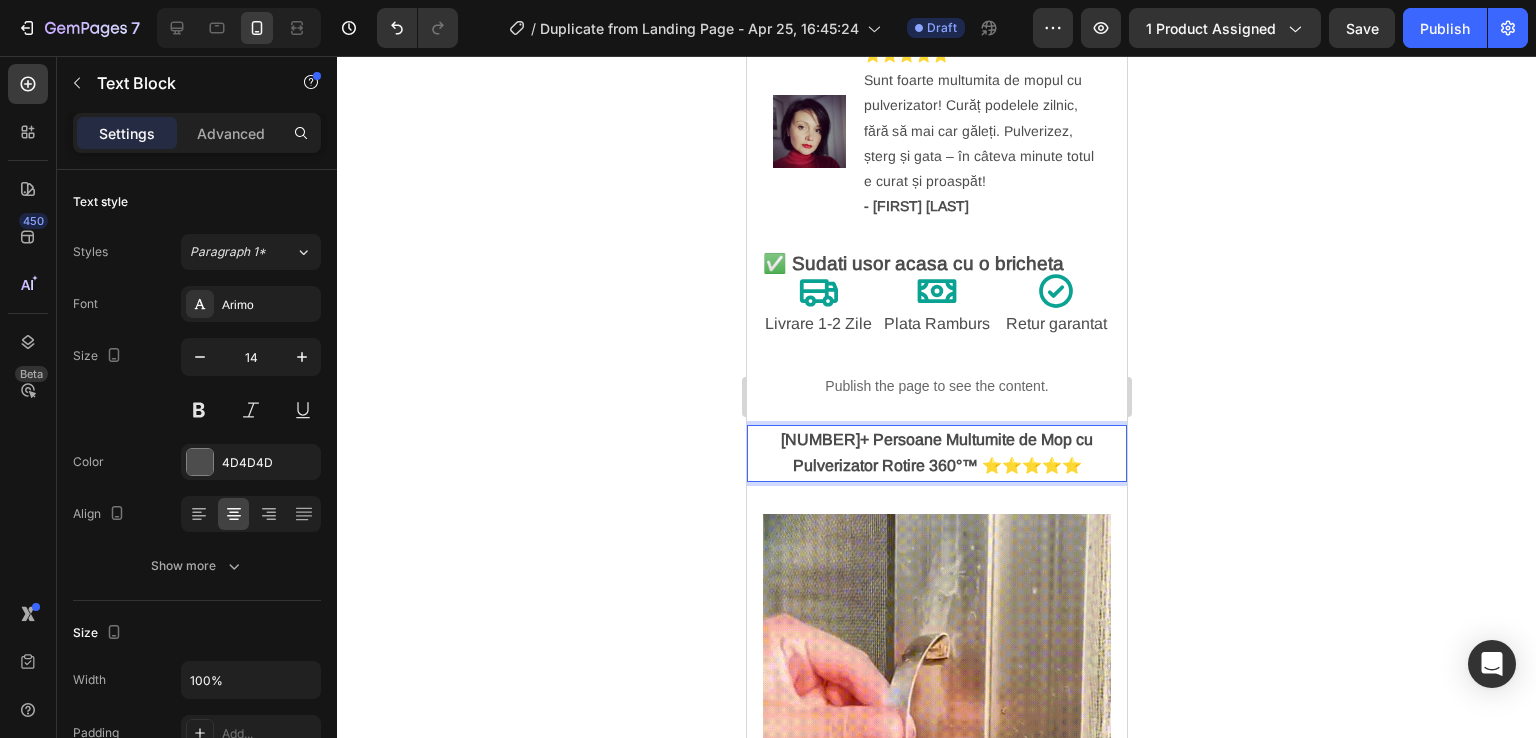 click on "[NUMBER]+ Persoane Multumite de Mop cu Pulverizator Rotire 360°™ ⭐⭐⭐⭐⭐" at bounding box center (936, 452) 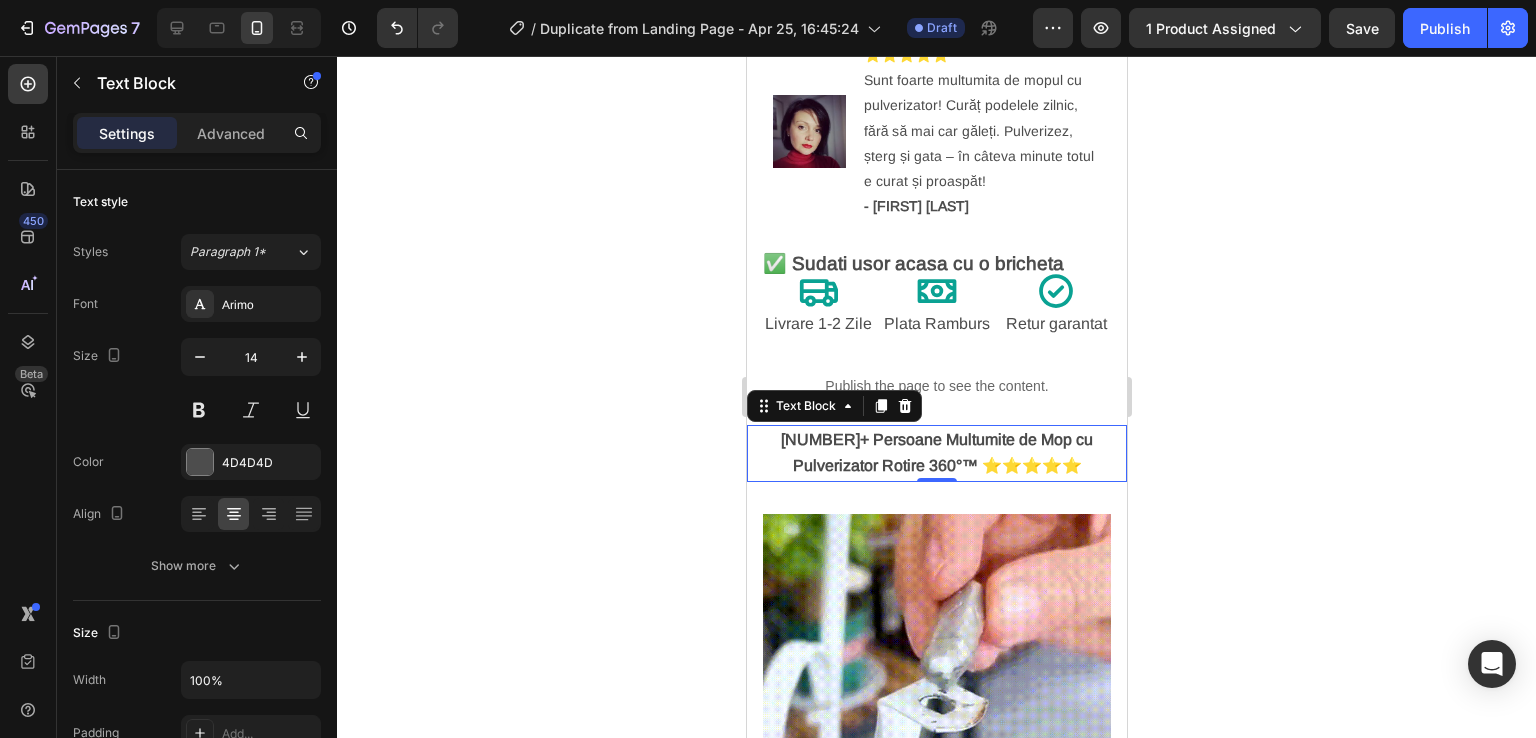 click 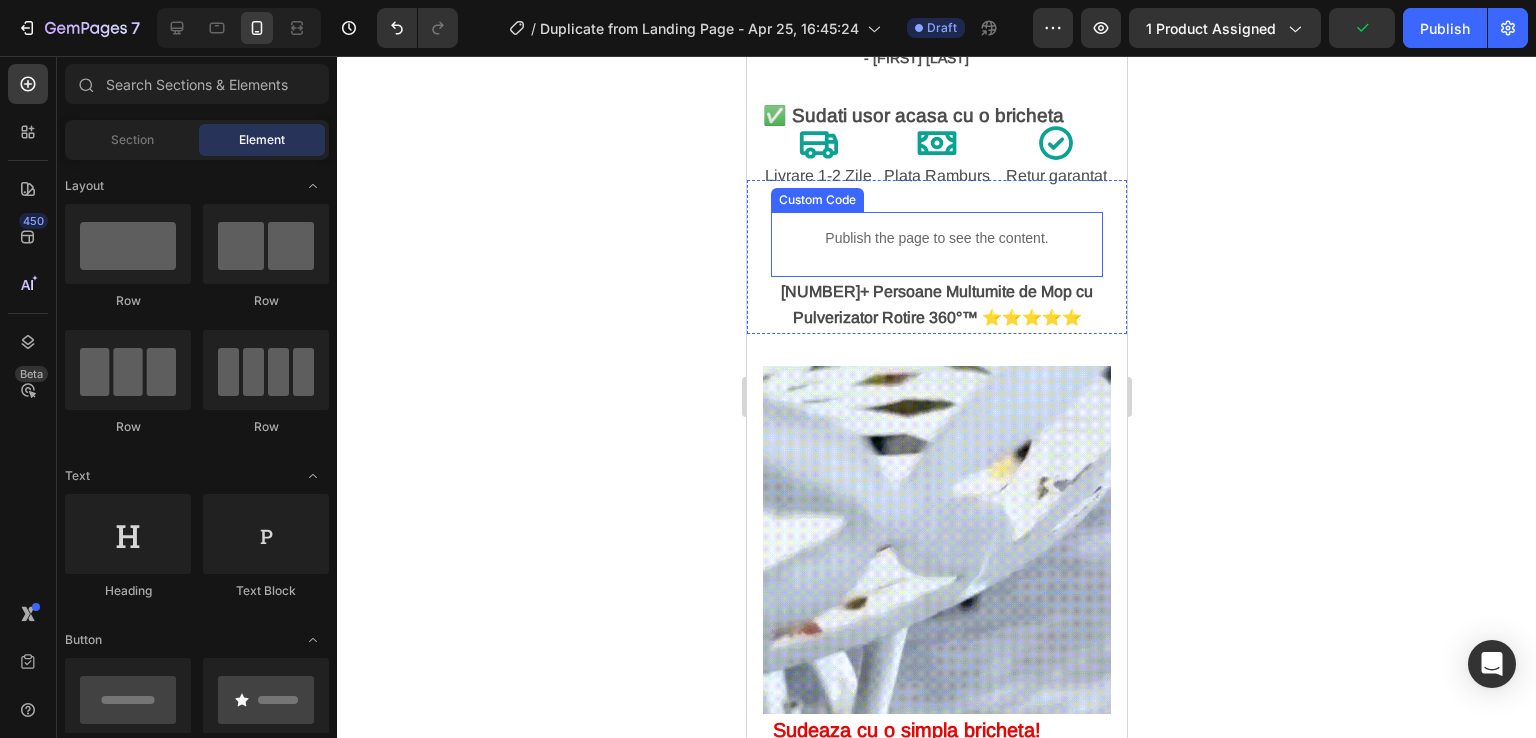 scroll, scrollTop: 1100, scrollLeft: 0, axis: vertical 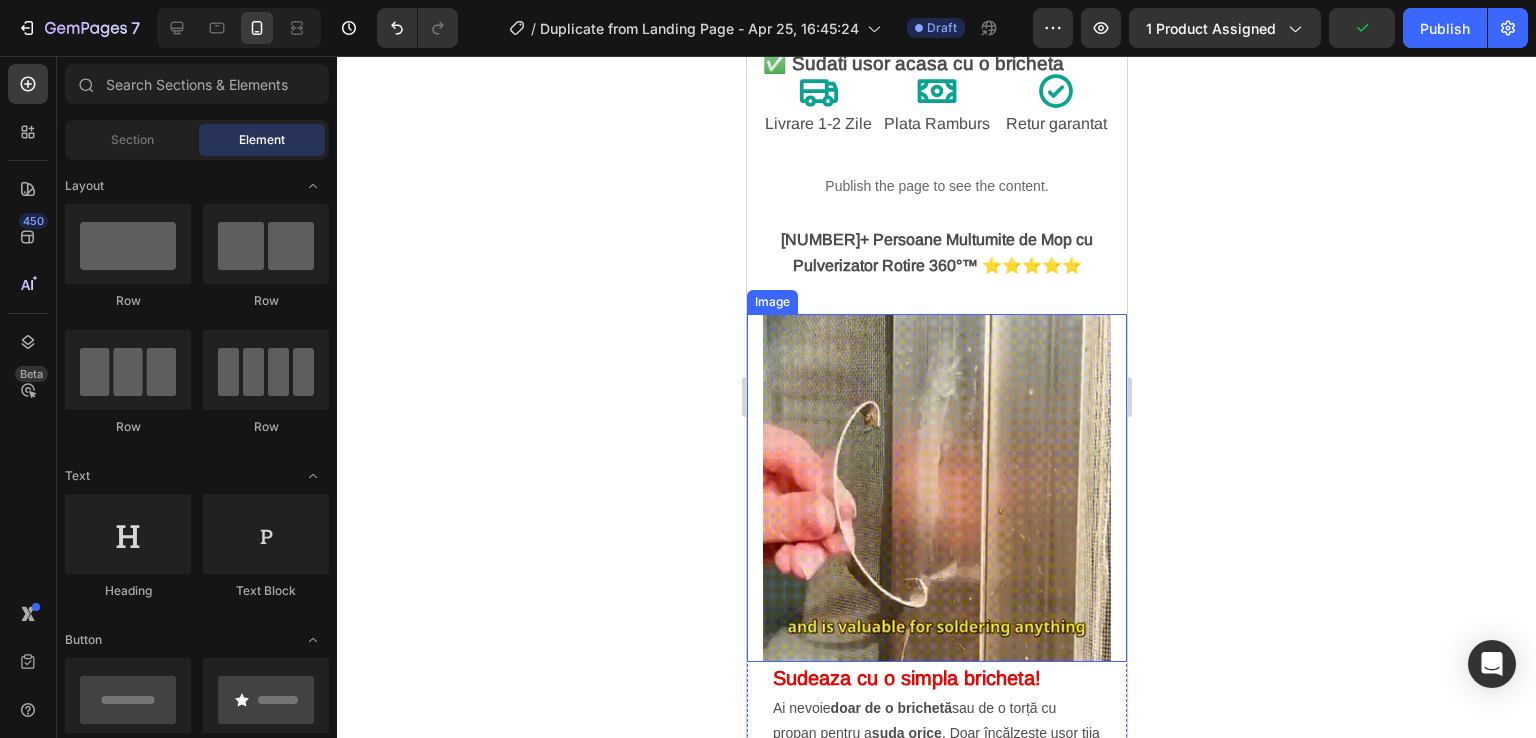 click at bounding box center (936, 488) 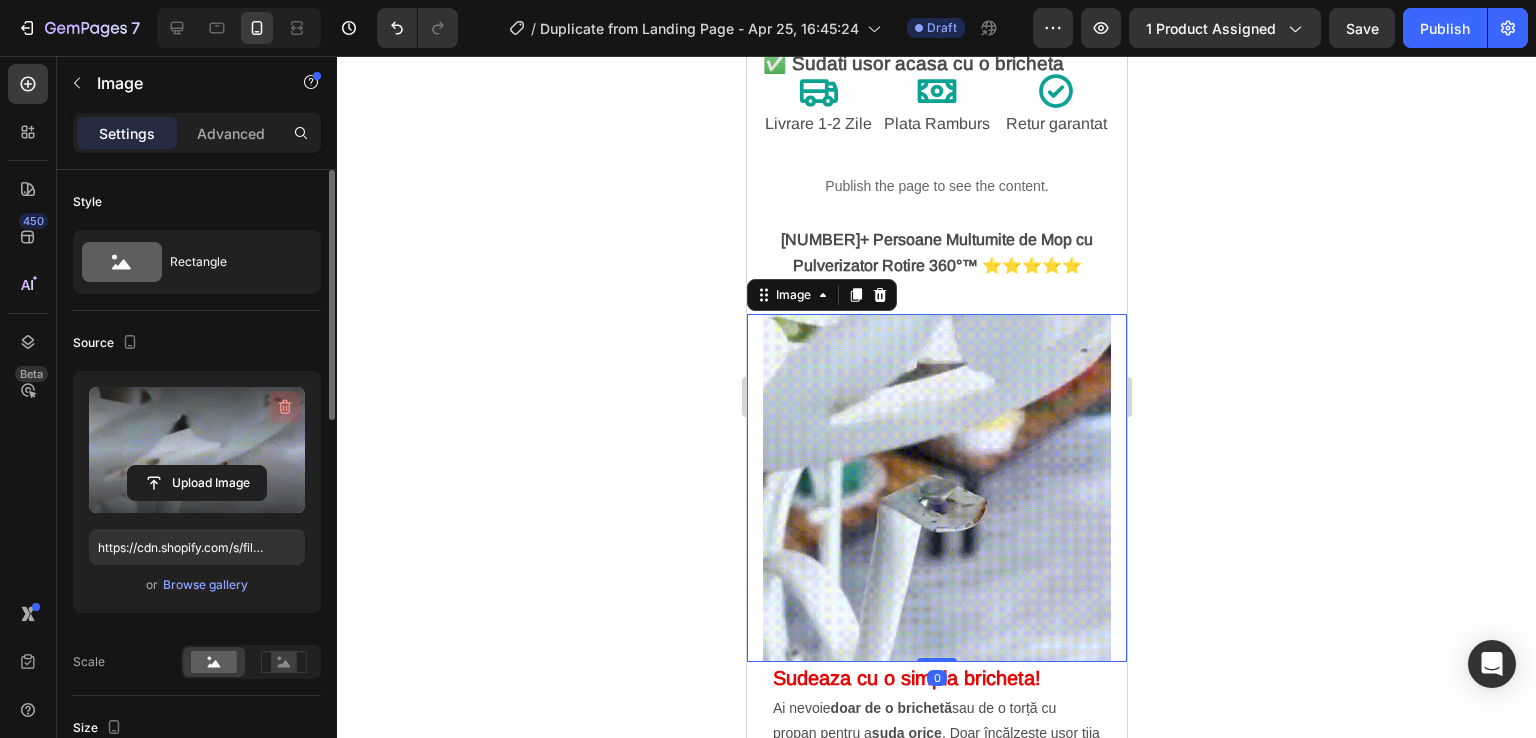 click 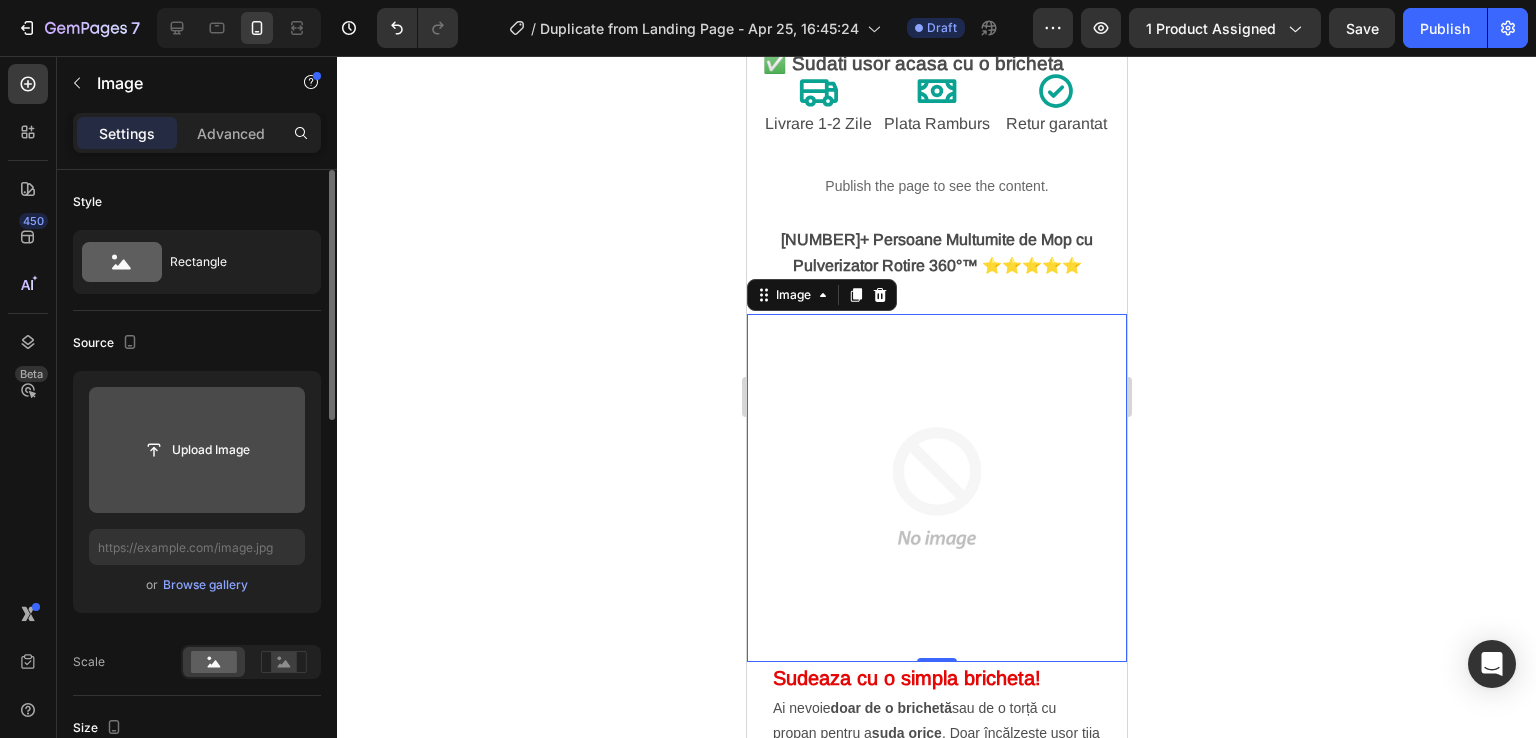 click at bounding box center [197, 450] 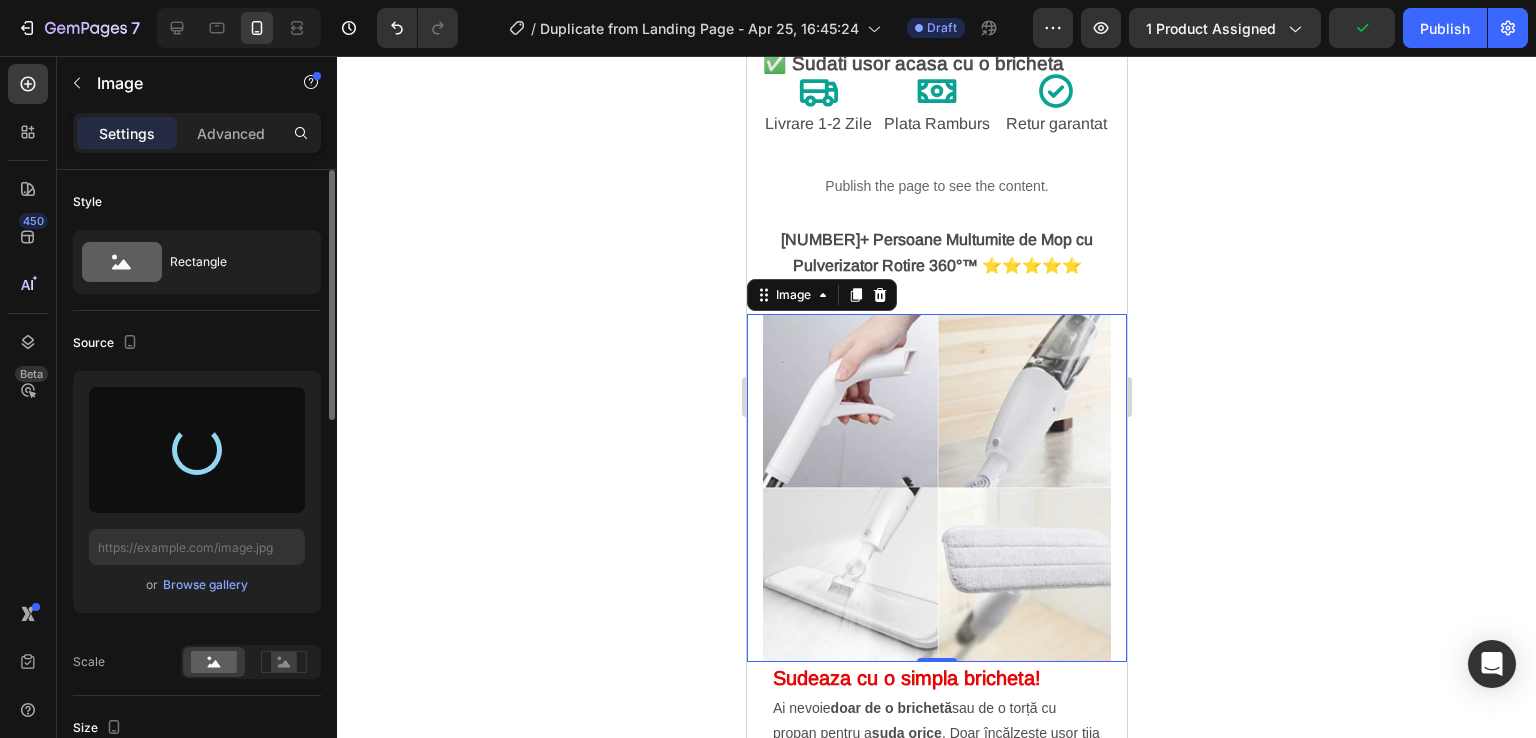 type on "https://cdn.shopify.com/s/files/1/0930/3100/6475/files/gempages_564793600076940453-6c494ae7-a2f0-423b-a417-f17f925015b5.webp" 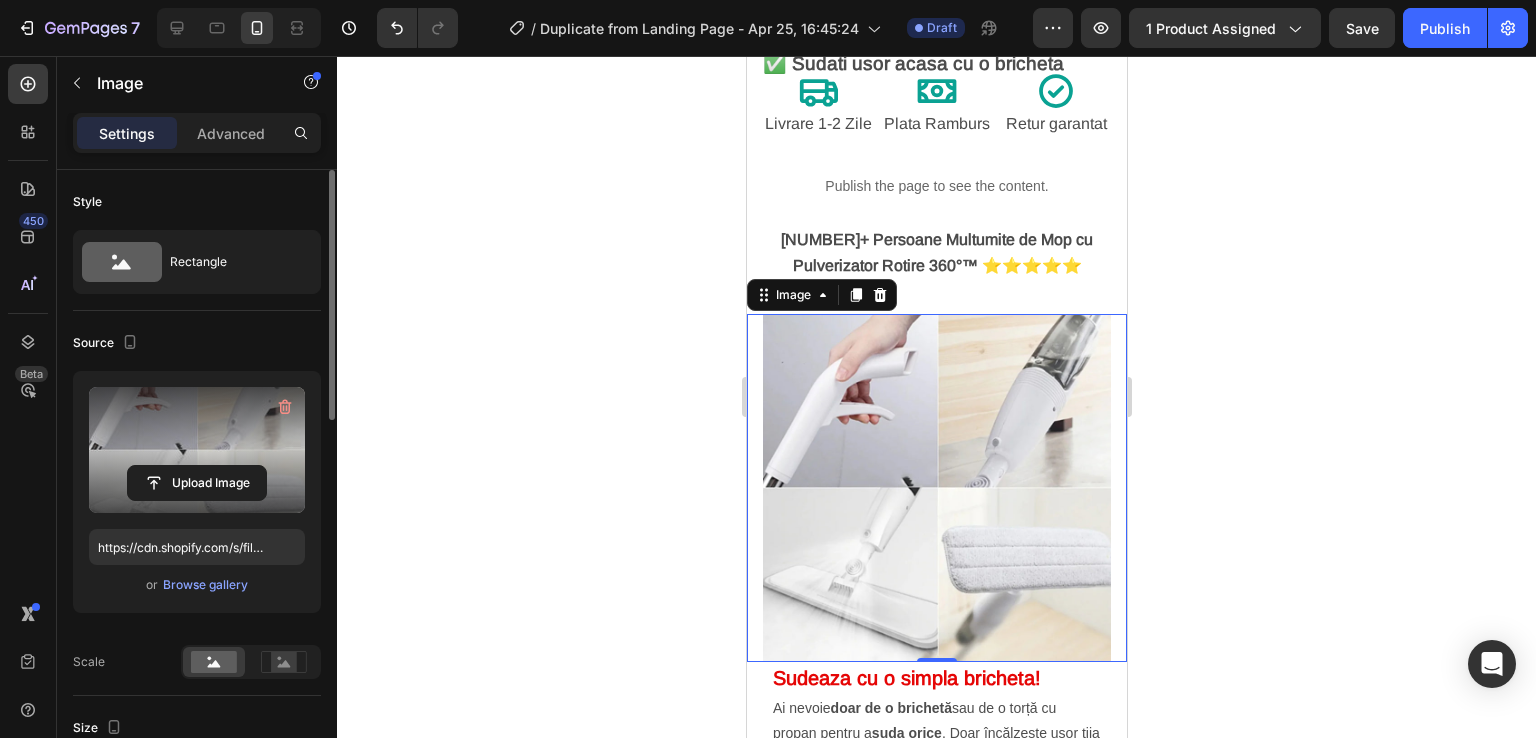 click 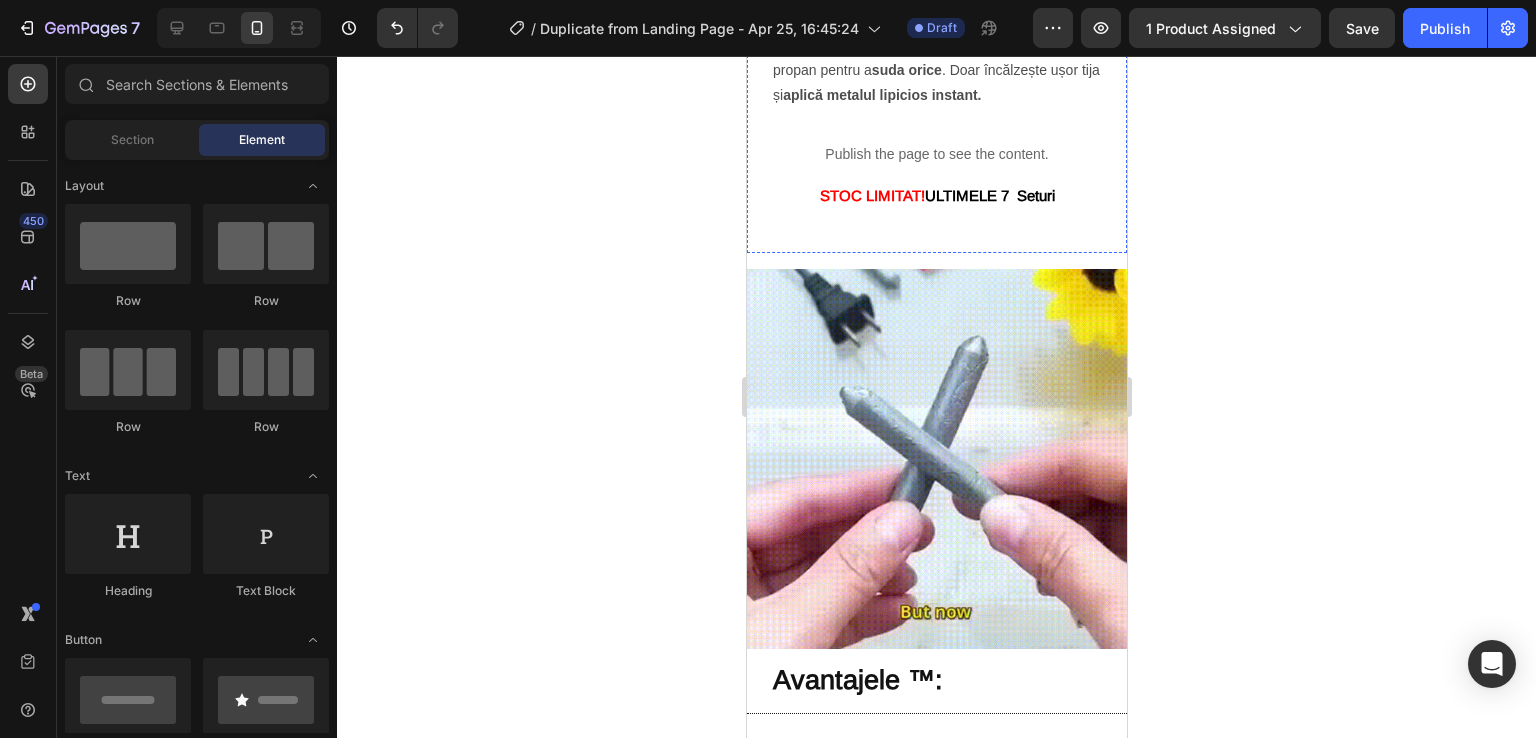 scroll, scrollTop: 1800, scrollLeft: 0, axis: vertical 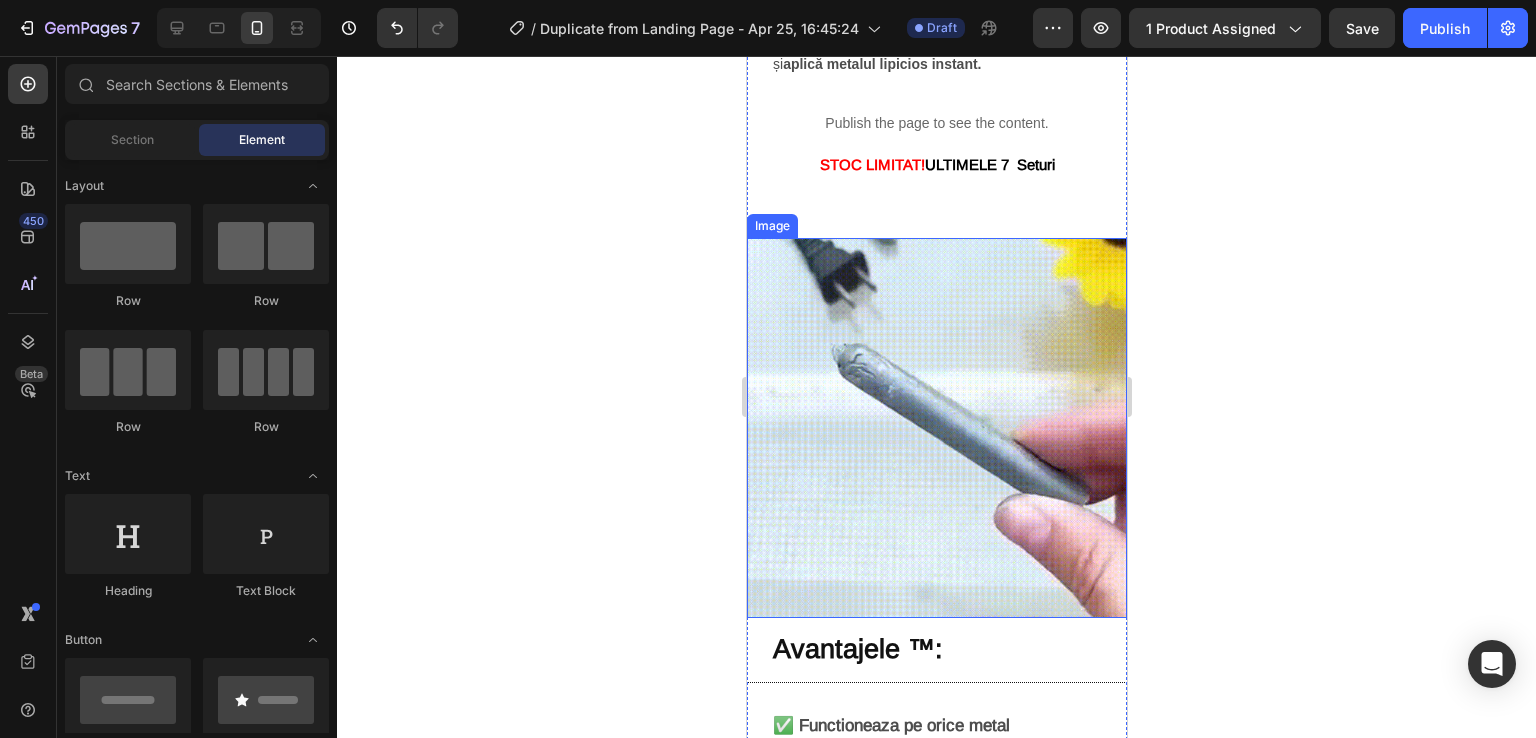 click at bounding box center [936, 428] 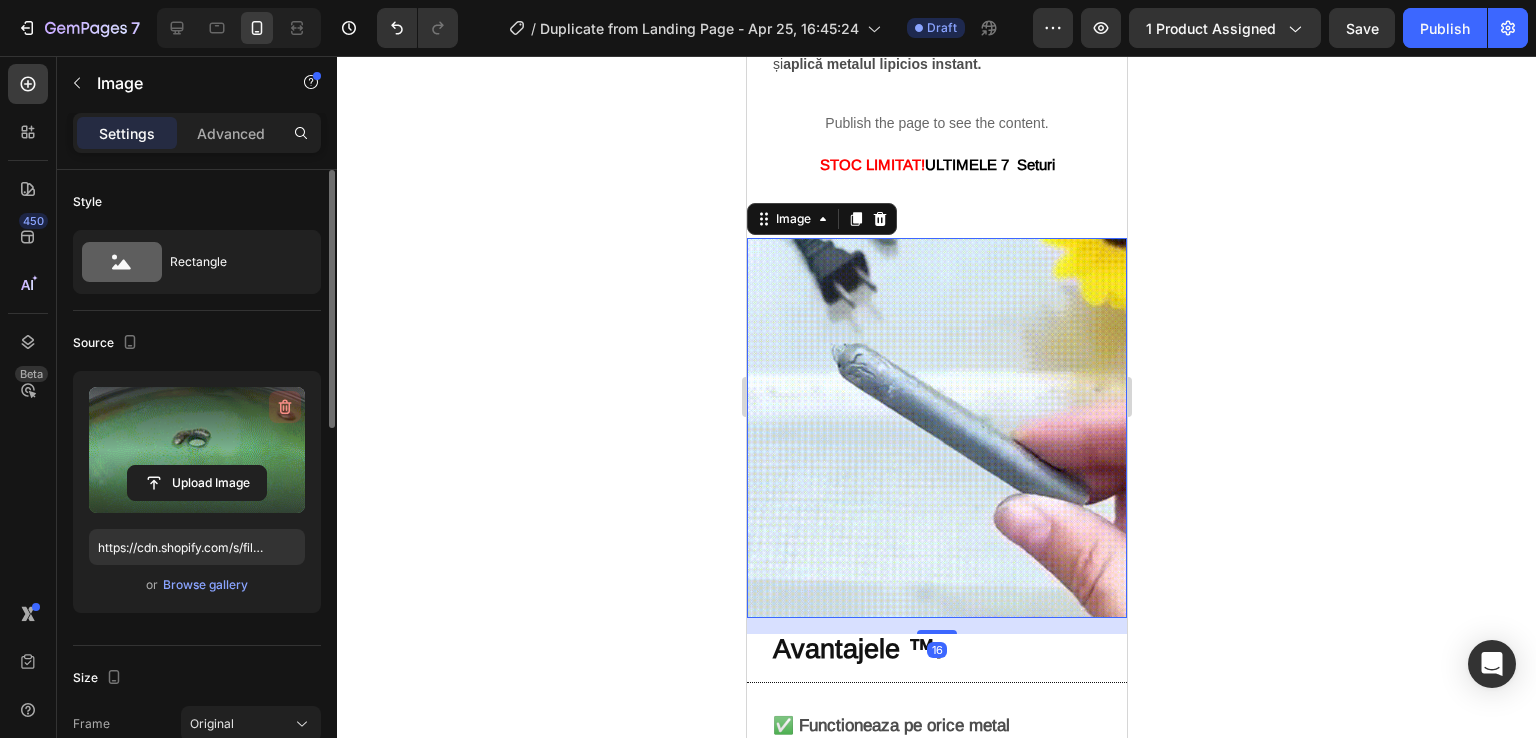 click 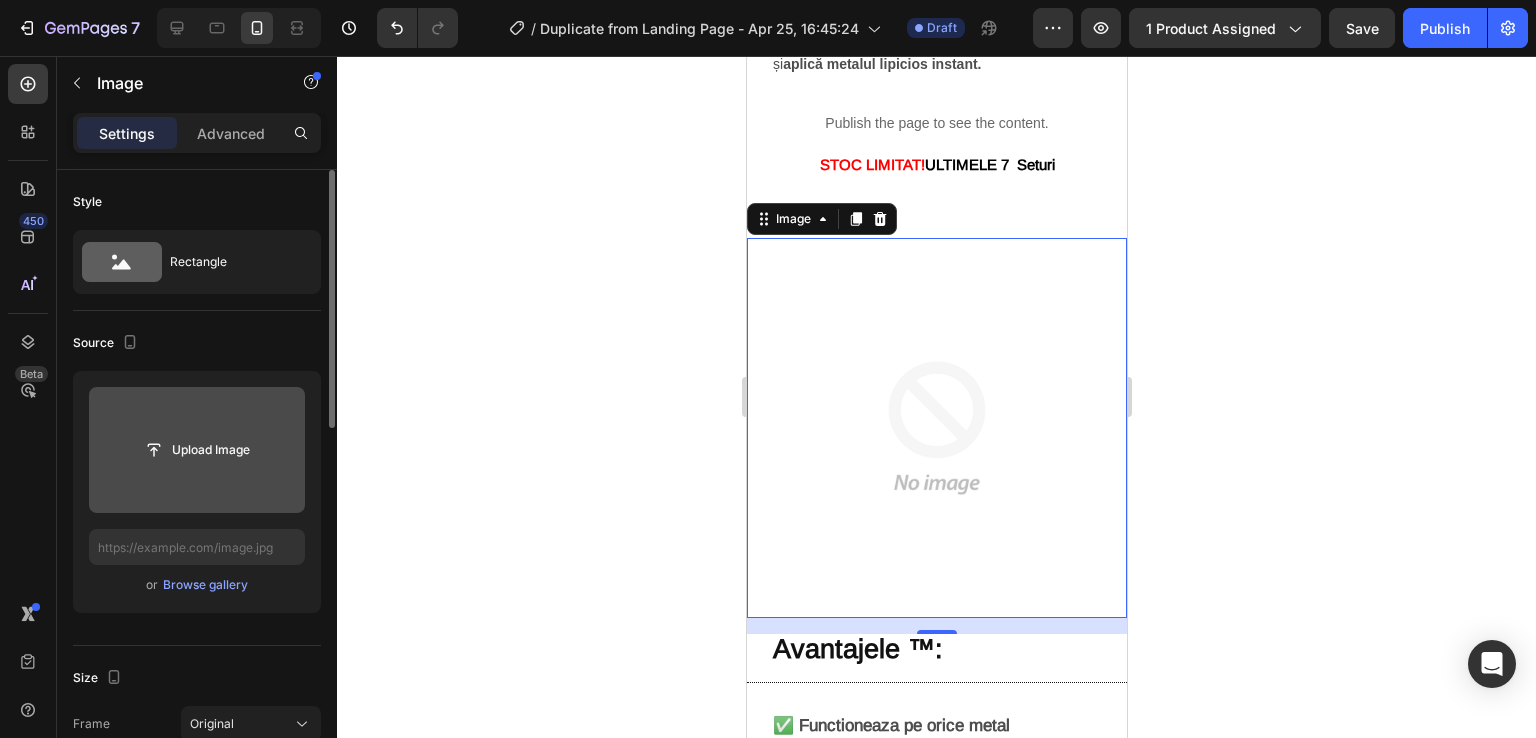 click at bounding box center (197, 450) 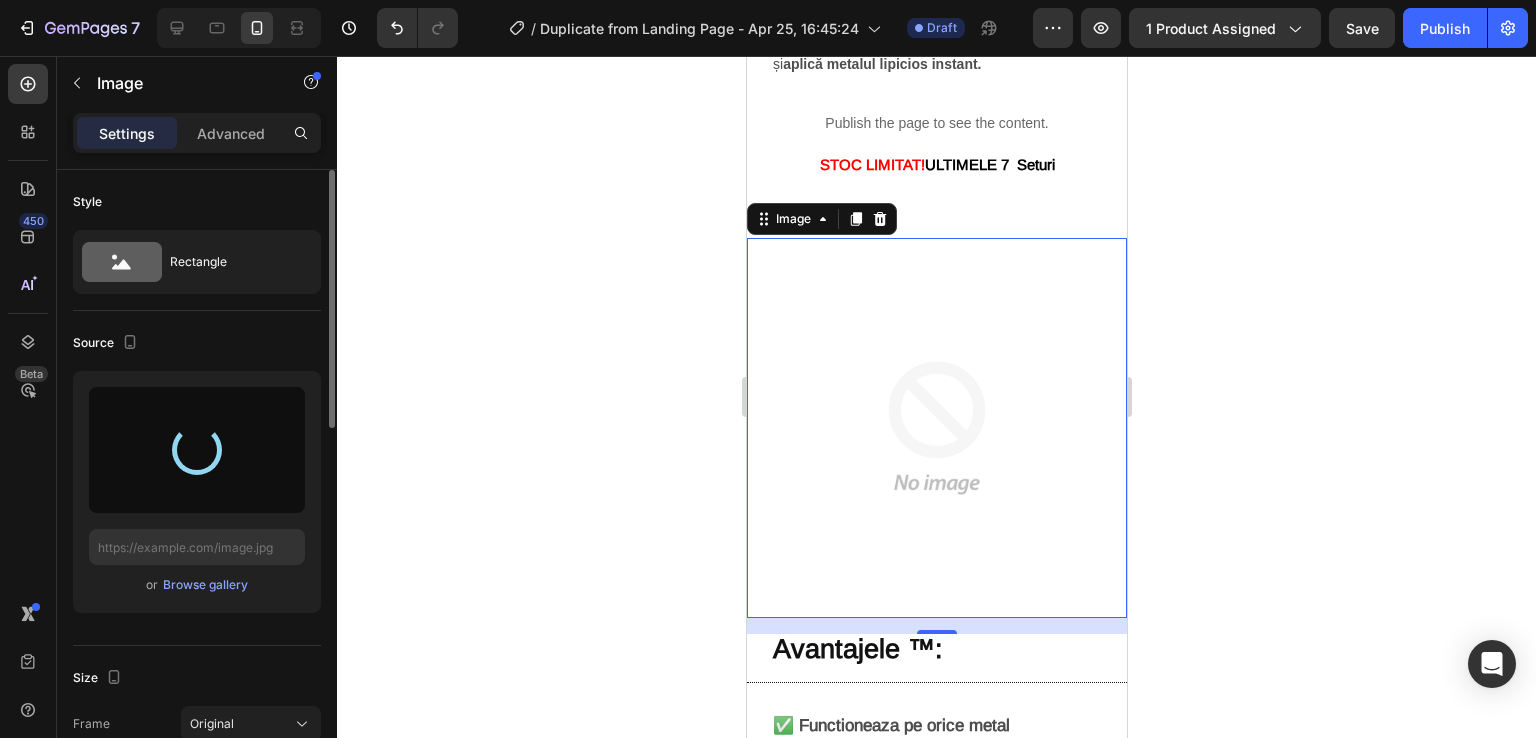 type on "https://cdn.shopify.com/s/files/1/0930/3100/6475/files/gempages_564793600076940453-f54d38d0-2a95-477e-867b-9fbfb1c3fdb8.jpg" 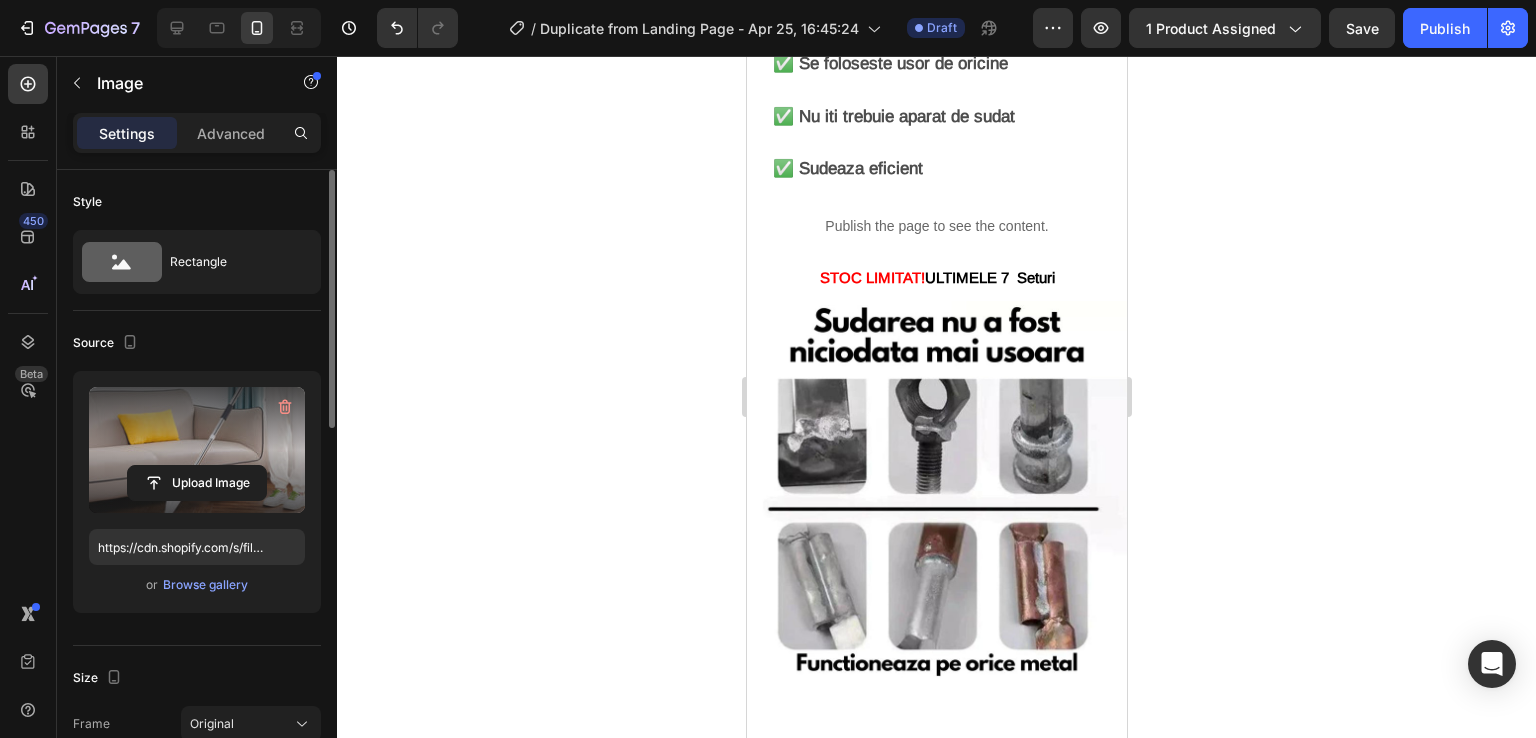 scroll, scrollTop: 2700, scrollLeft: 0, axis: vertical 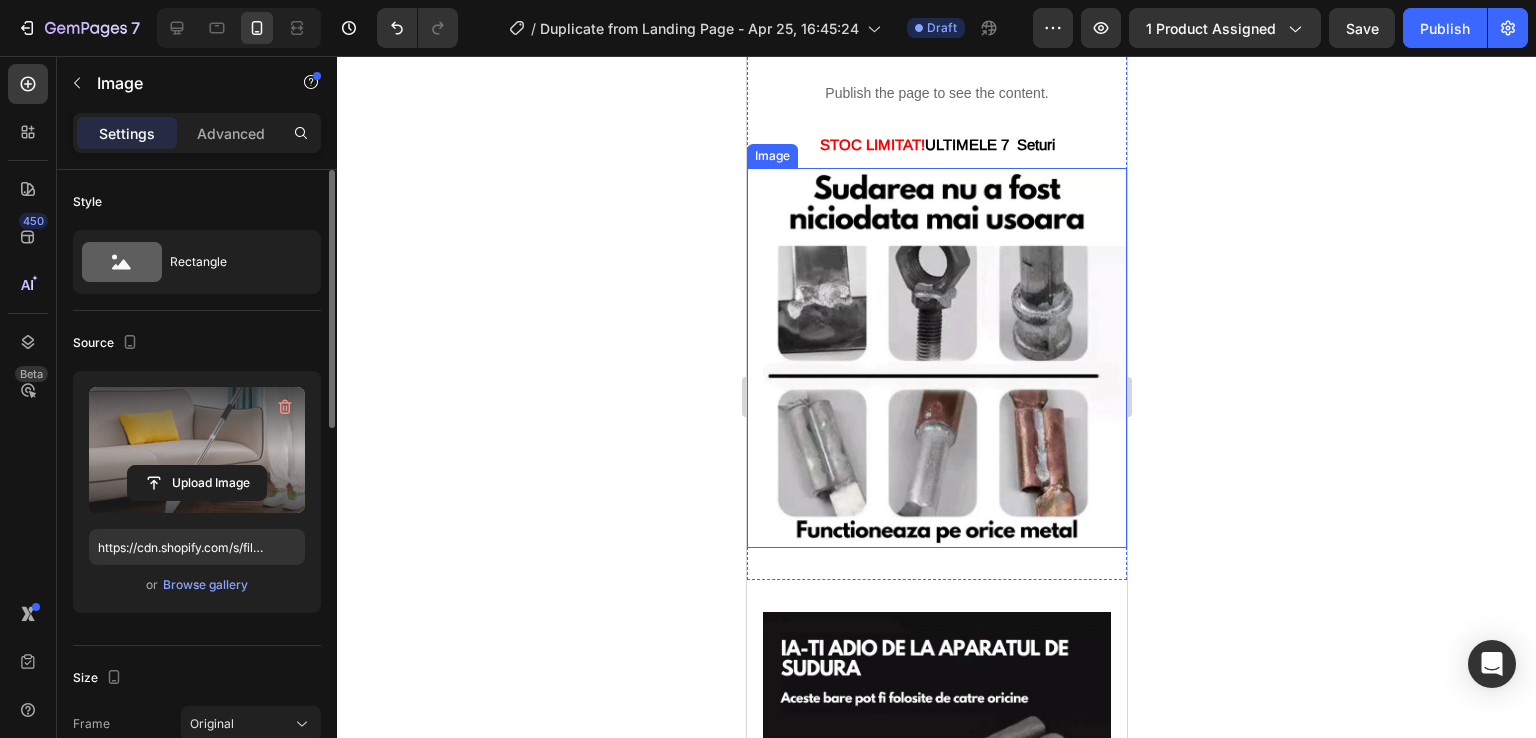 click at bounding box center [936, 358] 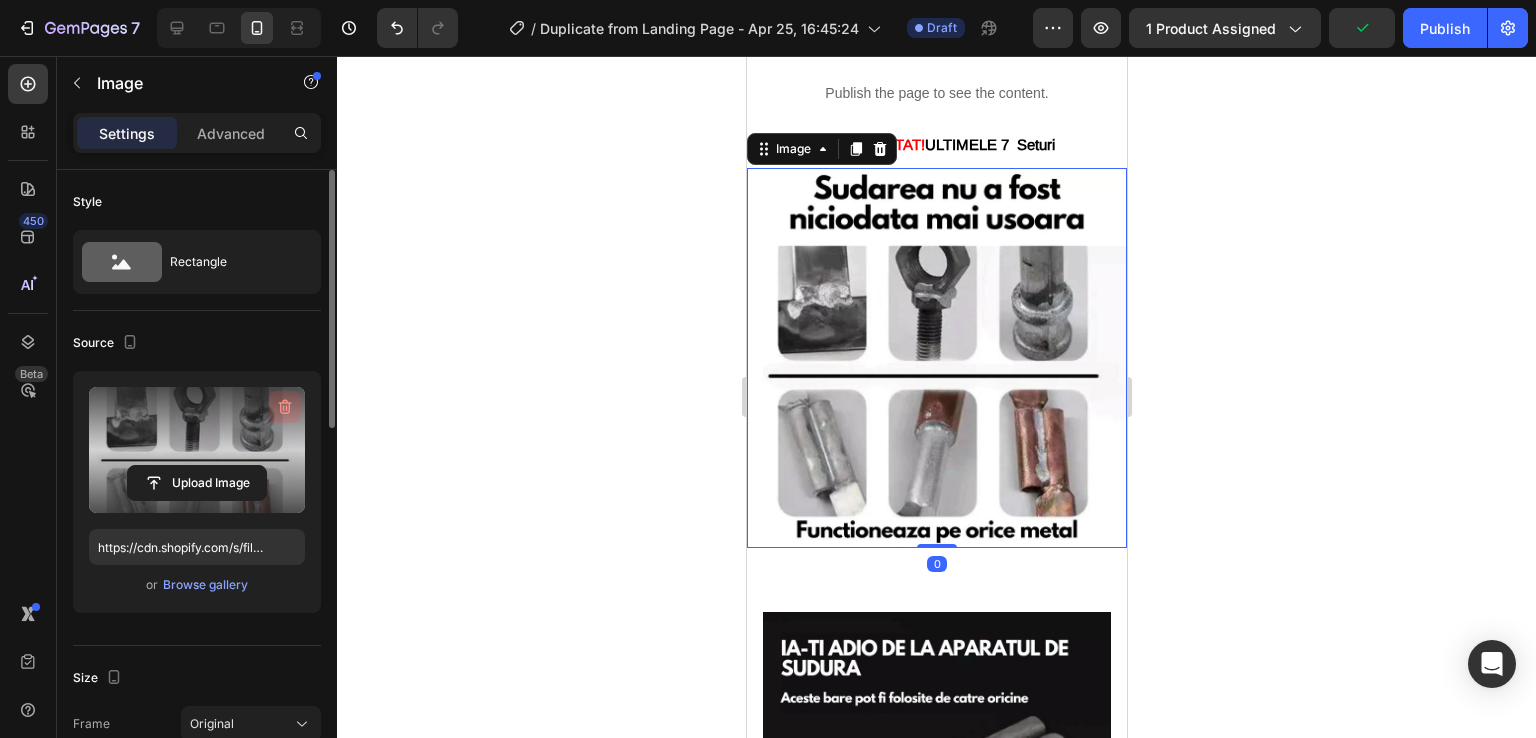 click 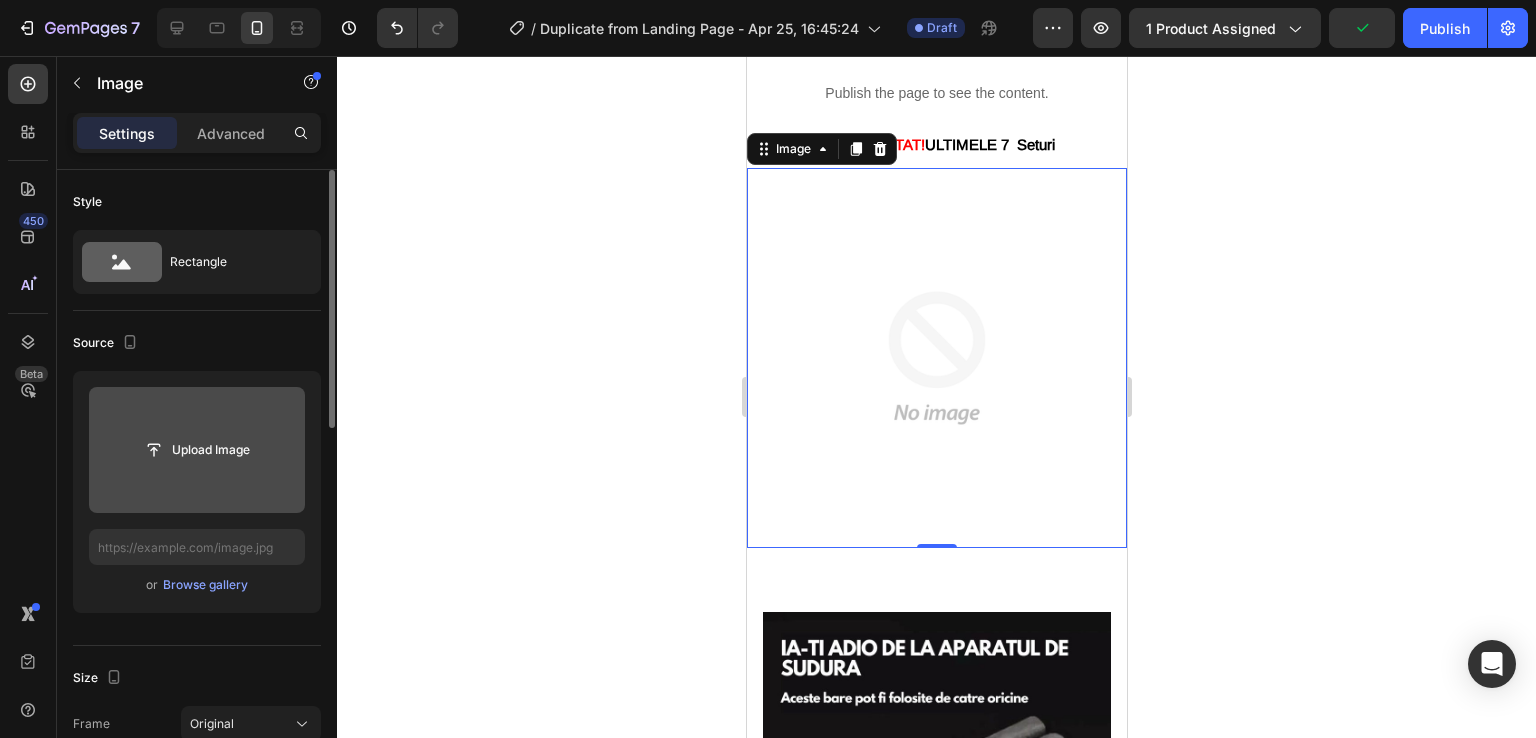 click at bounding box center [197, 450] 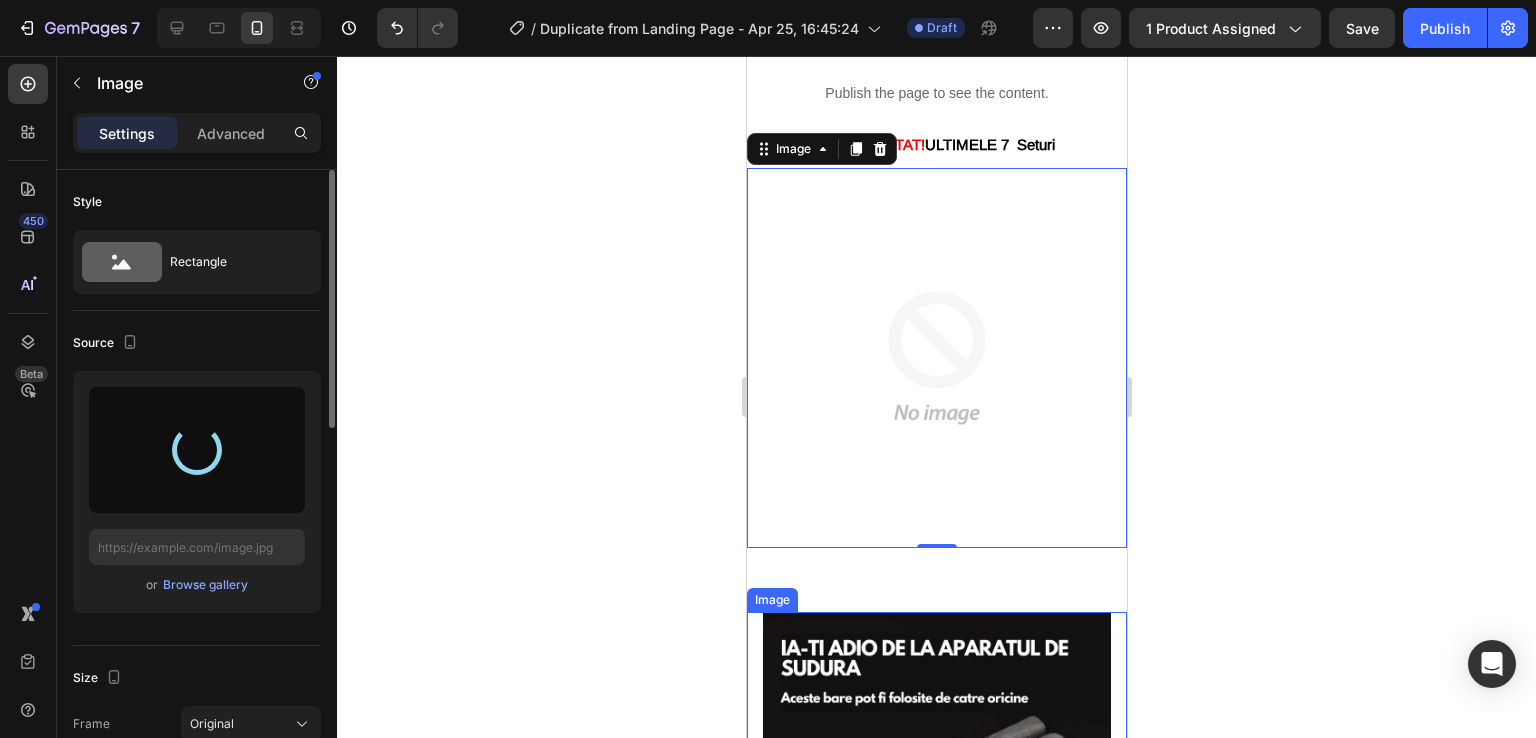 type on "https://cdn.shopify.com/s/files/1/0930/3100/6475/files/gempages_564793600076940453-43db52e7-2558-4b41-95c1-a128ea1283f9.webp" 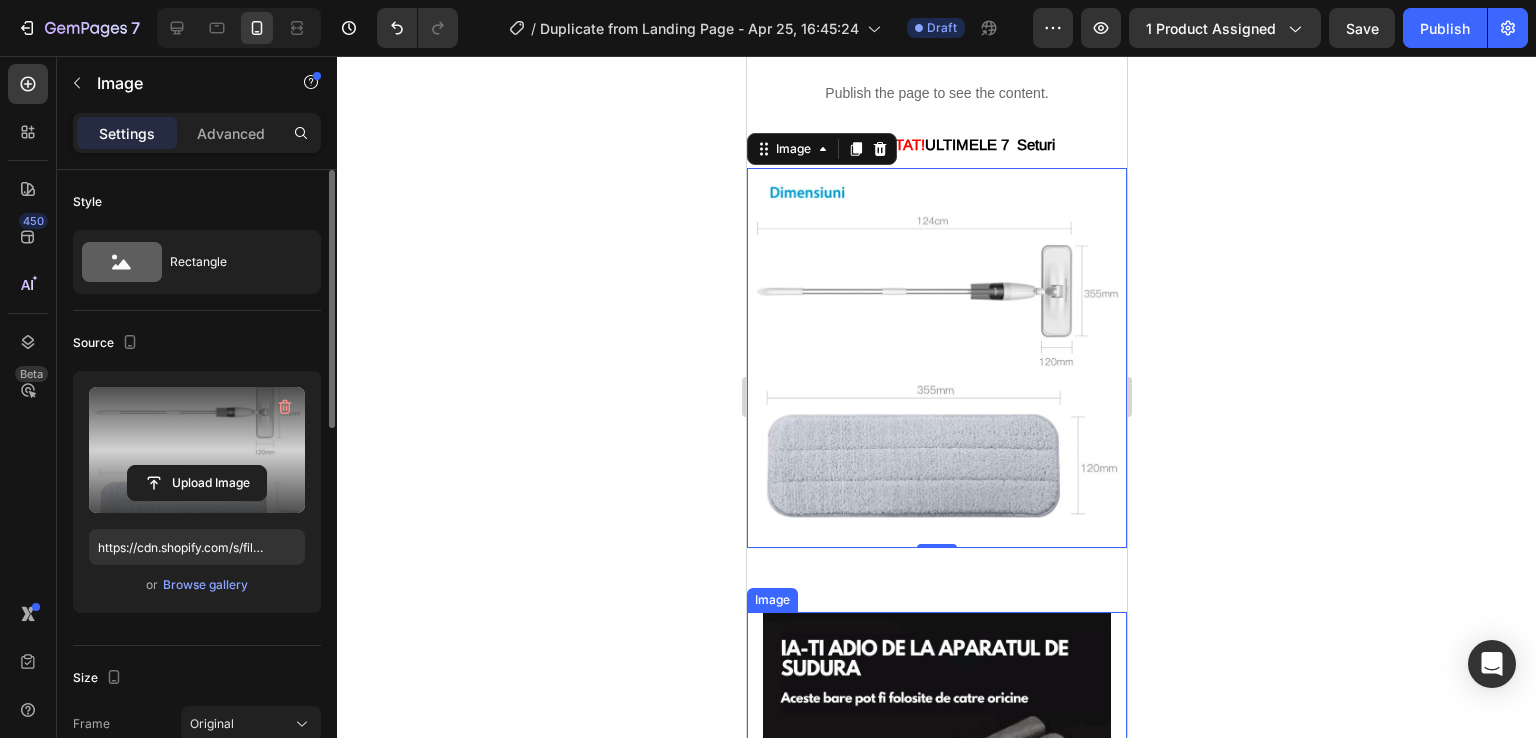 click at bounding box center (936, 786) 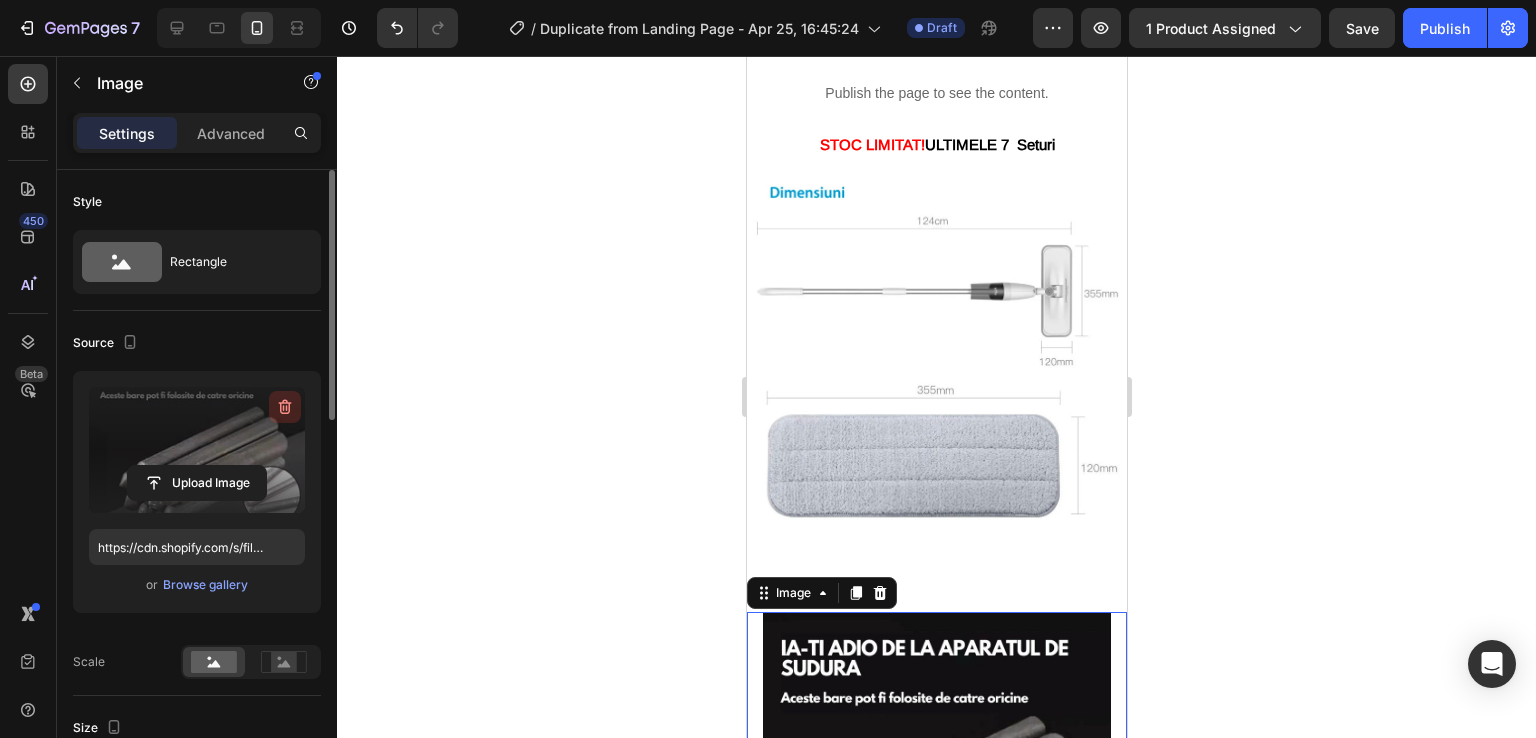 click 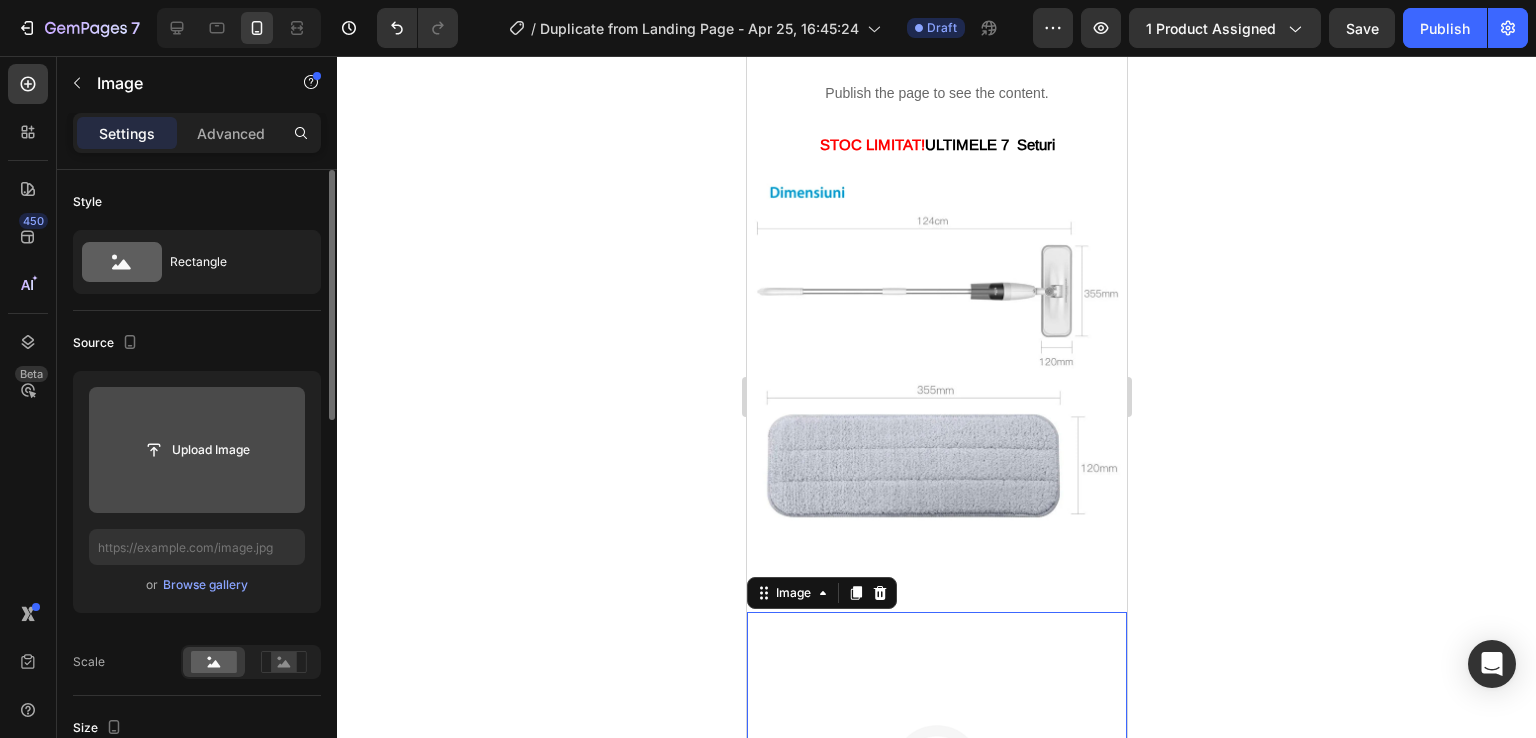 click at bounding box center [197, 450] 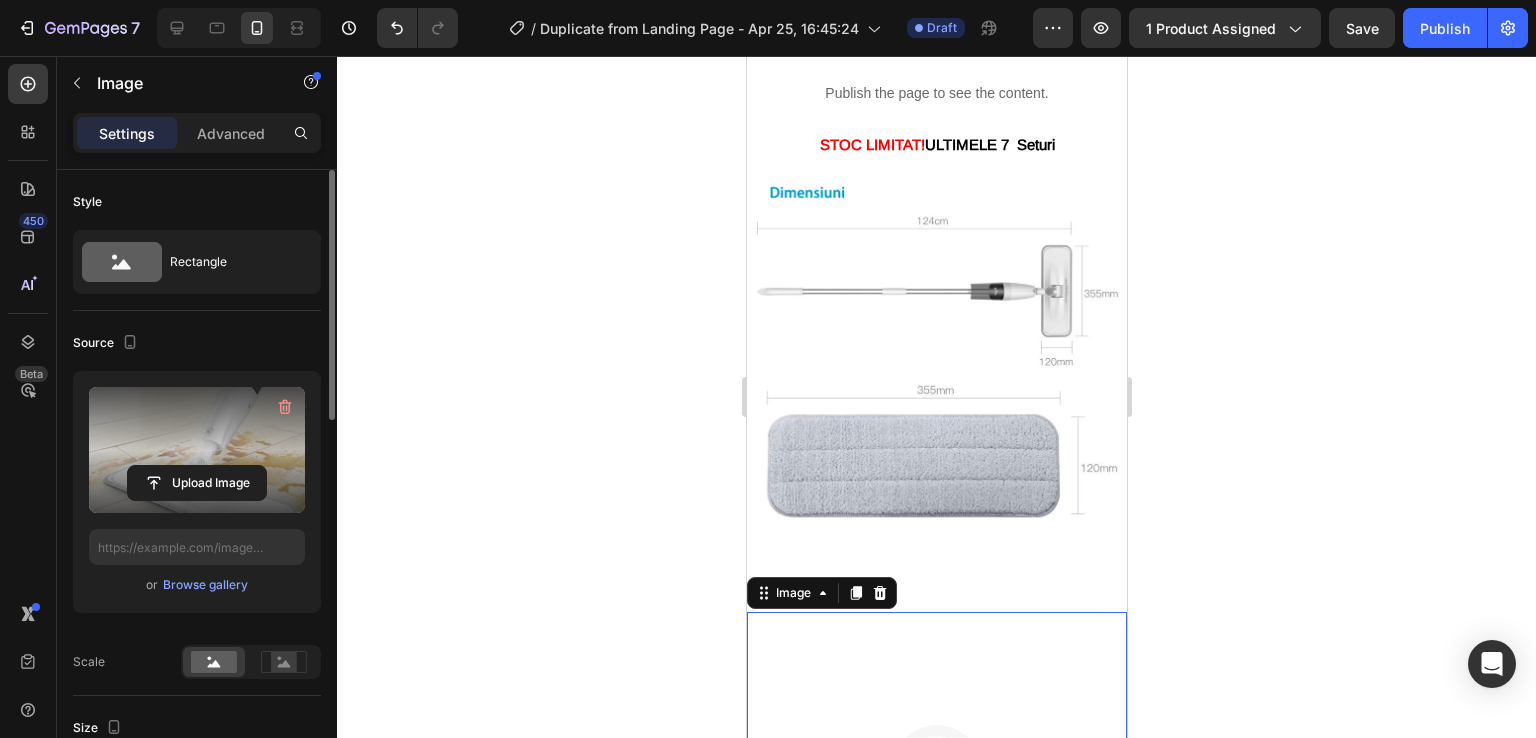type on "https://cdn.shopify.com/s/files/1/0930/3100/6475/files/gempages_564793600076940453-1dbc855b-511a-404c-a06d-0f64c9e5d5b7.webp" 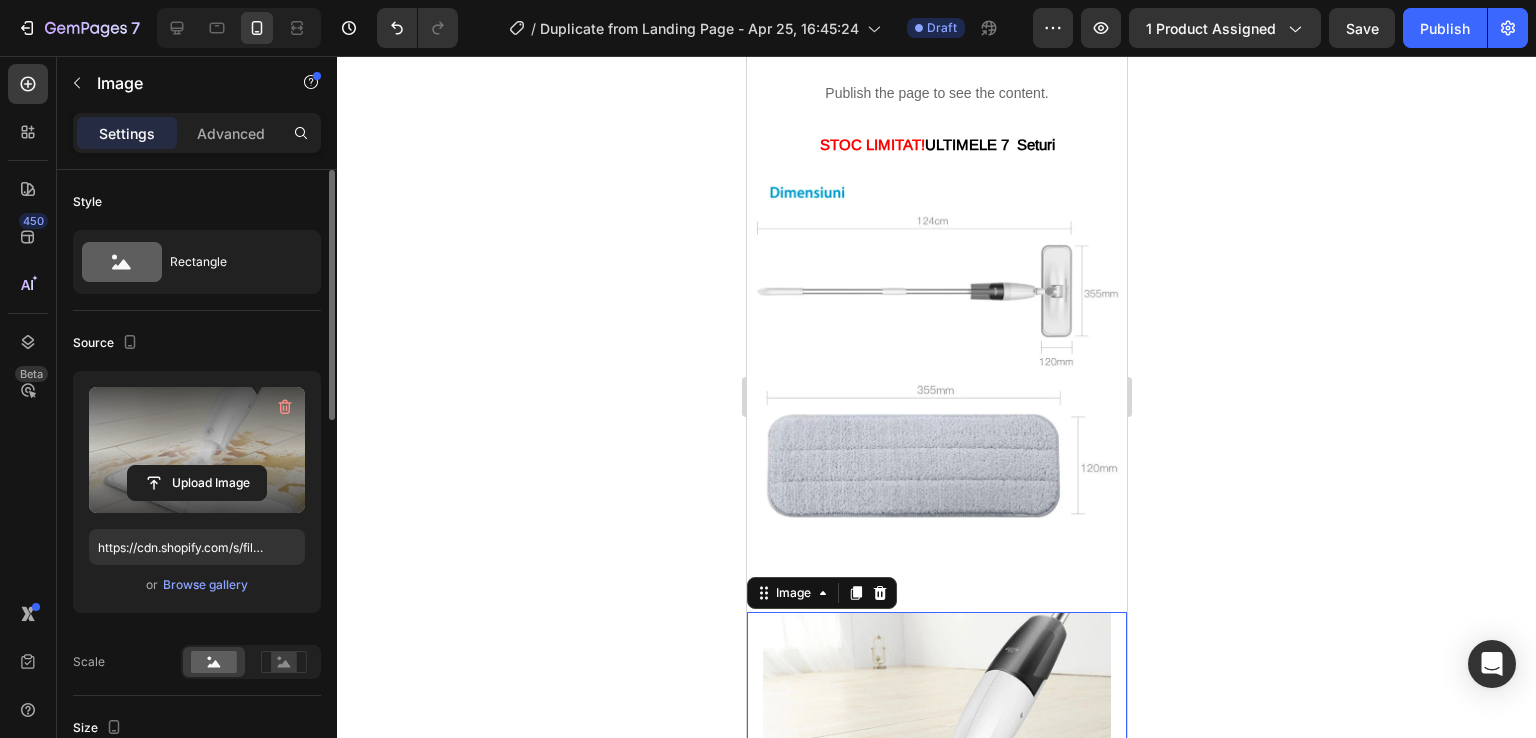 click 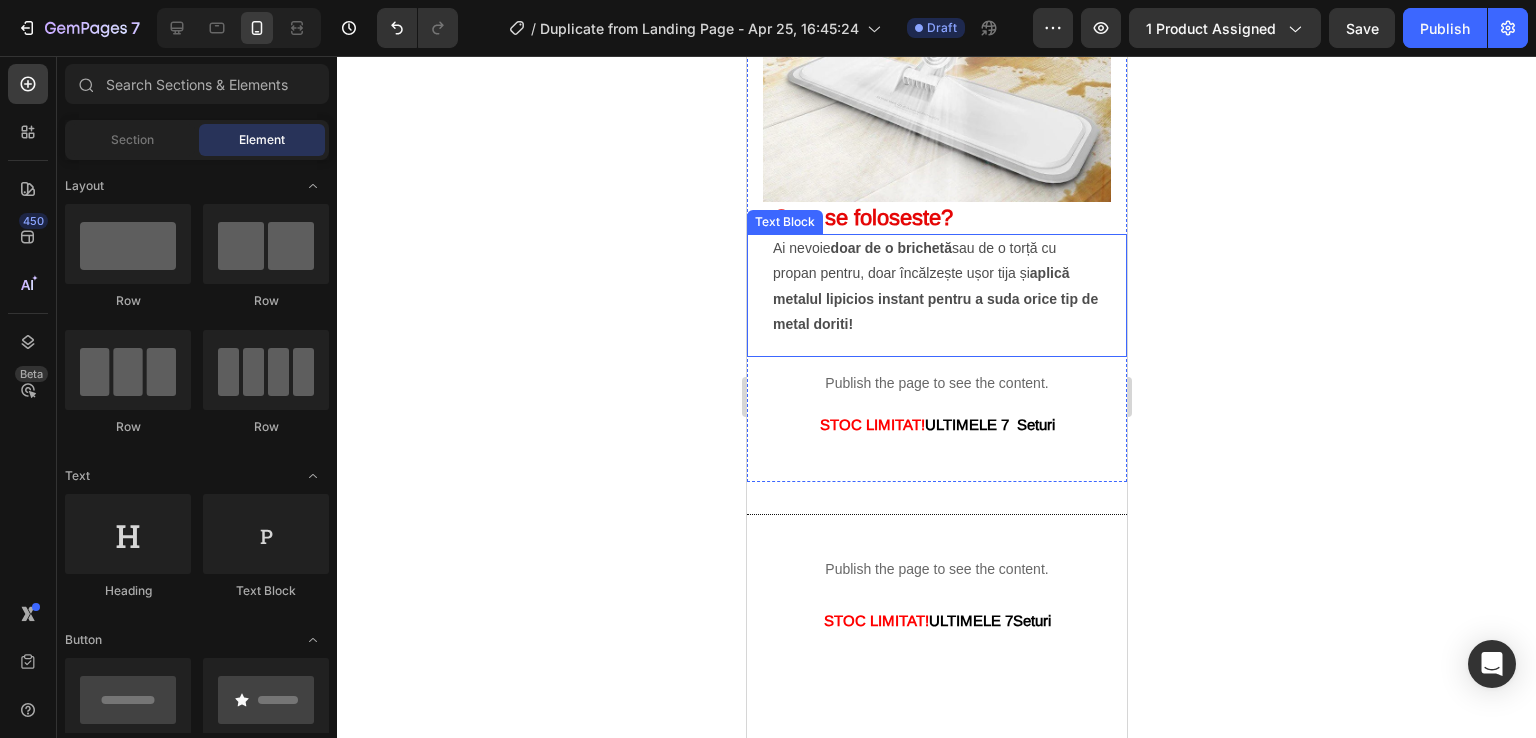 scroll, scrollTop: 3700, scrollLeft: 0, axis: vertical 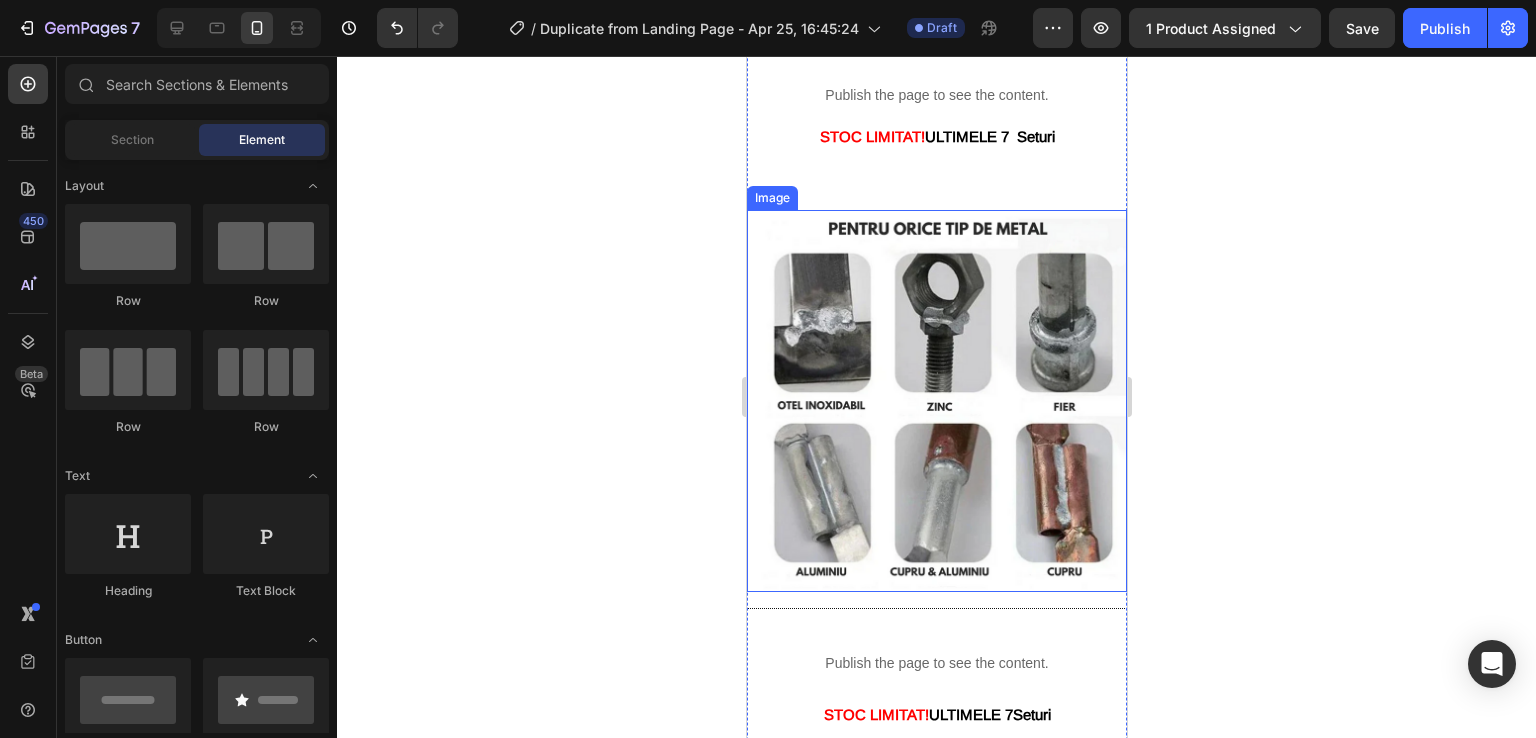 click at bounding box center [936, 401] 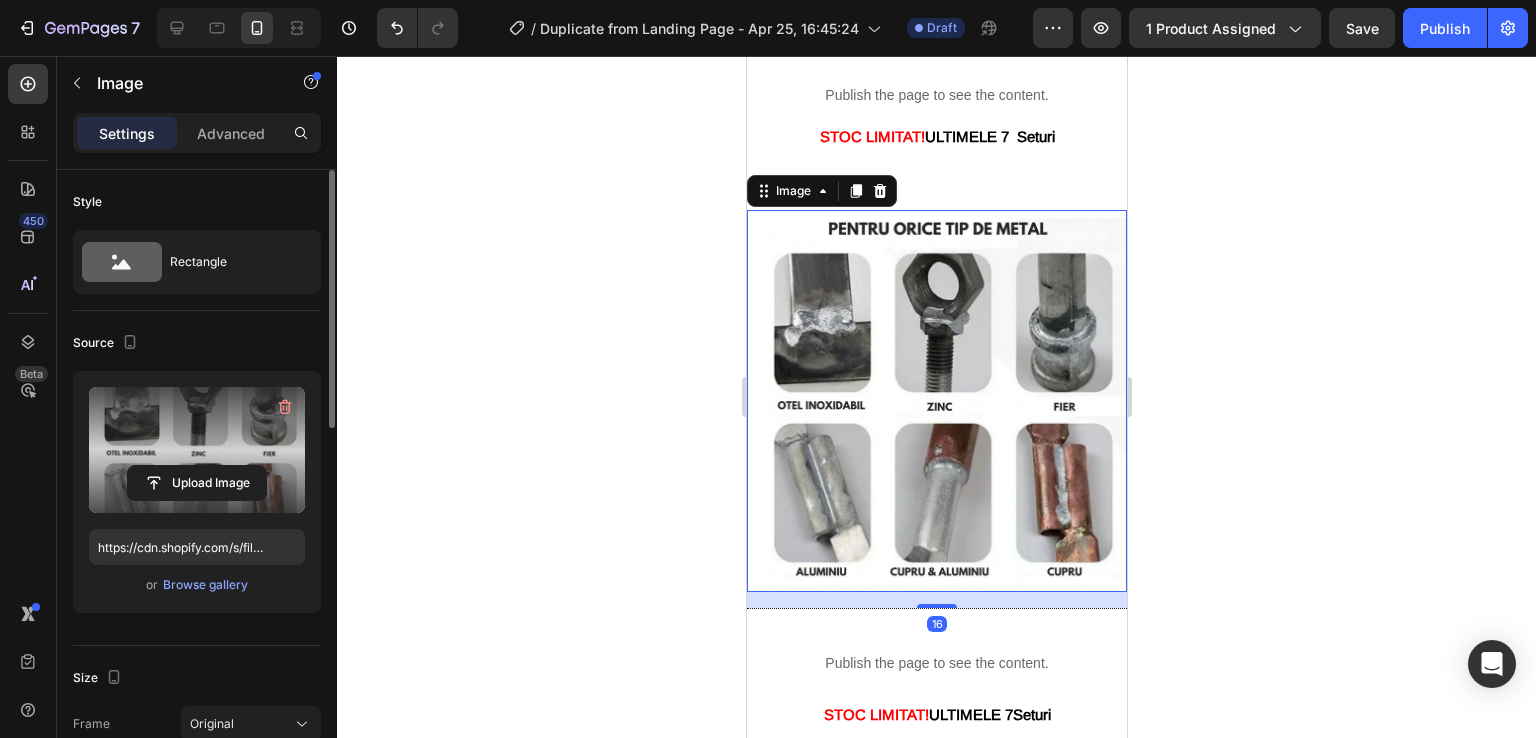 click at bounding box center [197, 450] 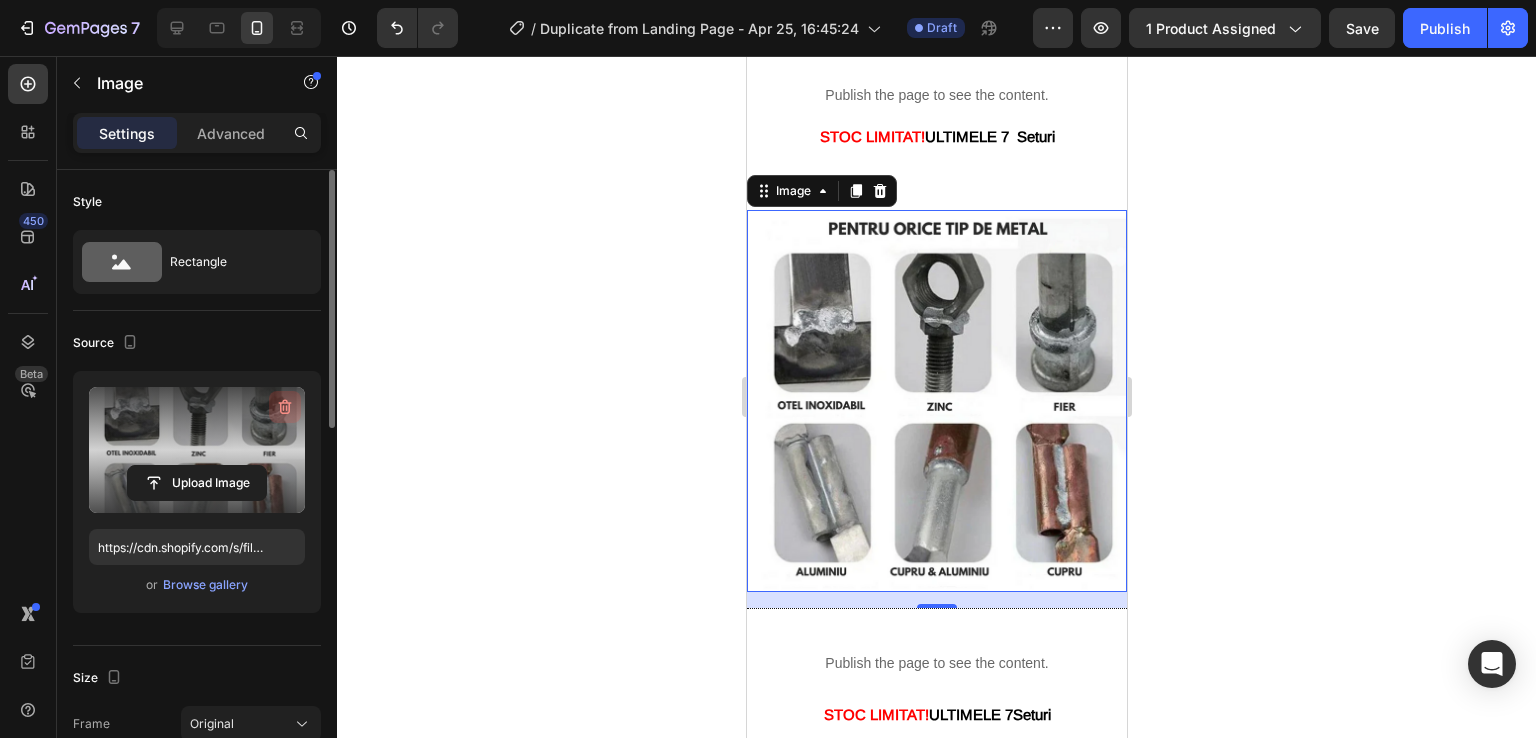 click 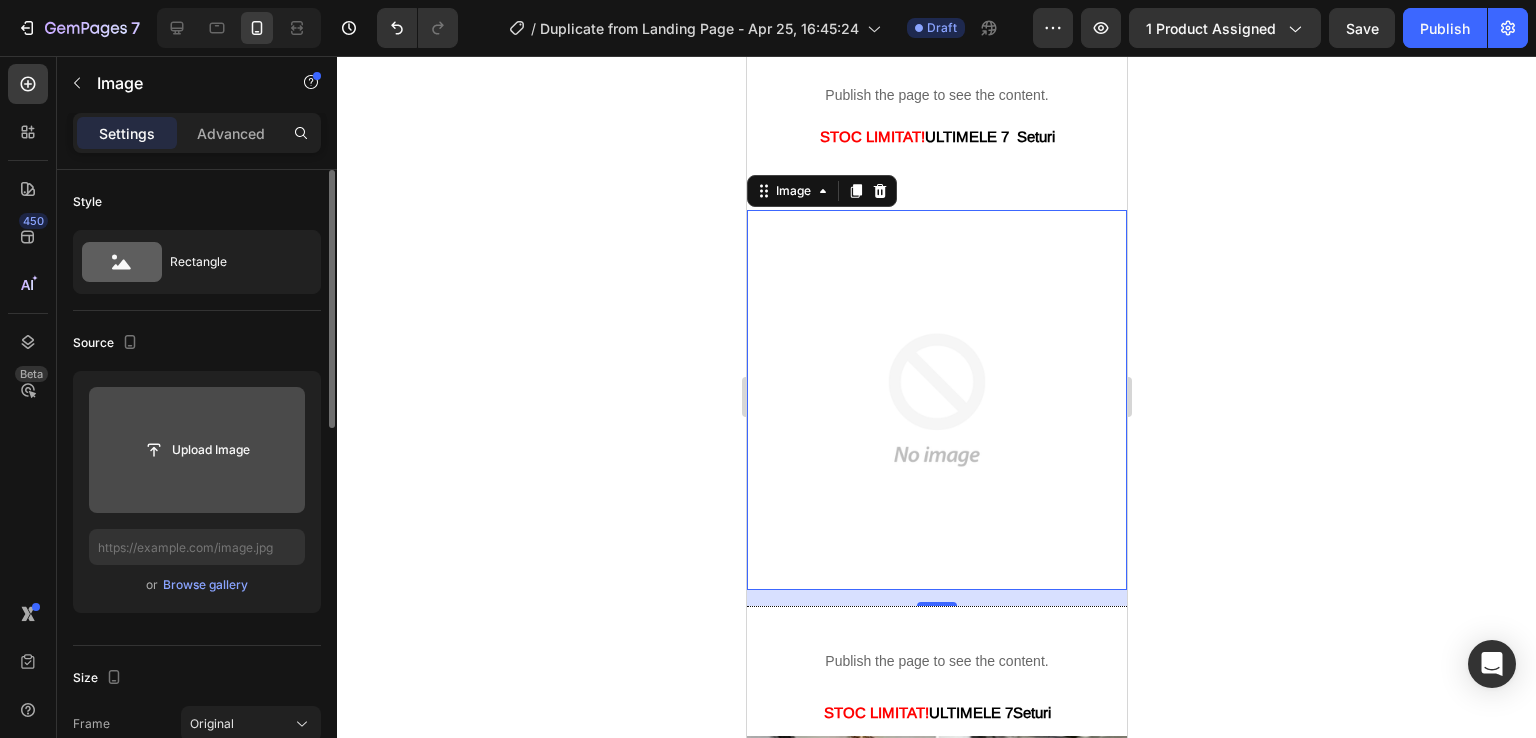 click at bounding box center (197, 450) 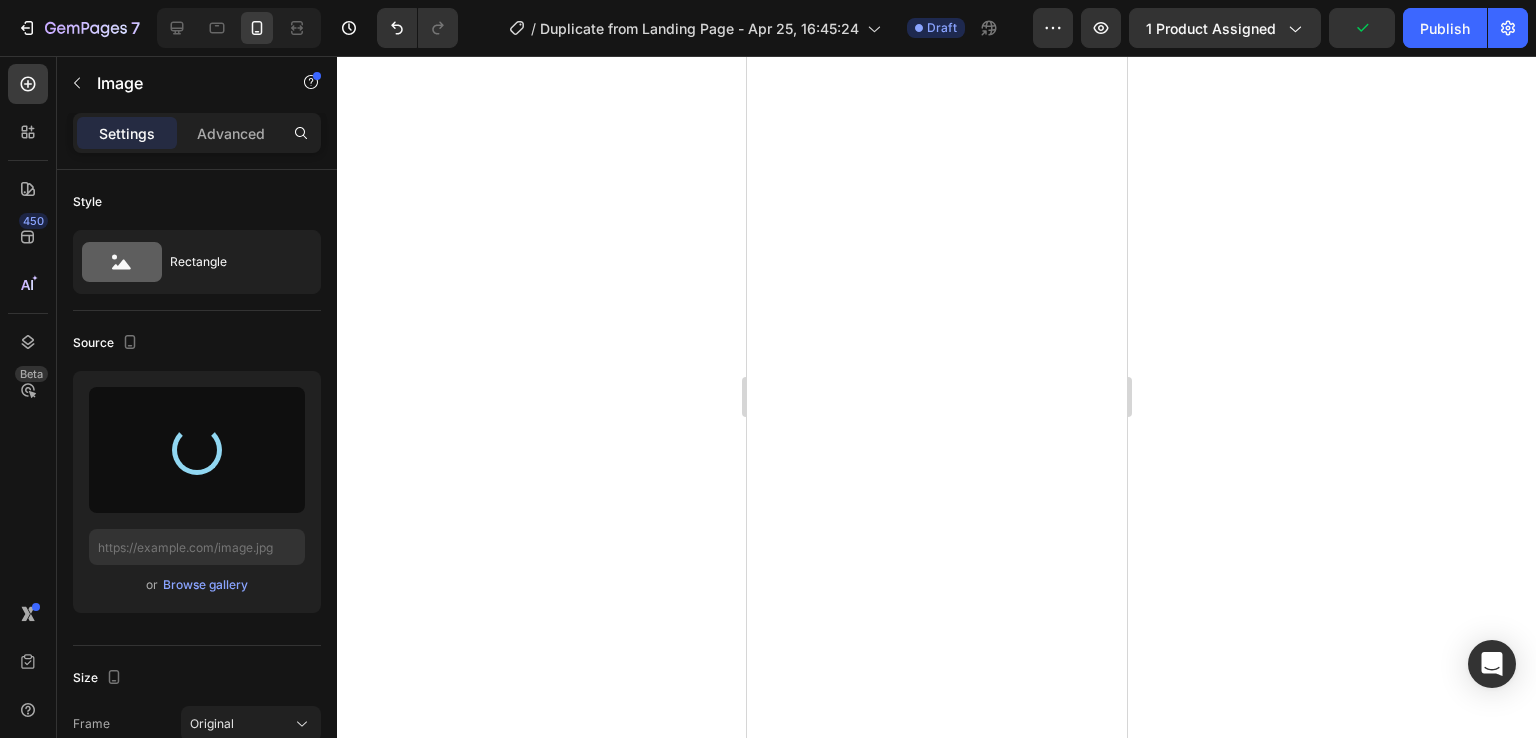 scroll, scrollTop: 0, scrollLeft: 0, axis: both 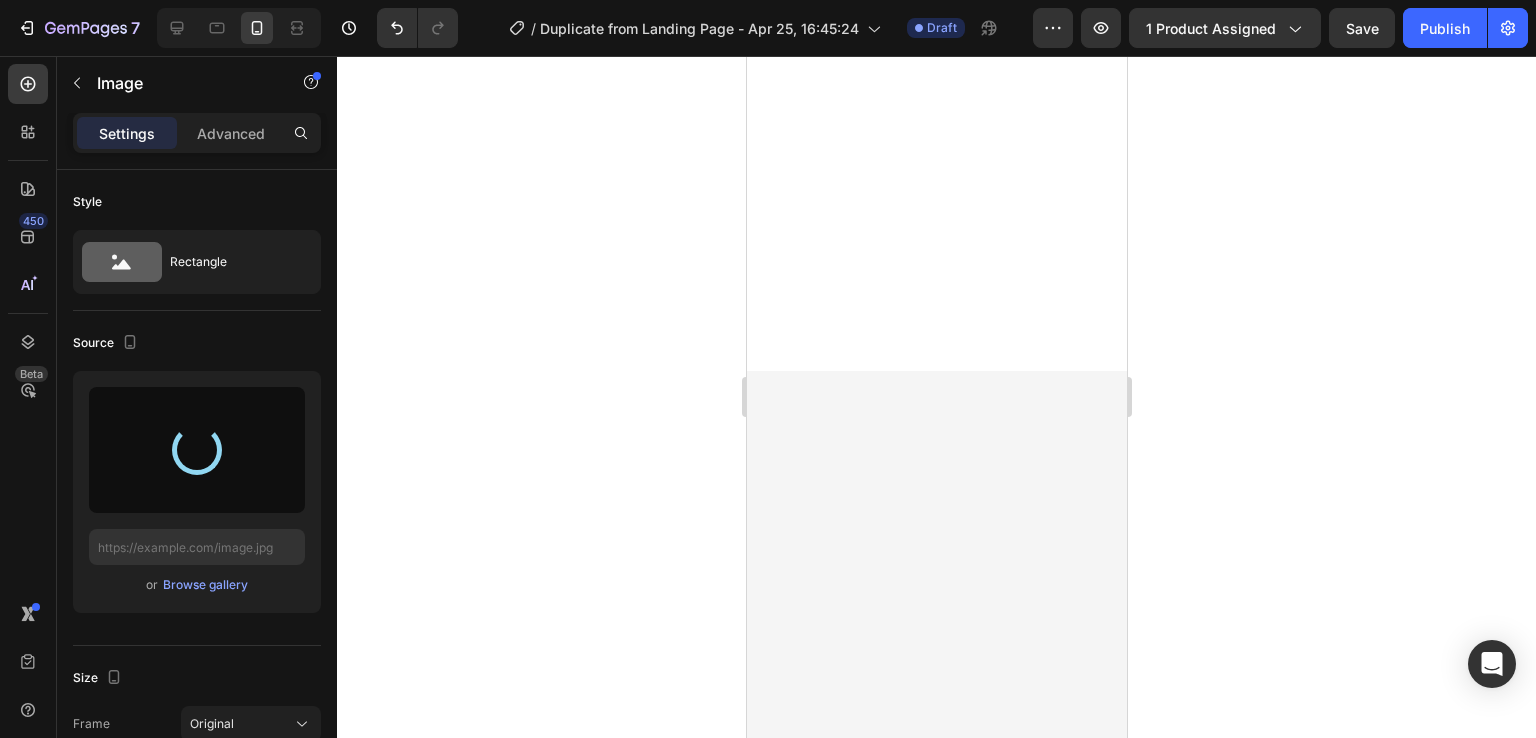type on "https://cdn.shopify.com/s/files/1/0930/3100/6475/files/gempages_564793600076940453-e8992162-6de8-417d-8956-45de0efed610.jpg" 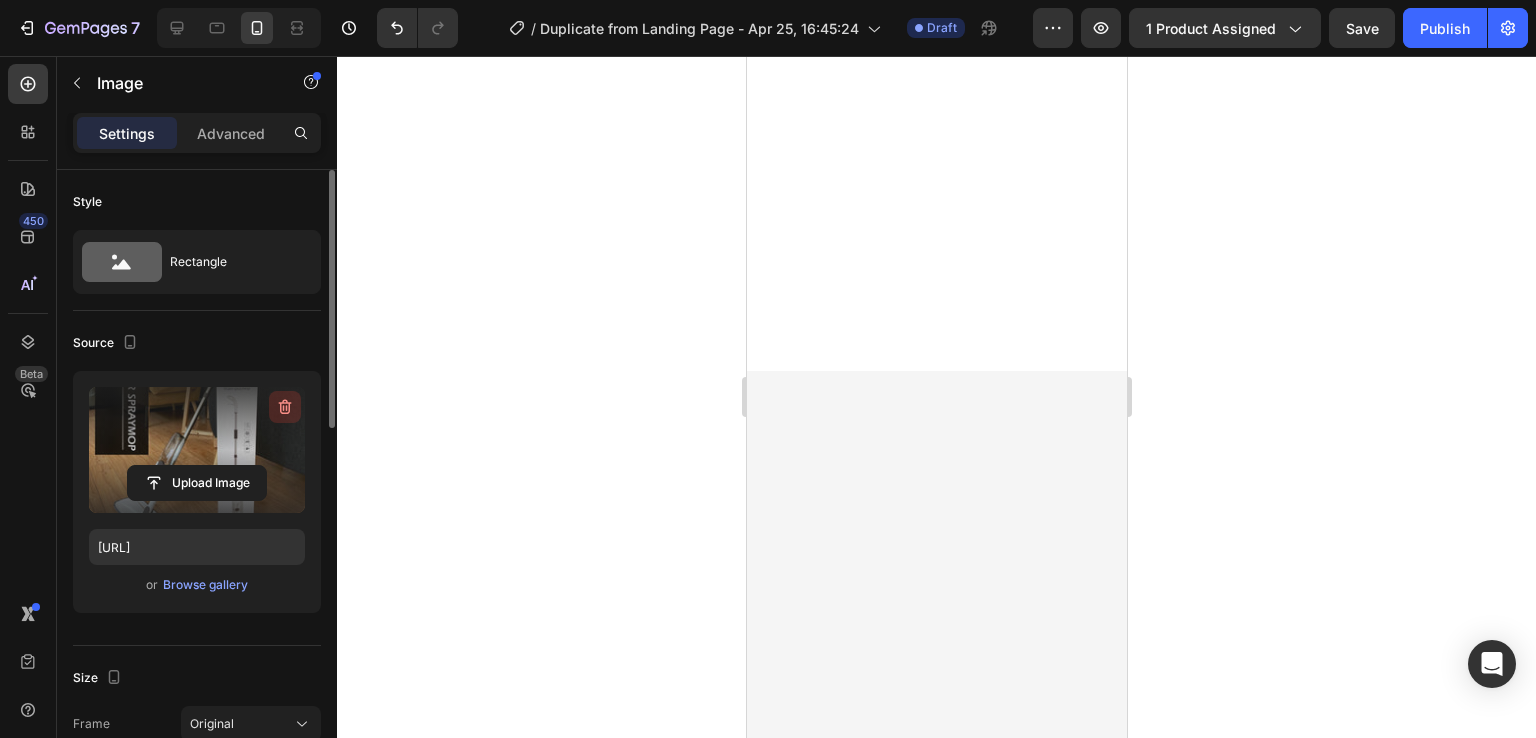 click 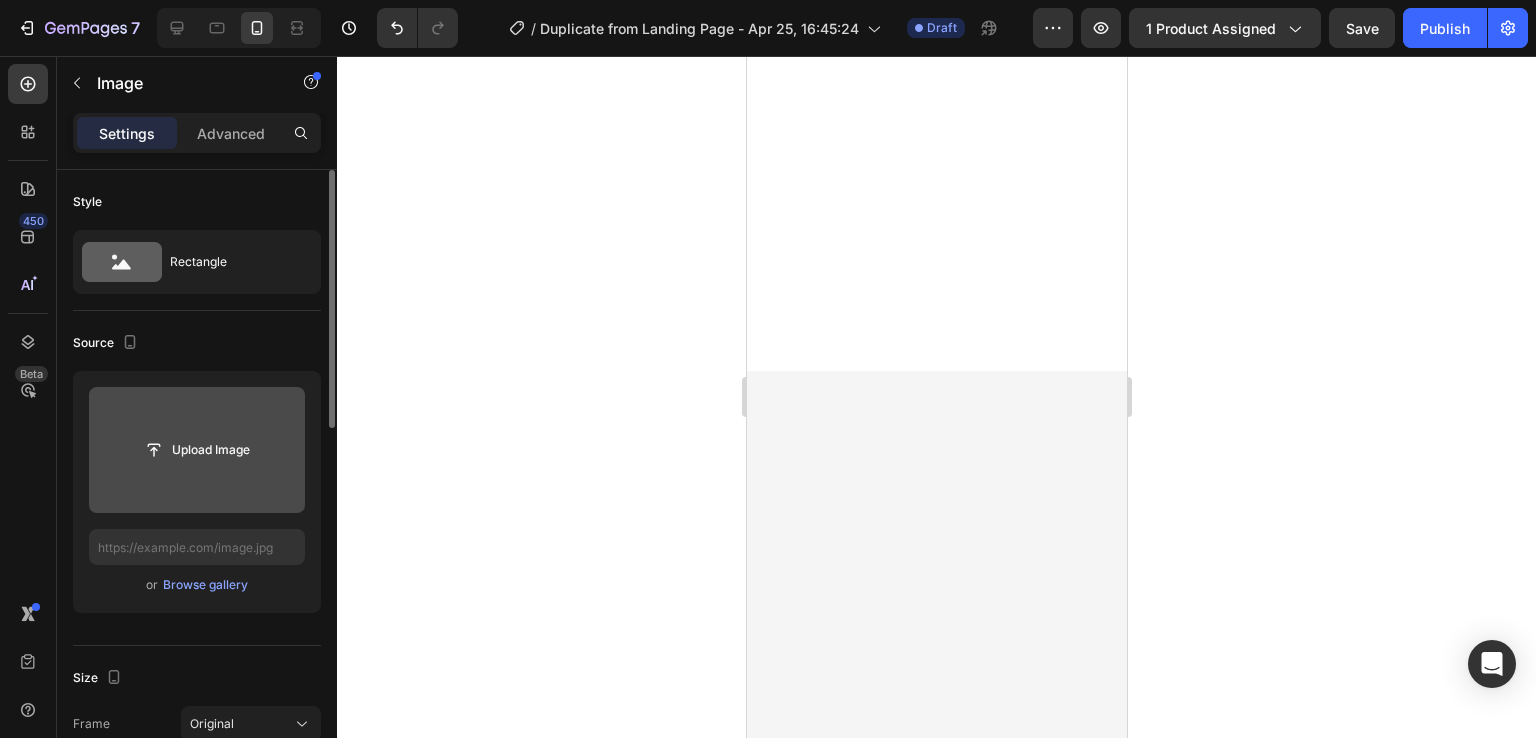 click at bounding box center (197, 450) 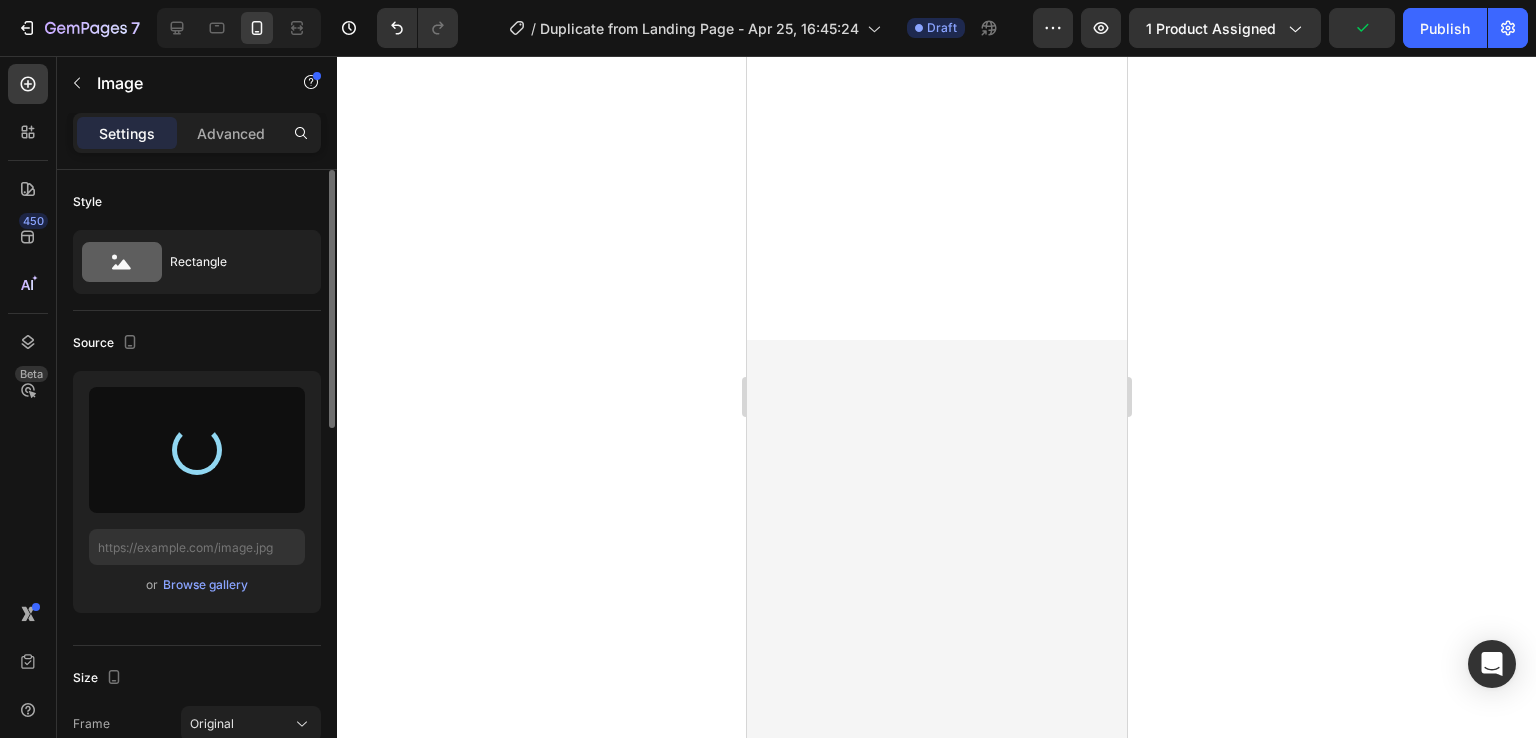 scroll, scrollTop: 3700, scrollLeft: 0, axis: vertical 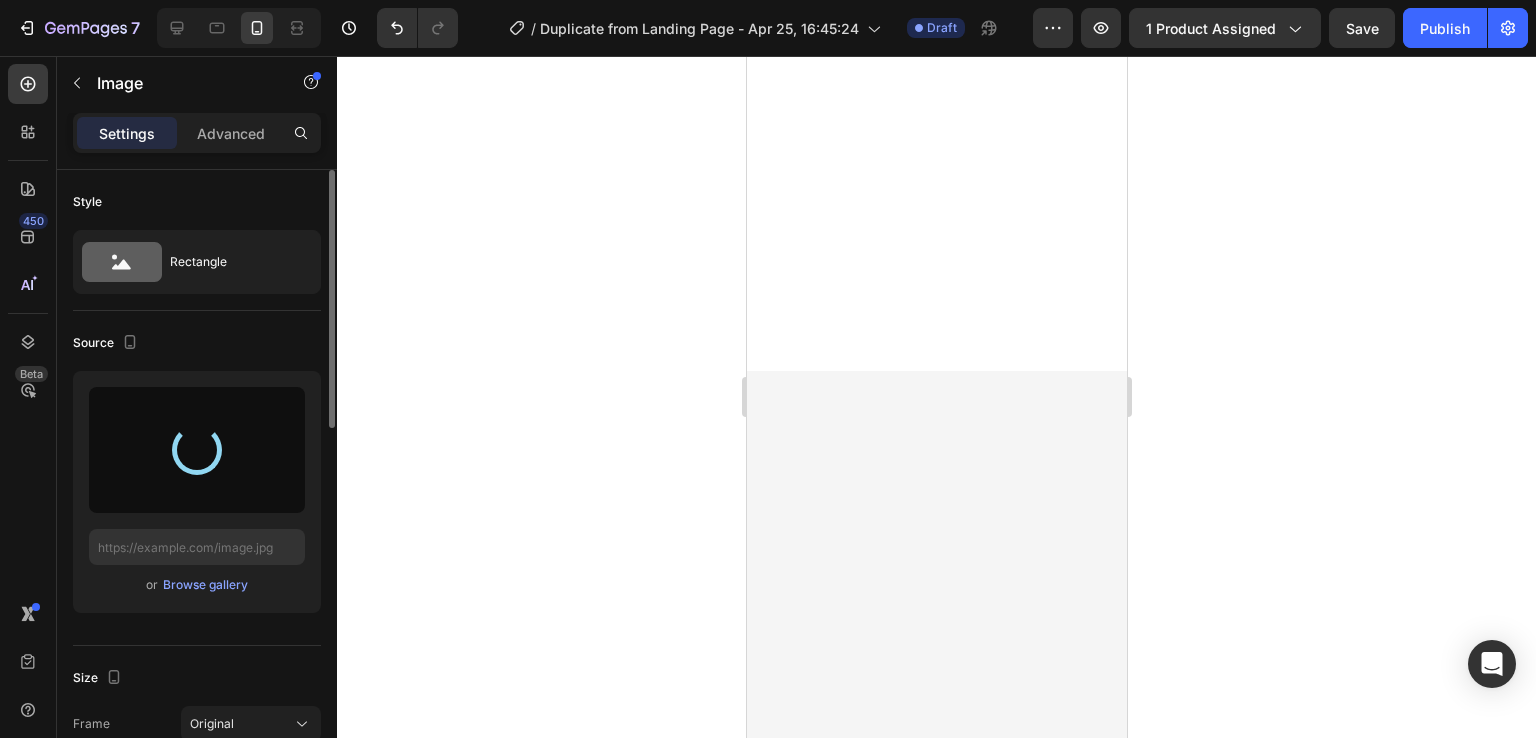type on "https://cdn.shopify.com/s/files/1/0930/3100/6475/files/gempages_564793600076940453-e5143426-6289-4dae-8643-17ea62dd2cd5.webp" 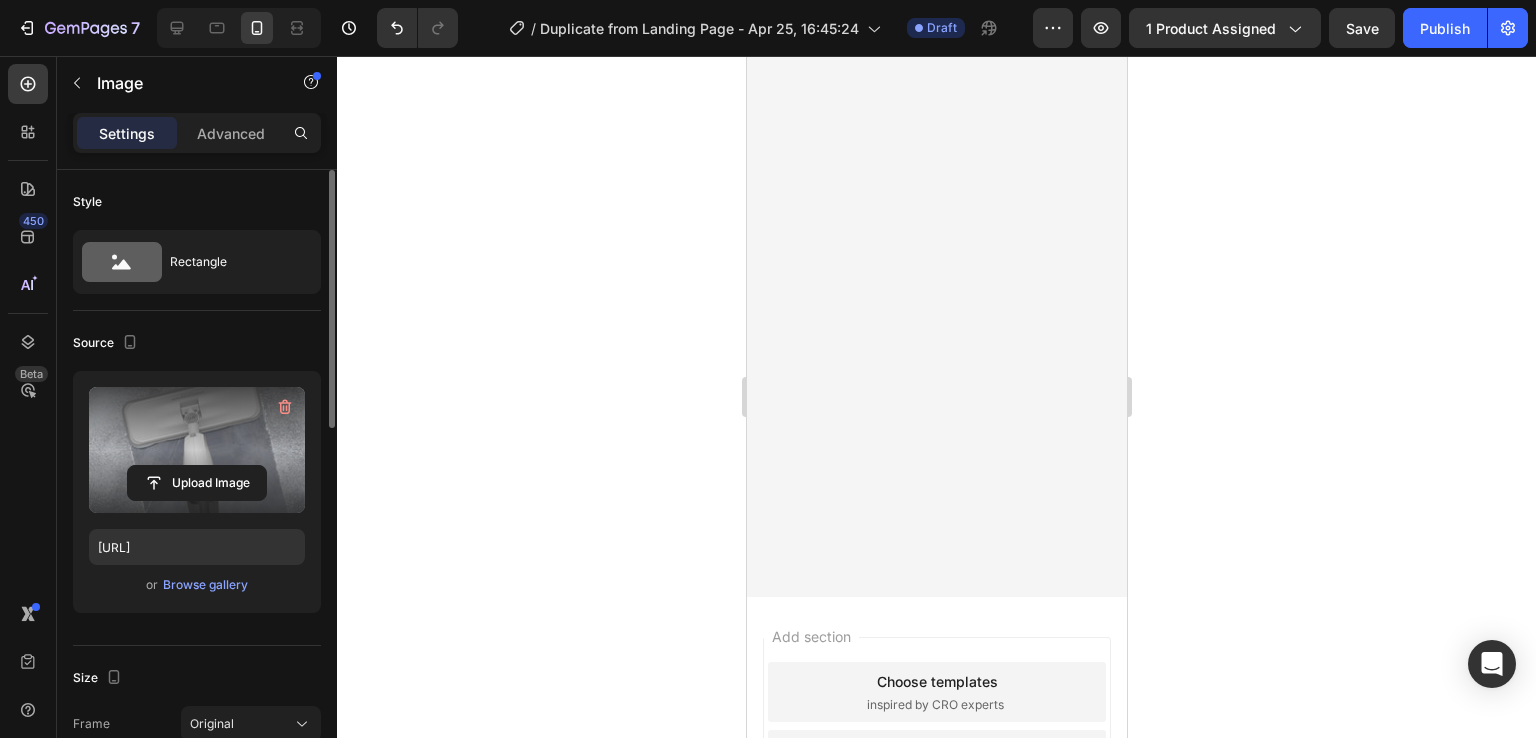scroll, scrollTop: 4200, scrollLeft: 0, axis: vertical 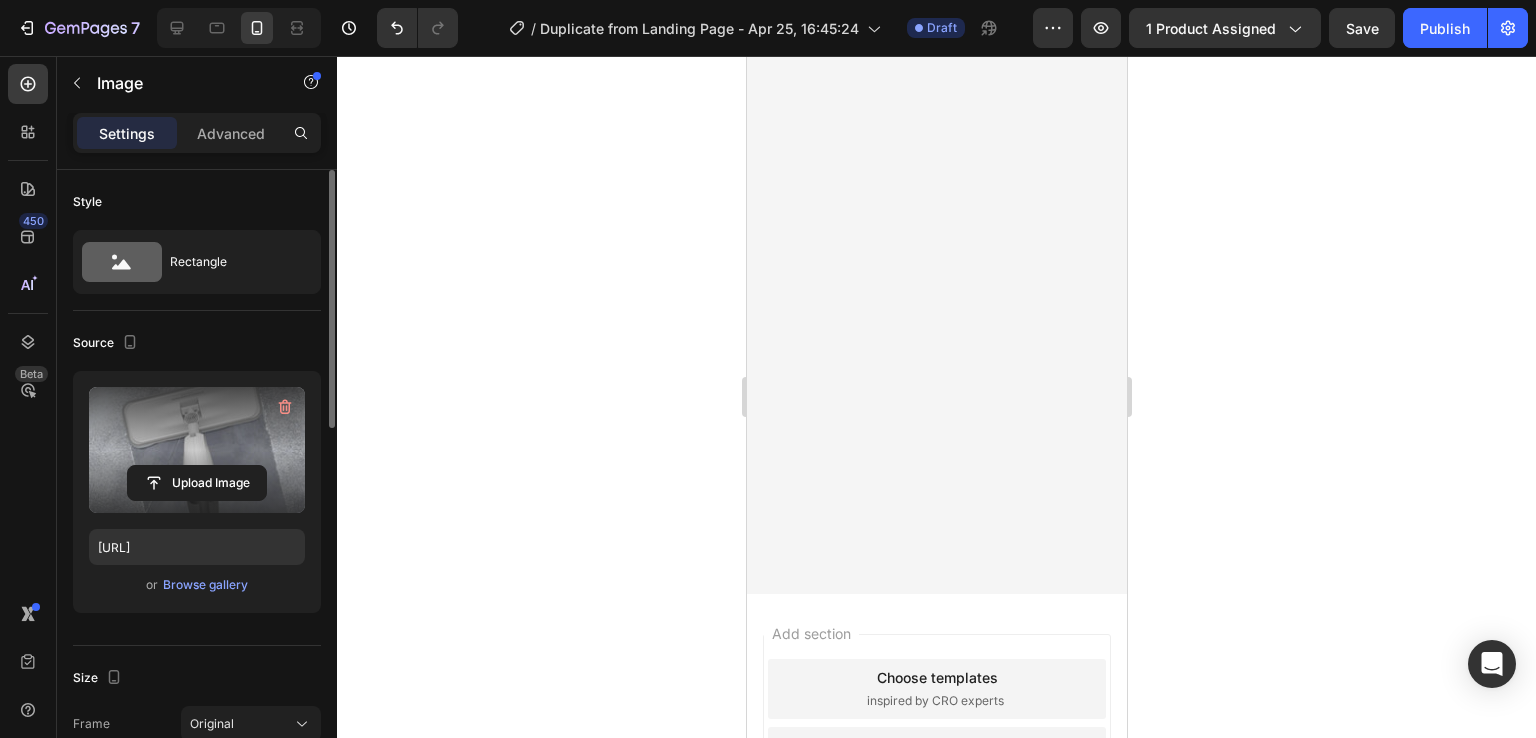 click at bounding box center [936, -492] 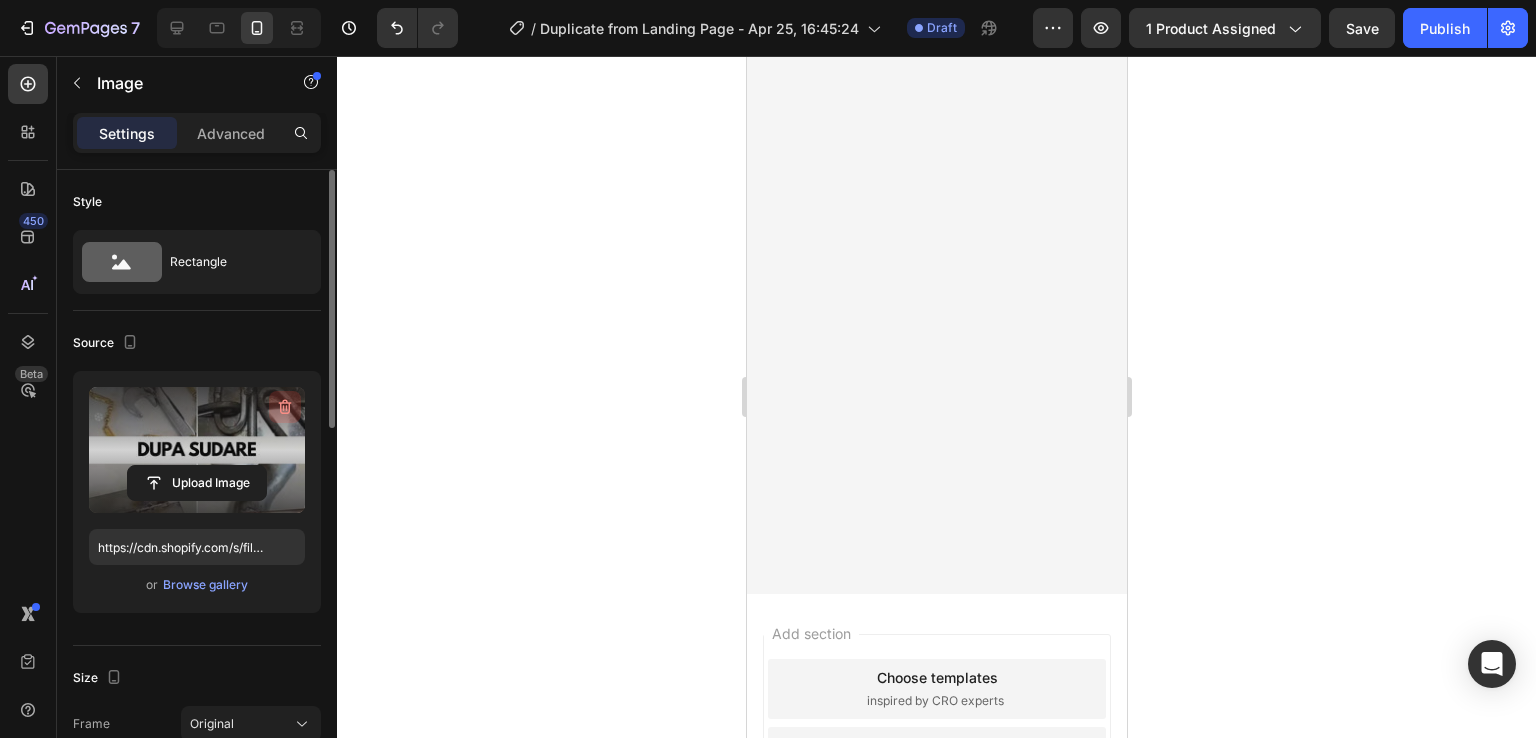 click 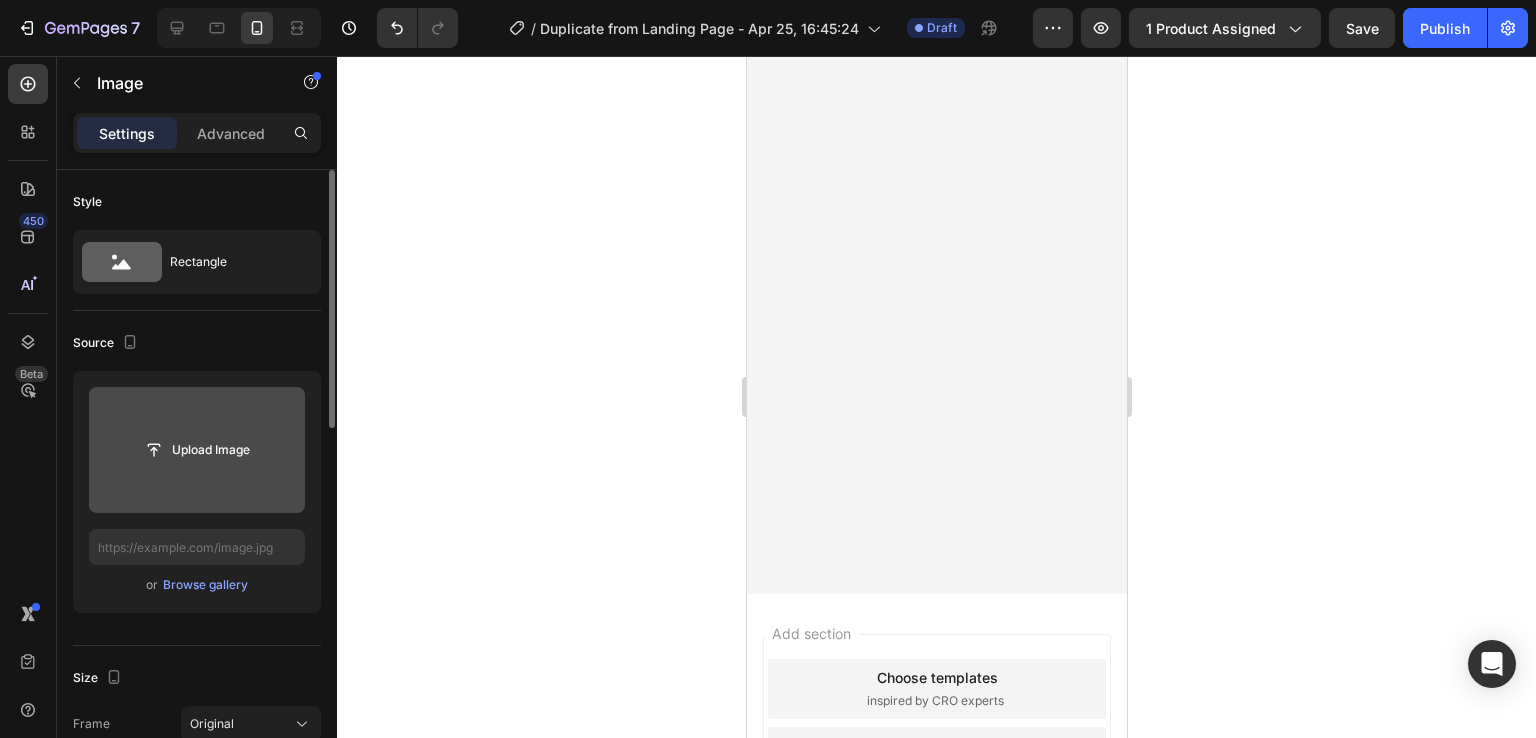 click at bounding box center [197, 450] 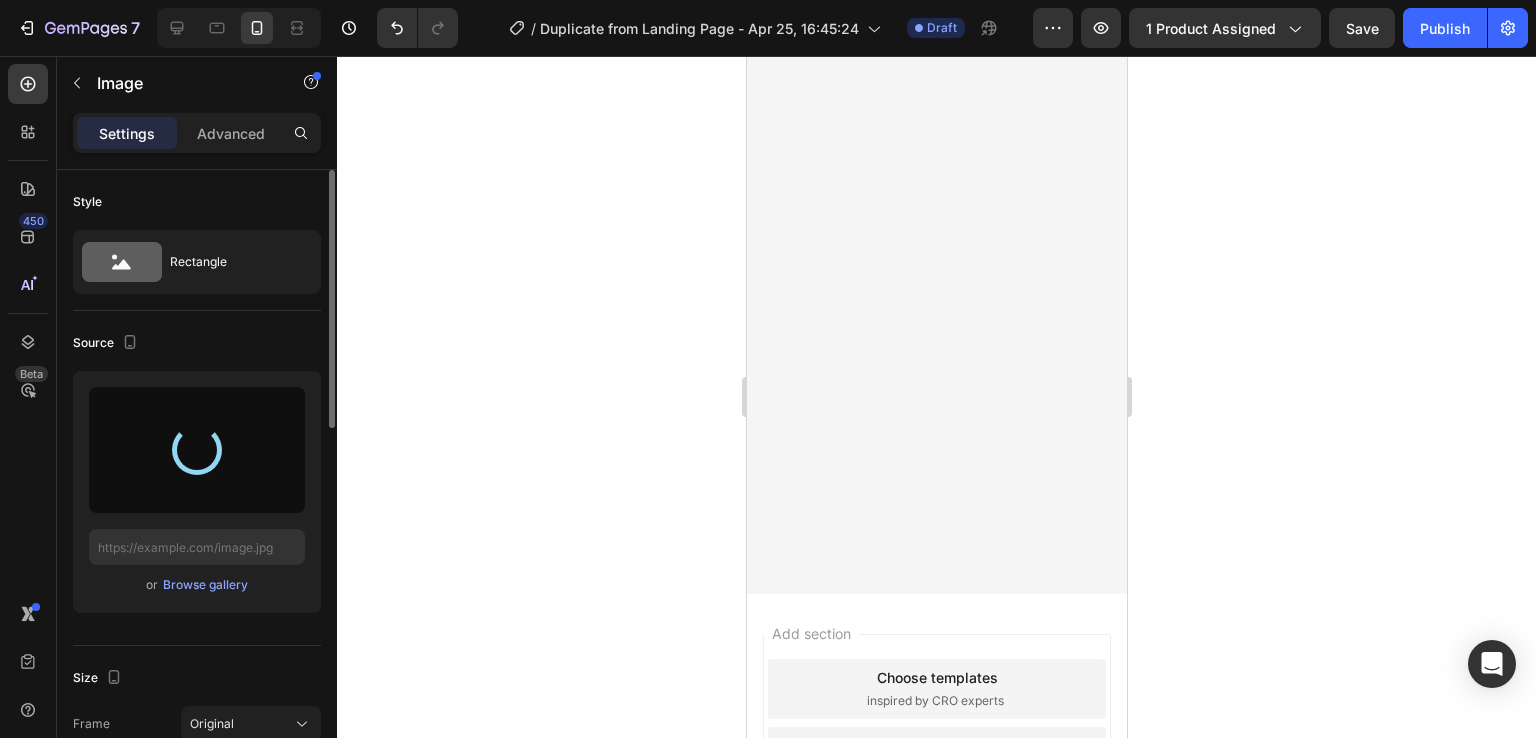 type on "https://cdn.shopify.com/s/files/1/0930/3100/6475/files/gempages_564793600076940453-1dbc855b-511a-404c-a06d-0f64c9e5d5b7.webp" 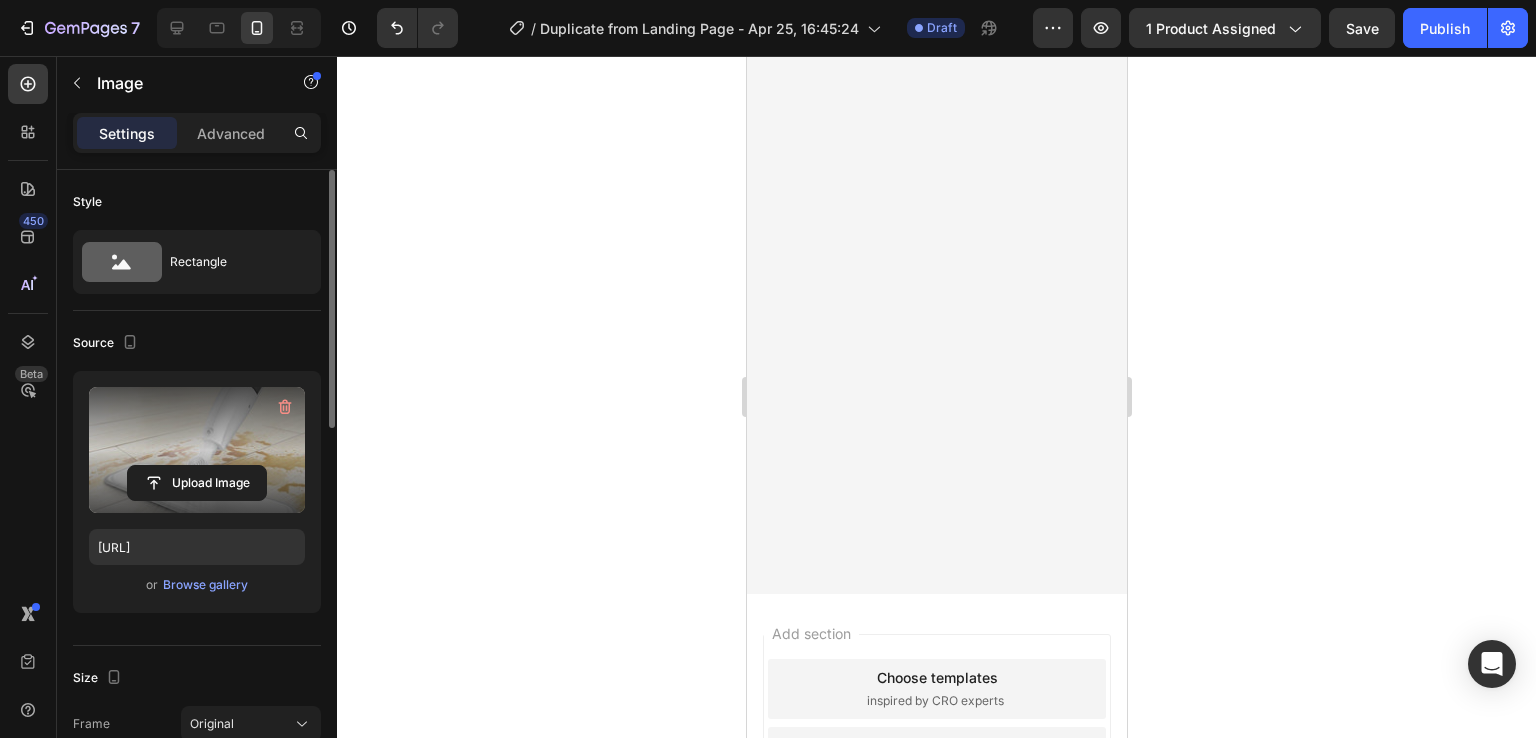 click 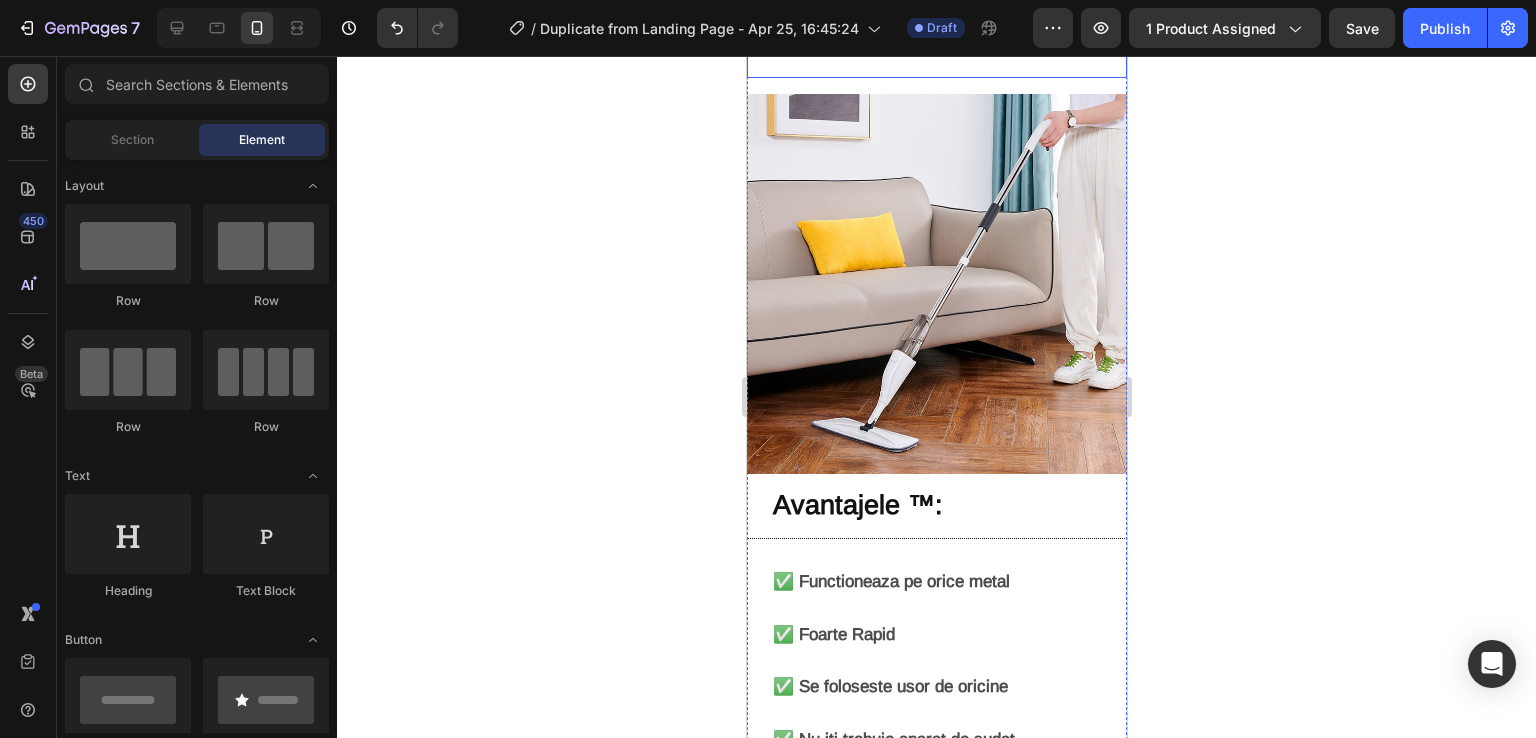 scroll, scrollTop: 1597, scrollLeft: 0, axis: vertical 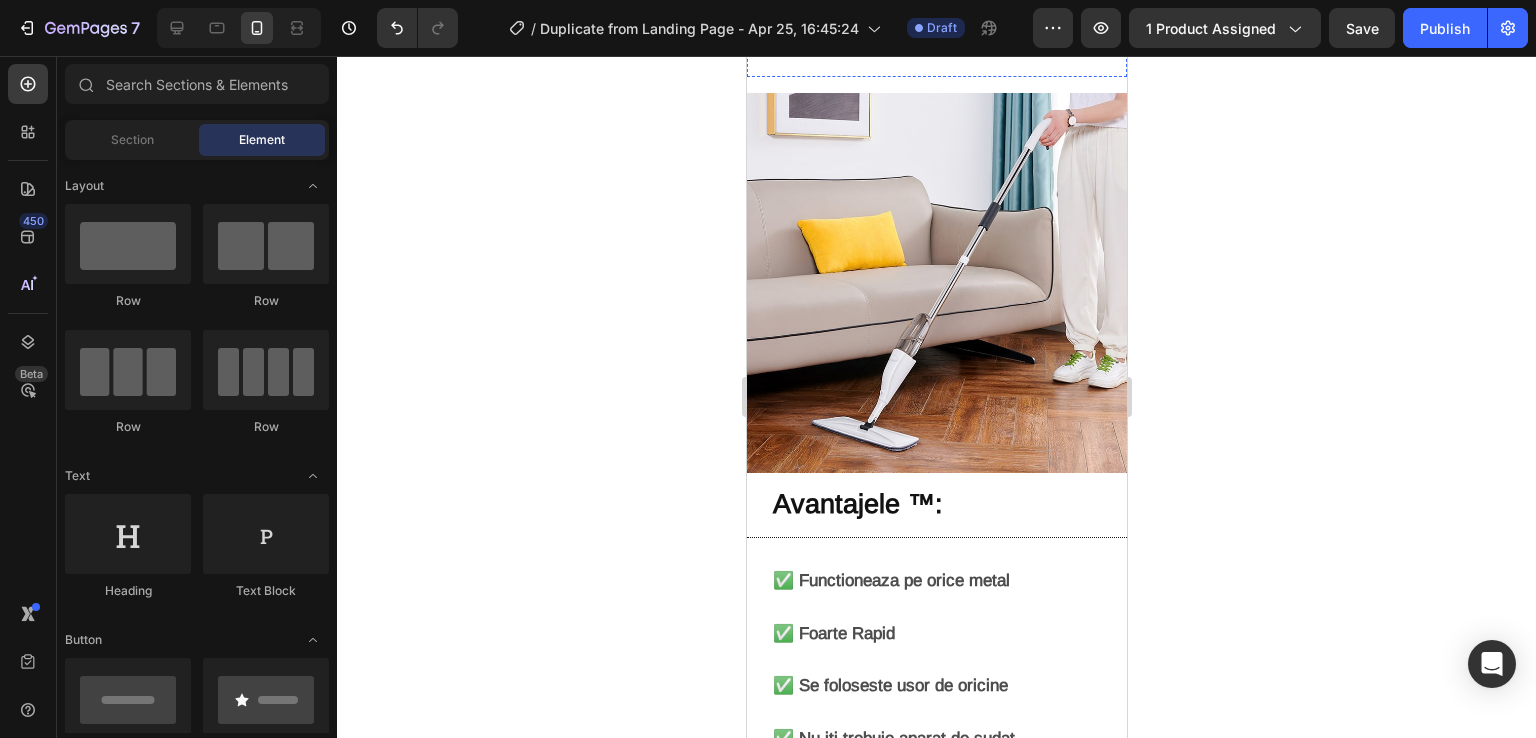 click on "Ai nevoie  doar de o brichetă  sau de o torță cu propan pentru a  suda orice . Doar încălzește ușor tija și  aplică metalul lipicios instant." at bounding box center (936, -105) 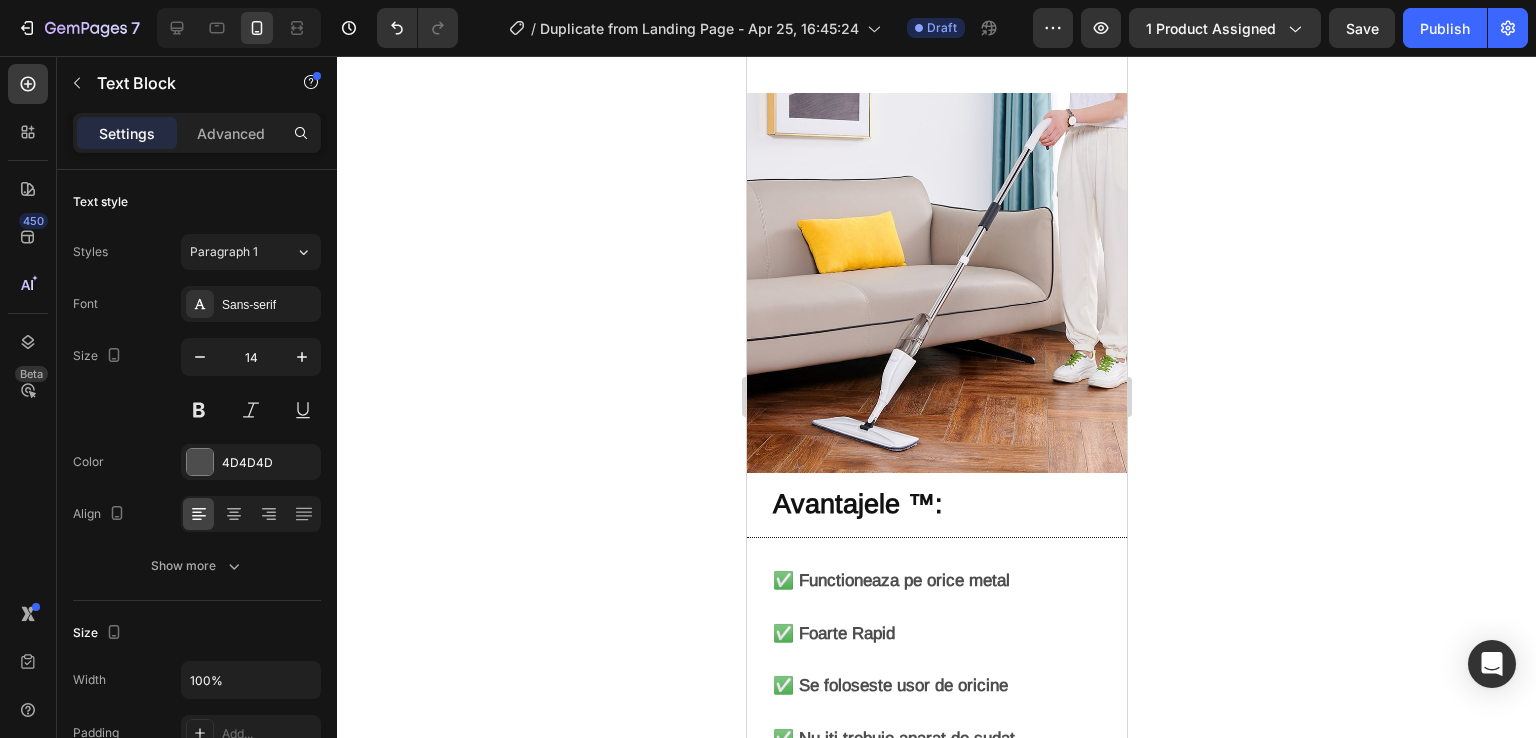 click on "Ai nevoie  doar de o brichetă  sau de o torță cu propan pentru a  suda orice . Doar încălzește ușor tija și  aplică metalul lipicios instant." at bounding box center [936, -105] 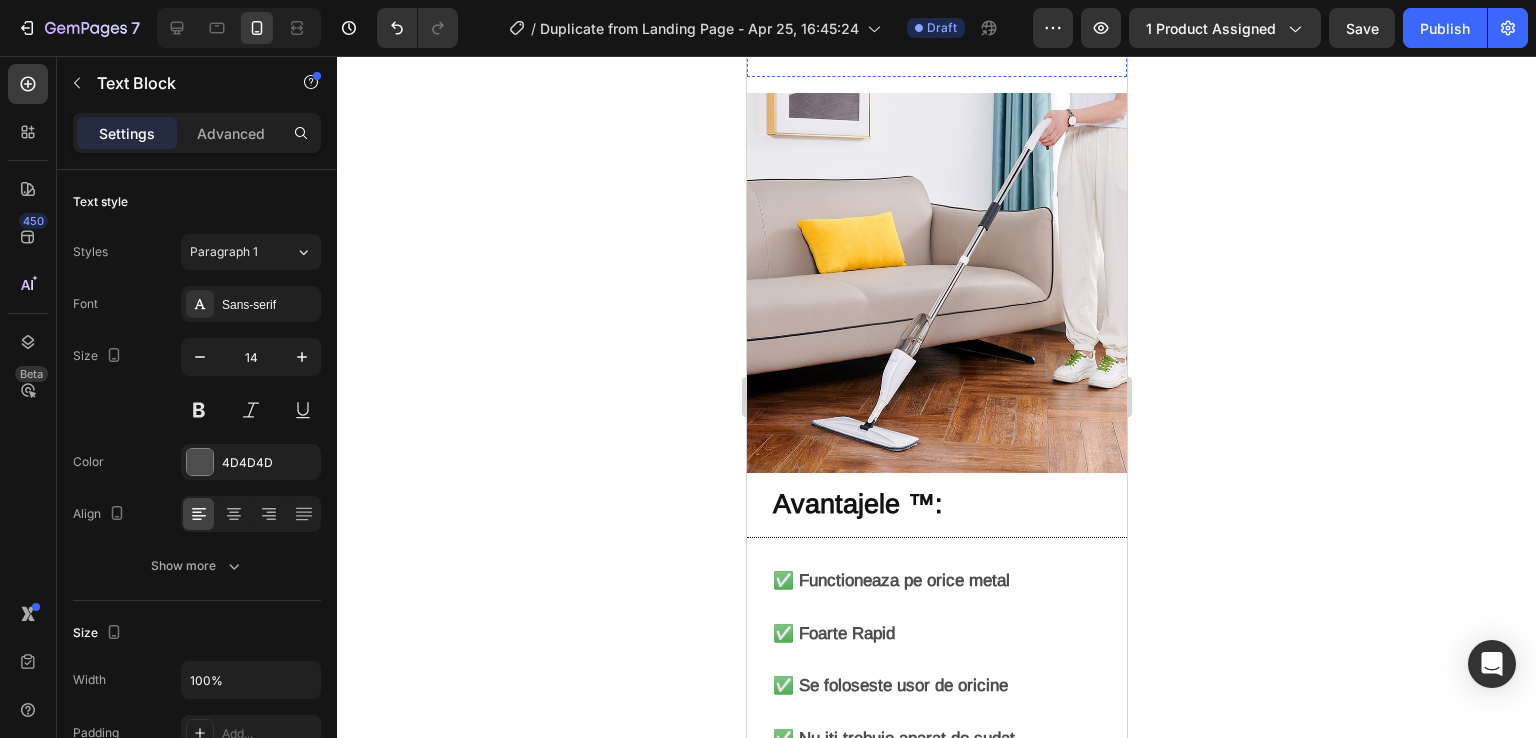 click on "Sudeaza cu o simpla bricheta!" at bounding box center [906, -162] 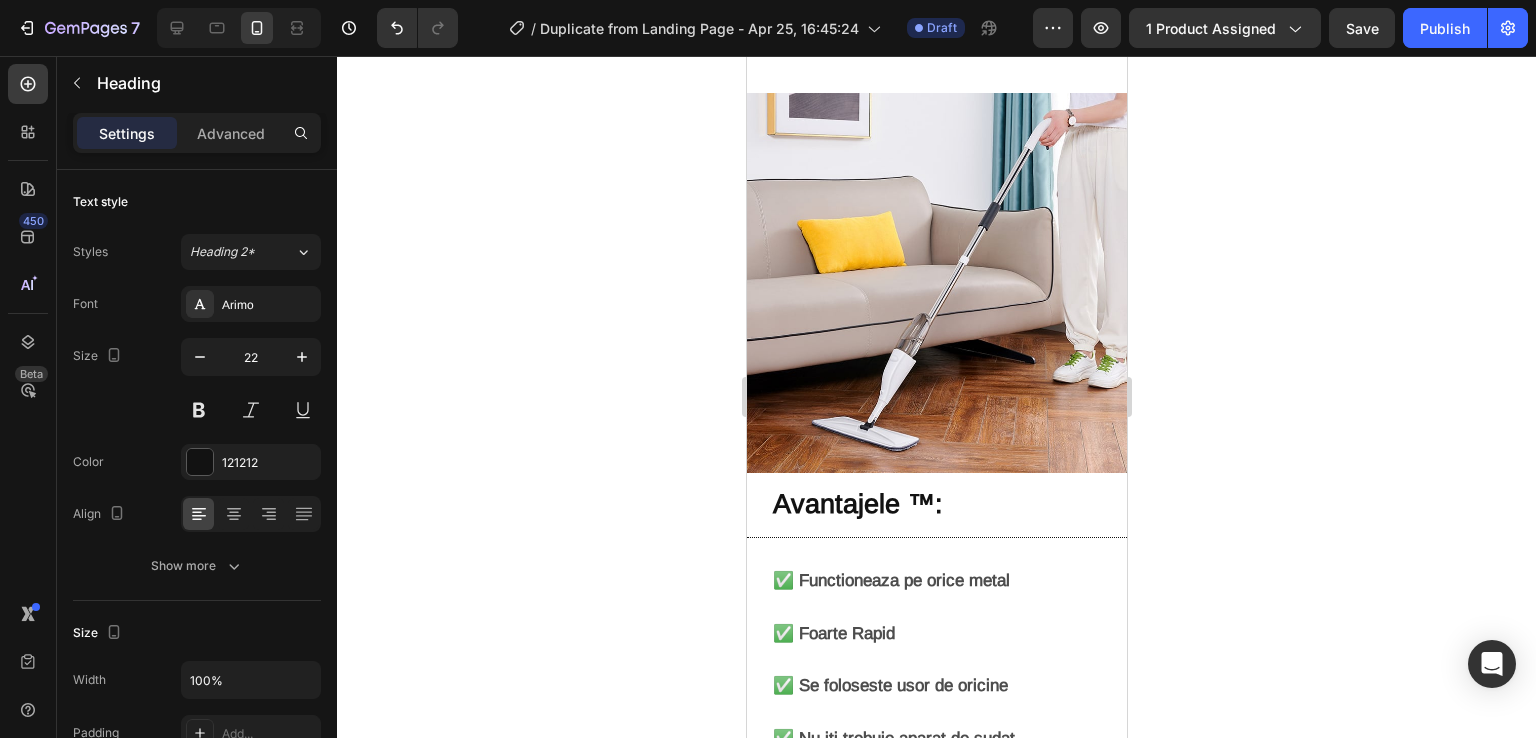drag, startPoint x: 1055, startPoint y: 169, endPoint x: 769, endPoint y: 164, distance: 286.0437 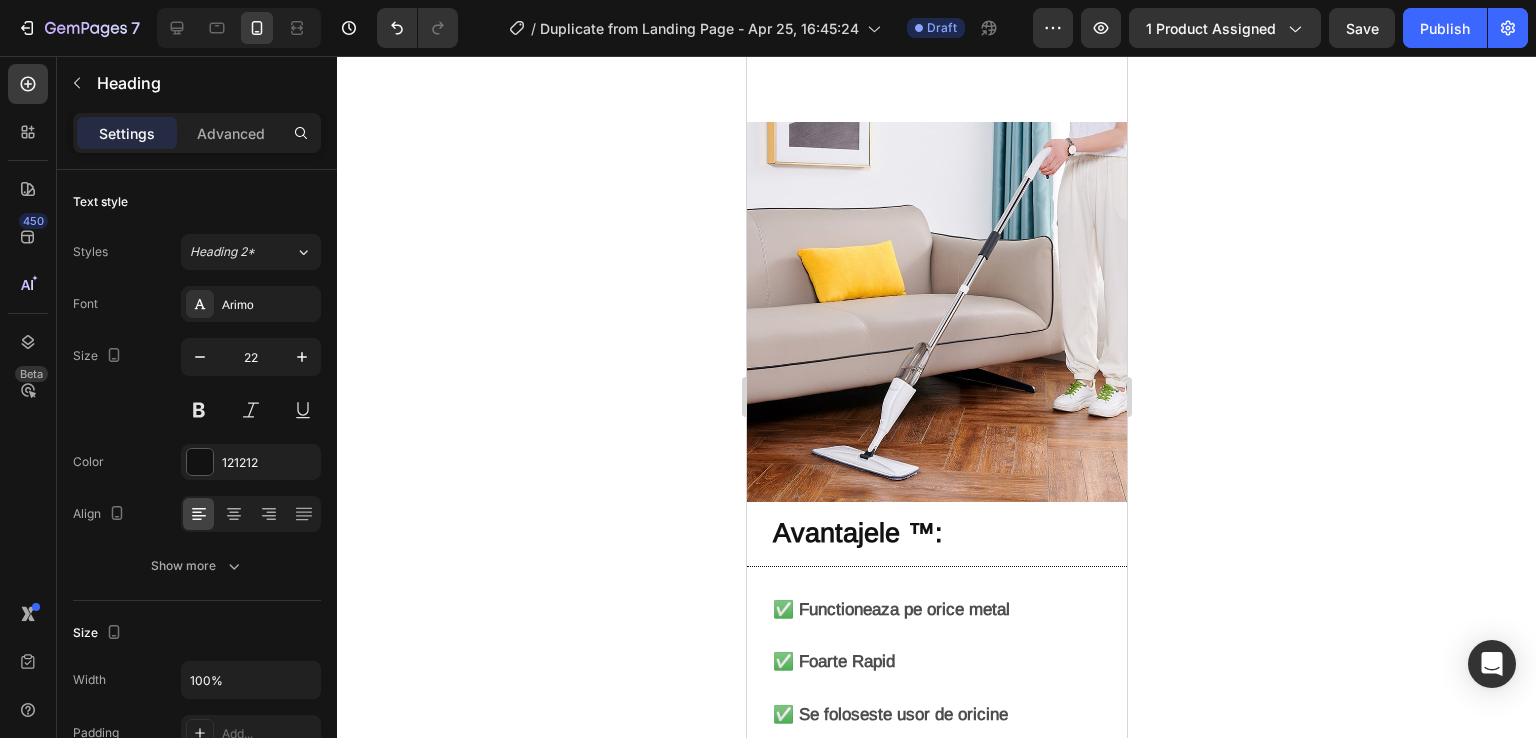 click on "Transformă curățenia într-o activitate rapidă și eficientă!" at bounding box center (895, -148) 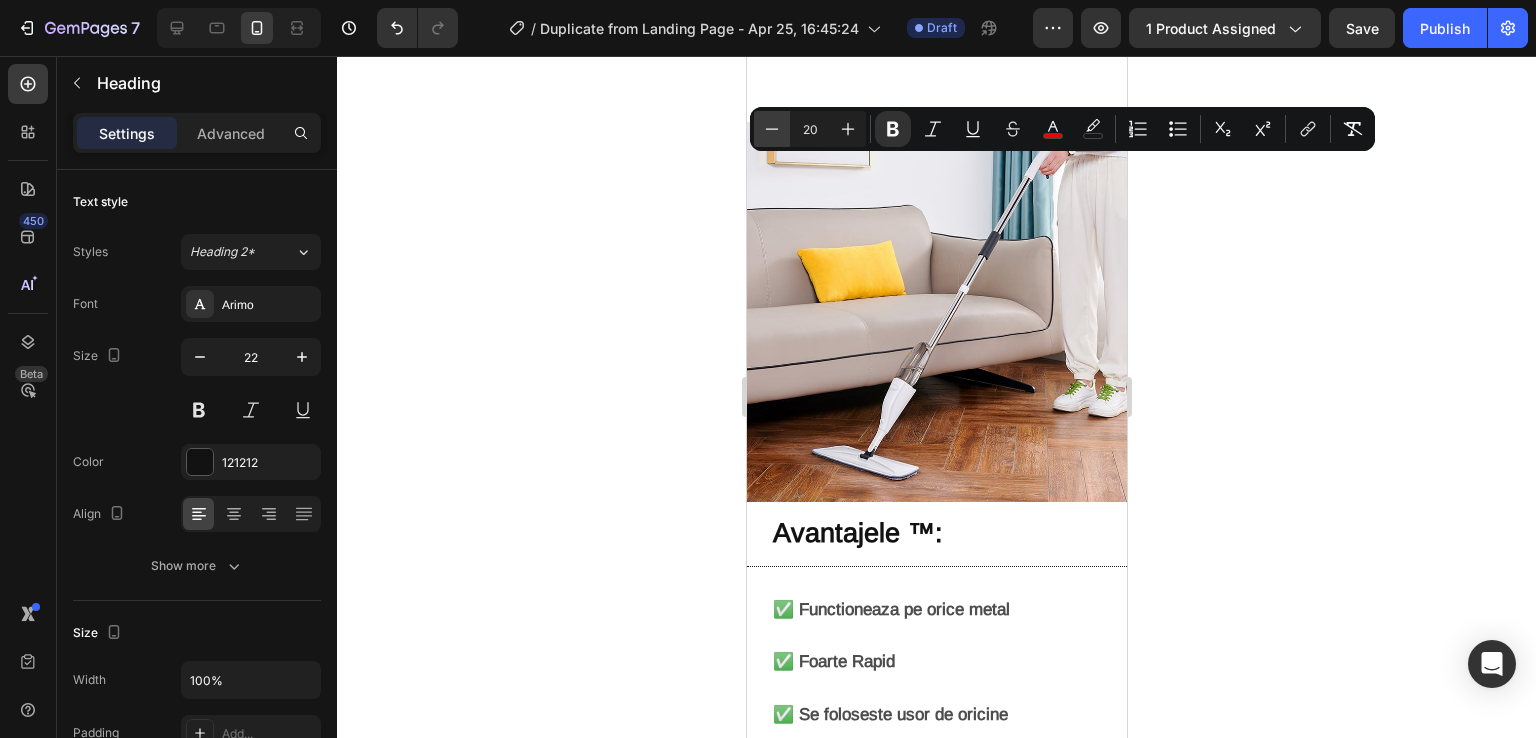 click 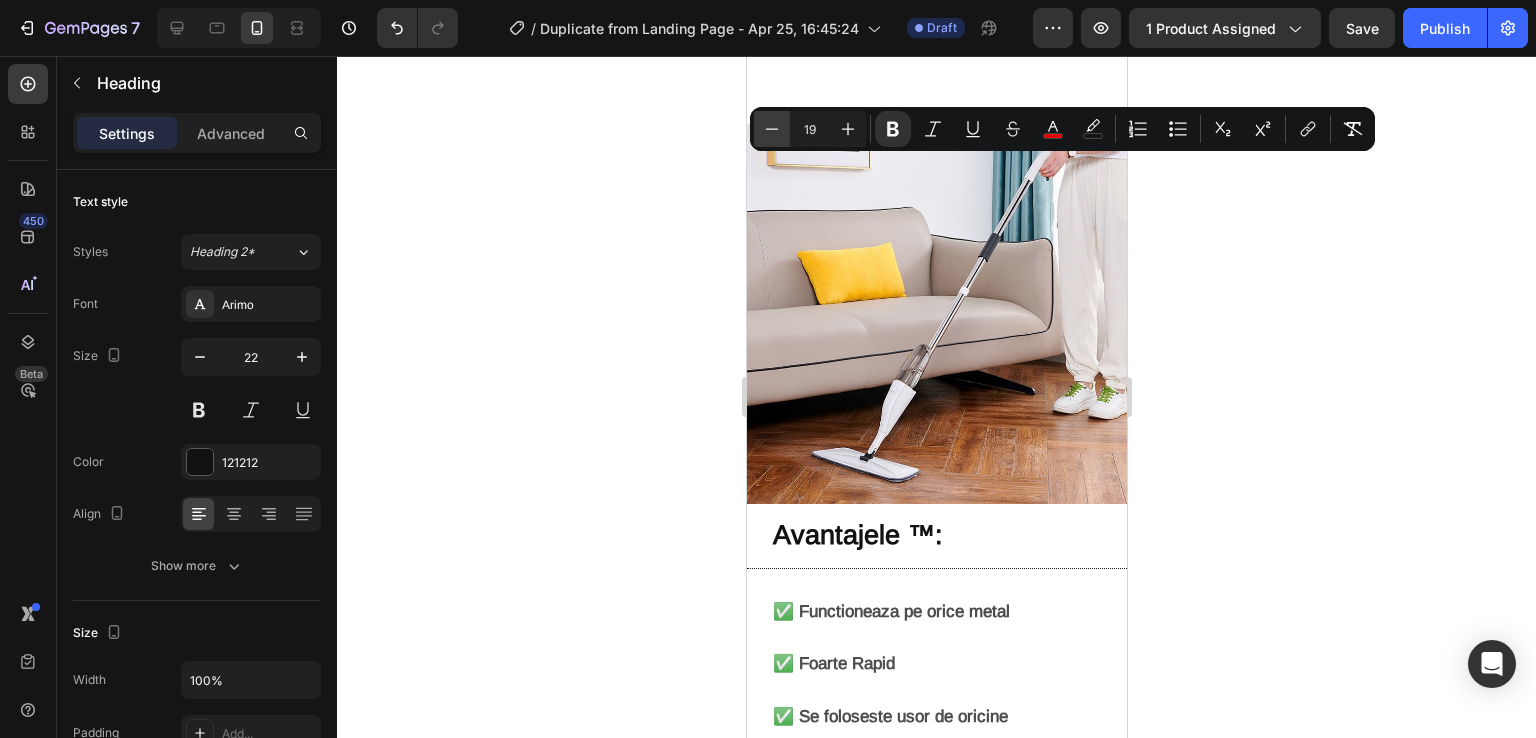 click 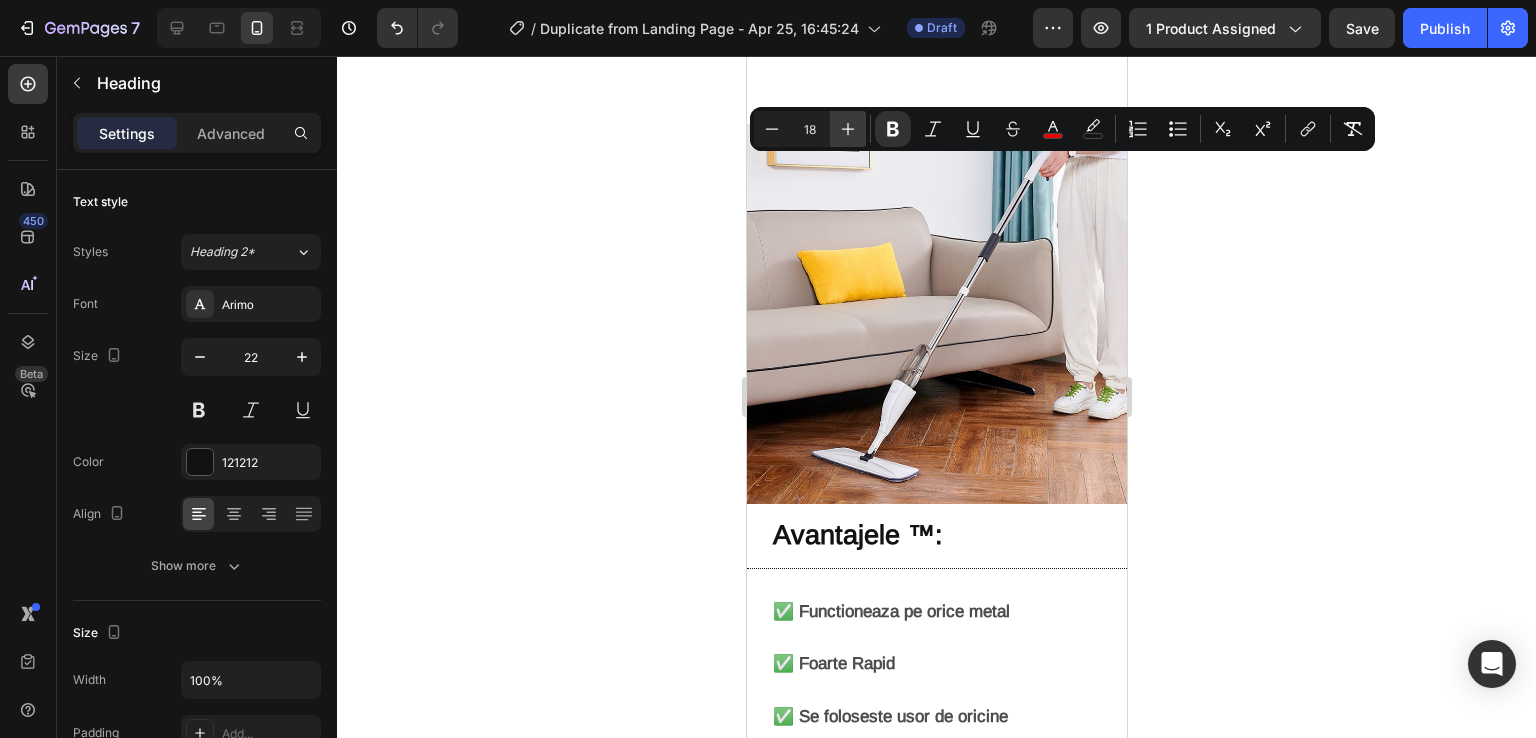 click 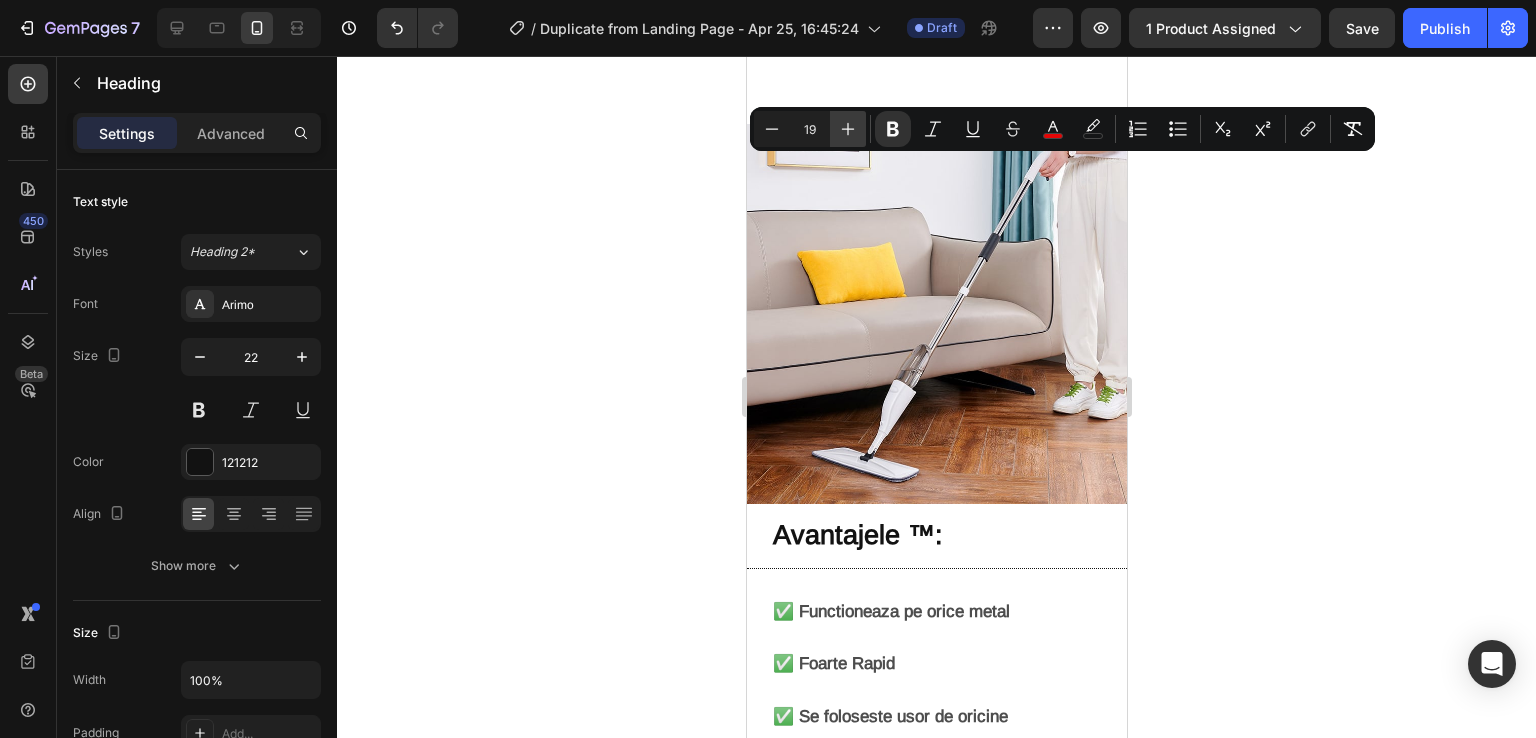 click 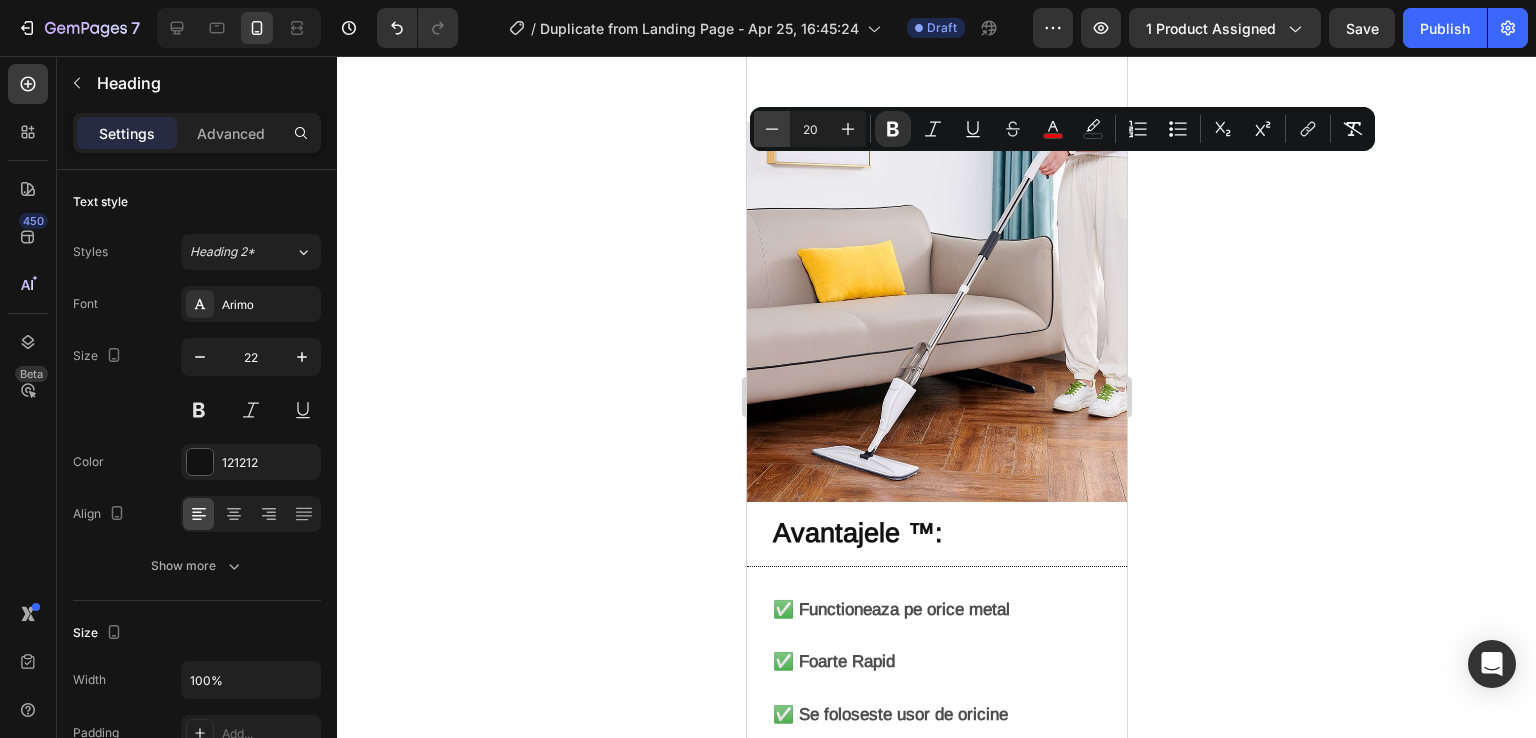 click on "Minus" at bounding box center (772, 129) 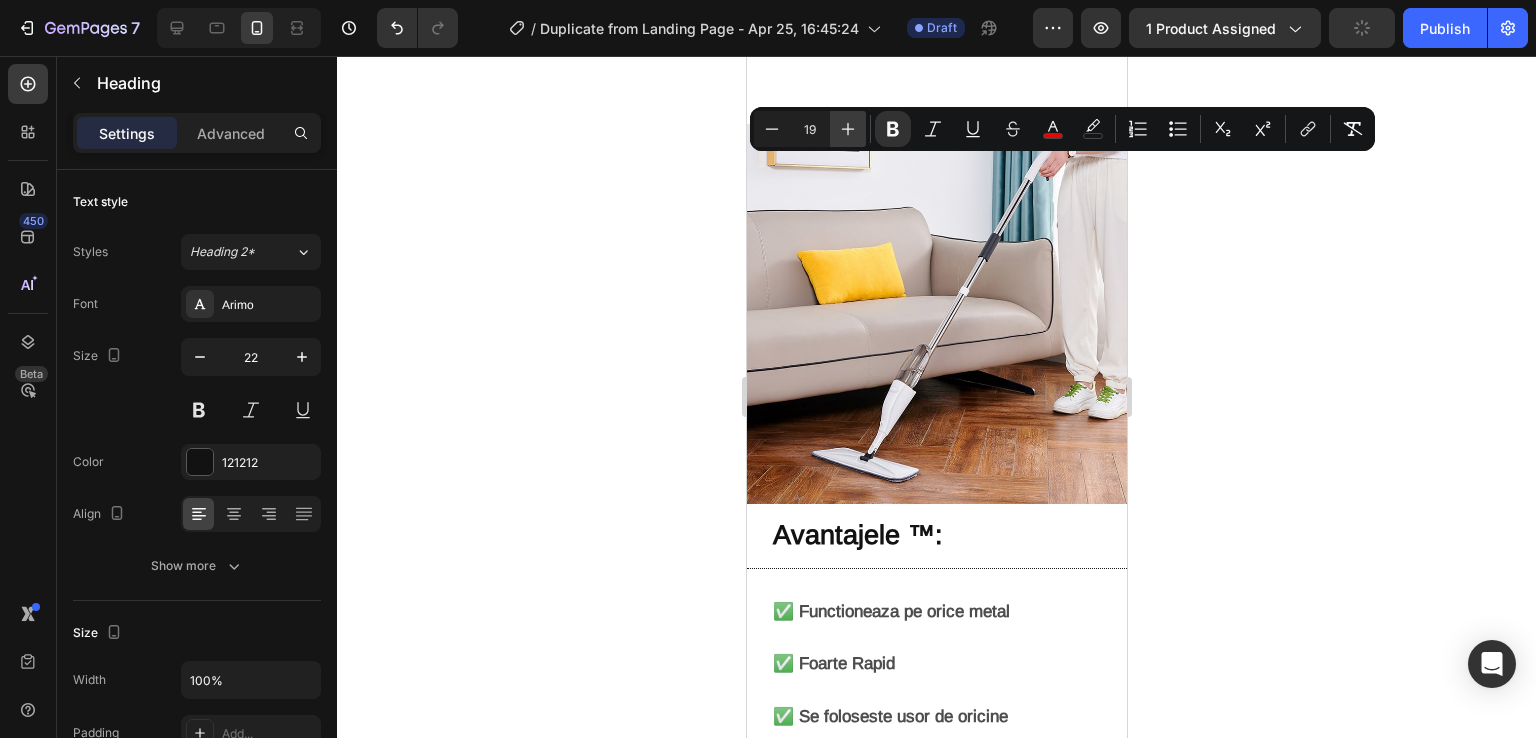 click 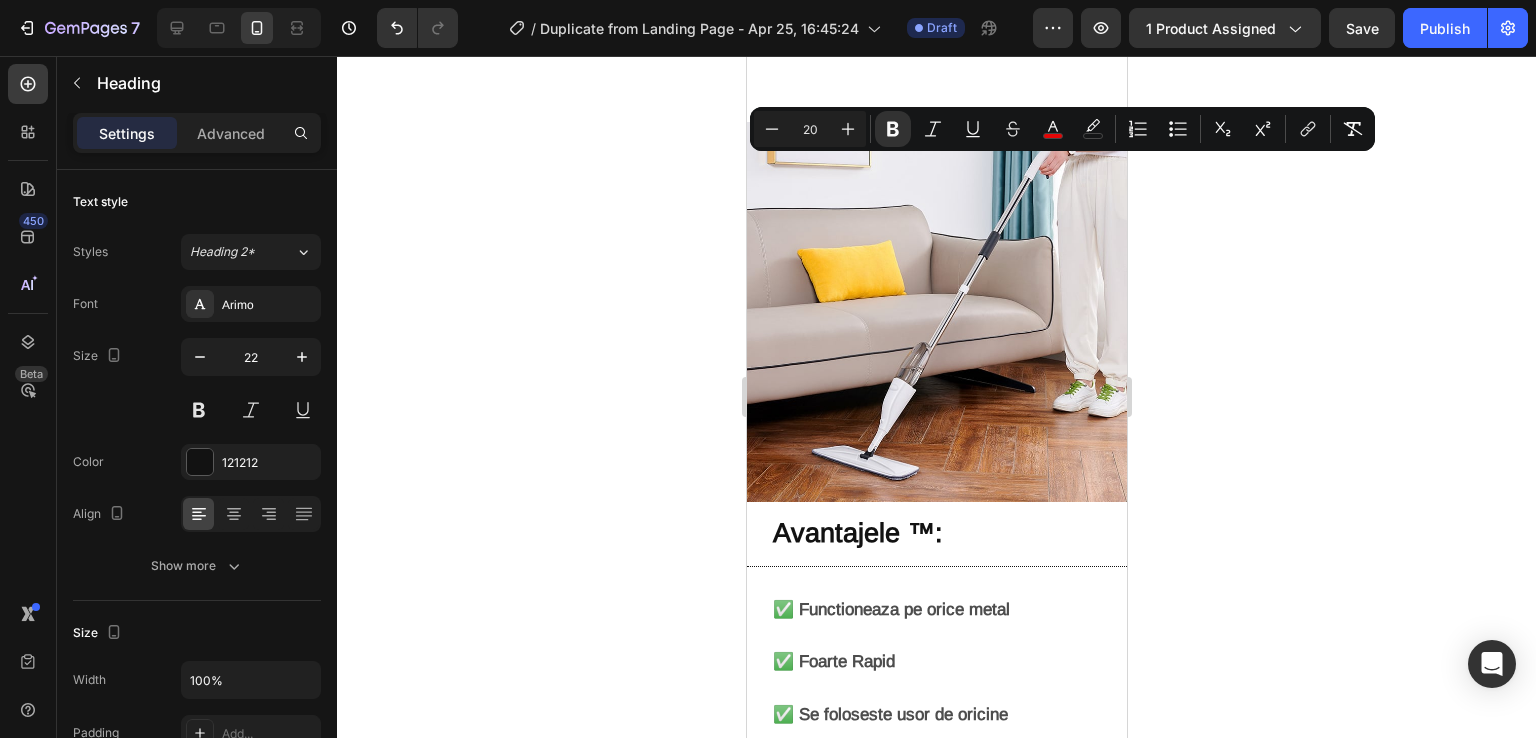 click on "Transformă curățenia într-o activitate rapidă și eficientă!" at bounding box center (895, -148) 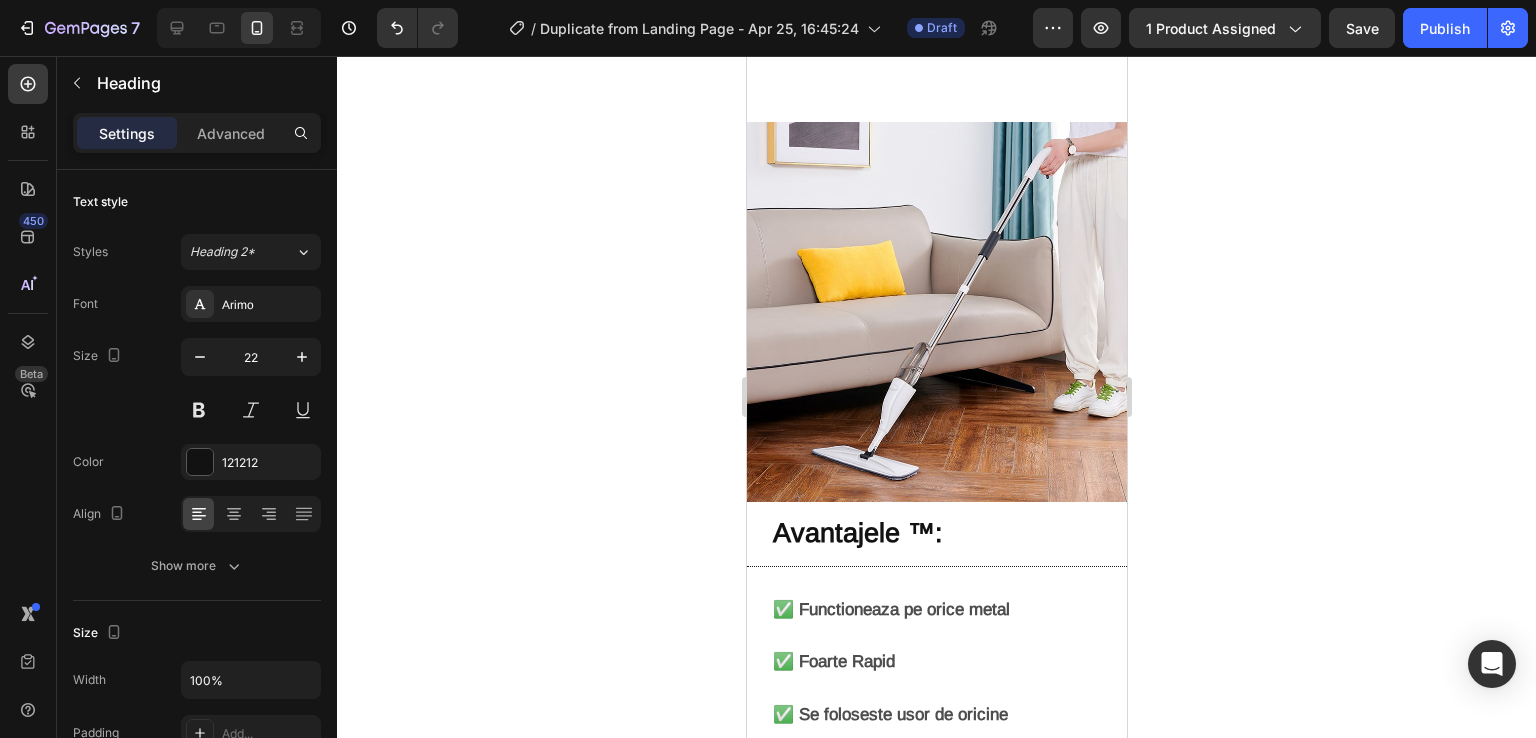 click on "Transformă curățenia într-o activitate rapidă și eficientă!" at bounding box center [895, -148] 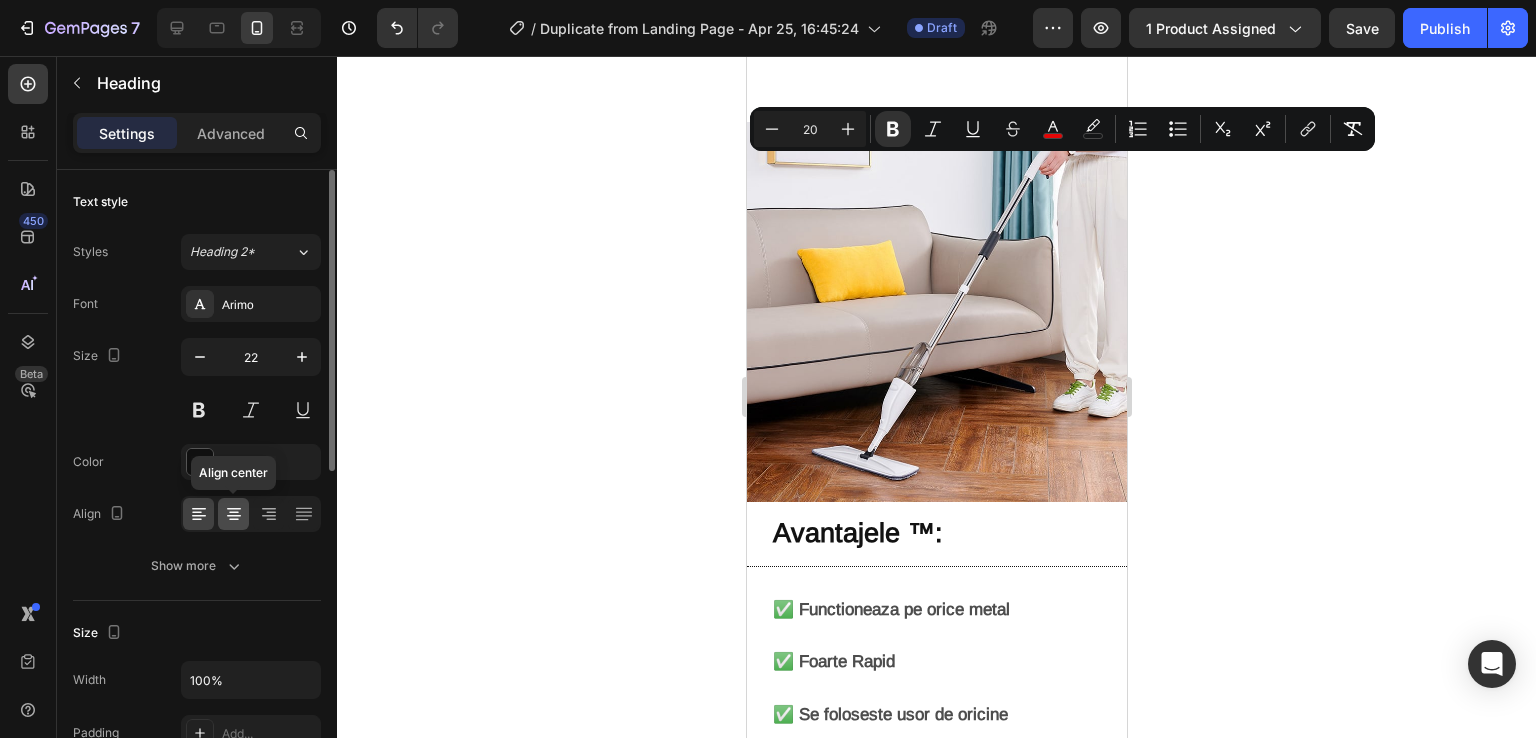 click 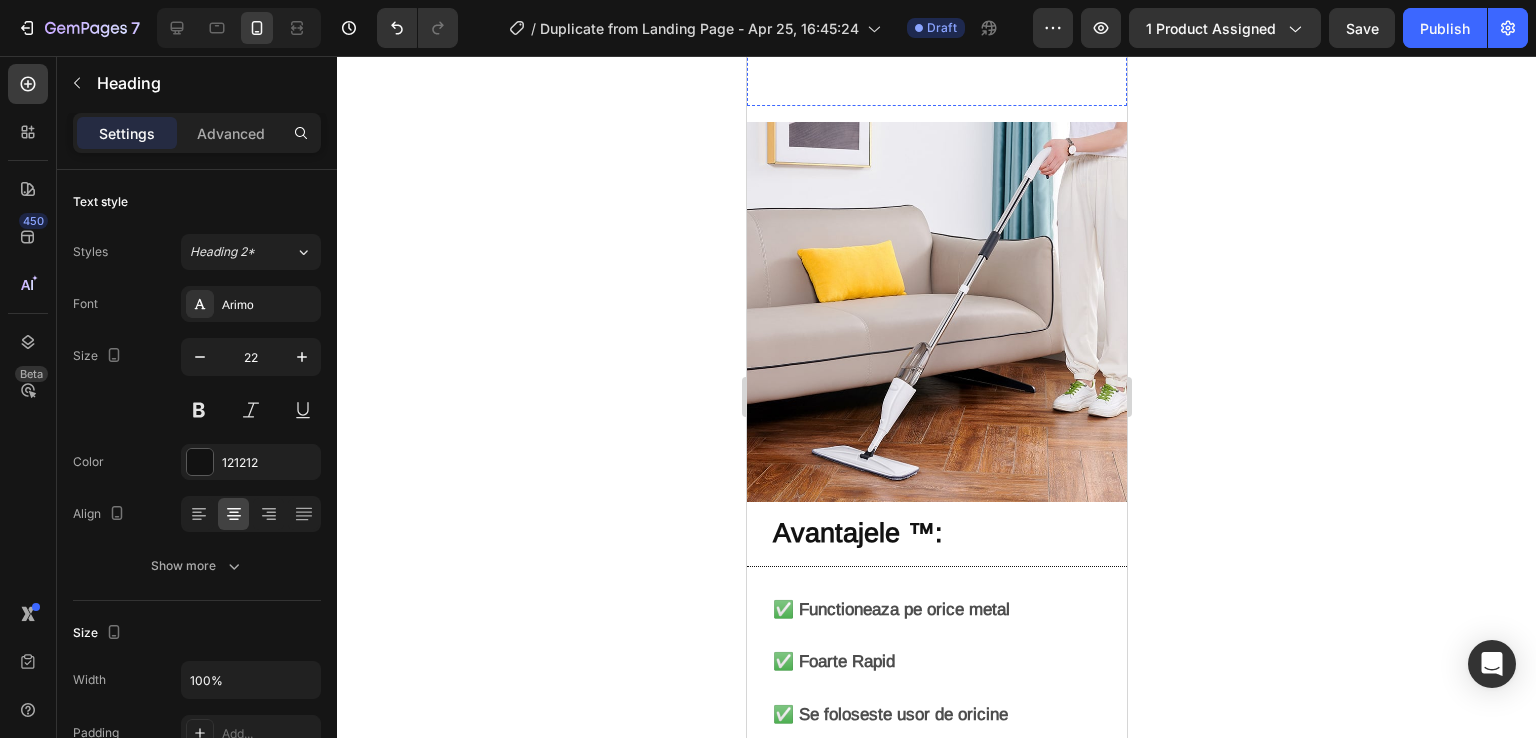 click on "Ai nevoie  doar de o brichetă  sau de o torță cu propan pentru a  suda orice . Doar încălzește ușor tija și  aplică metalul lipicios instant." at bounding box center (936, -77) 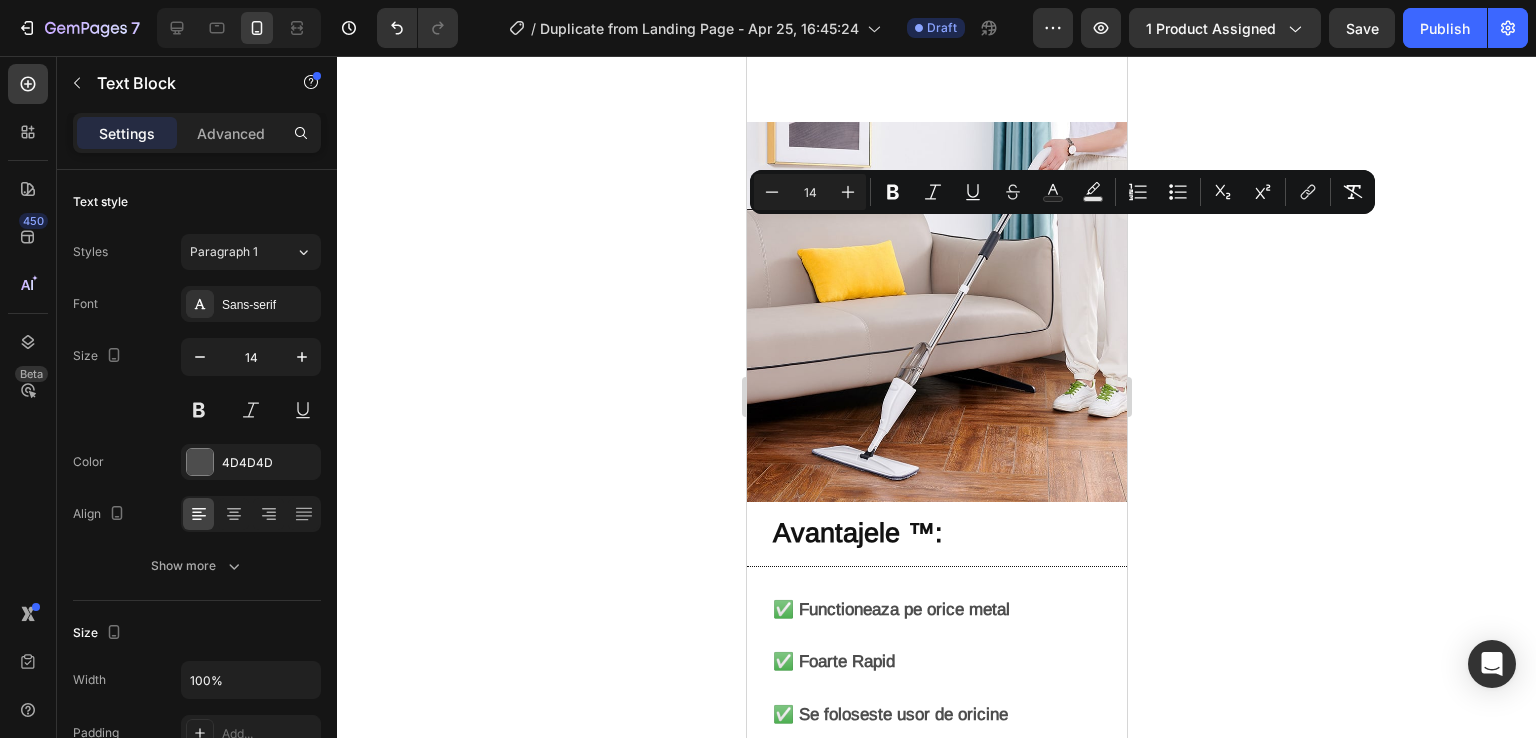 drag, startPoint x: 776, startPoint y: 231, endPoint x: 1021, endPoint y: 282, distance: 250.25188 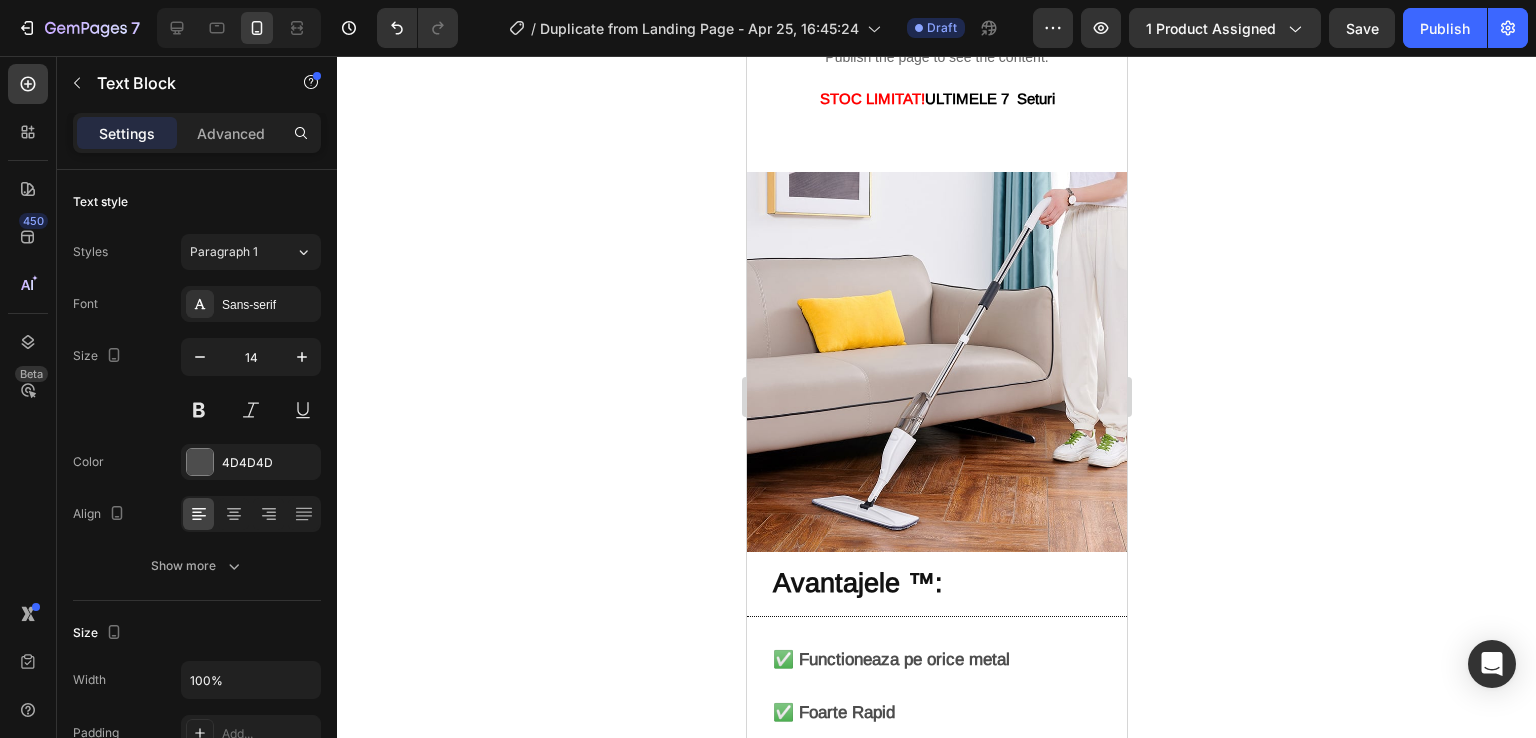 click on "Mopul multifuncțional cu pulverizator este soluția perfectă pentru a menține podelele impecabile cu efort minim. Designul său ergonomic și materialele de înaltă calitate îl fac potrivit pentru uz zilnic, economisind timp și energie." at bounding box center [936, -52] 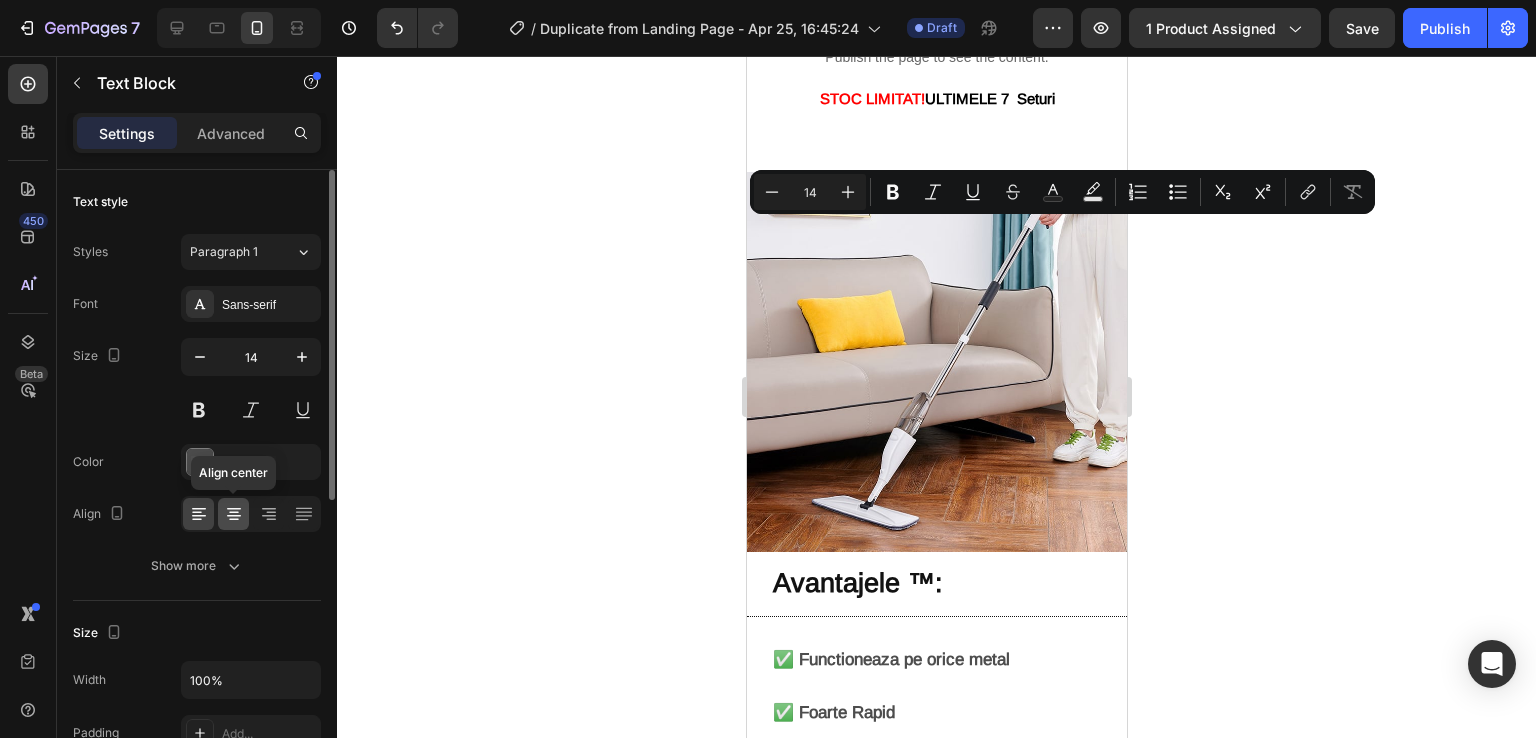 click 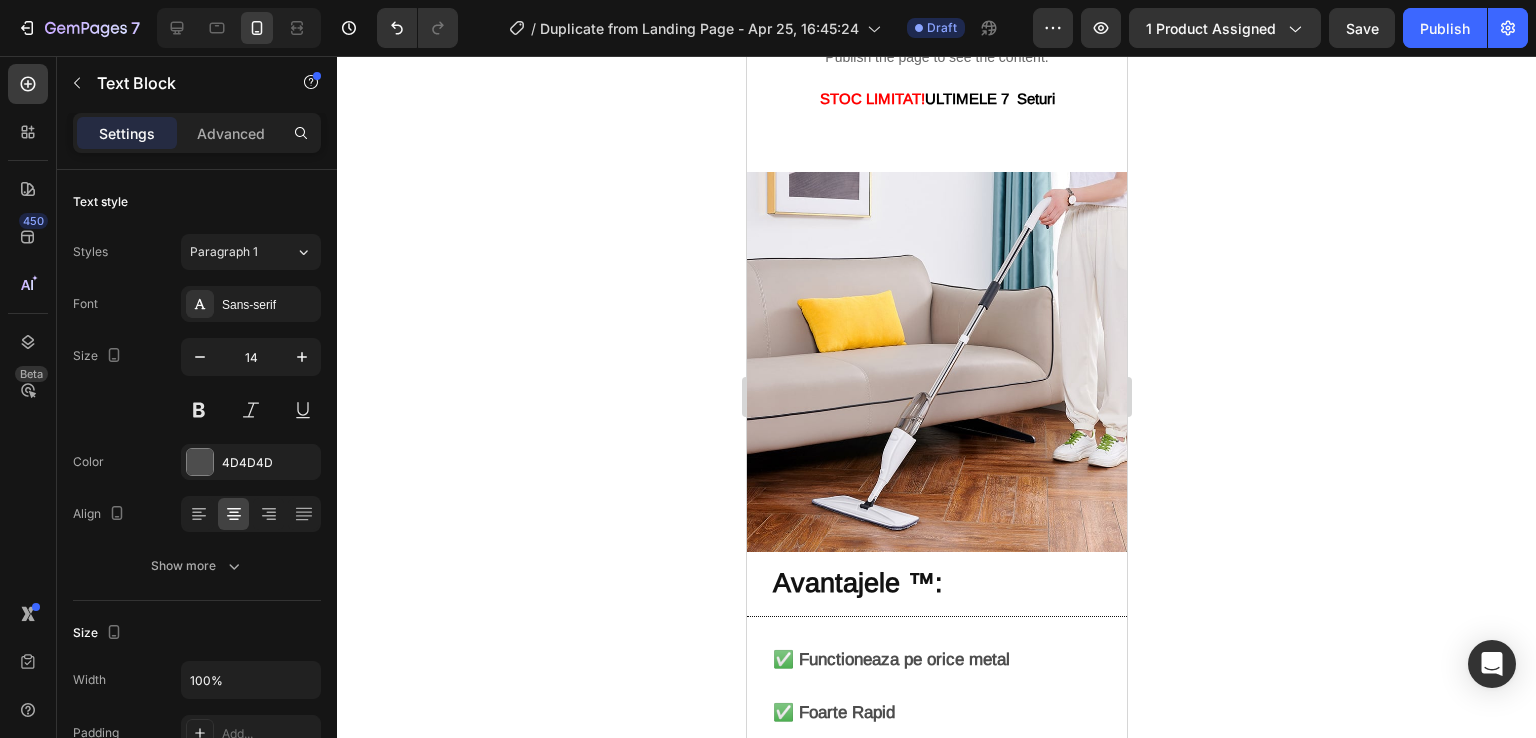 click on "Mopul multifuncțional cu pulverizator este soluția perfectă pentru a menține podelele impecabile cu efort minim. Designul său ergonomic și materialele de înaltă calitate îl fac potrivit pentru uz zilnic, economisind timp și energie." at bounding box center (936, -52) 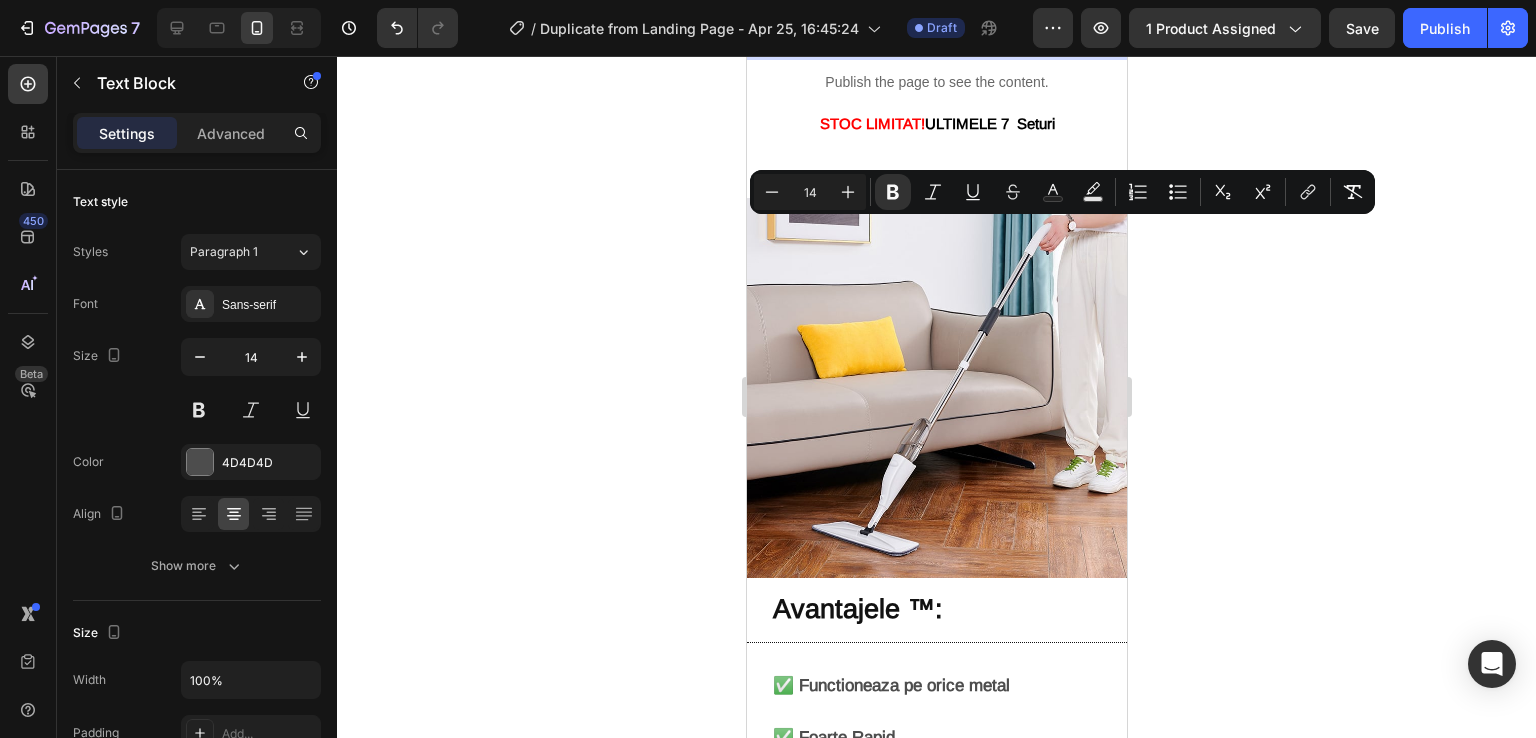 click 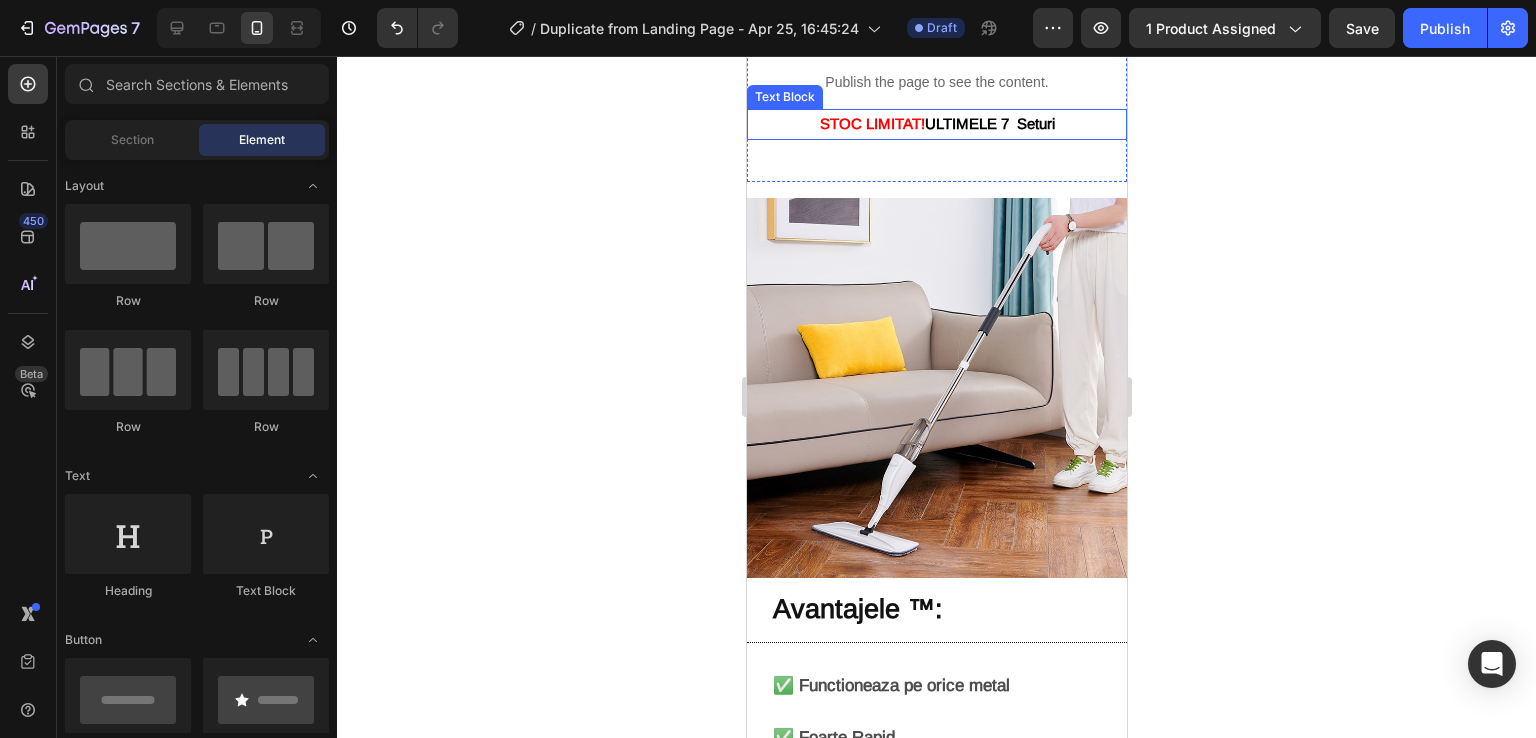click on "ULTIMELE 7  Seturi" at bounding box center (989, 123) 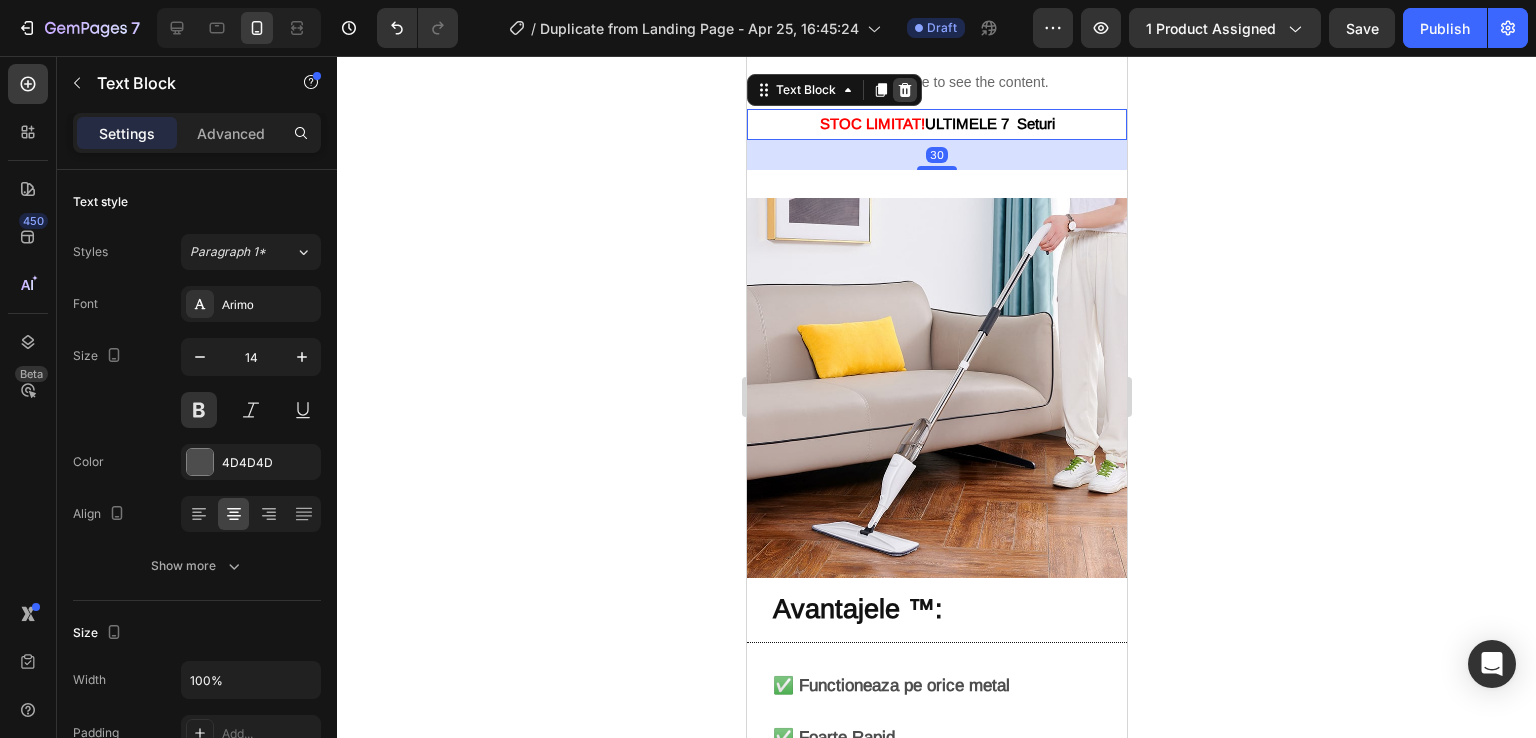 click 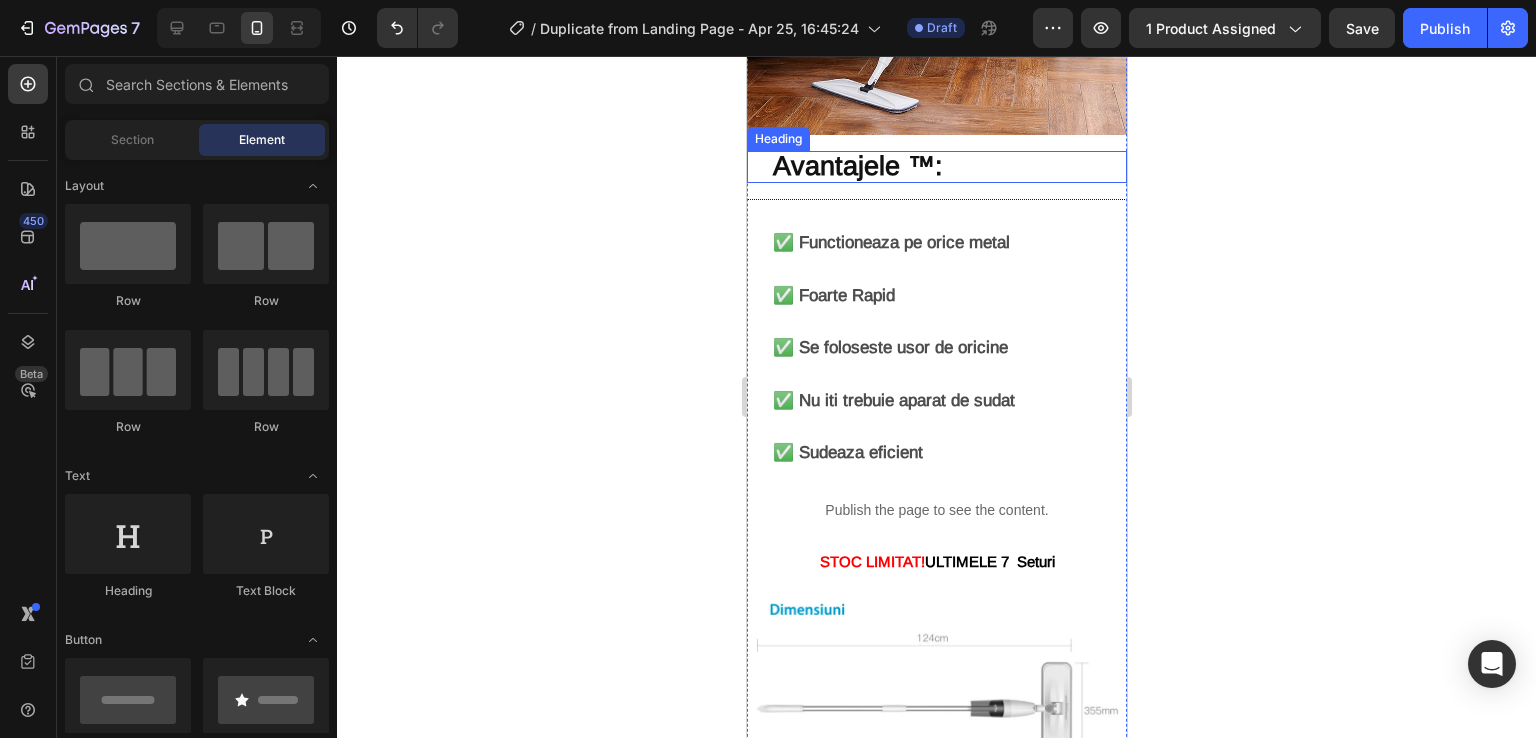 scroll, scrollTop: 2097, scrollLeft: 0, axis: vertical 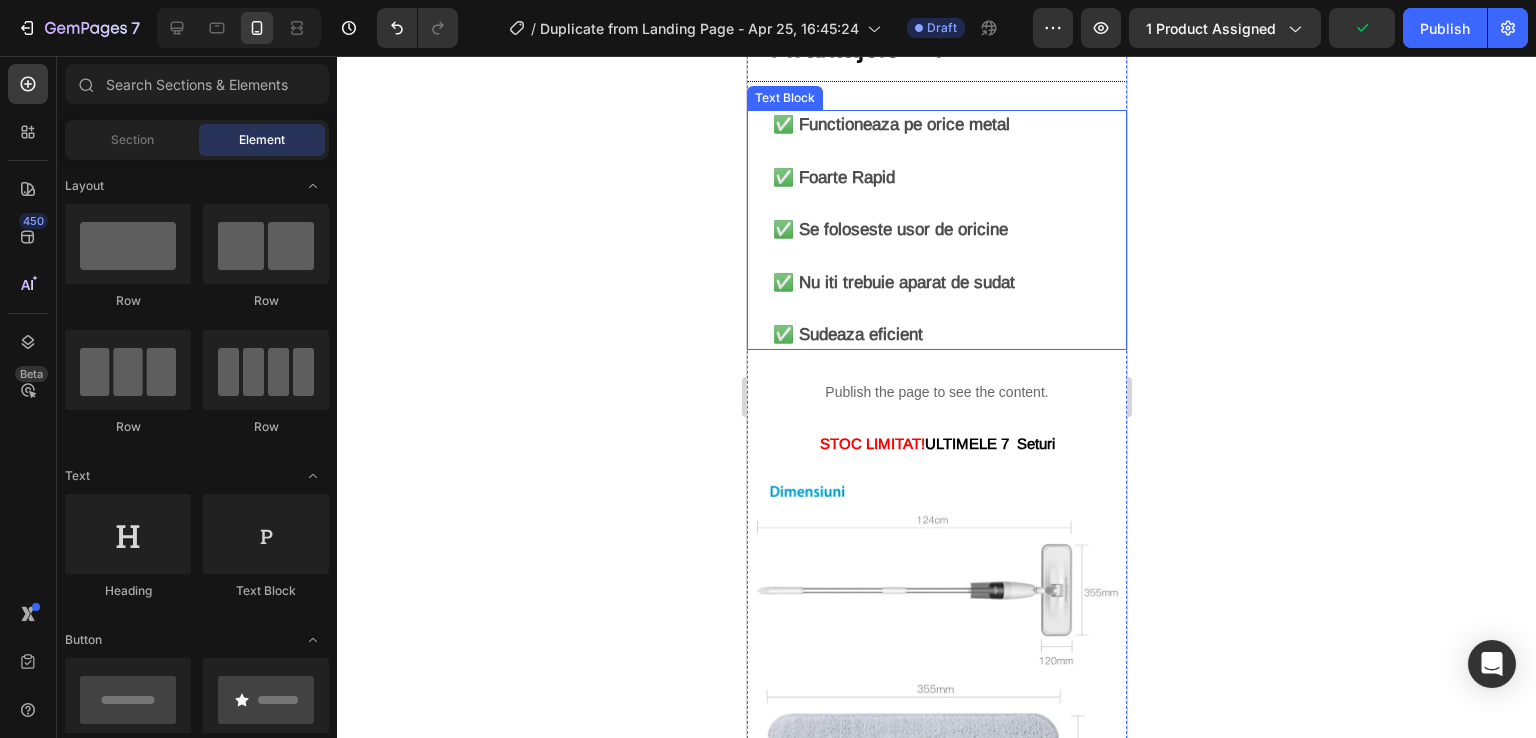 click on "✅ Foarte Rapid" at bounding box center [948, 191] 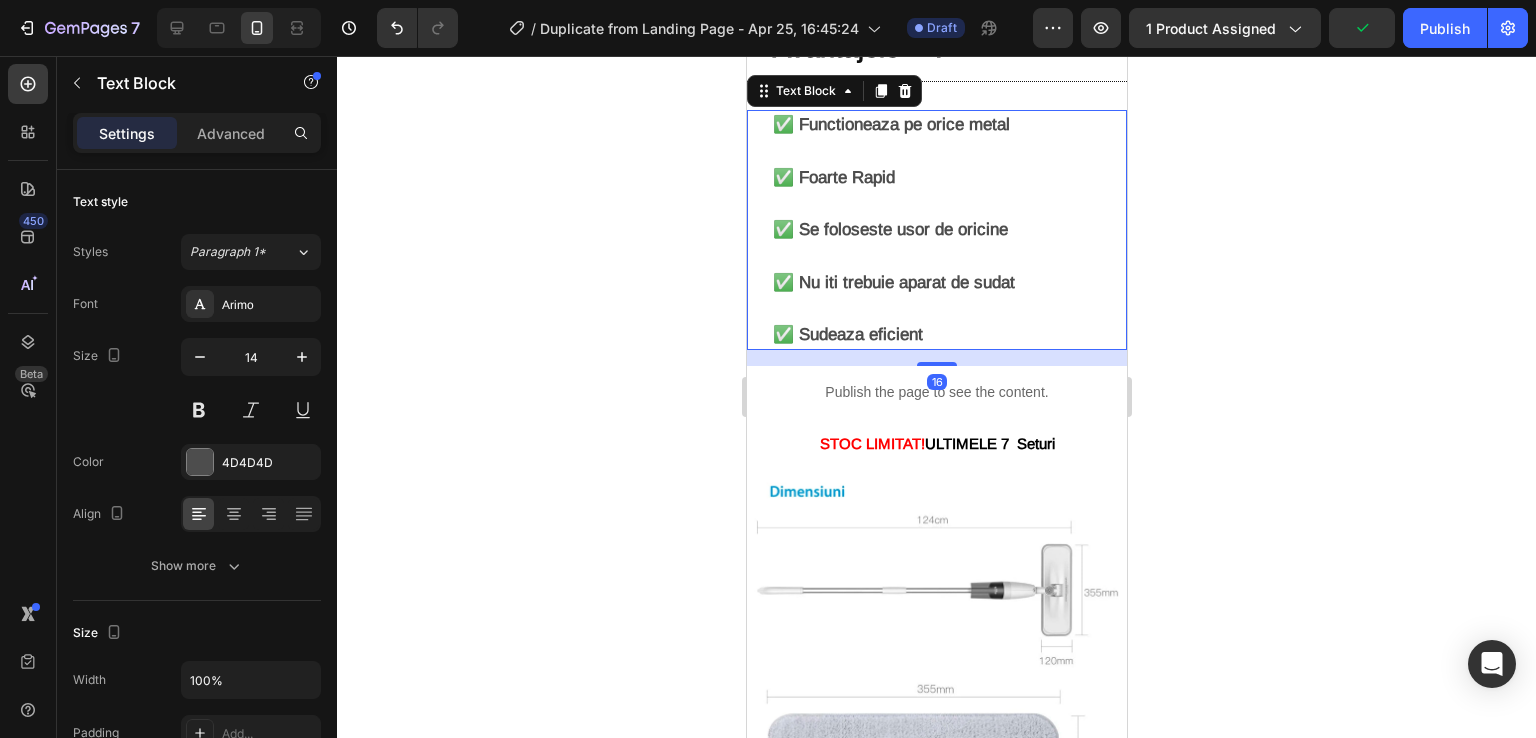 click on "✅ Functioneaza pe orice metal" at bounding box center [948, 138] 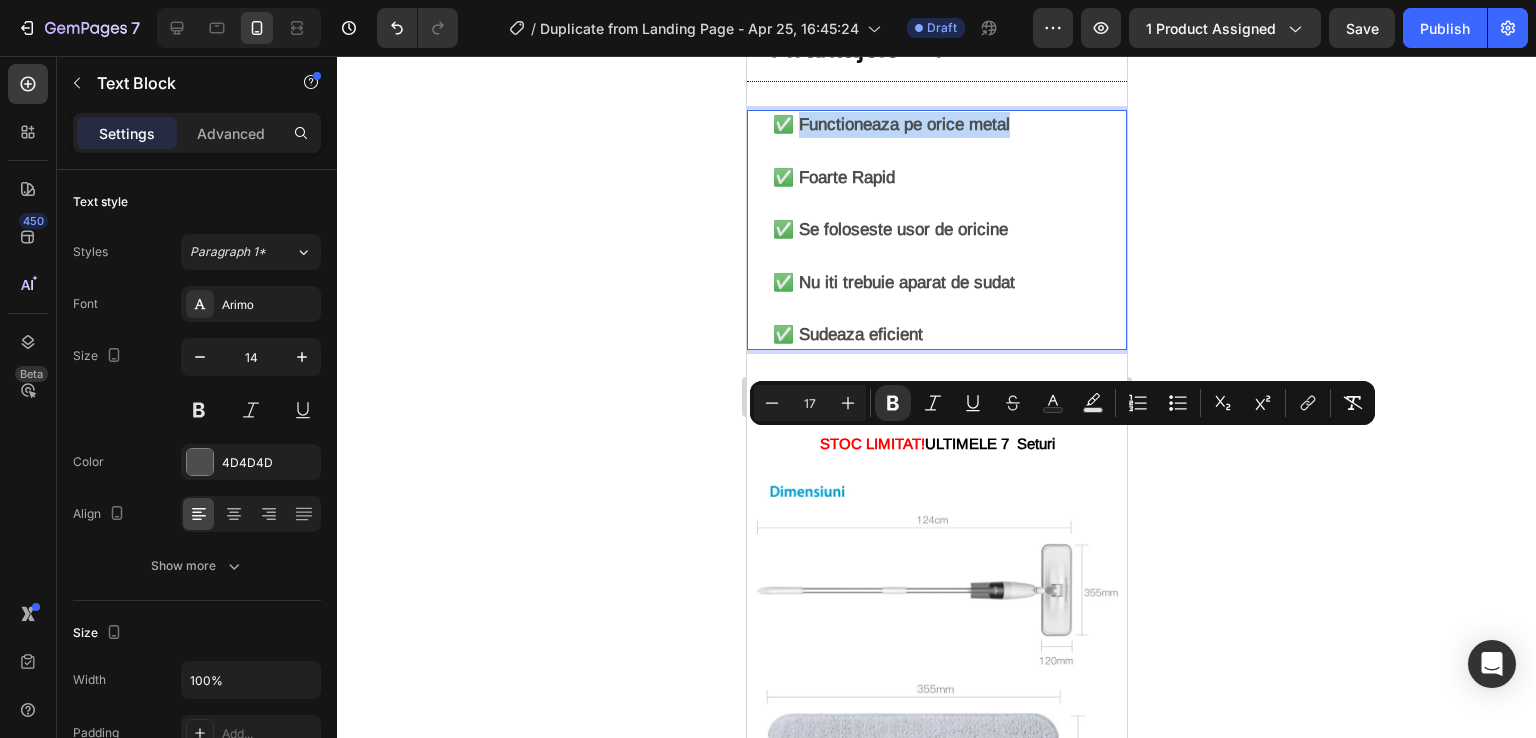 drag, startPoint x: 1033, startPoint y: 445, endPoint x: 800, endPoint y: 449, distance: 233.03433 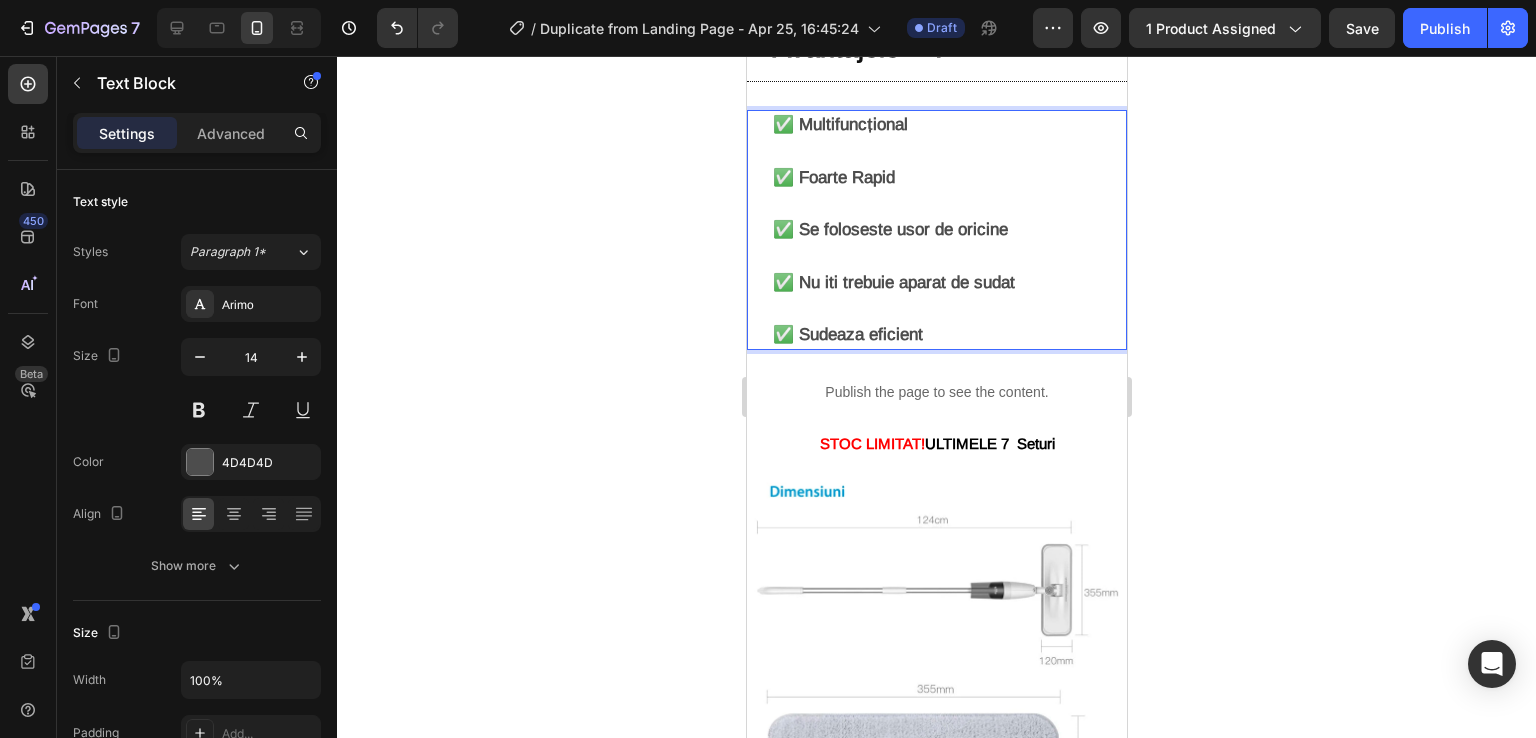 click on "✅ Foarte Rapid" at bounding box center (833, 177) 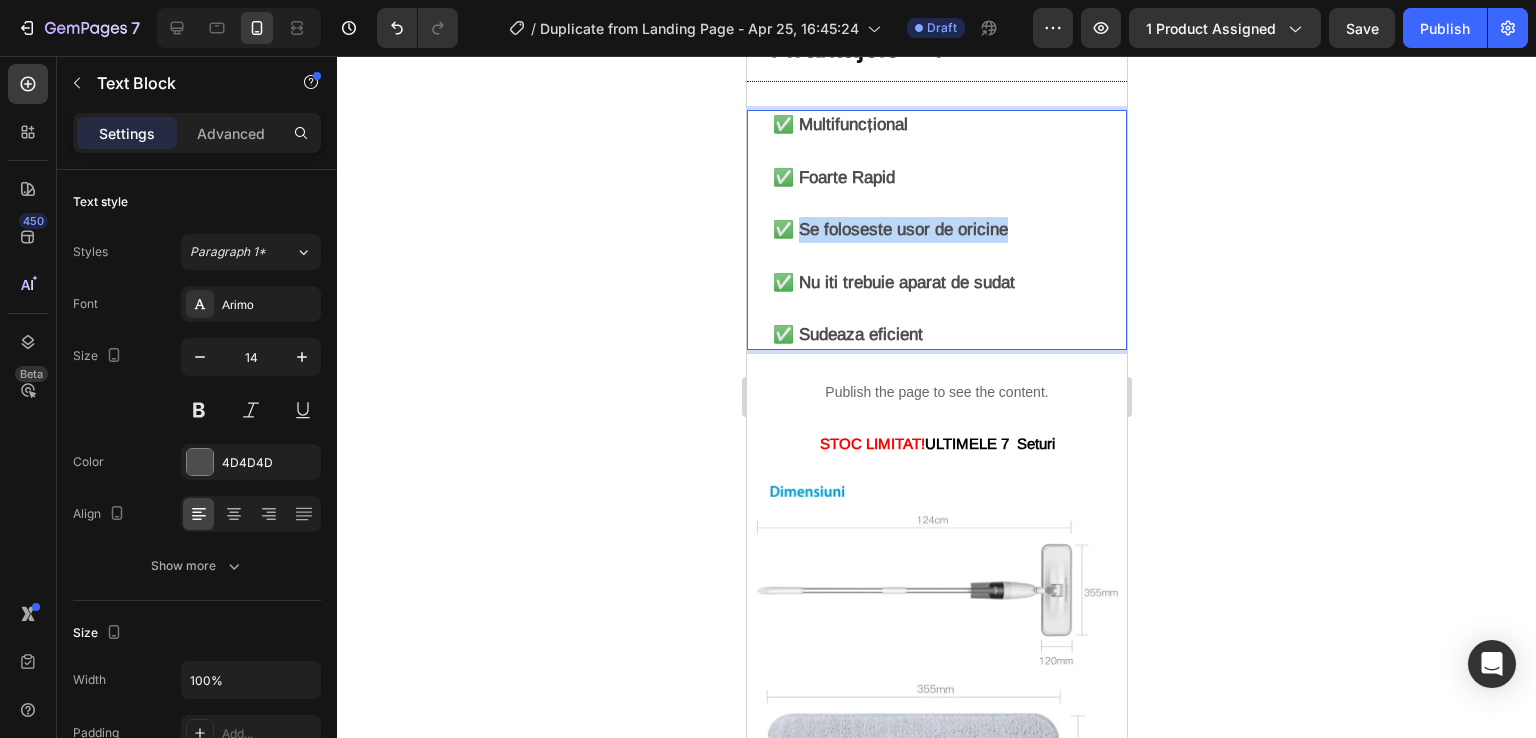 drag, startPoint x: 1019, startPoint y: 547, endPoint x: 800, endPoint y: 550, distance: 219.02055 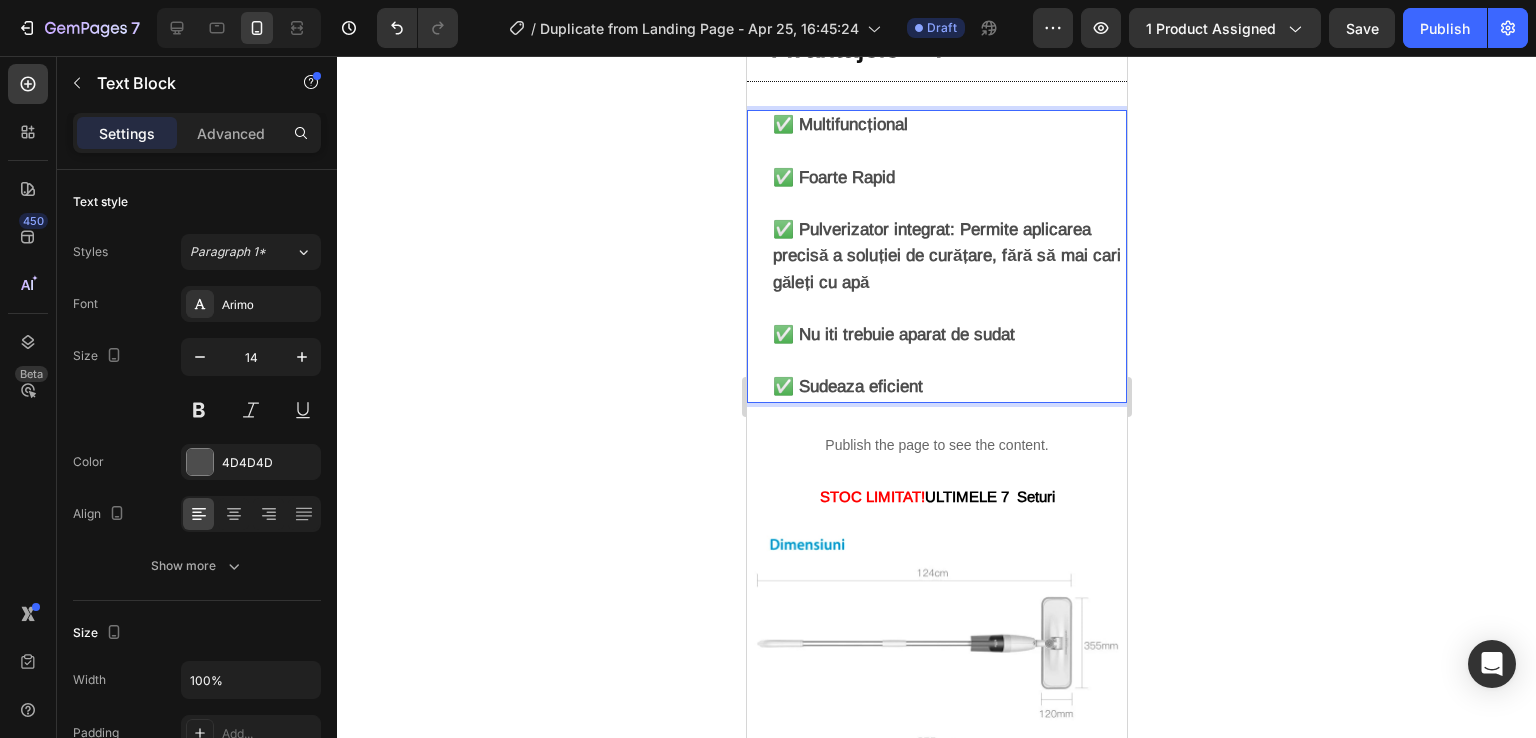 click on "✅ Pulverizator integrat: Permite aplicarea precisă a soluției de curățare, fără să mai cari găleți cu apă" at bounding box center (946, 255) 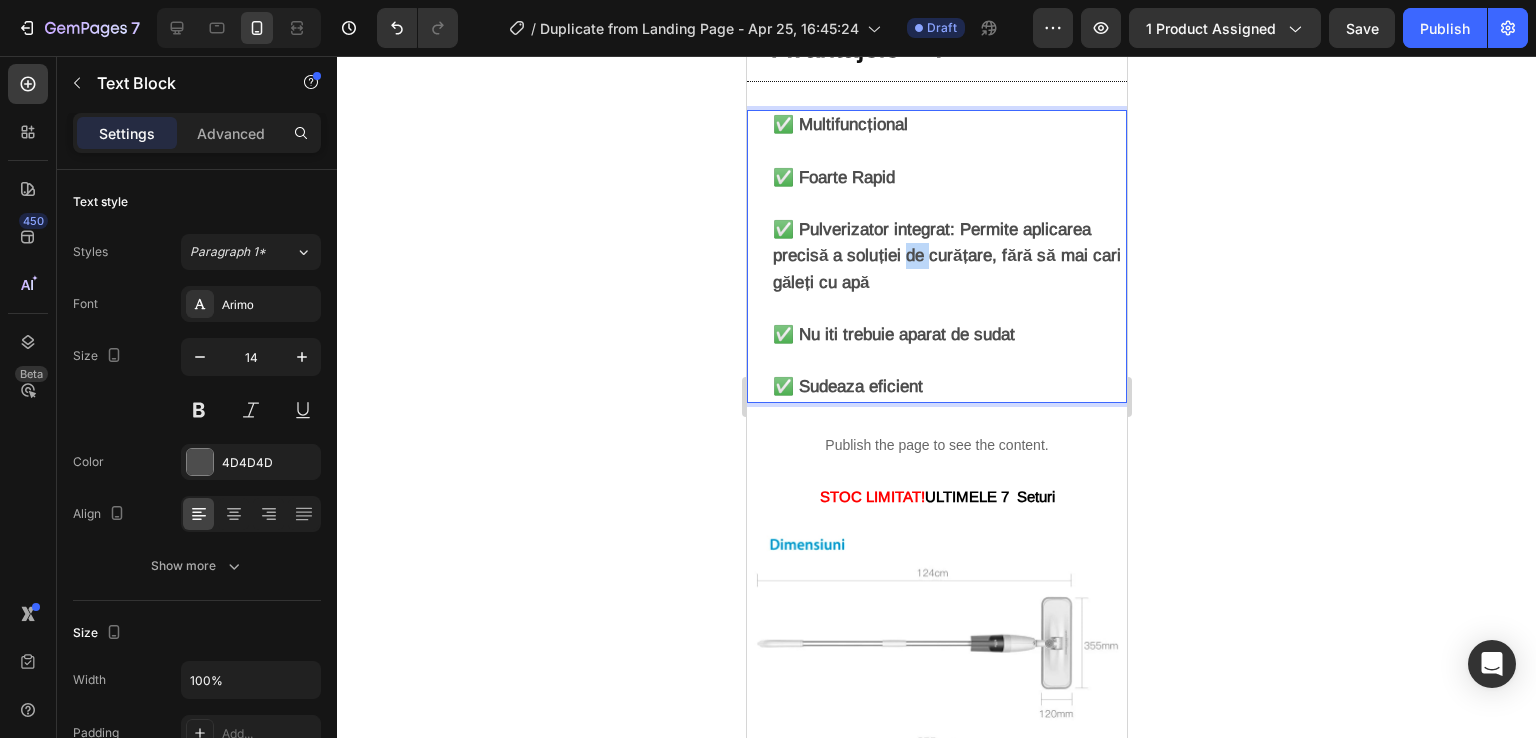 click on "✅ Pulverizator integrat: Permite aplicarea precisă a soluției de curățare, fără să mai cari găleți cu apă" at bounding box center [946, 255] 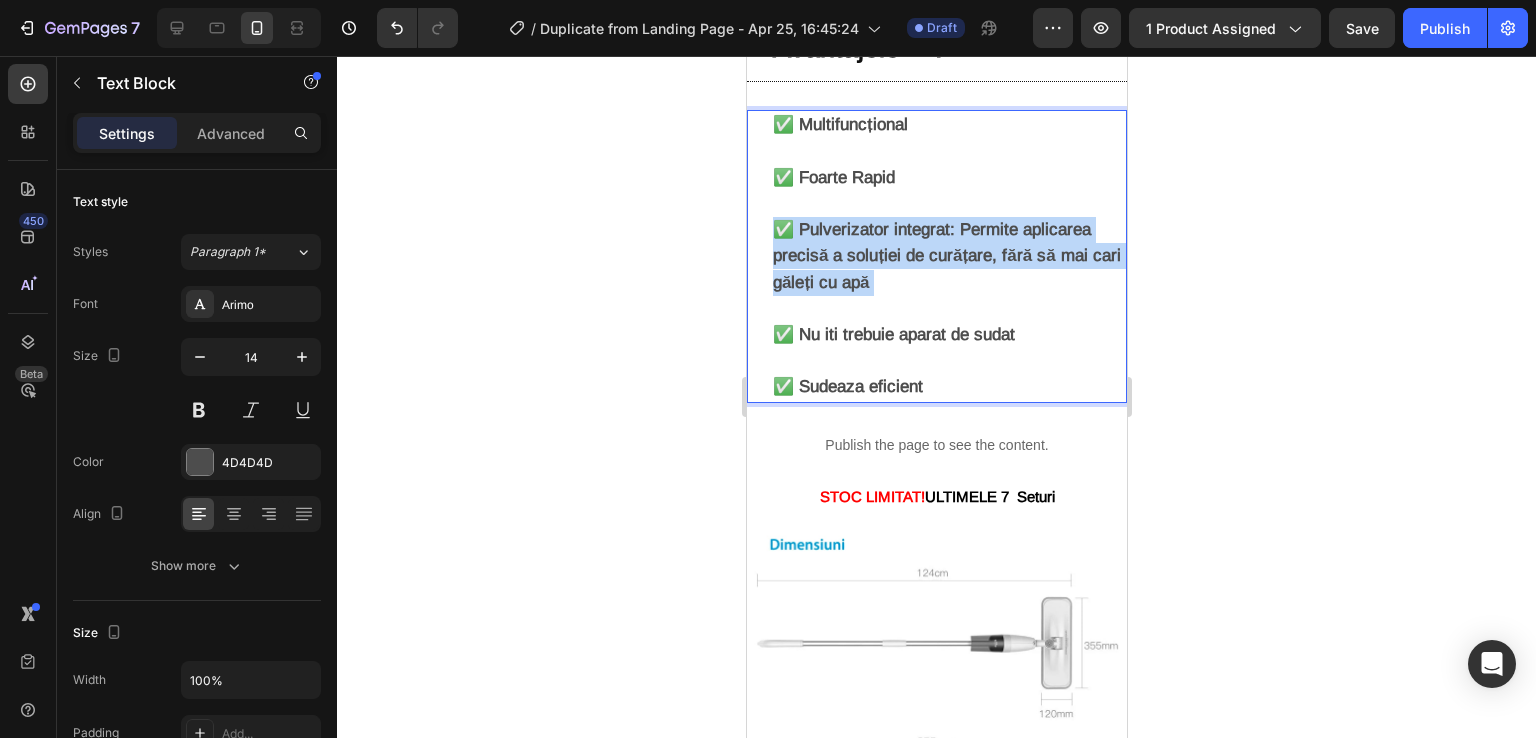 click on "✅ Pulverizator integrat: Permite aplicarea precisă a soluției de curățare, fără să mai cari găleți cu apă" at bounding box center (946, 255) 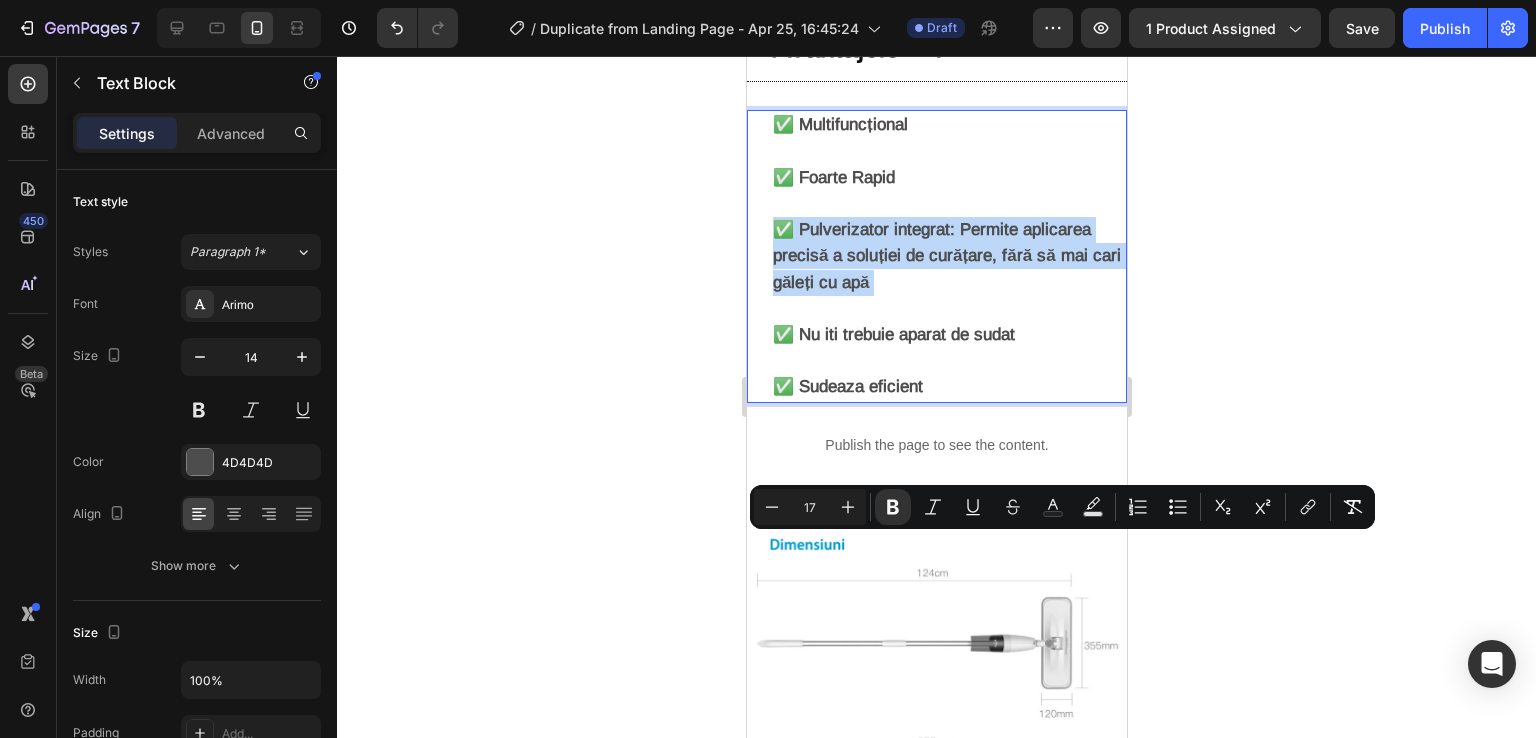 click on "✅ Pulverizator integrat: Permite aplicarea precisă a soluției de curățare, fără să mai cari găleți cu apă" at bounding box center (946, 255) 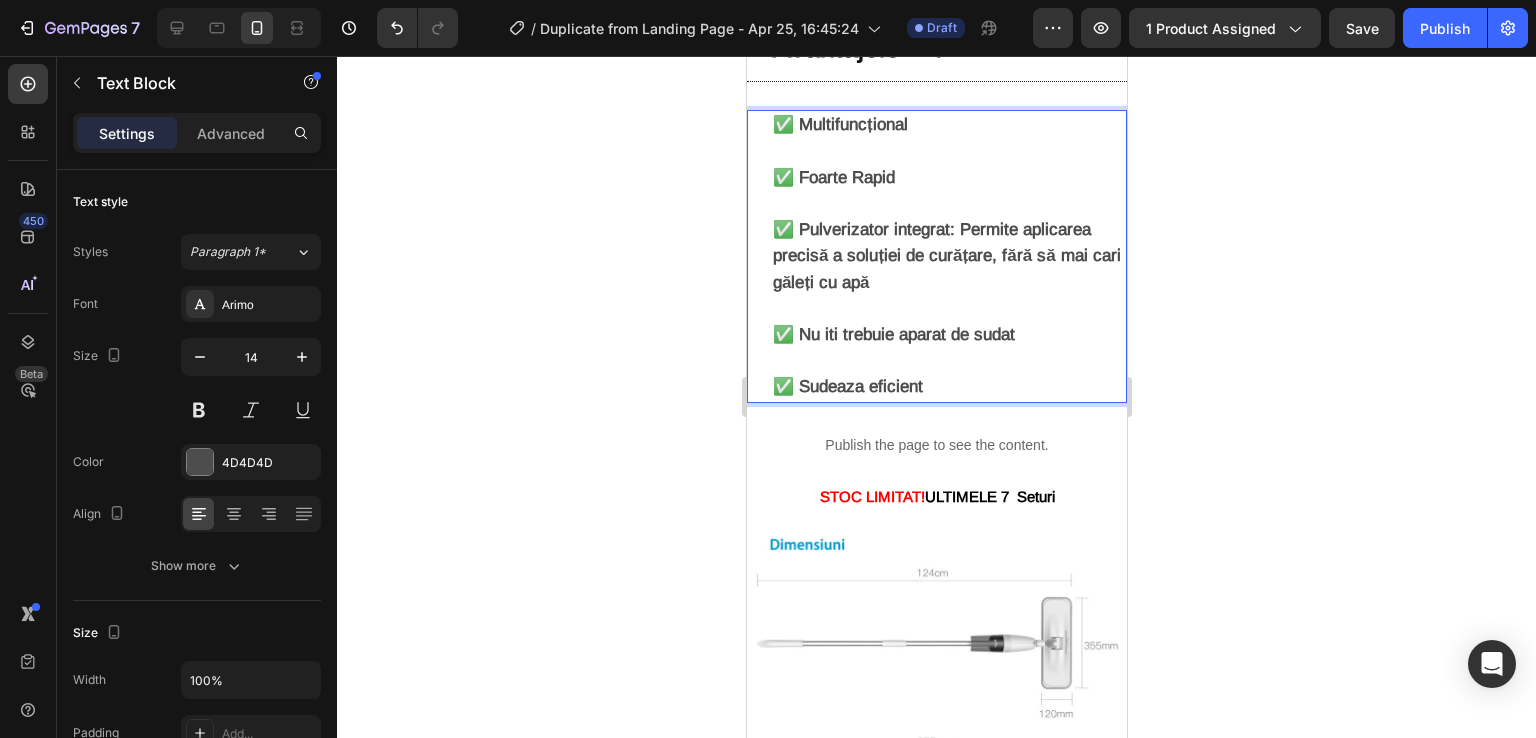 click on "✅ Pulverizator integrat: Permite aplicarea precisă a soluției de curățare, fără să mai cari găleți cu apă" at bounding box center (946, 255) 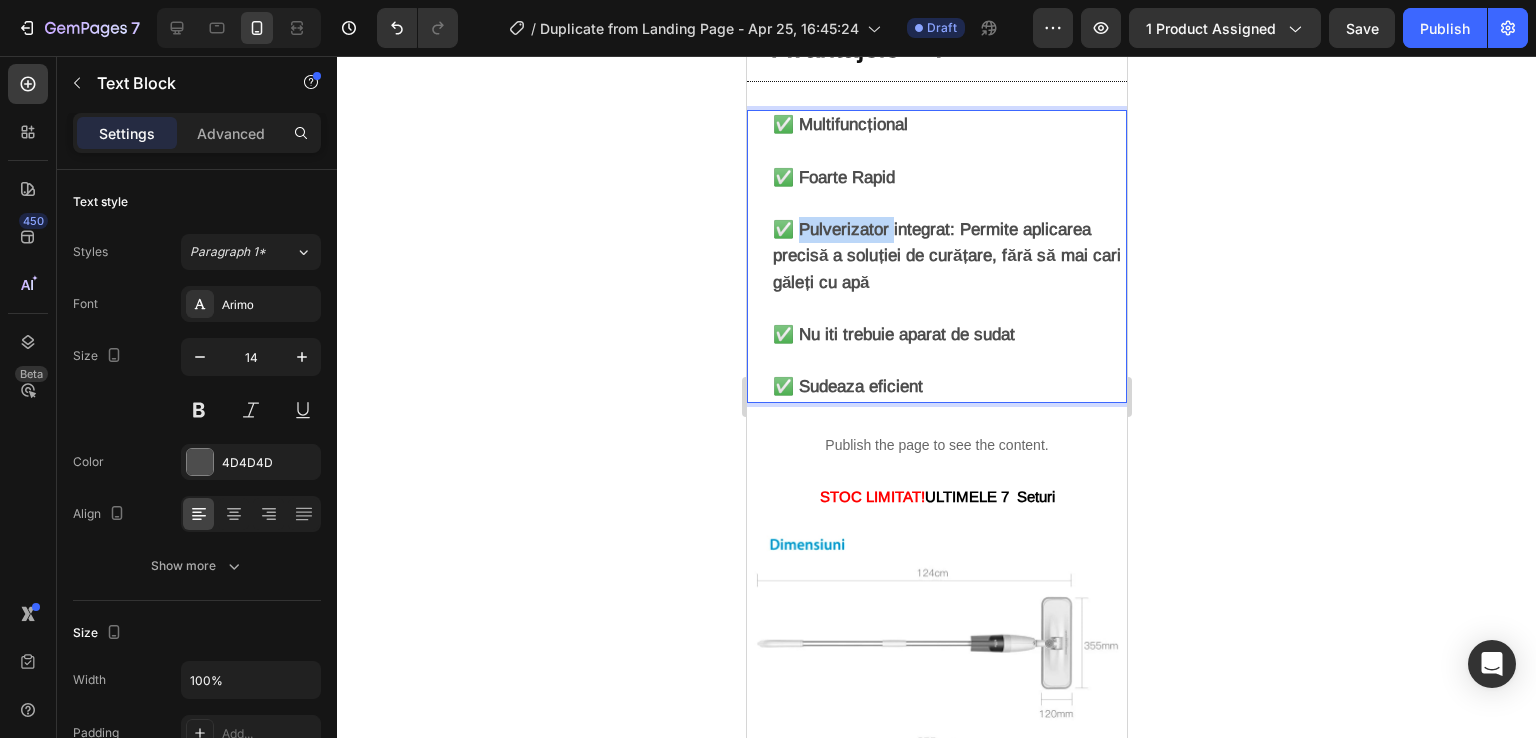 click on "✅ Pulverizator integrat: Permite aplicarea precisă a soluției de curățare, fără să mai cari găleți cu apă" at bounding box center [946, 255] 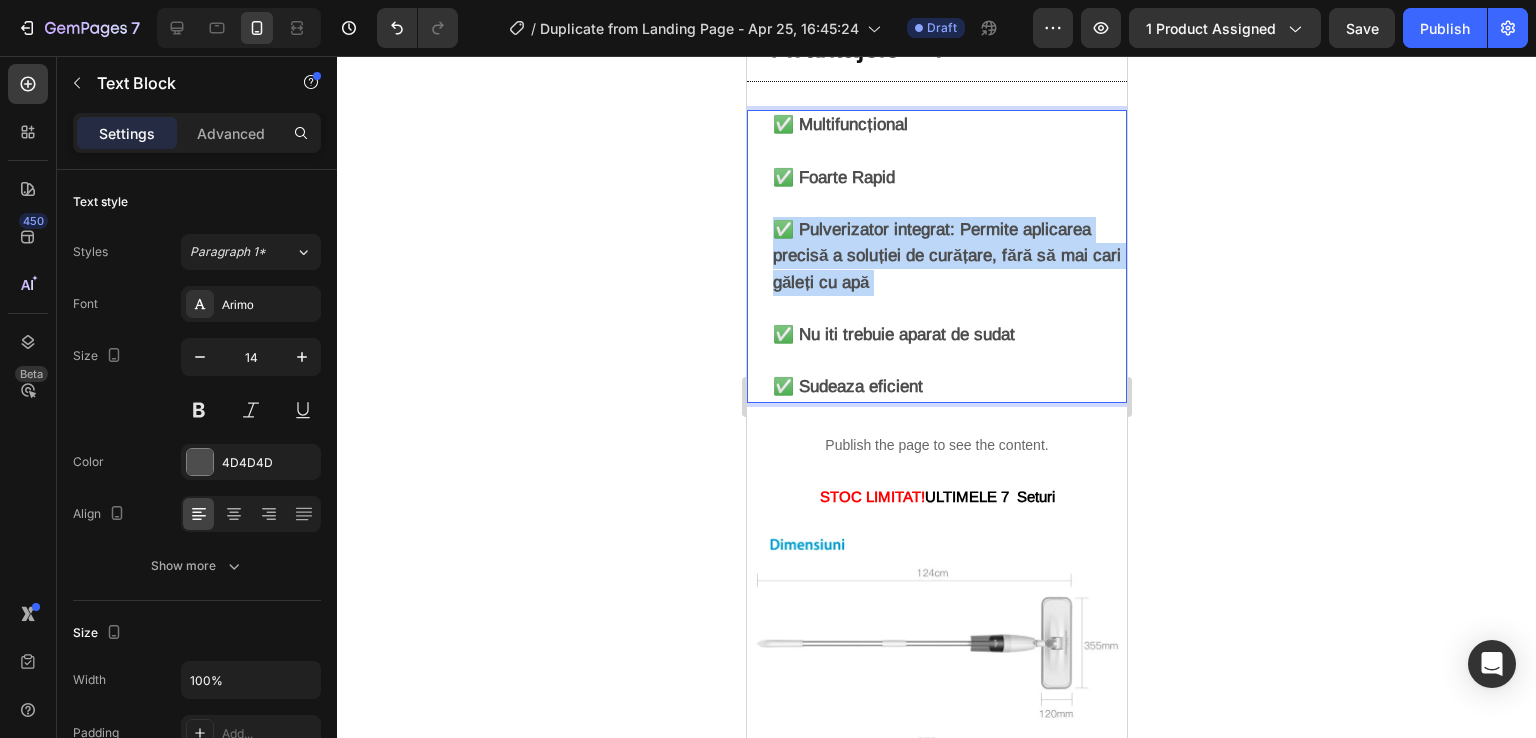 click on "✅ Pulverizator integrat: Permite aplicarea precisă a soluției de curățare, fără să mai cari găleți cu apă" at bounding box center [946, 255] 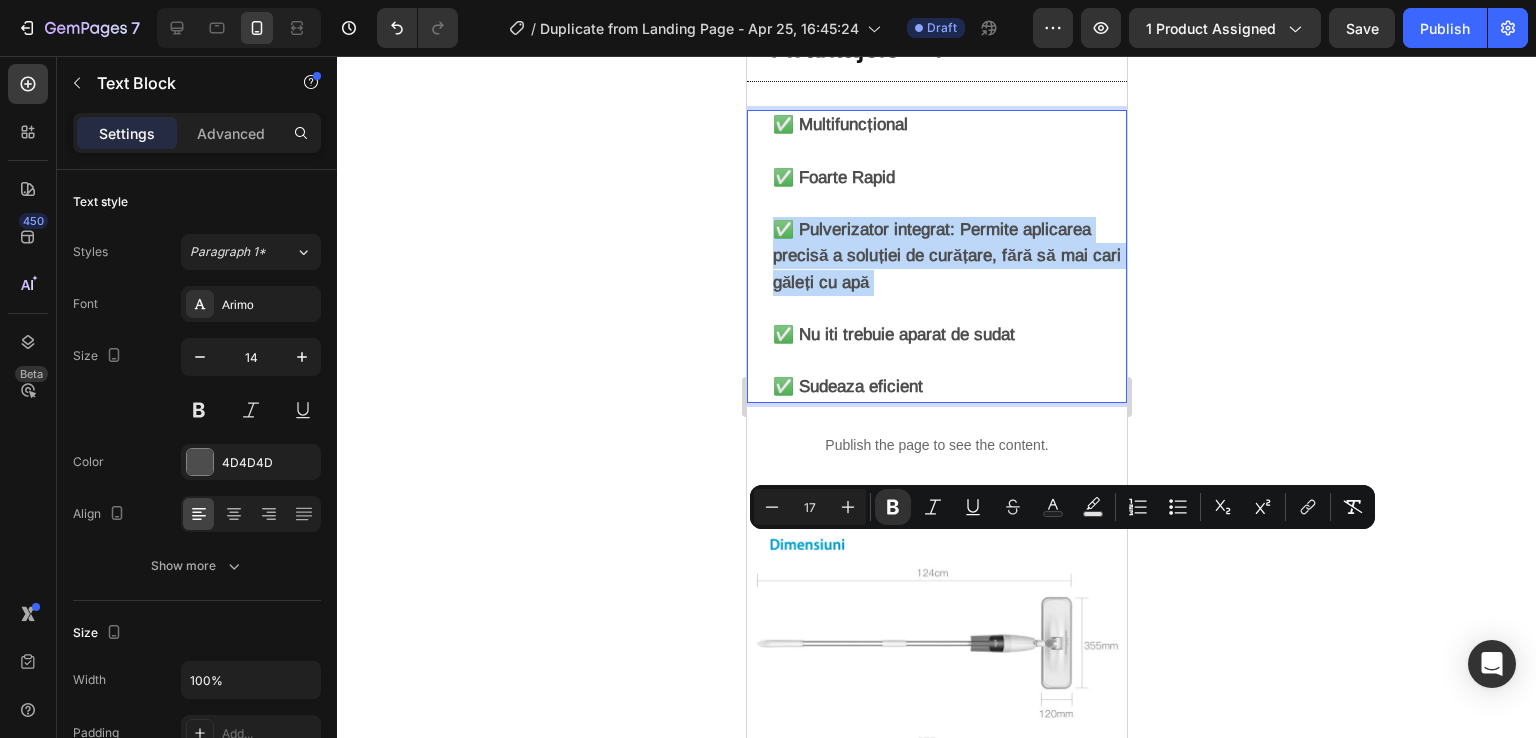 click on "✅ Pulverizator integrat: Permite aplicarea precisă a soluției de curățare, fără să mai cari găleți cu apă" at bounding box center (946, 255) 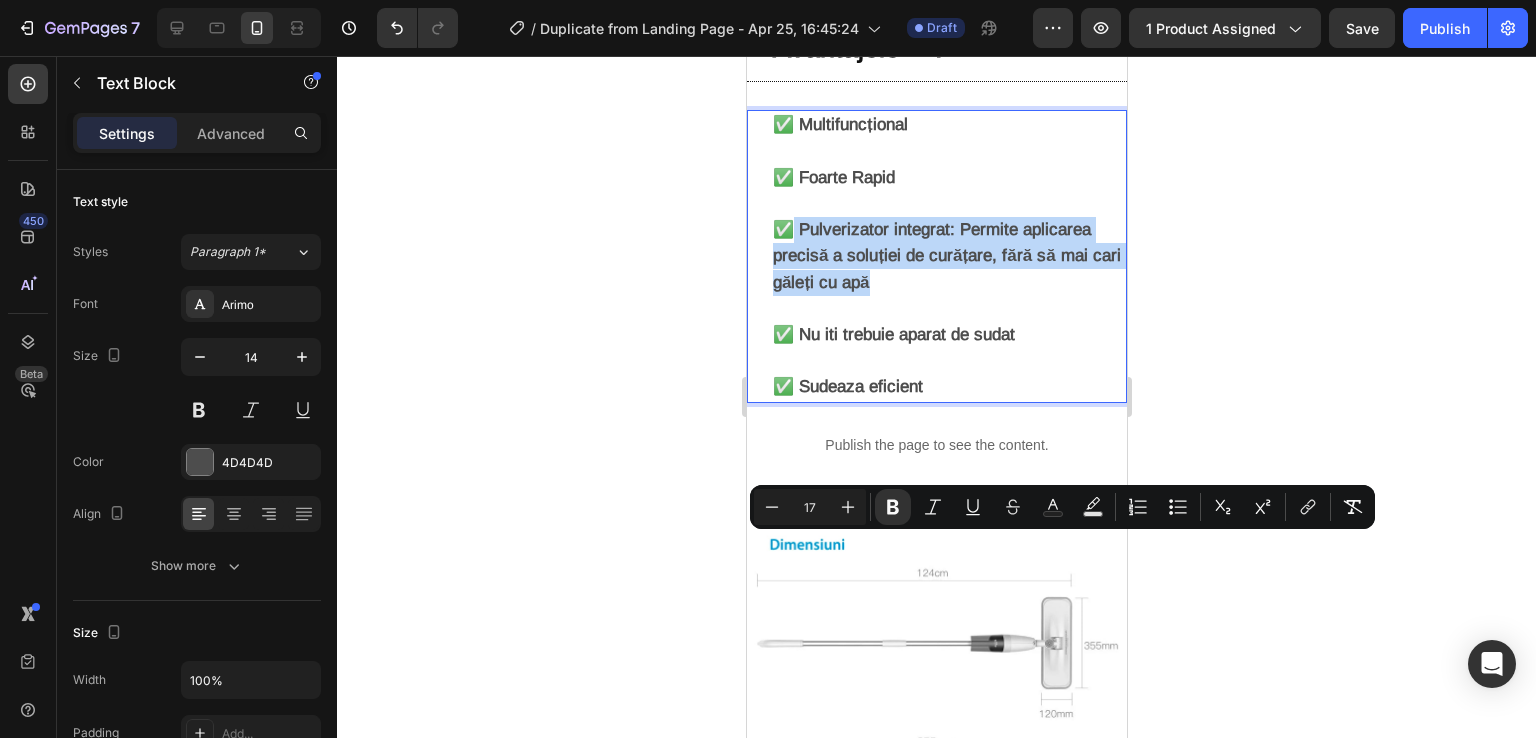 drag, startPoint x: 882, startPoint y: 585, endPoint x: 794, endPoint y: 546, distance: 96.25487 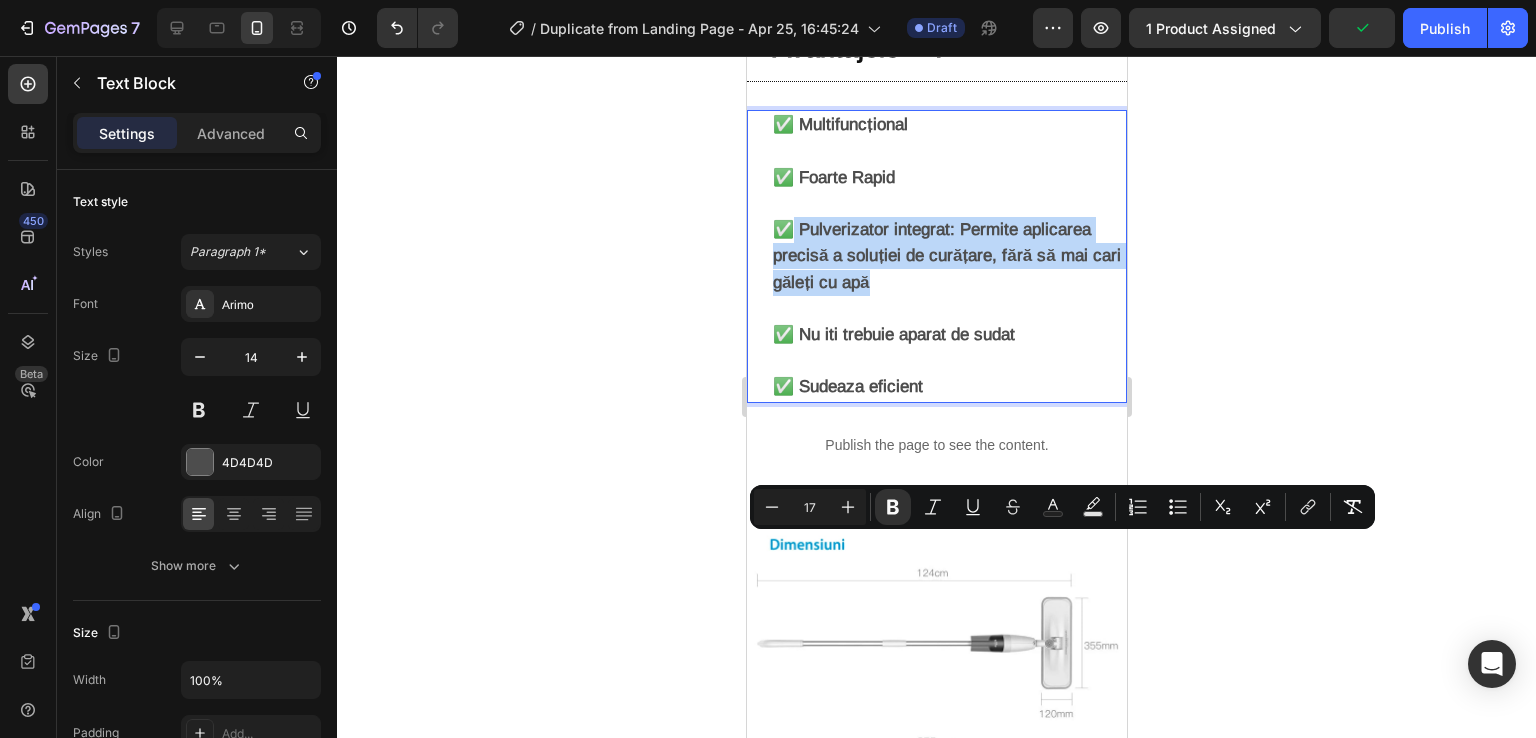 click on "✅ Pulverizator integrat: Permite aplicarea precisă a soluției de curățare, fără să mai cari găleți cu apă" at bounding box center (948, 269) 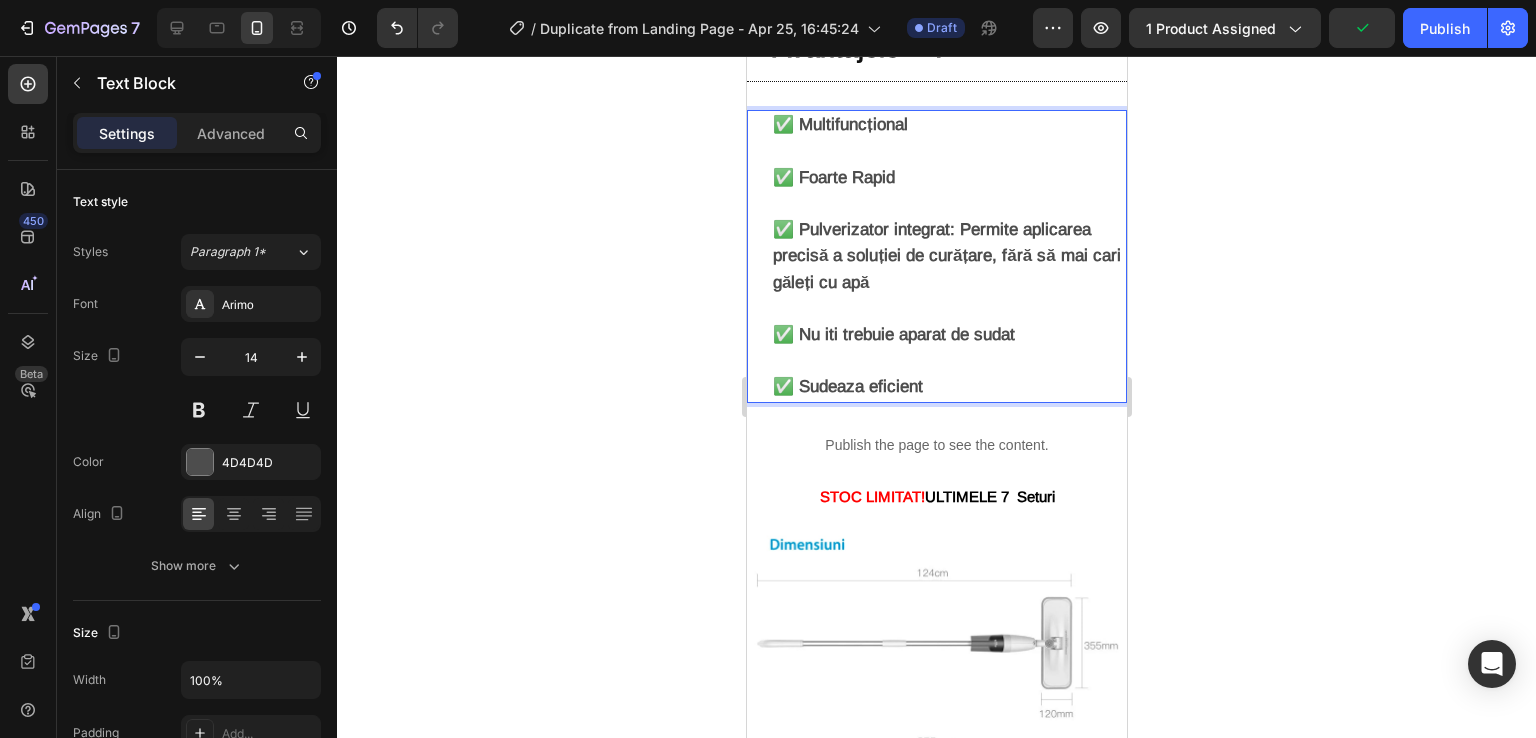 click on "✅ Pulverizator integrat: Permite aplicarea precisă a soluției de curățare, fără să mai cari găleți cu apă" at bounding box center (946, 255) 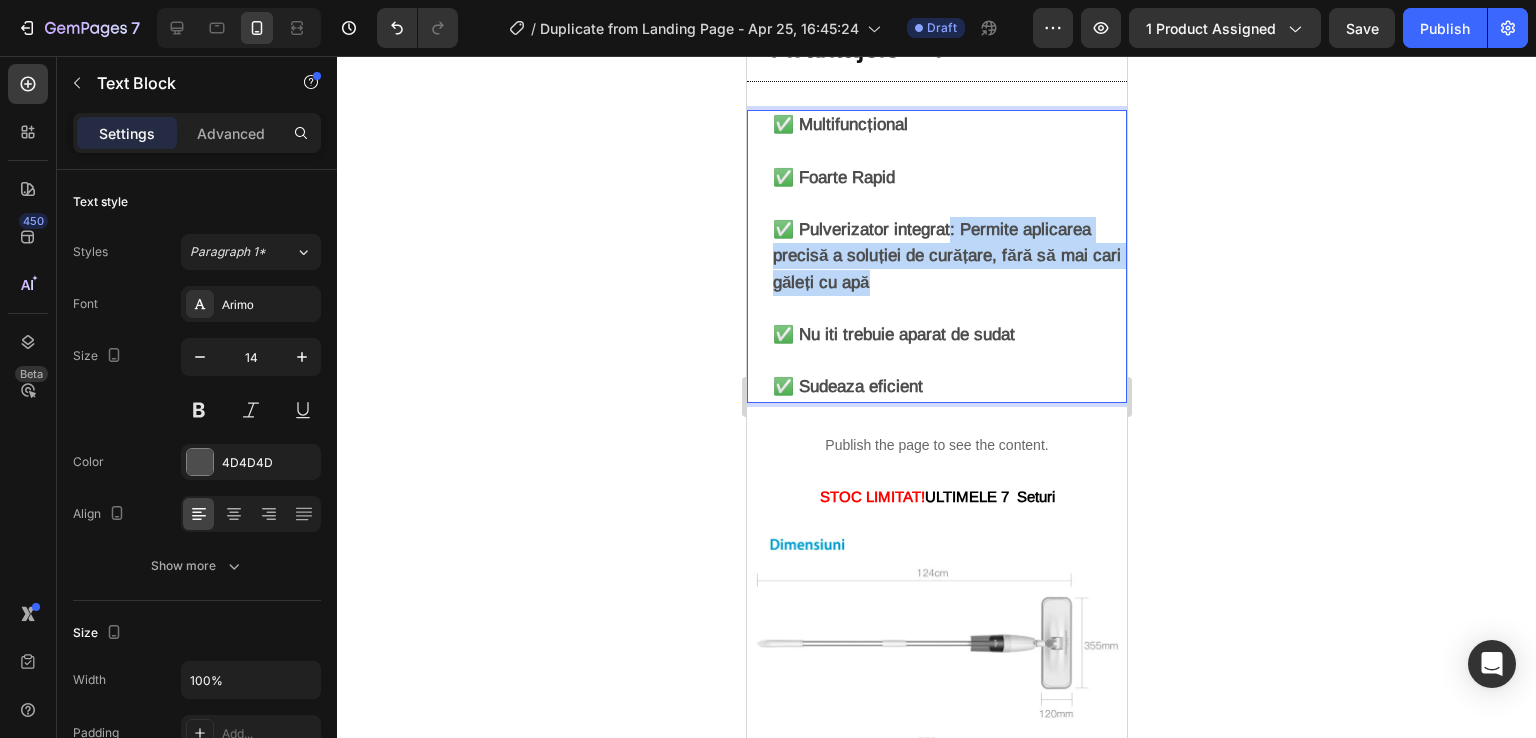 drag, startPoint x: 951, startPoint y: 545, endPoint x: 1021, endPoint y: 597, distance: 87.20092 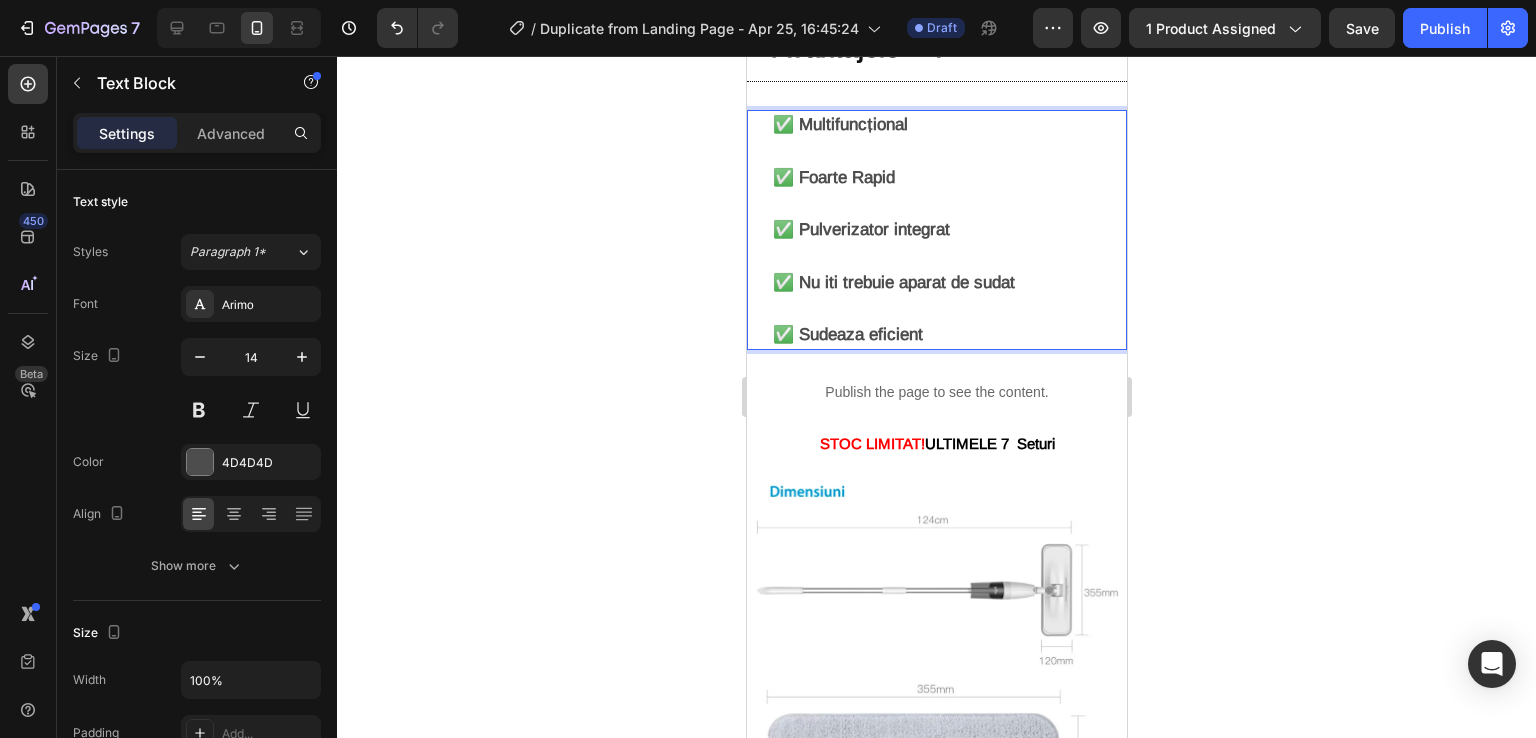 click on "✅ Nu iti trebuie aparat de sudat" at bounding box center [893, 282] 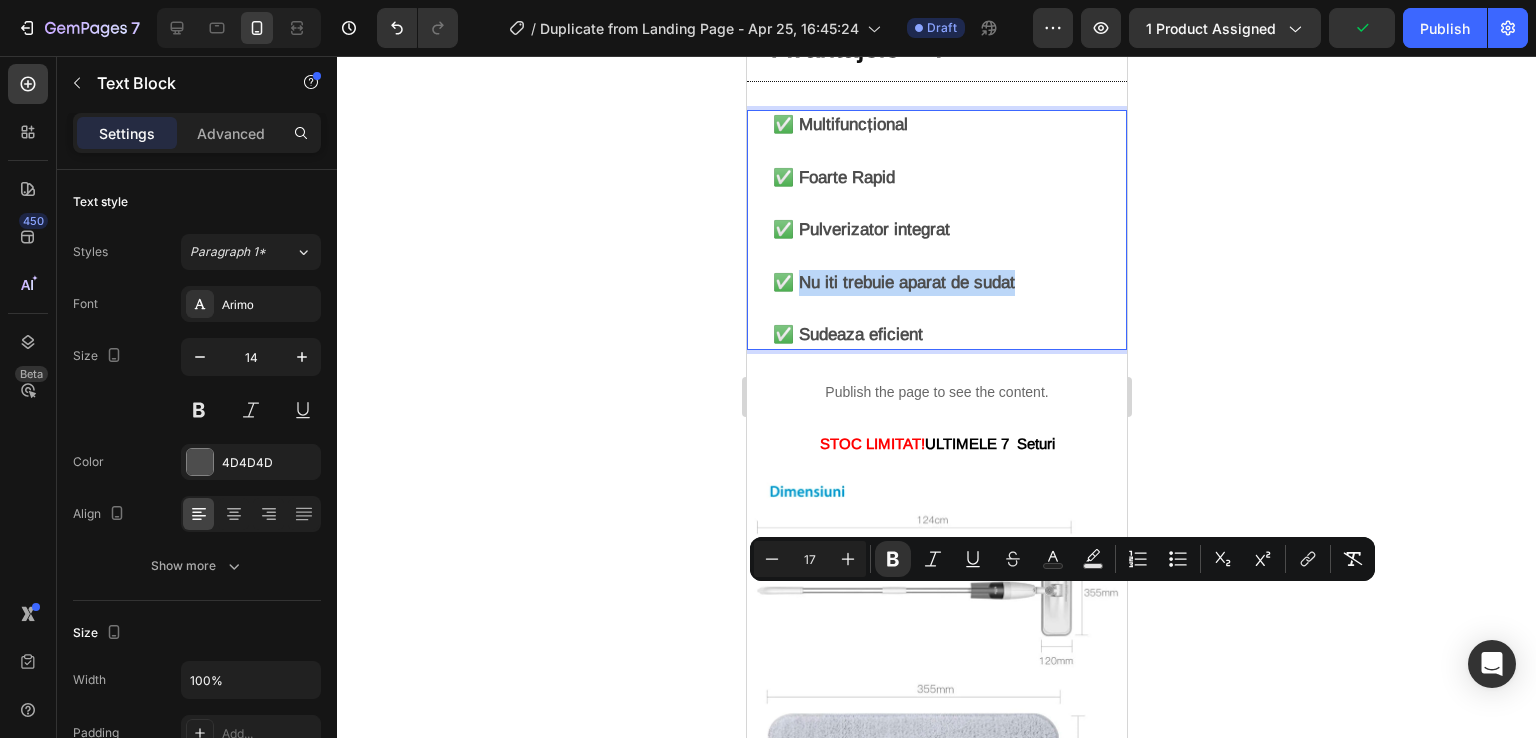 drag, startPoint x: 1061, startPoint y: 597, endPoint x: 805, endPoint y: 600, distance: 256.01758 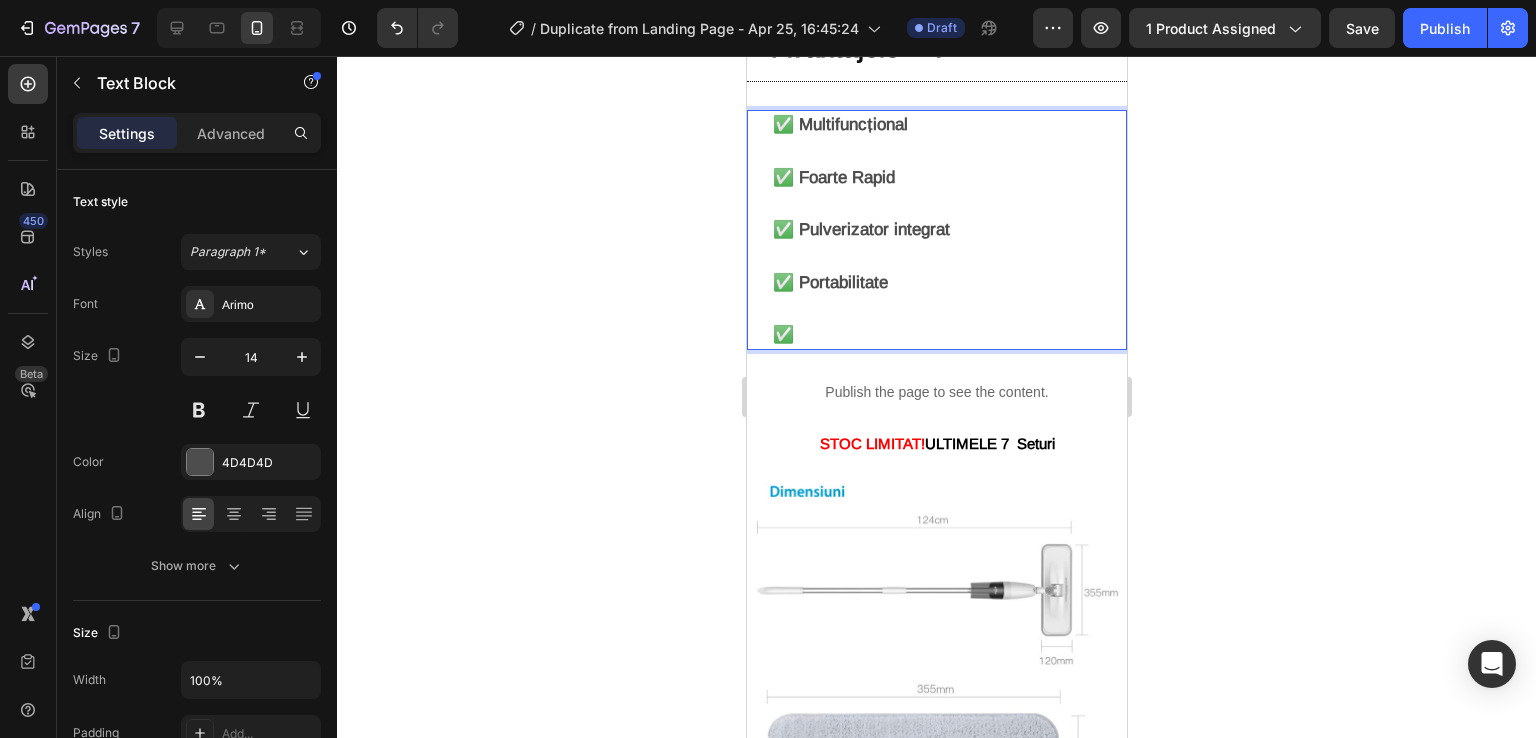 click on "✅" at bounding box center (782, 334) 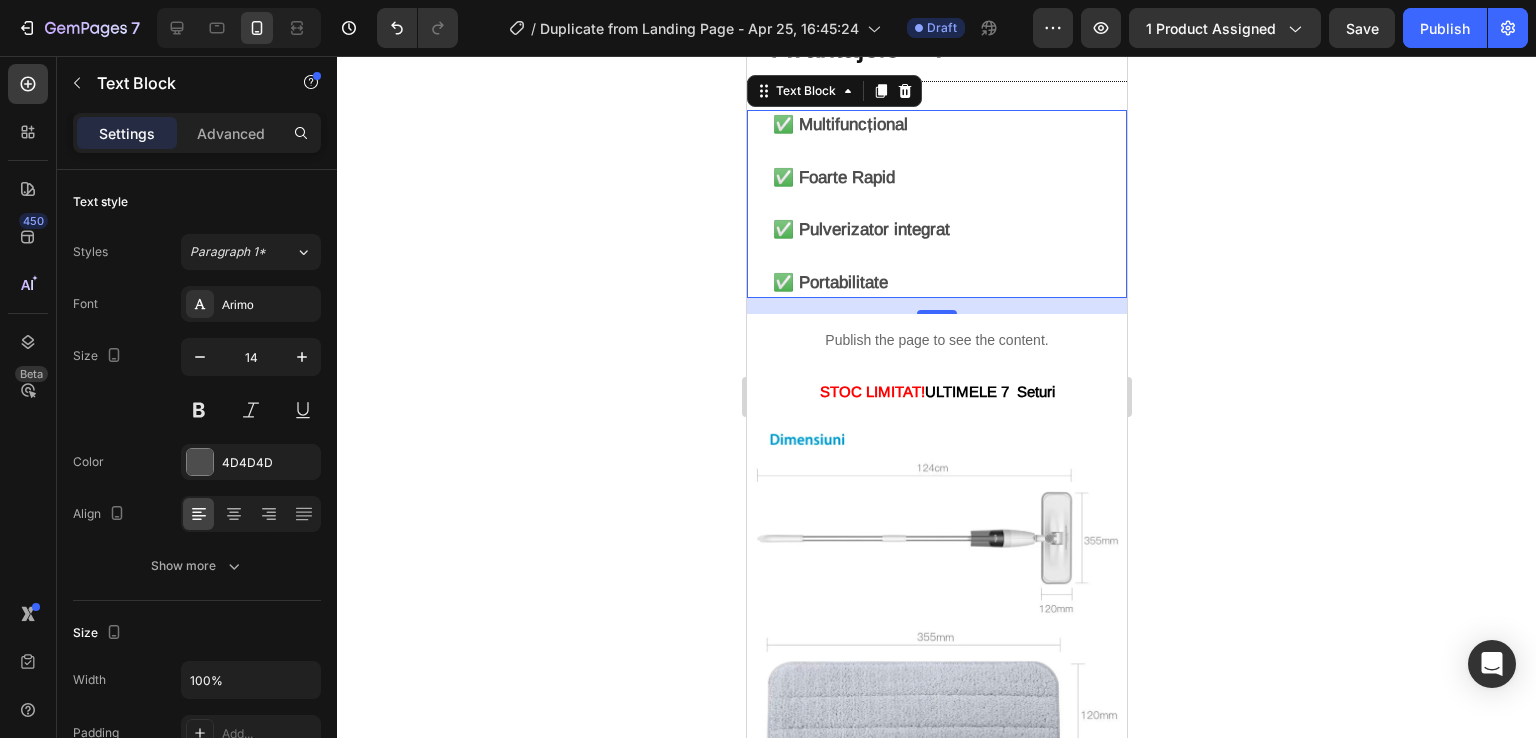 click 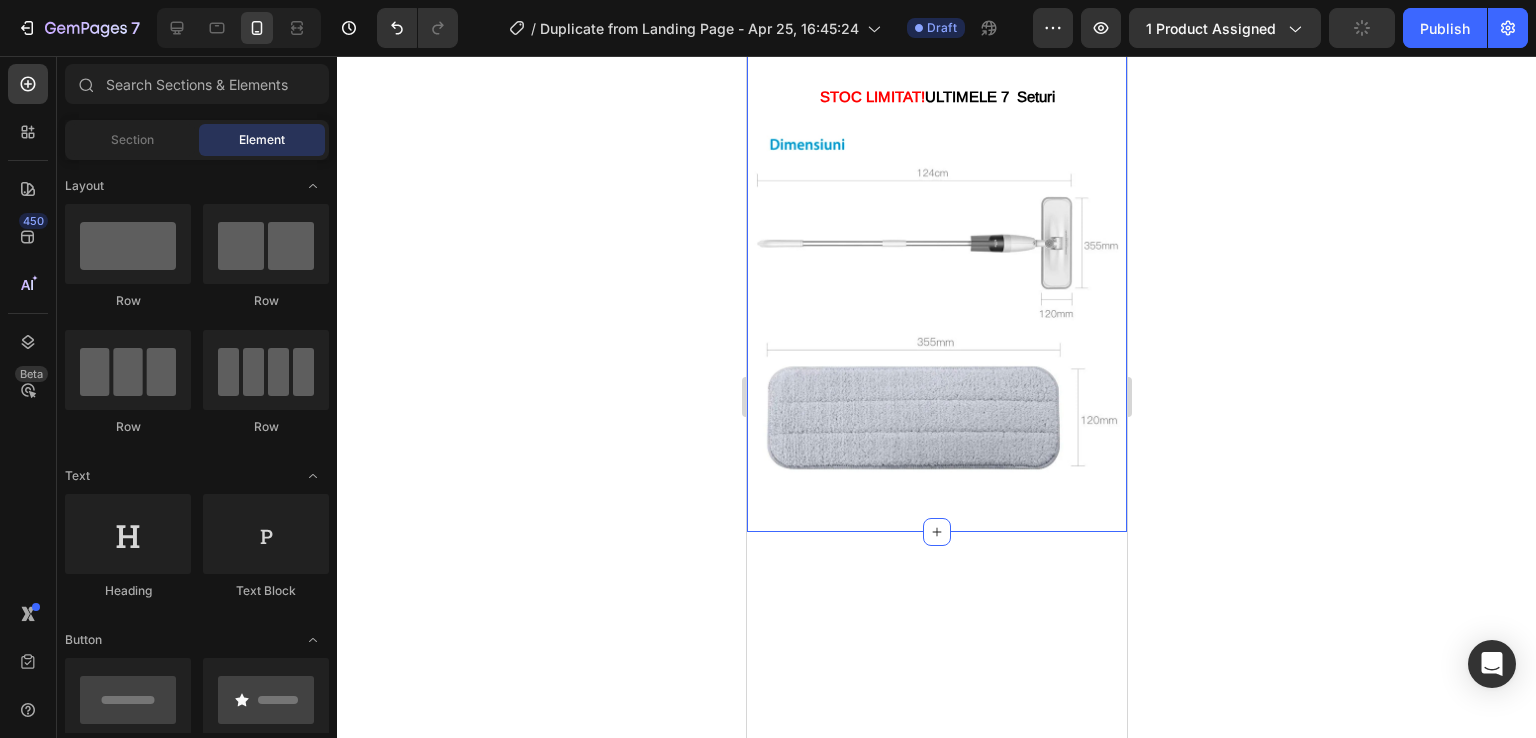 scroll, scrollTop: 2397, scrollLeft: 0, axis: vertical 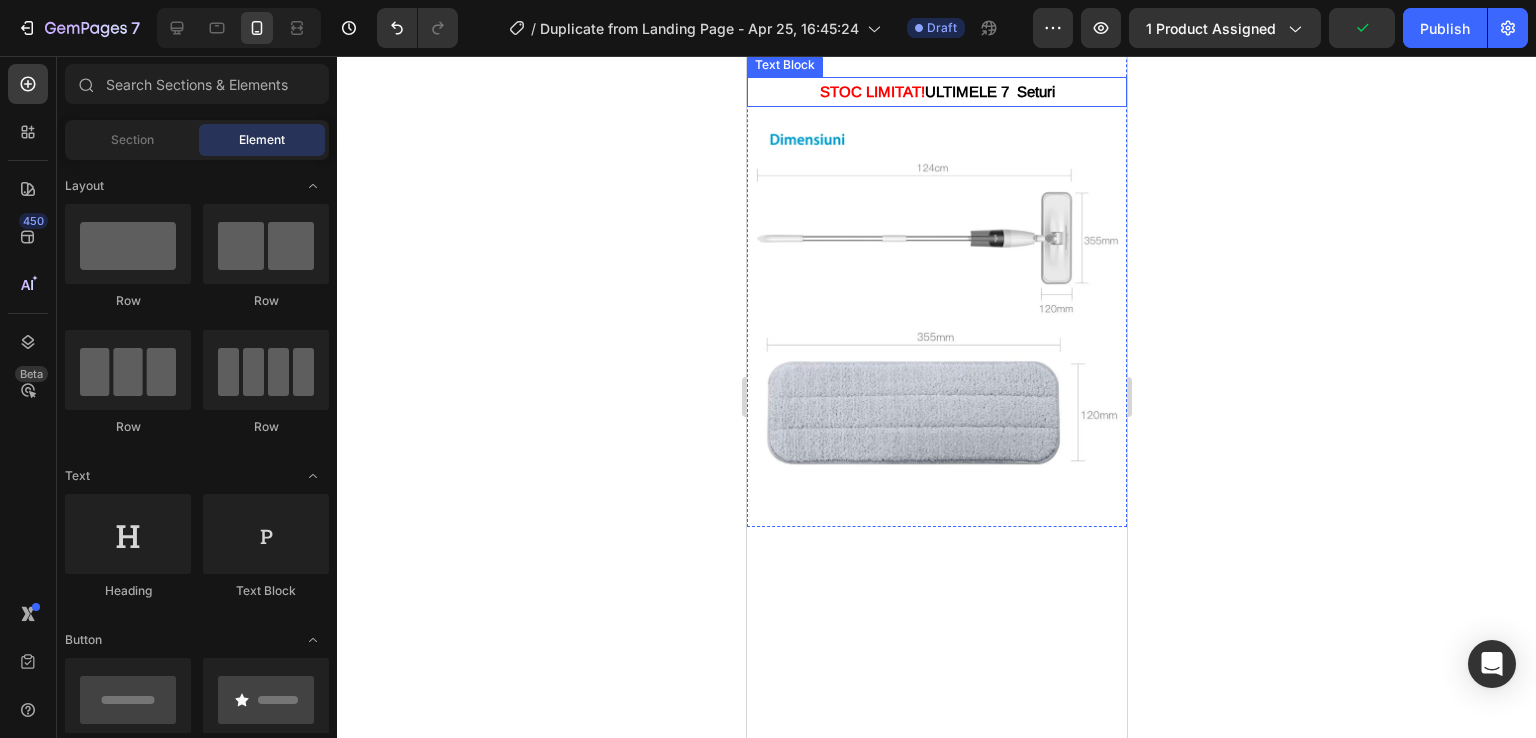 click on "ULTIMELE 7  Seturi" at bounding box center [989, 91] 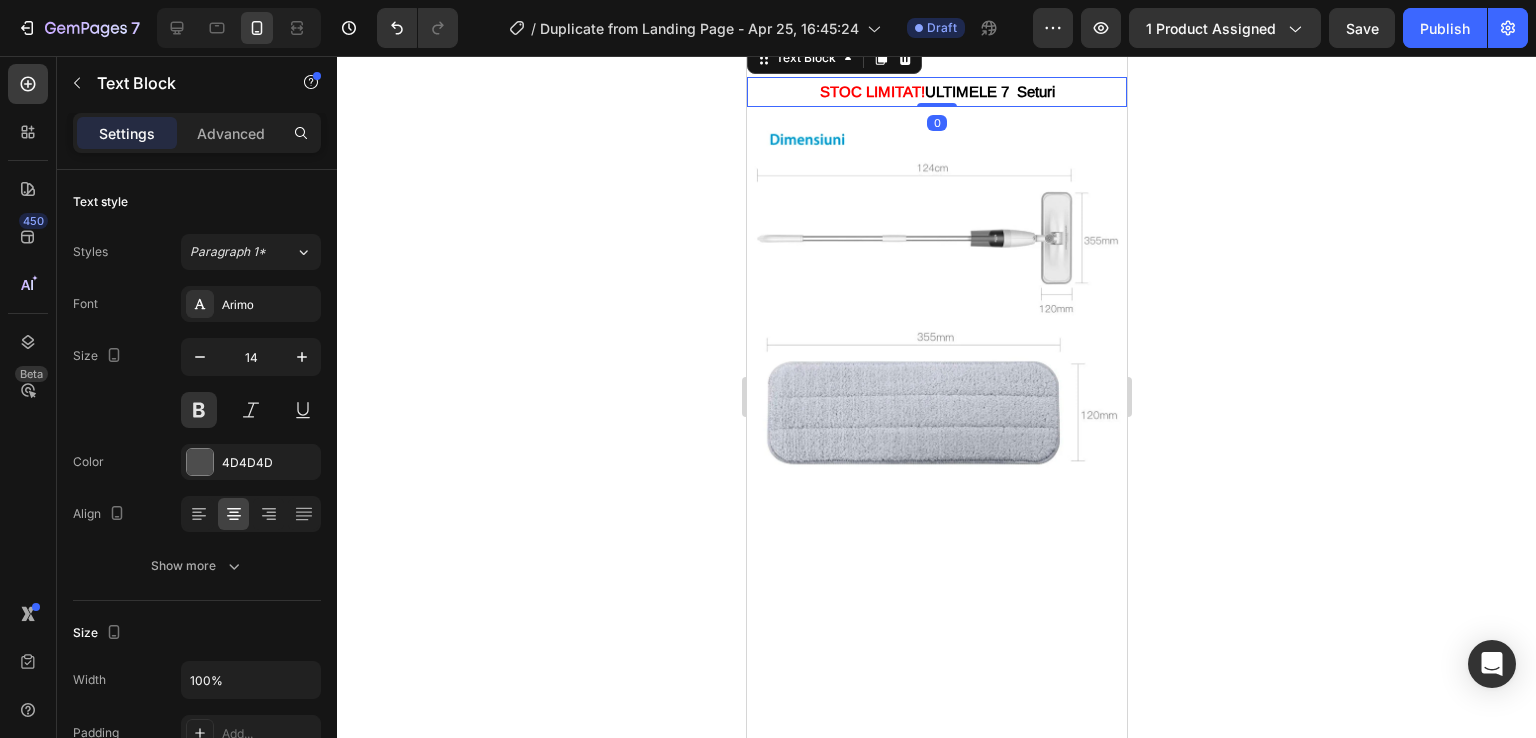 click on "ULTIMELE 7  Seturi" at bounding box center (989, 91) 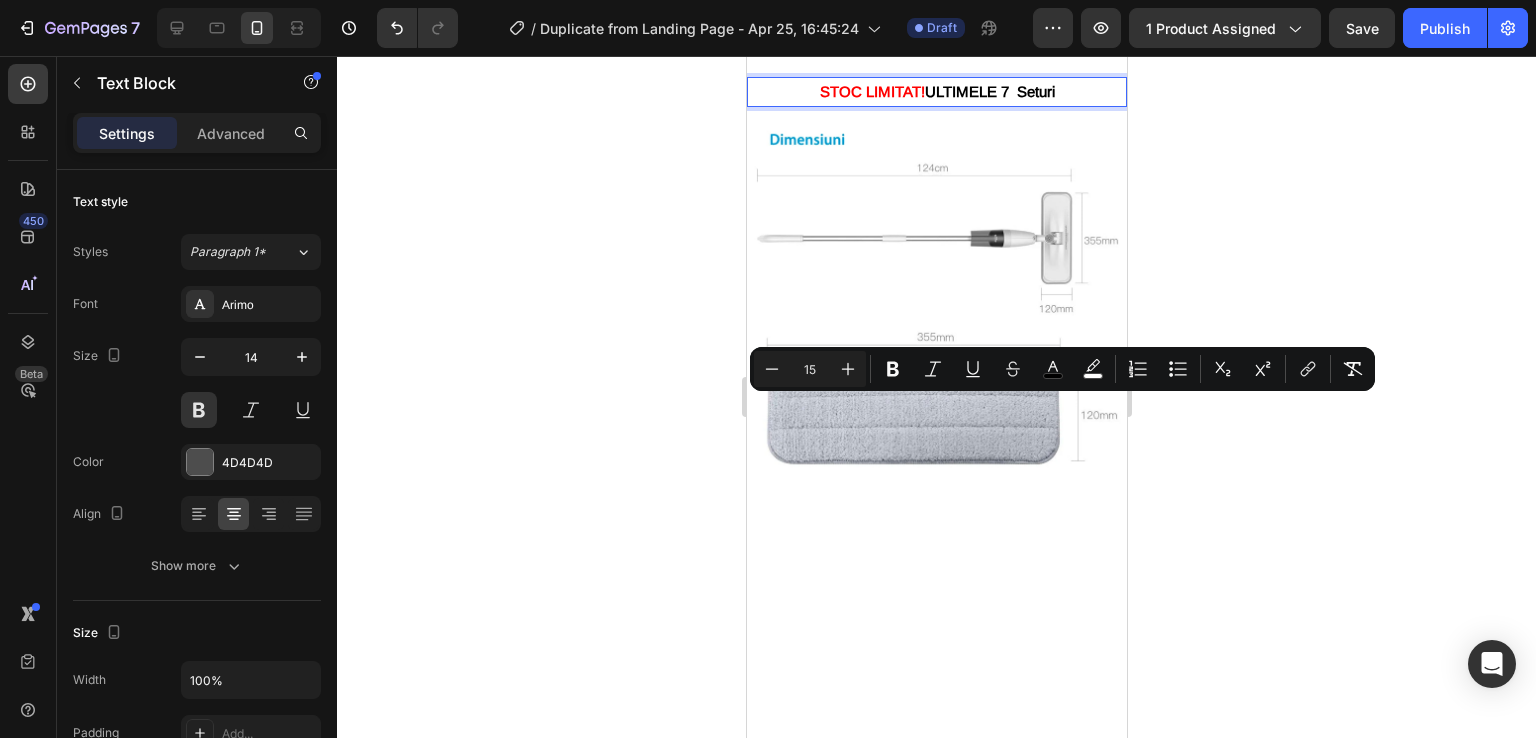 drag, startPoint x: 1058, startPoint y: 407, endPoint x: 911, endPoint y: 420, distance: 147.57372 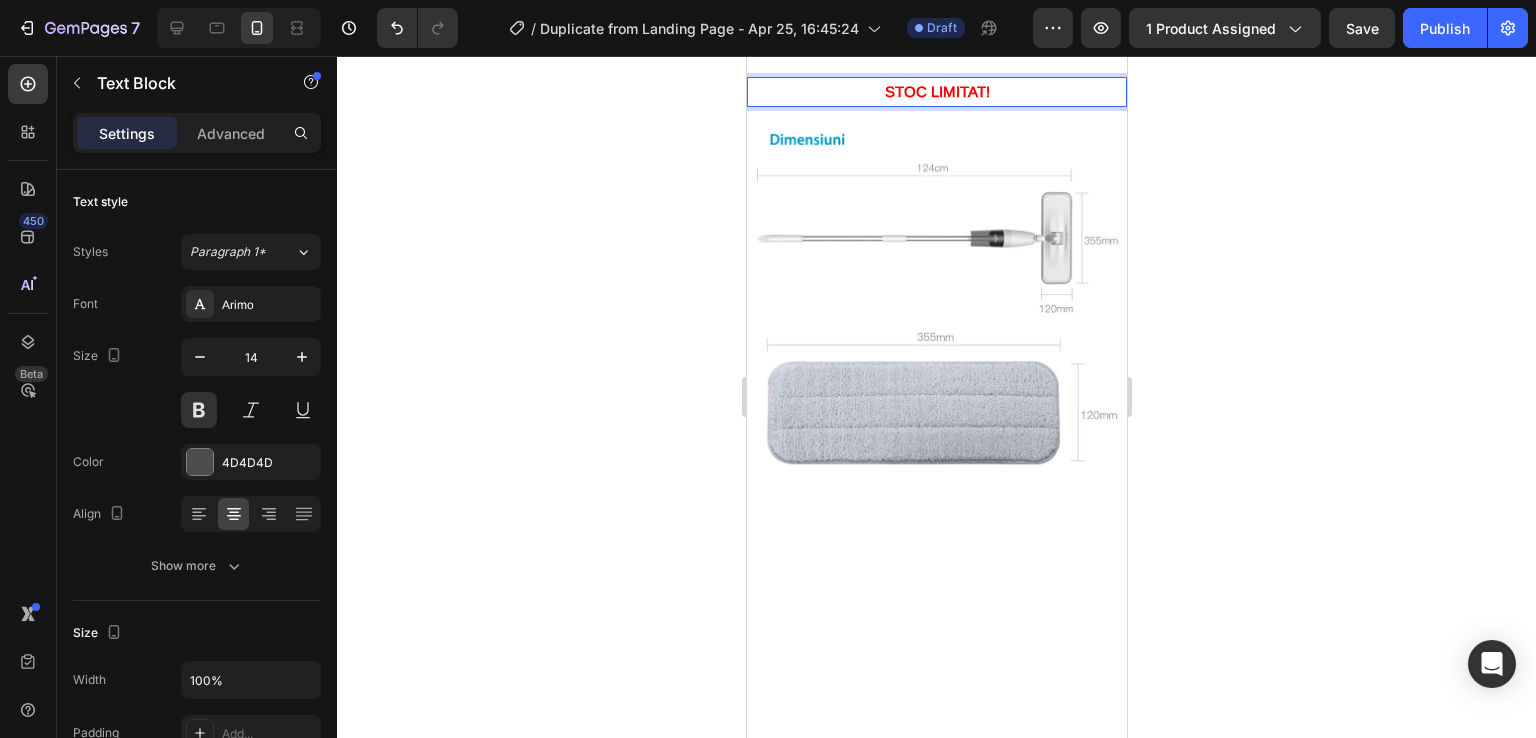 click 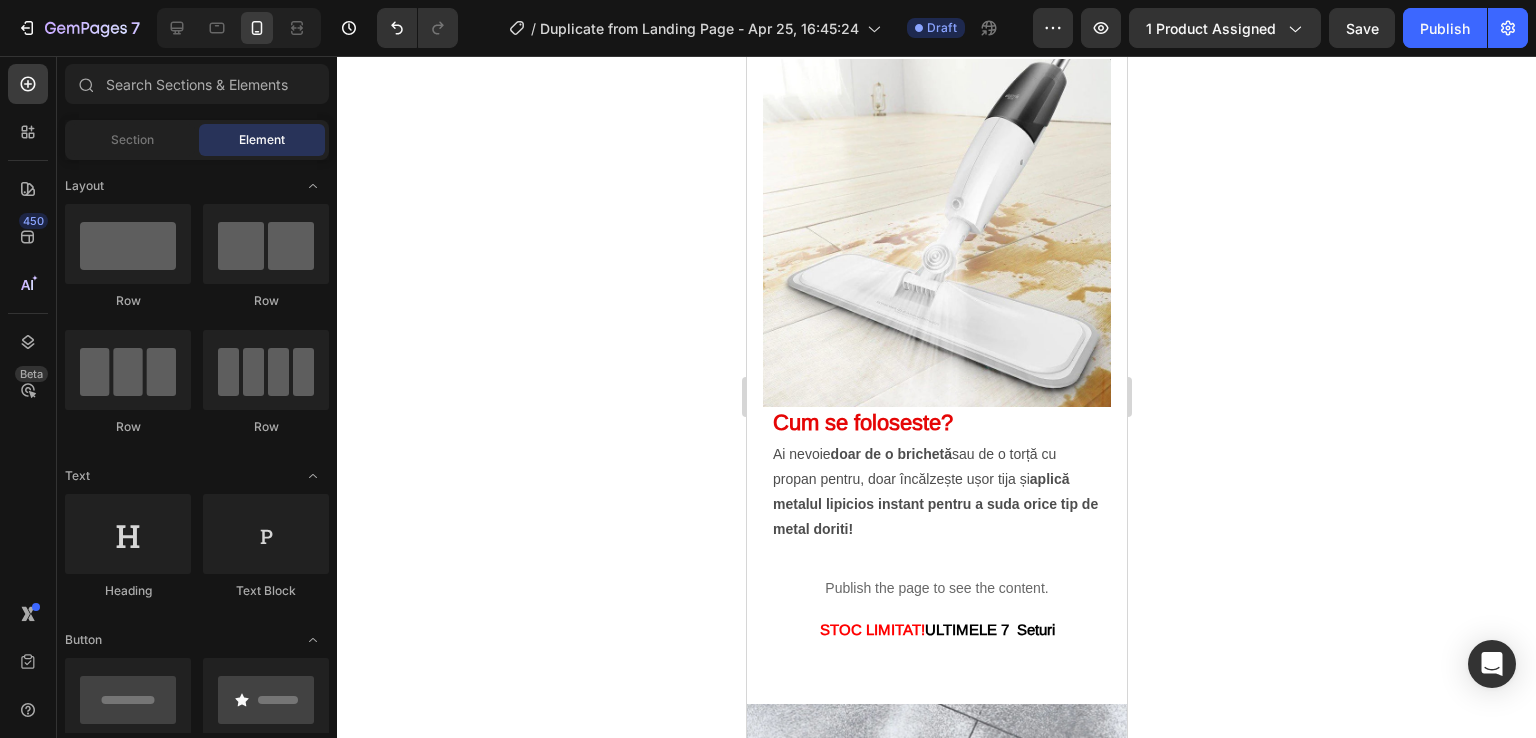 scroll, scrollTop: 3297, scrollLeft: 0, axis: vertical 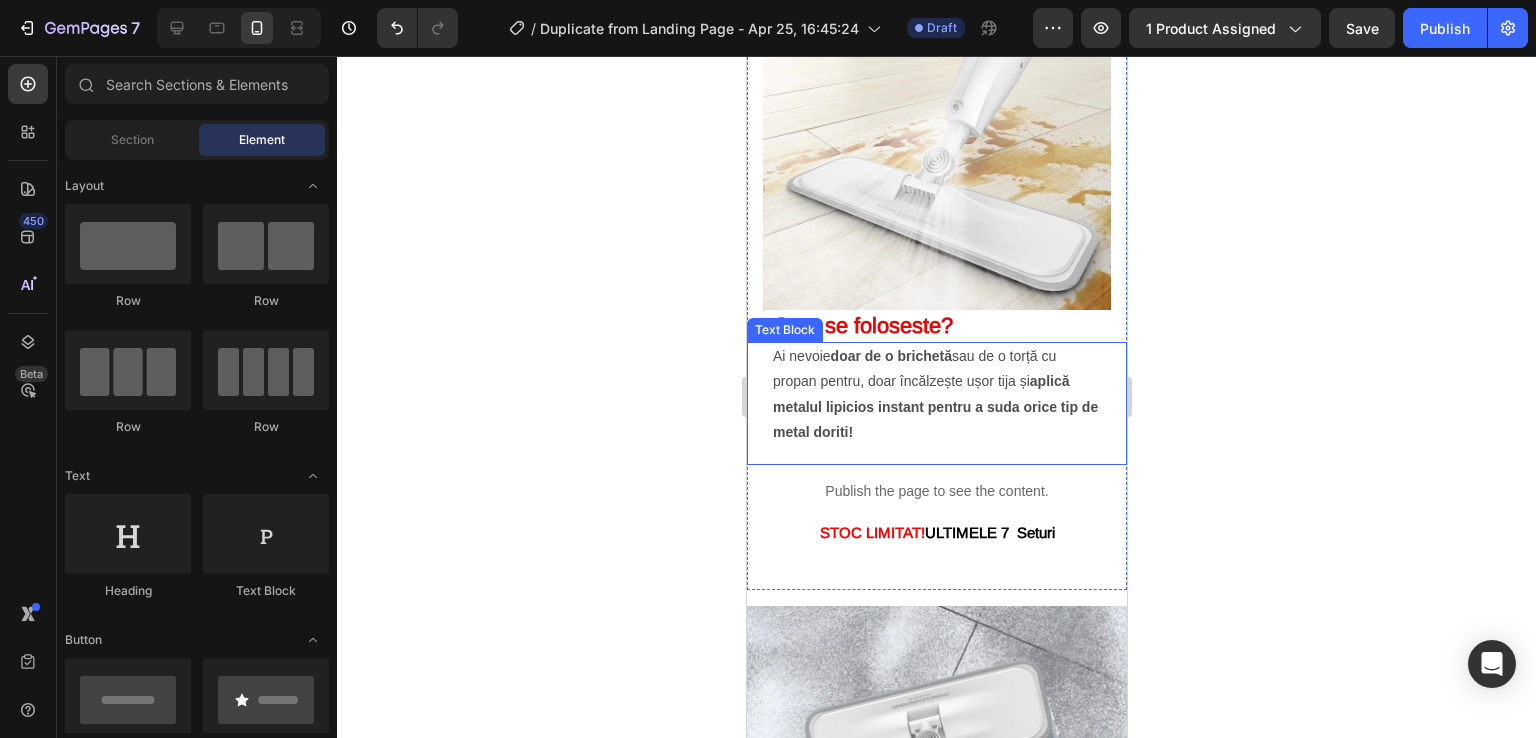 click on "Ai nevoie  doar de o brichetă  sau de o torță cu propan pentru, doar încălzește ușor tija și  aplică metalul lipicios instant pentru a suda orice tip de metal doriti!" at bounding box center [936, 394] 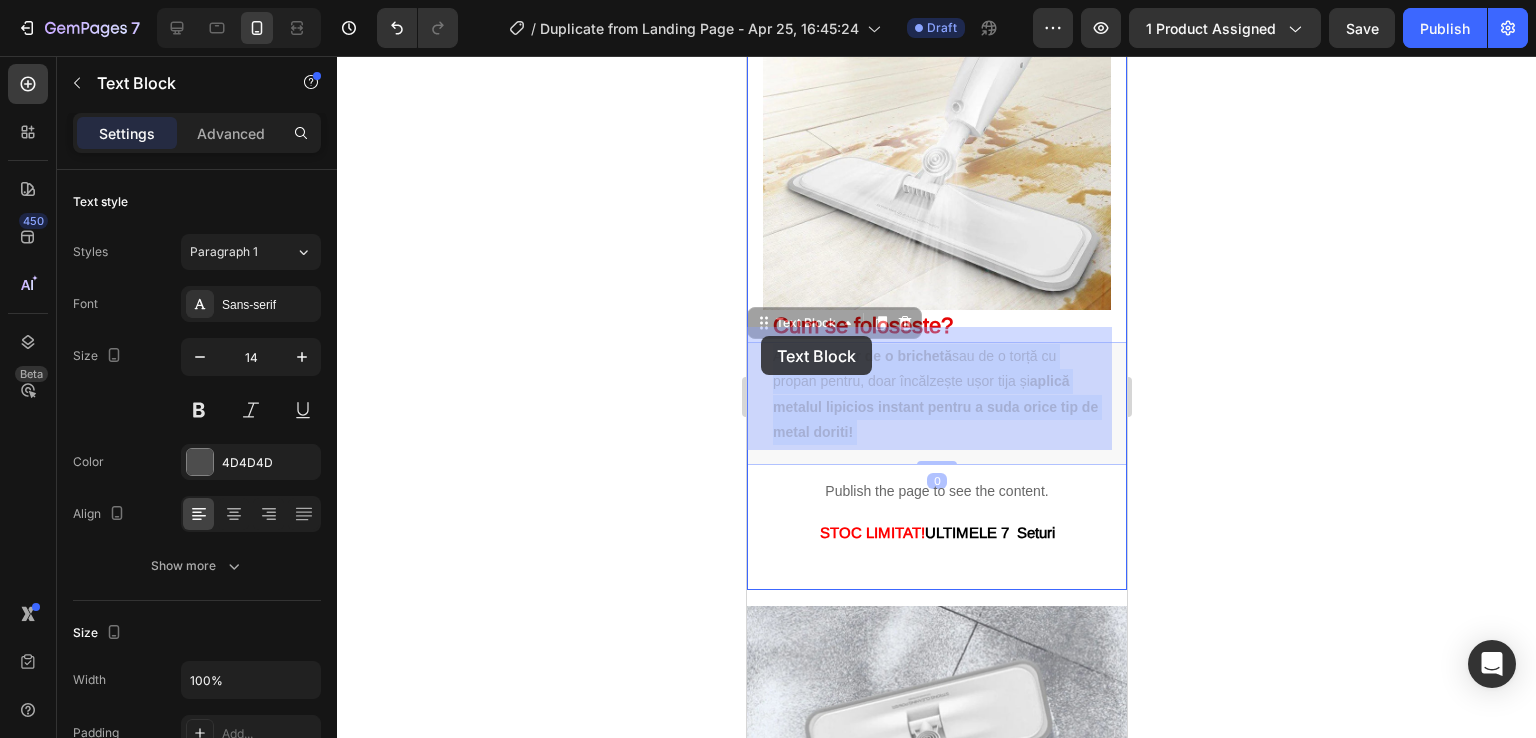 drag, startPoint x: 883, startPoint y: 418, endPoint x: 761, endPoint y: 336, distance: 146.9966 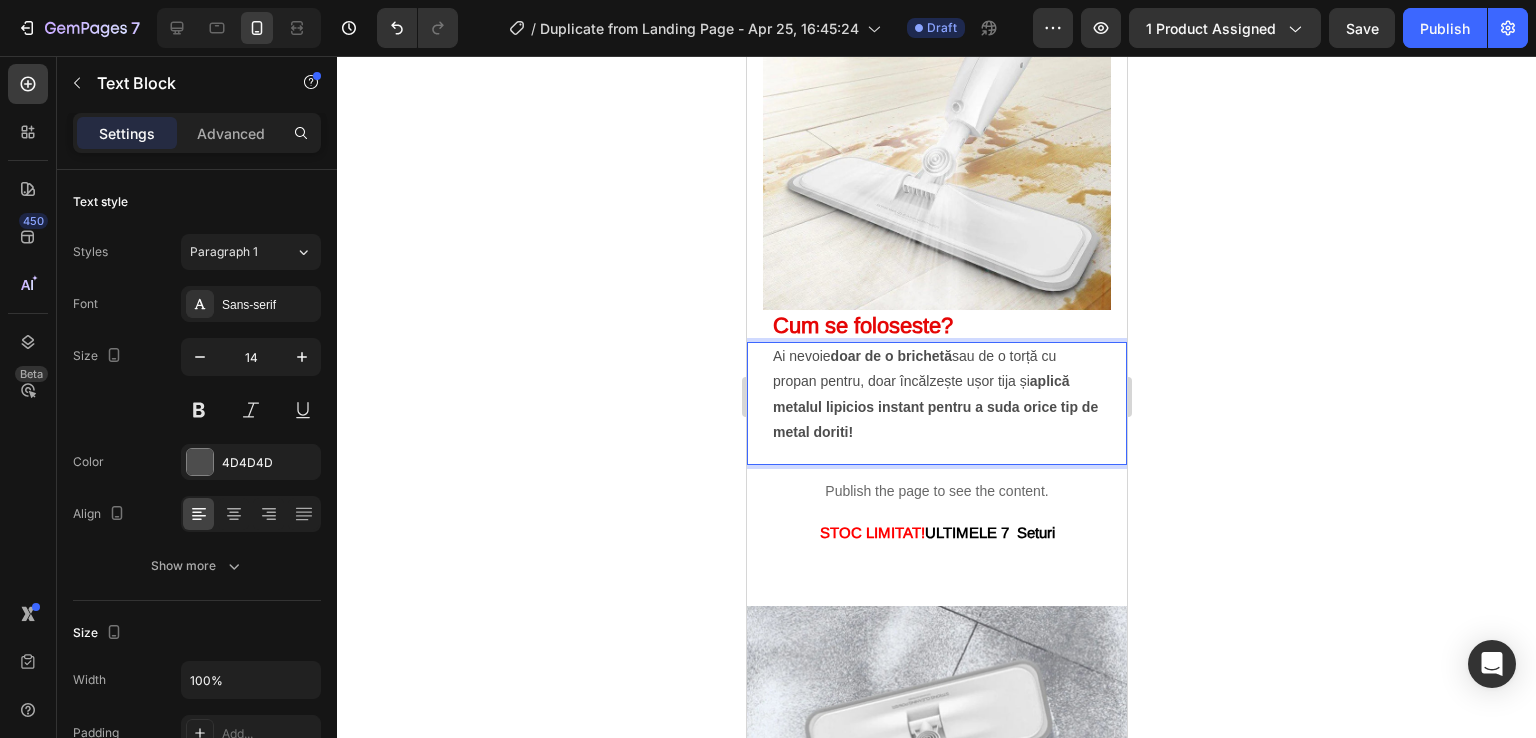 click on "Ai nevoie  doar de o brichetă  sau de o torță cu propan pentru, doar încălzește ușor tija și  aplică metalul lipicios instant pentru a suda orice tip de metal doriti!" at bounding box center (936, 394) 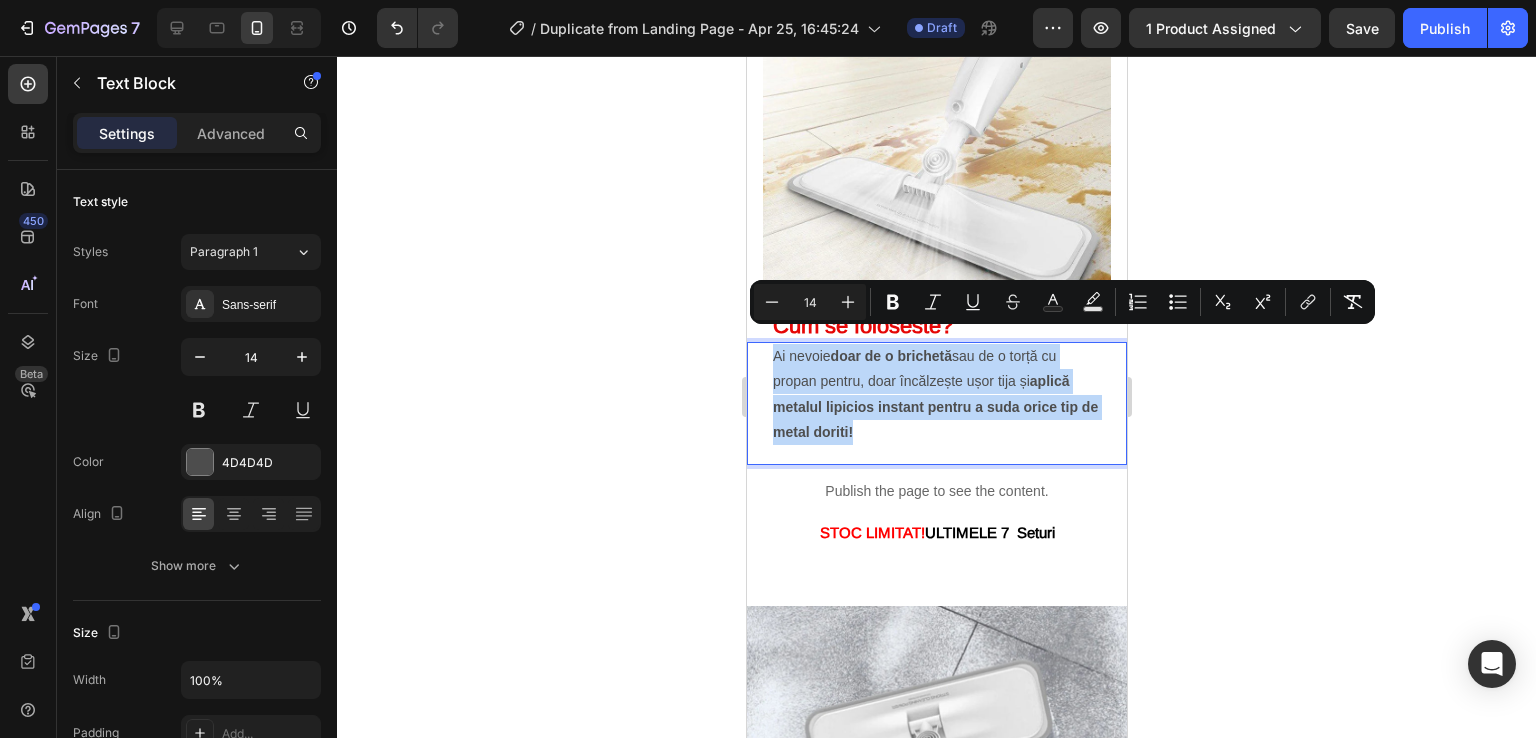 drag, startPoint x: 899, startPoint y: 418, endPoint x: 768, endPoint y: 340, distance: 152.4631 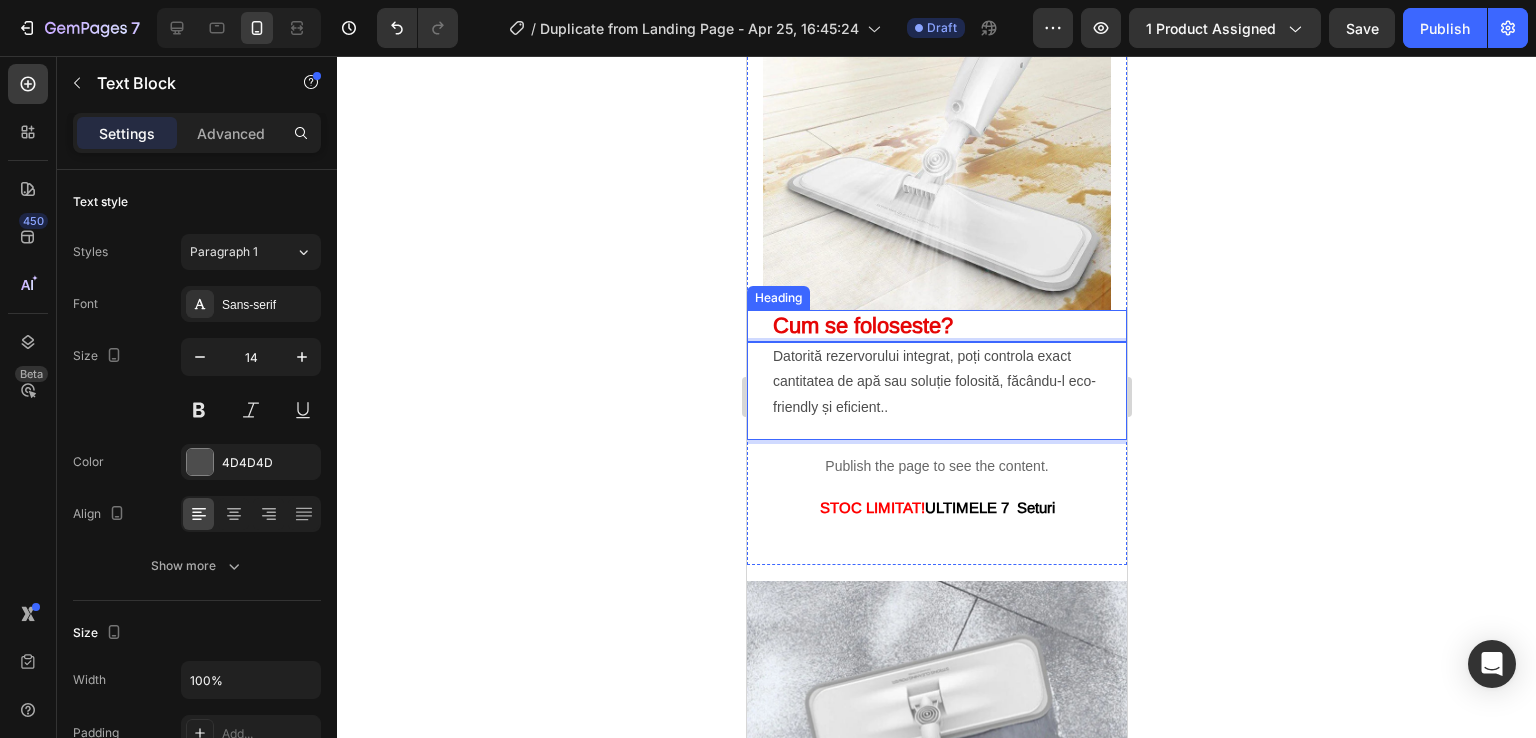 click on "Cum se foloseste?" at bounding box center (862, 325) 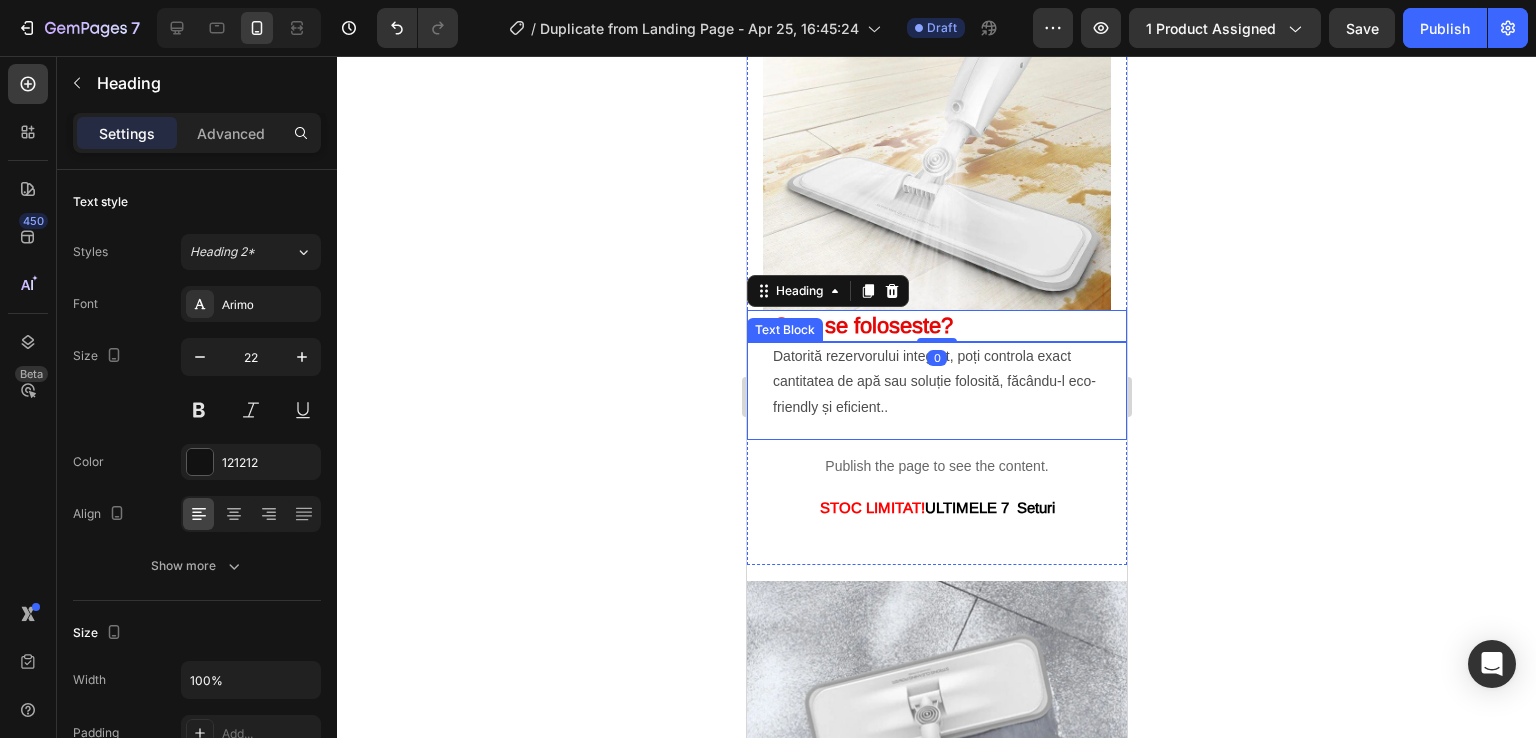 click on "Datorită rezervorului integrat, poți controla exact cantitatea de apă sau soluție folosită, făcându-l eco-friendly și eficient.." at bounding box center (936, 382) 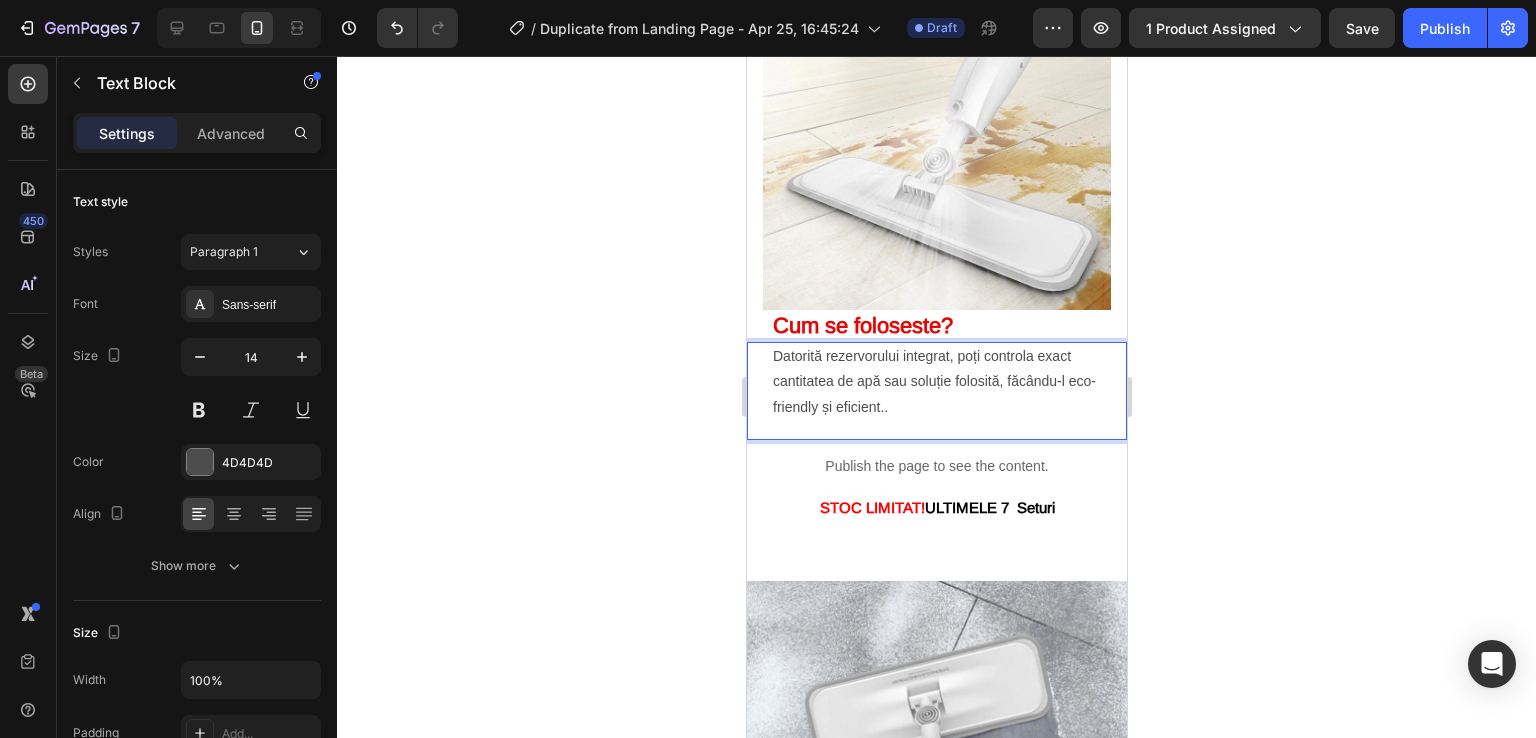 click on "Datorită rezervorului integrat, poți controla exact cantitatea de apă sau soluție folosită, făcându-l eco-friendly și eficient.." at bounding box center (936, 382) 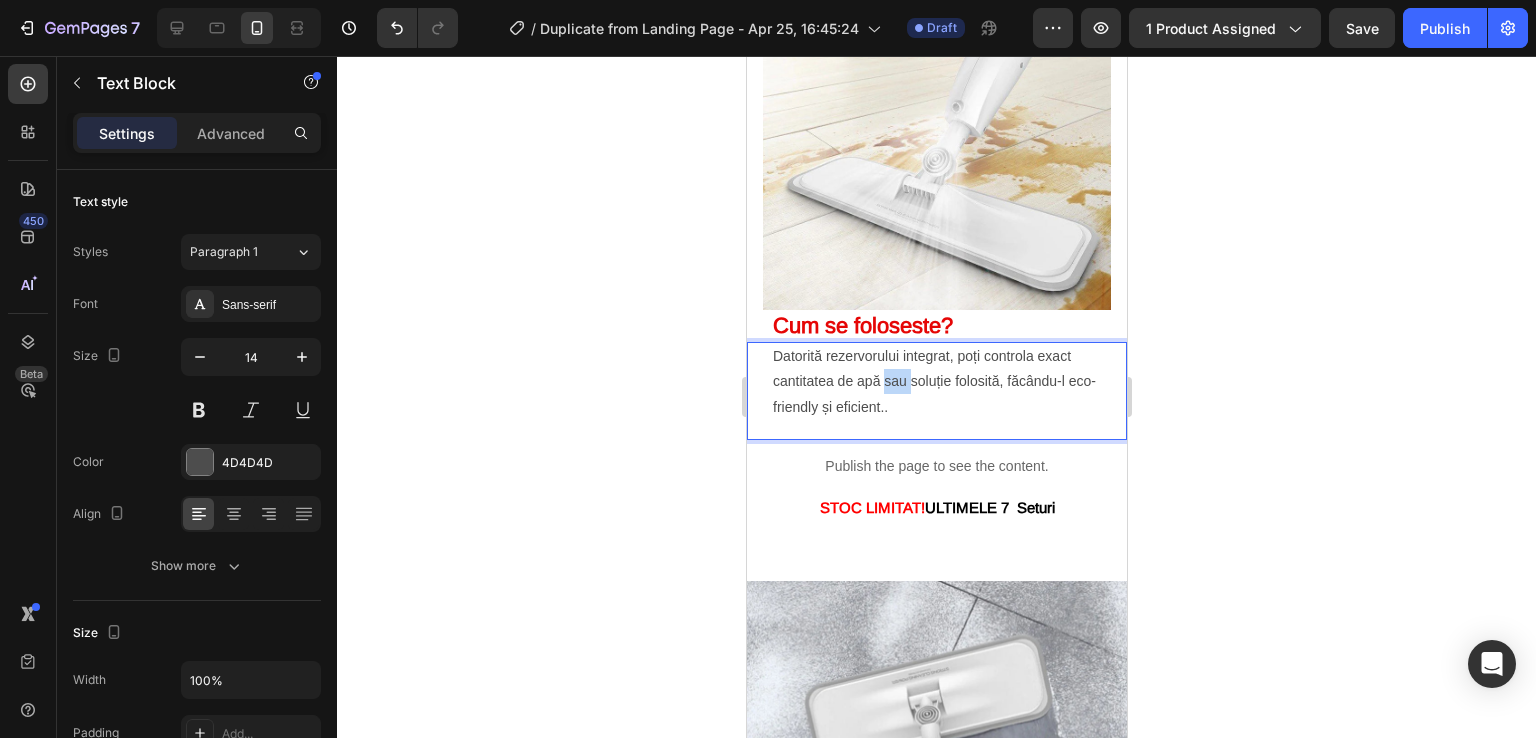 click on "Datorită rezervorului integrat, poți controla exact cantitatea de apă sau soluție folosită, făcându-l eco-friendly și eficient.." at bounding box center [936, 382] 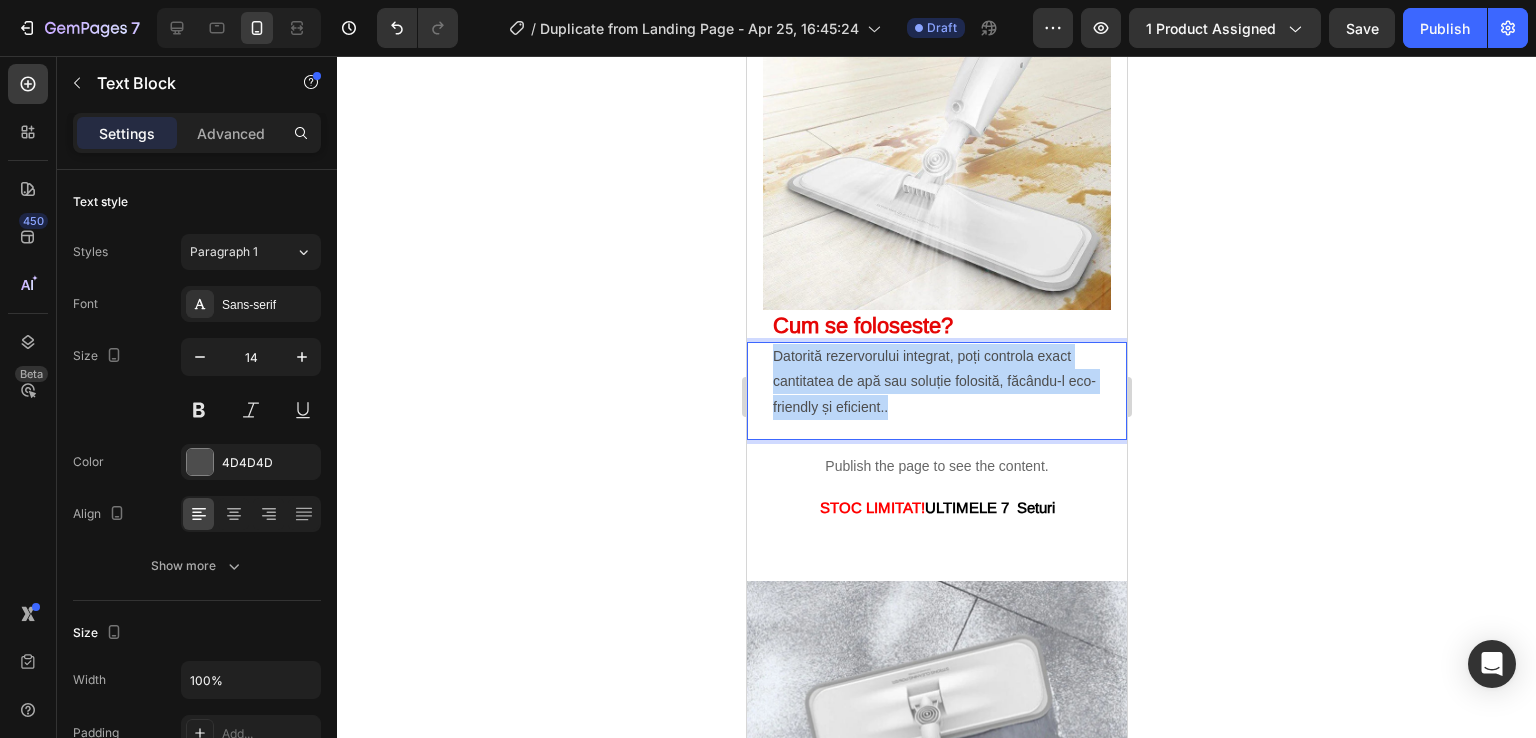 click on "Datorită rezervorului integrat, poți controla exact cantitatea de apă sau soluție folosită, făcându-l eco-friendly și eficient.." at bounding box center [936, 382] 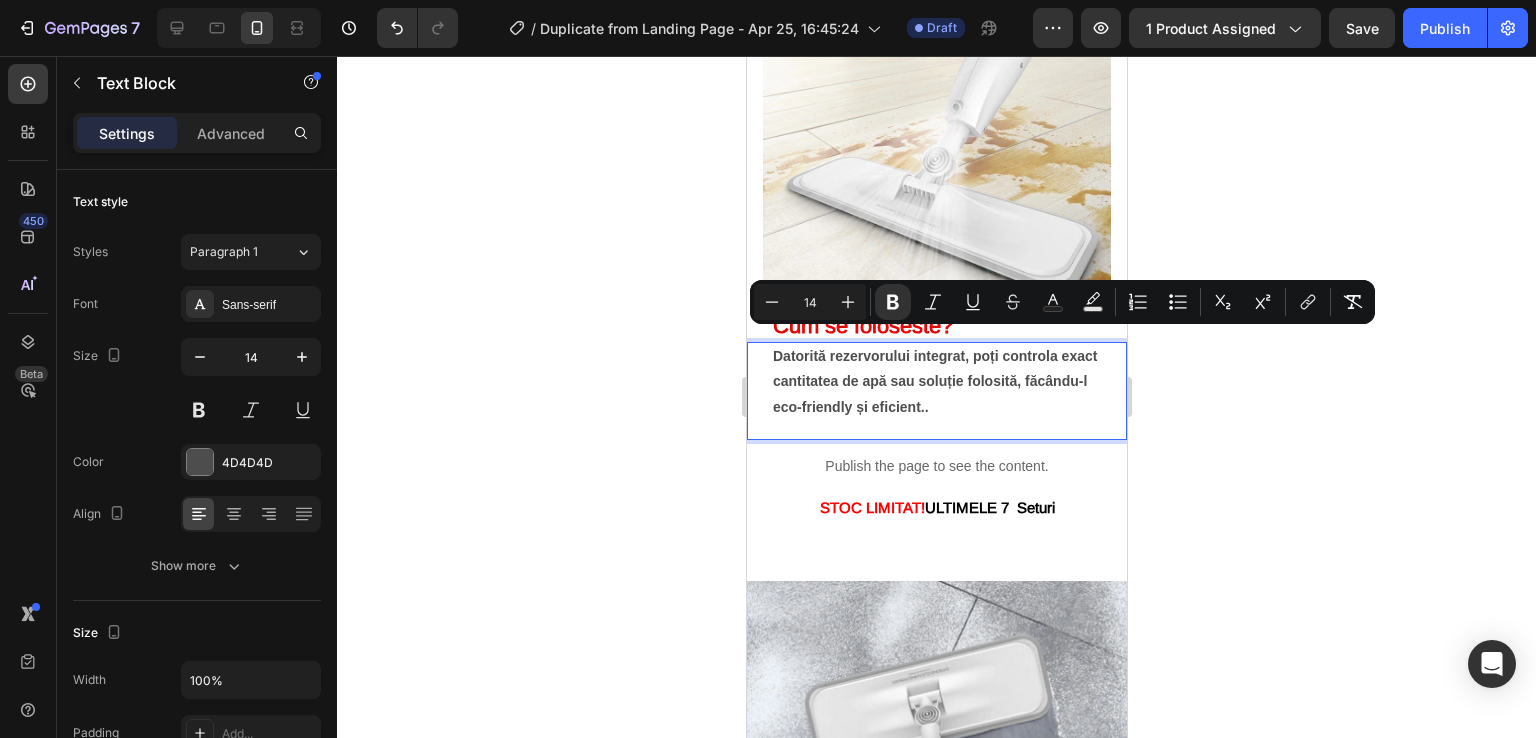 click on "Datorită rezervorului integrat, poți controla exact cantitatea de apă sau soluție folosită, făcându-l eco-friendly și eficient.." at bounding box center (936, 382) 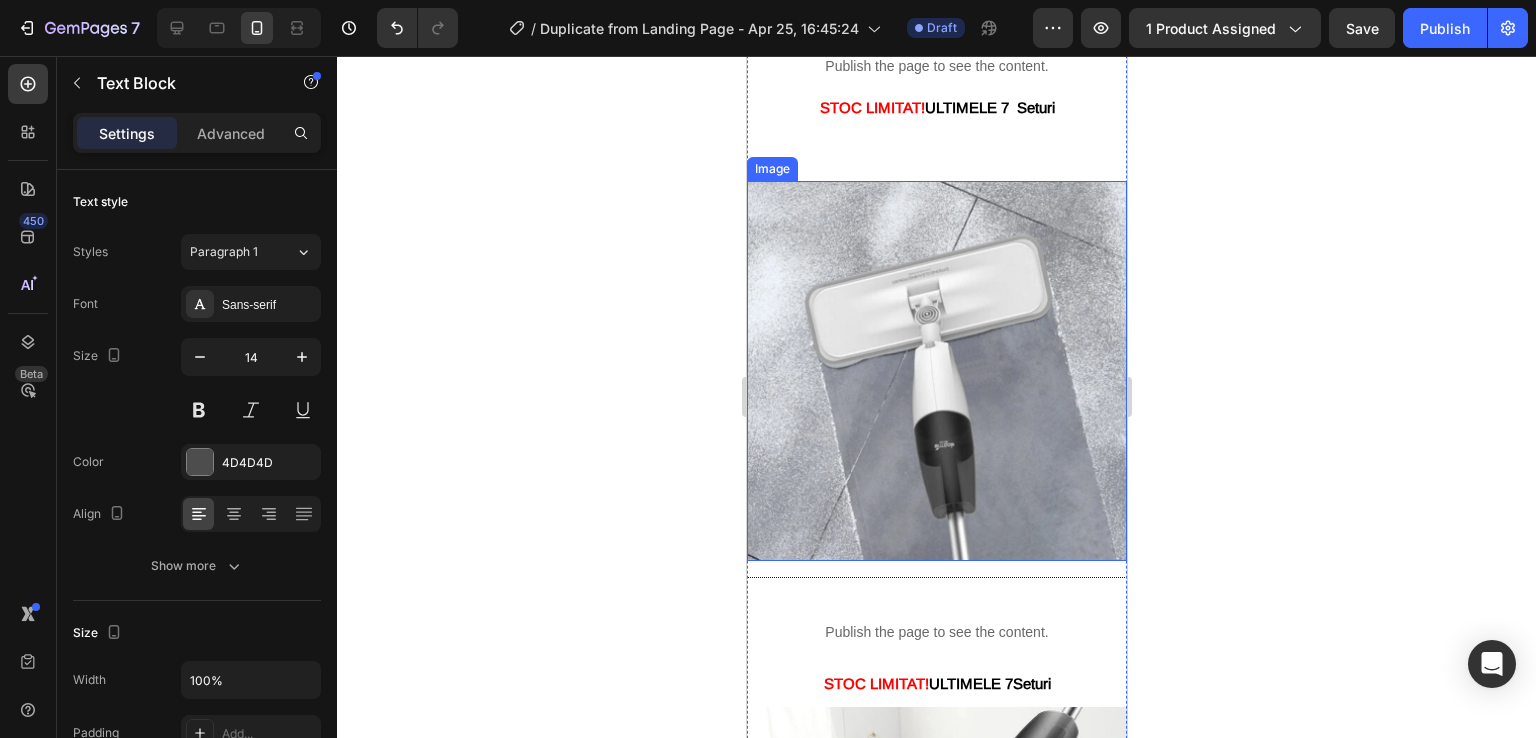 scroll, scrollTop: 3497, scrollLeft: 0, axis: vertical 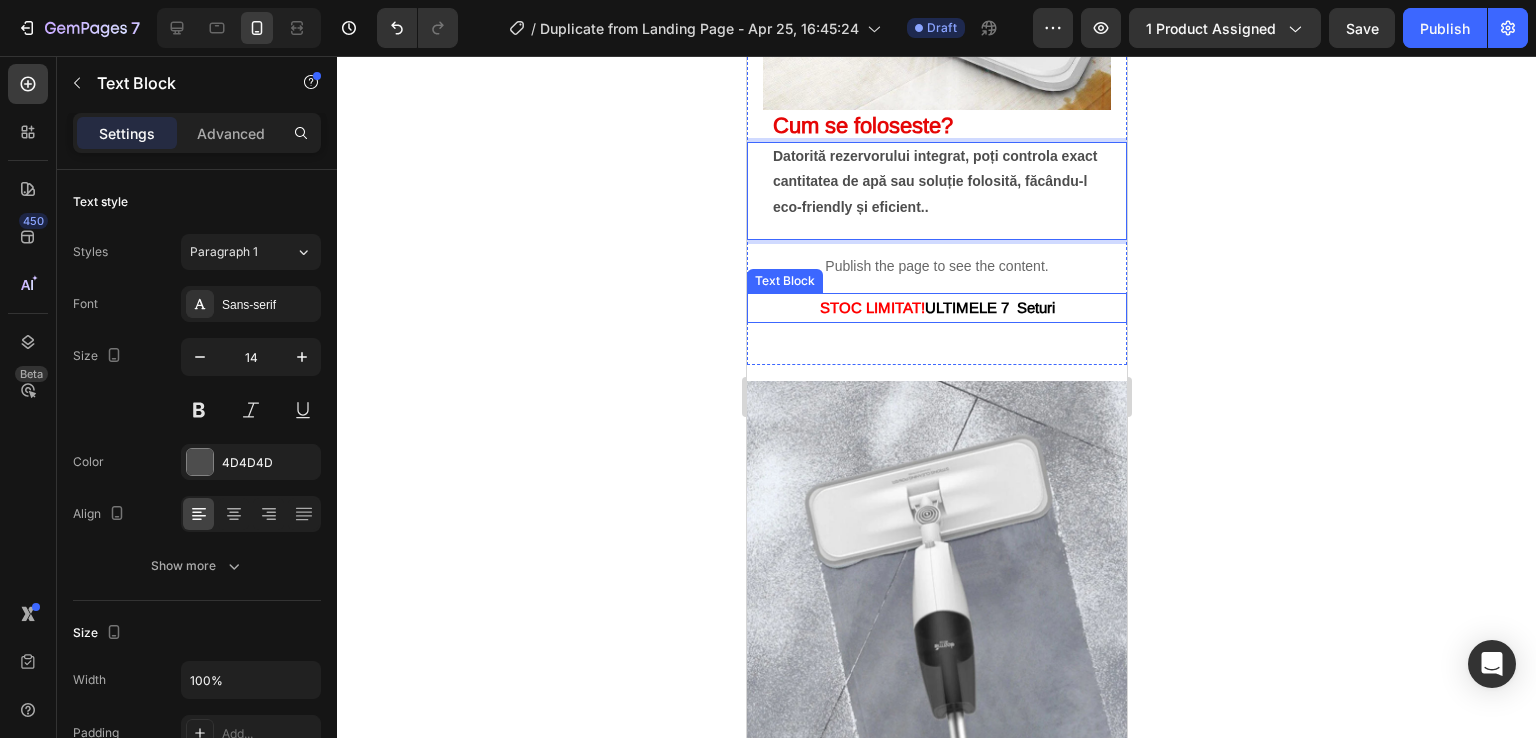 click on "ULTIMELE 7  Seturi" at bounding box center (989, 307) 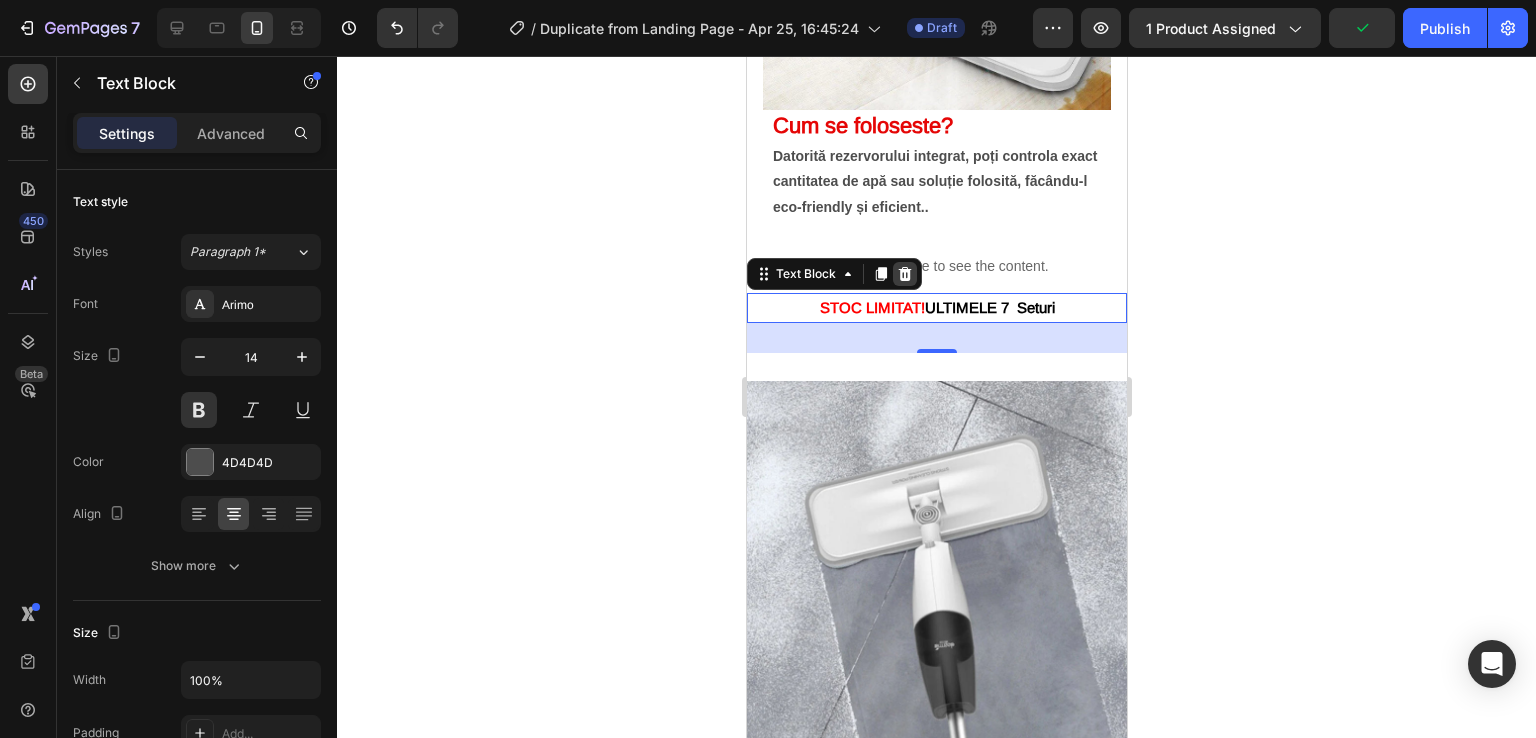 click 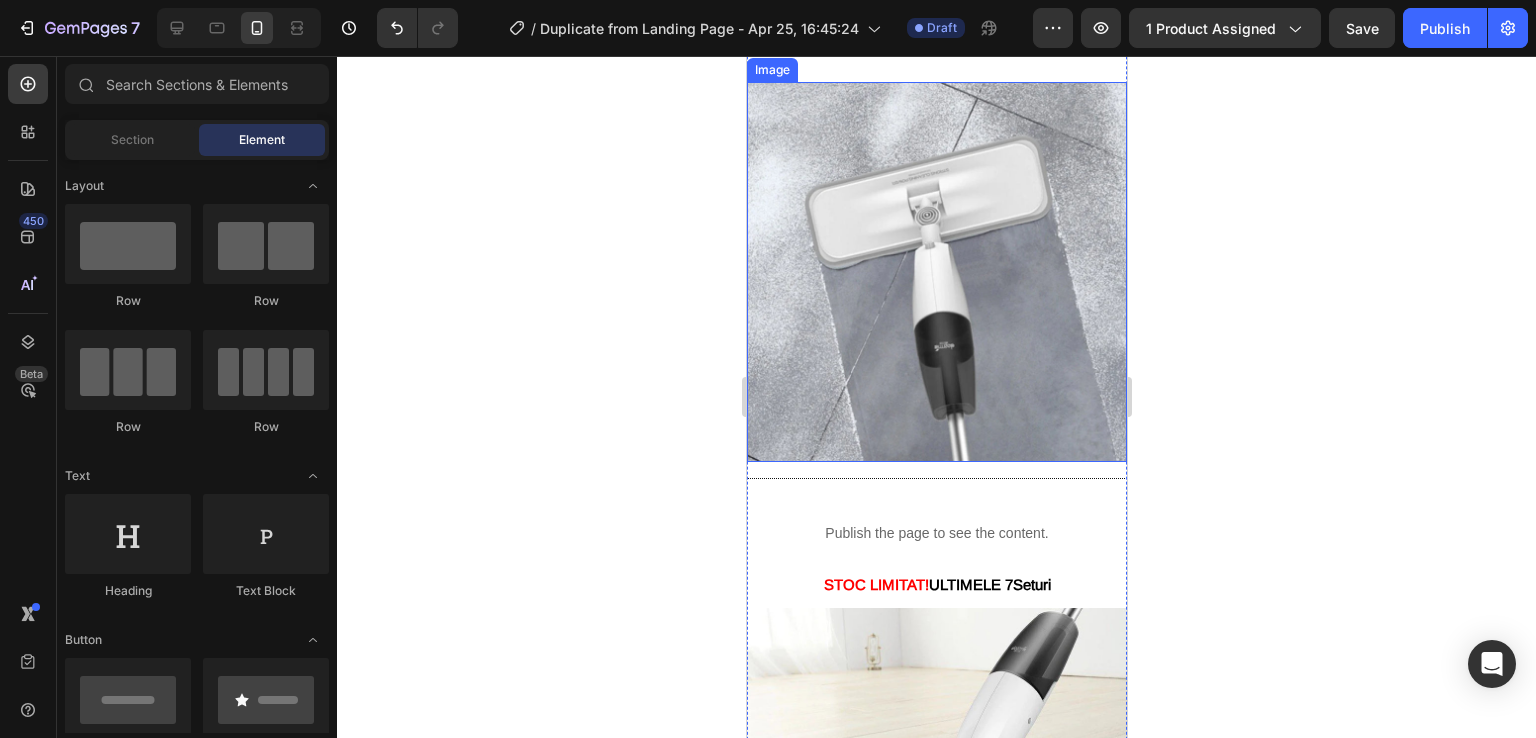 scroll, scrollTop: 3897, scrollLeft: 0, axis: vertical 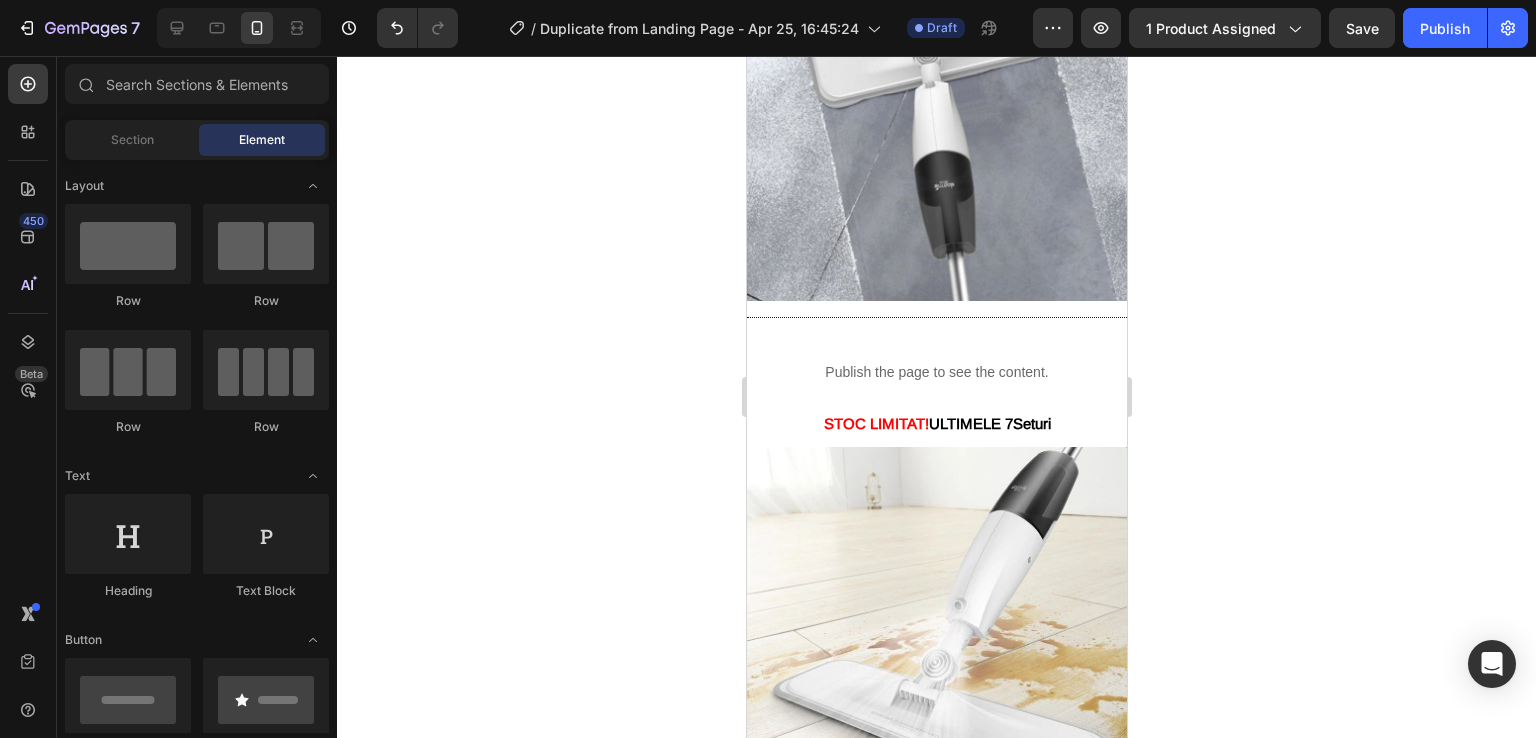 click 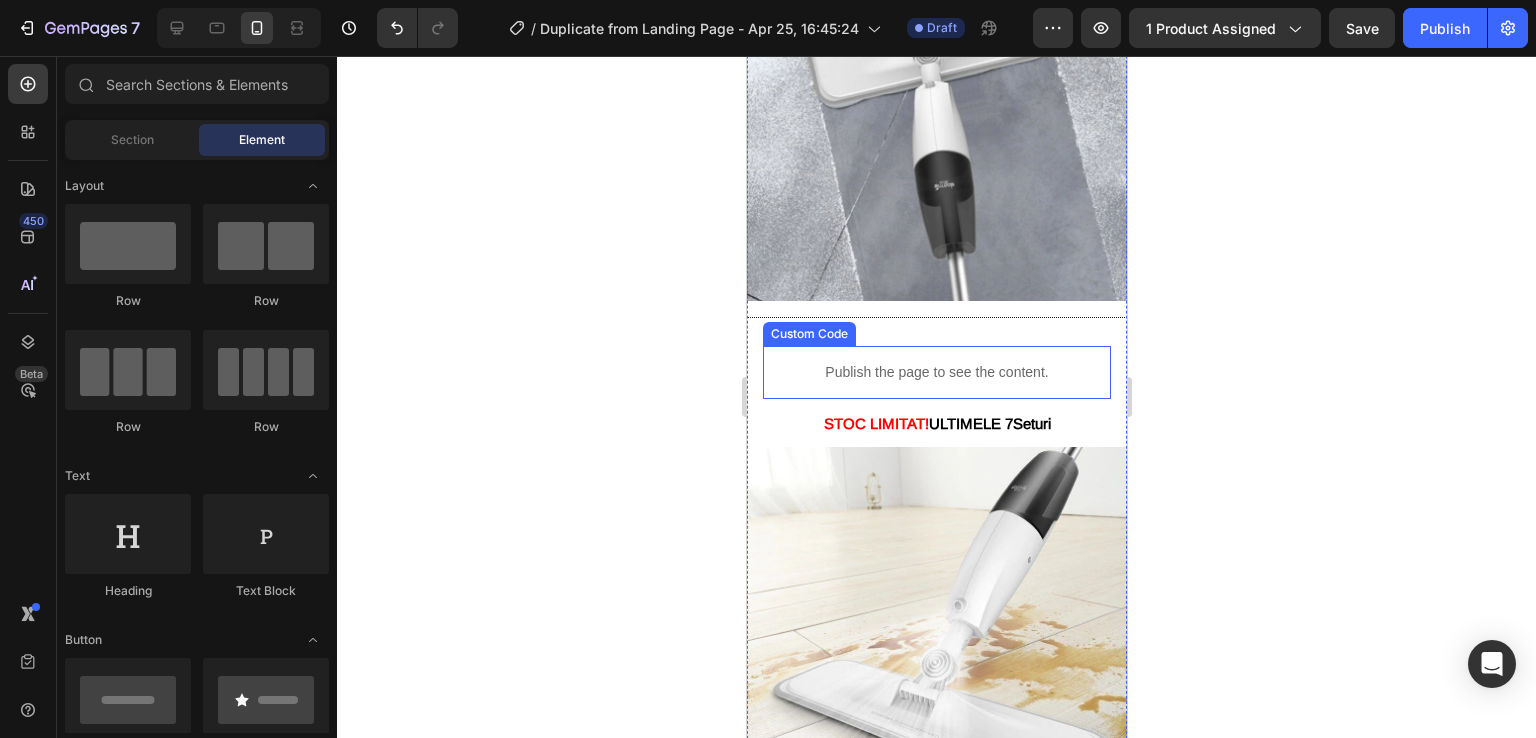 click on "Publish the page to see the content." at bounding box center [936, 372] 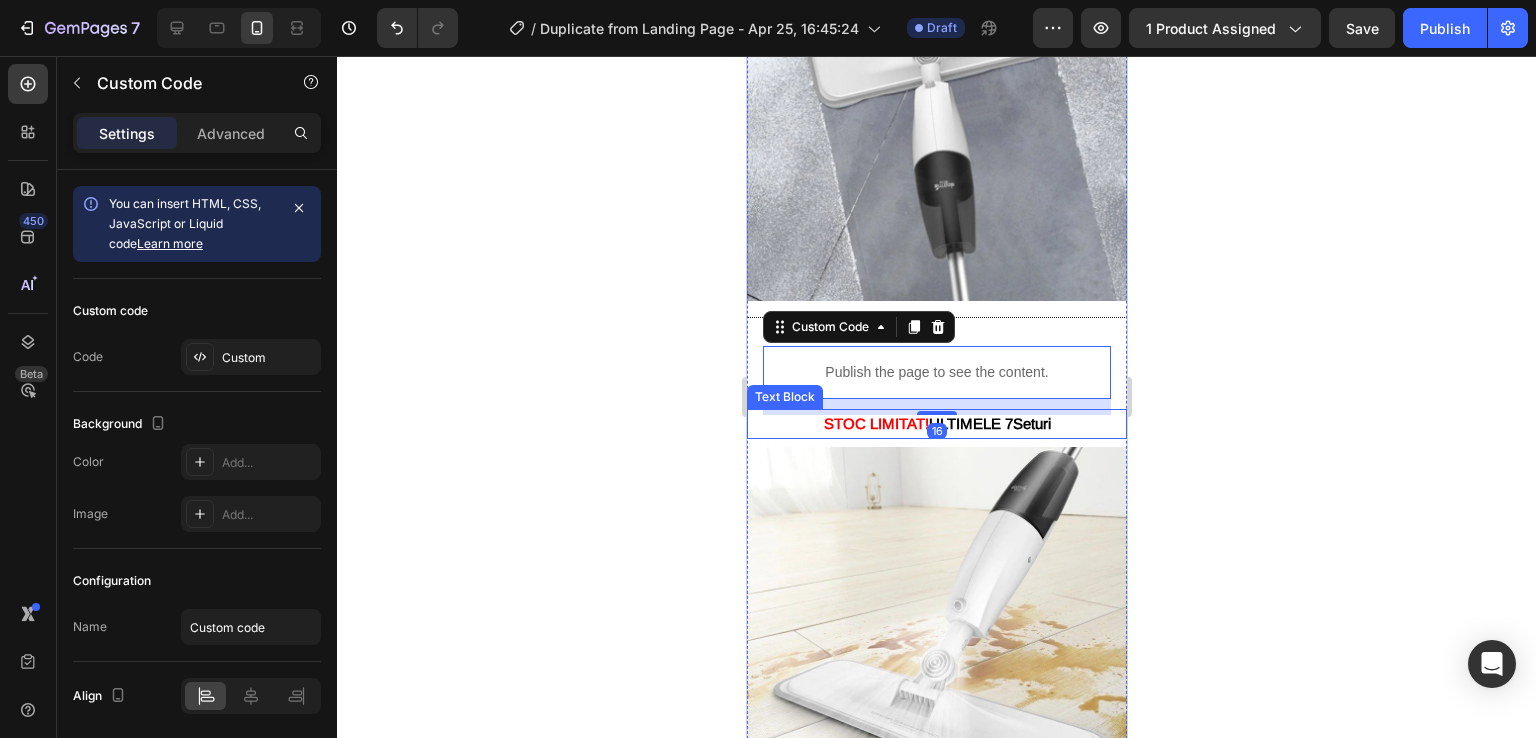 click on "ULTIMELE 7   Seturi" at bounding box center (989, 423) 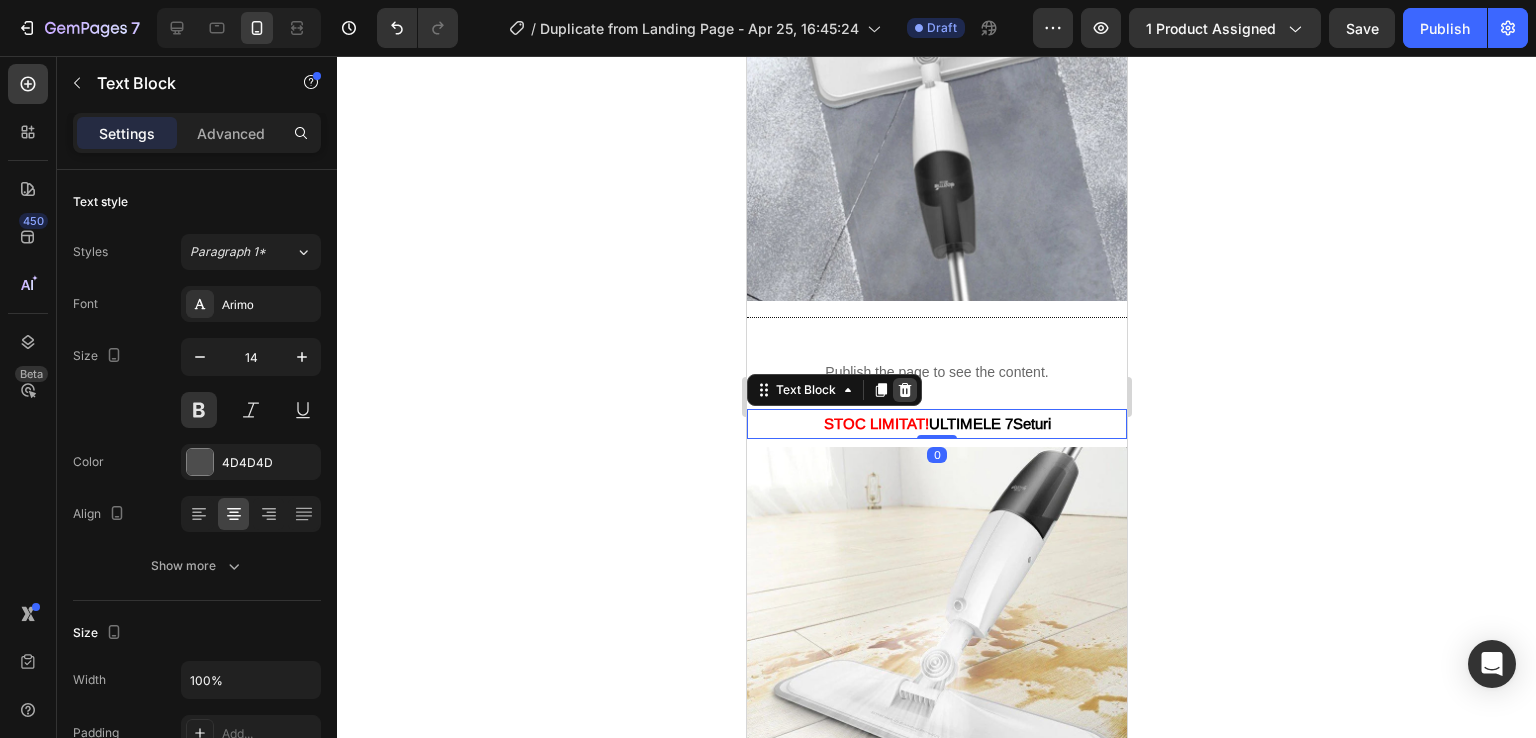 click at bounding box center (904, 390) 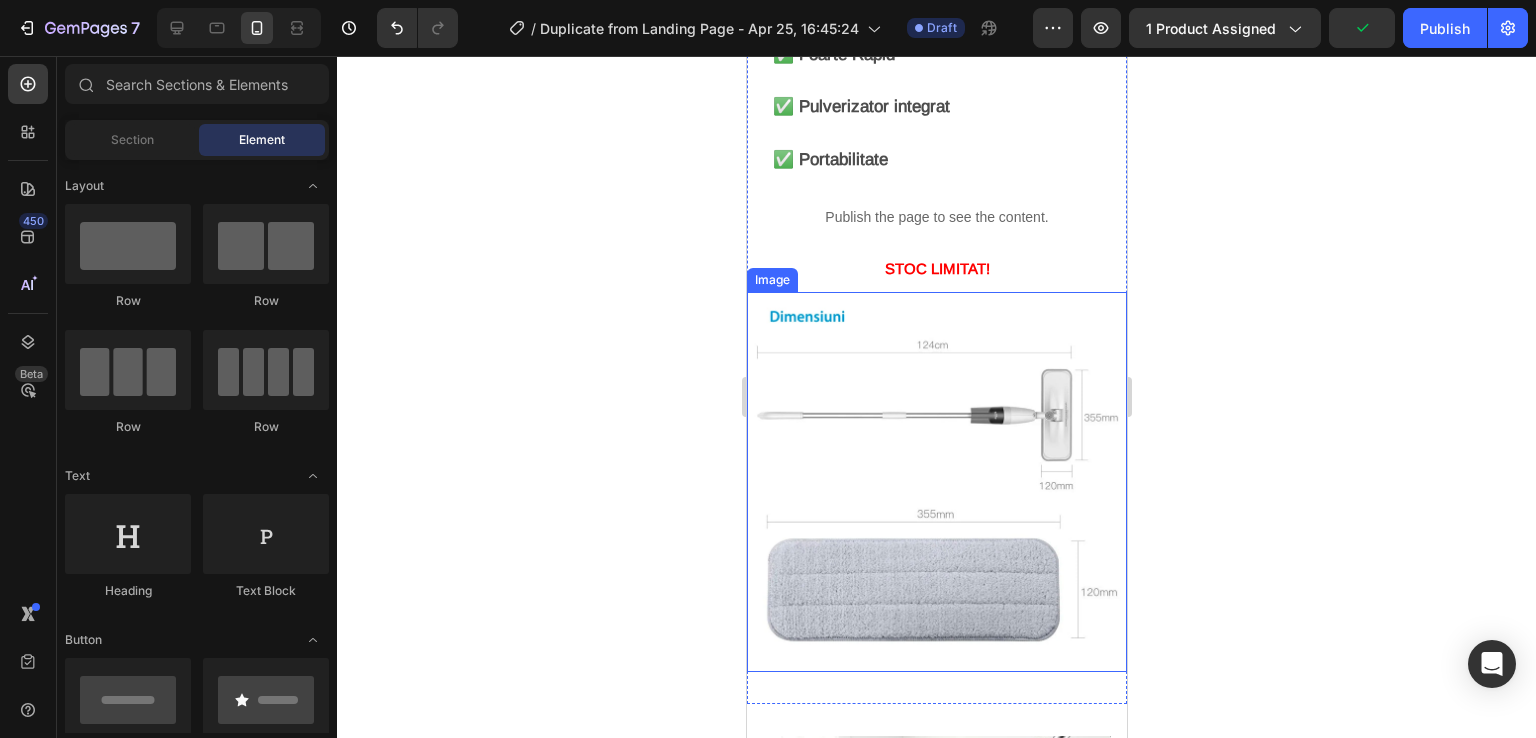scroll, scrollTop: 2397, scrollLeft: 0, axis: vertical 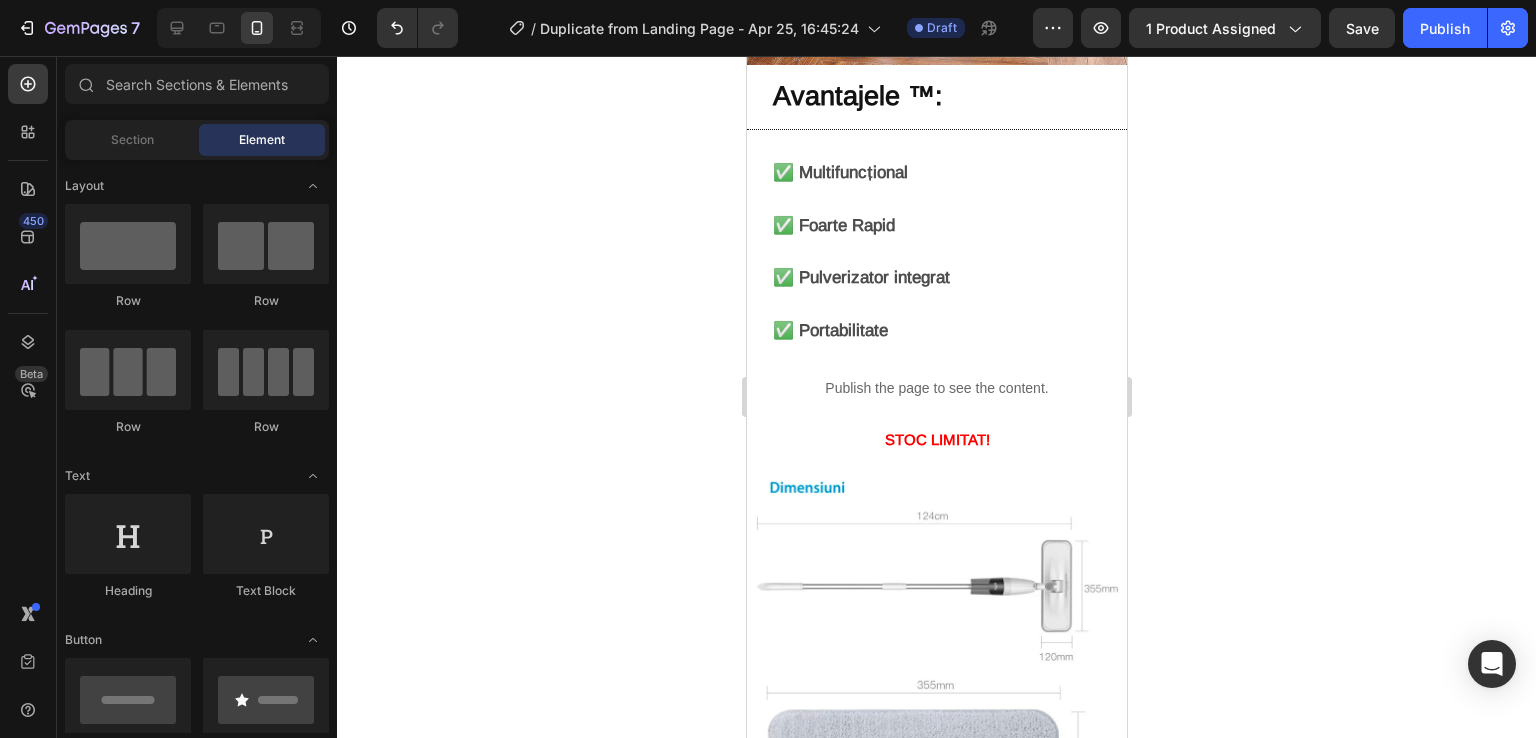 click 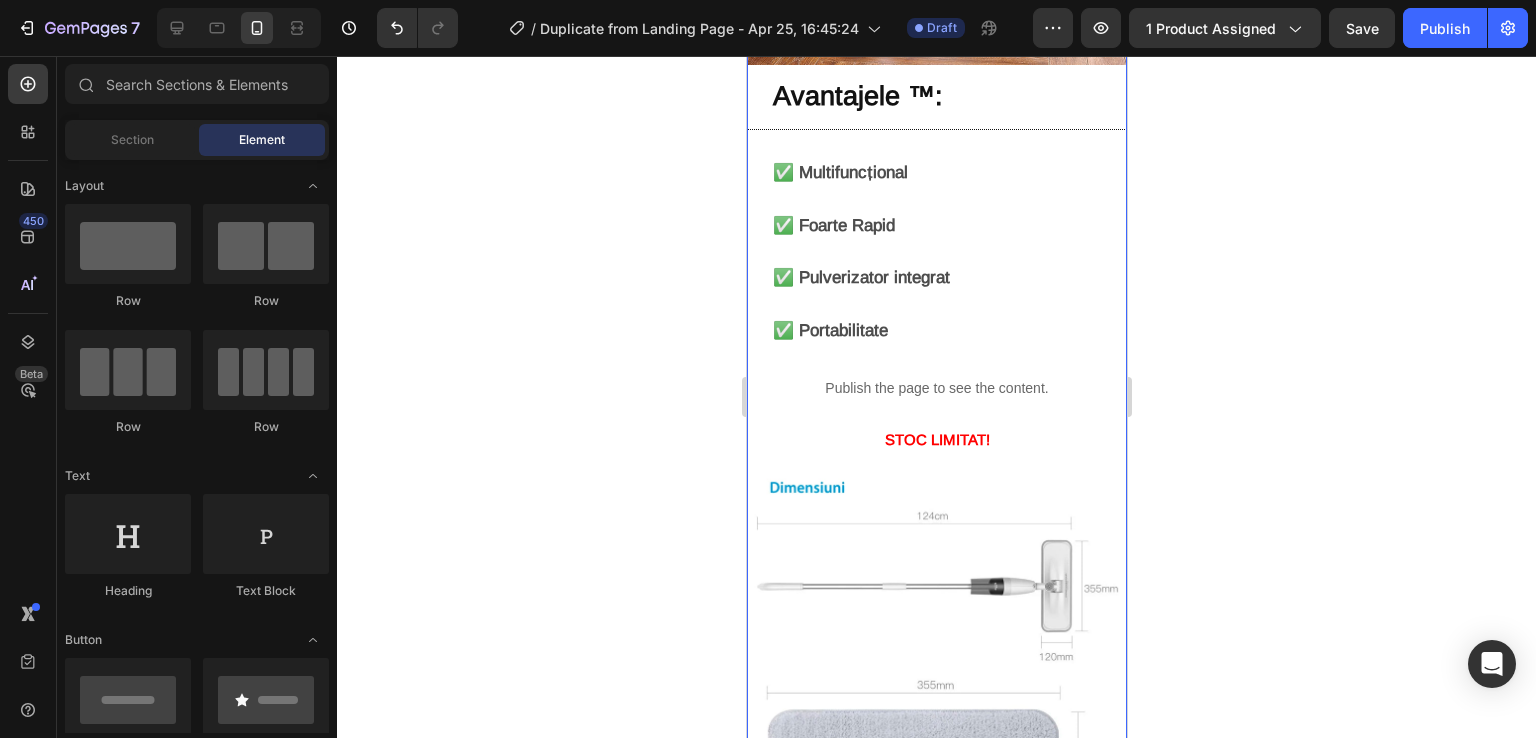 scroll, scrollTop: 2097, scrollLeft: 0, axis: vertical 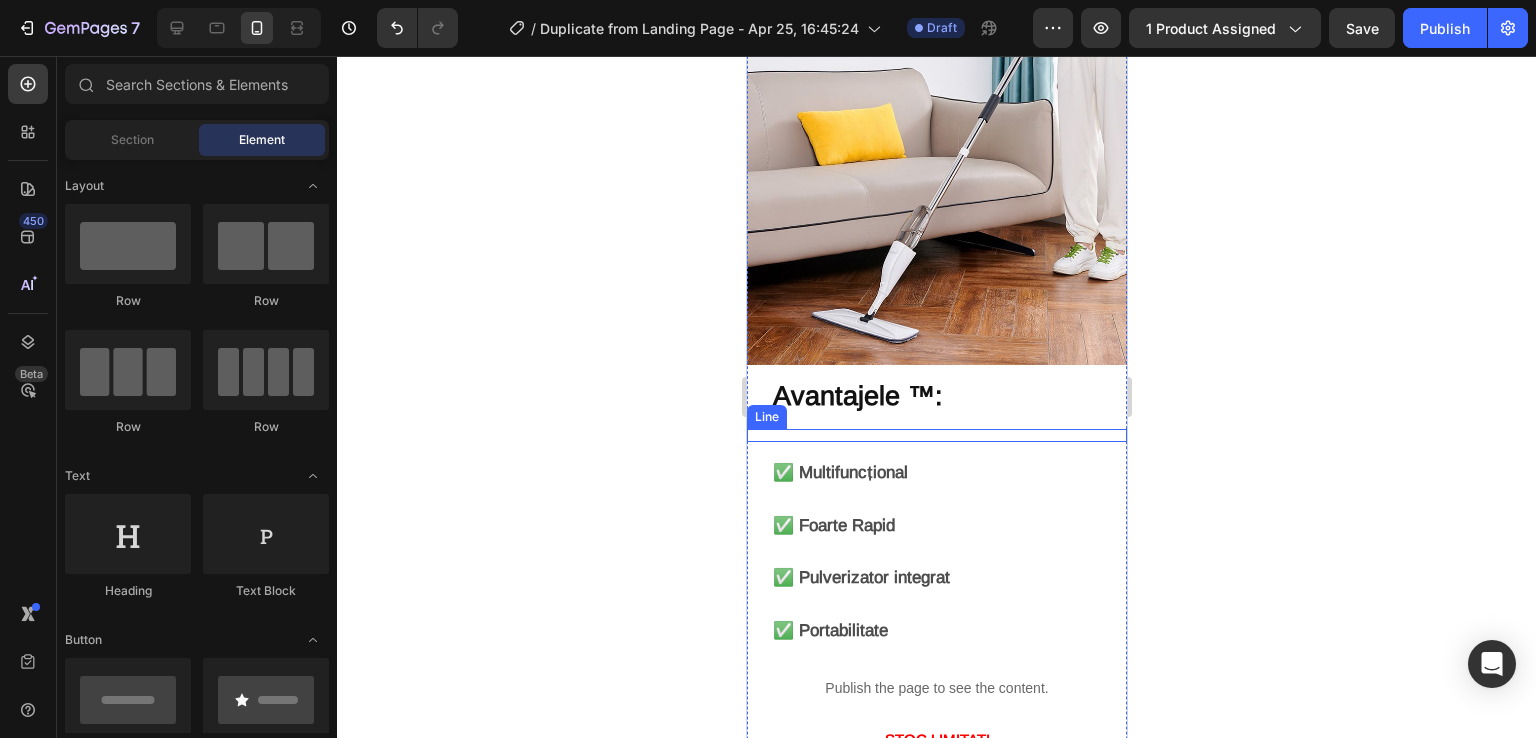 click on "Title Line" at bounding box center (936, 435) 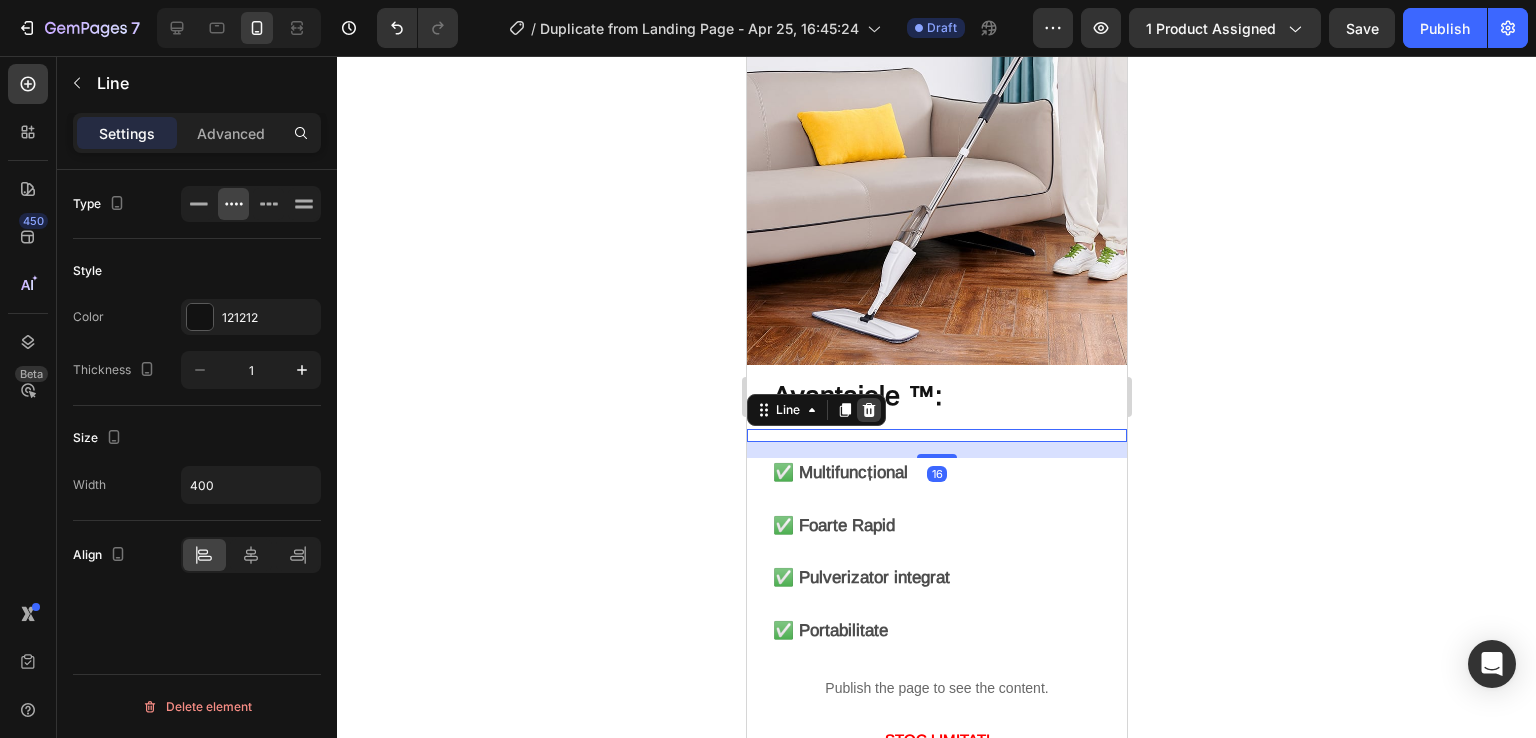 click 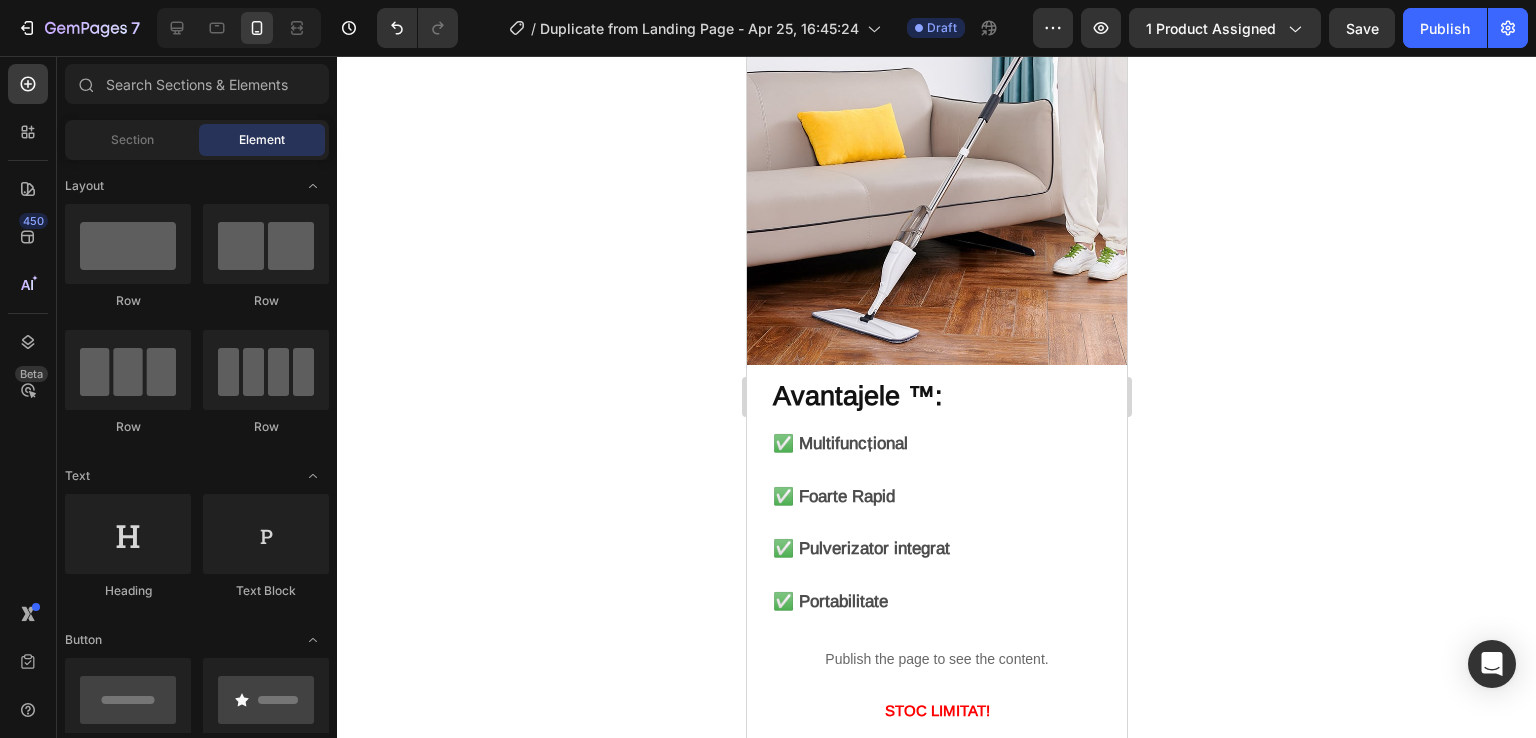 click 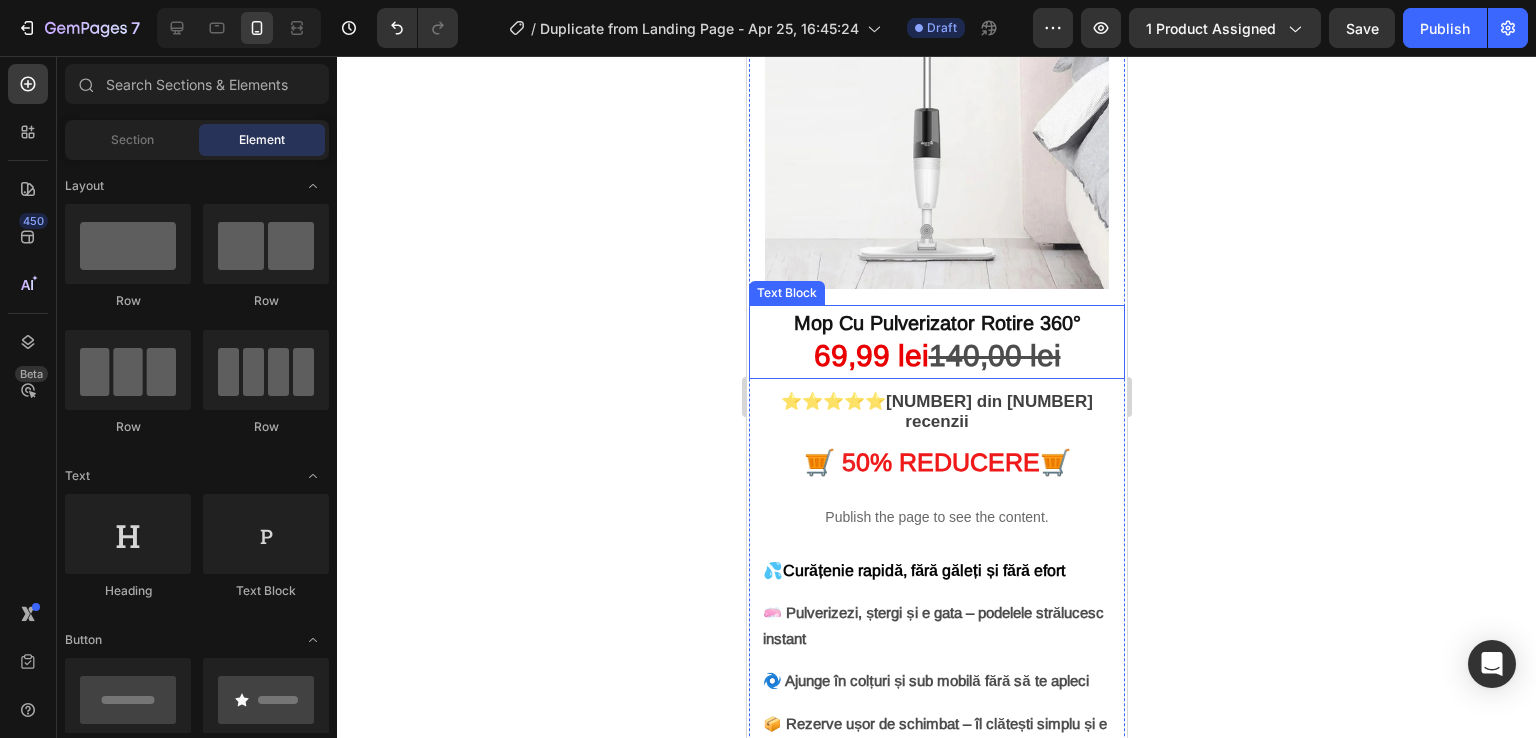 scroll, scrollTop: 100, scrollLeft: 0, axis: vertical 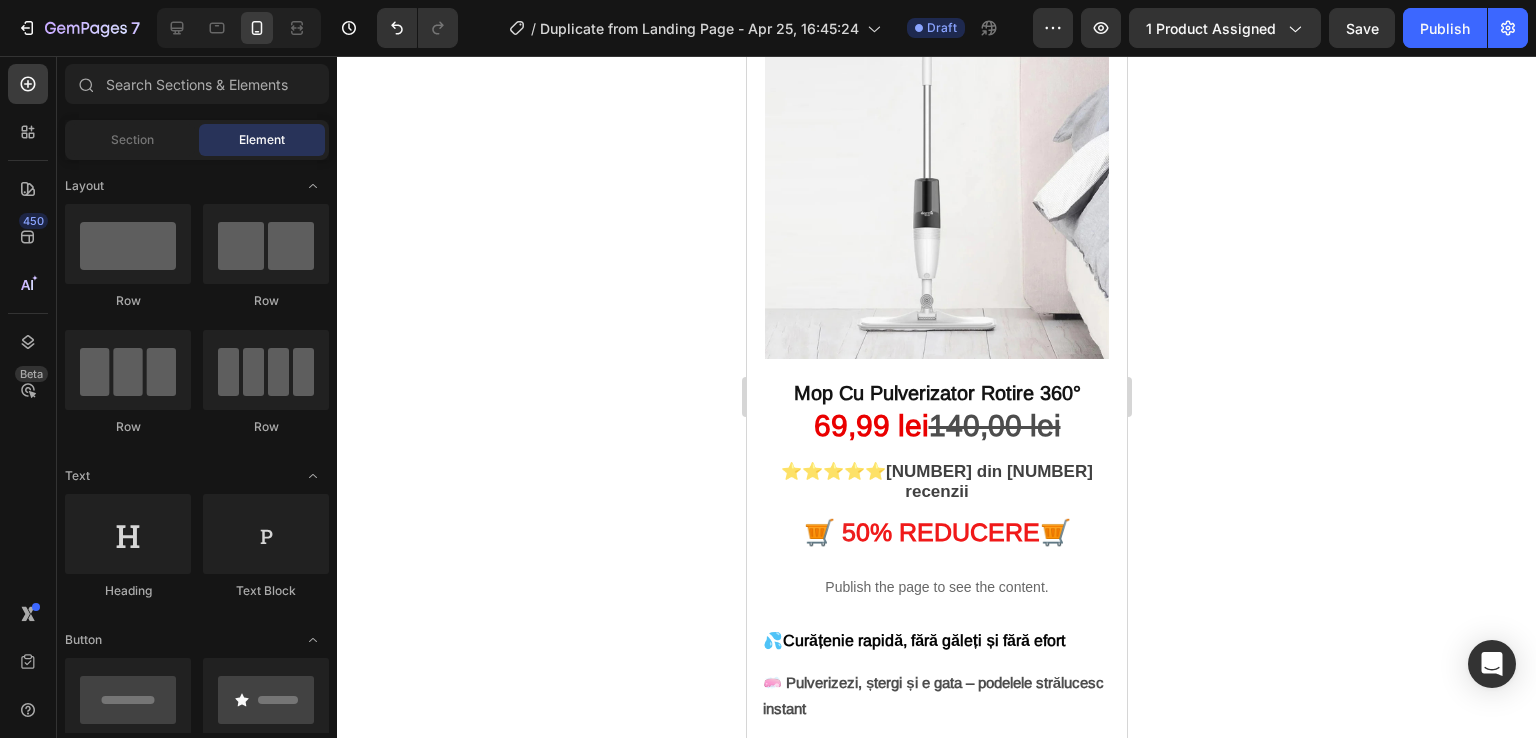 click 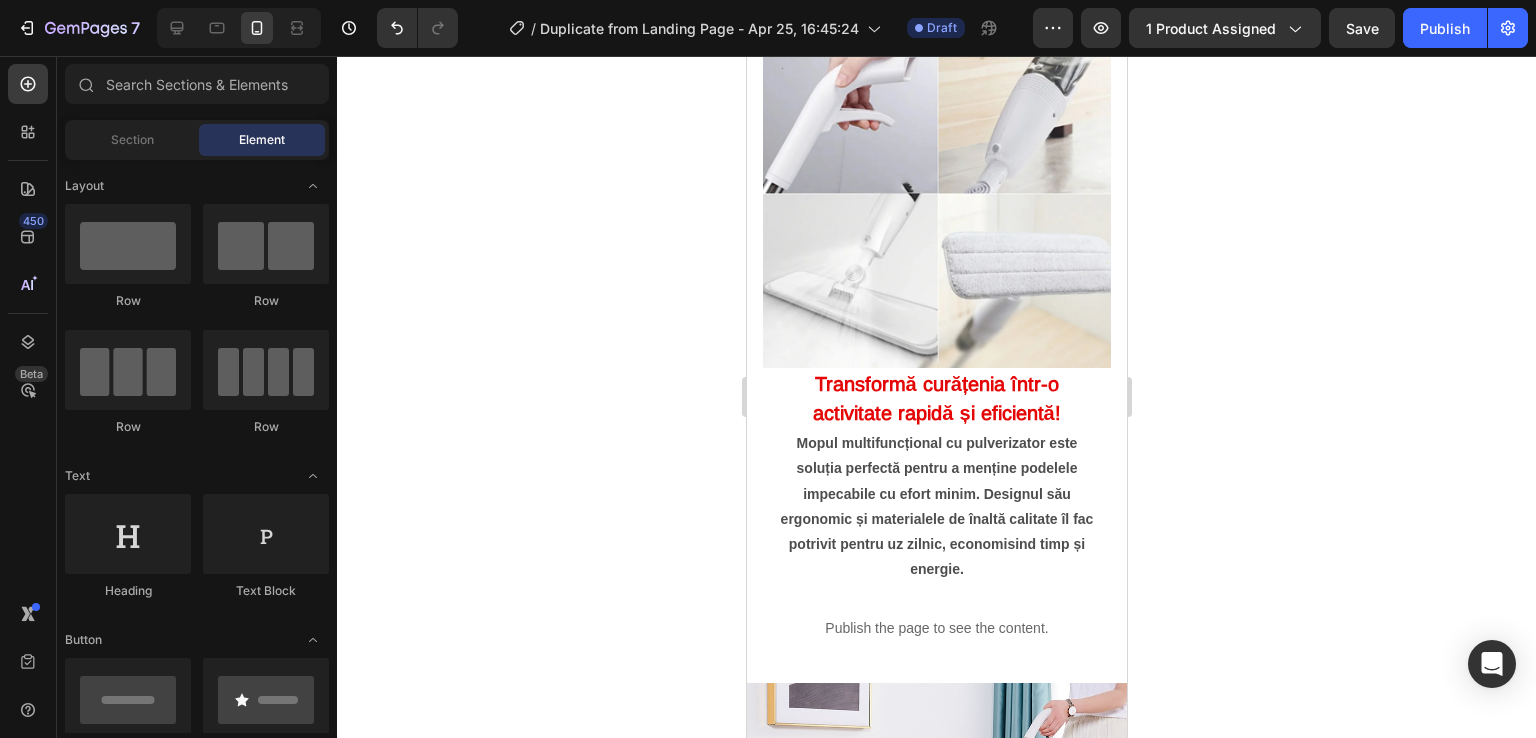 scroll, scrollTop: 1500, scrollLeft: 0, axis: vertical 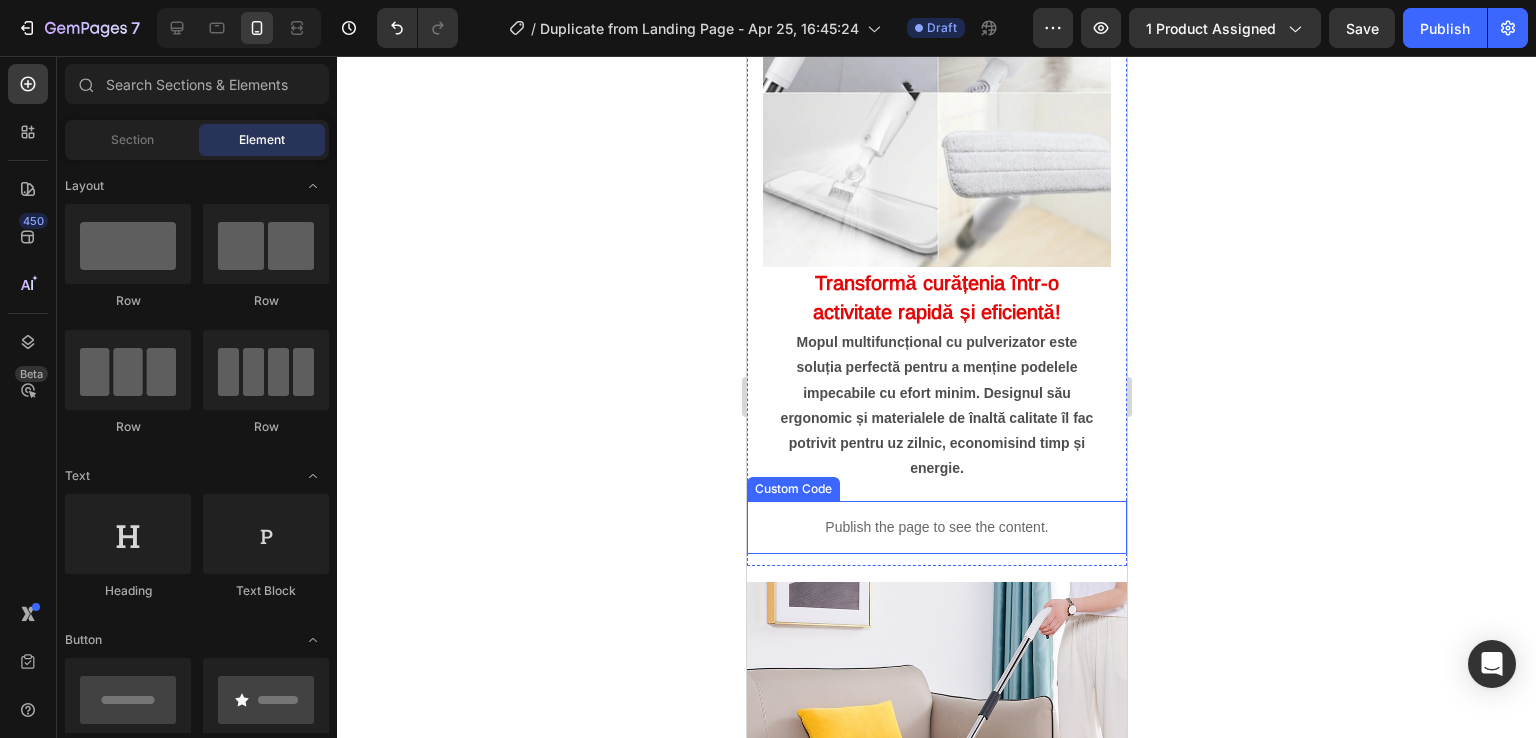 click on "Publish the page to see the content." at bounding box center (936, 527) 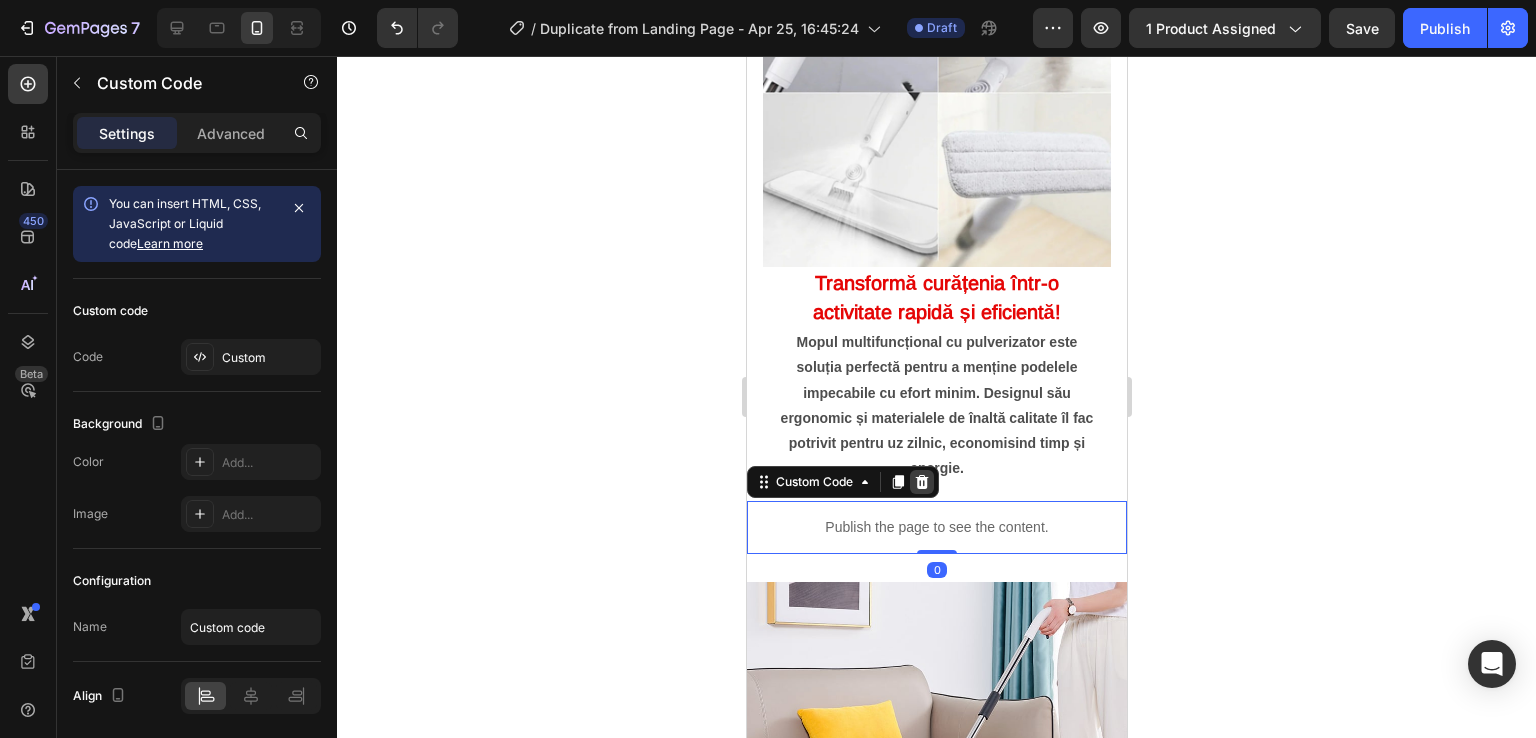 click 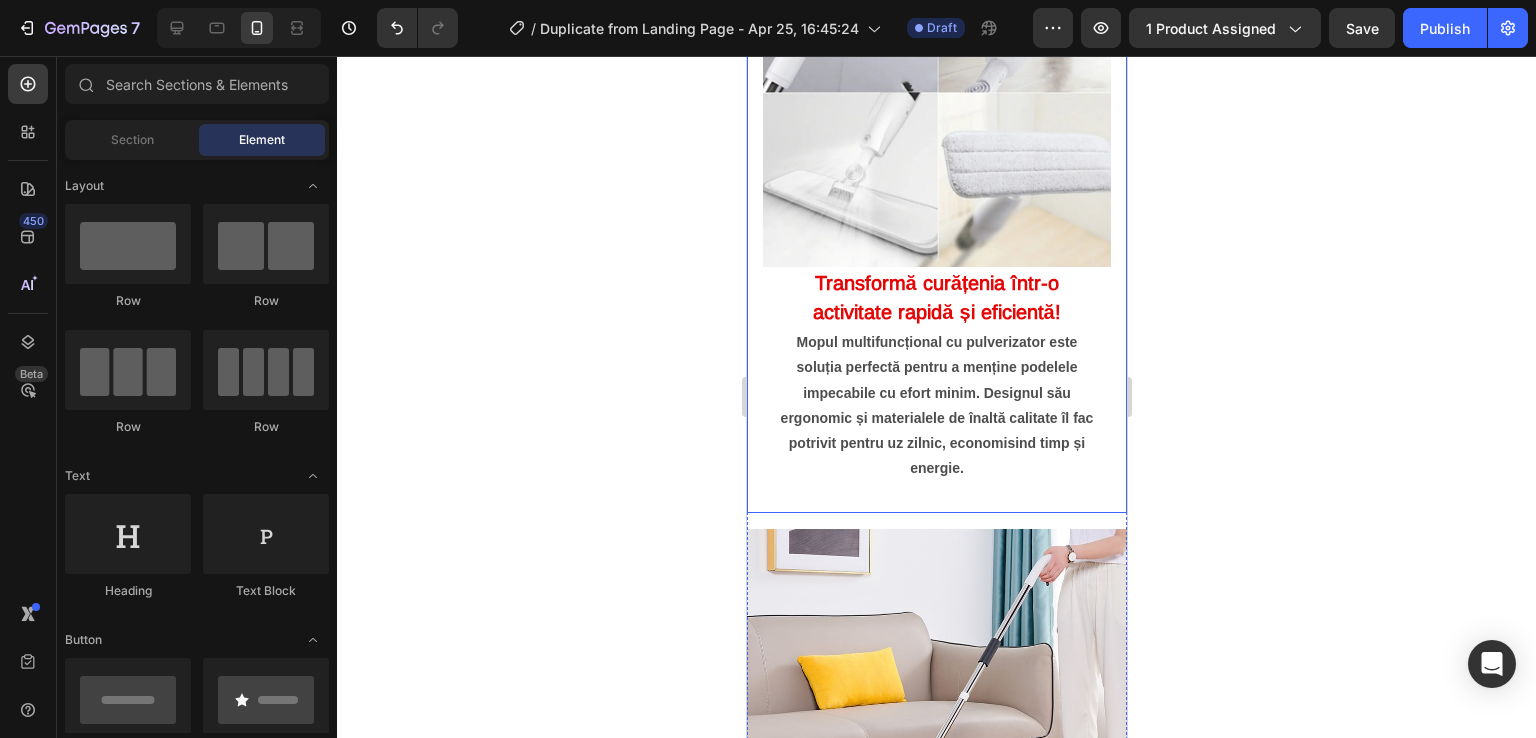 click on "Image Transformă curățenia într-o activitate rapidă și eficientă! Heading Mopul multifuncțional cu pulverizator este soluția perfectă pentru a menține podelele impecabile cu efort minim. Designul său ergonomic și materialele de înaltă calitate îl fac potrivit pentru uz zilnic, economisind timp și energie. Text Block Row" at bounding box center [936, 216] 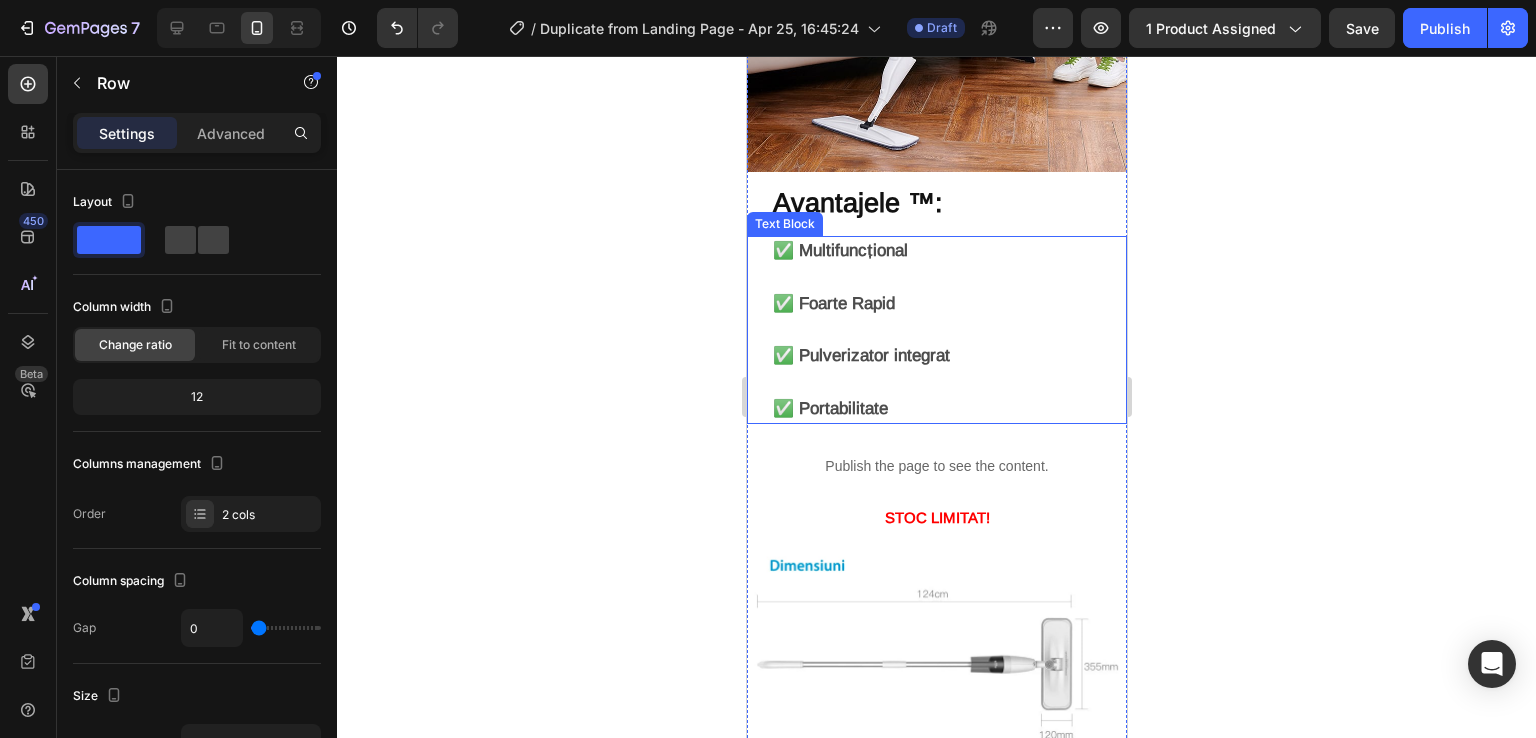 scroll, scrollTop: 2300, scrollLeft: 0, axis: vertical 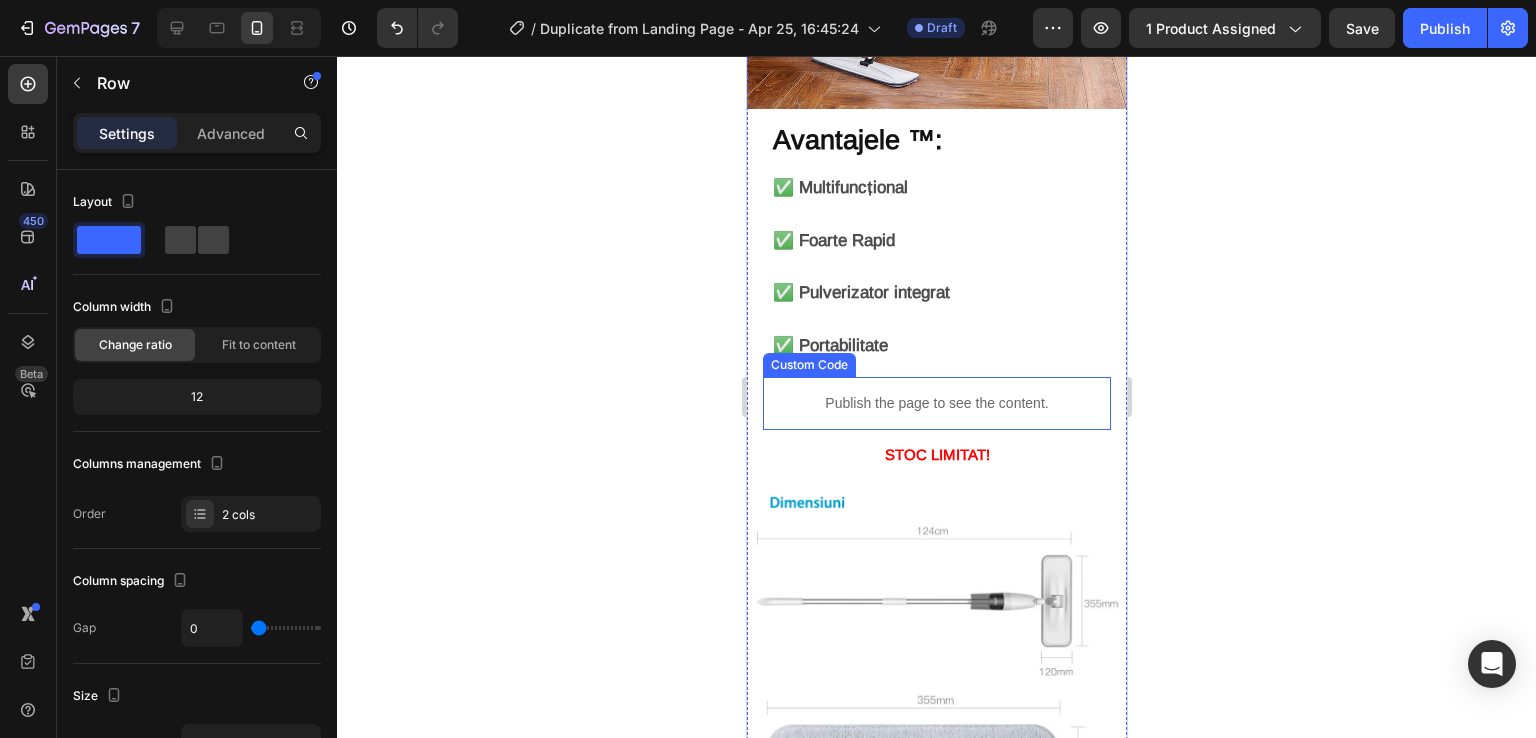 click on "Publish the page to see the content." at bounding box center [936, 403] 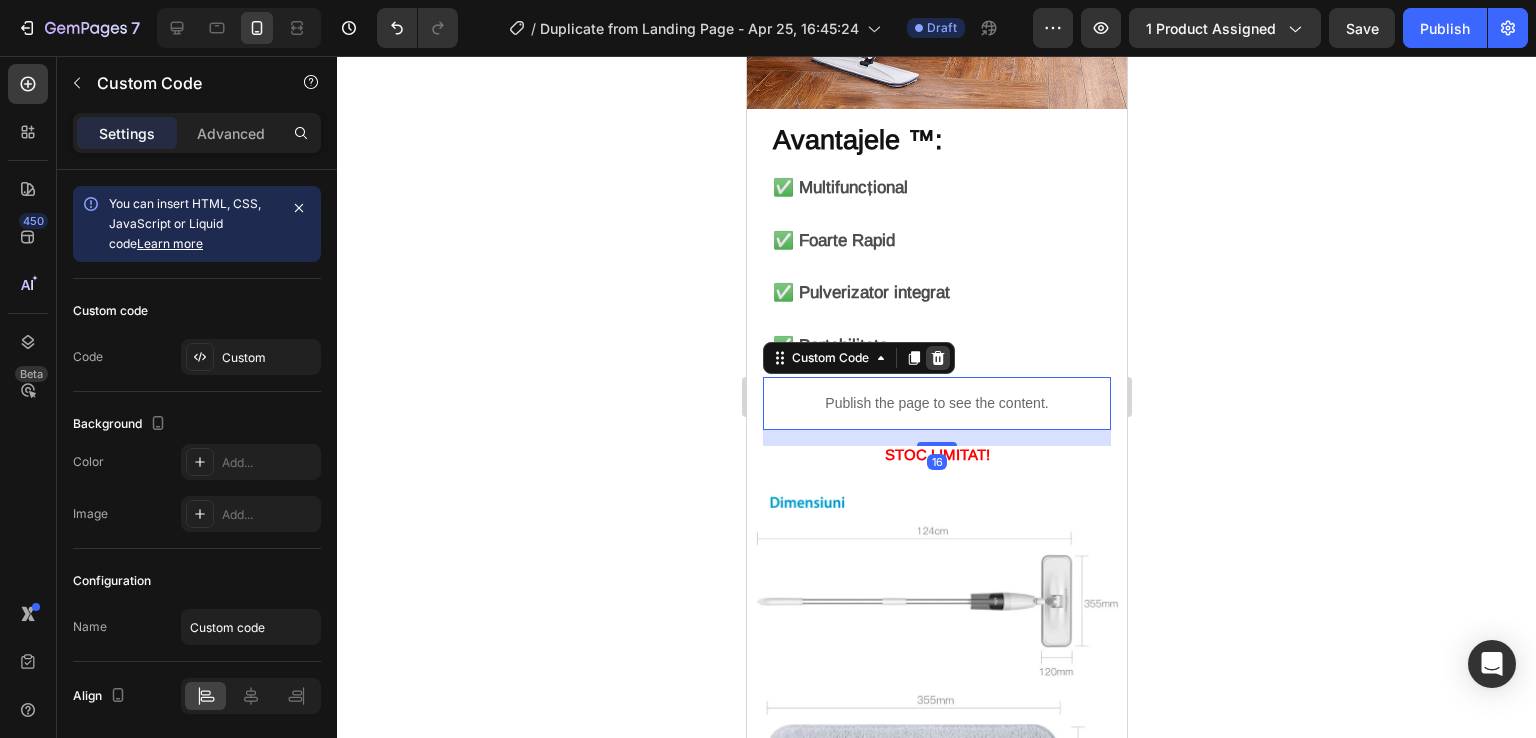 click 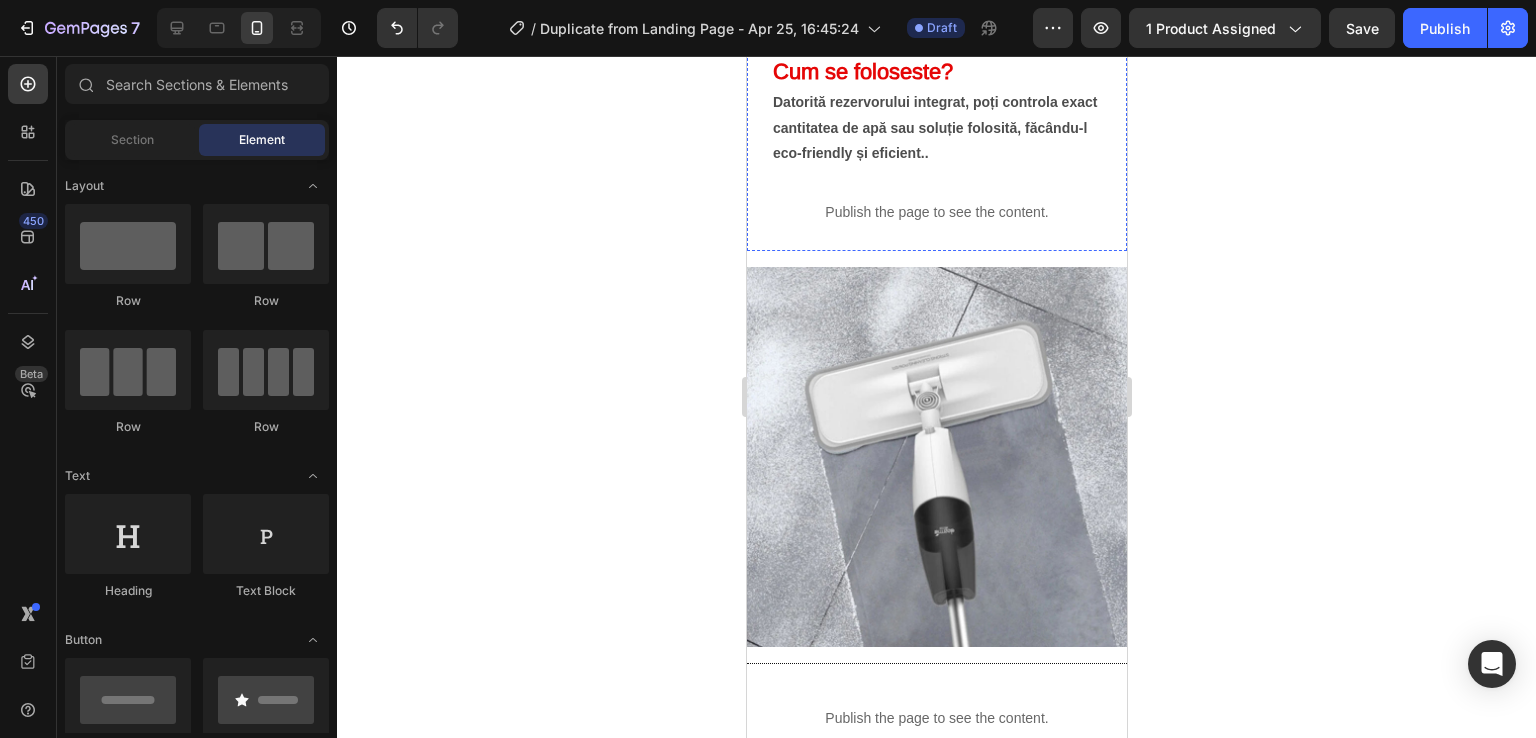 scroll, scrollTop: 3700, scrollLeft: 0, axis: vertical 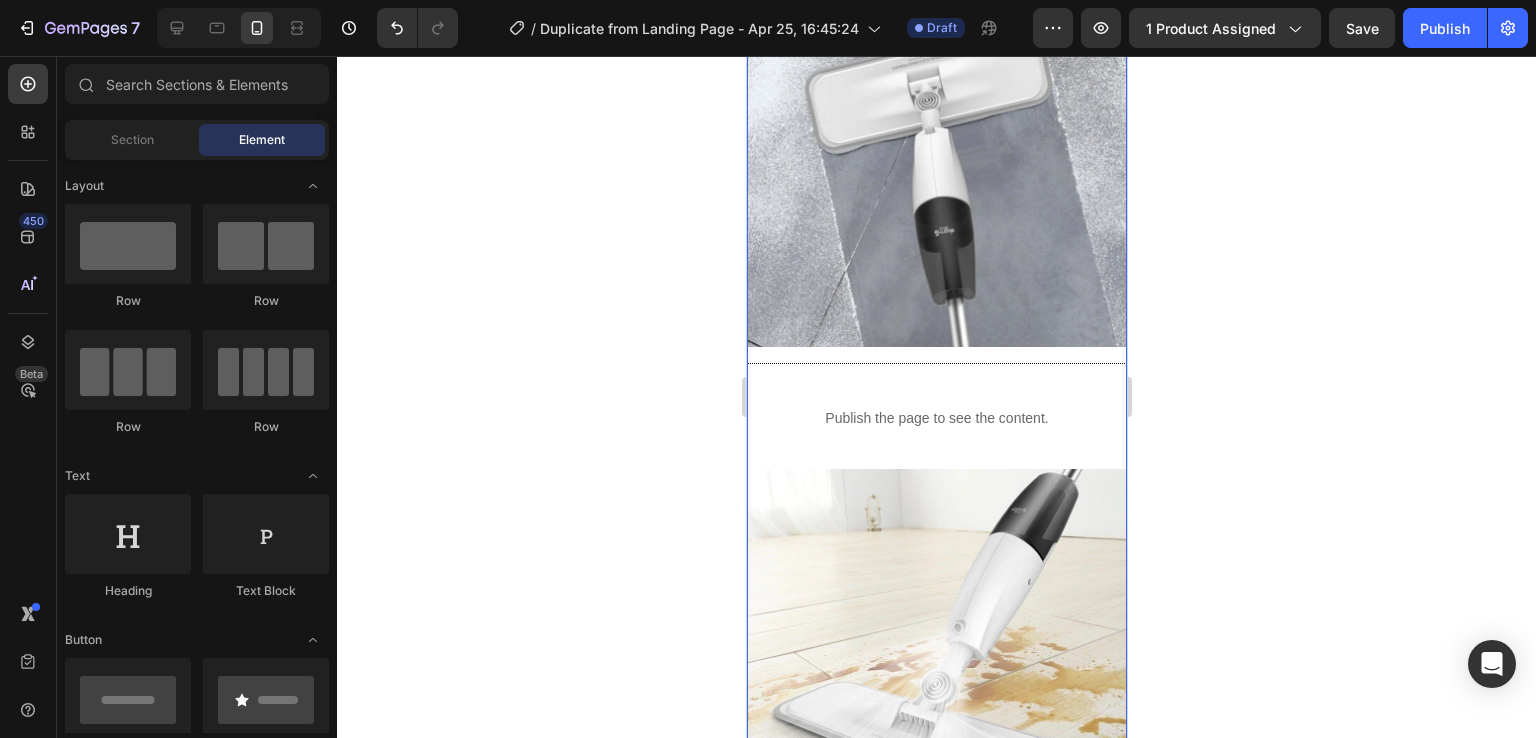 click on "Image Cum se foloseste? Heading Datorită rezervorului integrat, poți controla exact cantitatea de apă sau soluție folosită, făcându-l eco-friendly și eficient.. Text Block
Publish the page to see the content.
Custom Code Row Image                Title Line
Publish the page to see the content.
Custom Code Image Image" at bounding box center [936, 128] 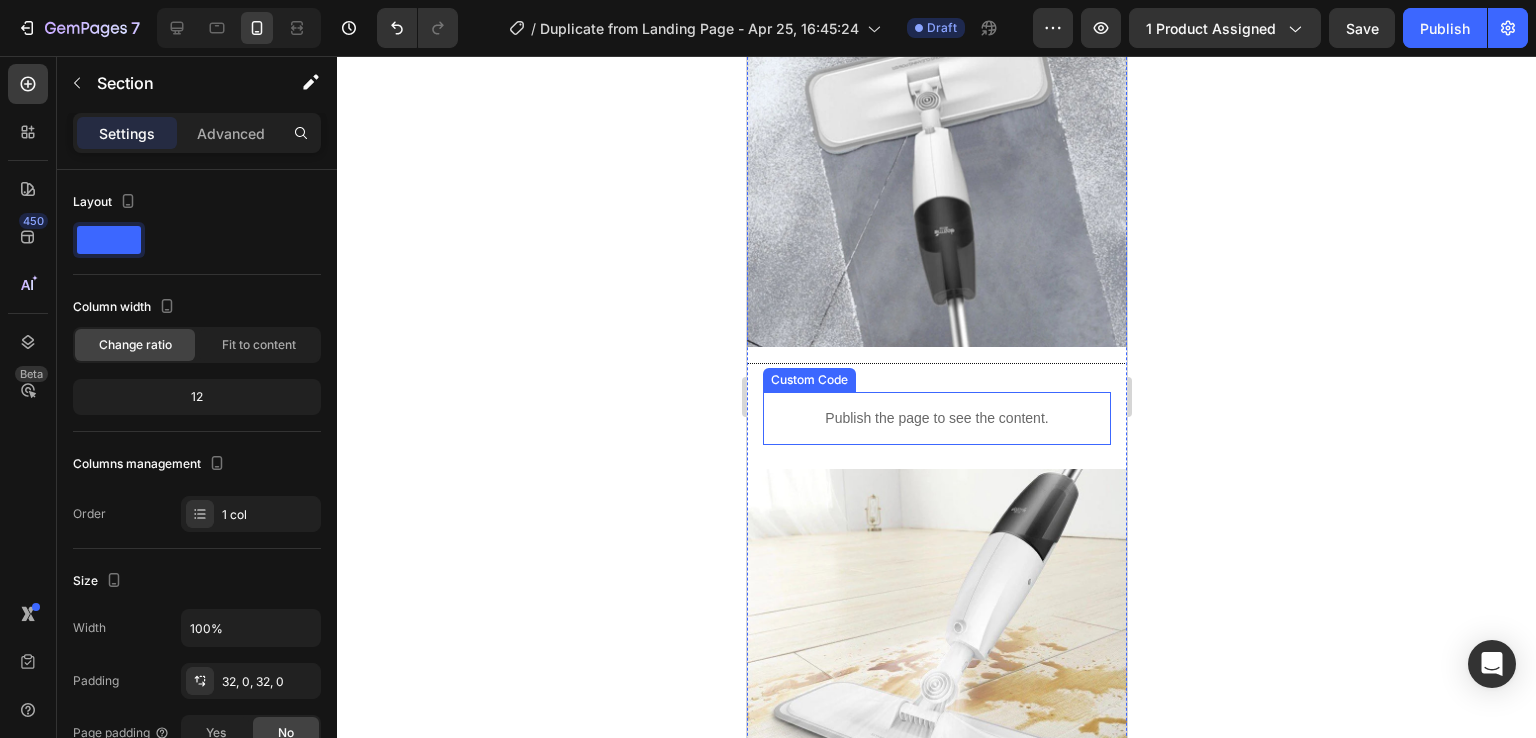 click on "Publish the page to see the content." at bounding box center (936, 418) 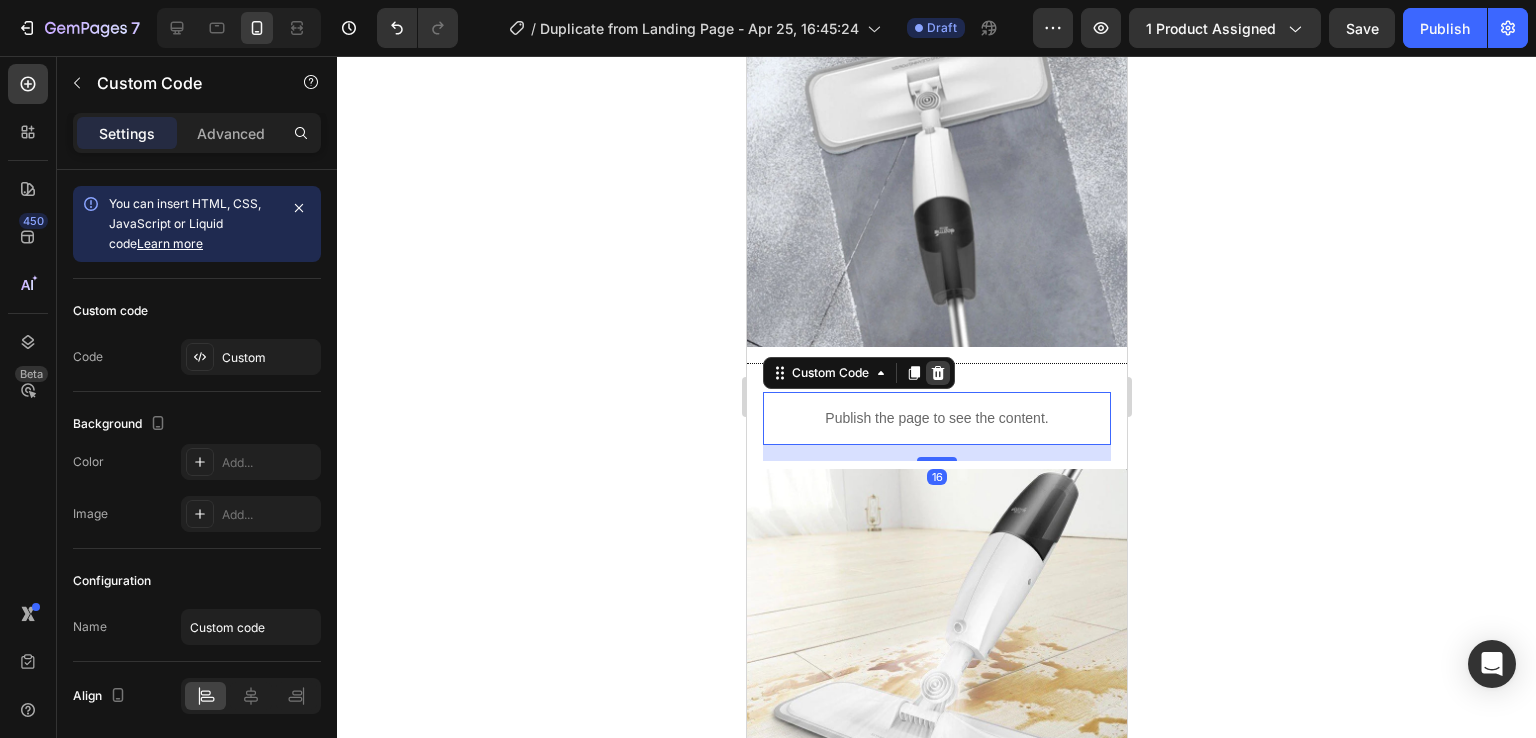 click 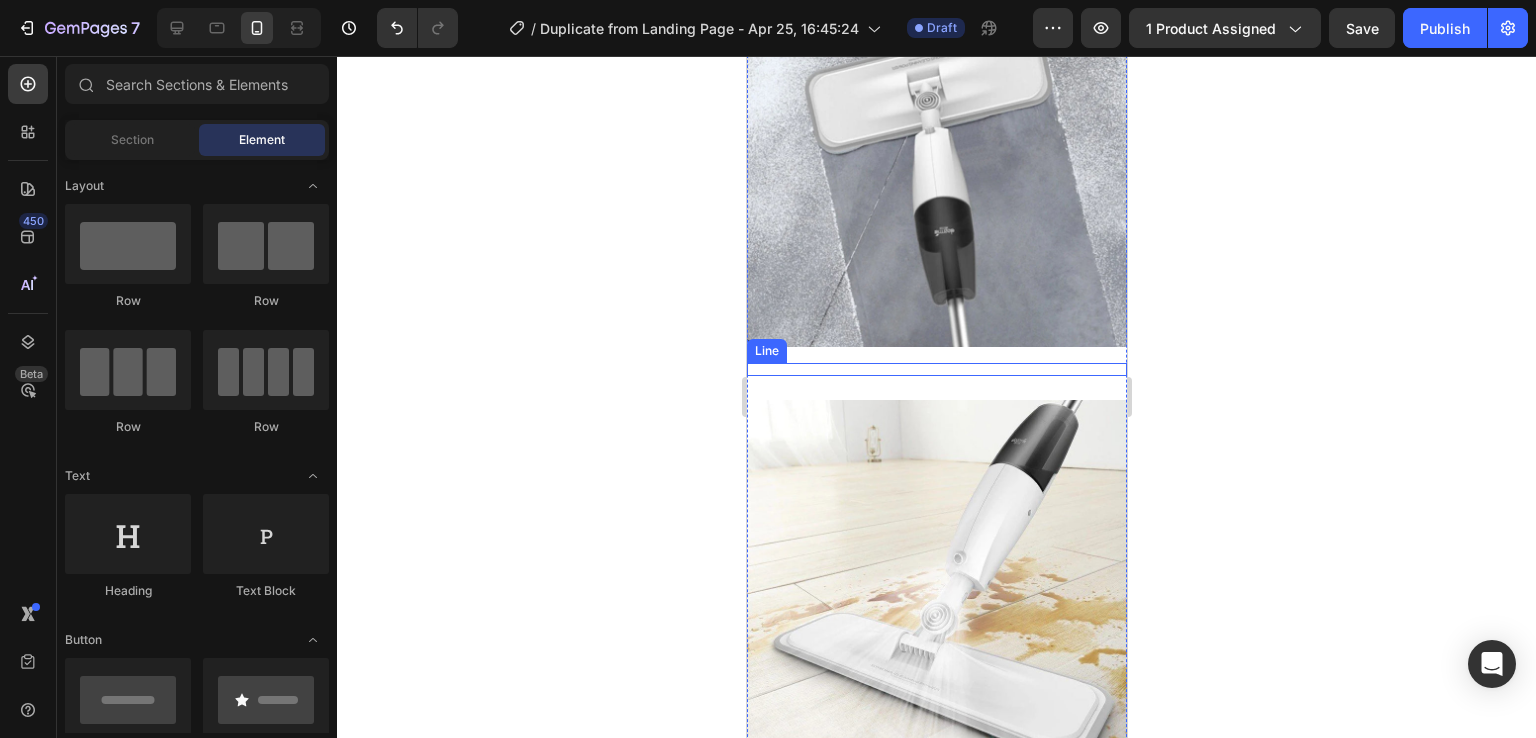 click on "Title Line" at bounding box center (936, 369) 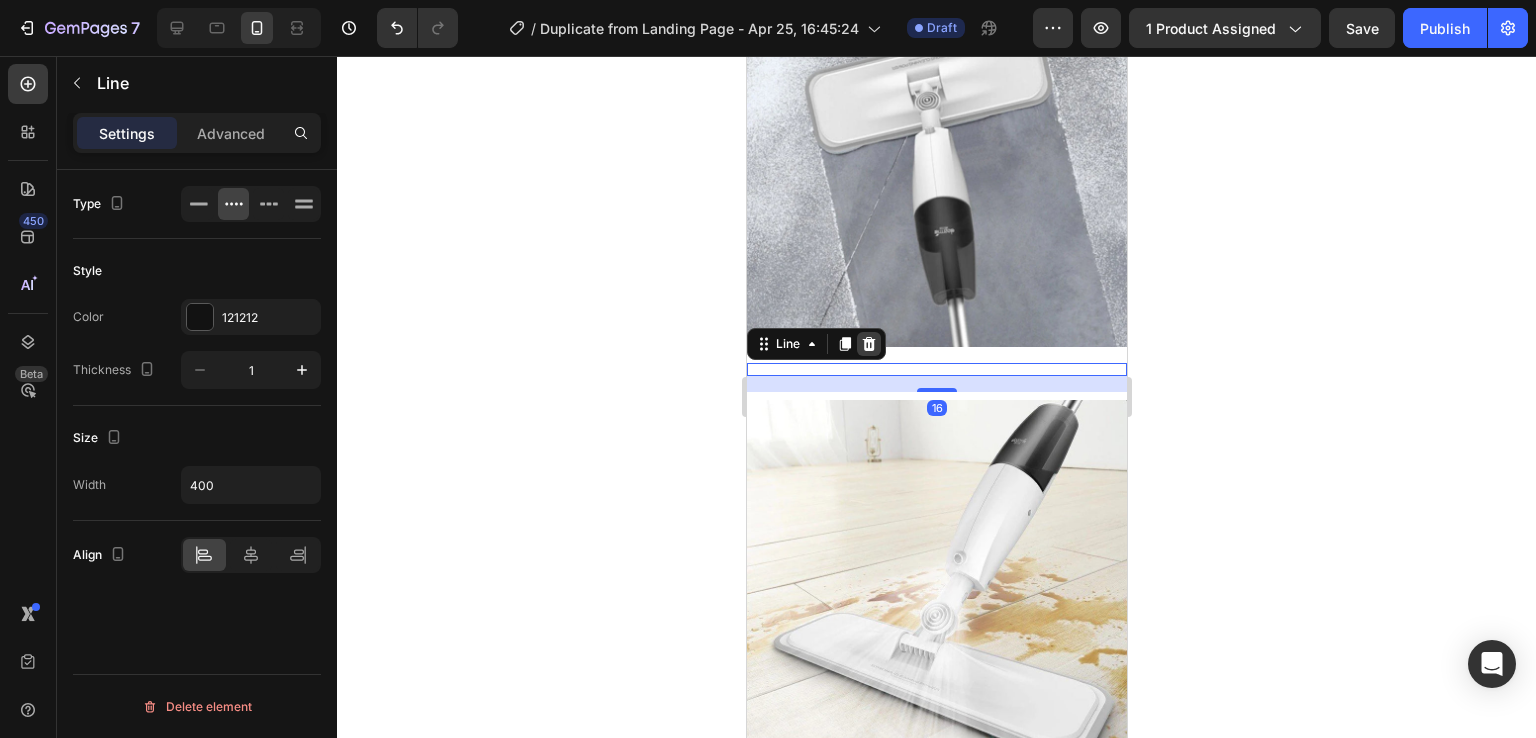 click 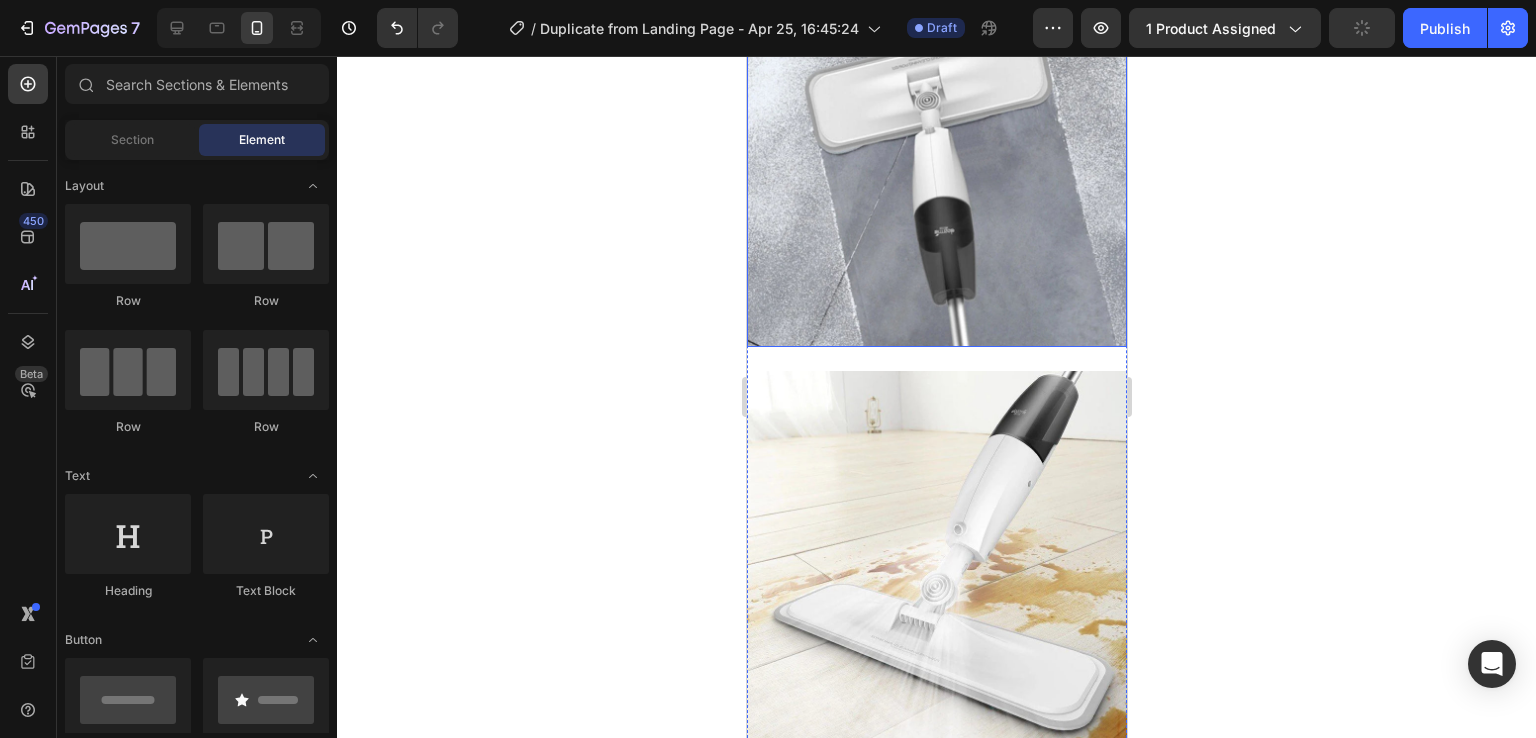 scroll, scrollTop: 3800, scrollLeft: 0, axis: vertical 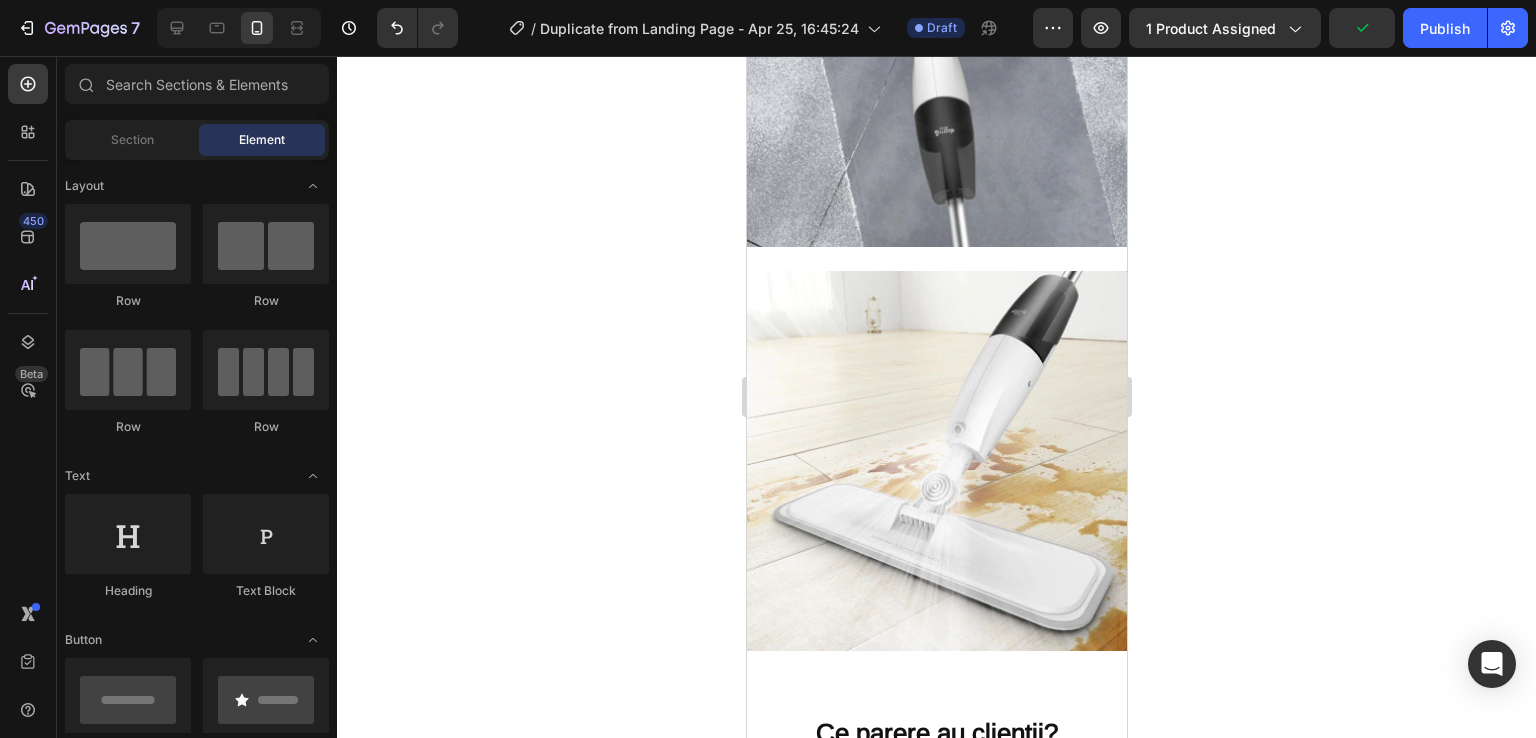 click 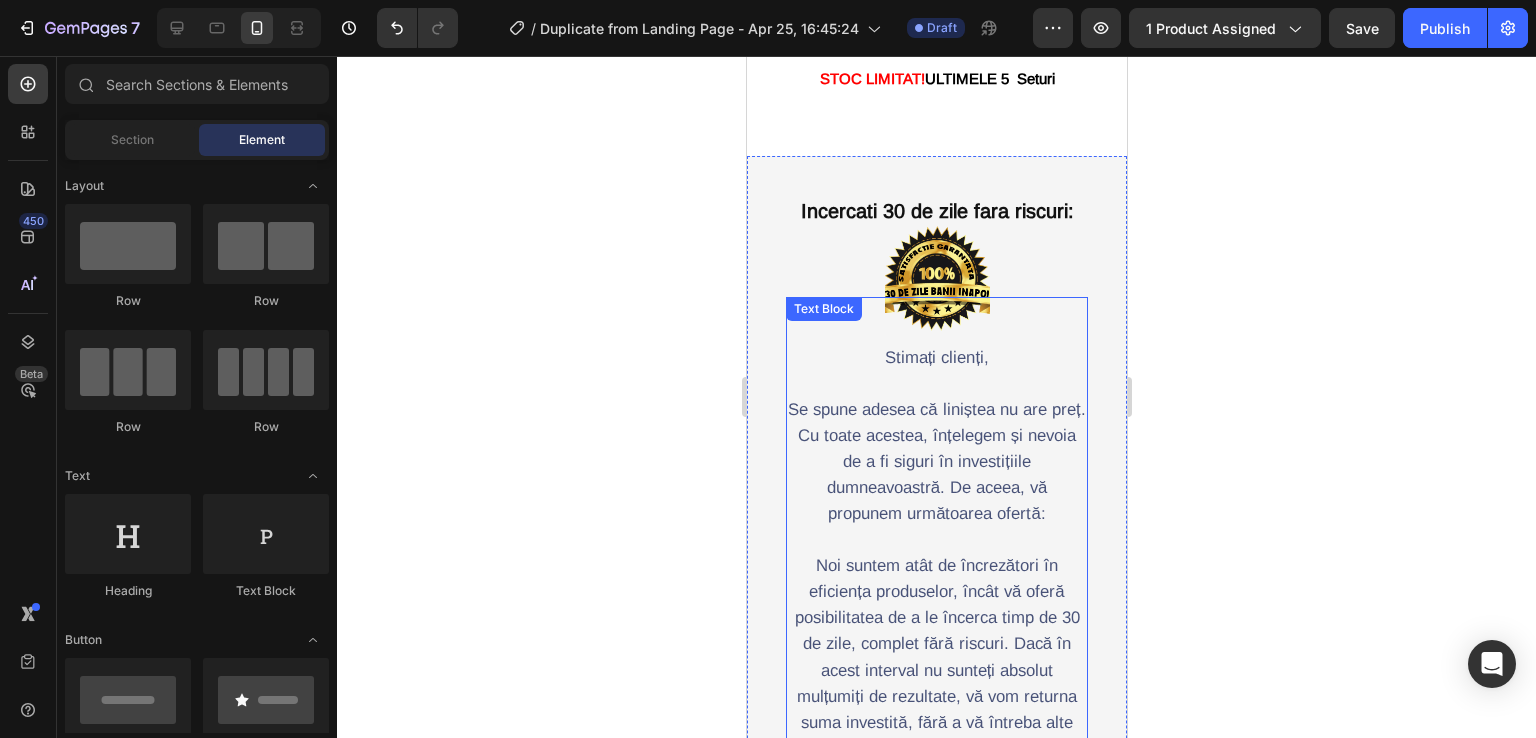 scroll, scrollTop: 5700, scrollLeft: 0, axis: vertical 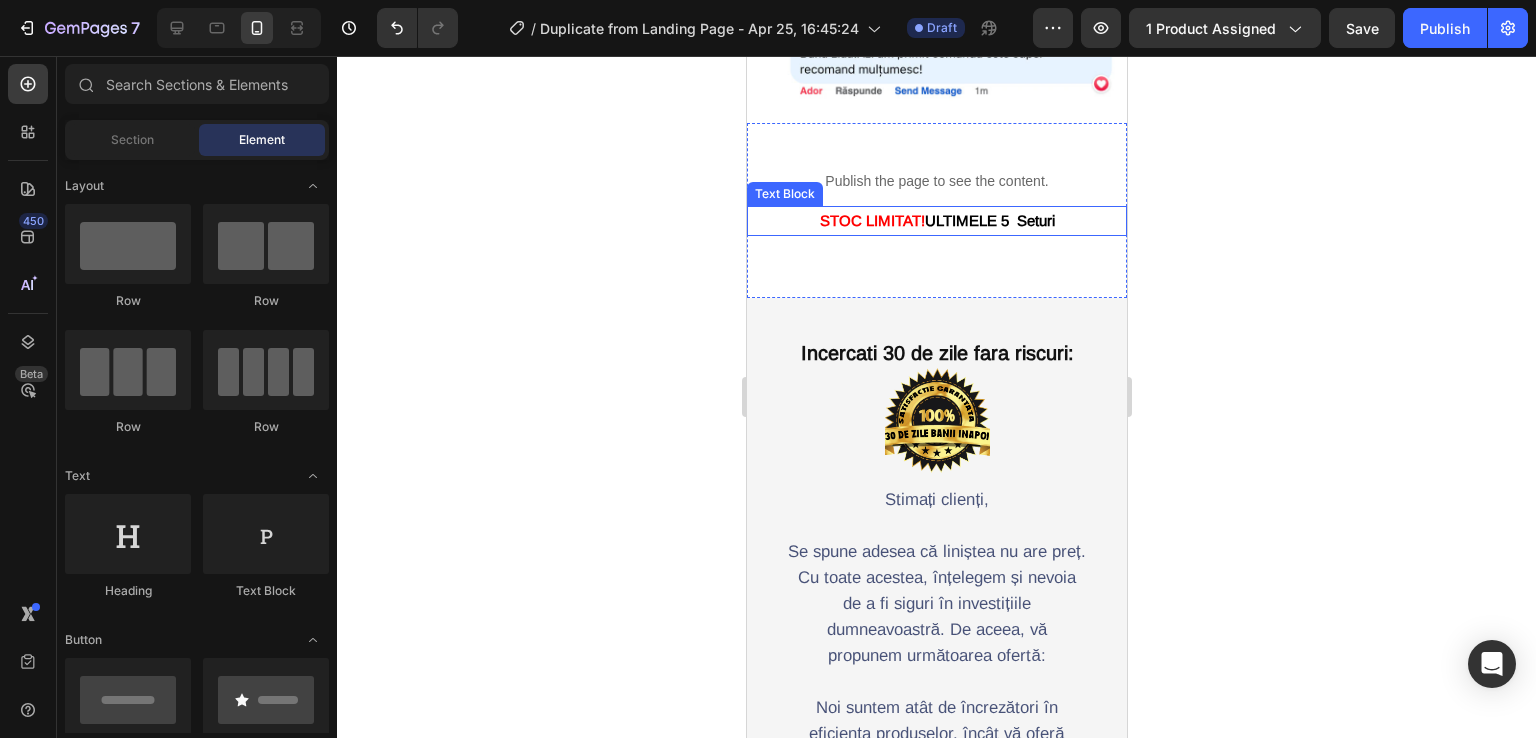 click on "ULTIMELE 5  Seturi" at bounding box center [989, 220] 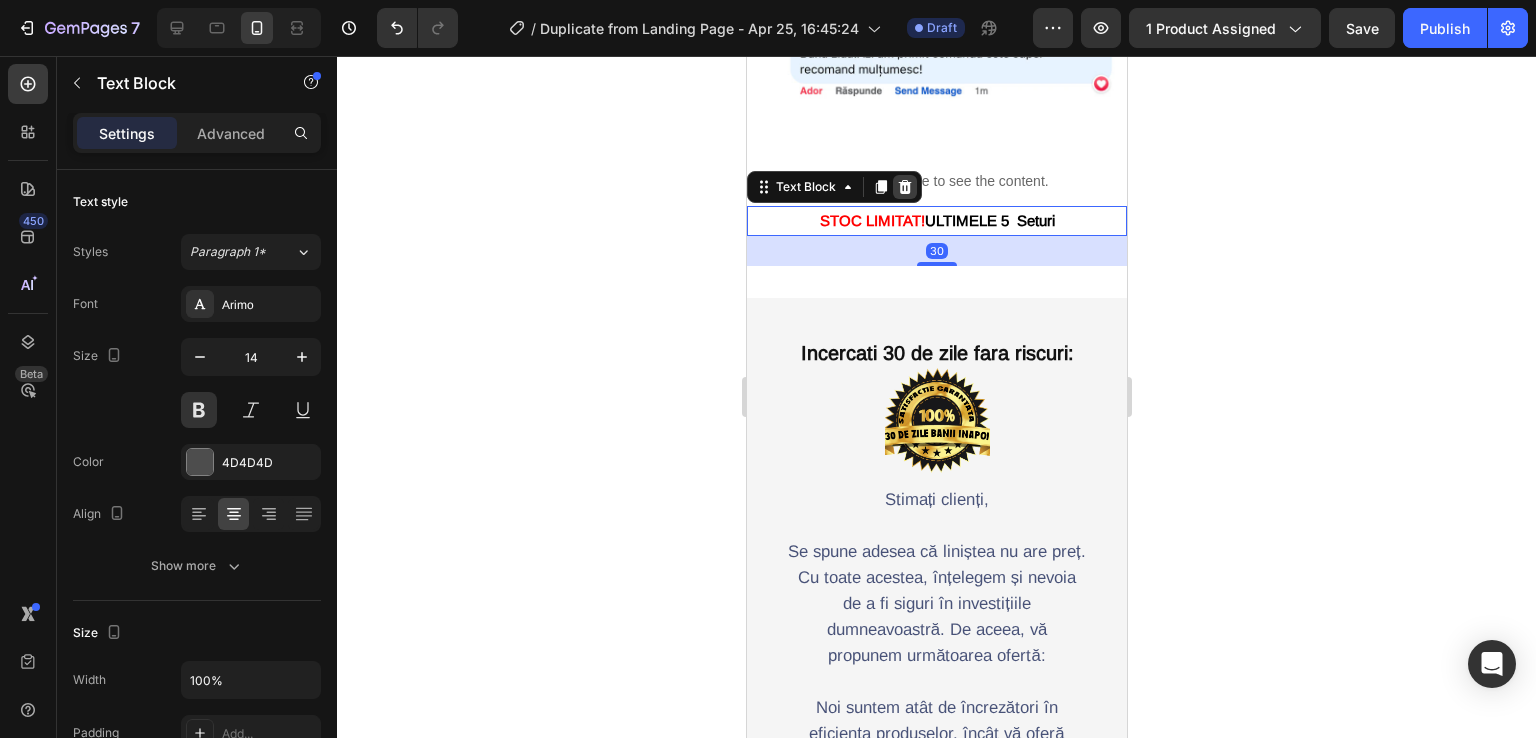 click 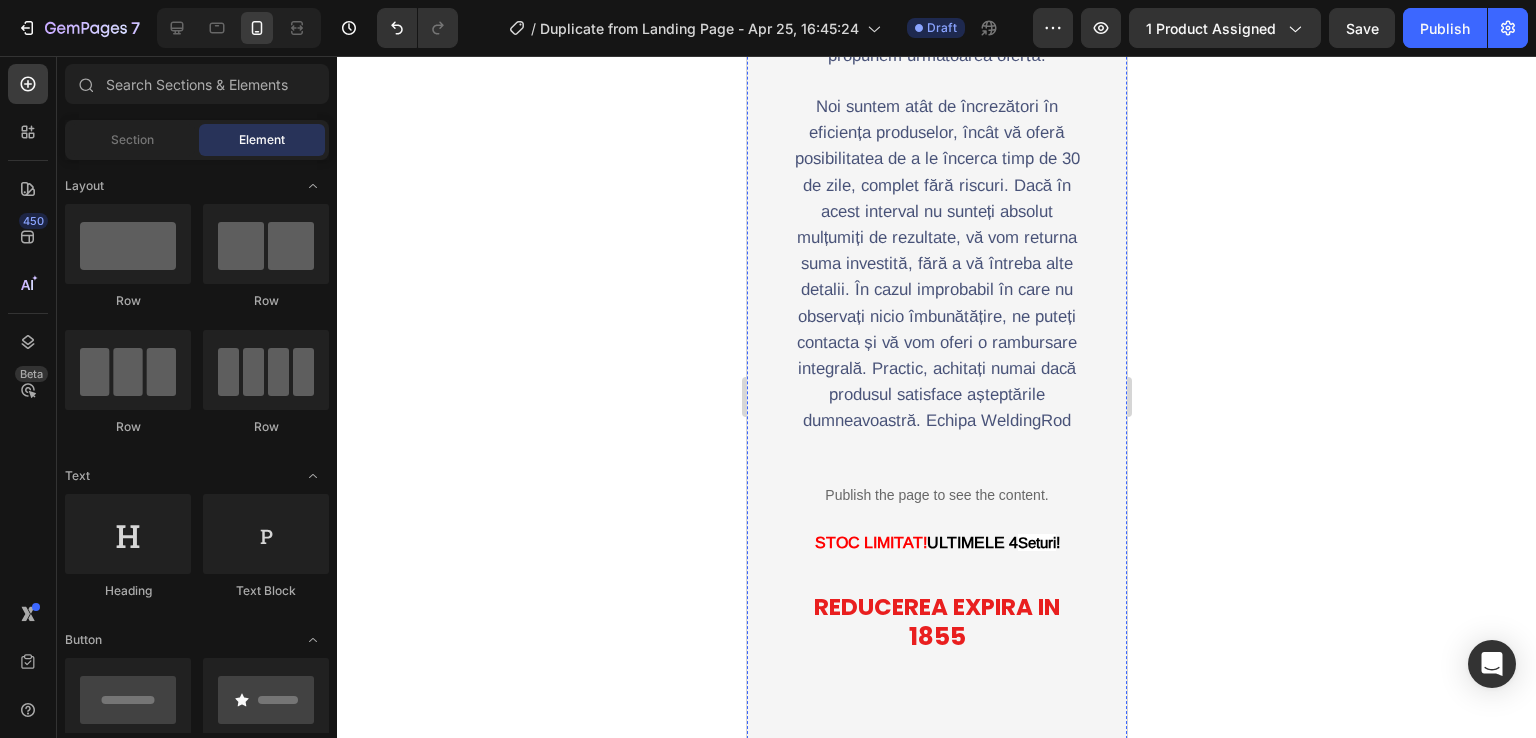 scroll, scrollTop: 6200, scrollLeft: 0, axis: vertical 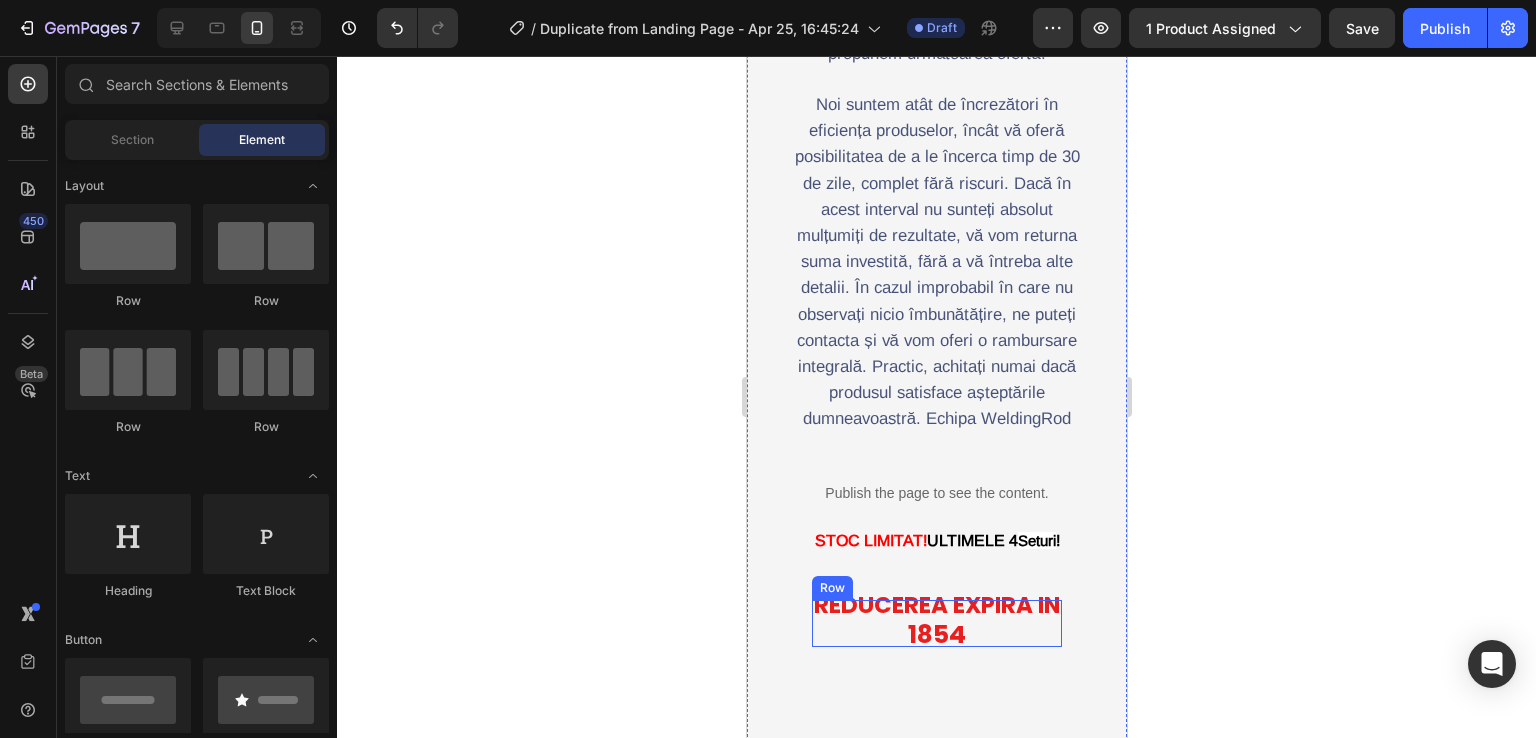 click on "18 54 Countdown Timer" at bounding box center [936, 629] 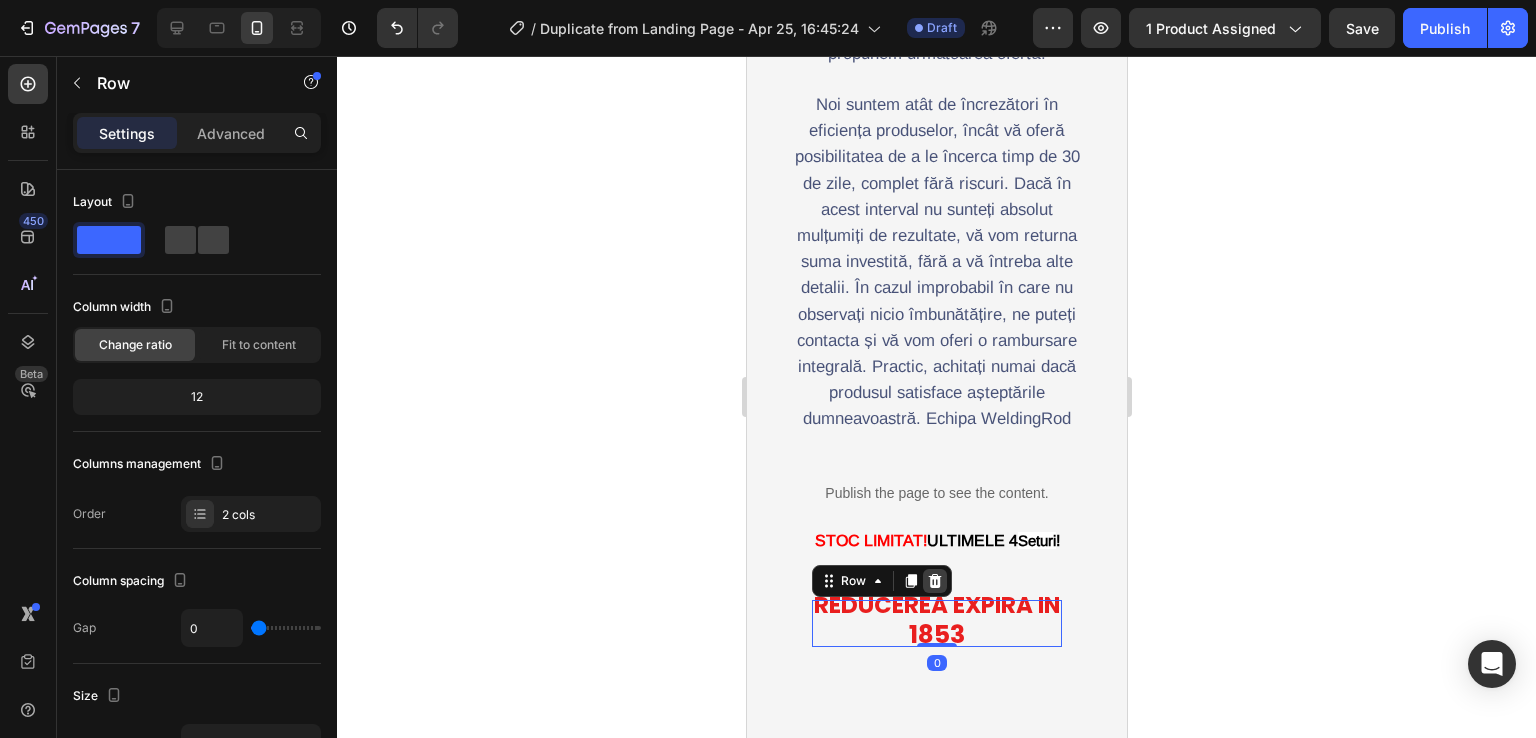 click 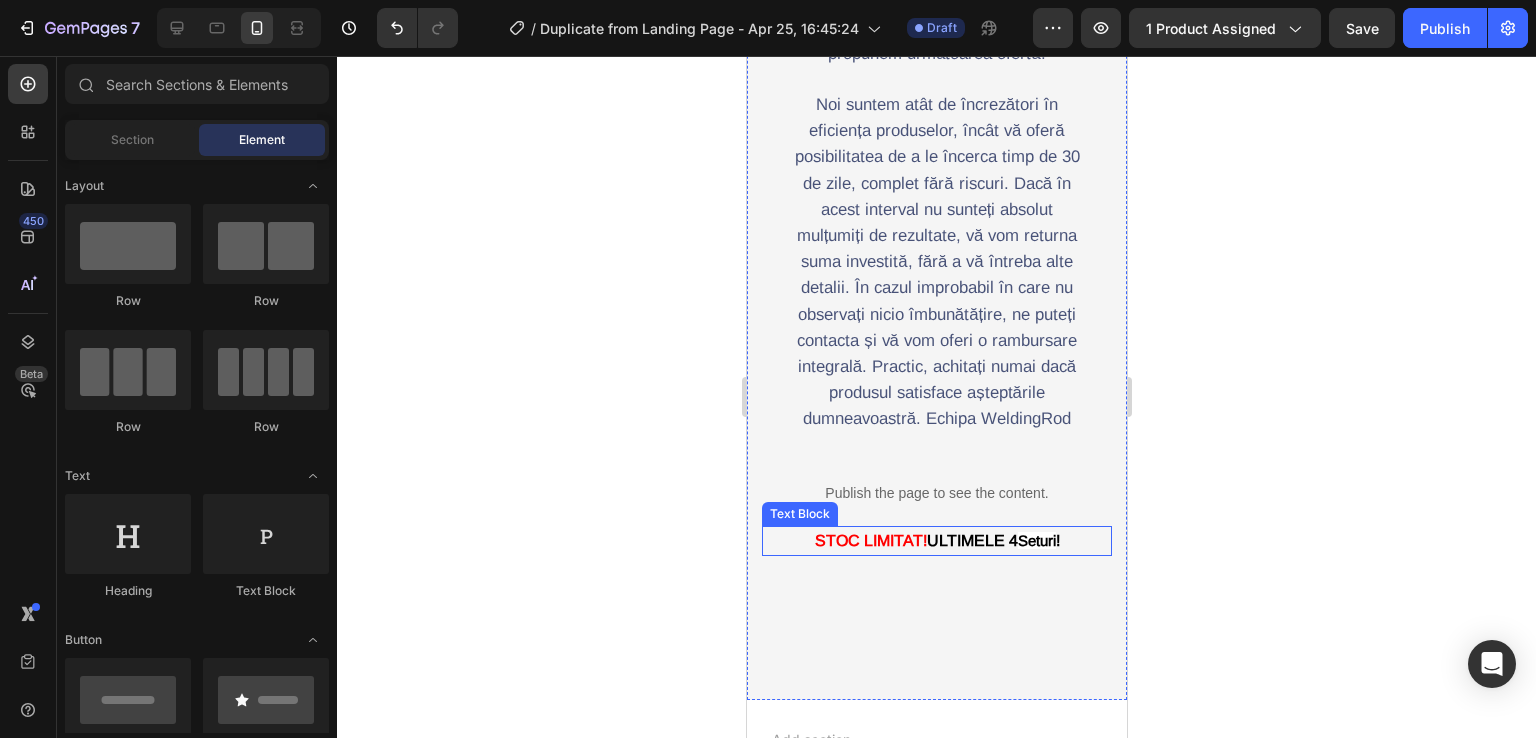 click on "ULTIMELE 4" at bounding box center [971, 540] 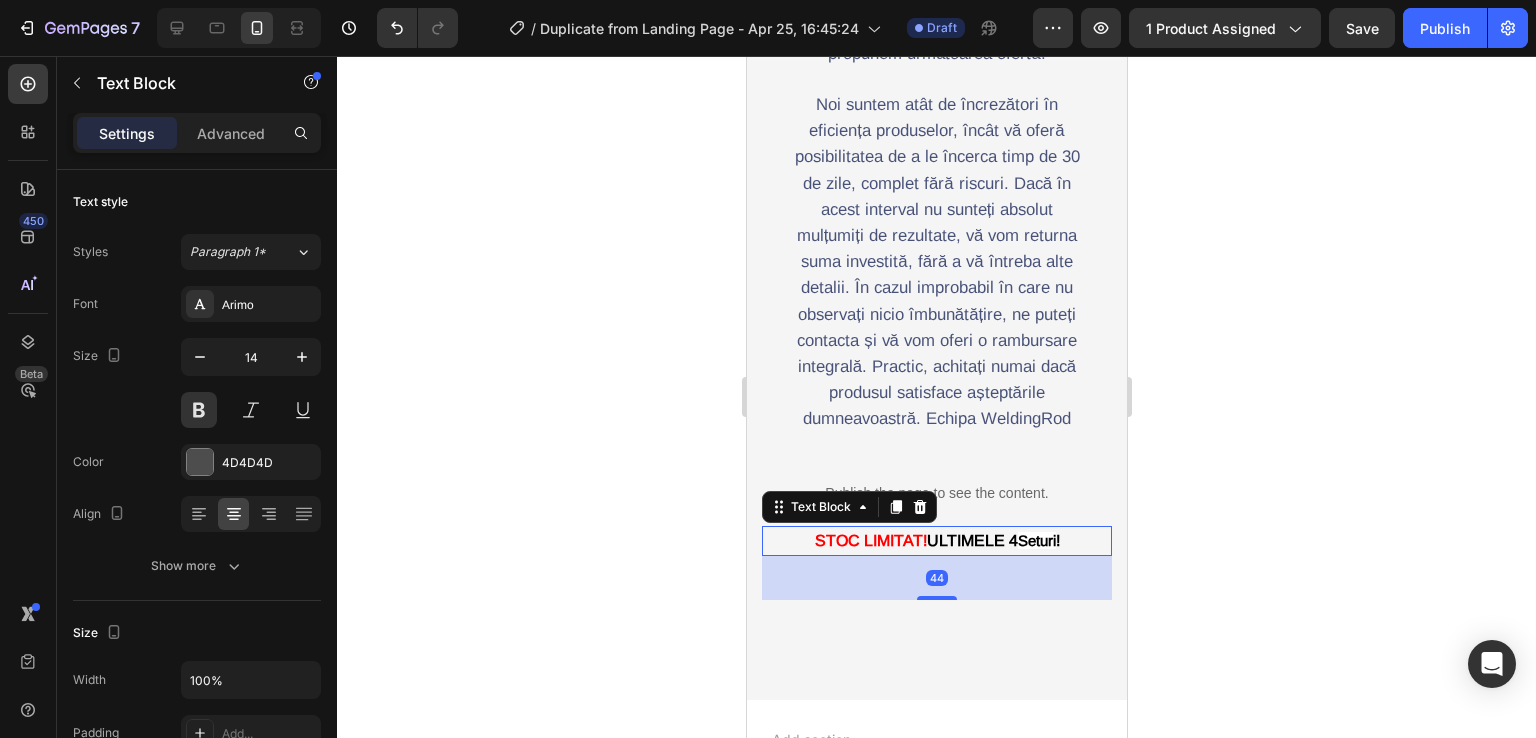 click 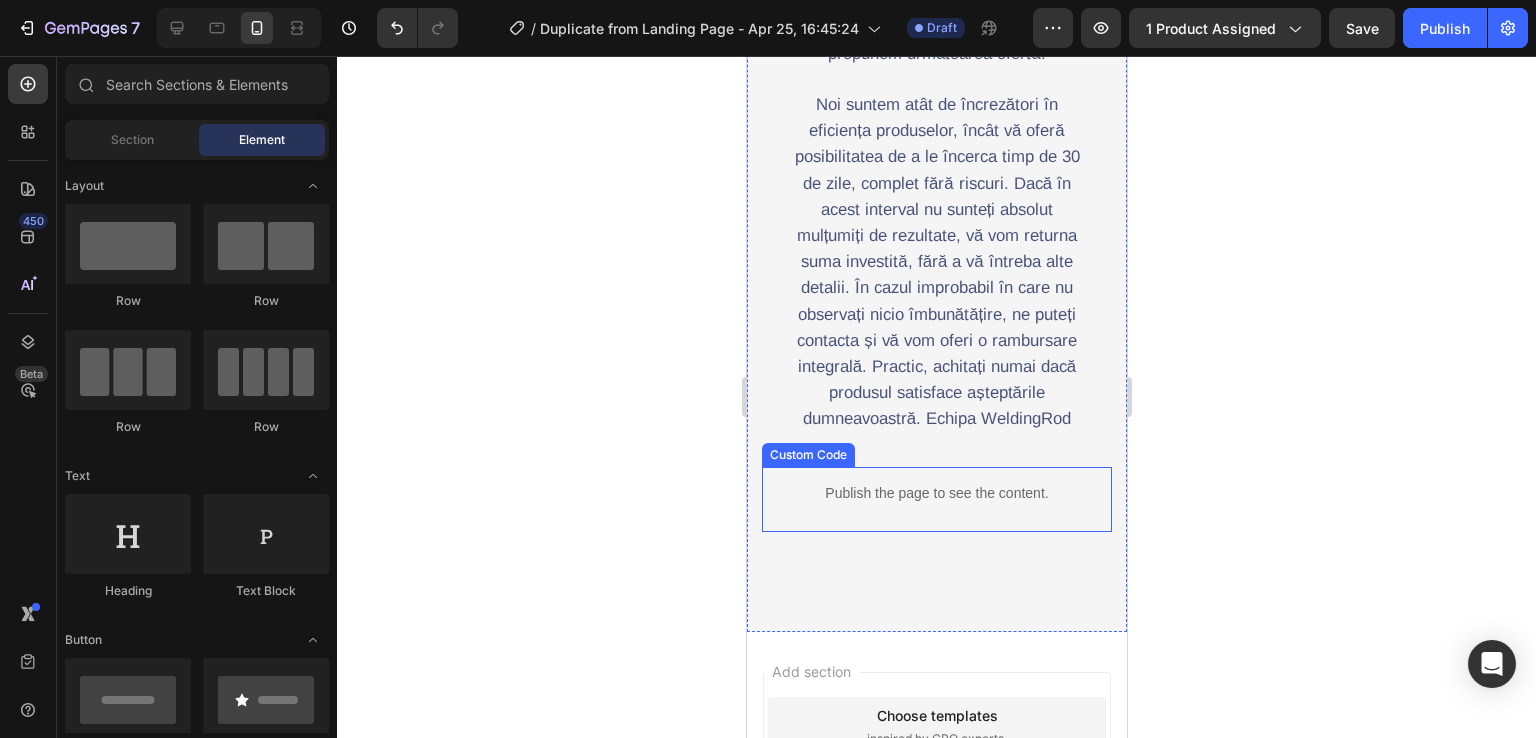 click on "Publish the page to see the content." at bounding box center (936, 493) 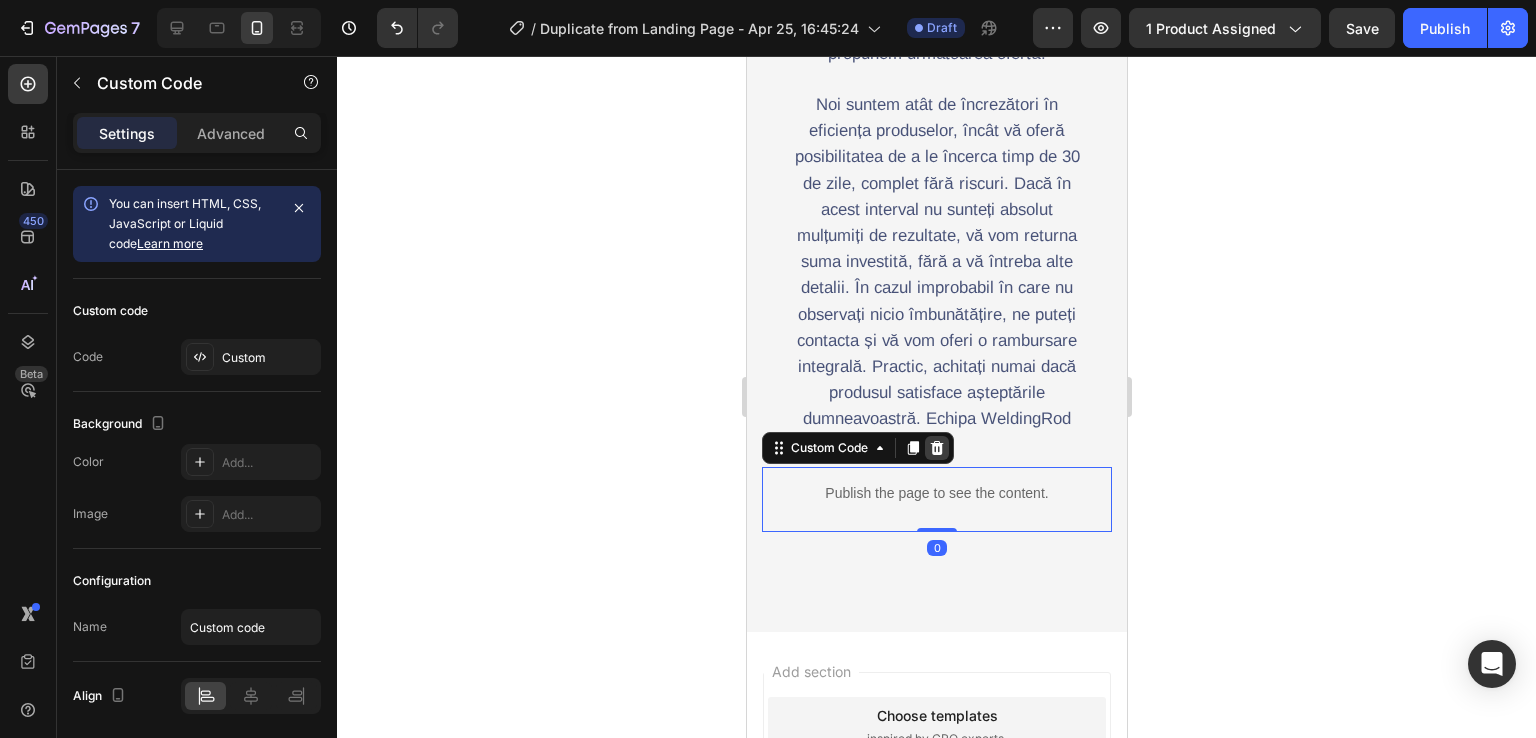 click 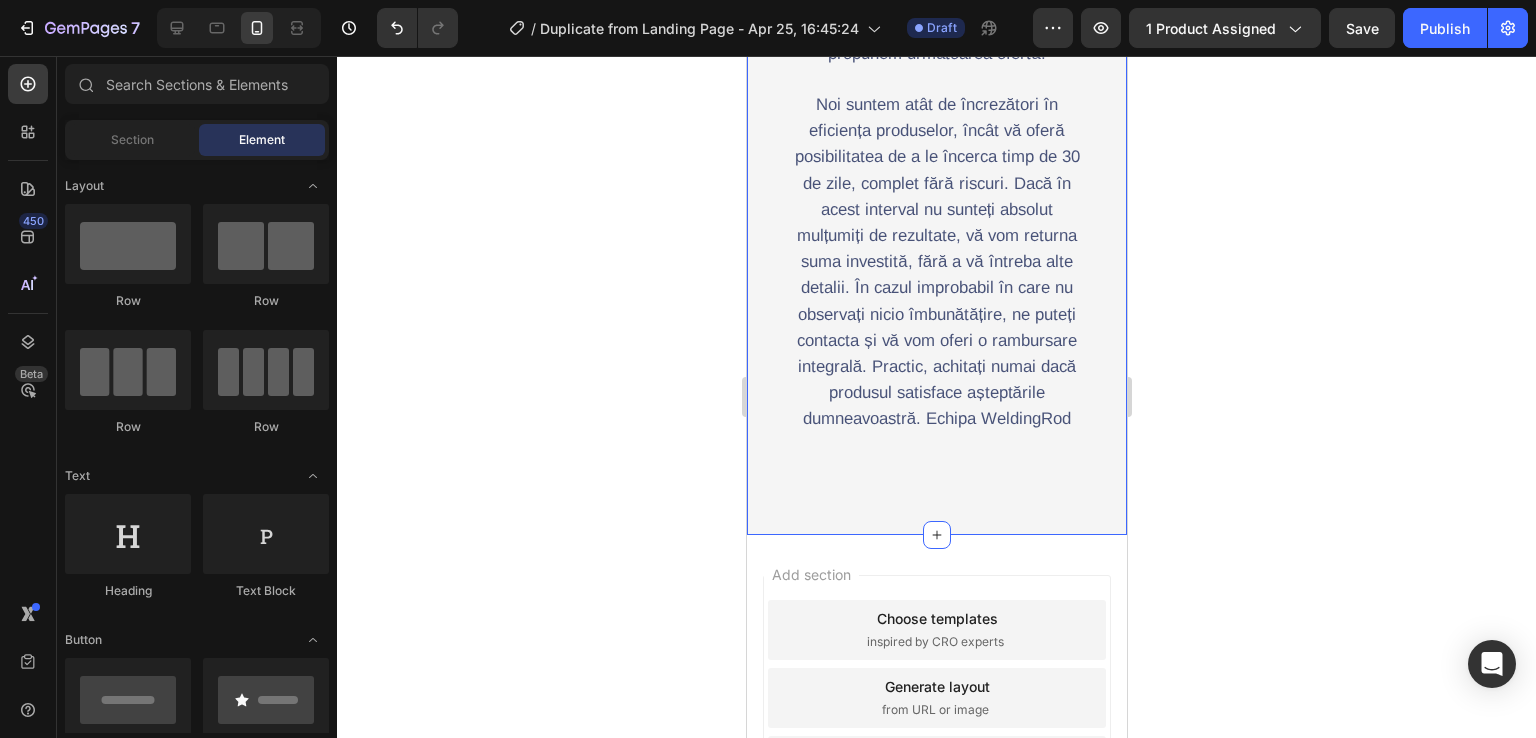 click on "Incercati 30 de zile fara riscuri: Heading Image Stimați clienți, Se spune adesea că liniștea nu are preț. Cu toate acestea, înțelegem și nevoia de a fi siguri în investițiile dumneavoastră. De aceea, vă propunem următoarea ofertă: Noi suntem atât de încrezători în eficiența produselor, încât vă oferă posibilitatea de a le încerca timp de 30 de zile, complet fără riscuri. Dacă în acest interval nu sunteți absolut mulțumiți de rezultate, vă vom returna suma investită, fără a vă întreba alte detalii. În cazul improbabil în care nu observați nicio îmbunătățire, ne puteți contacta și vă vom oferi o rambursare integrală. Practic, achitați numai dacă produsul satisface așteptările dumneavoastră. Echipa WeldingRod Text Block" at bounding box center (936, 84) 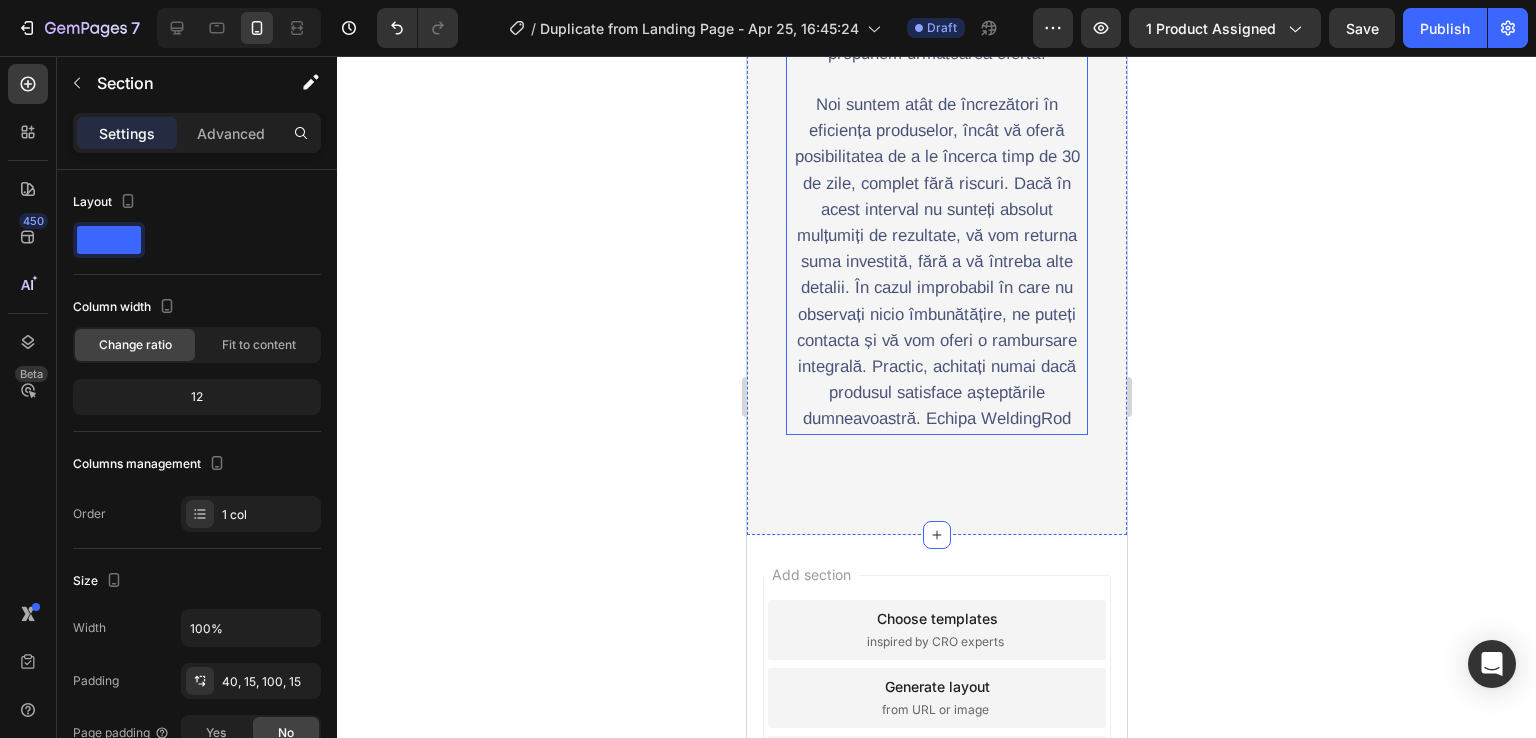 click on "Stimați clienți, Se spune adesea că liniștea nu are preț. Cu toate acestea, înțelegem și nevoia de a fi siguri în investițiile dumneavoastră. De aceea, vă propunem următoarea ofertă: Noi suntem atât de încrezători în eficiența produselor, încât vă oferă posibilitatea de a le încerca timp de 30 de zile, complet fără riscuri. Dacă în acest interval nu sunteți absolut mulțumiți de rezultate, vă vom returna suma investită, fără a vă întreba alte detalii. În cazul improbabil în care nu observați nicio îmbunătățire, ne puteți contacta și vă vom oferi o rambursare integrală. Practic, achitați numai dacă produsul satisface așteptările dumneavoastră. Echipa WeldingRod" at bounding box center [936, 158] 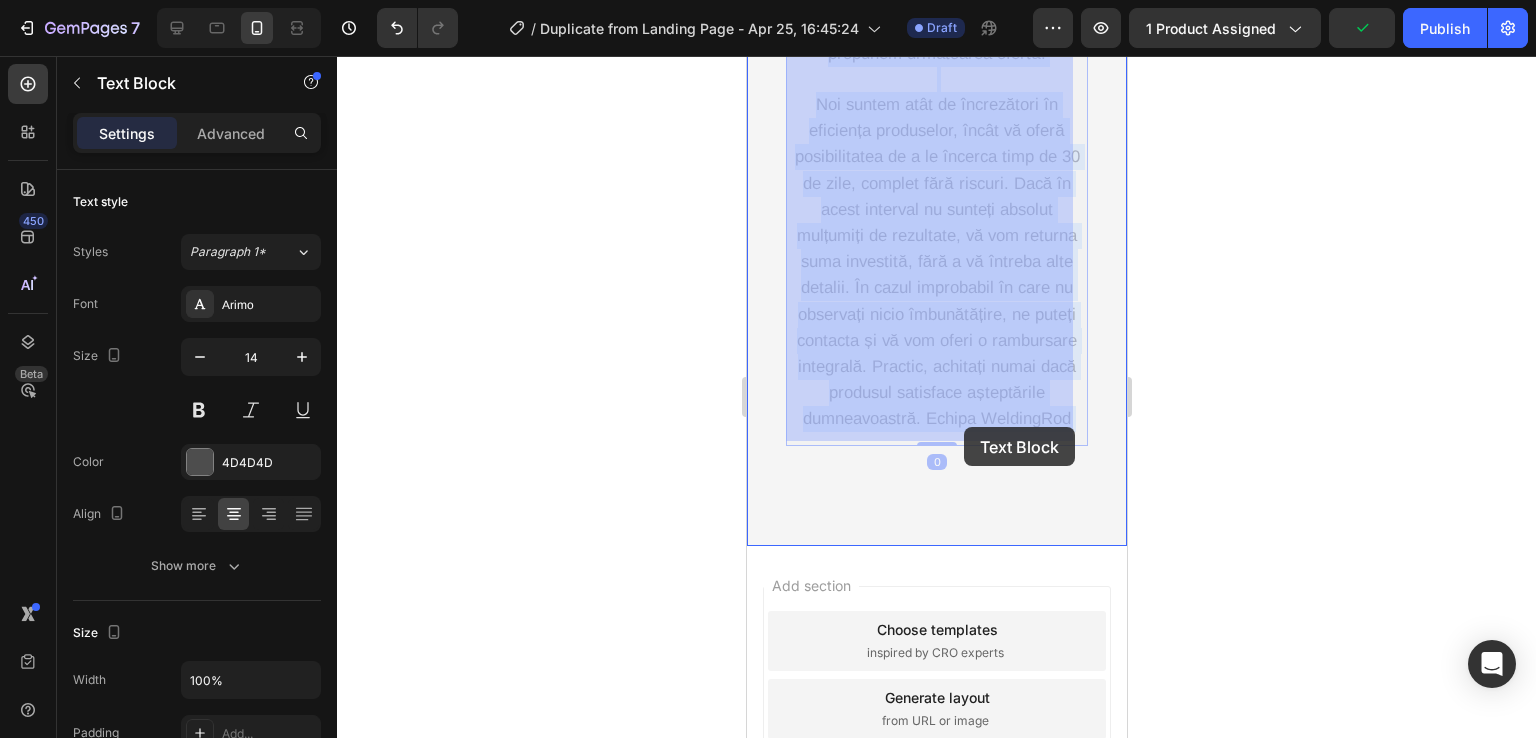 drag, startPoint x: 1065, startPoint y: 427, endPoint x: 986, endPoint y: 427, distance: 79 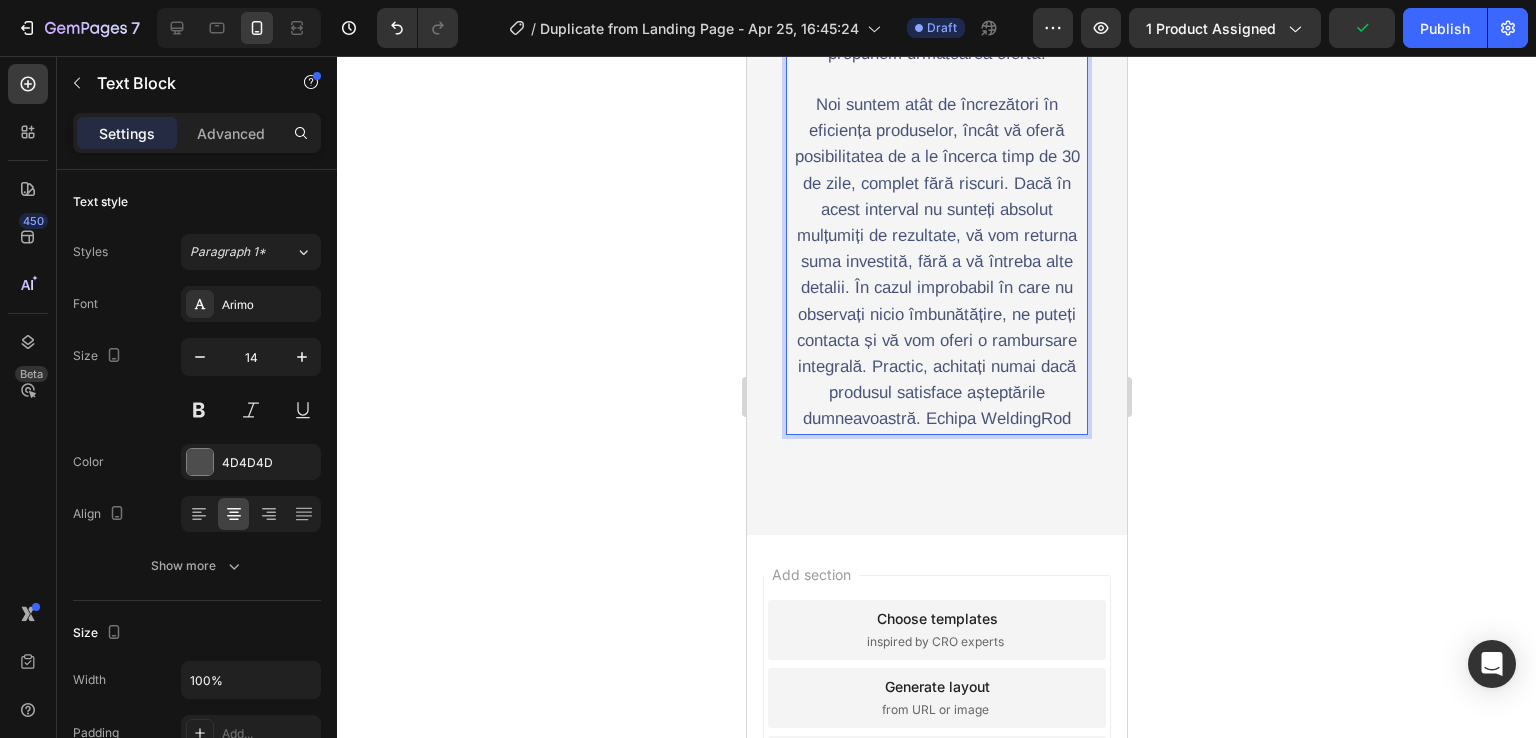 click on "Noi suntem atât de încrezători în eficiența produselor, încât vă oferă posibilitatea de a le încerca timp de 30 de zile, complet fără riscuri. Dacă în acest interval nu sunteți absolut mulțumiți de rezultate, vă vom returna suma investită, fără a vă întreba alte detalii. În cazul improbabil în care nu observați nicio îmbunătățire, ne puteți contacta și vă vom oferi o rambursare integrală. Practic, achitați numai dacă produsul satisface așteptările dumneavoastră. Echipa WeldingRod" at bounding box center (936, 261) 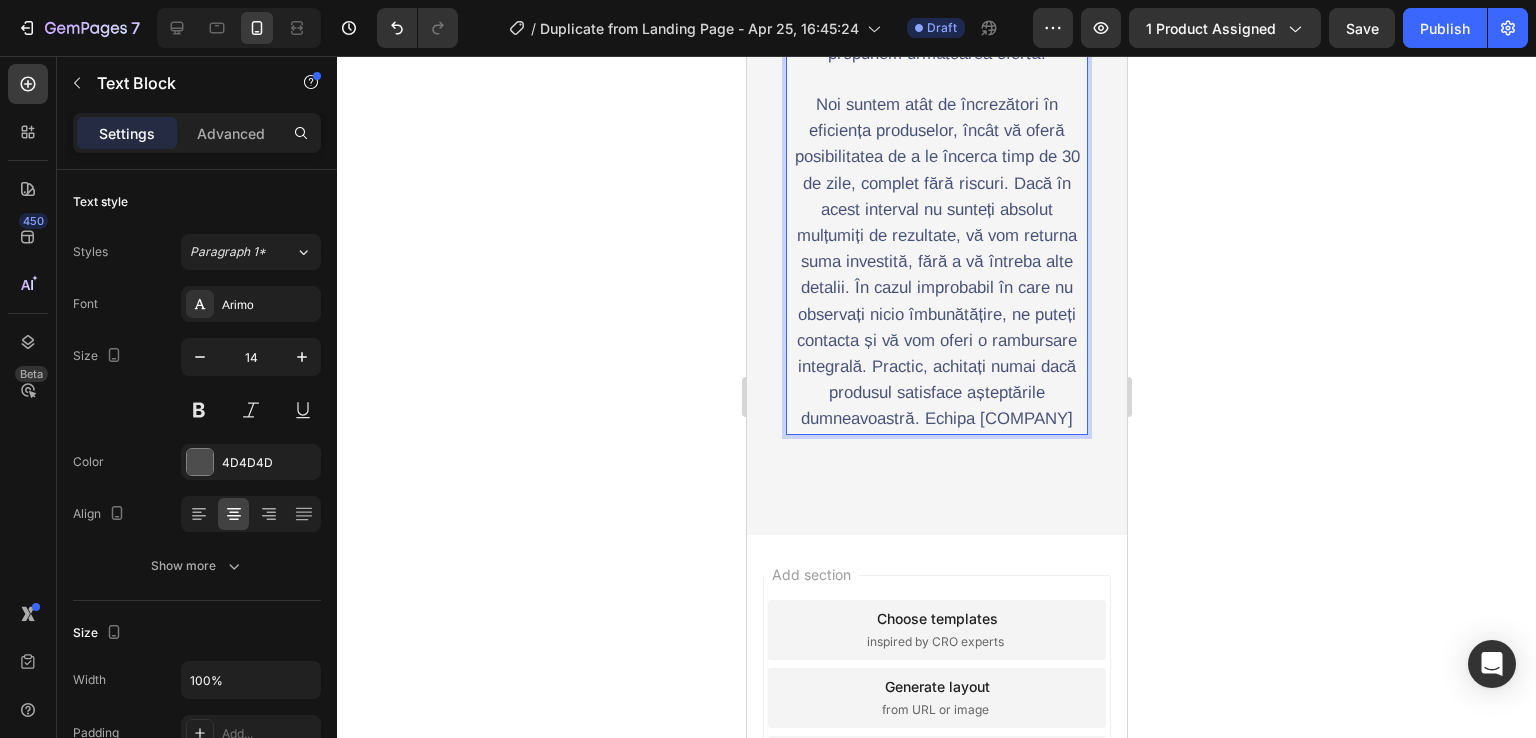 click 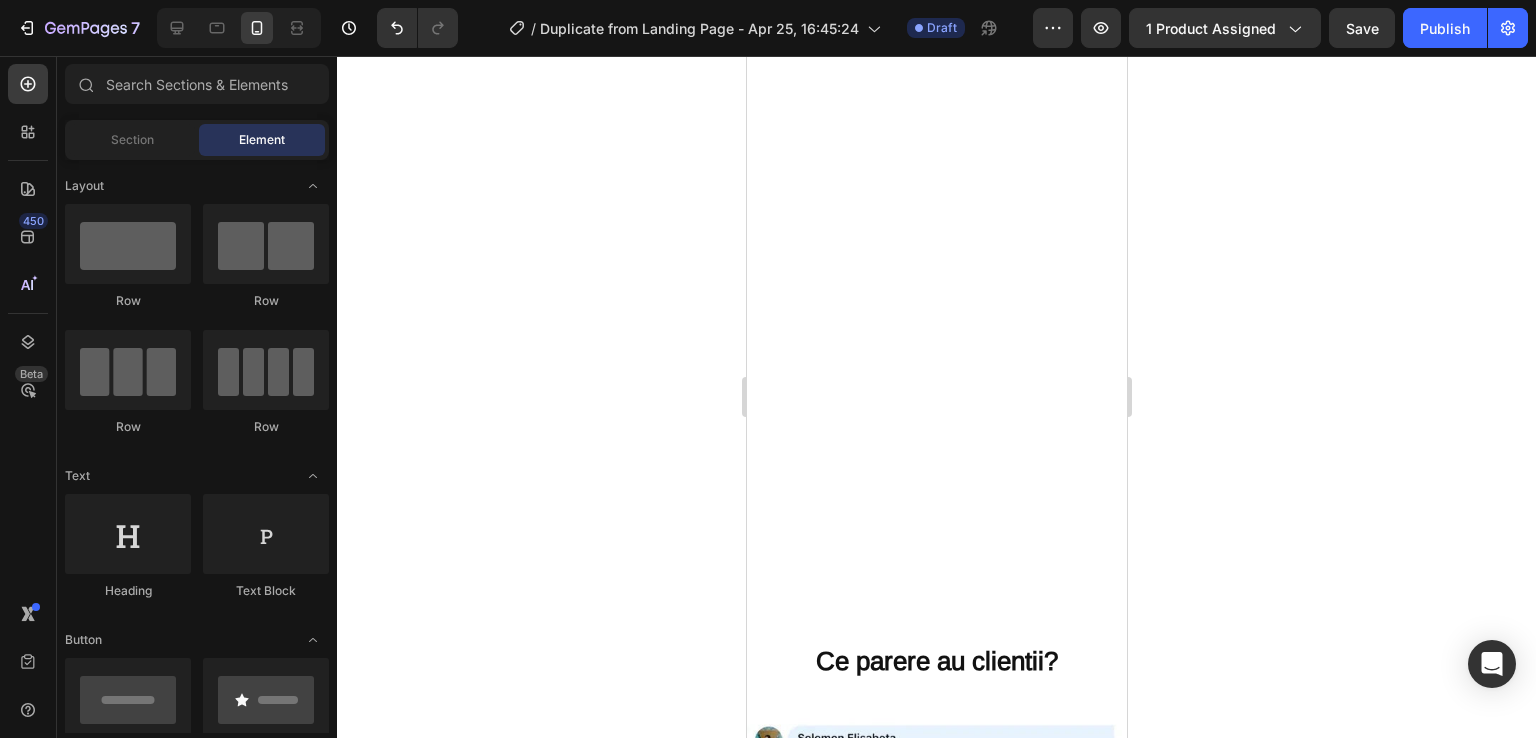 scroll, scrollTop: 3660, scrollLeft: 0, axis: vertical 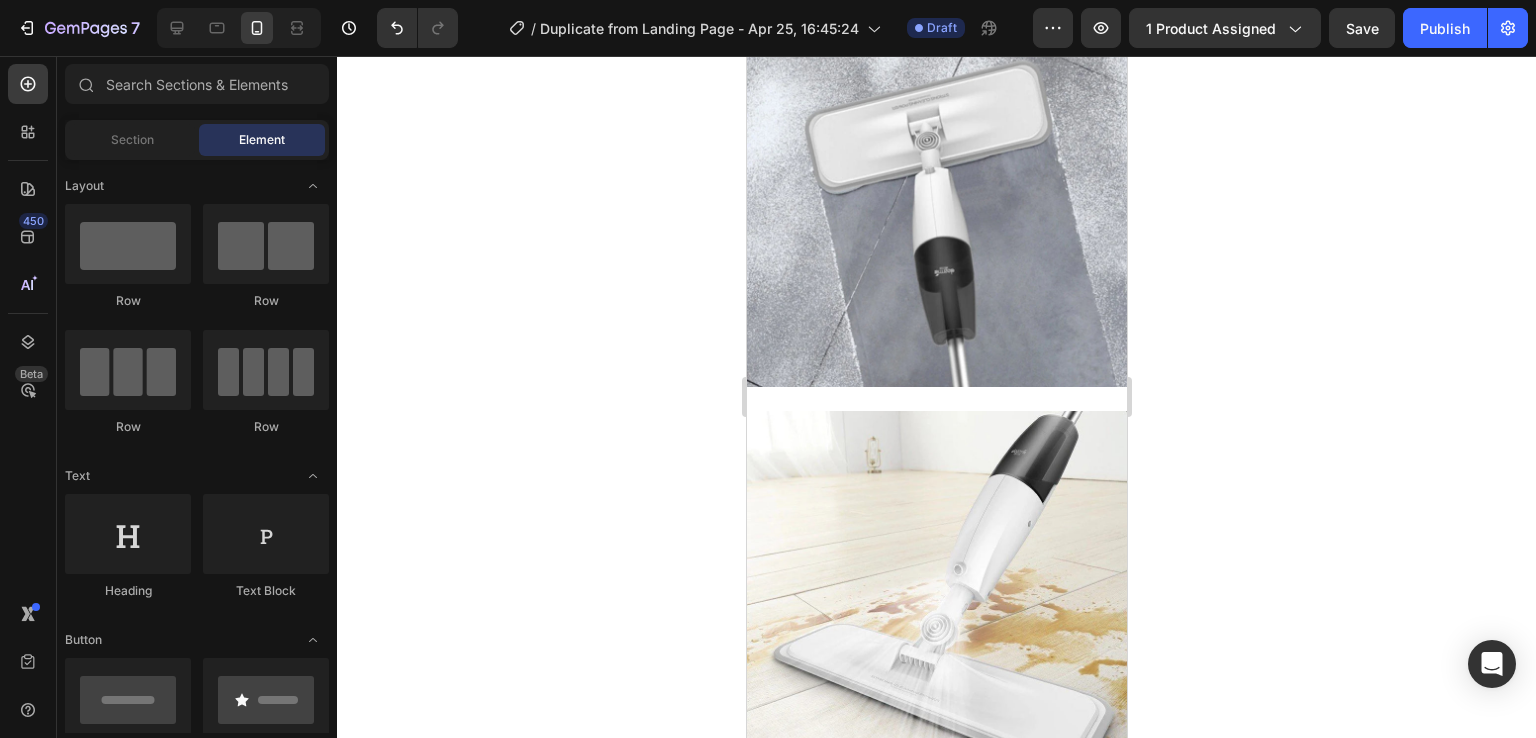 click 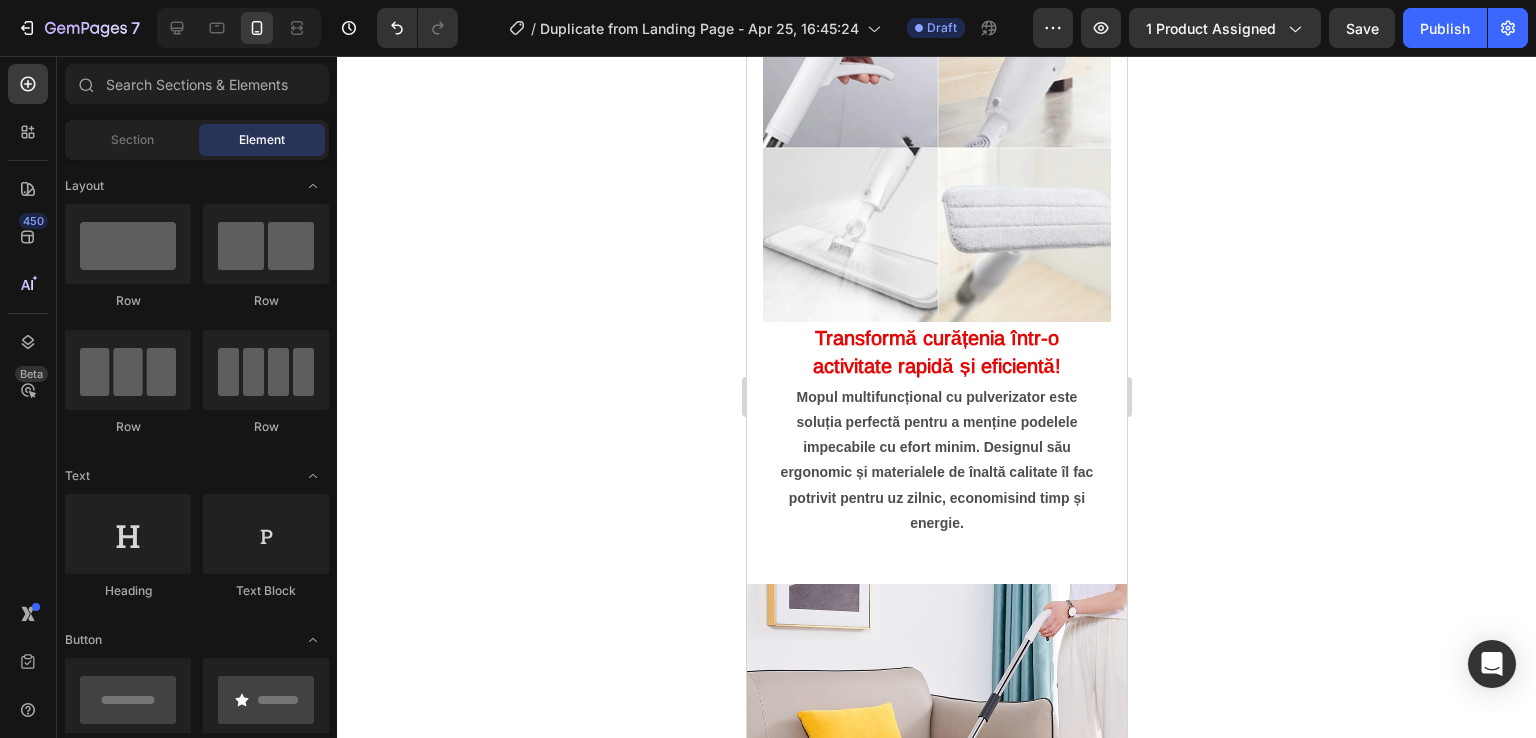 scroll, scrollTop: 860, scrollLeft: 0, axis: vertical 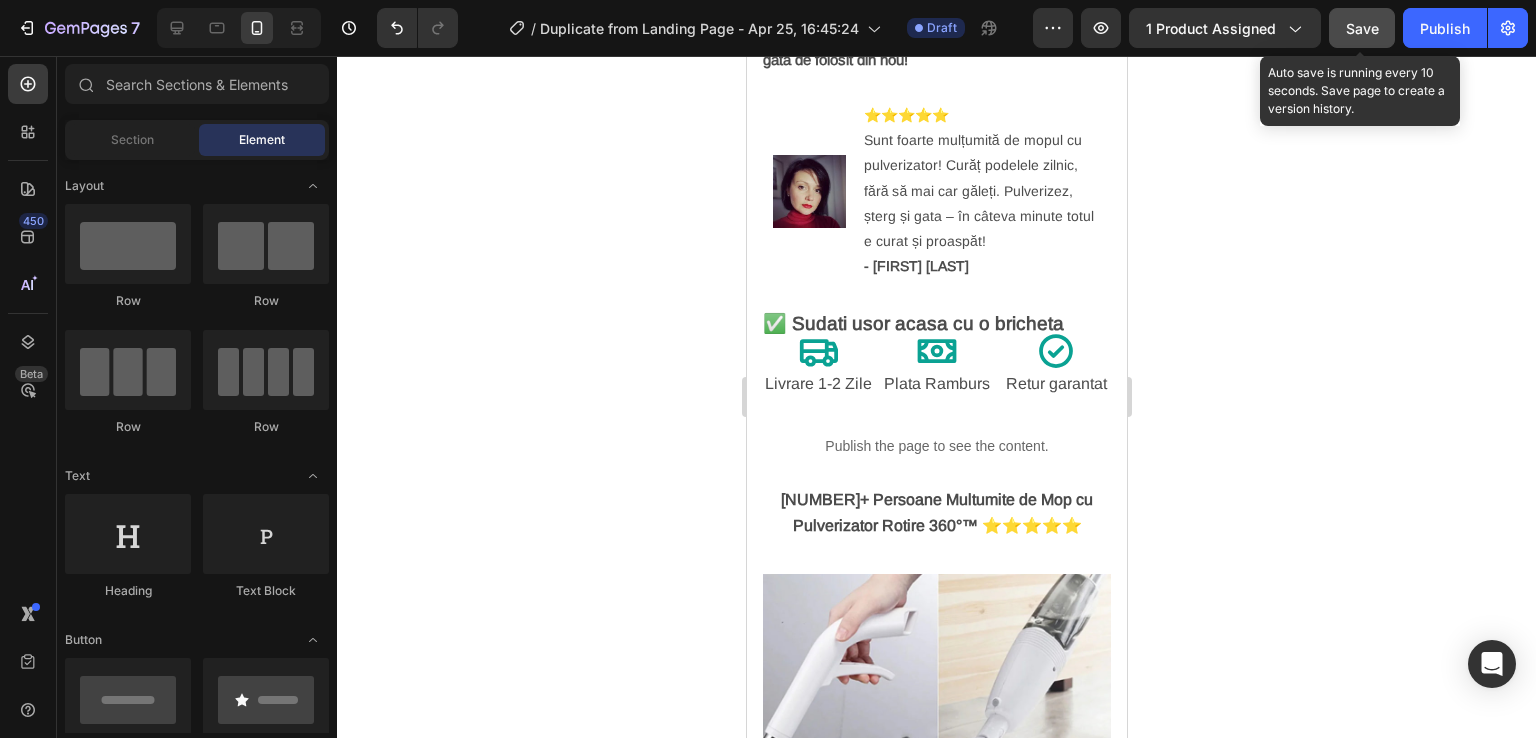 click on "Save" 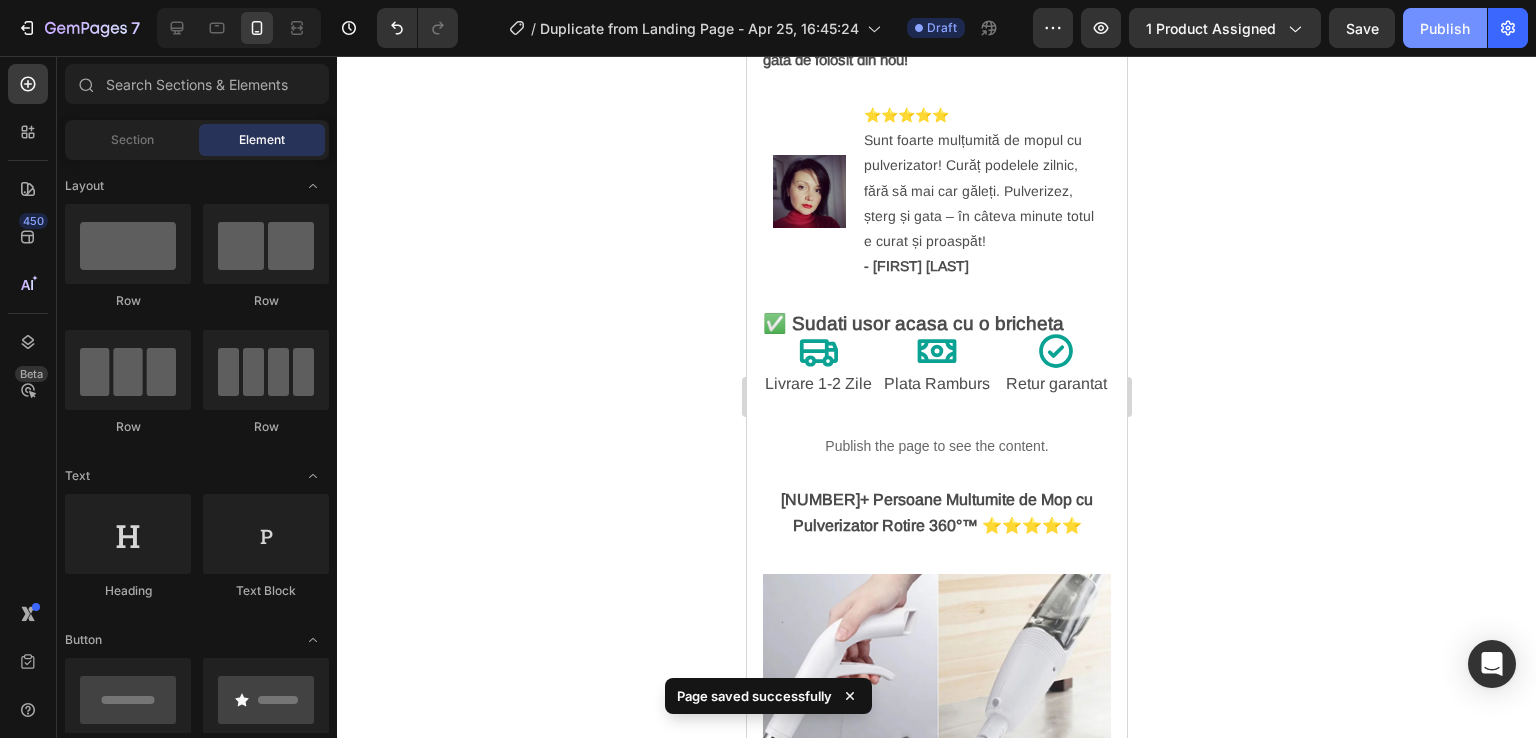 click on "Publish" at bounding box center (1445, 28) 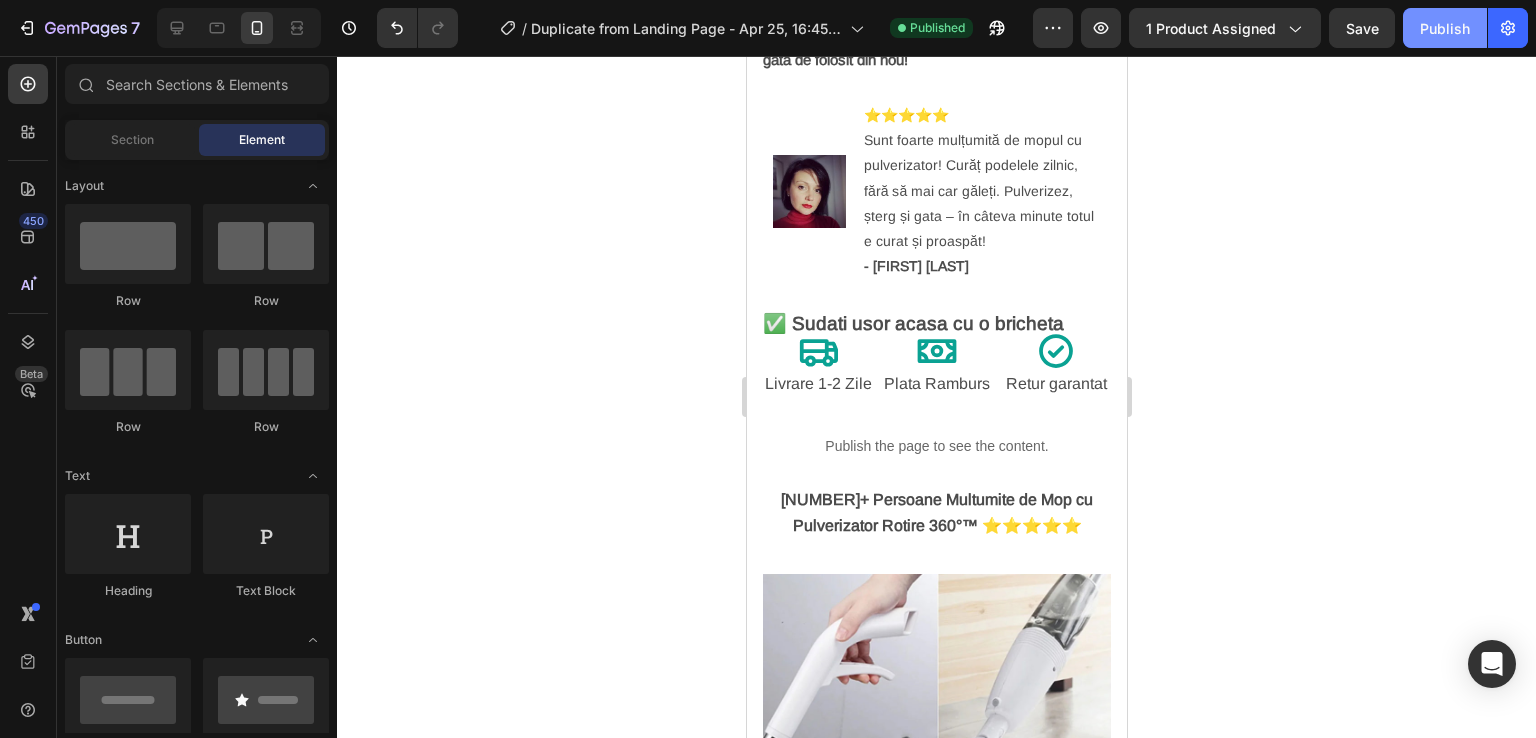 click on "Publish" at bounding box center (1445, 28) 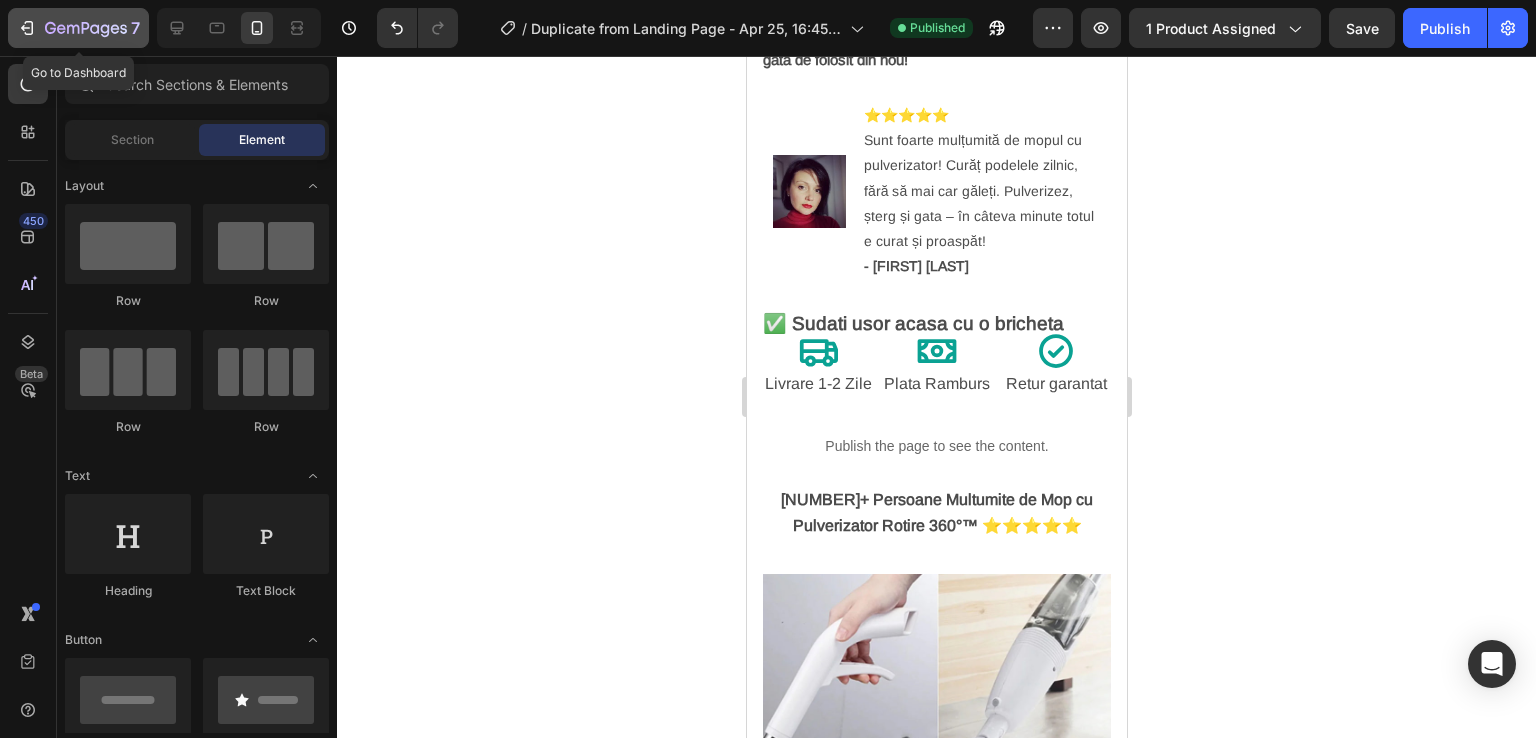 click 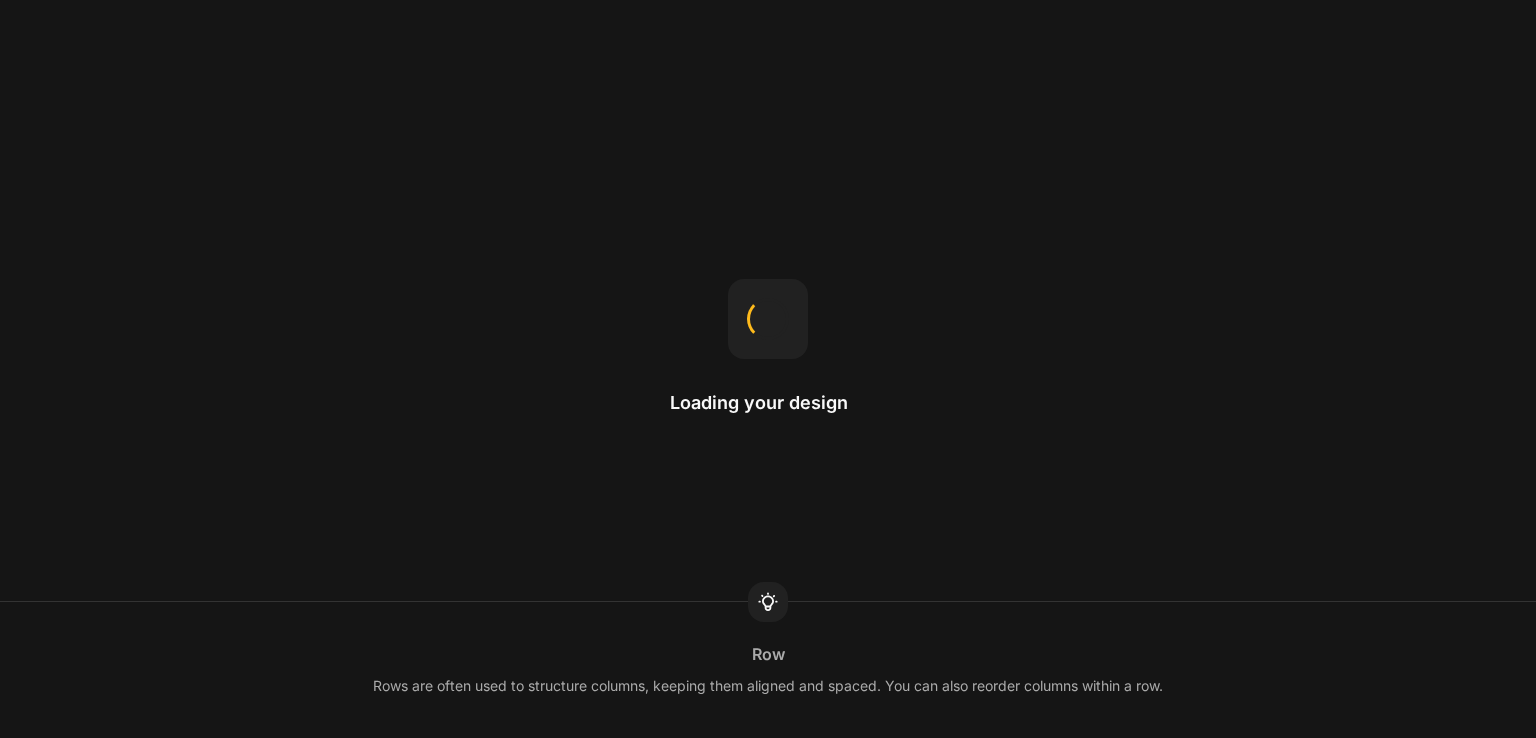 scroll, scrollTop: 0, scrollLeft: 0, axis: both 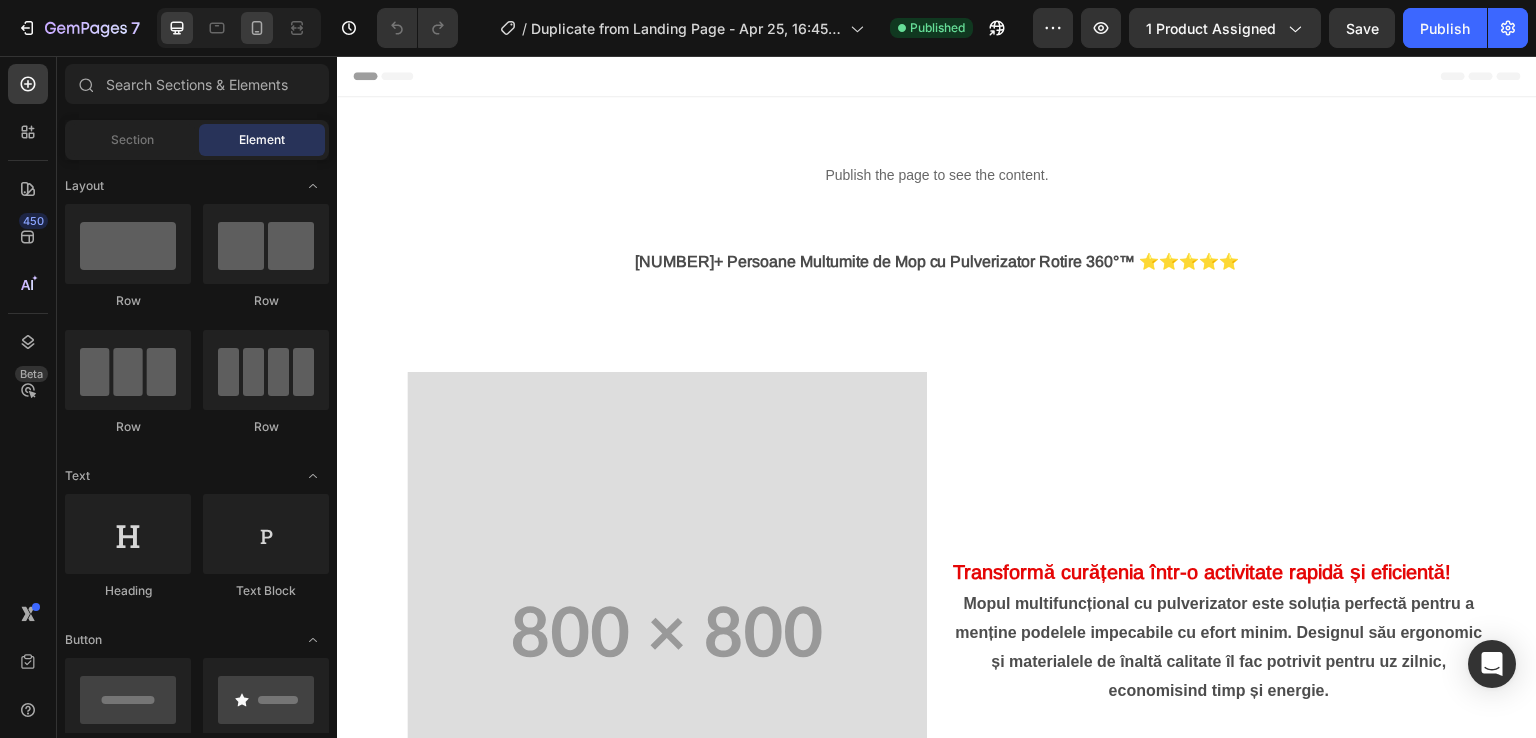 click 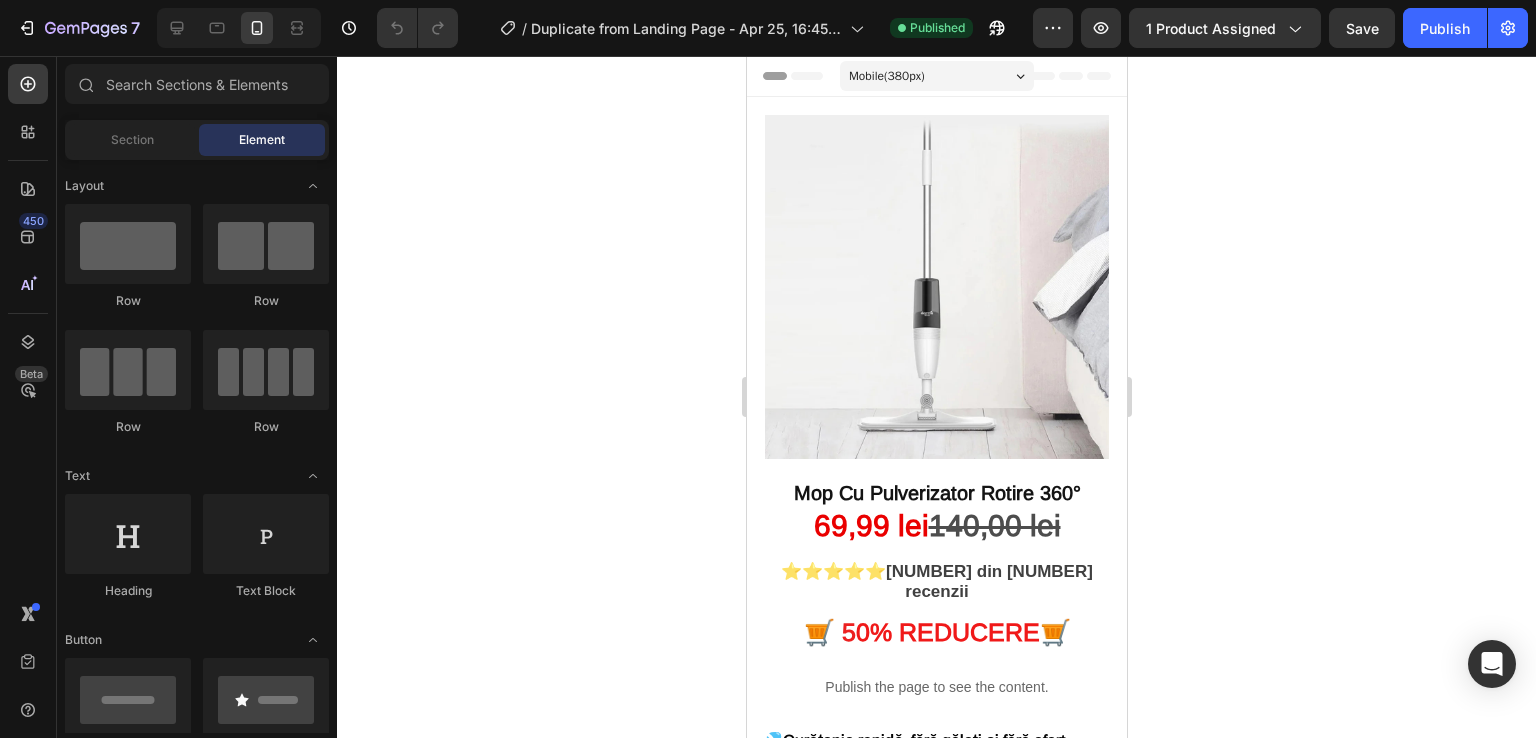 scroll, scrollTop: 0, scrollLeft: 0, axis: both 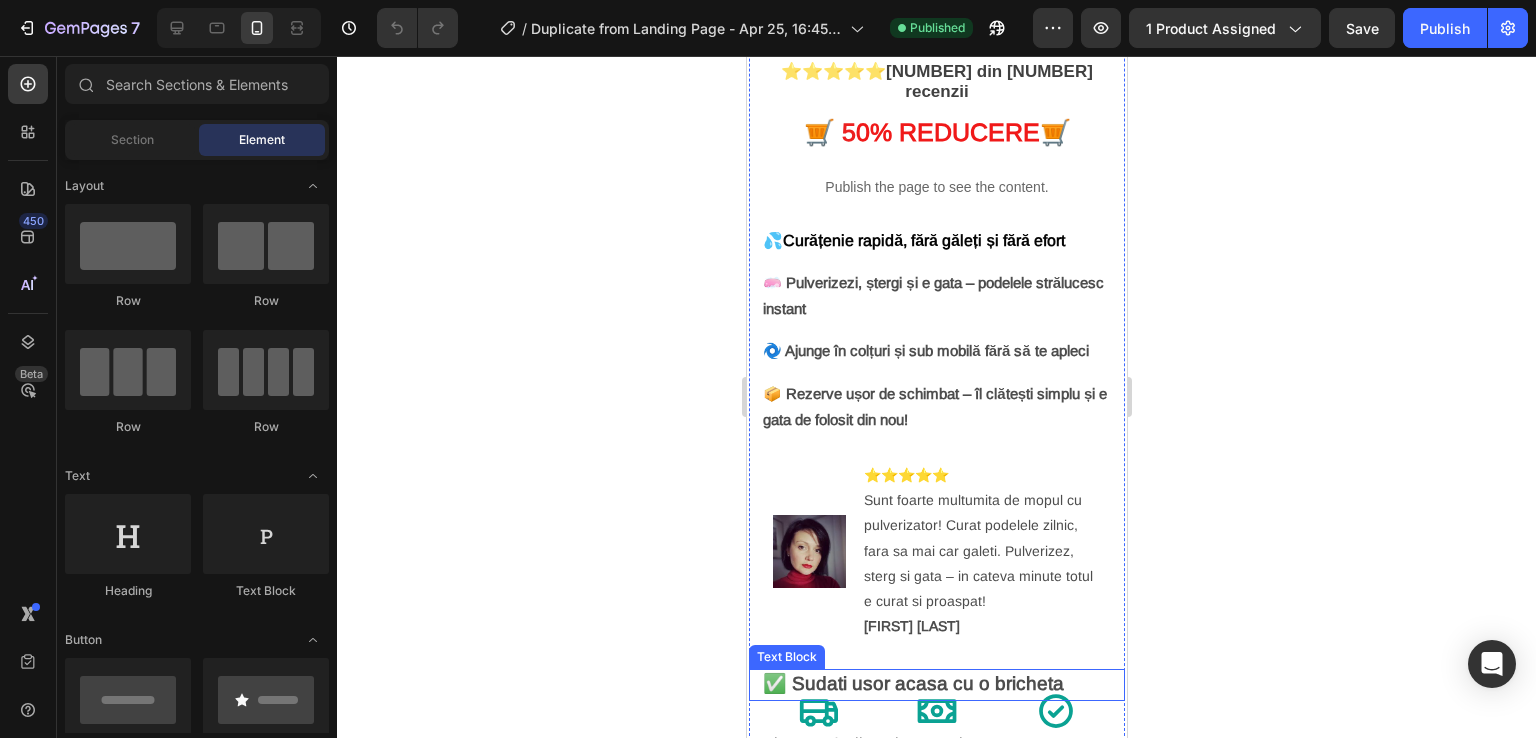 click on "✅ Sudati usor acasa cu o bricheta" at bounding box center [912, 683] 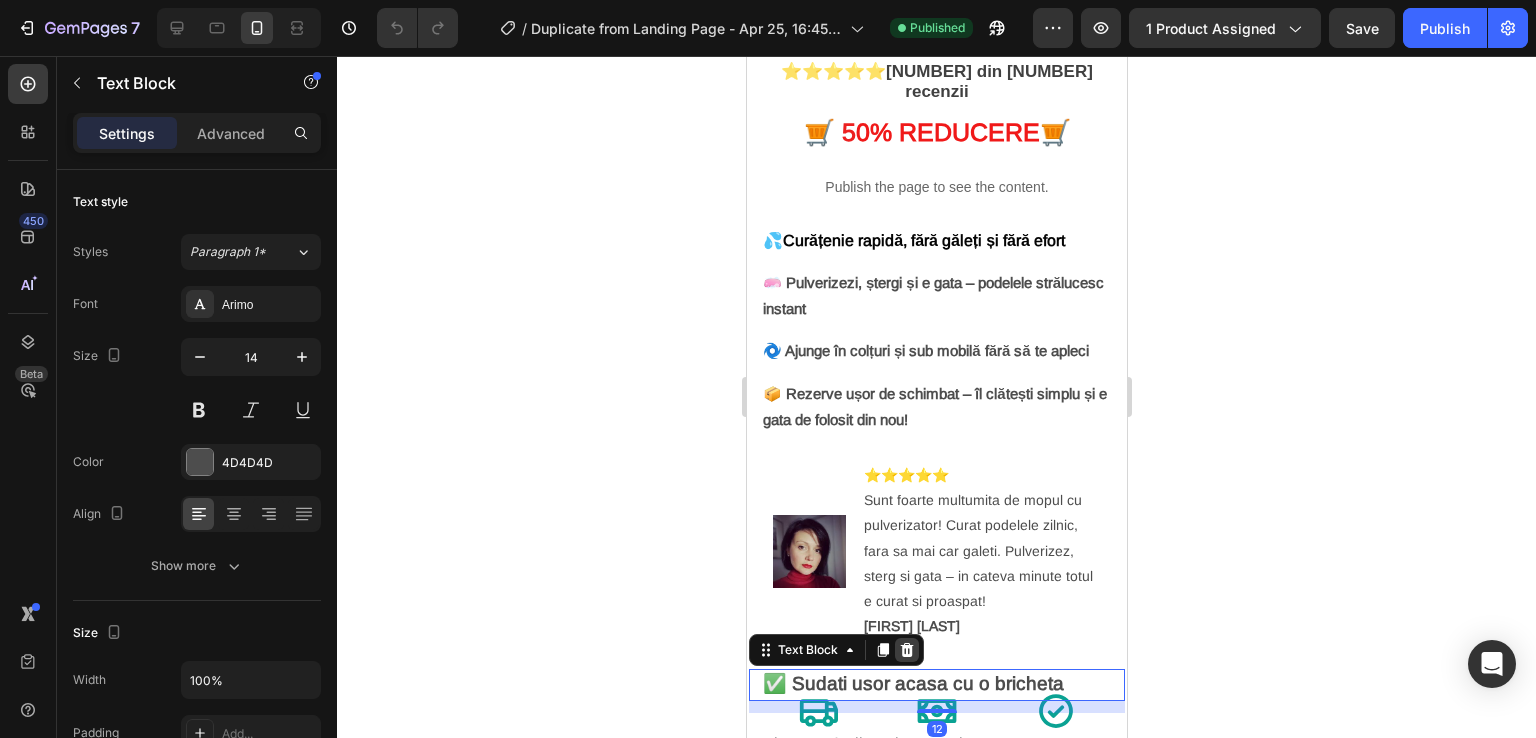 click 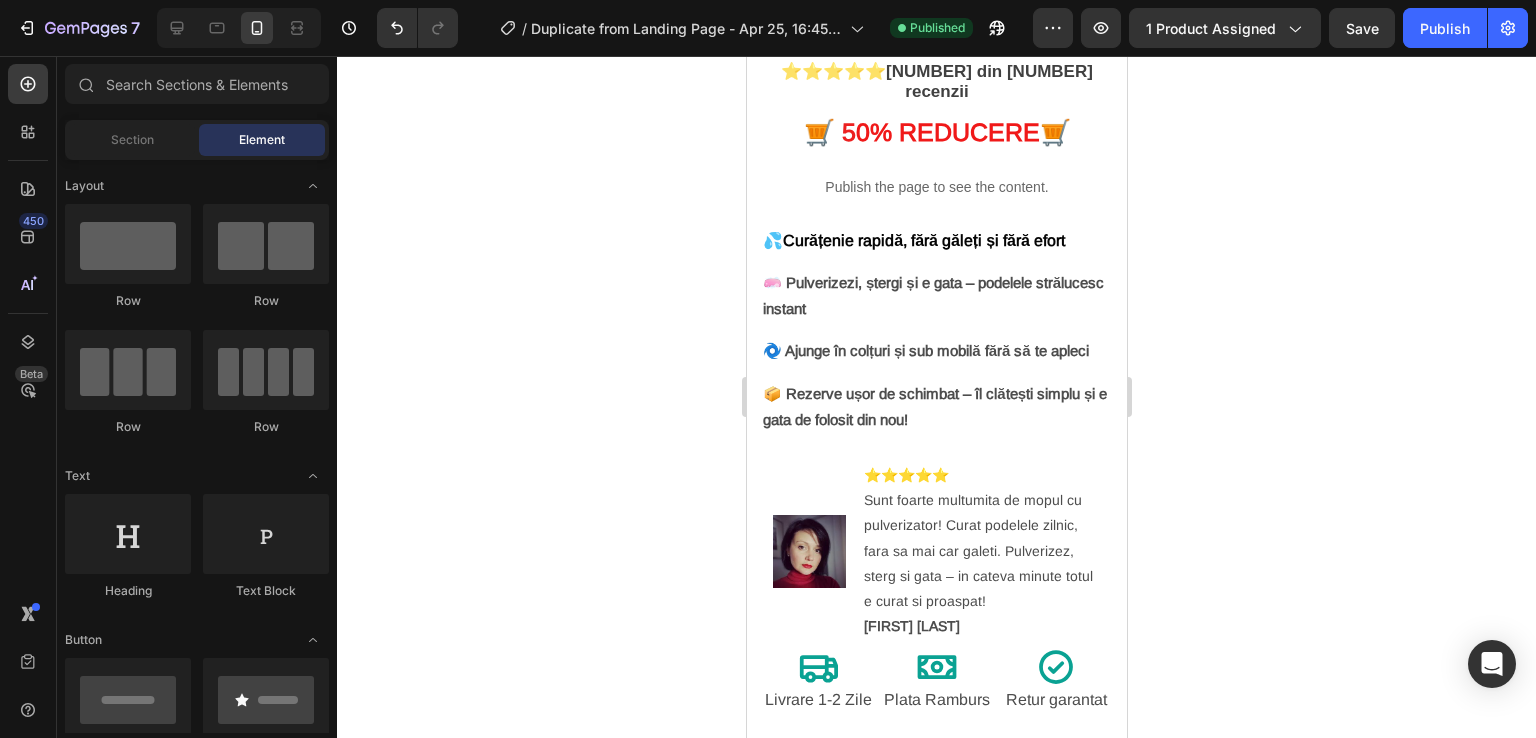 click 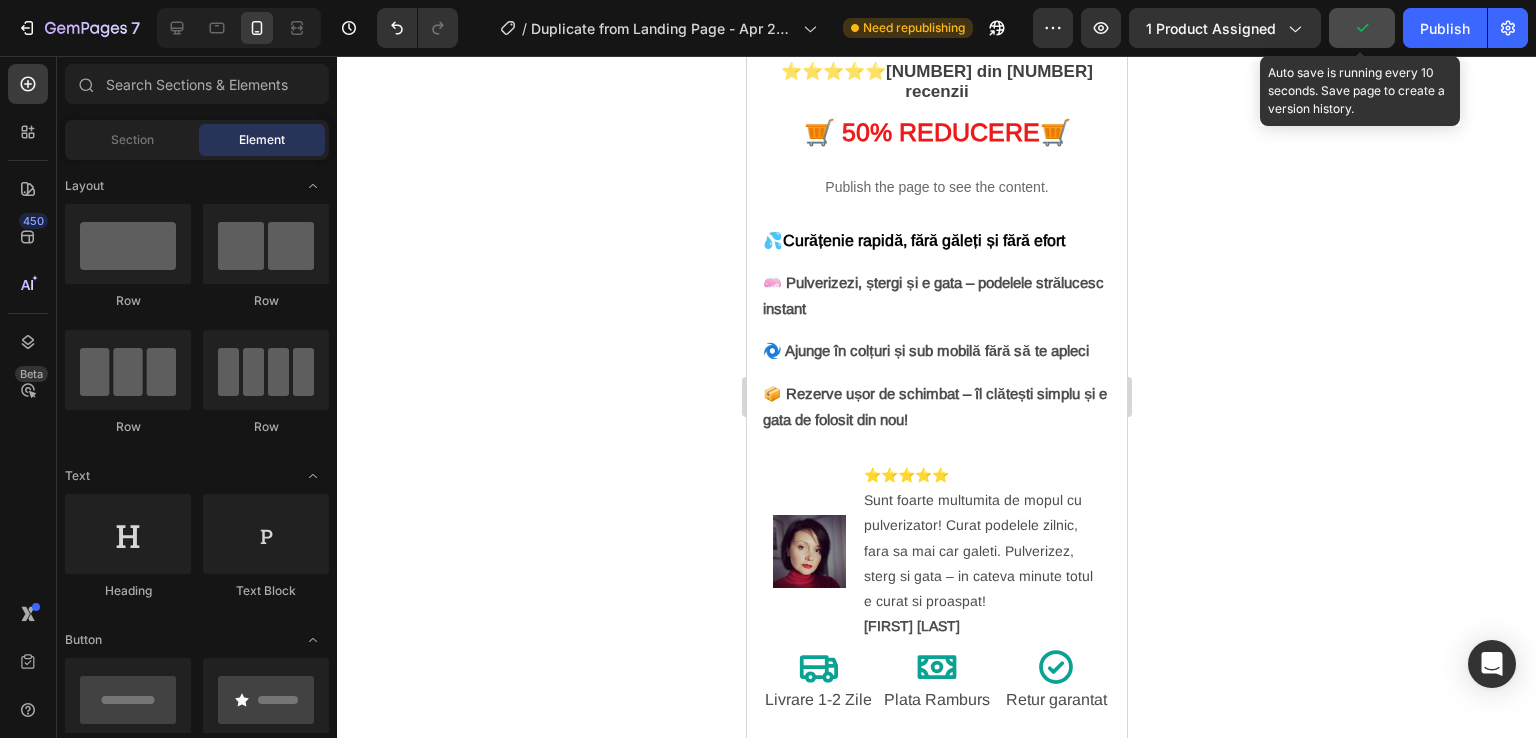 click 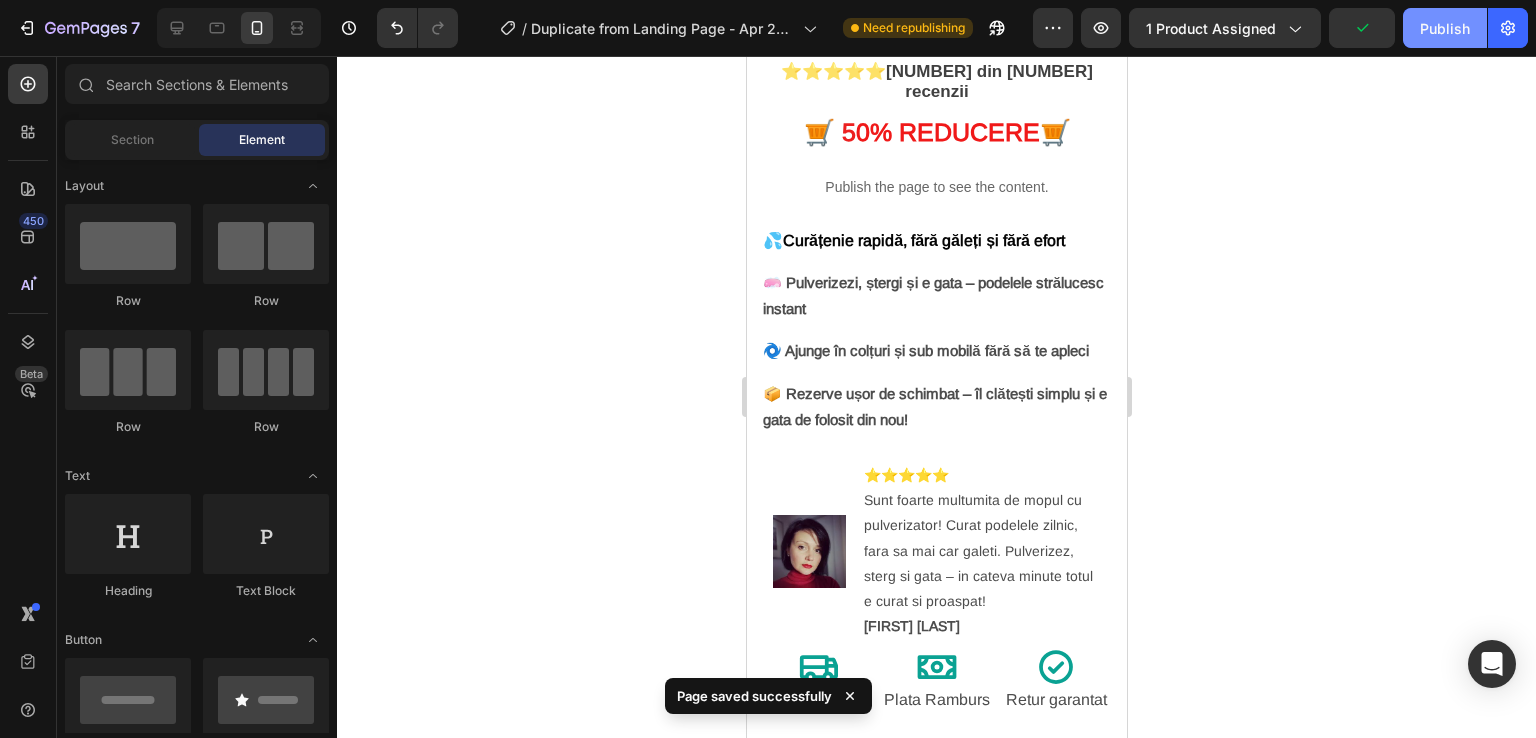 click on "Publish" at bounding box center (1445, 28) 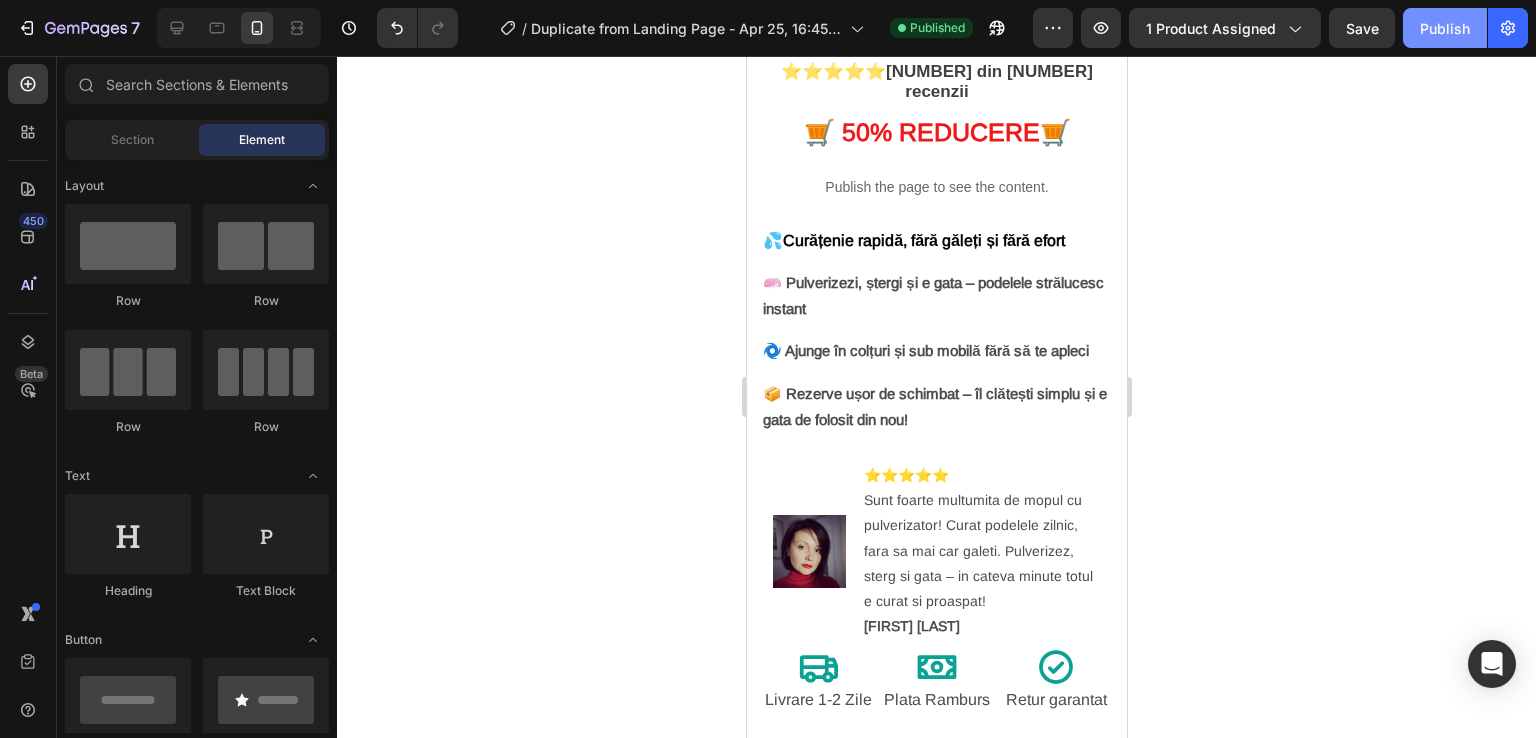 click on "Publish" at bounding box center [1445, 28] 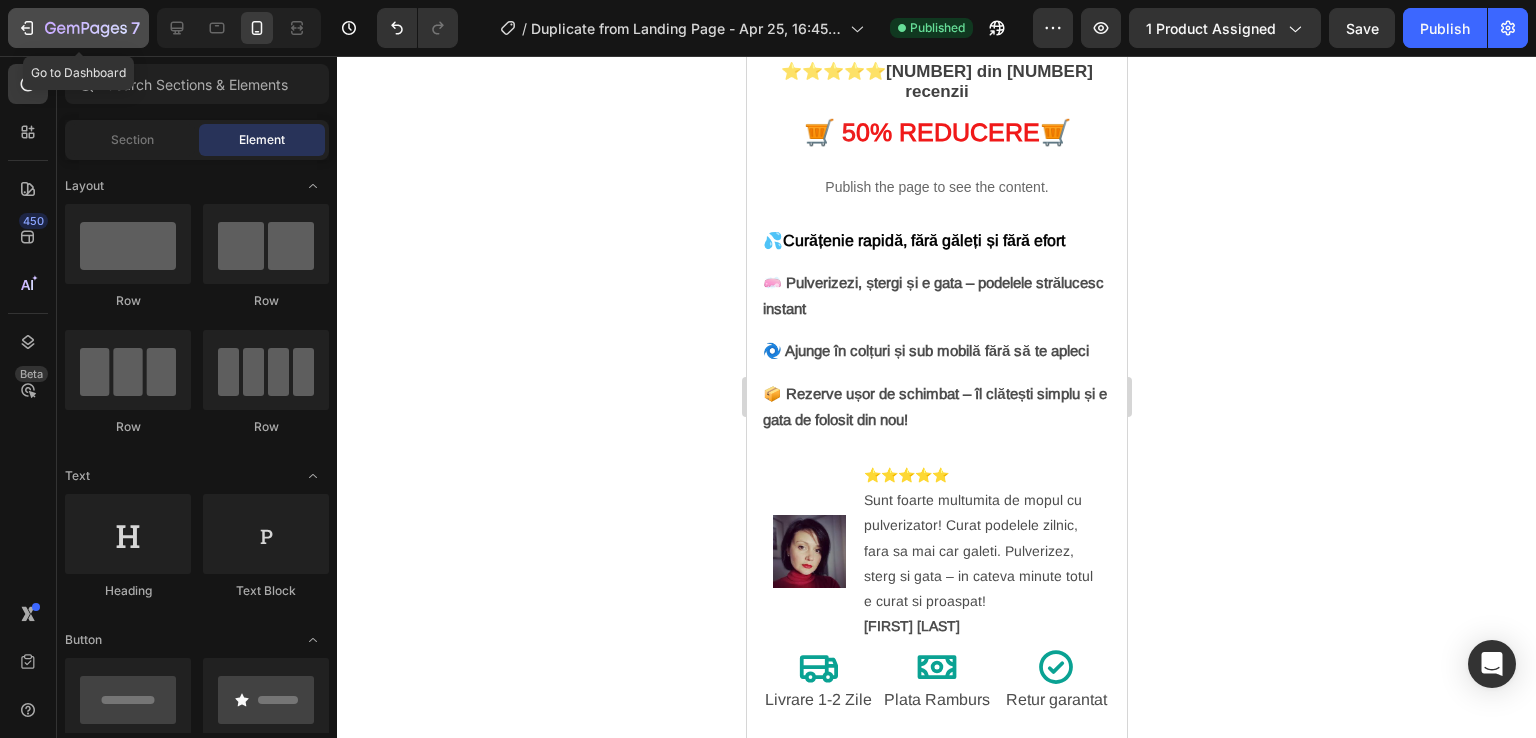 click 